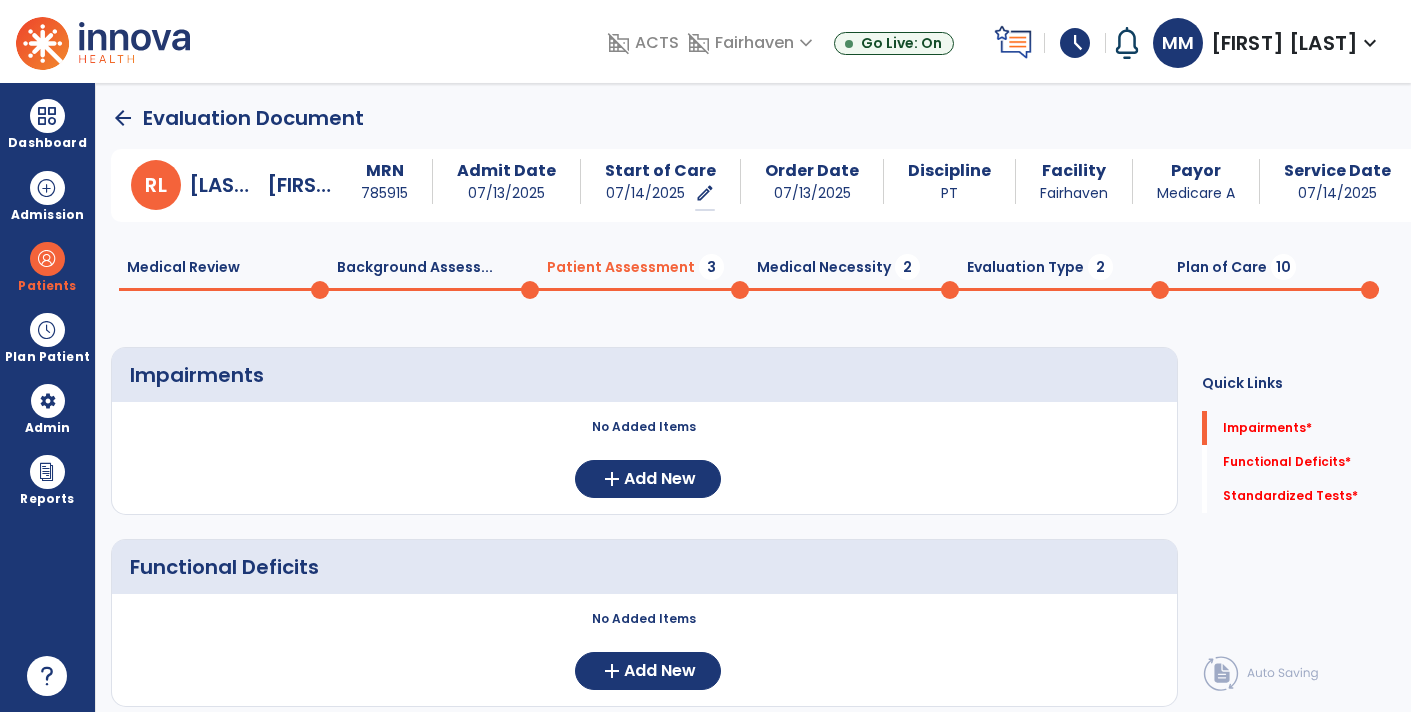 scroll, scrollTop: 0, scrollLeft: 0, axis: both 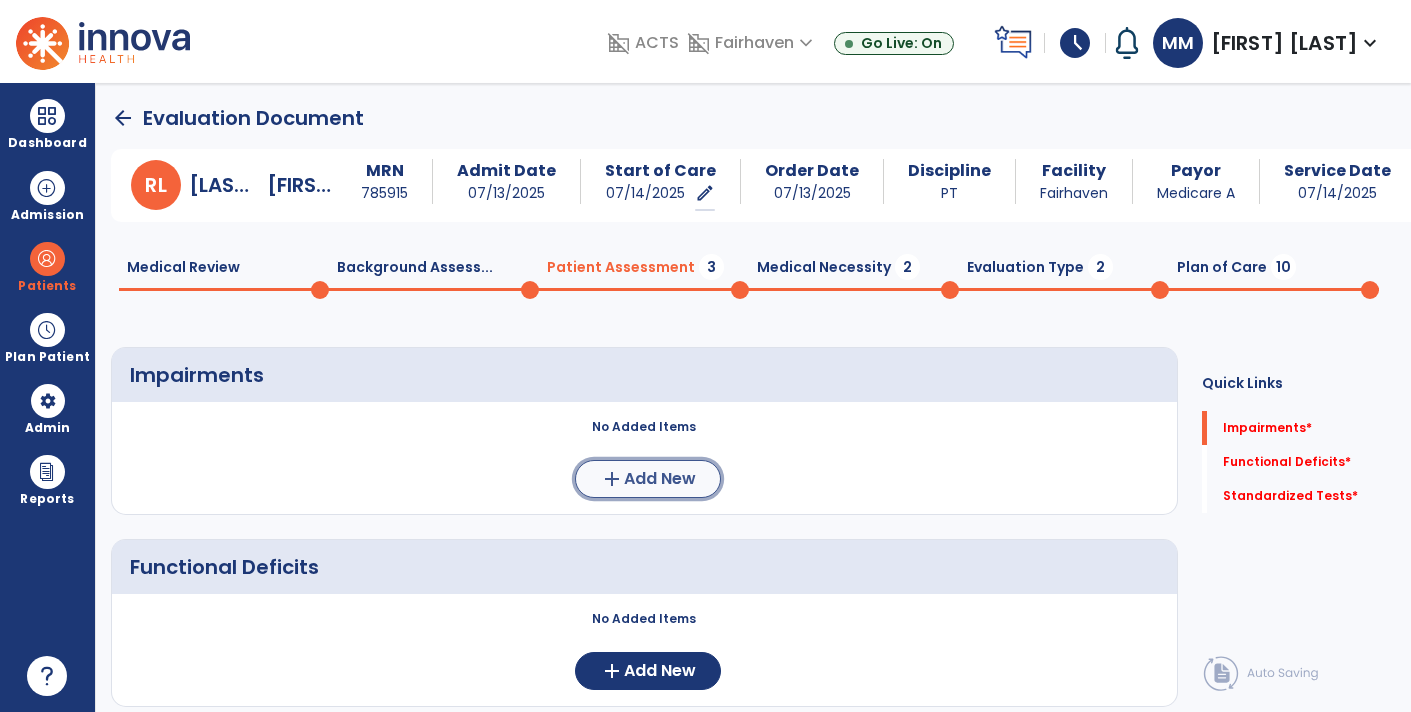 click on "add" 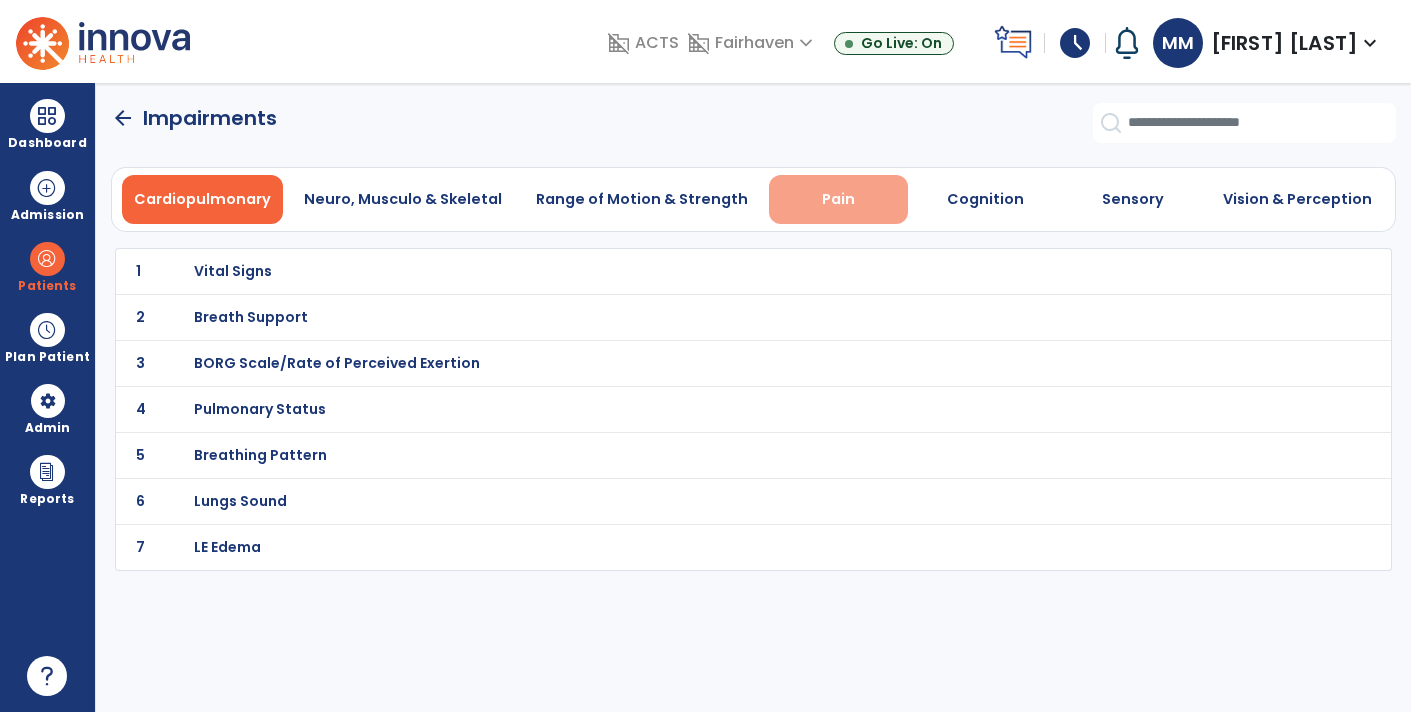 click on "Pain" at bounding box center (838, 199) 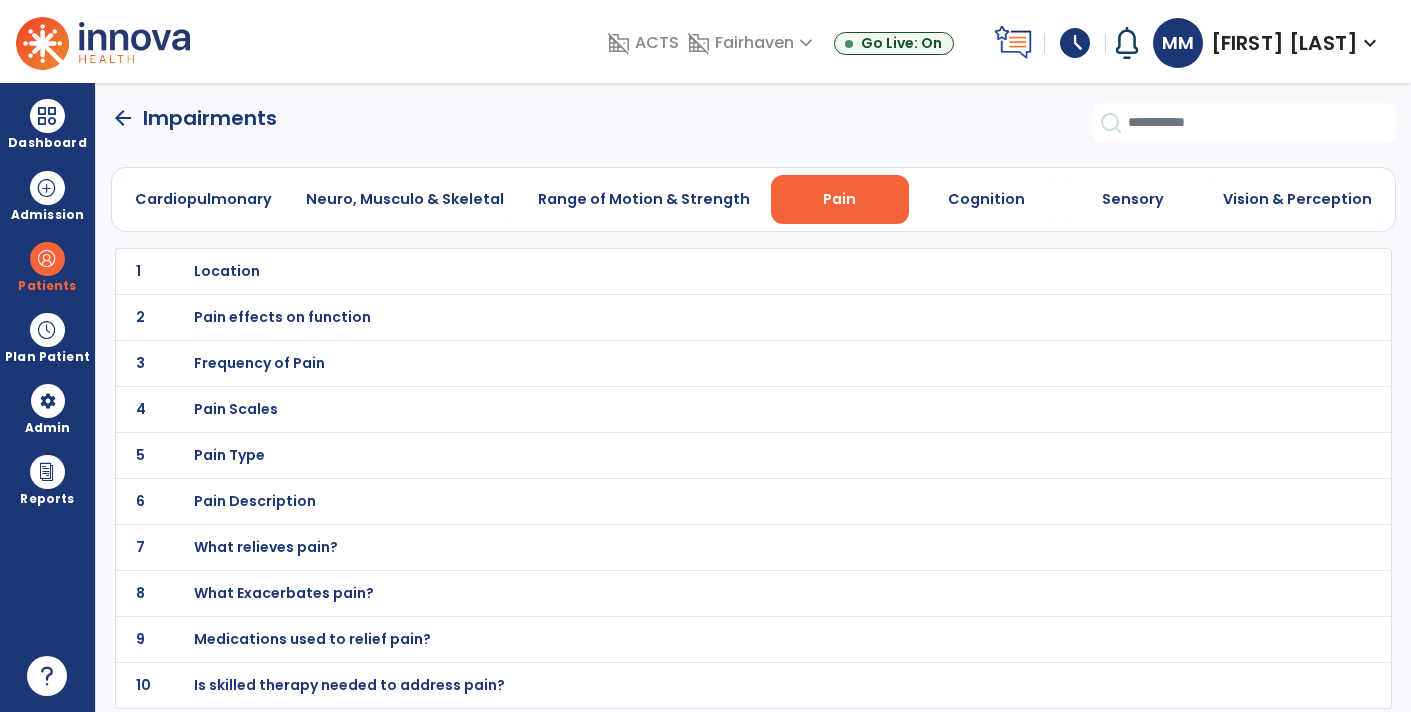 click on "Location" at bounding box center (710, 271) 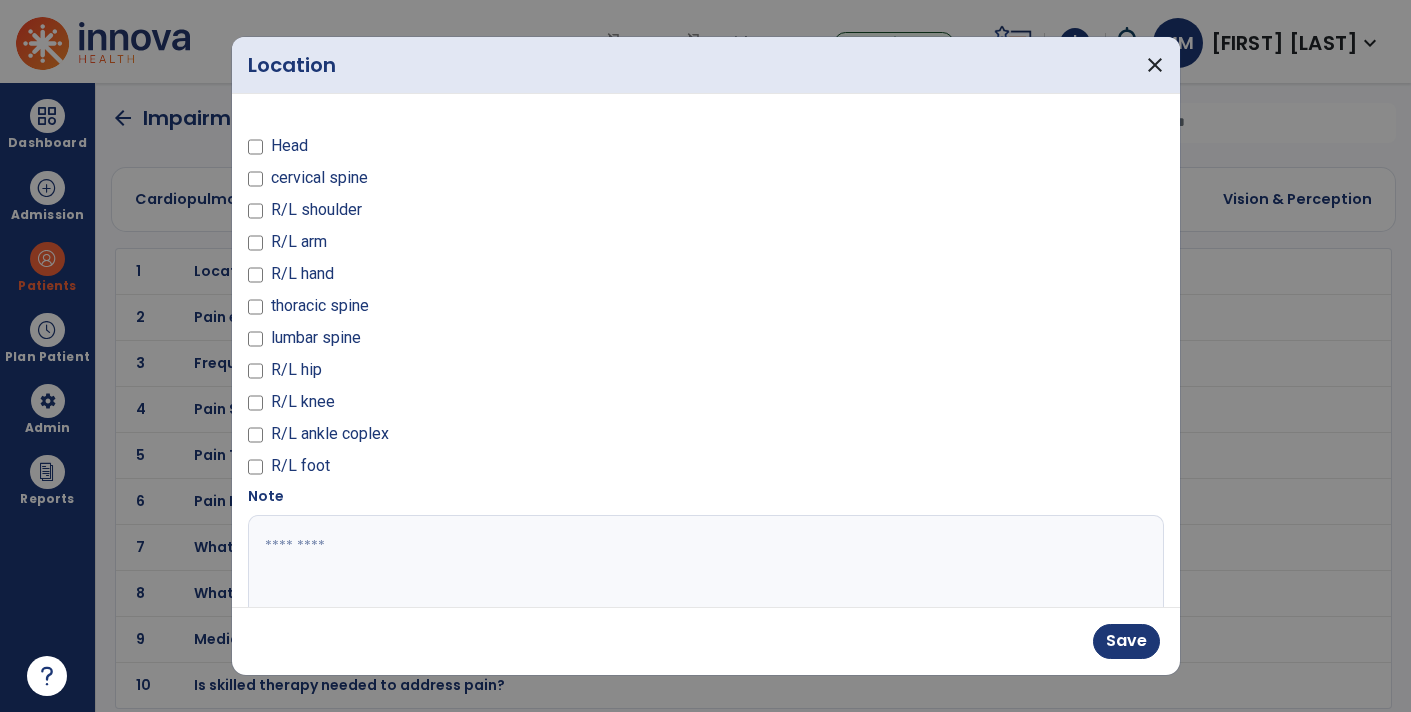 click at bounding box center (704, 590) 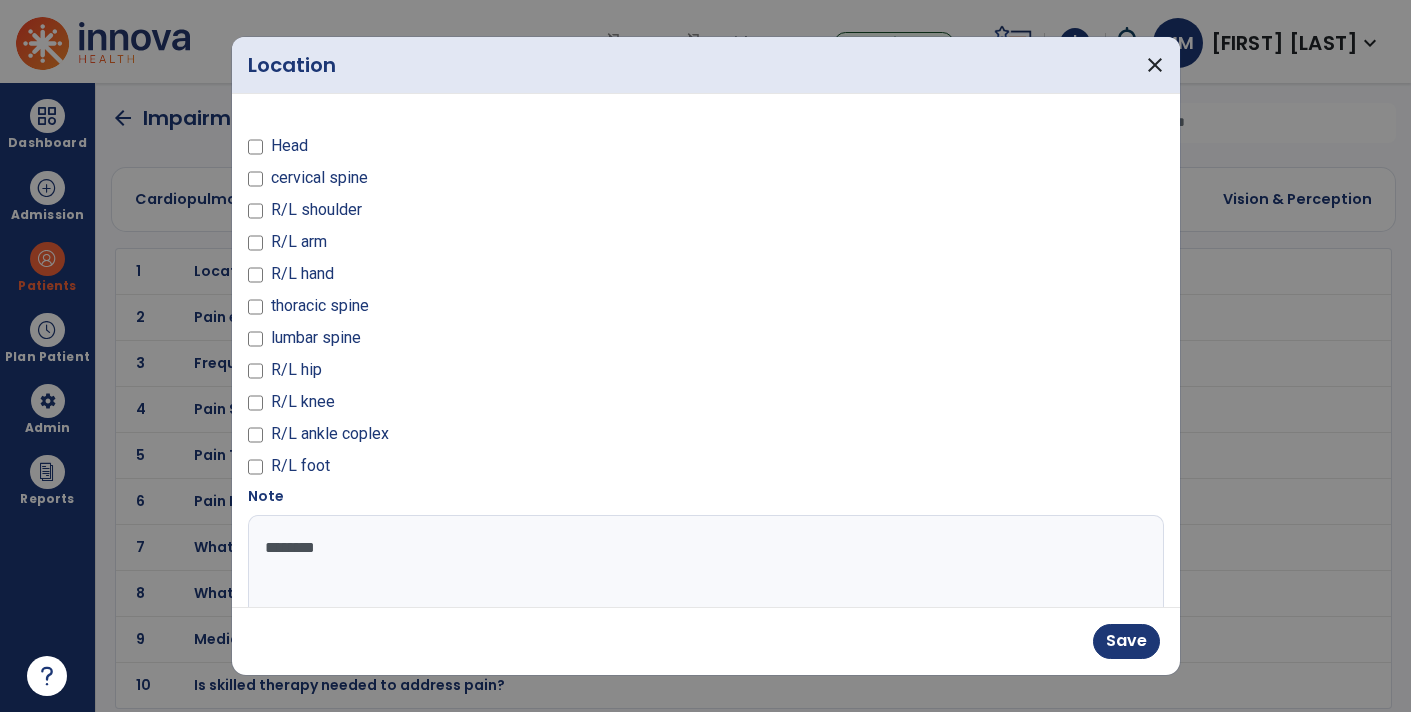 click on "*******" at bounding box center [704, 590] 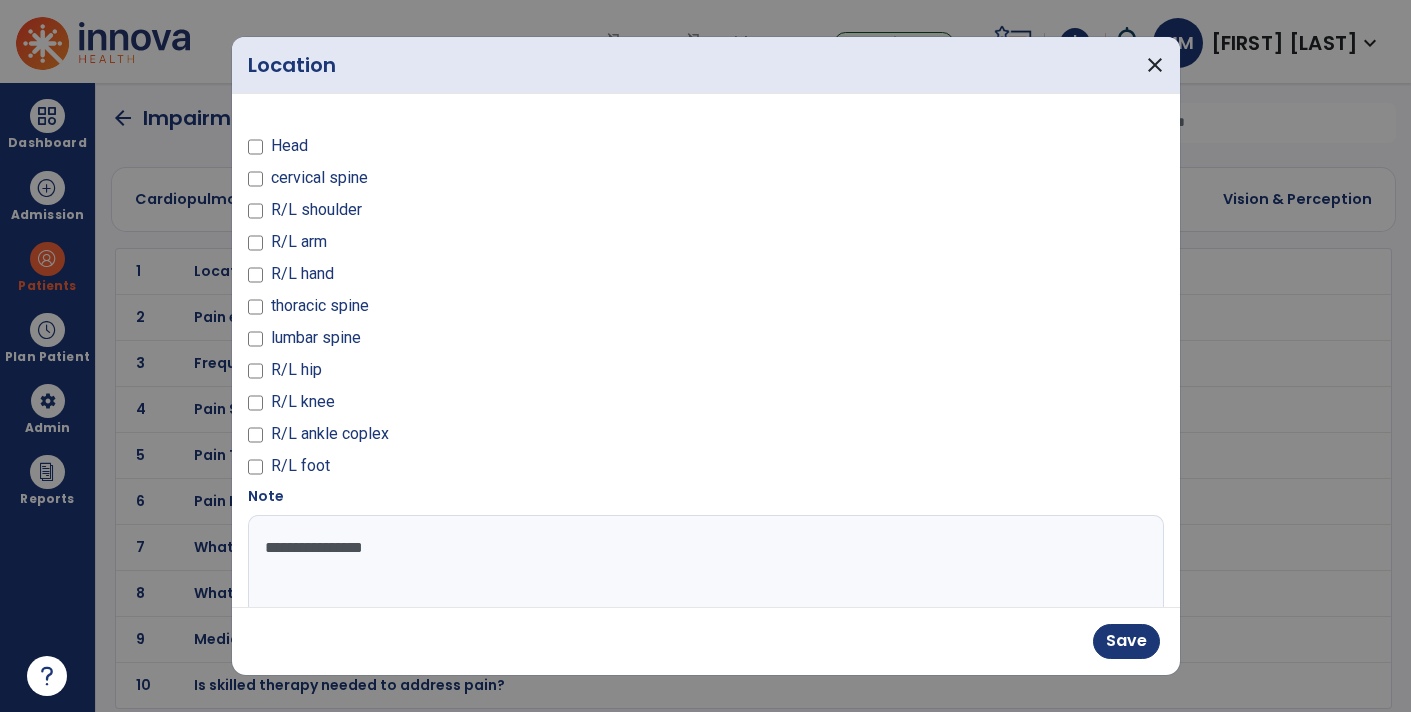 type on "**********" 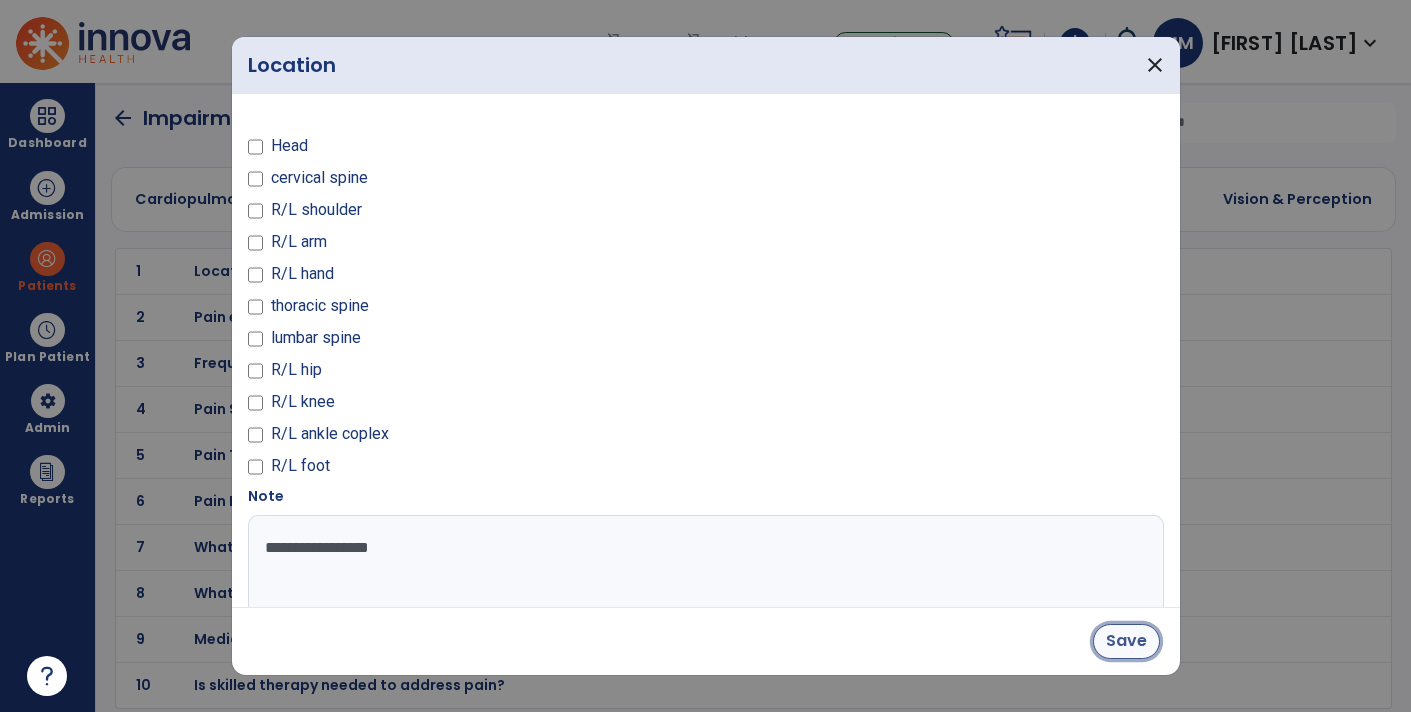 click on "Save" at bounding box center (1126, 641) 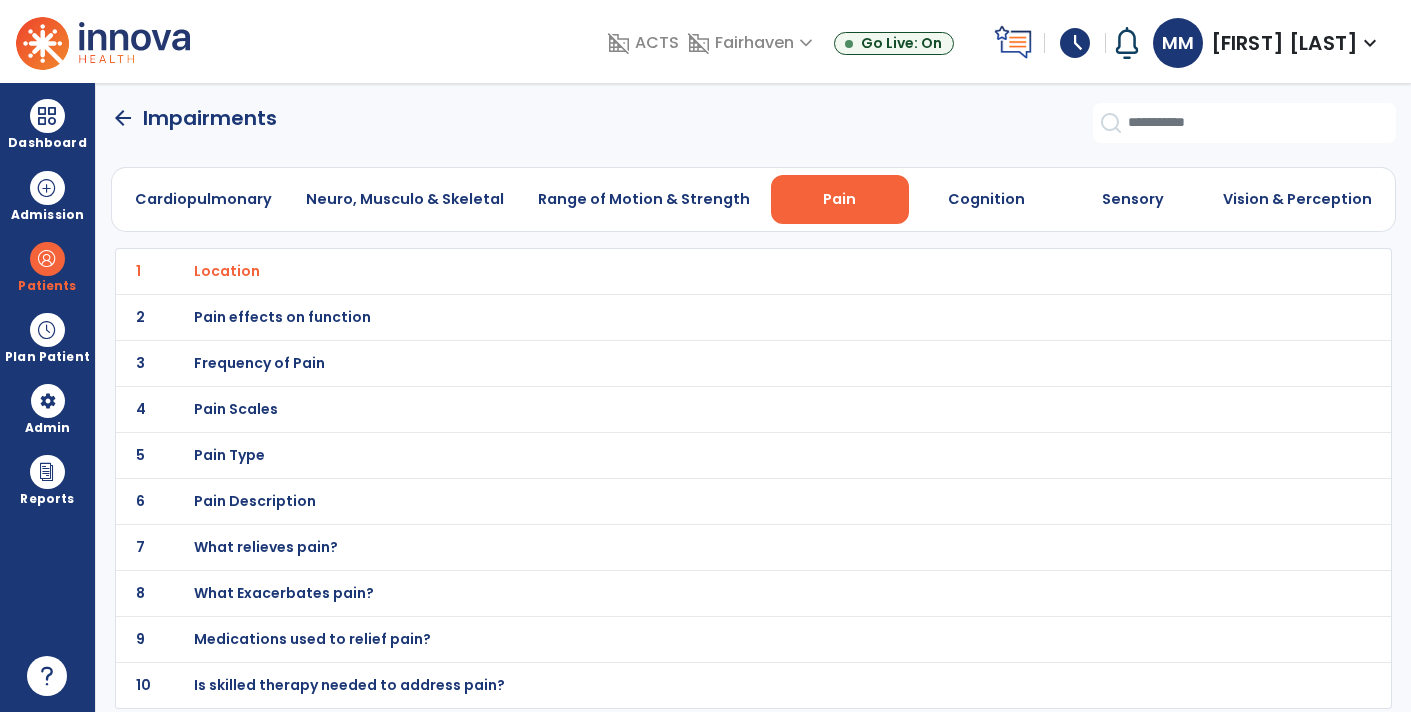 click on "2 Pain effects on function" 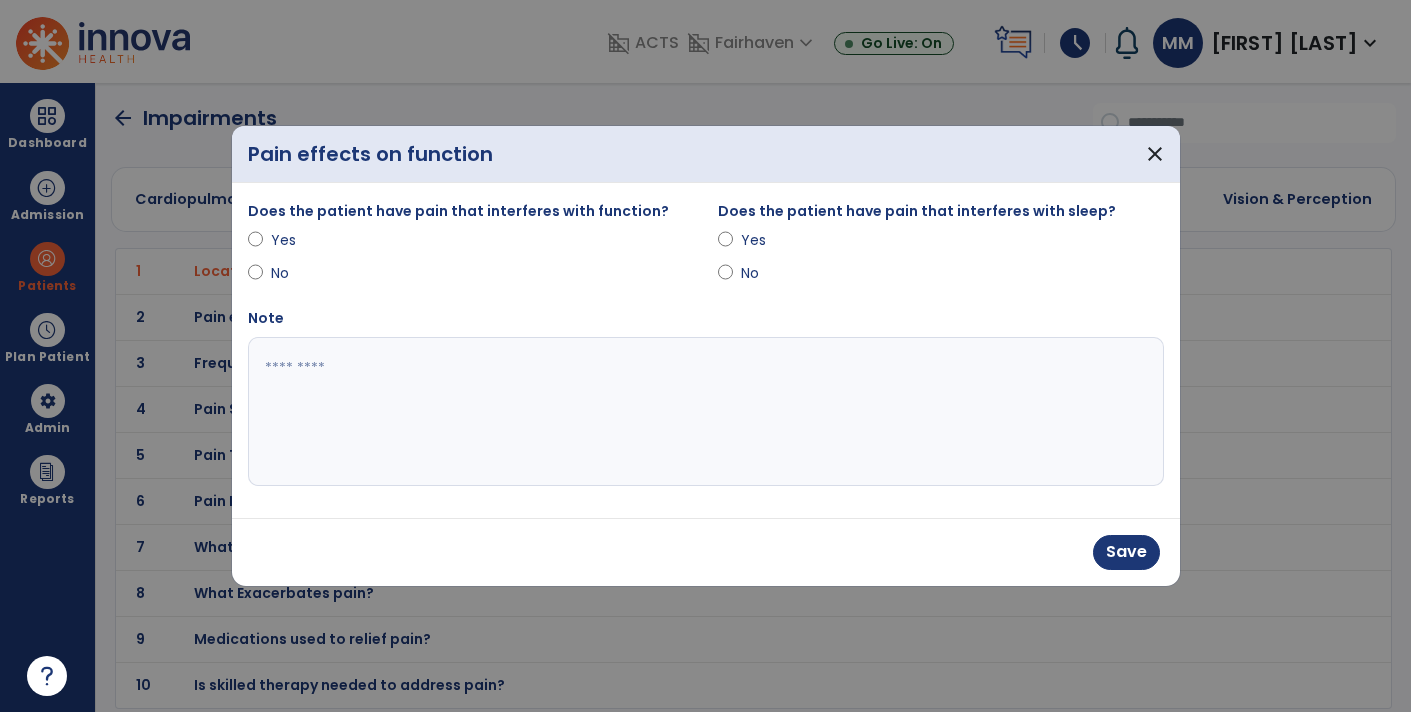 click at bounding box center [706, 412] 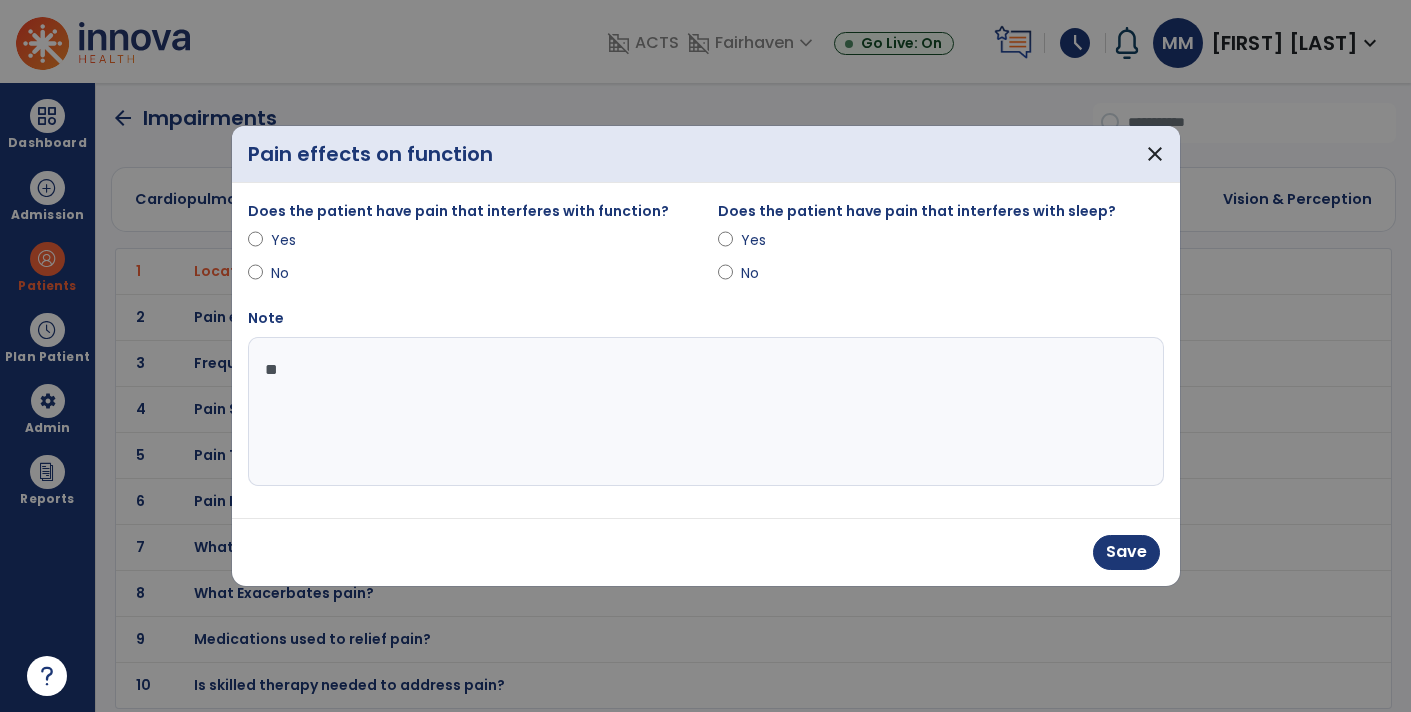 type on "*" 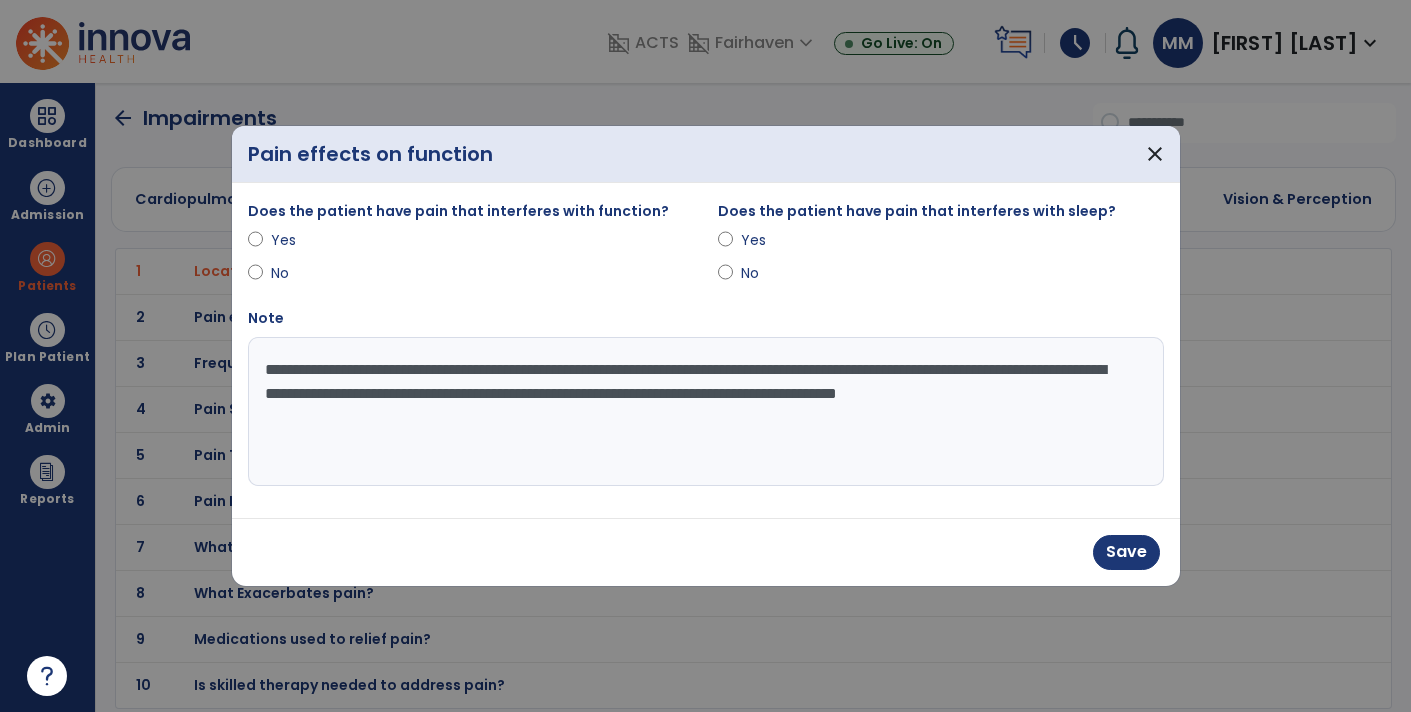 type on "**********" 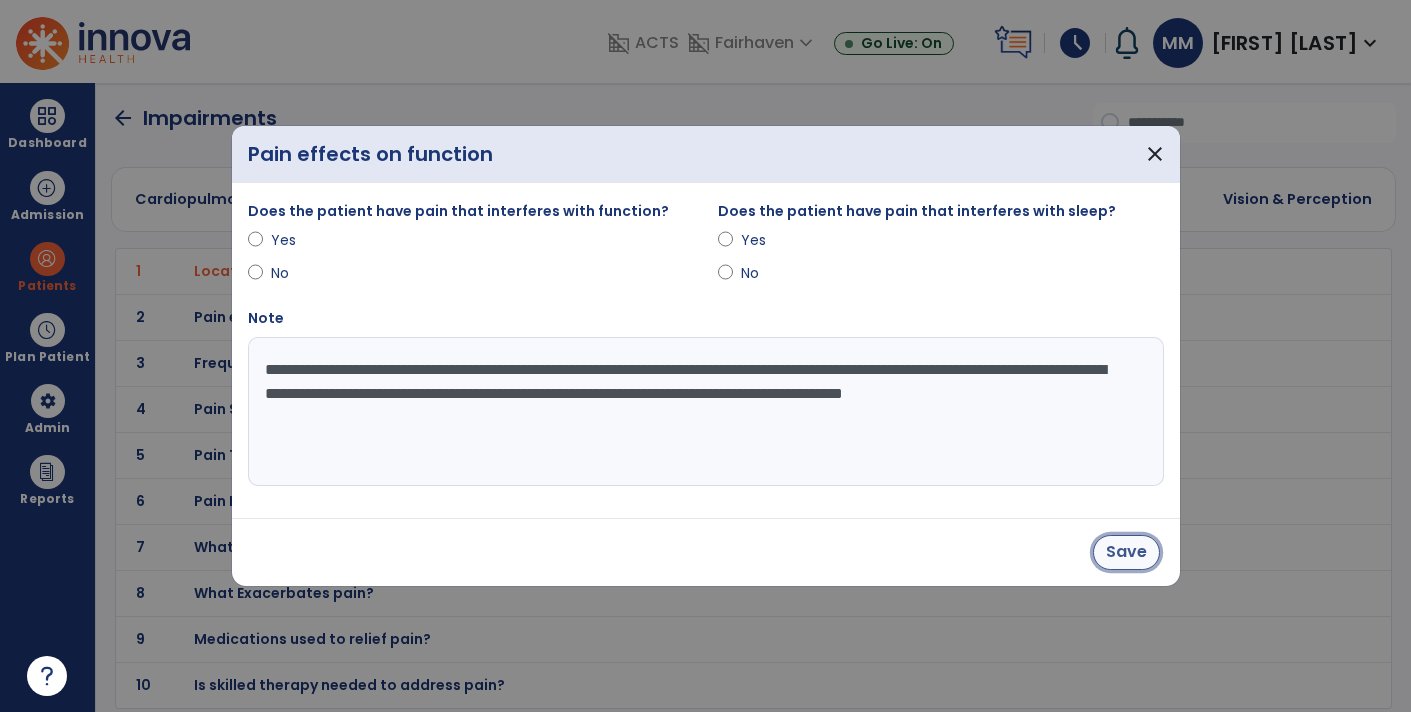 click on "Save" at bounding box center [1126, 552] 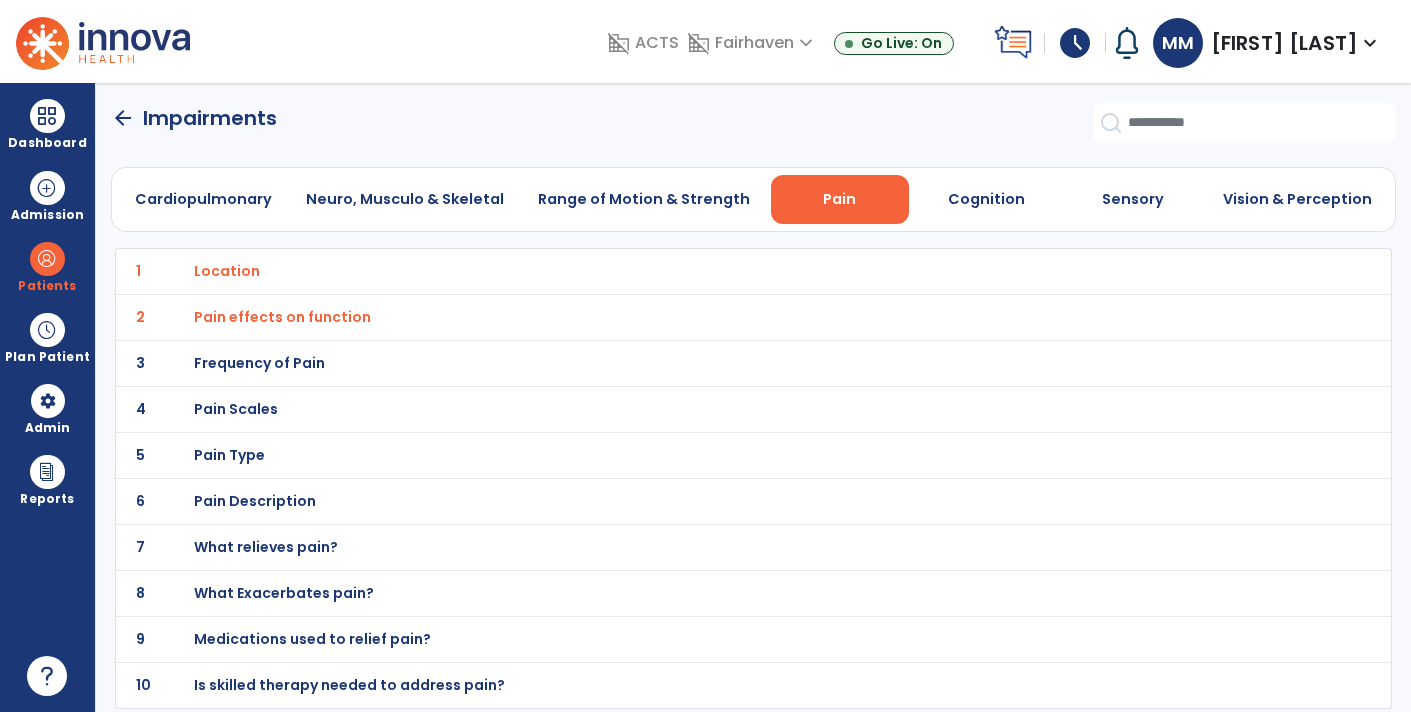 click on "Frequency of Pain" at bounding box center (710, 271) 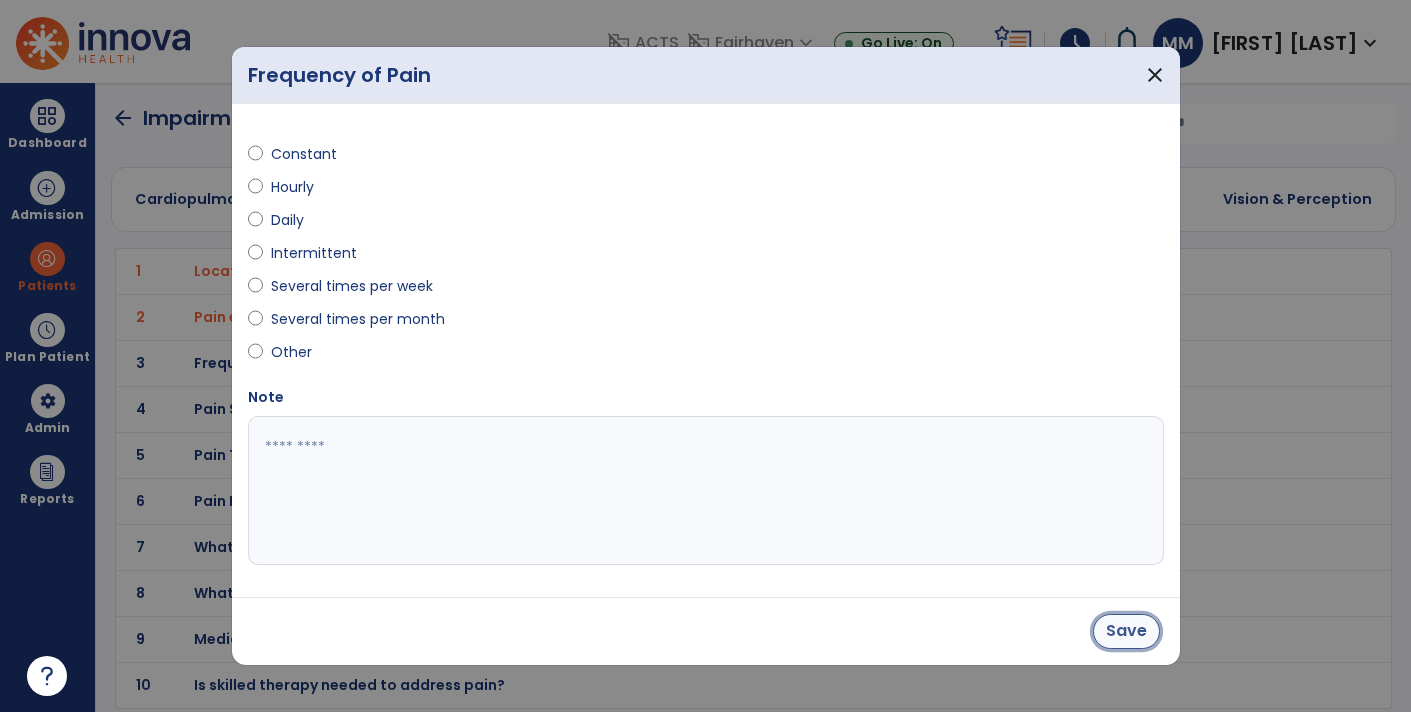 click on "Save" at bounding box center (1126, 631) 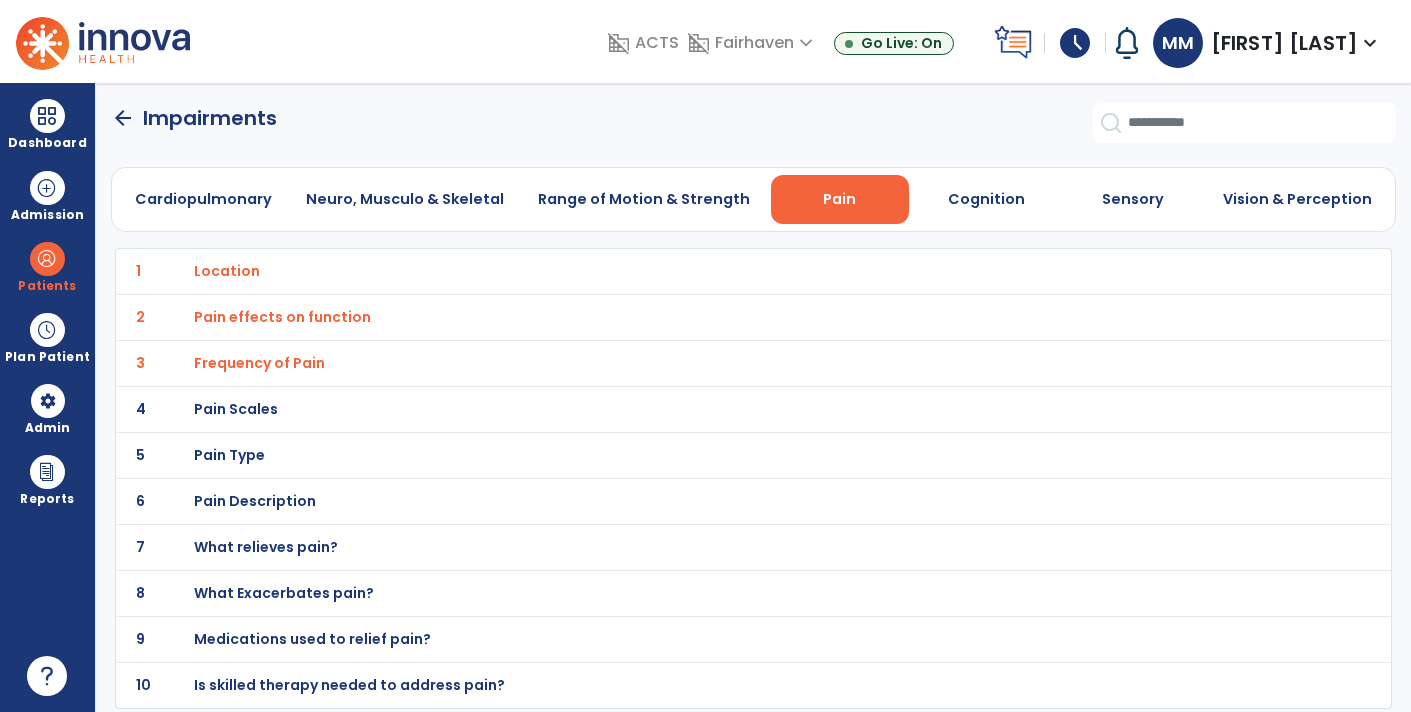 click on "Pain Scales" at bounding box center (227, 271) 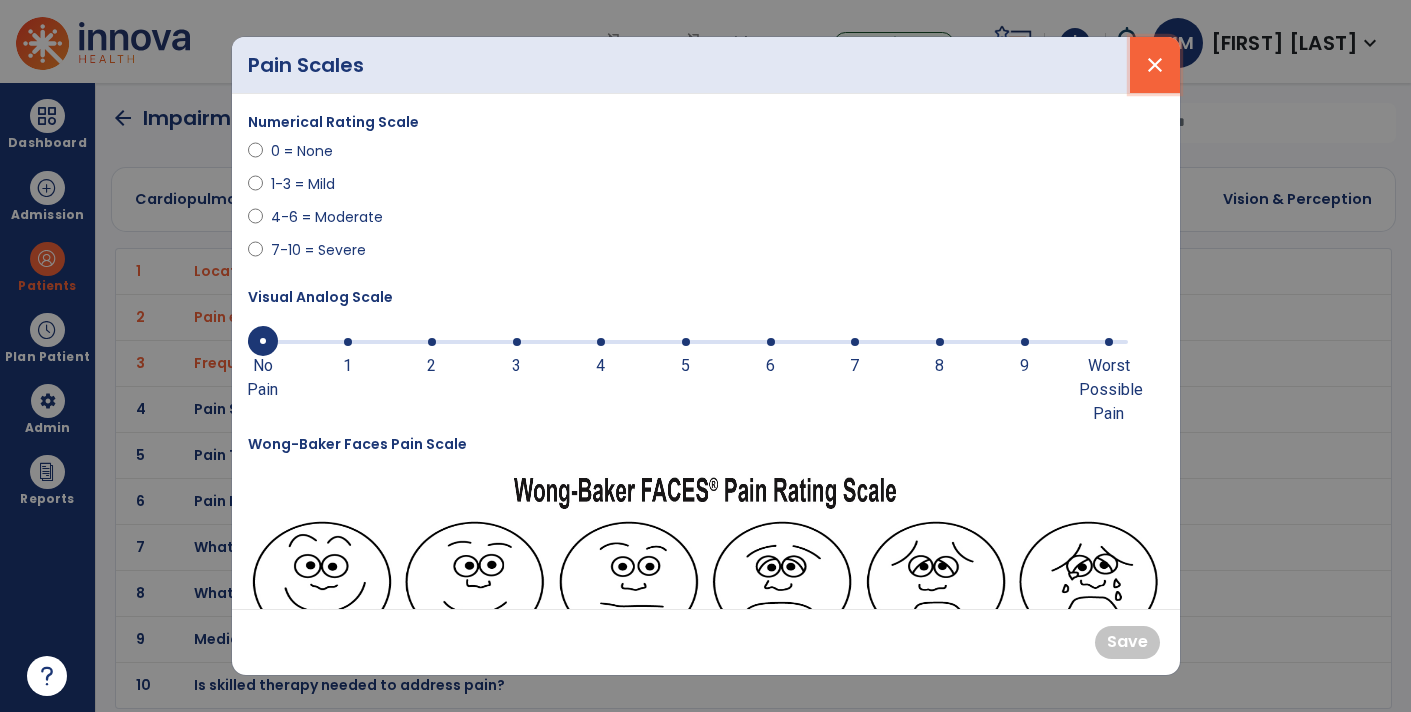 click on "close" at bounding box center (1155, 65) 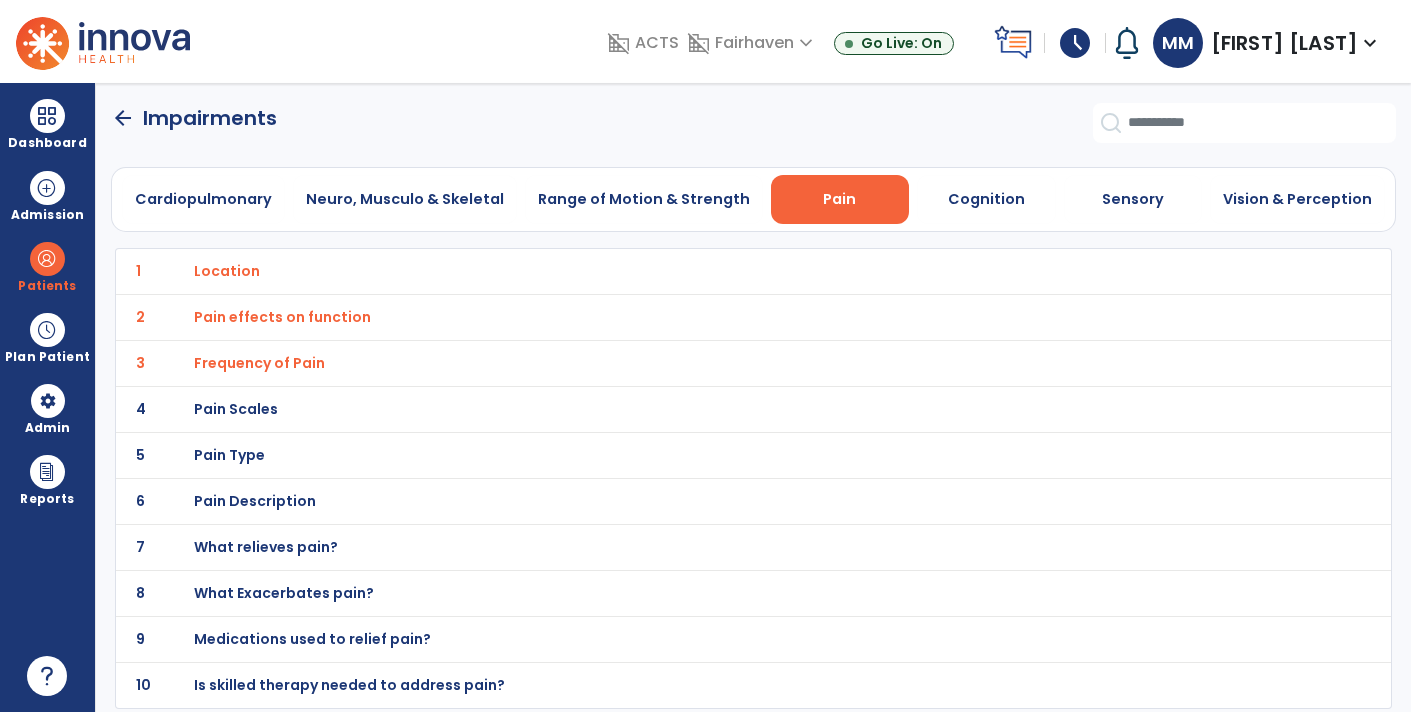 click on "Pain Type" at bounding box center [710, 271] 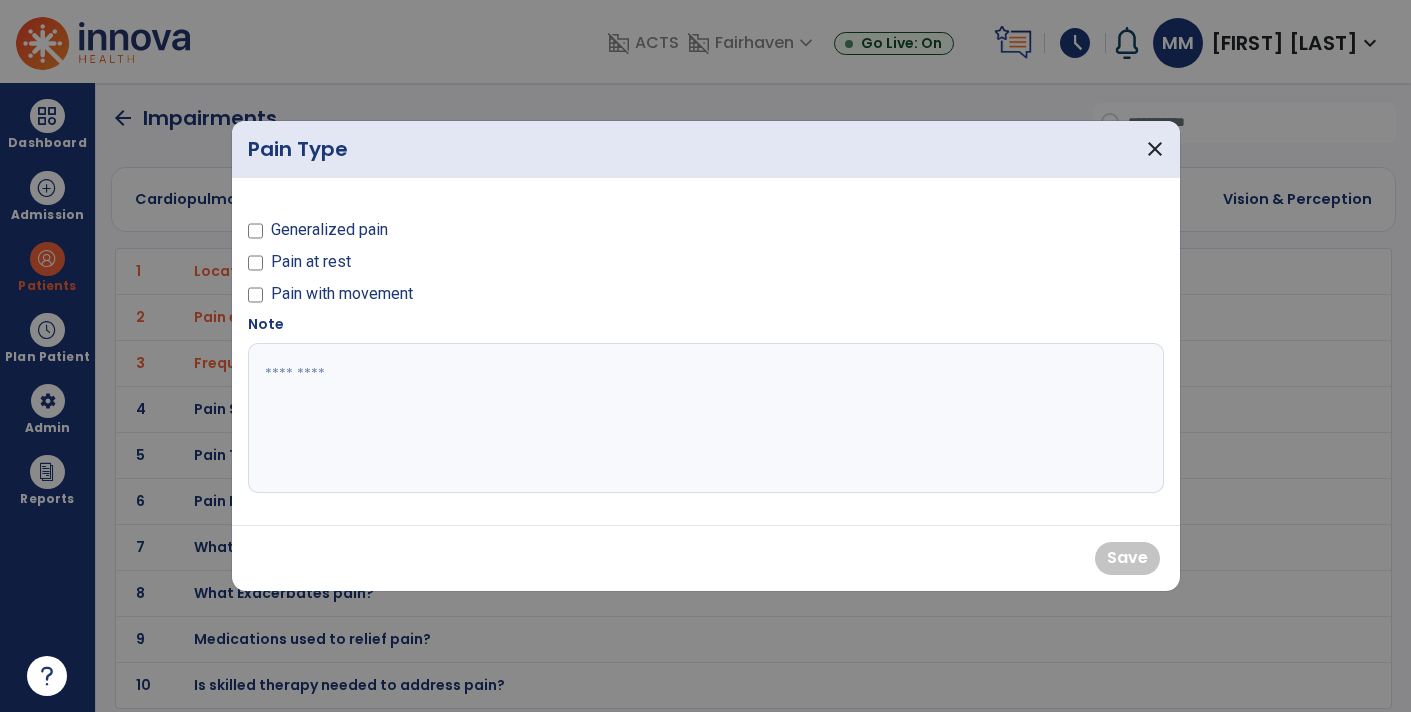 click on "Pain with movement" at bounding box center (342, 294) 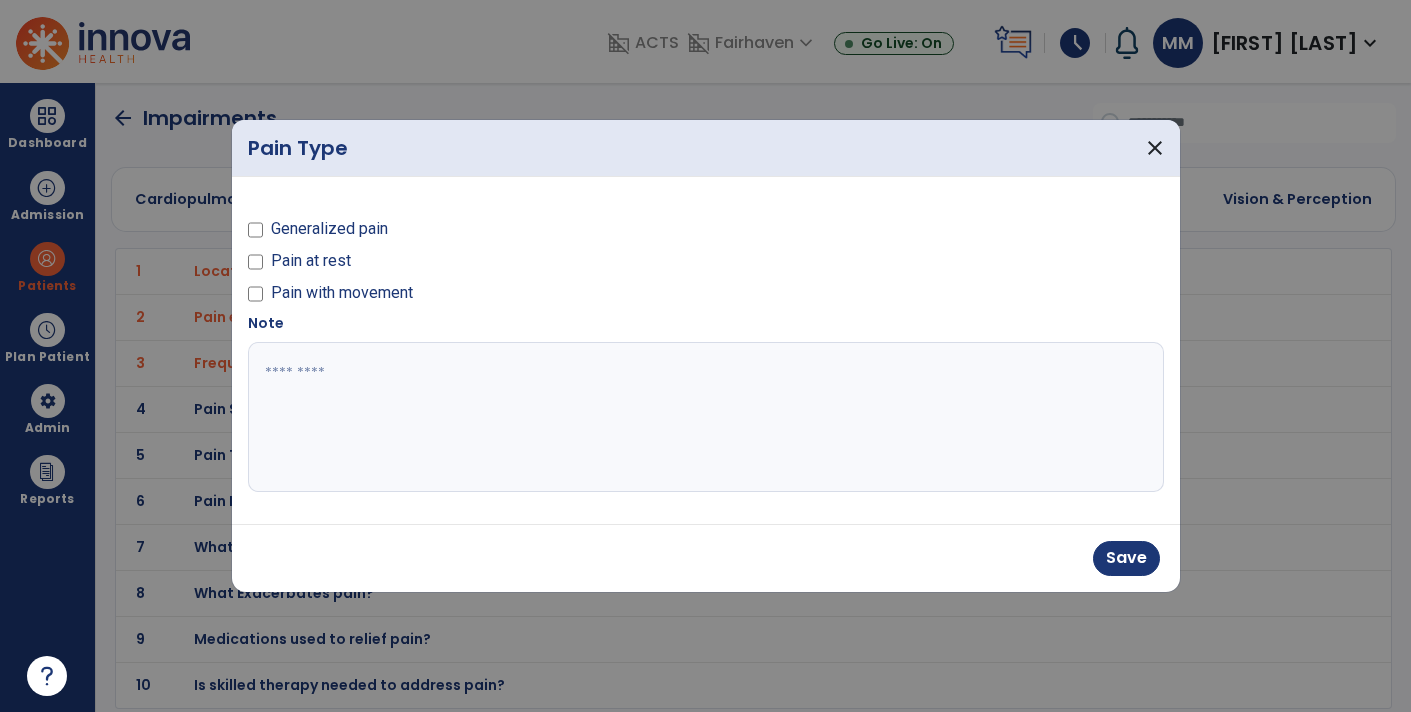 click at bounding box center (706, 417) 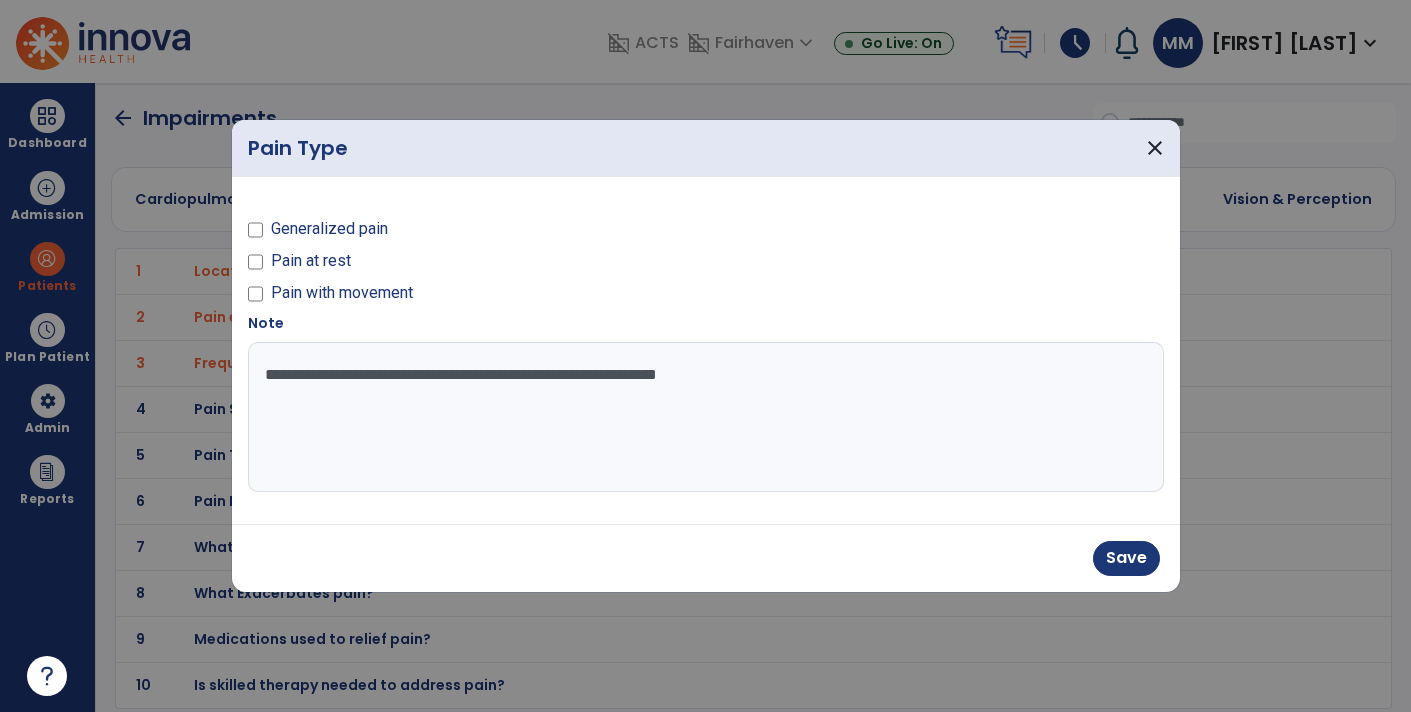type on "**********" 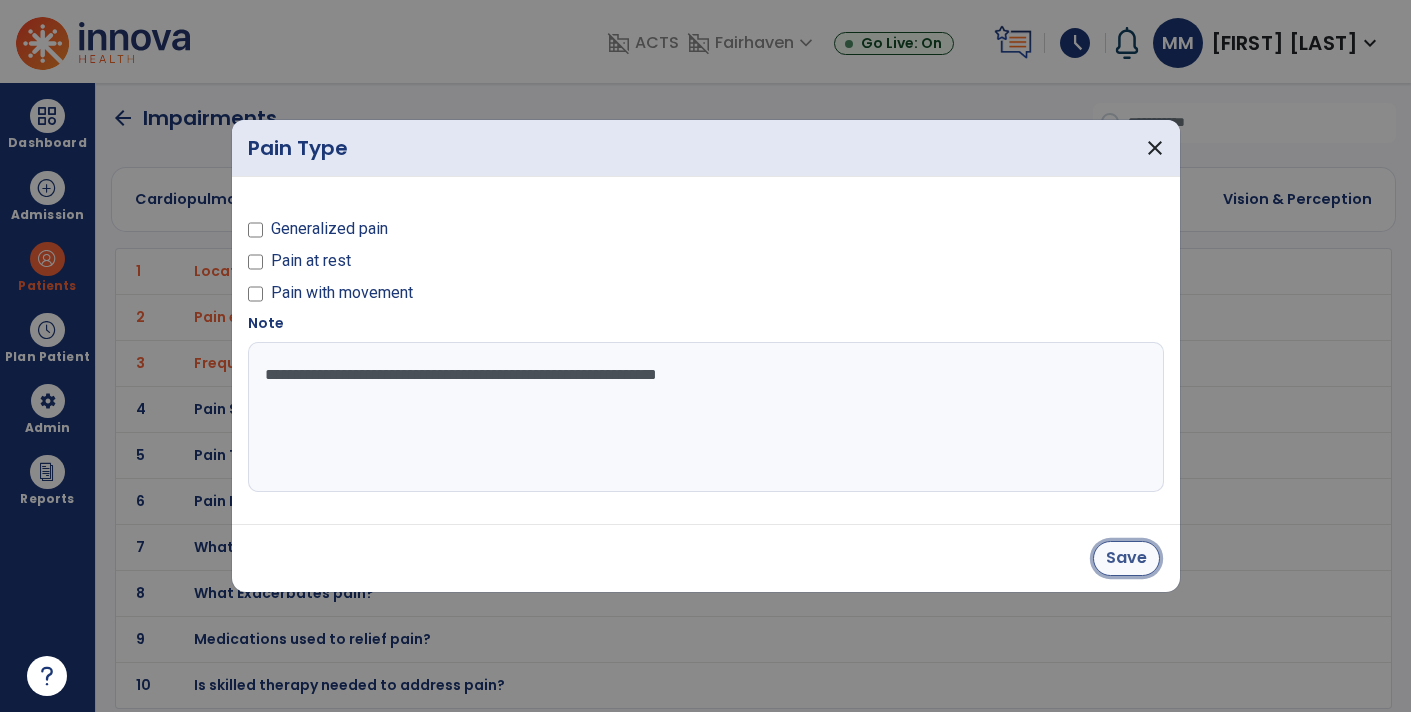 click on "Save" at bounding box center (1126, 558) 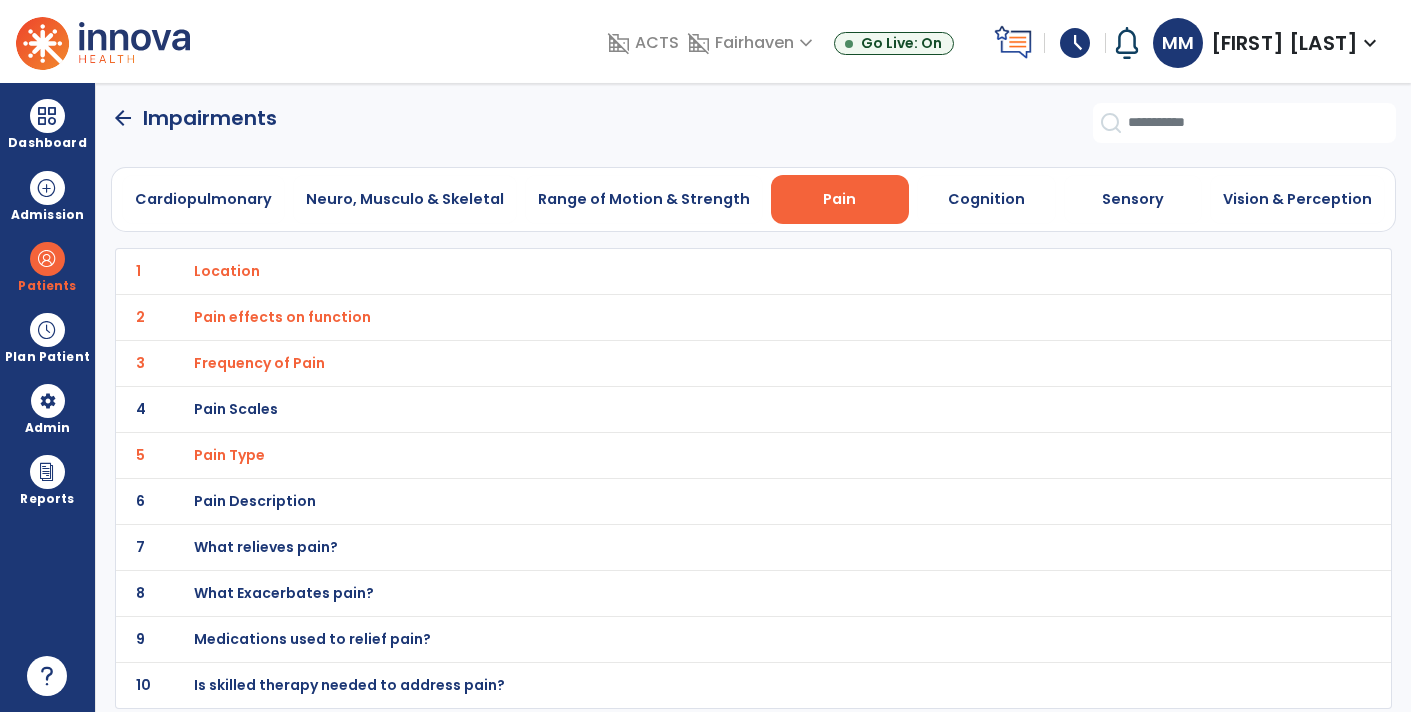 click on "Pain Description" at bounding box center [710, 271] 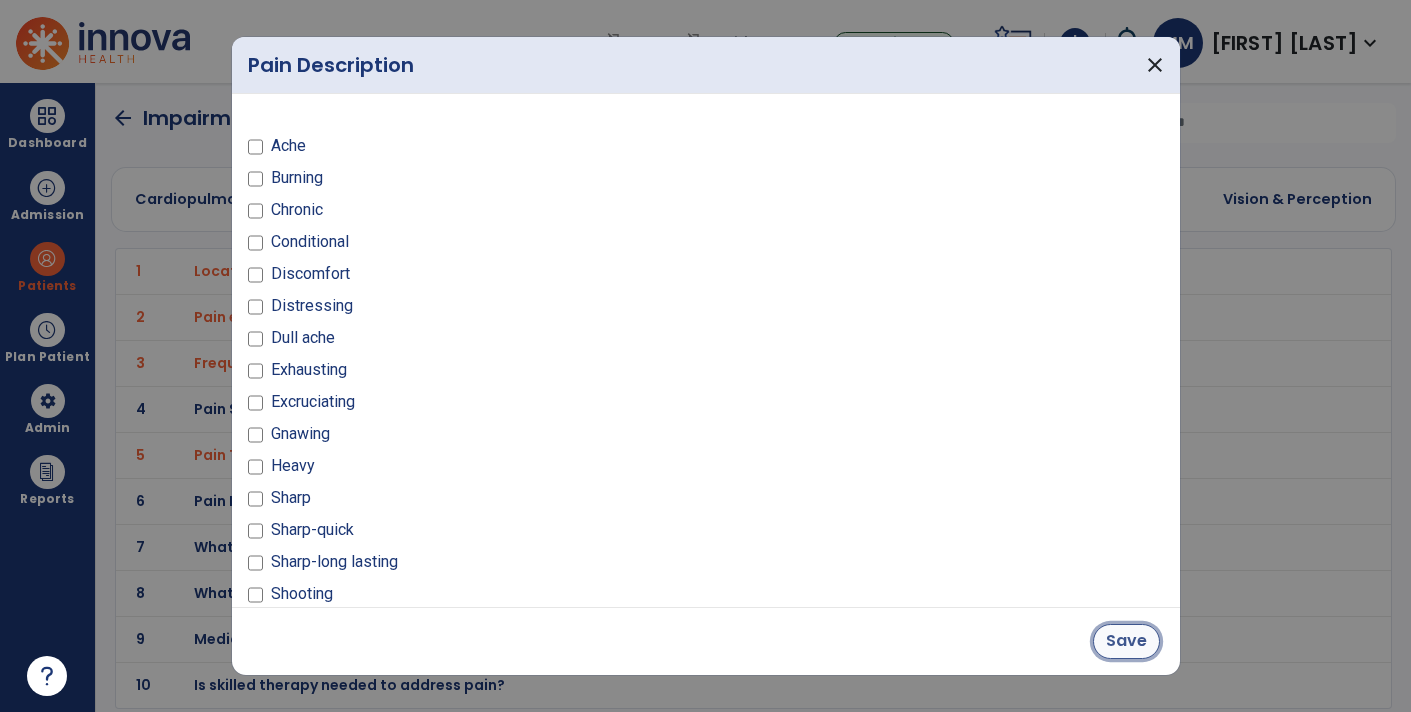 click on "Save" at bounding box center [1126, 641] 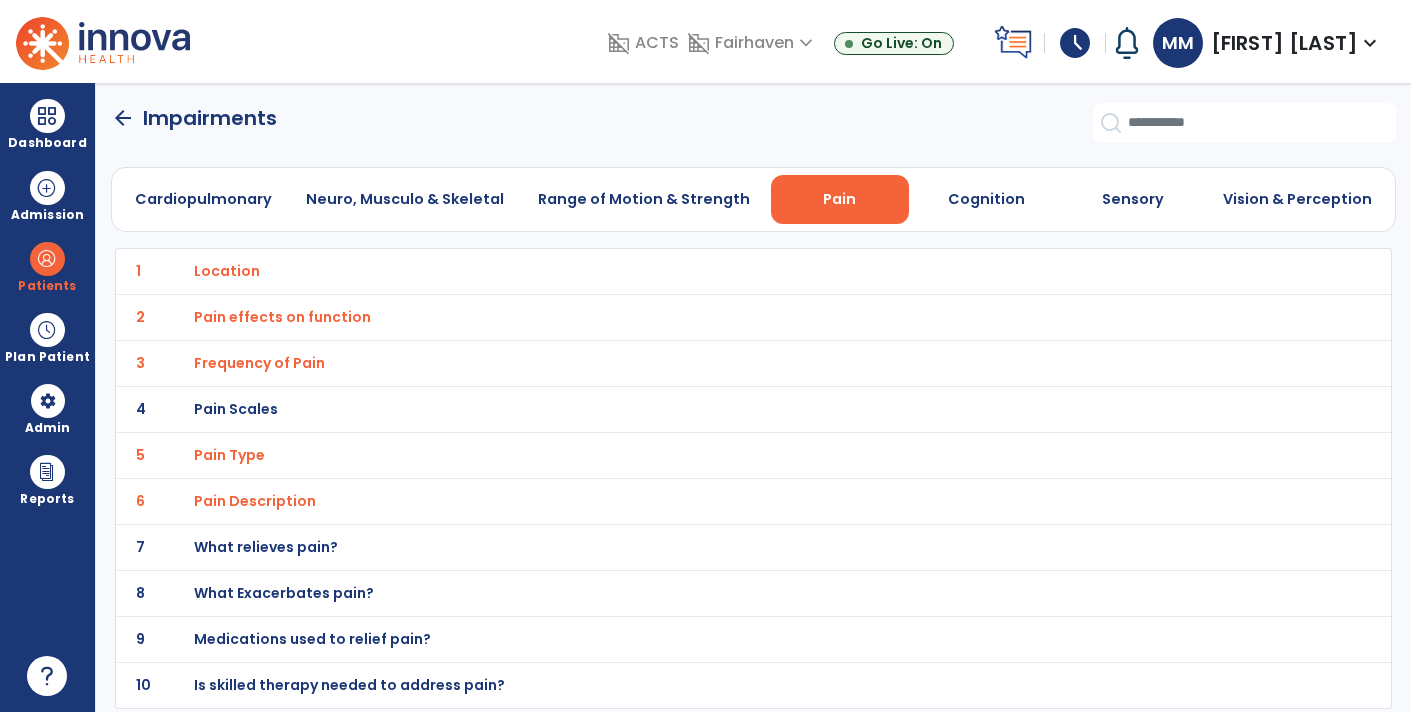 click on "What relieves pain?" at bounding box center [227, 271] 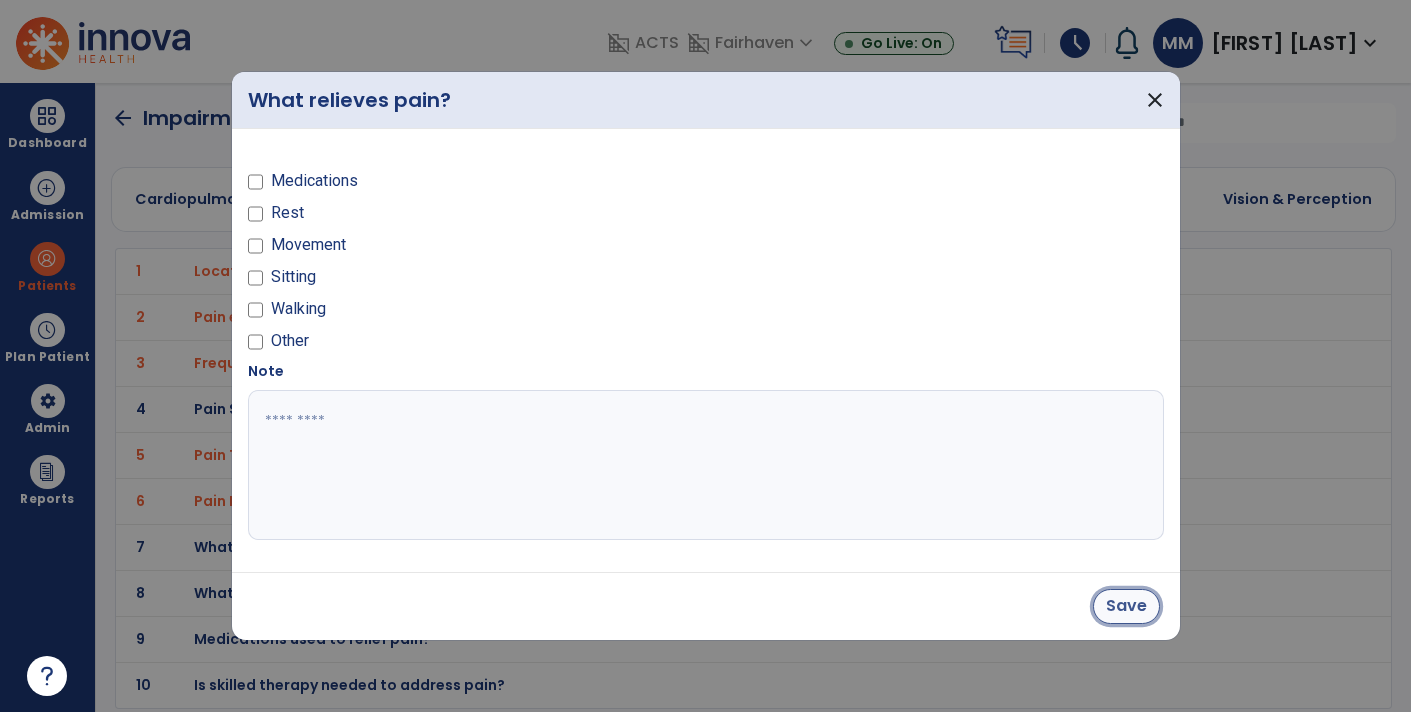 click on "Save" at bounding box center (1126, 606) 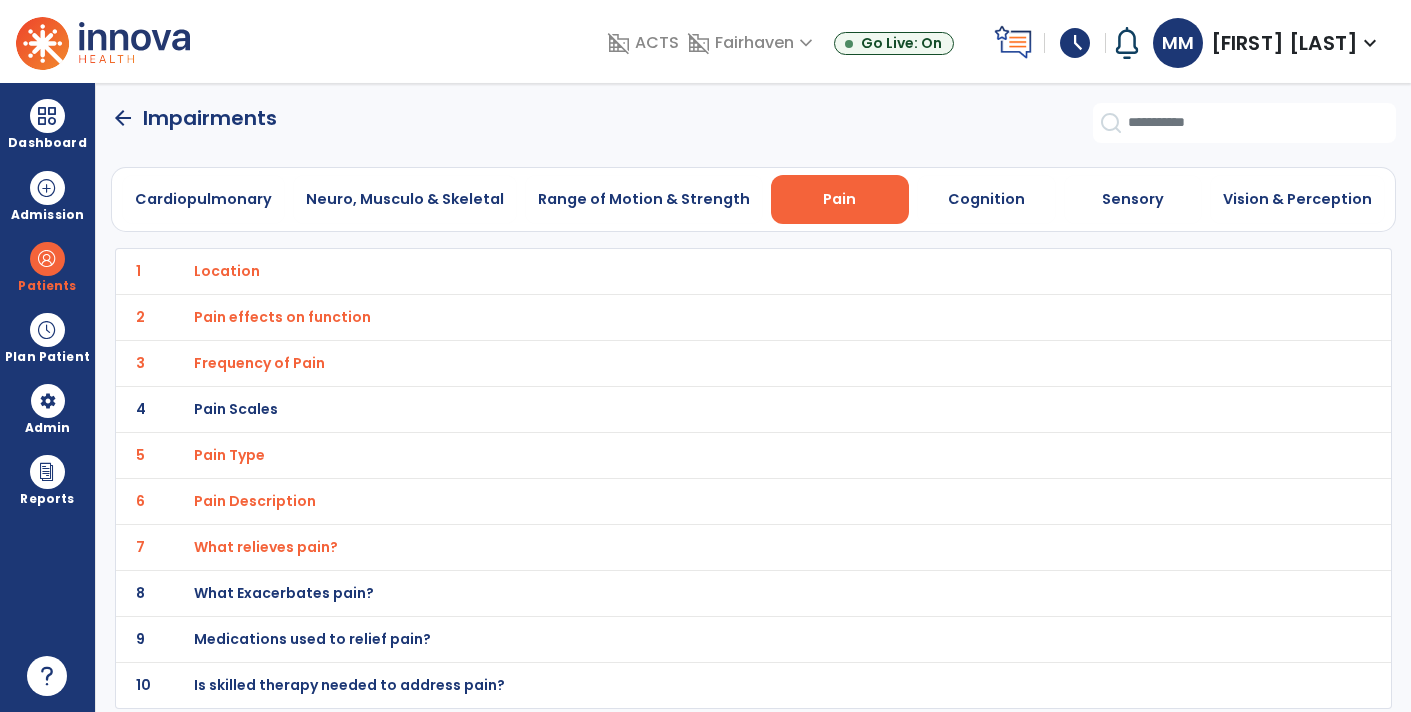 click on "What Exacerbates pain?" at bounding box center (227, 271) 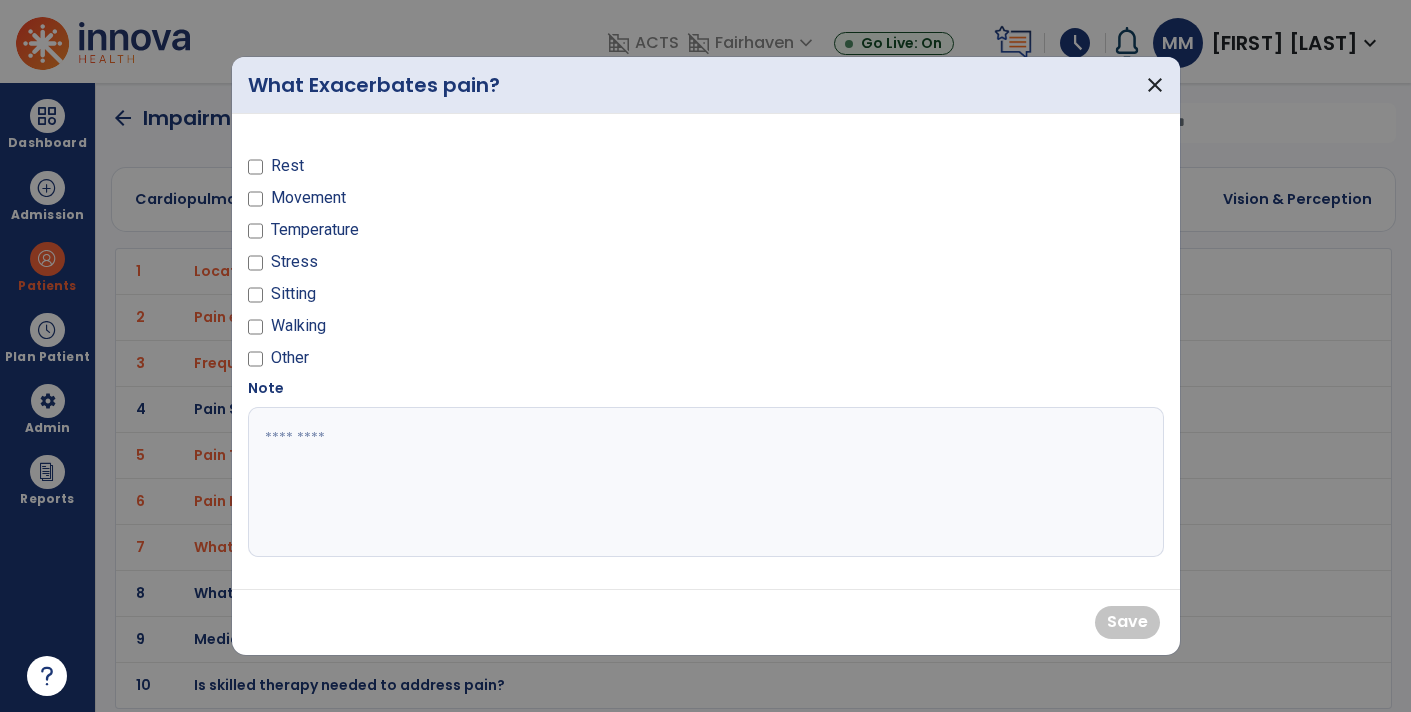 click on "Walking" at bounding box center (298, 326) 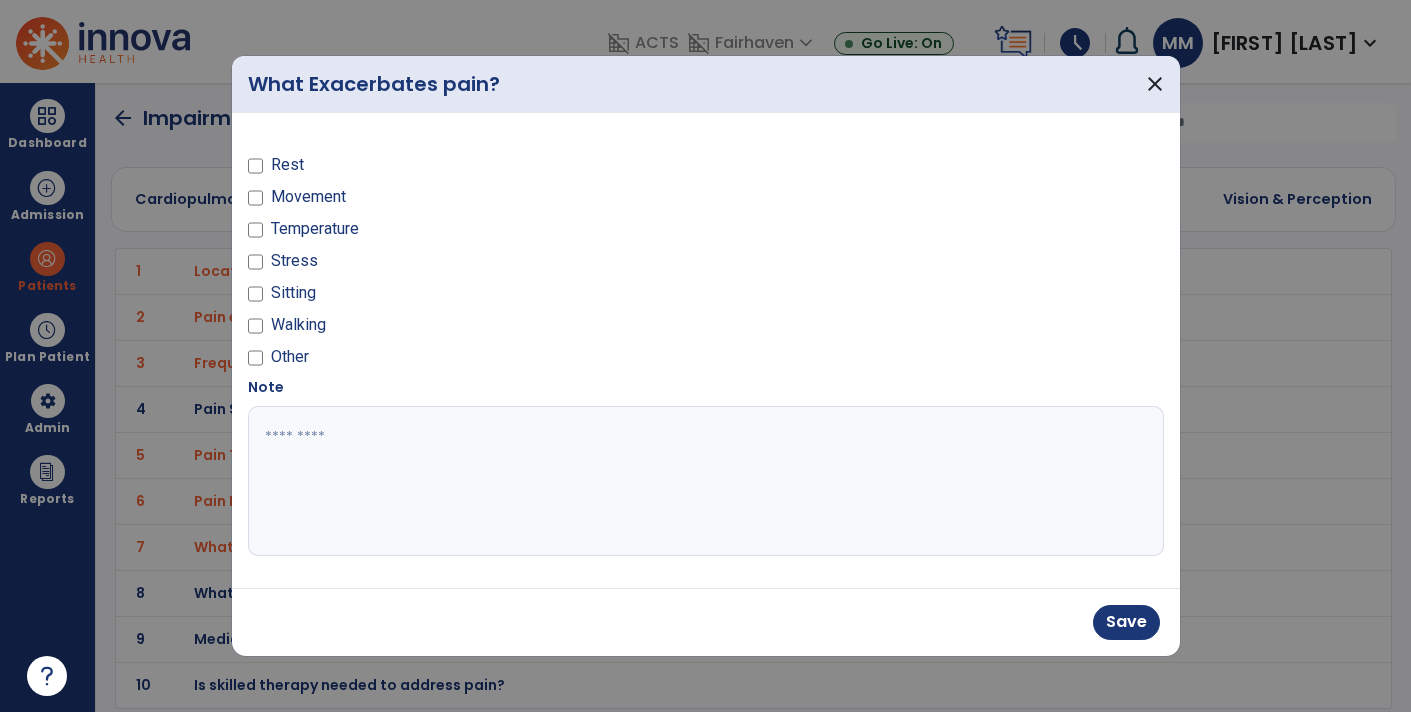 click at bounding box center [706, 481] 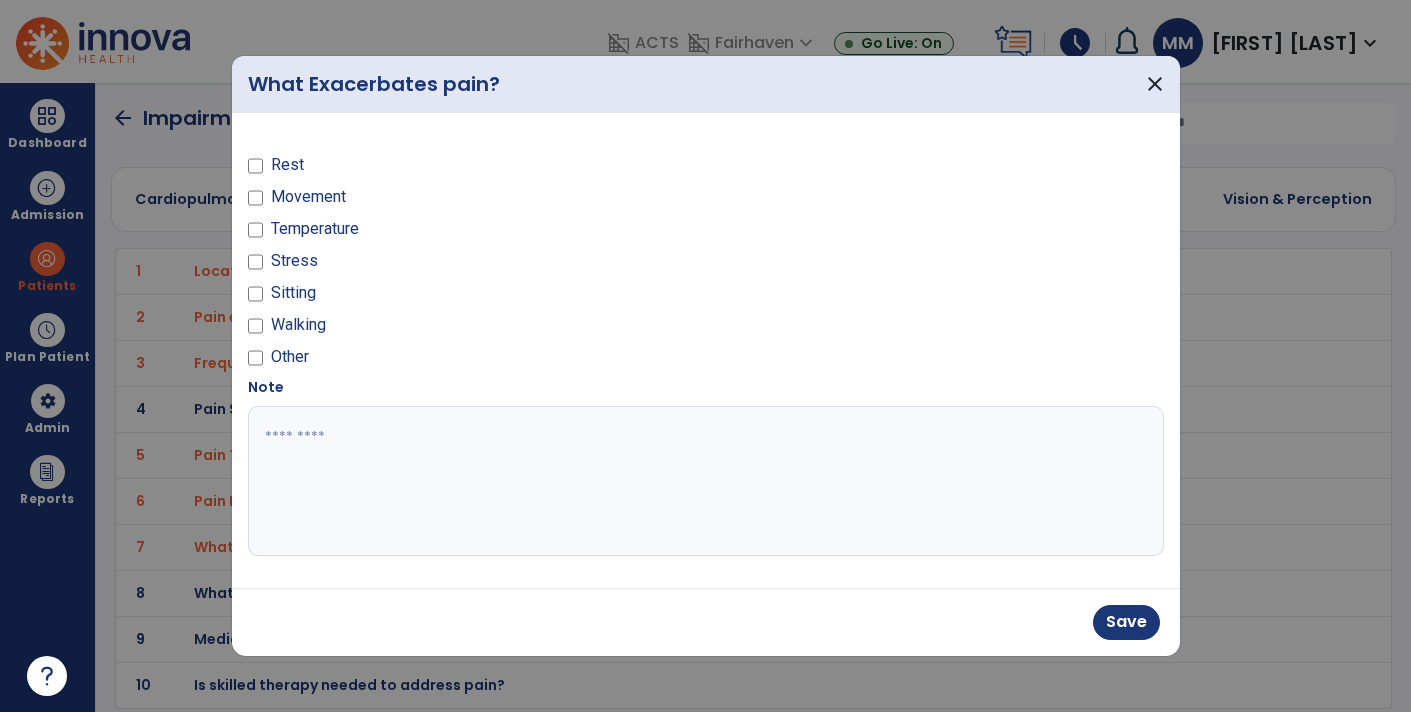 type on "*" 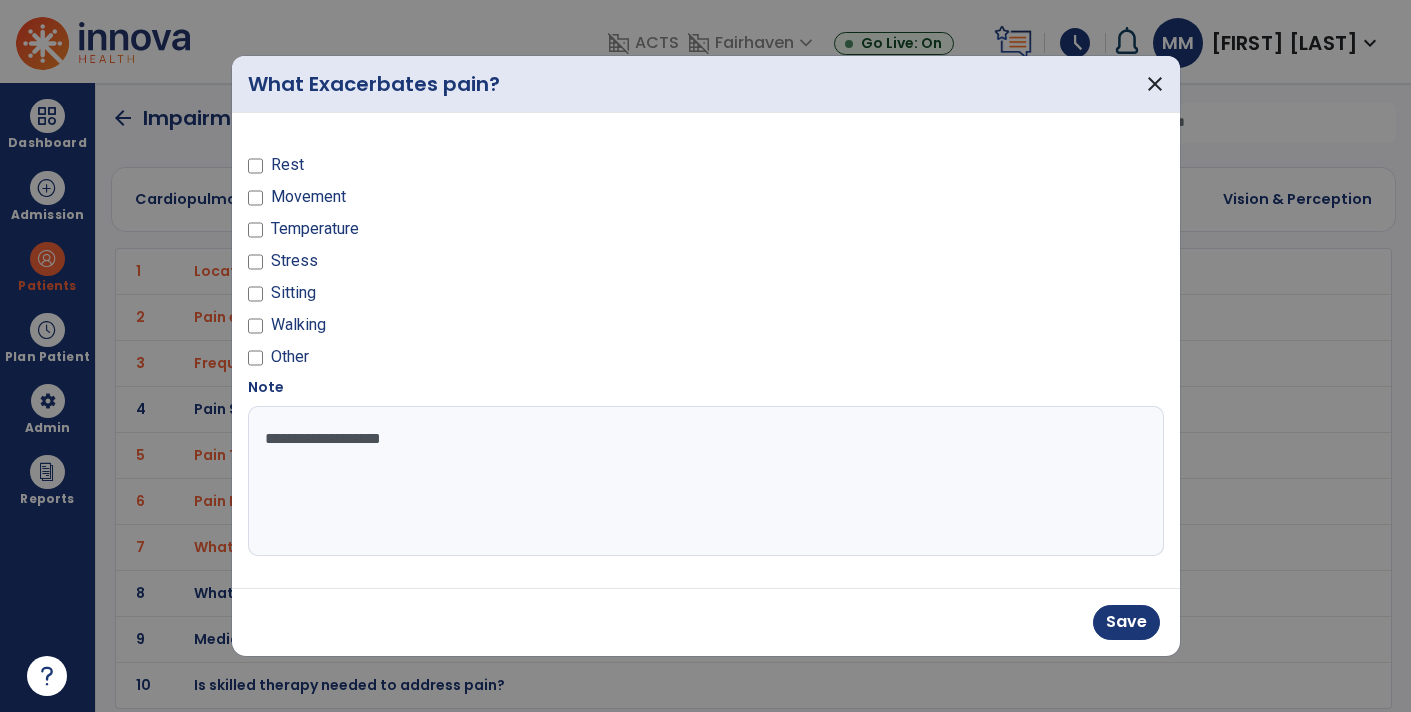 type on "**********" 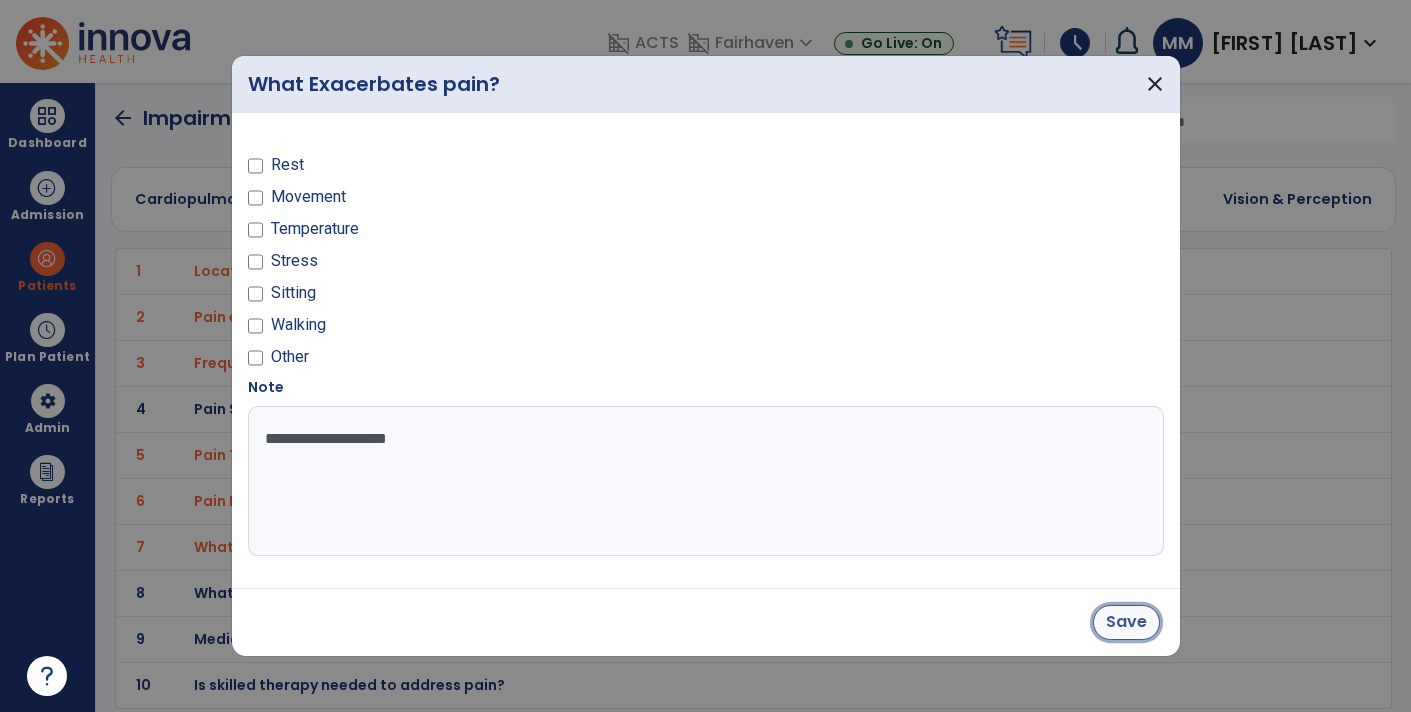 click on "Save" at bounding box center (1126, 622) 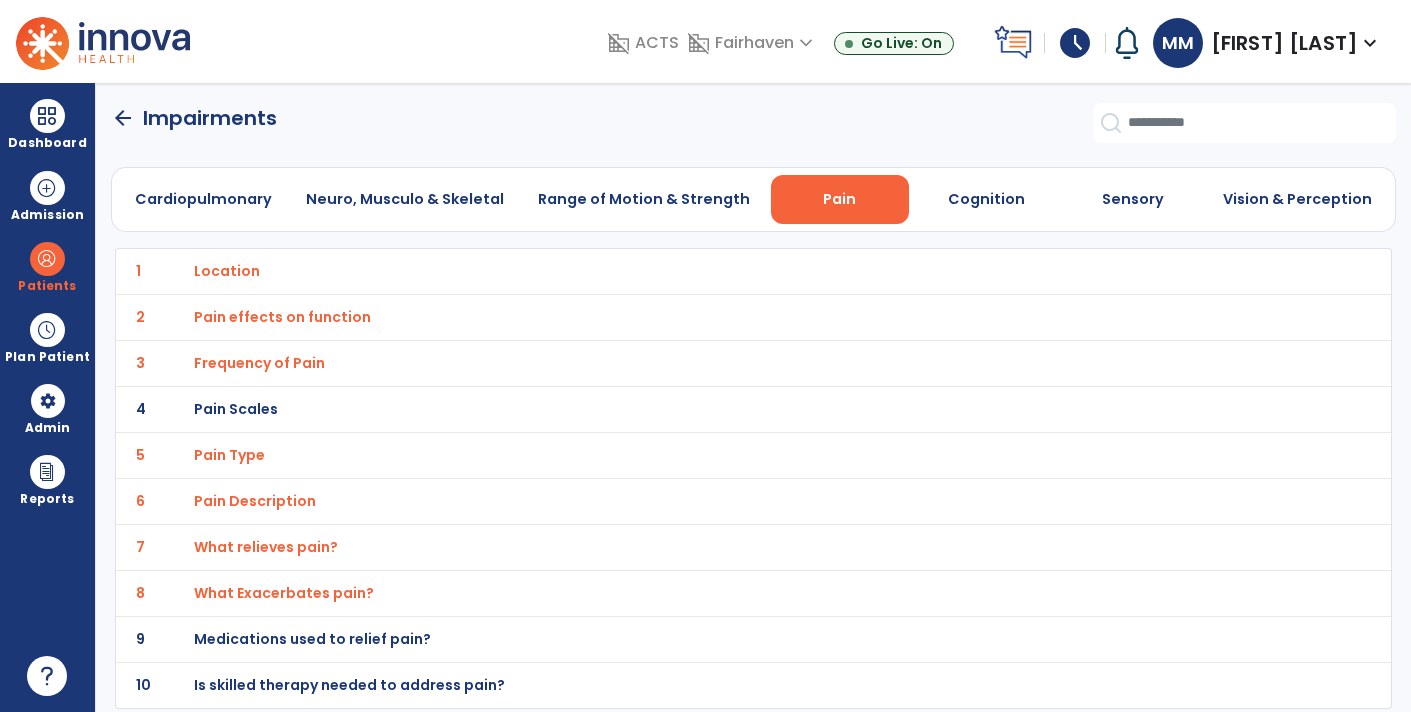 click on "What Exacerbates pain?" at bounding box center (710, 271) 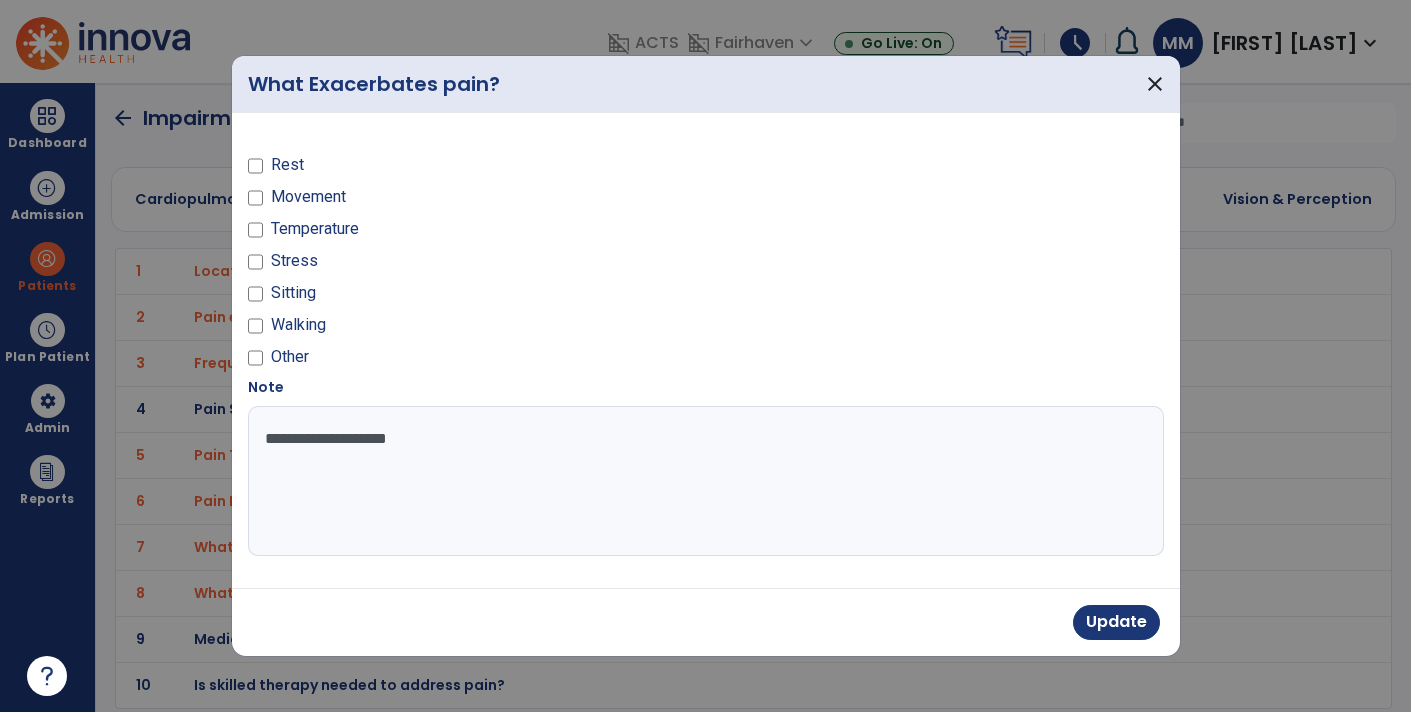 click on "**********" at bounding box center [706, 481] 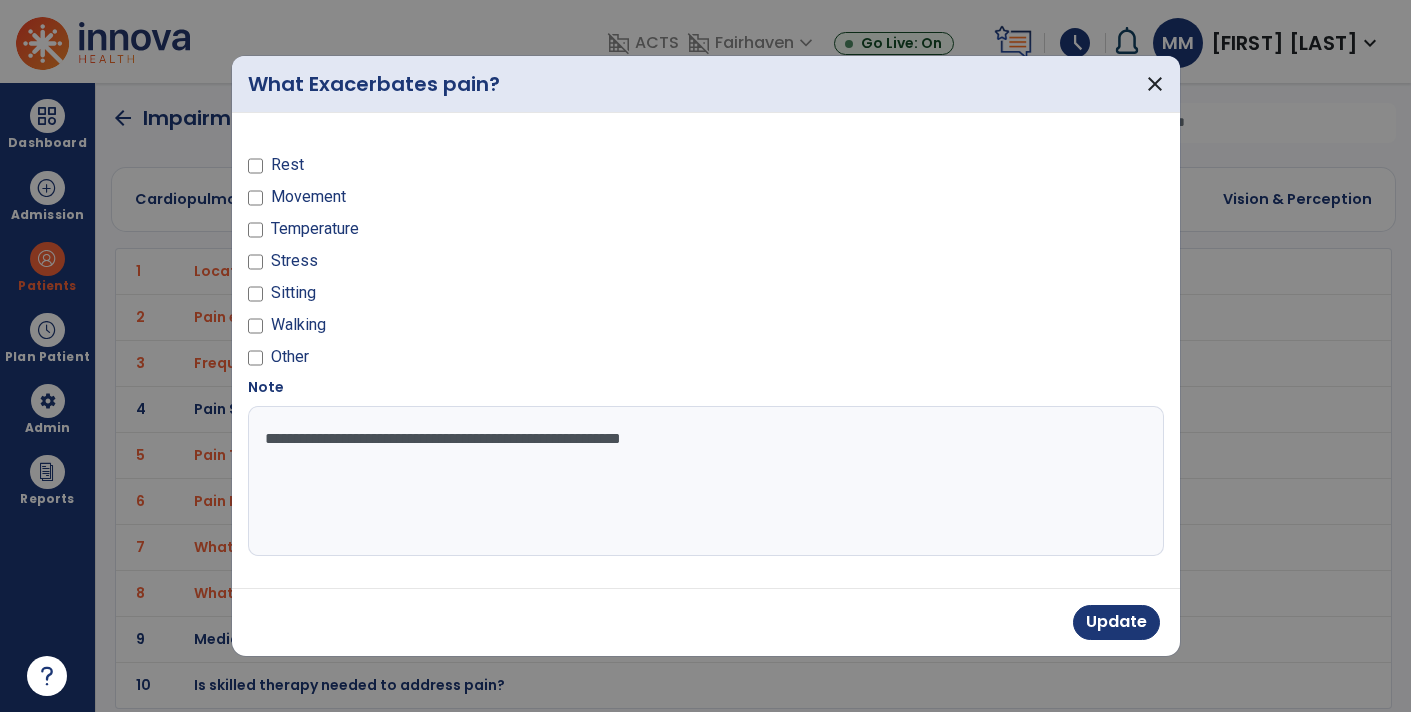 type on "**********" 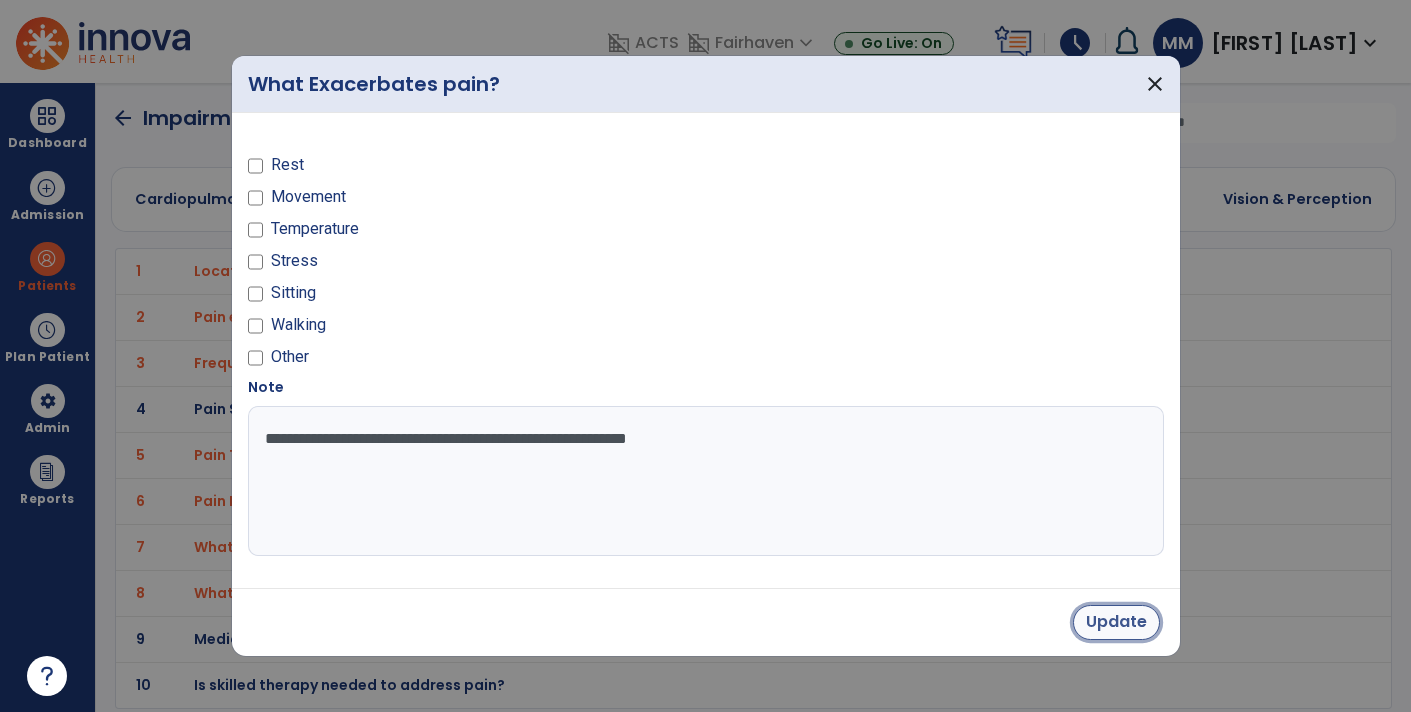 click on "Update" at bounding box center [1116, 622] 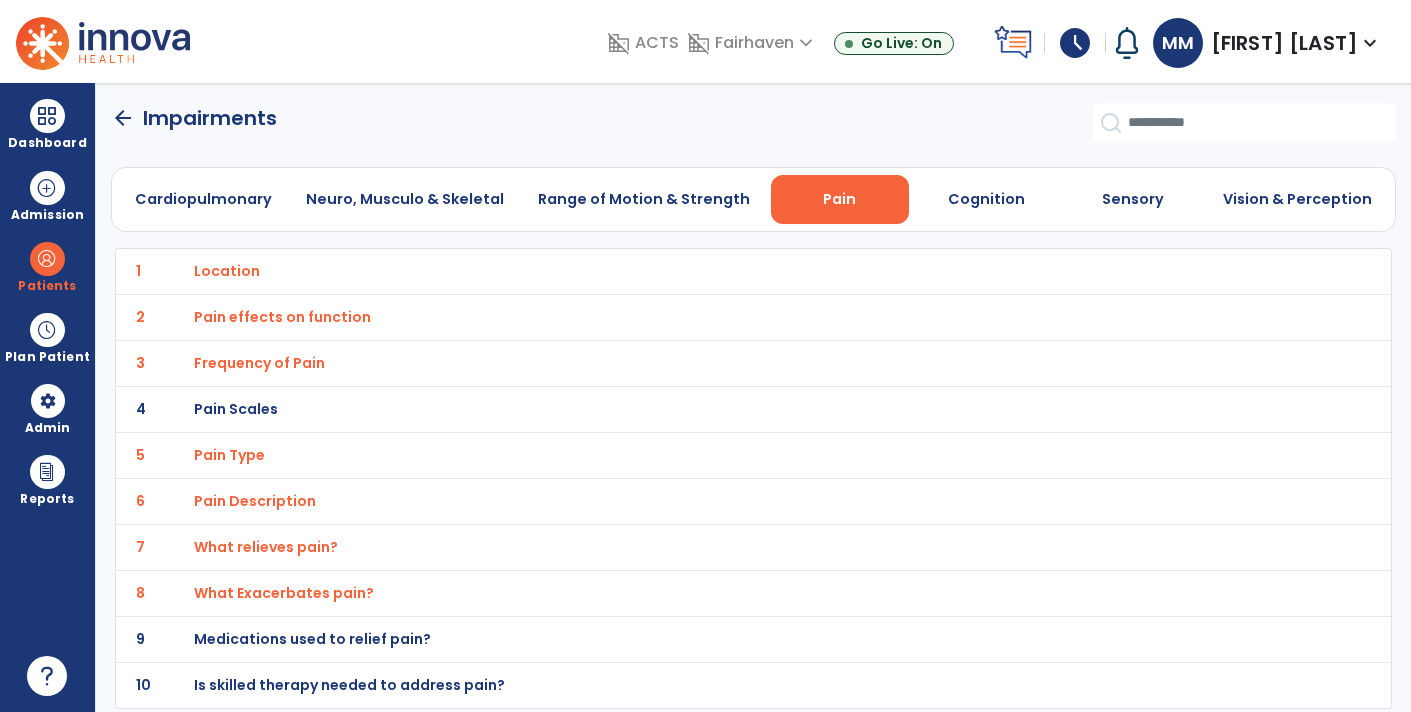 click on "9 Medications used to relief pain?" 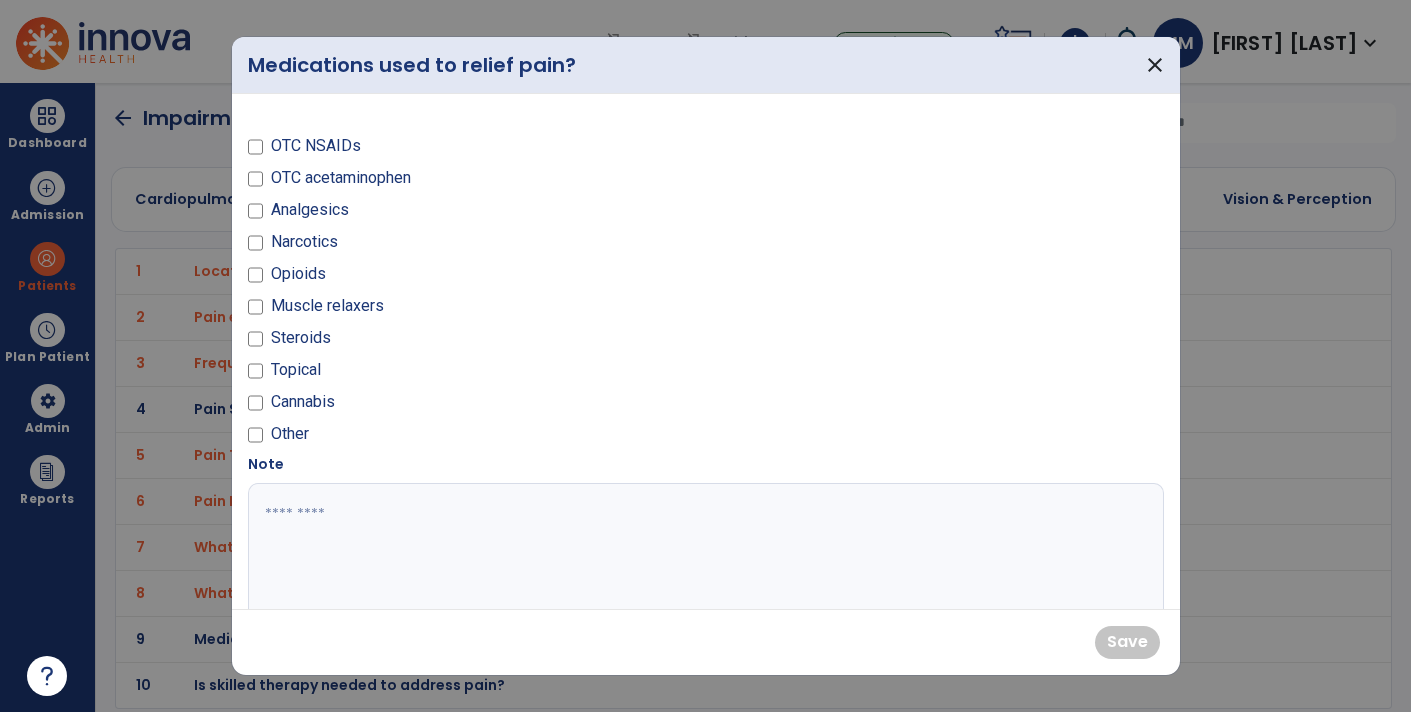 click at bounding box center (704, 558) 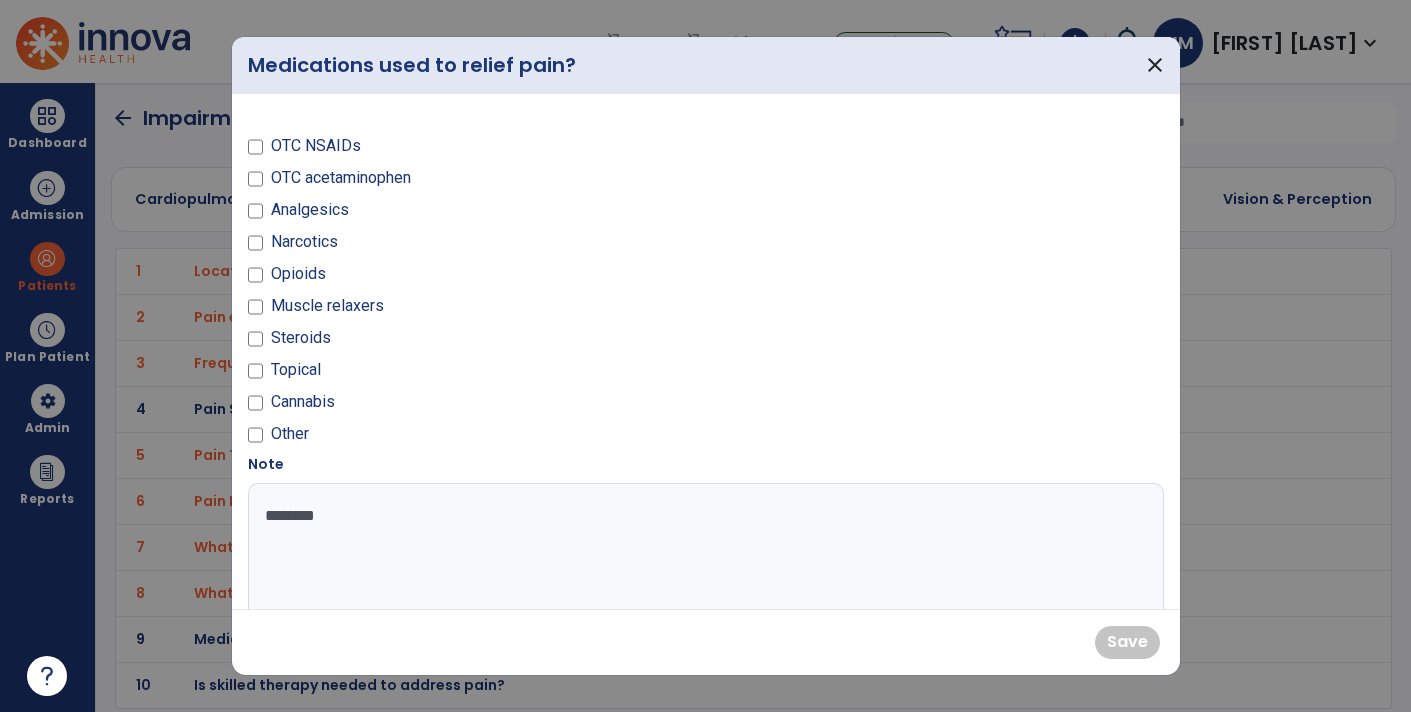 type on "*********" 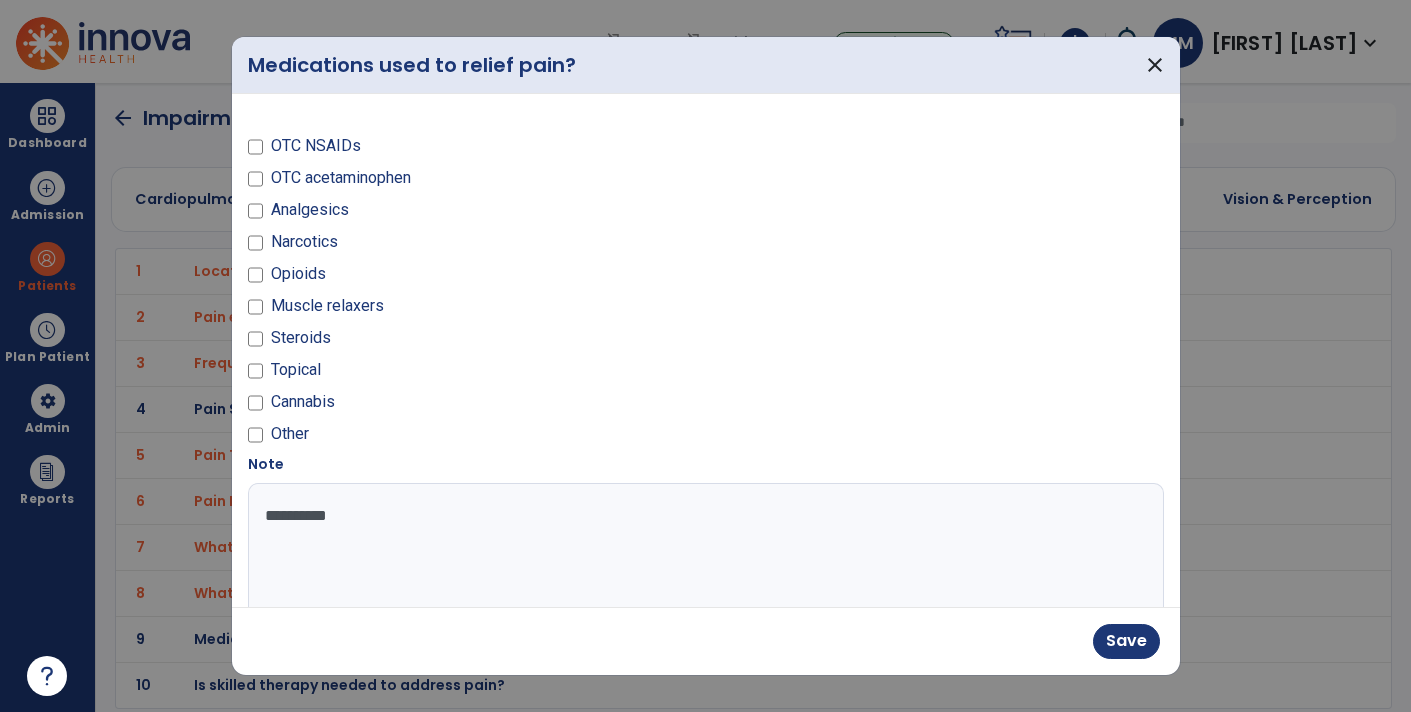 click on "*********" at bounding box center (704, 558) 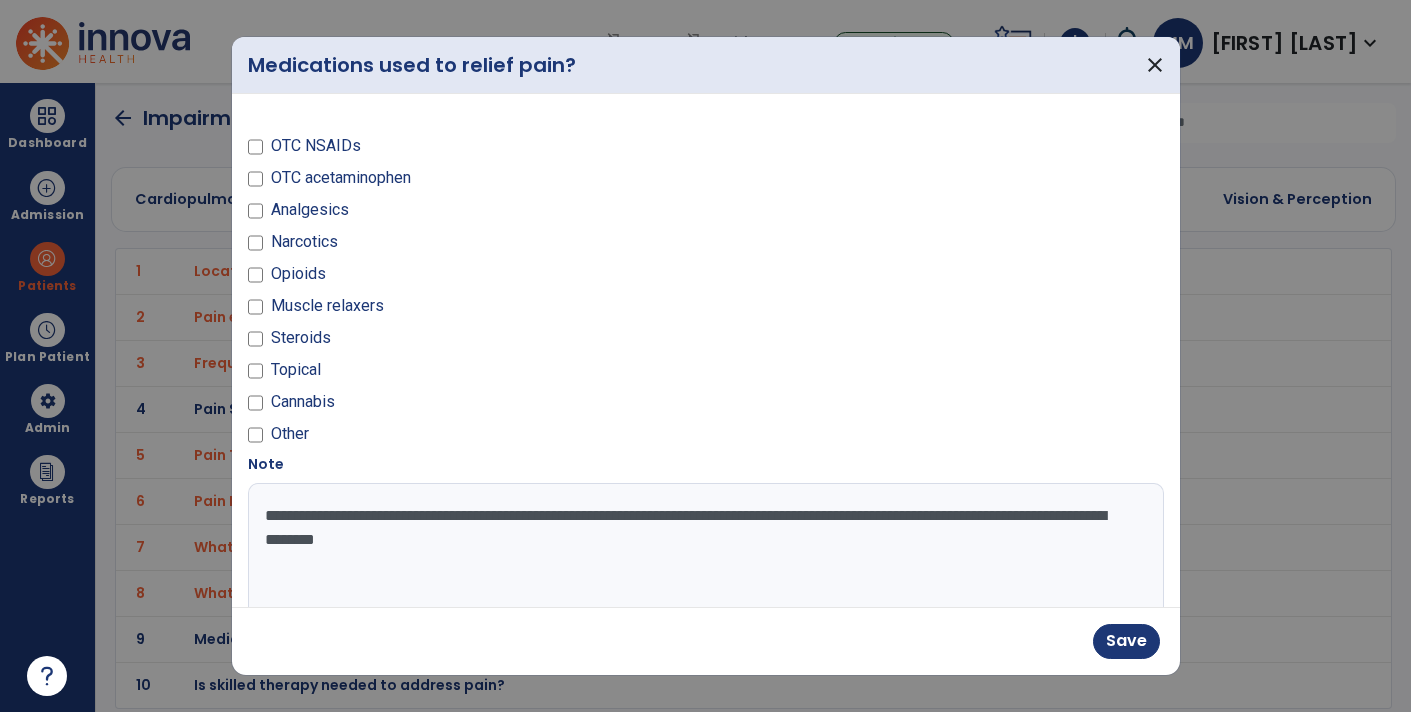 type on "**********" 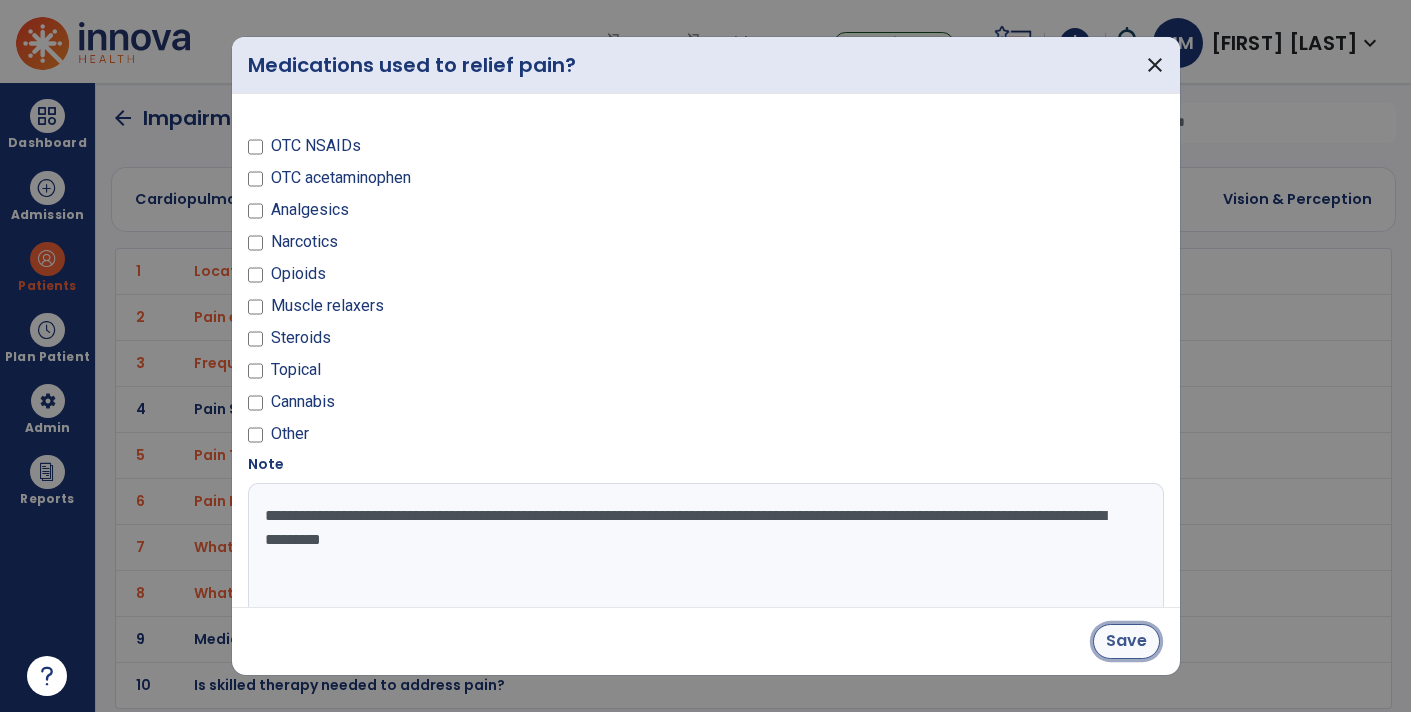 click on "Save" at bounding box center [1126, 641] 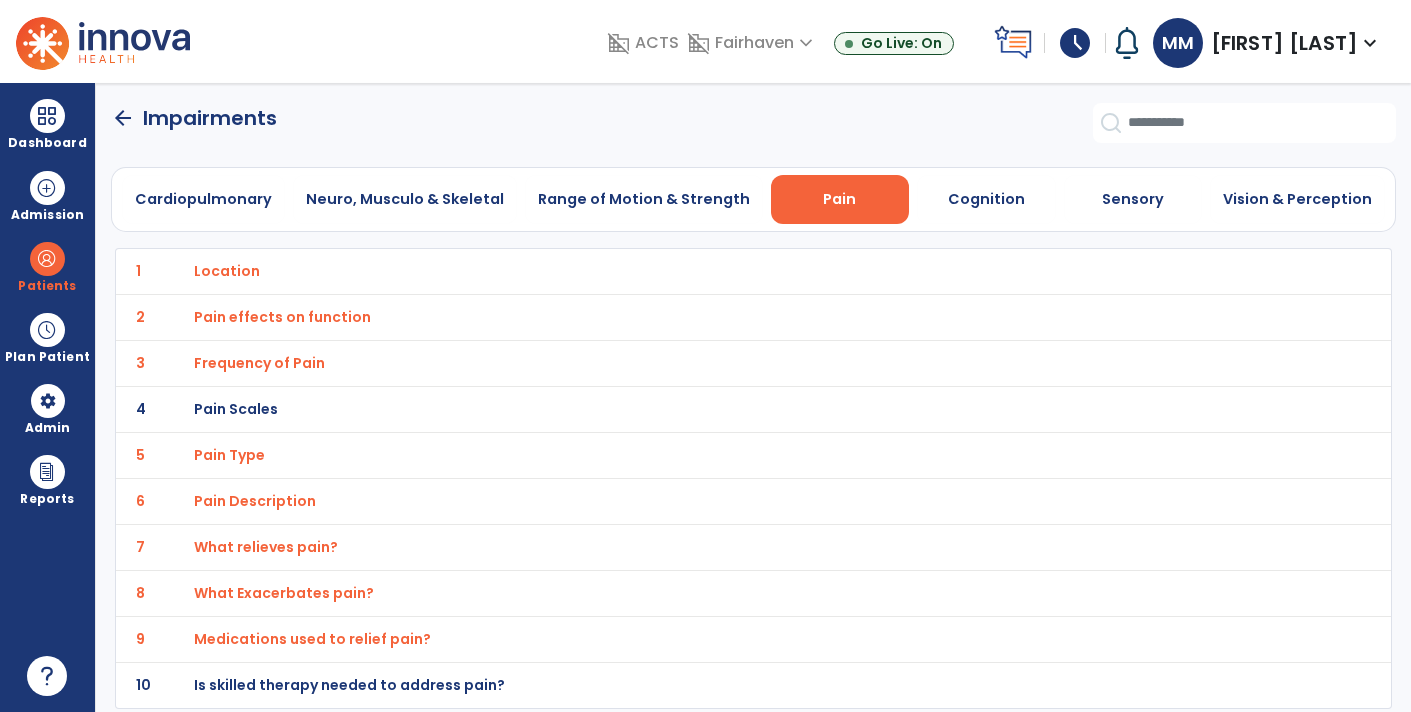 click on "10 Is skilled therapy needed to address pain?" 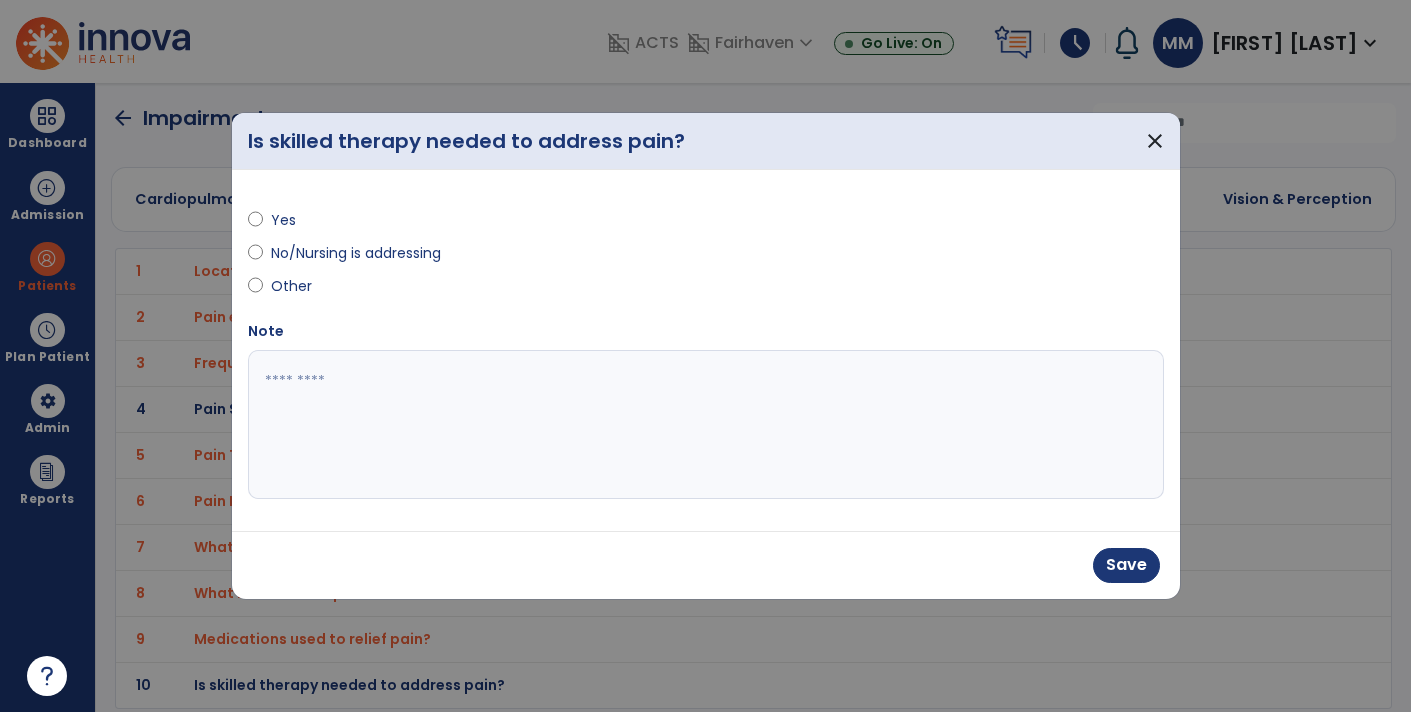 click at bounding box center [706, 425] 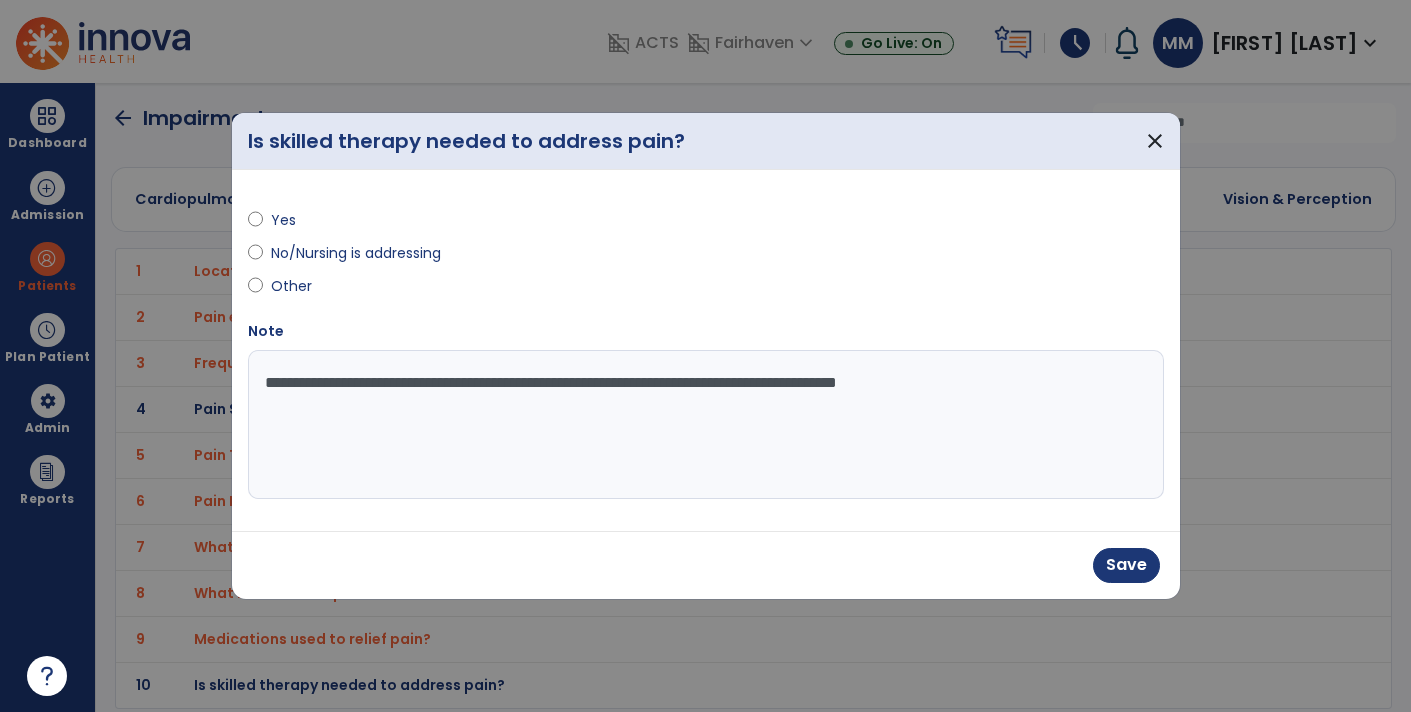 type on "**********" 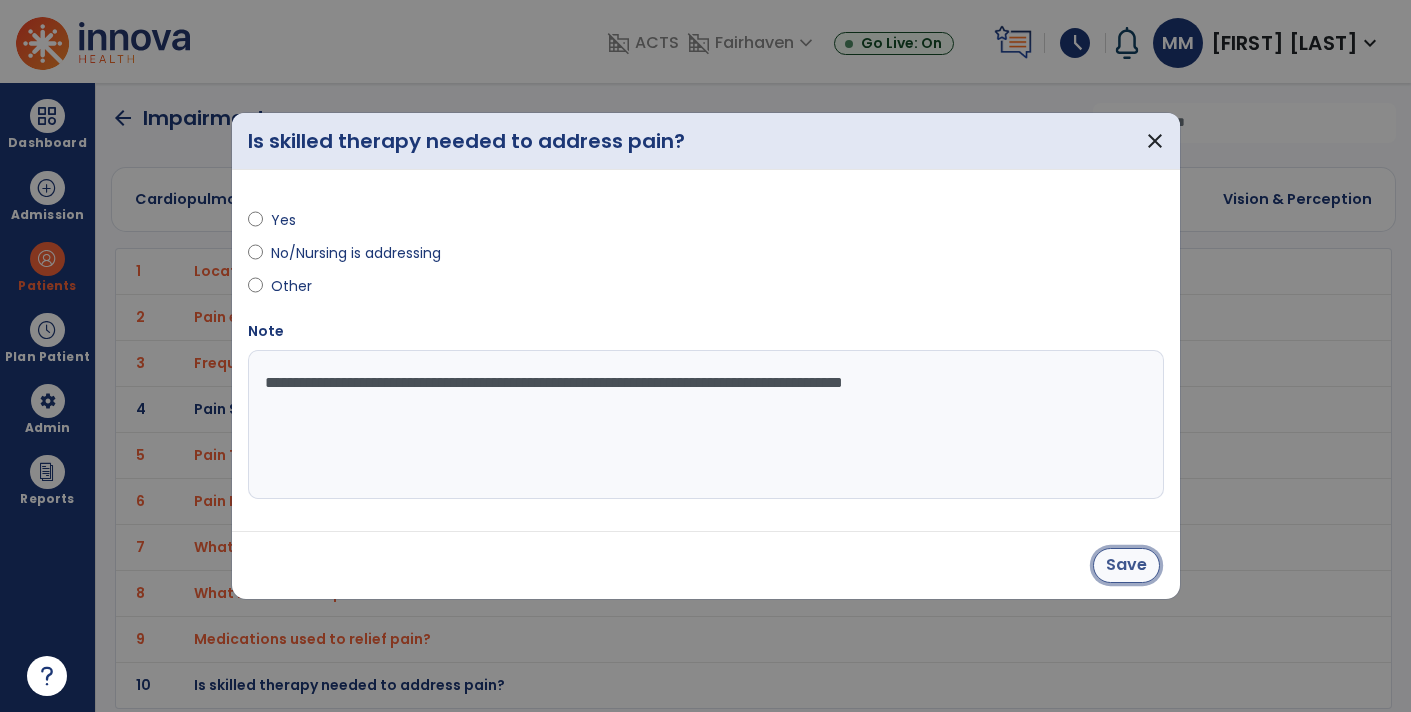 click on "Save" at bounding box center [1126, 565] 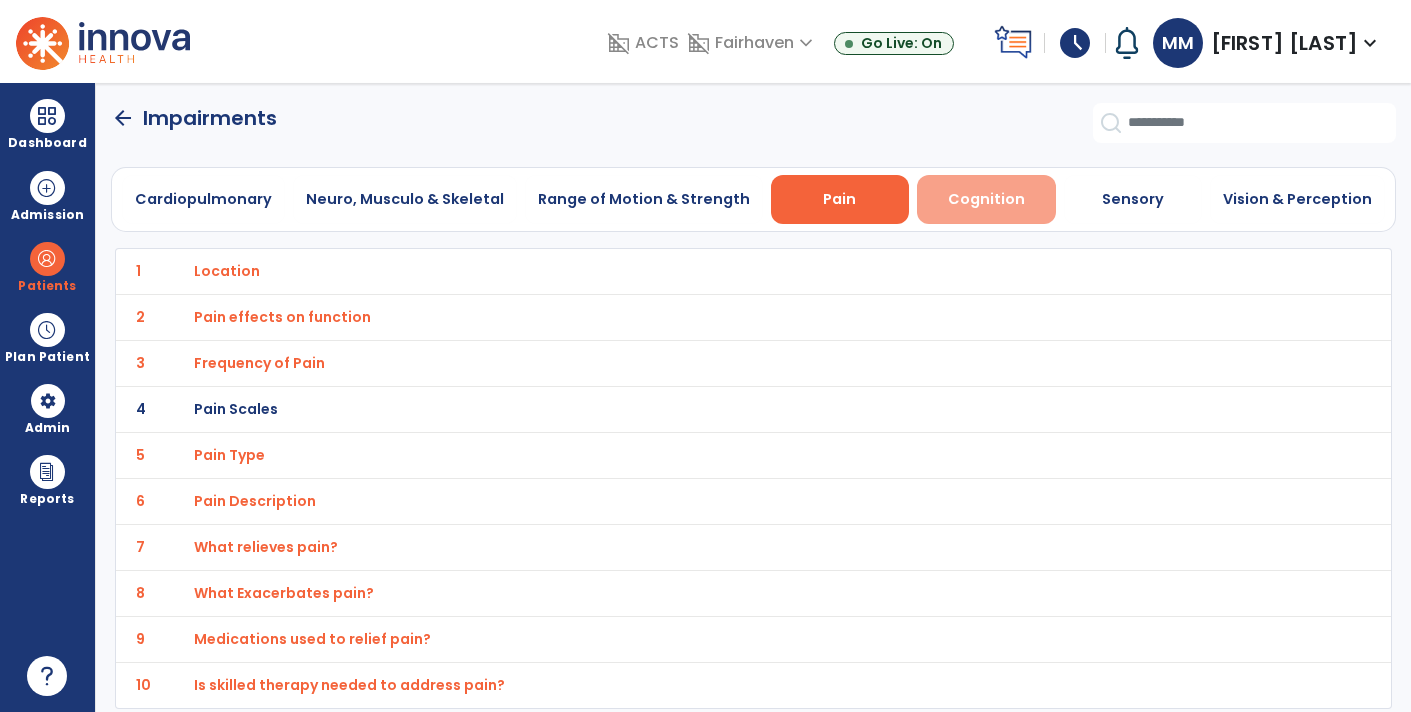 click on "Cognition" at bounding box center [986, 199] 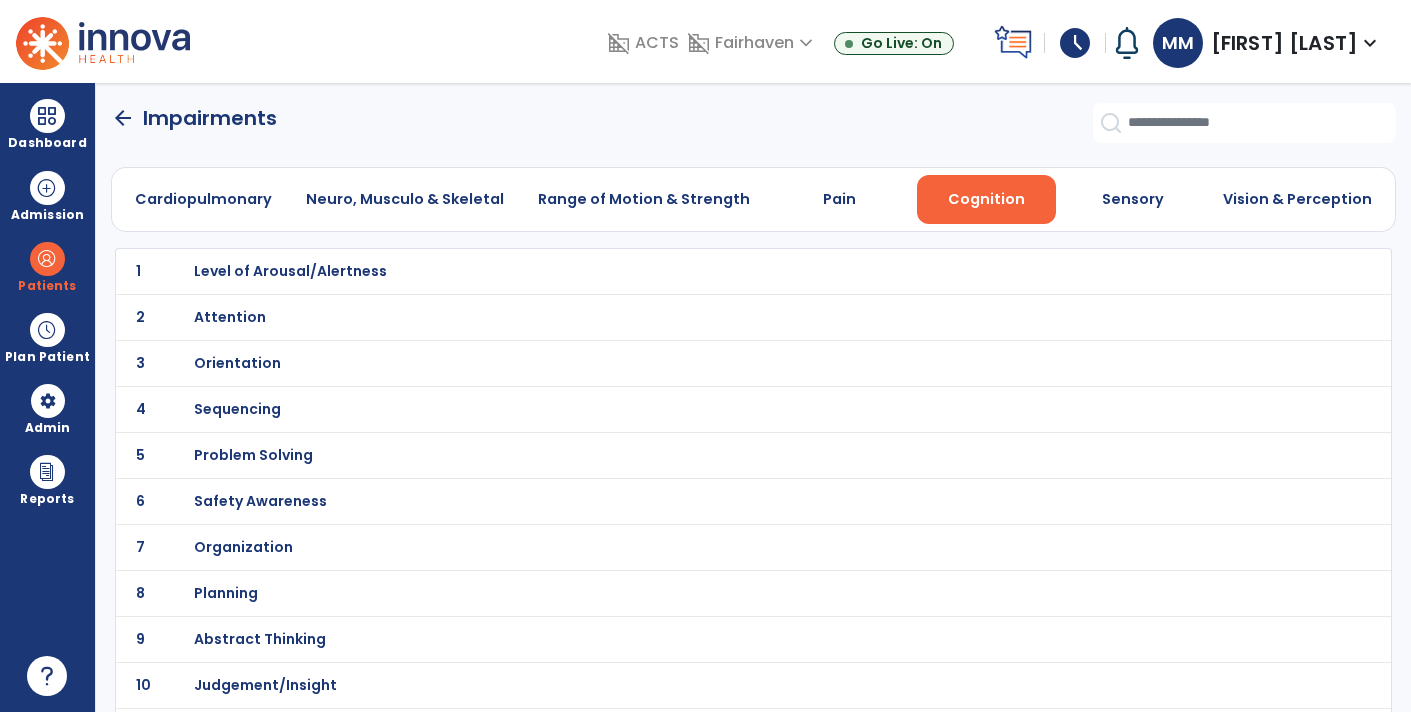 click on "1 Level of Arousal/Alertness" 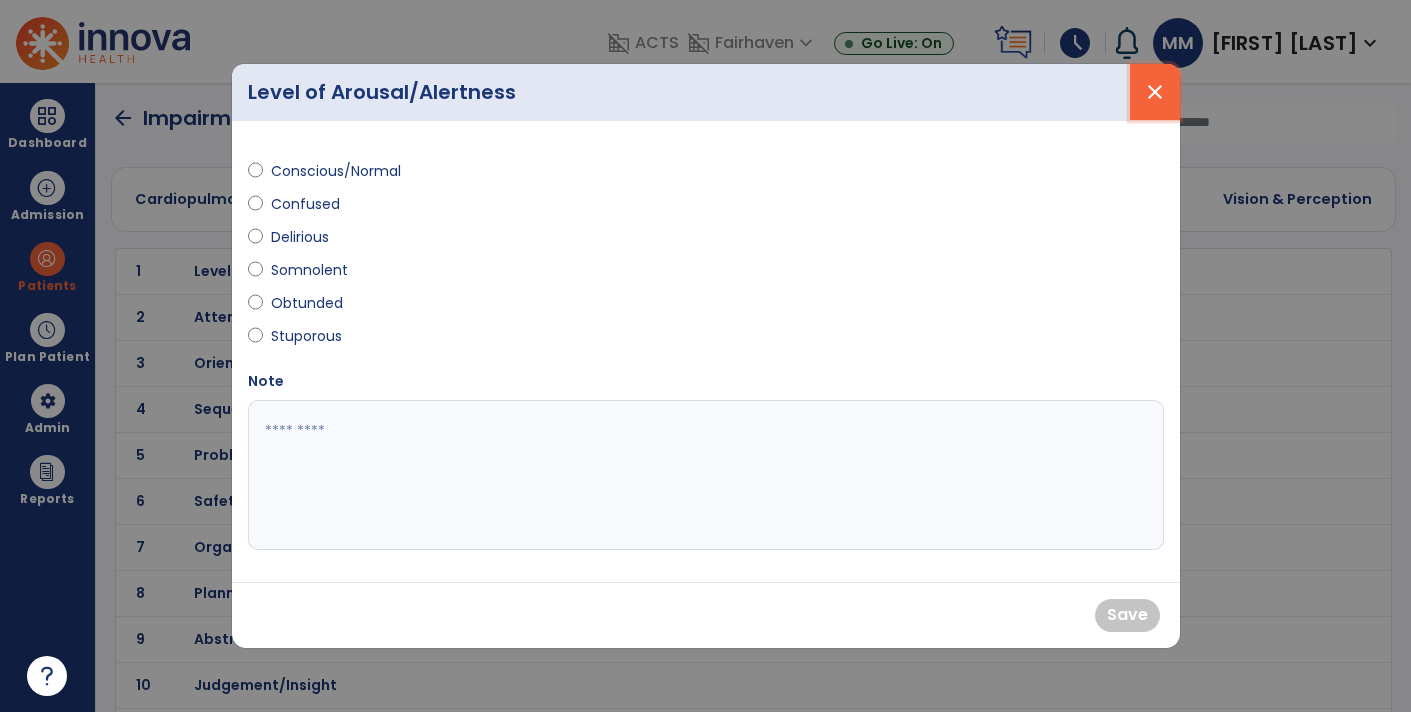 click on "close" at bounding box center (1155, 92) 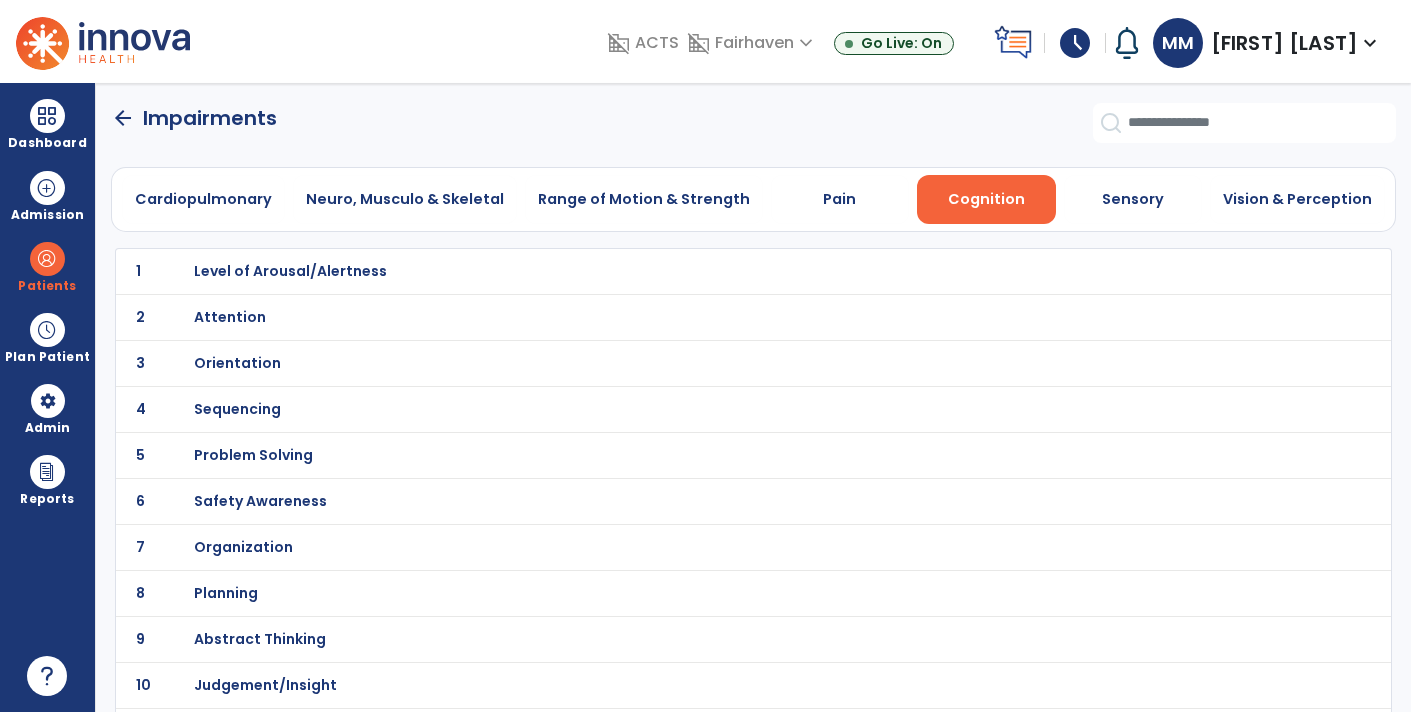 click on "2 Attention" 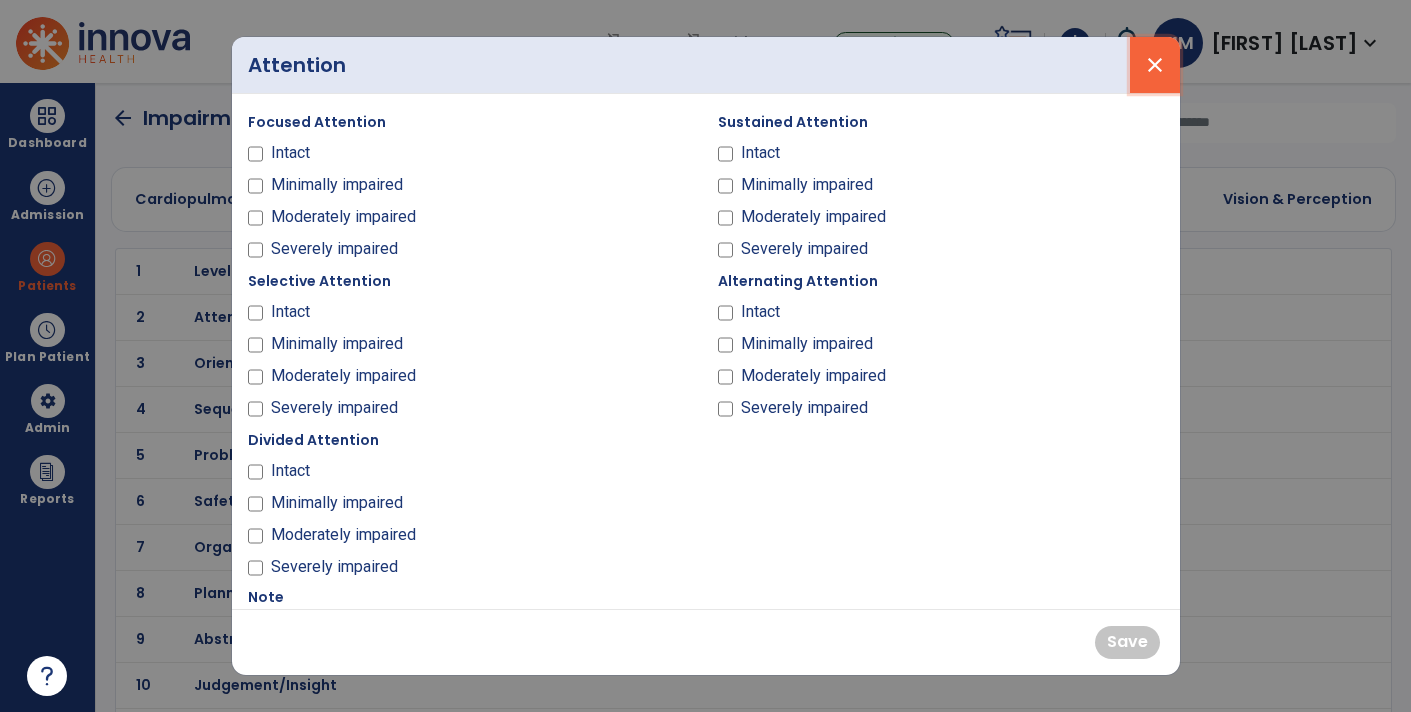 click on "close" at bounding box center (1155, 65) 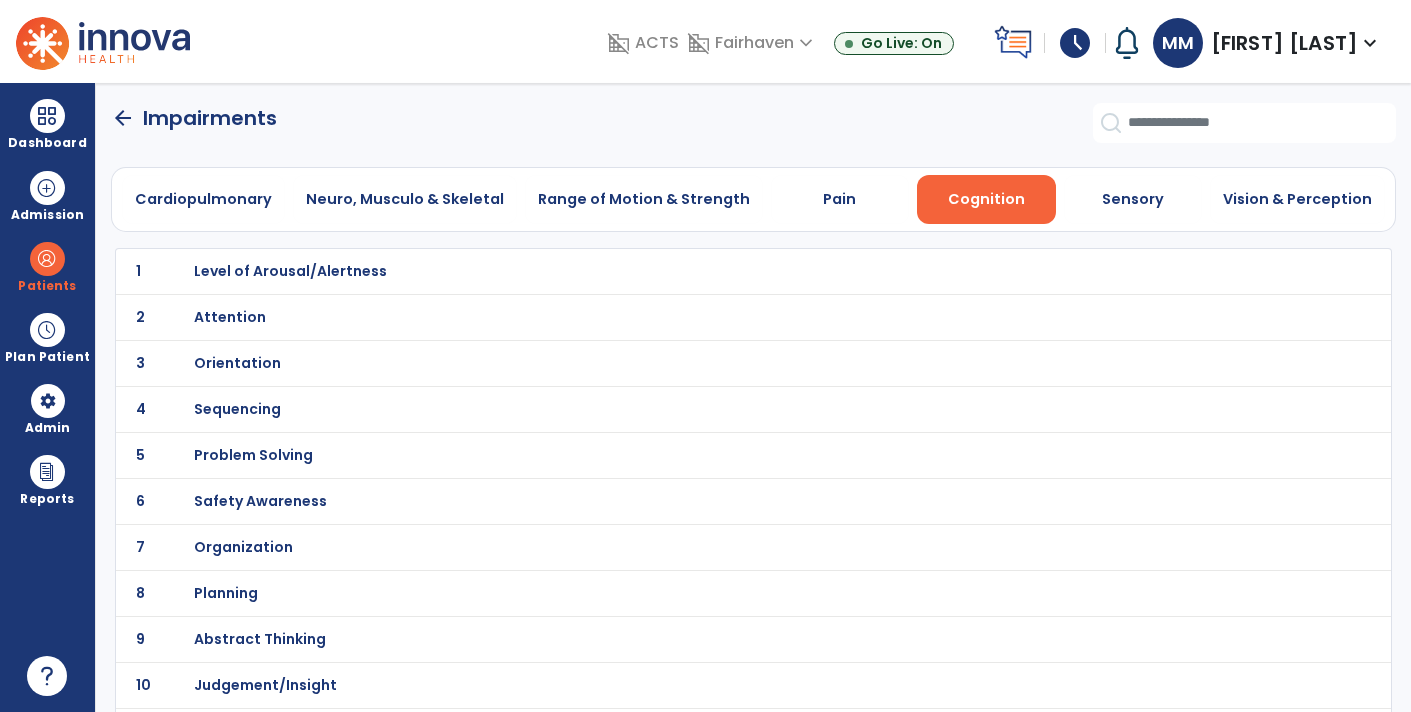 click on "3 Orientation" 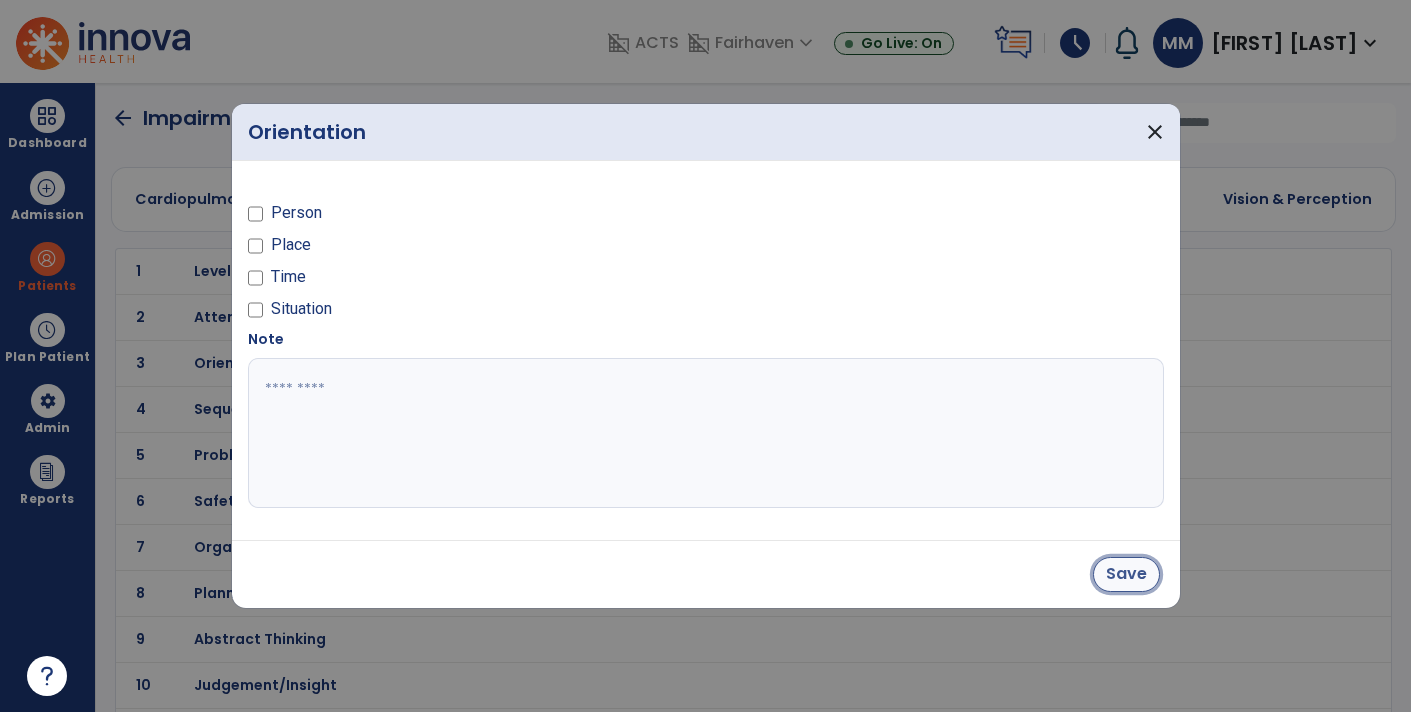click on "Save" at bounding box center [1126, 574] 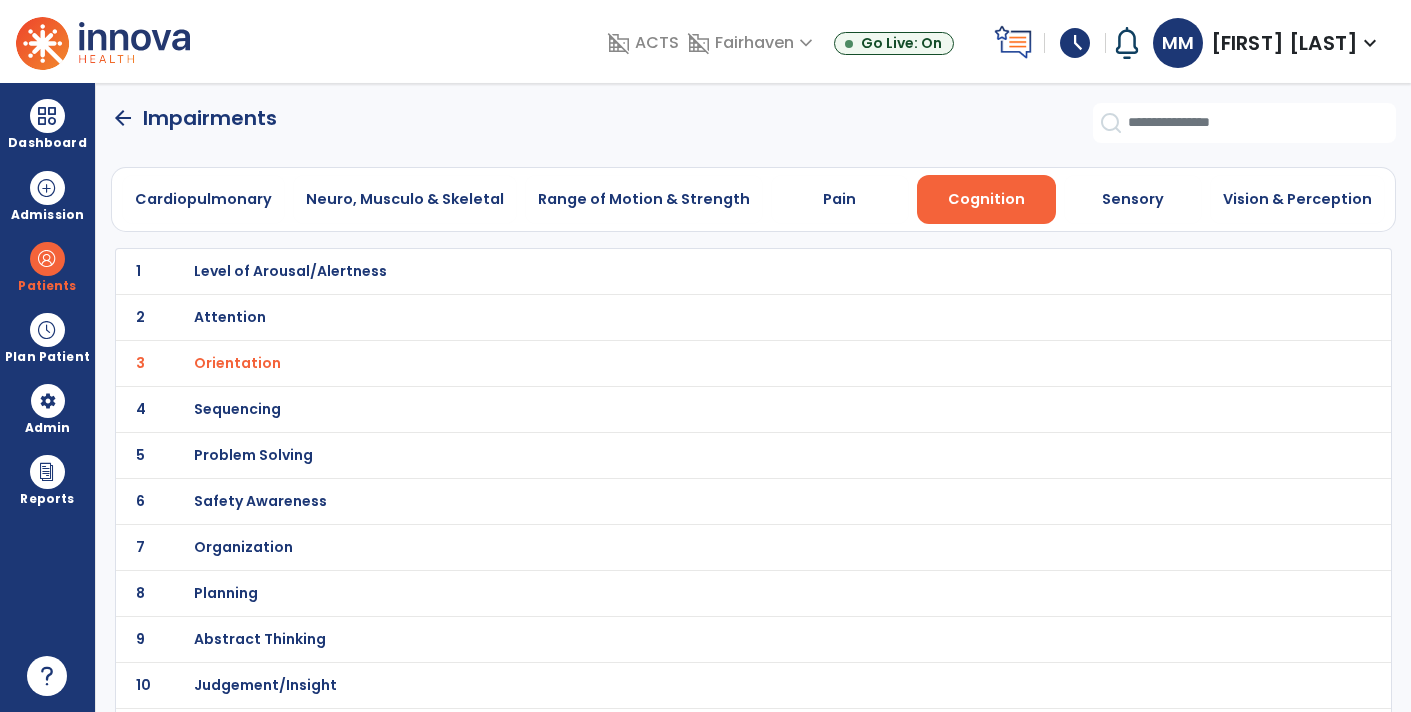 click on "Sequencing" at bounding box center (710, 271) 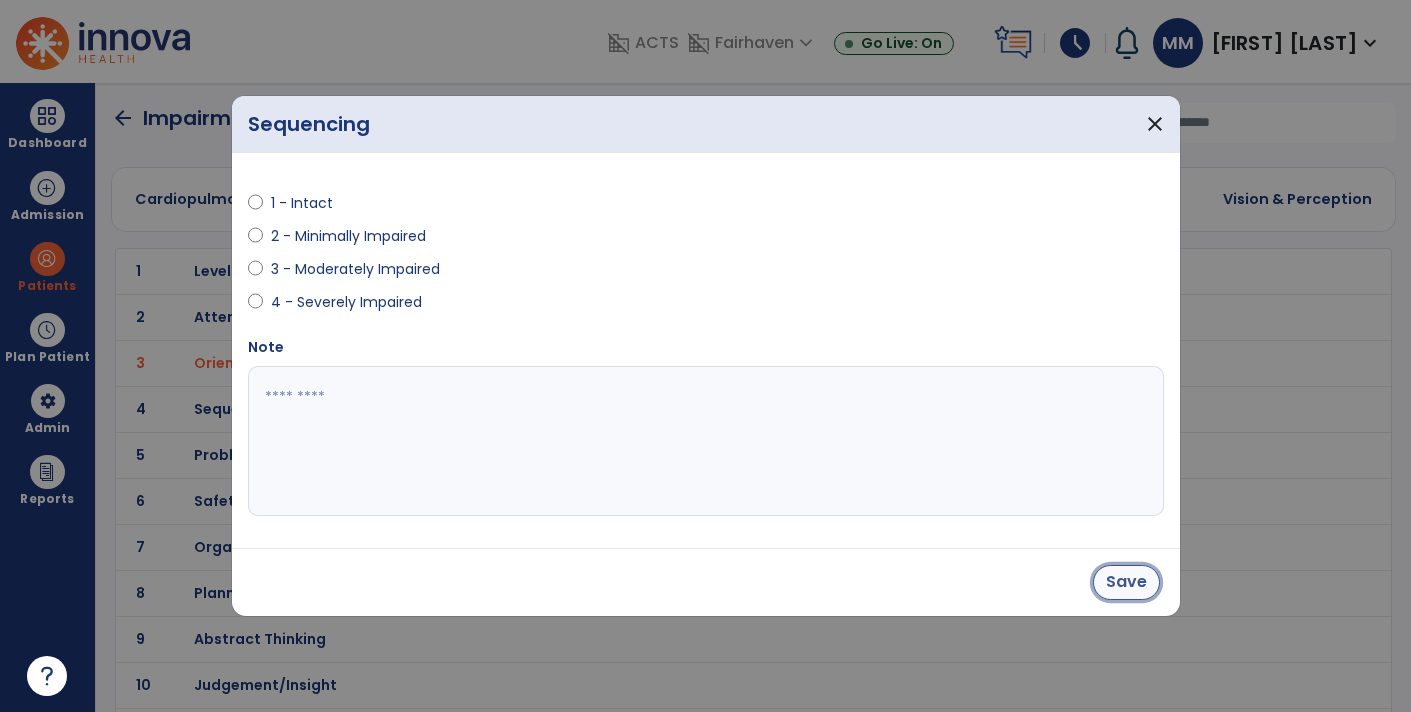 click on "Save" at bounding box center [1126, 582] 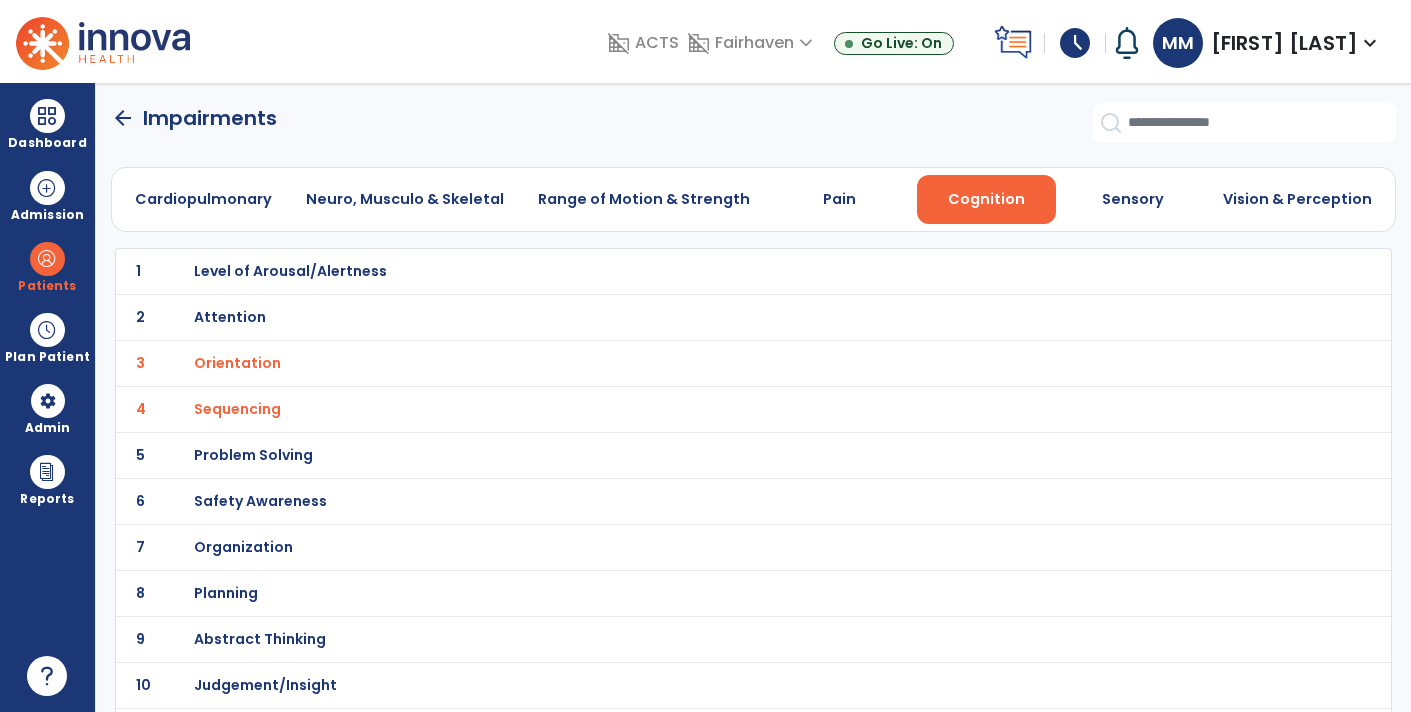 click on "5 Problem Solving" 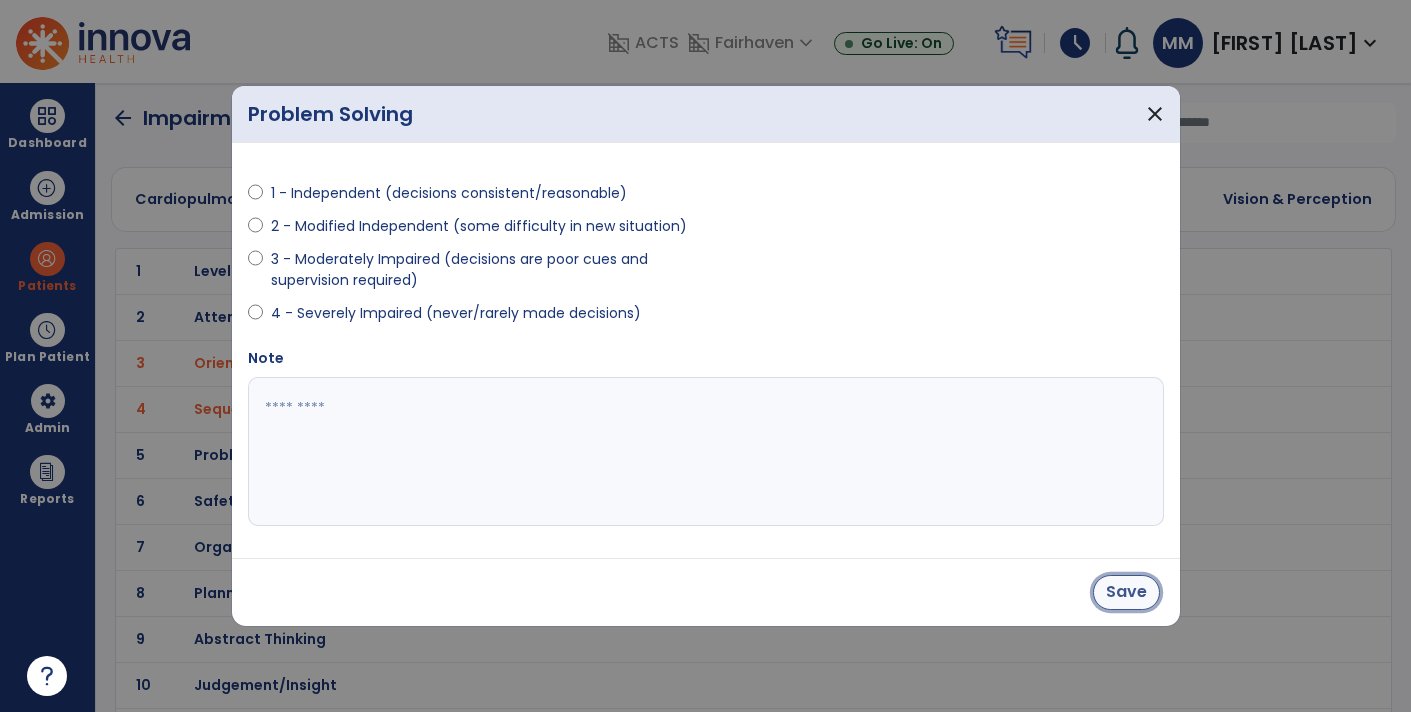 click on "Save" at bounding box center (1126, 592) 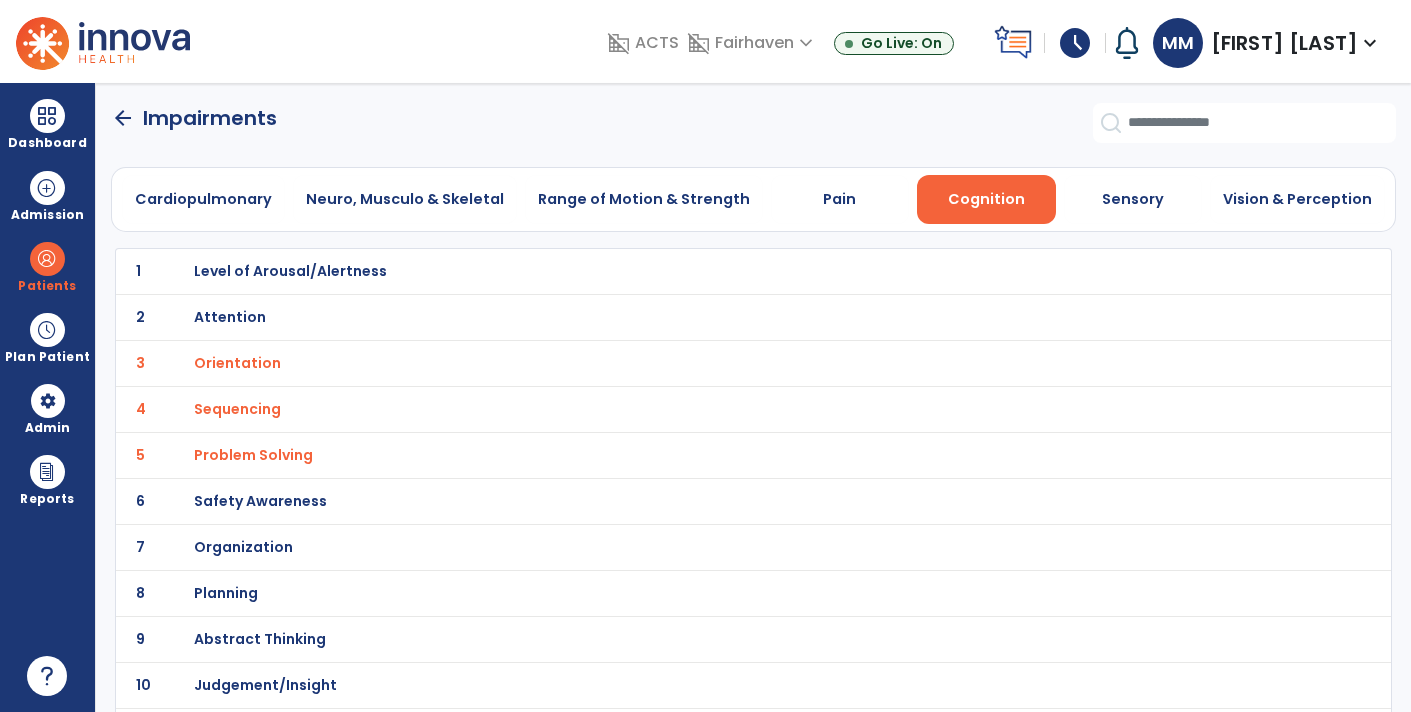 click on "Safety Awareness" at bounding box center [710, 271] 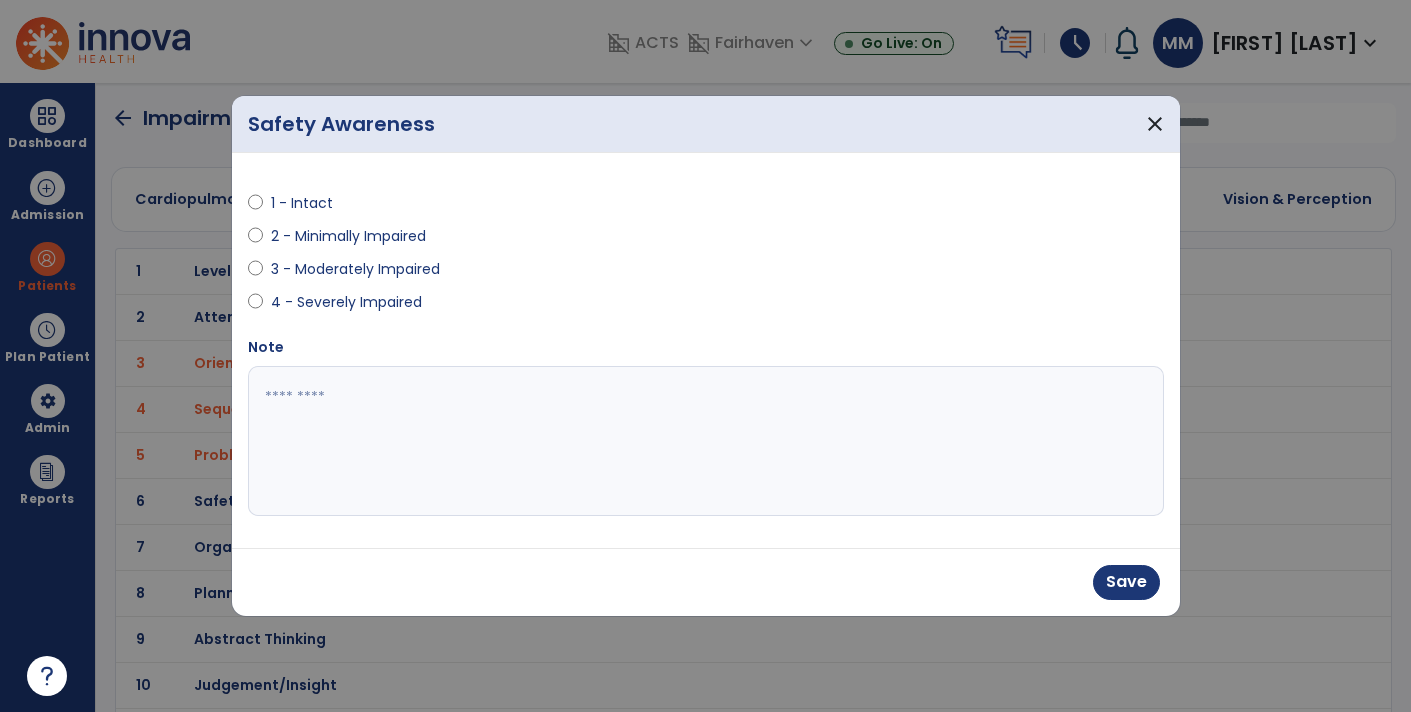 click at bounding box center (706, 441) 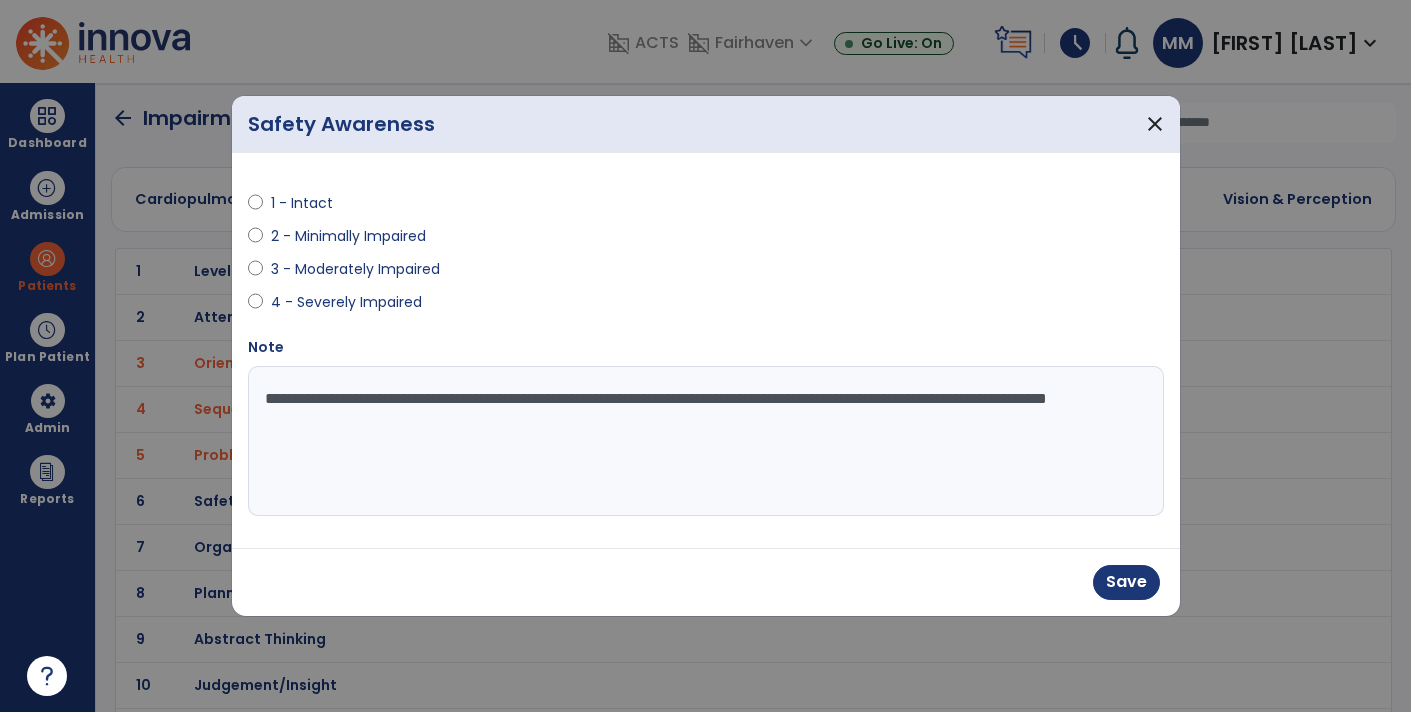 click on "**********" at bounding box center [706, 441] 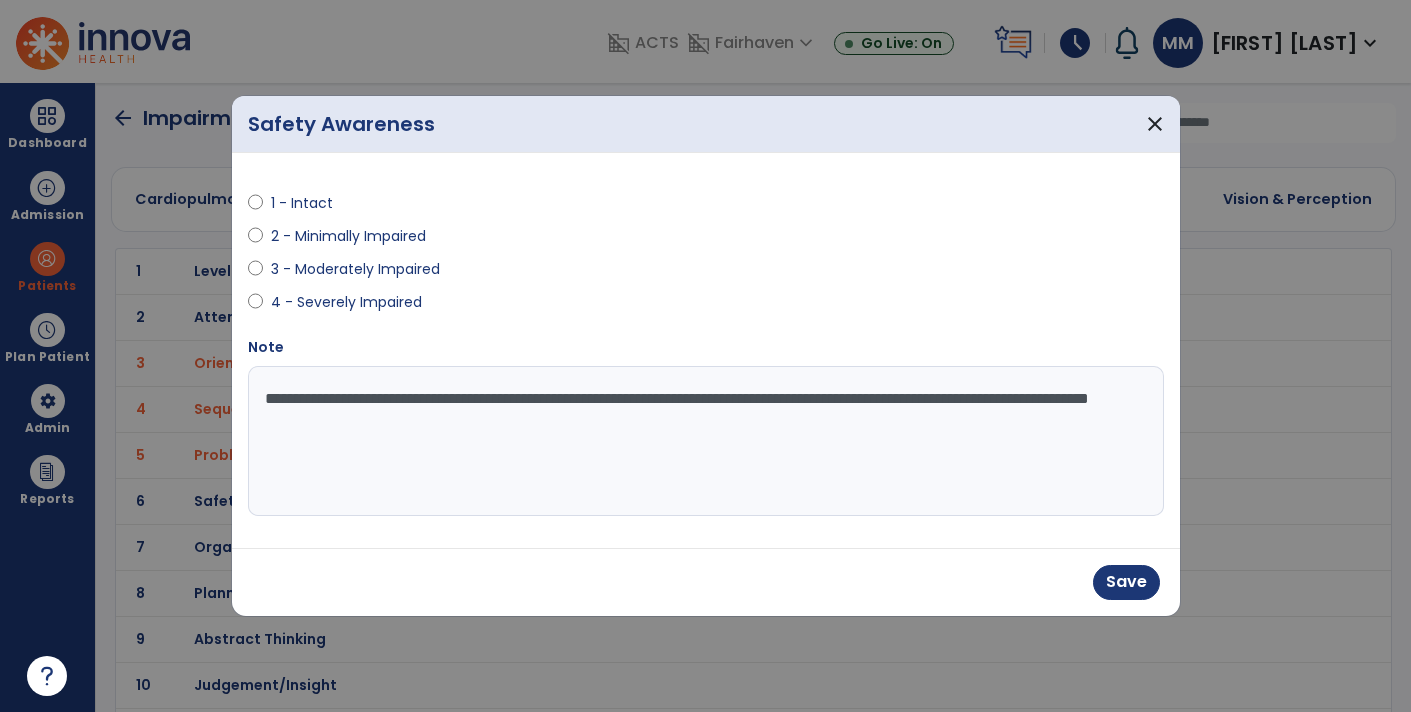 type on "**********" 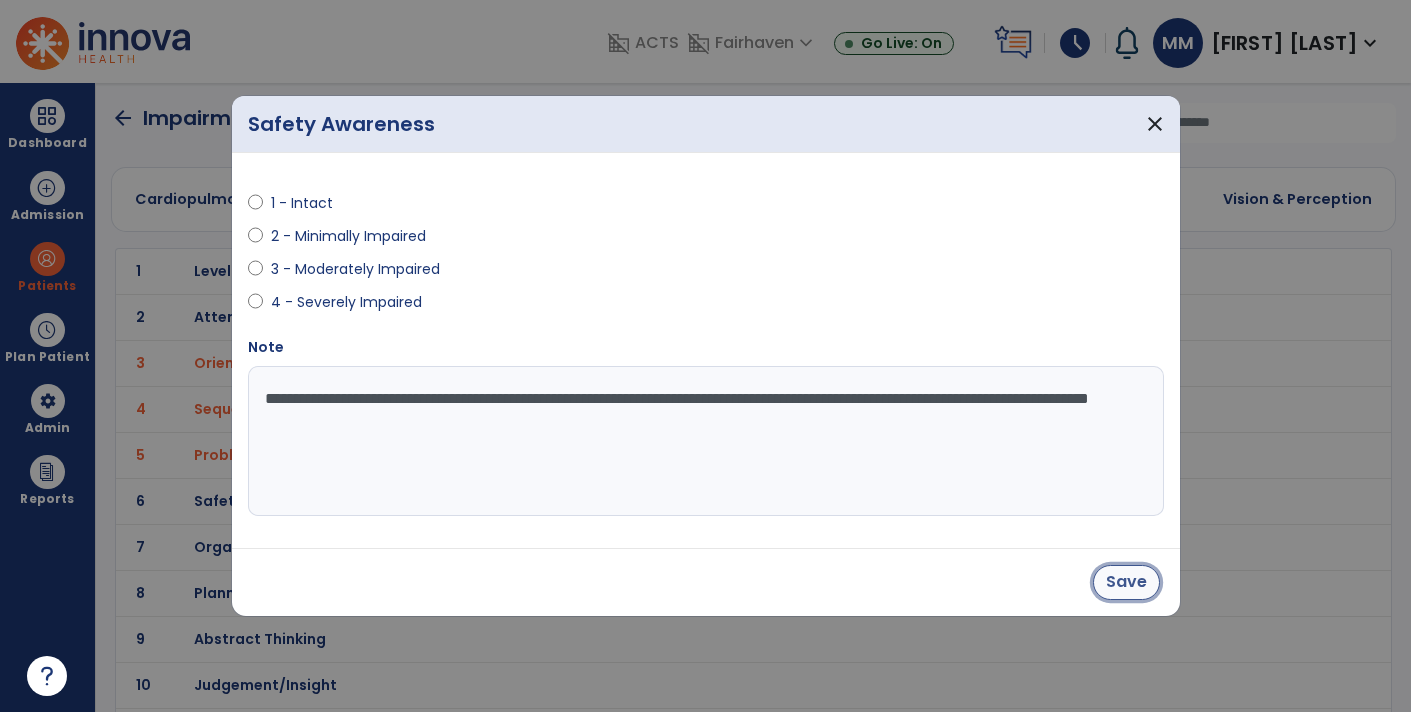 click on "Save" at bounding box center (1126, 582) 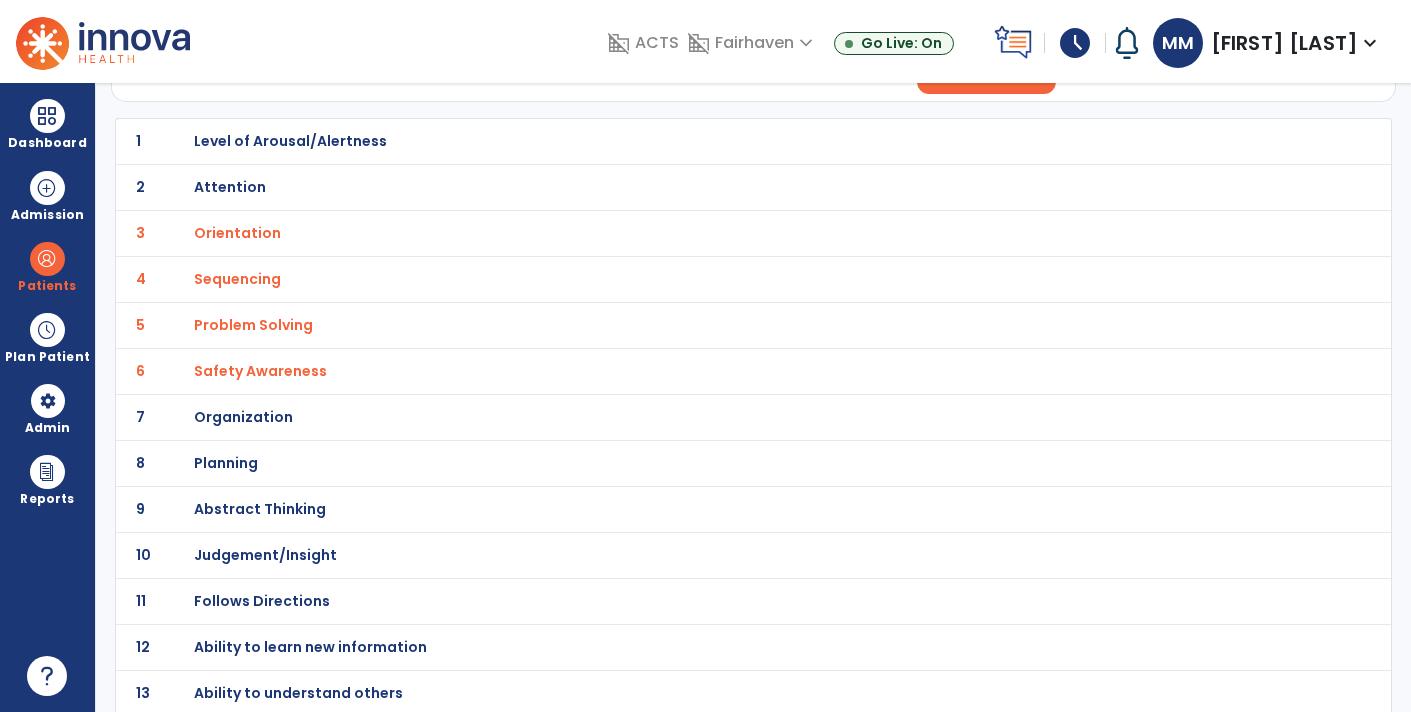 scroll, scrollTop: 0, scrollLeft: 0, axis: both 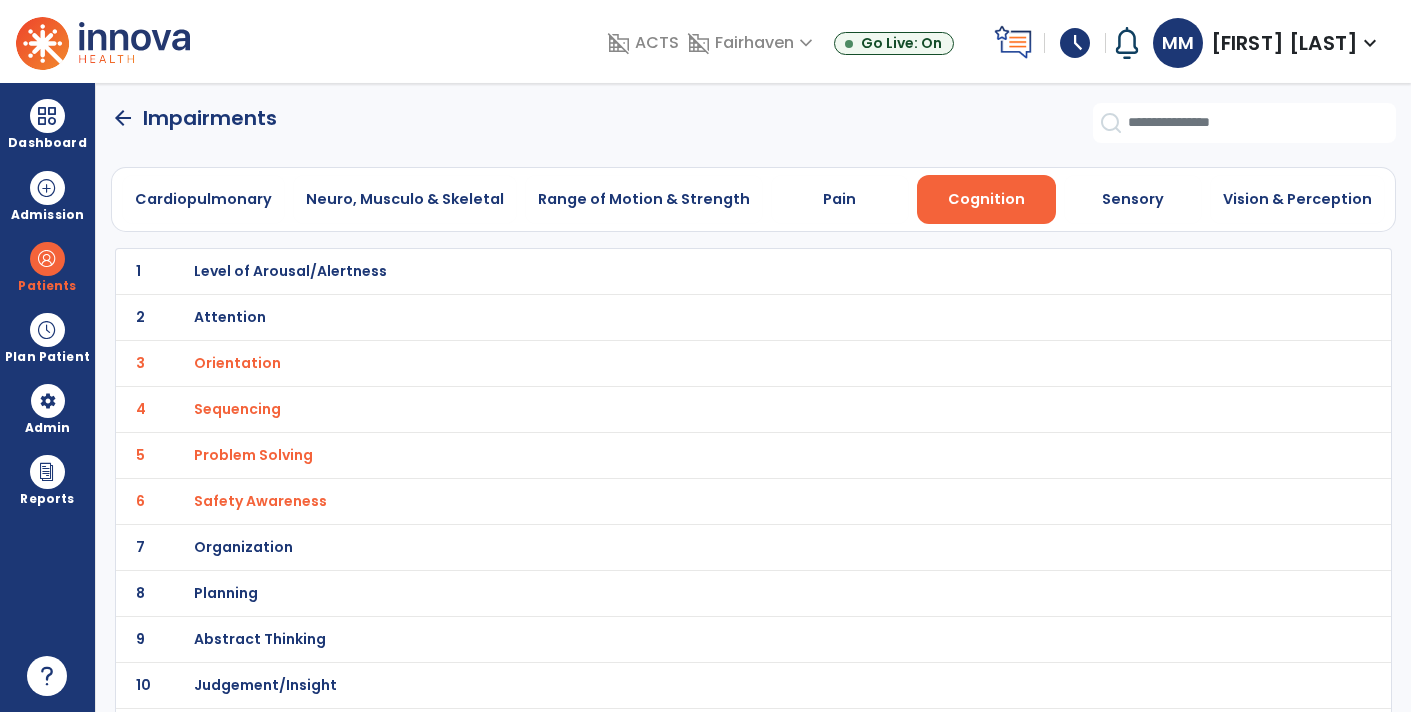 click on "arrow_back" 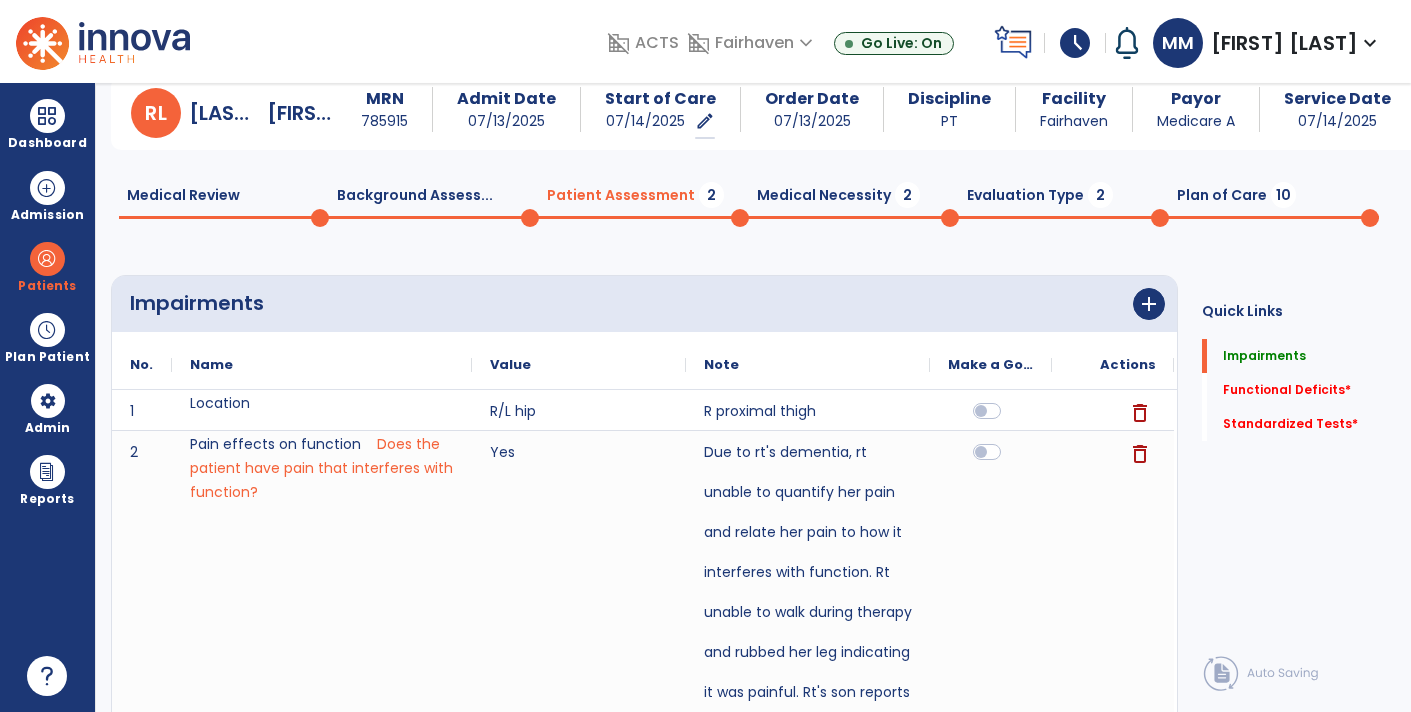 scroll, scrollTop: 0, scrollLeft: 0, axis: both 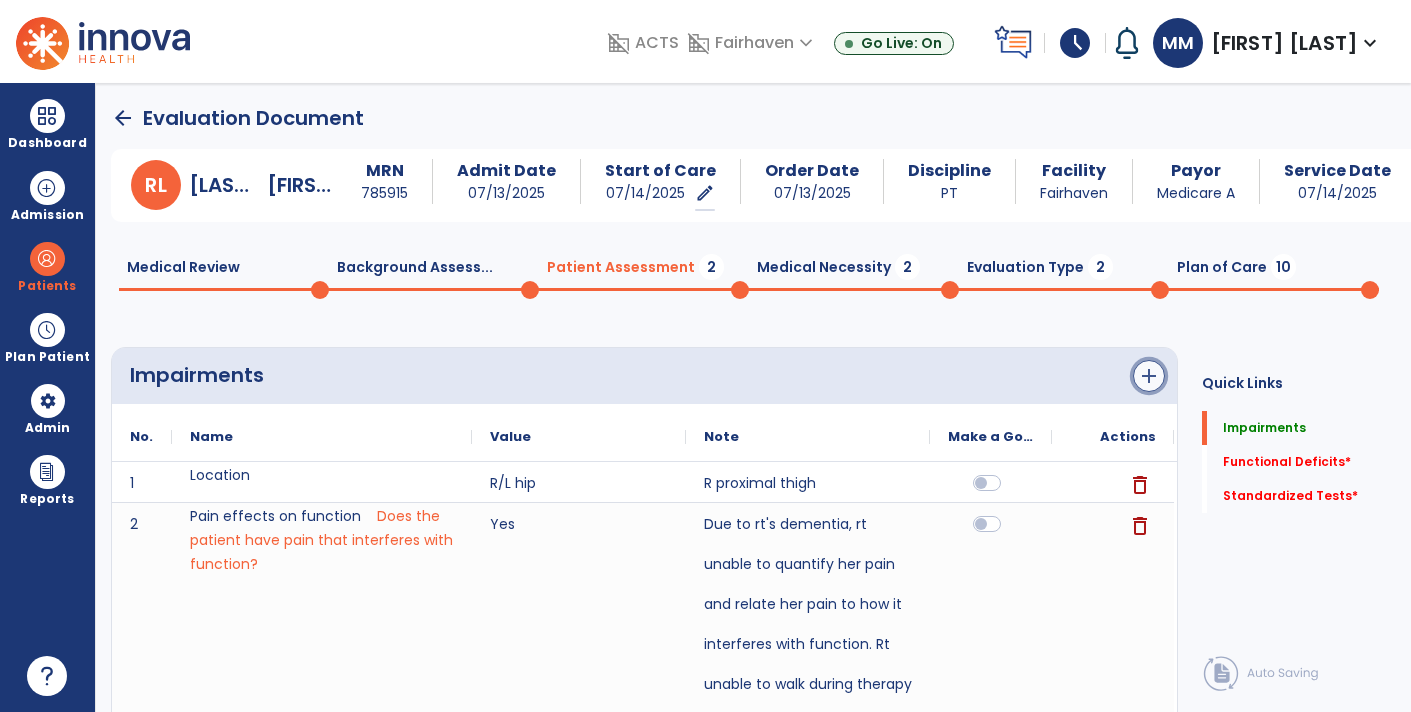 click on "add" 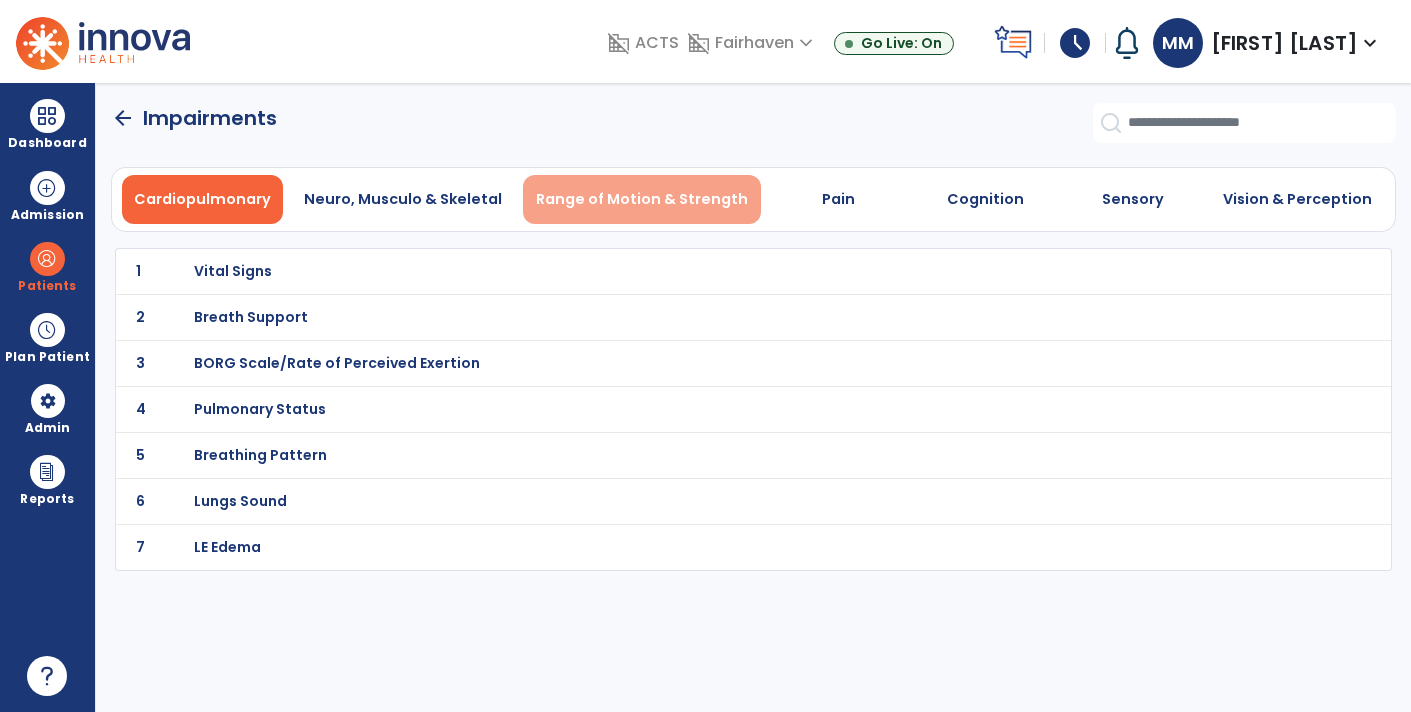 click on "Range of Motion & Strength" at bounding box center (642, 199) 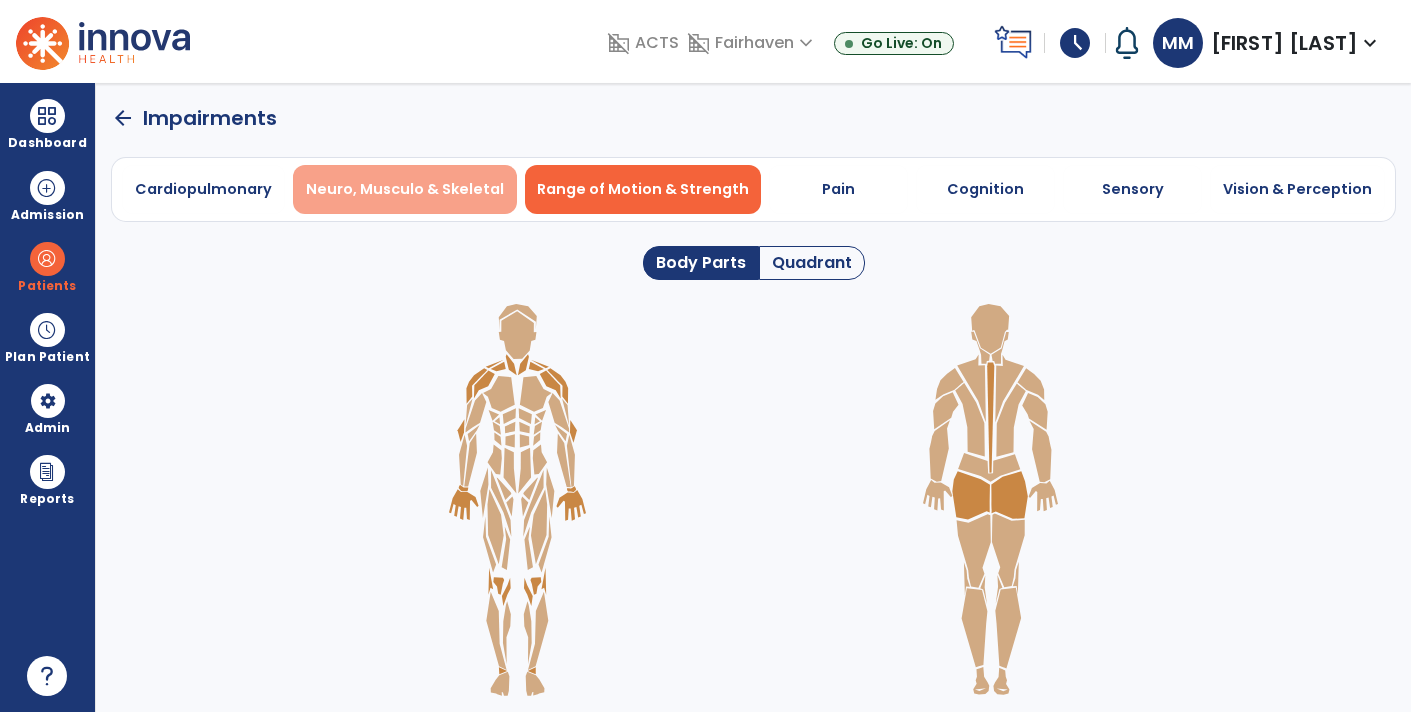 click on "Neuro, Musculo & Skeletal" at bounding box center [405, 189] 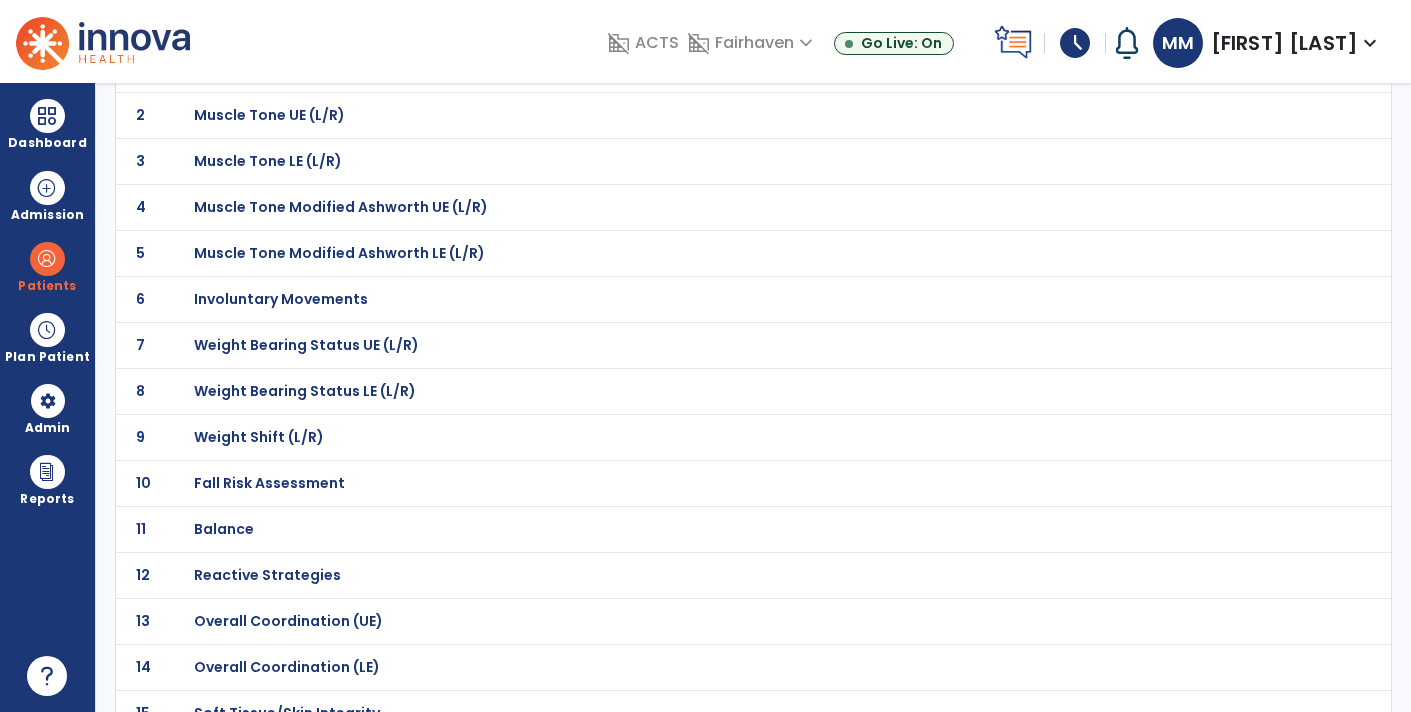 scroll, scrollTop: 207, scrollLeft: 0, axis: vertical 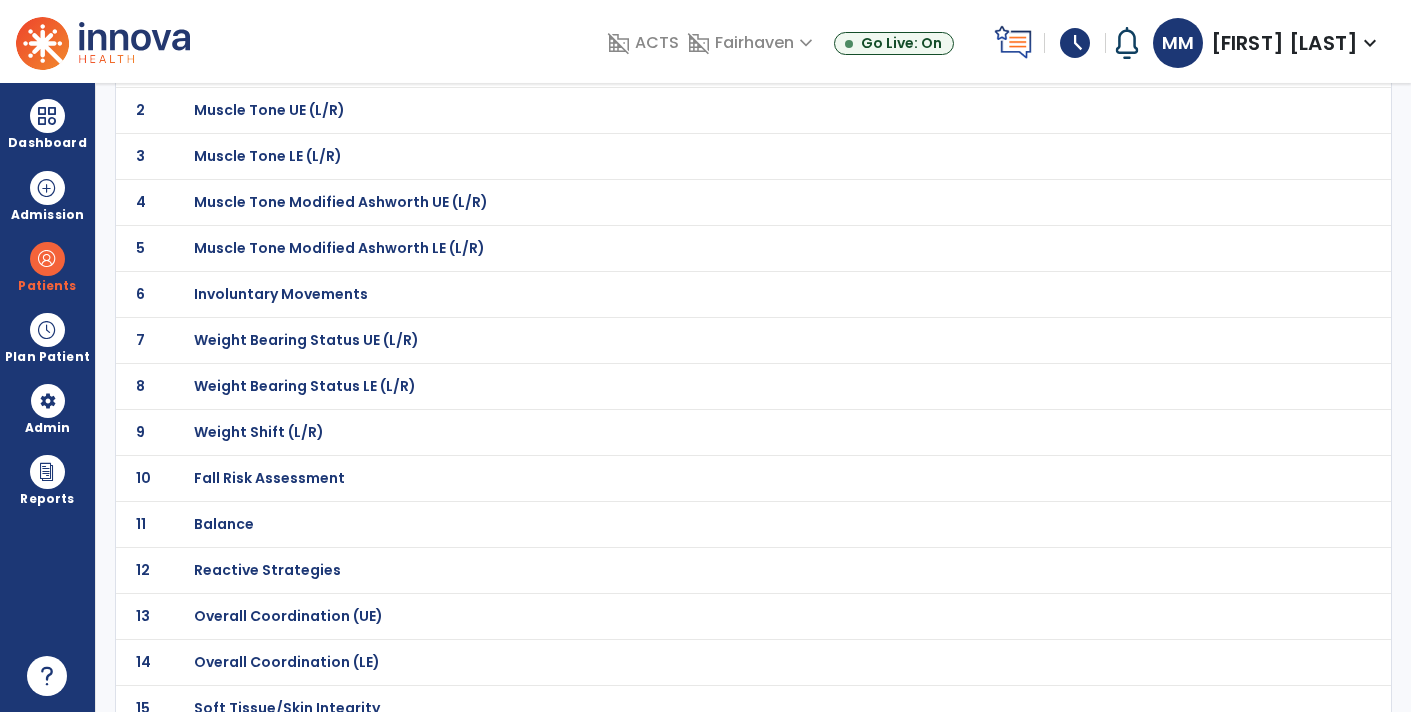 click on "Weight Bearing Status LE (L/R)" at bounding box center [265, 64] 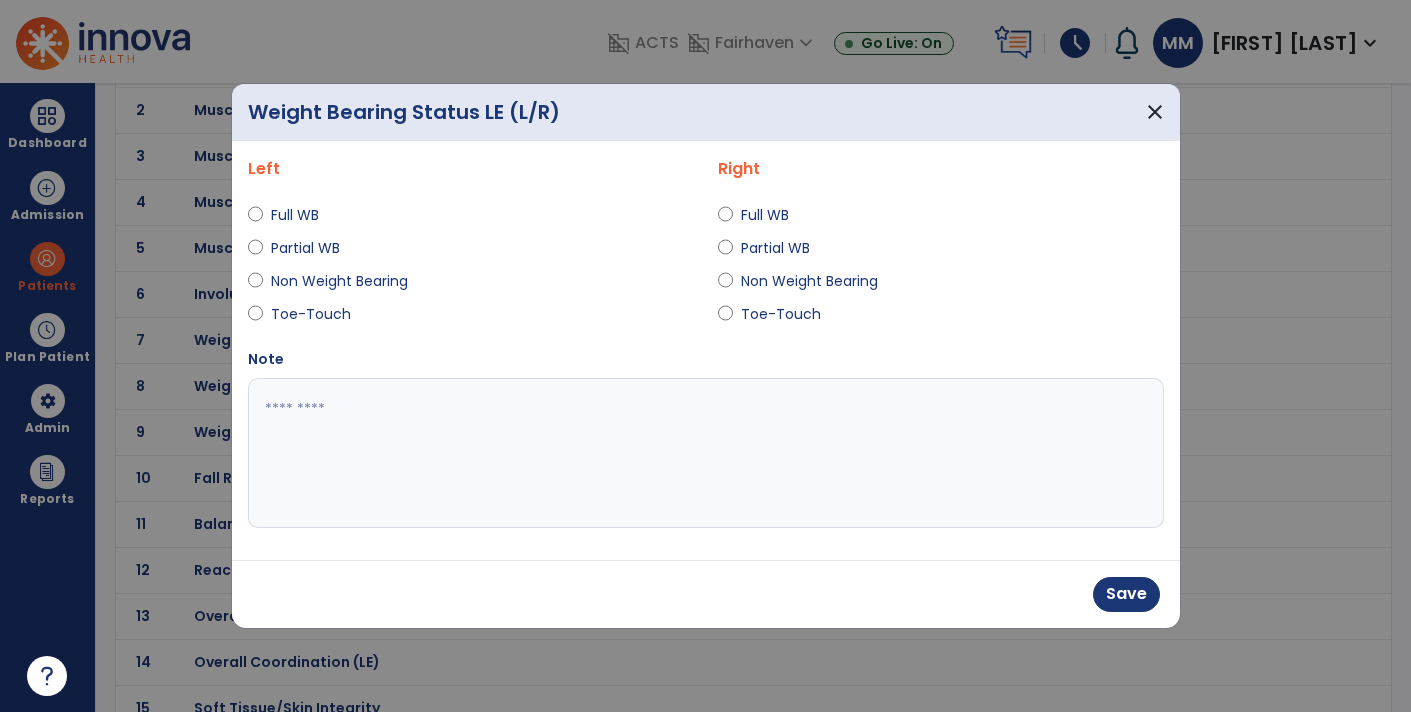 click at bounding box center (706, 453) 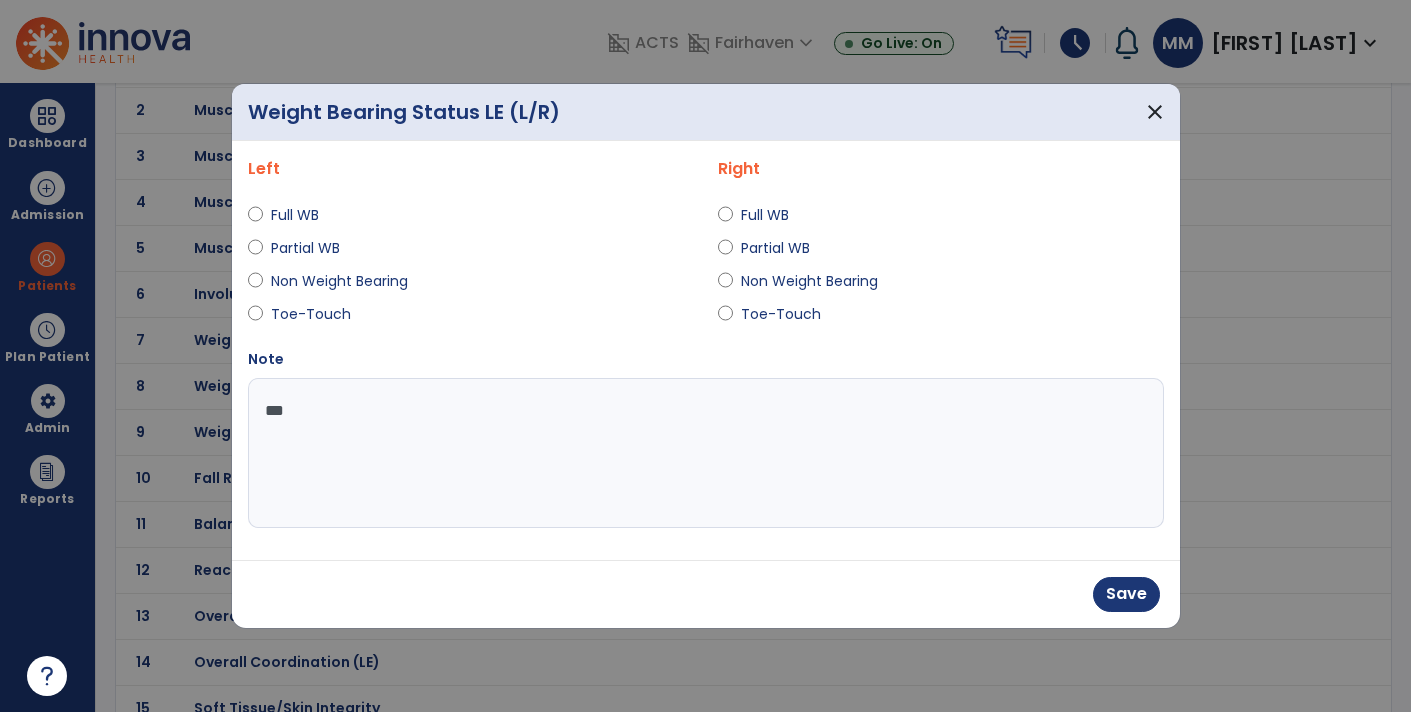 type on "****" 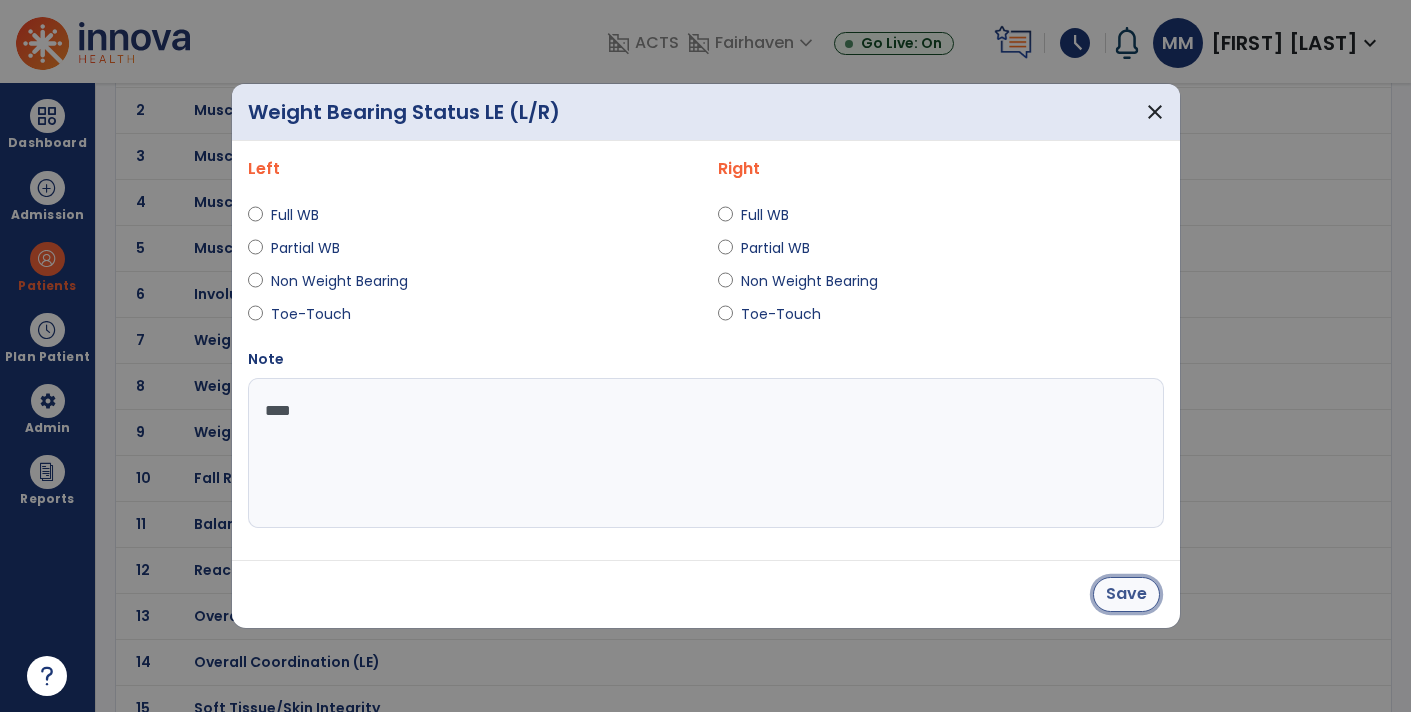 click on "Save" at bounding box center [1126, 594] 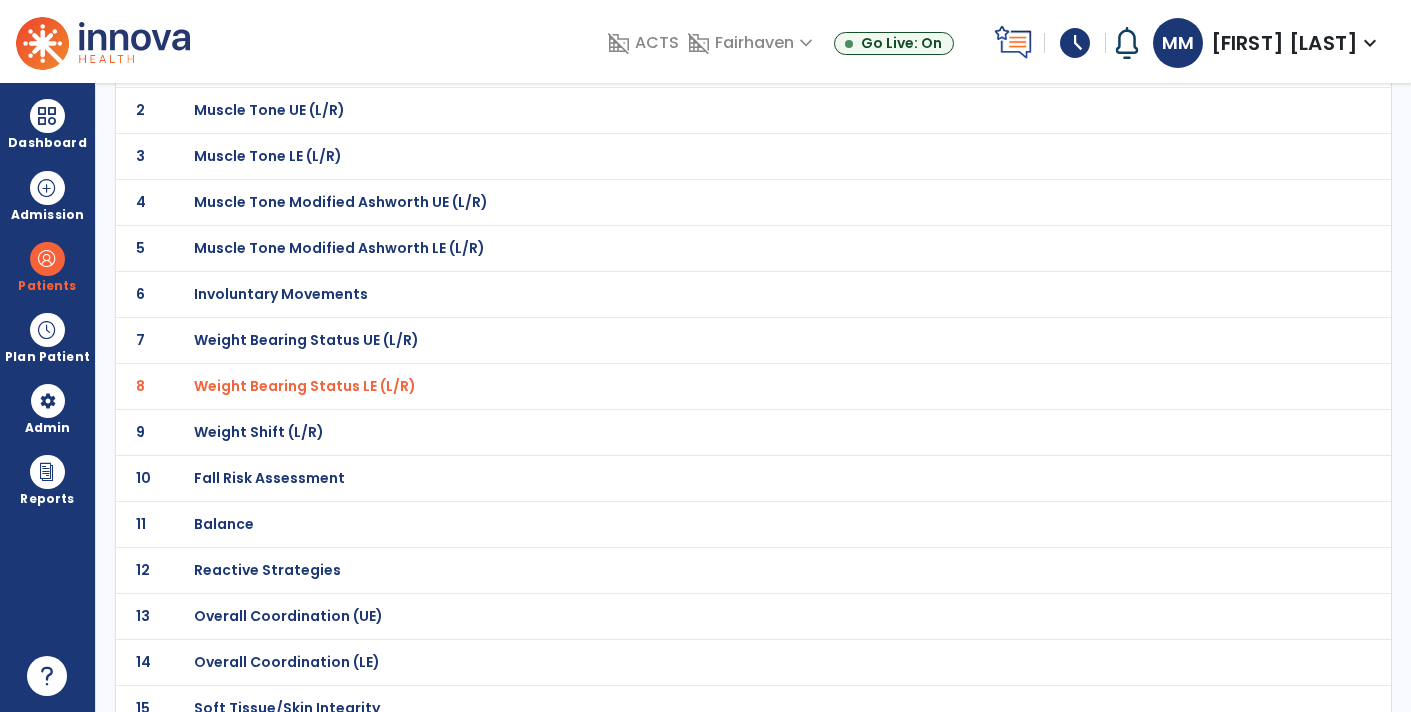 click on "10 Fall Risk Assessment" 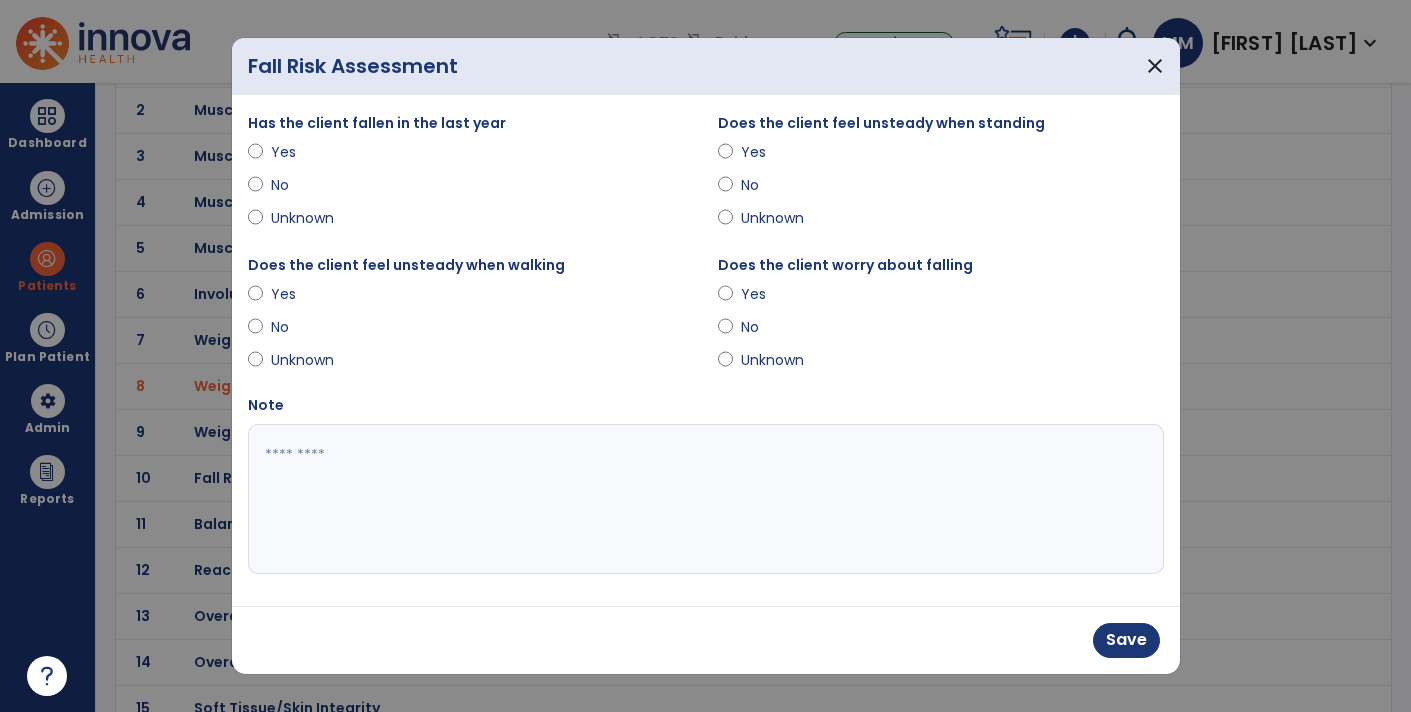 click at bounding box center (706, 499) 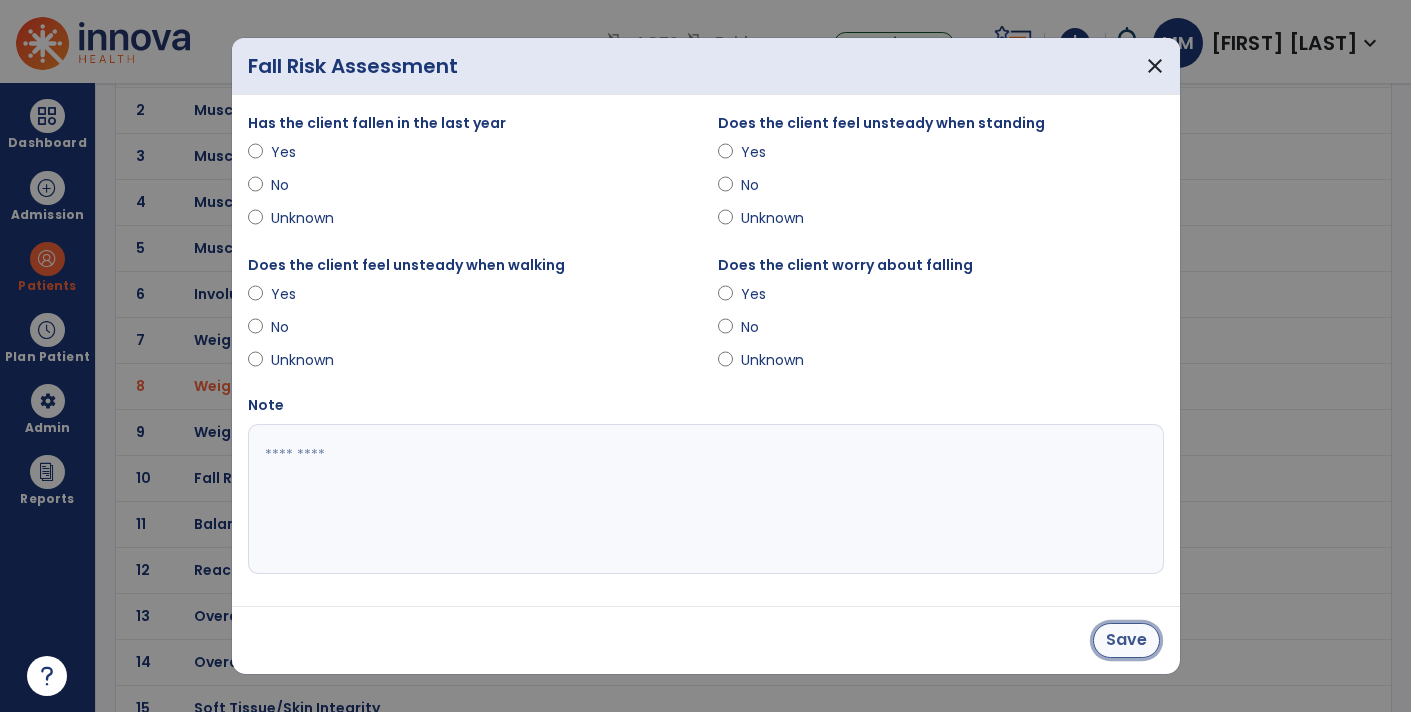click on "Save" at bounding box center [1126, 640] 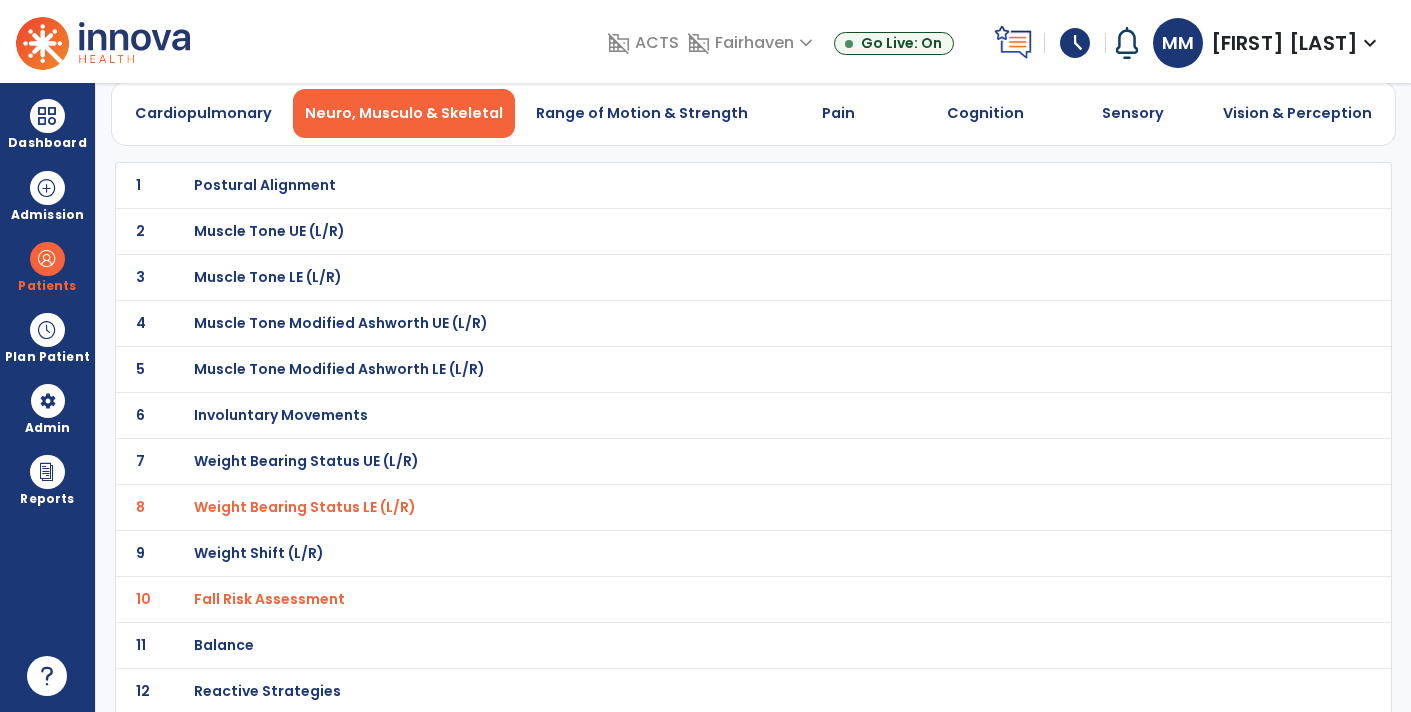 scroll, scrollTop: 0, scrollLeft: 0, axis: both 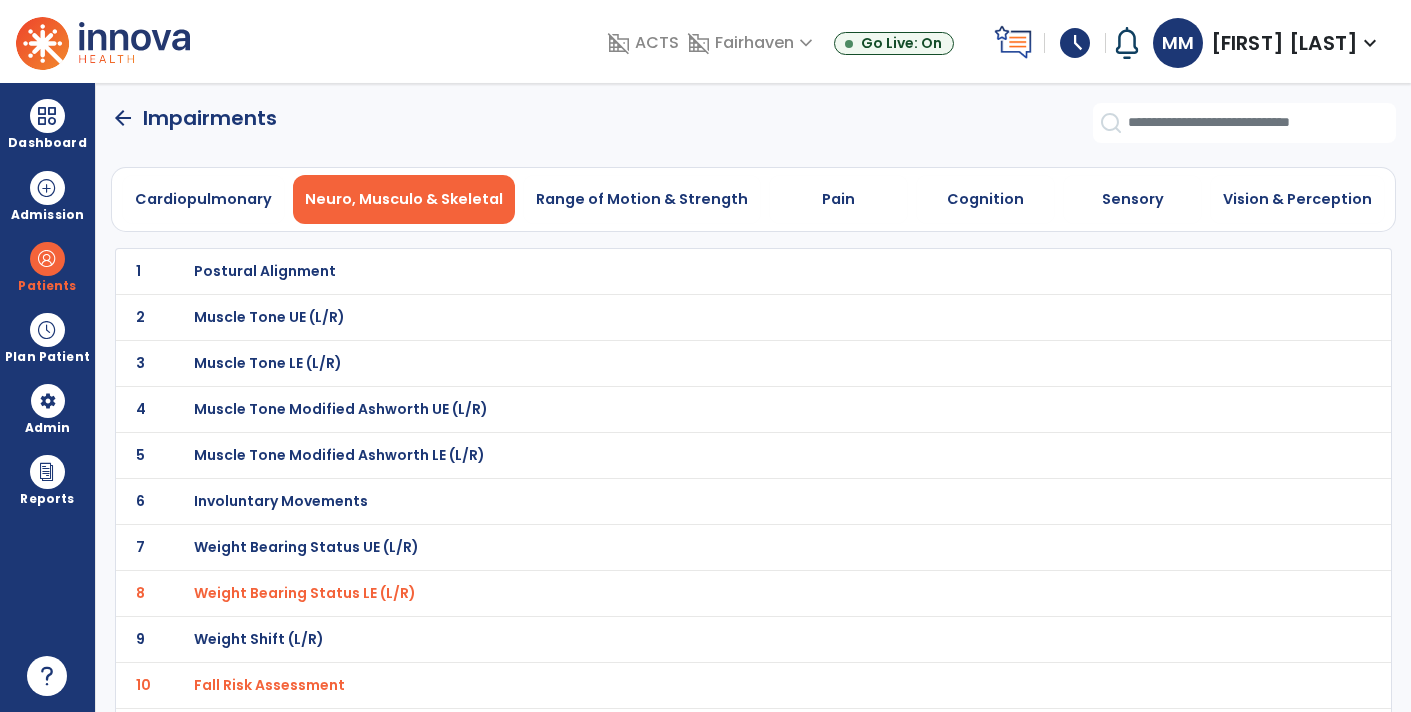 click on "5 Muscle Tone Modified Ashworth LE (L/R)" 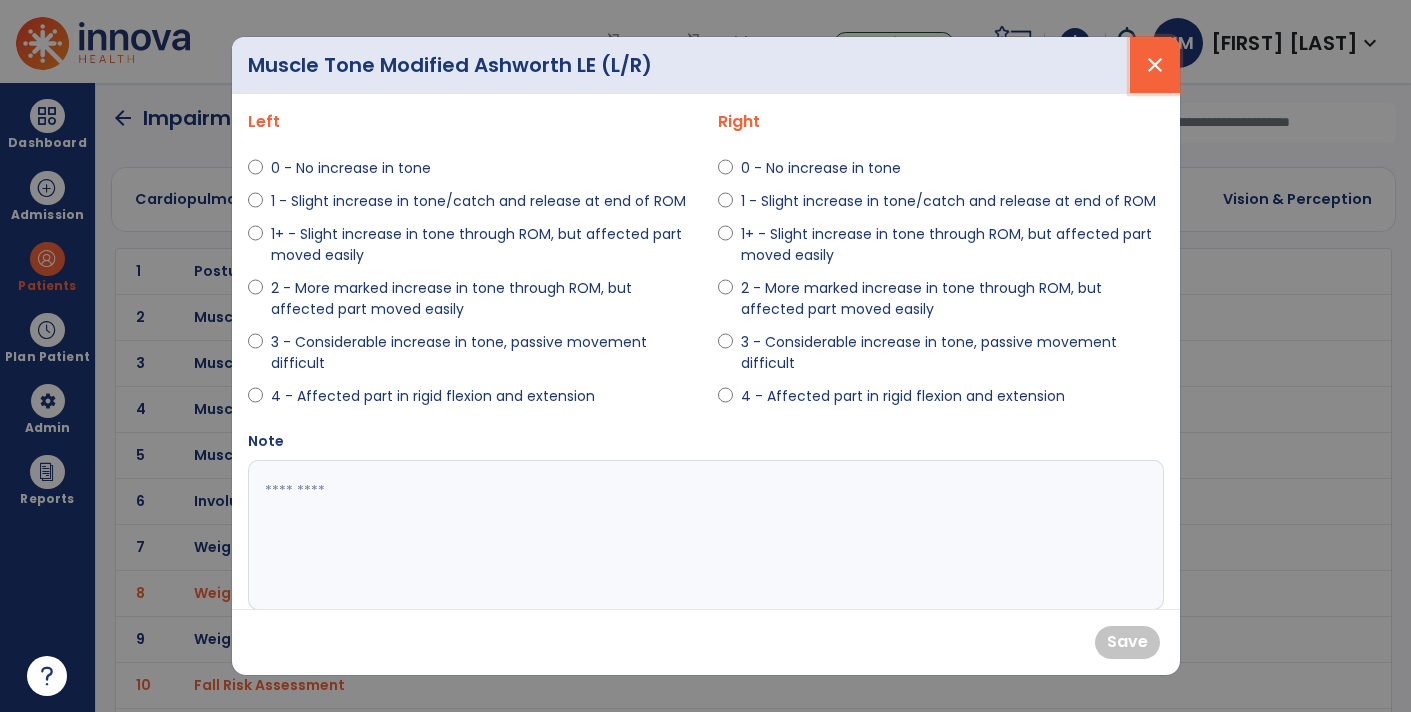 click on "close" at bounding box center (1155, 65) 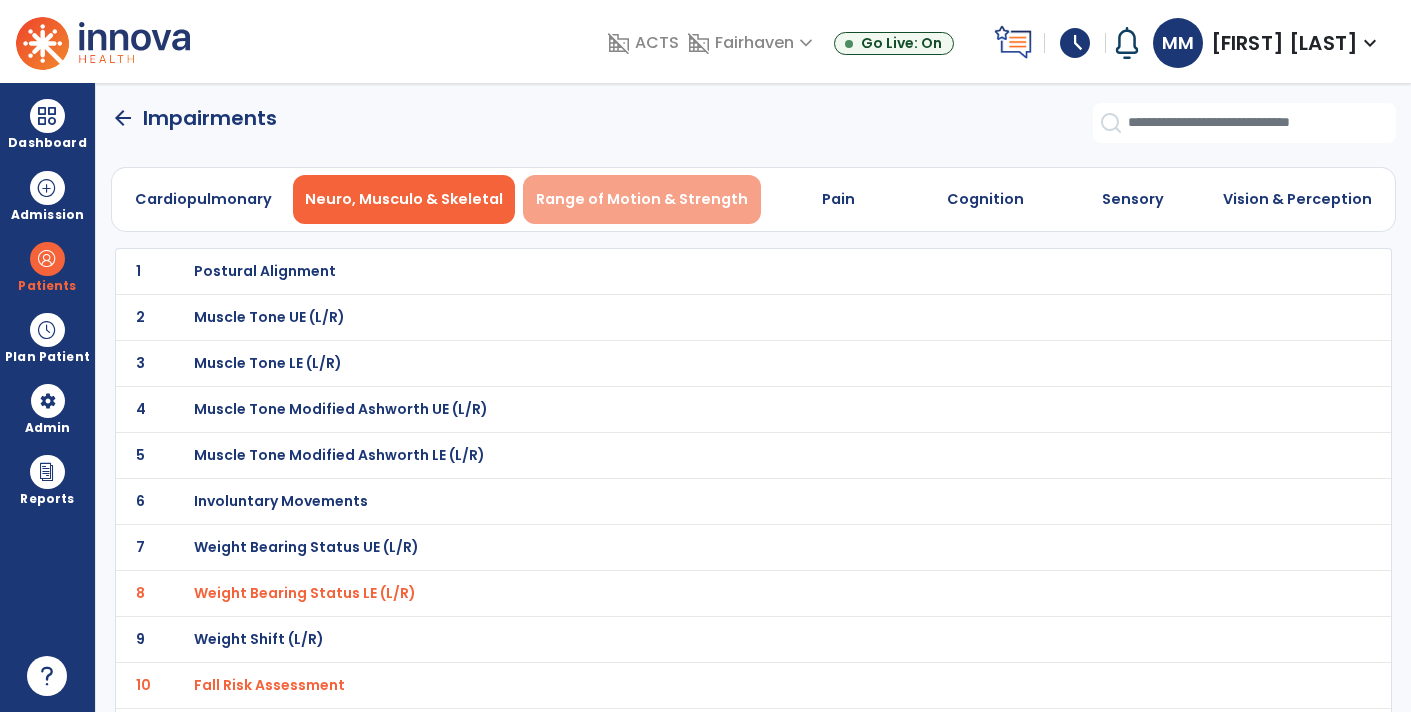 click on "Range of Motion & Strength" at bounding box center [642, 199] 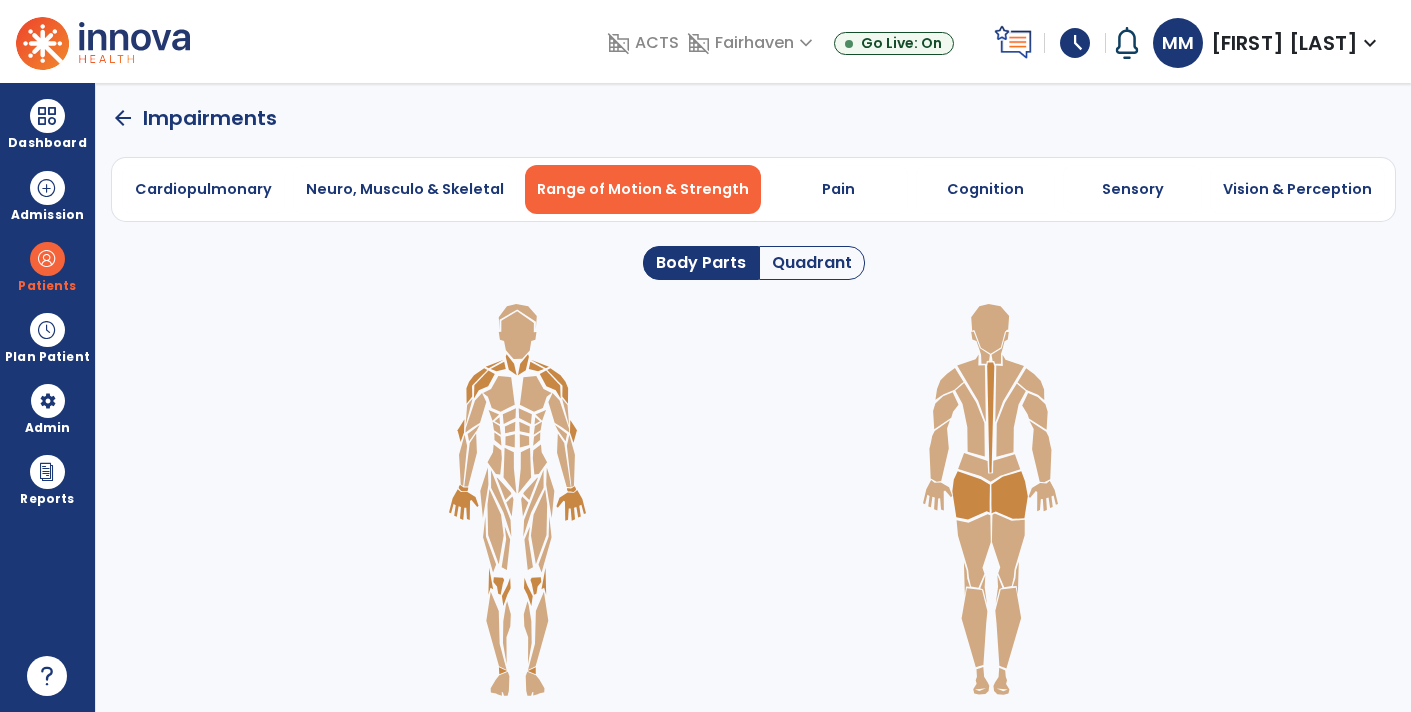 click on "Body Parts" 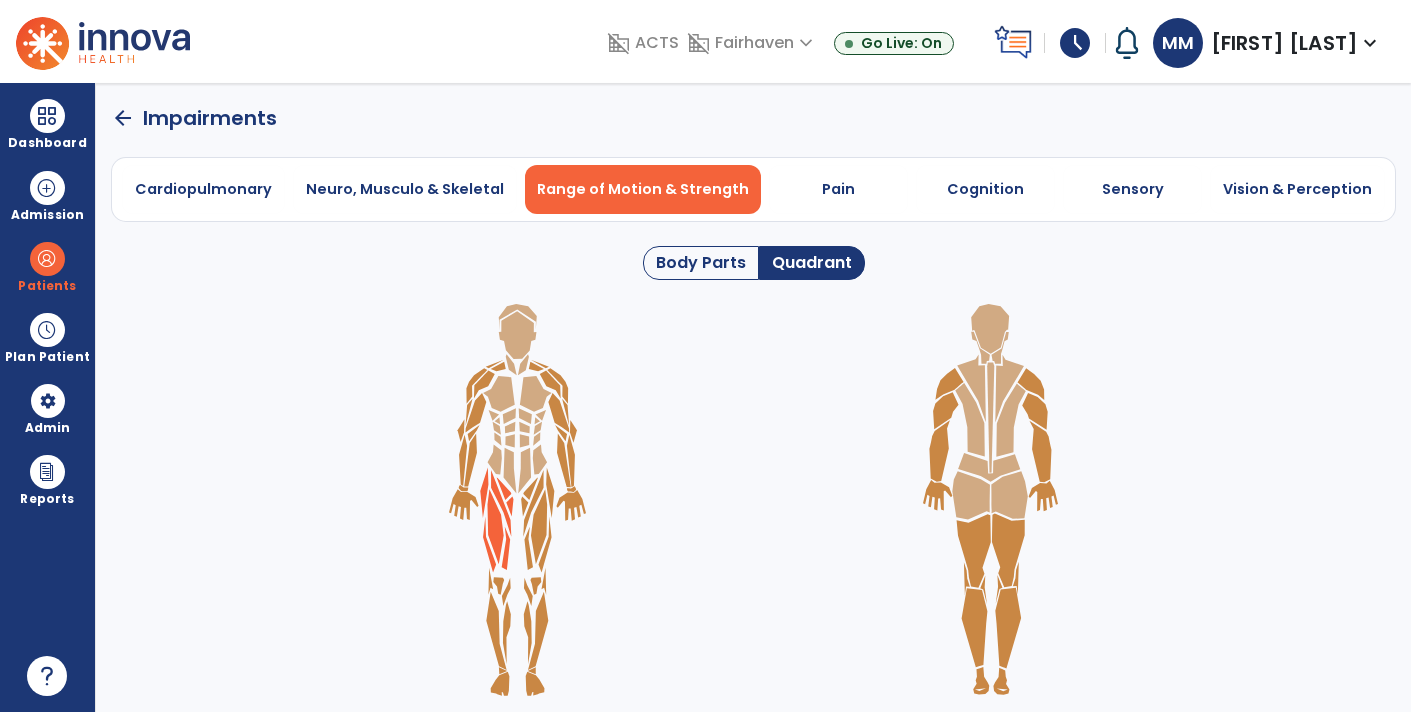 click 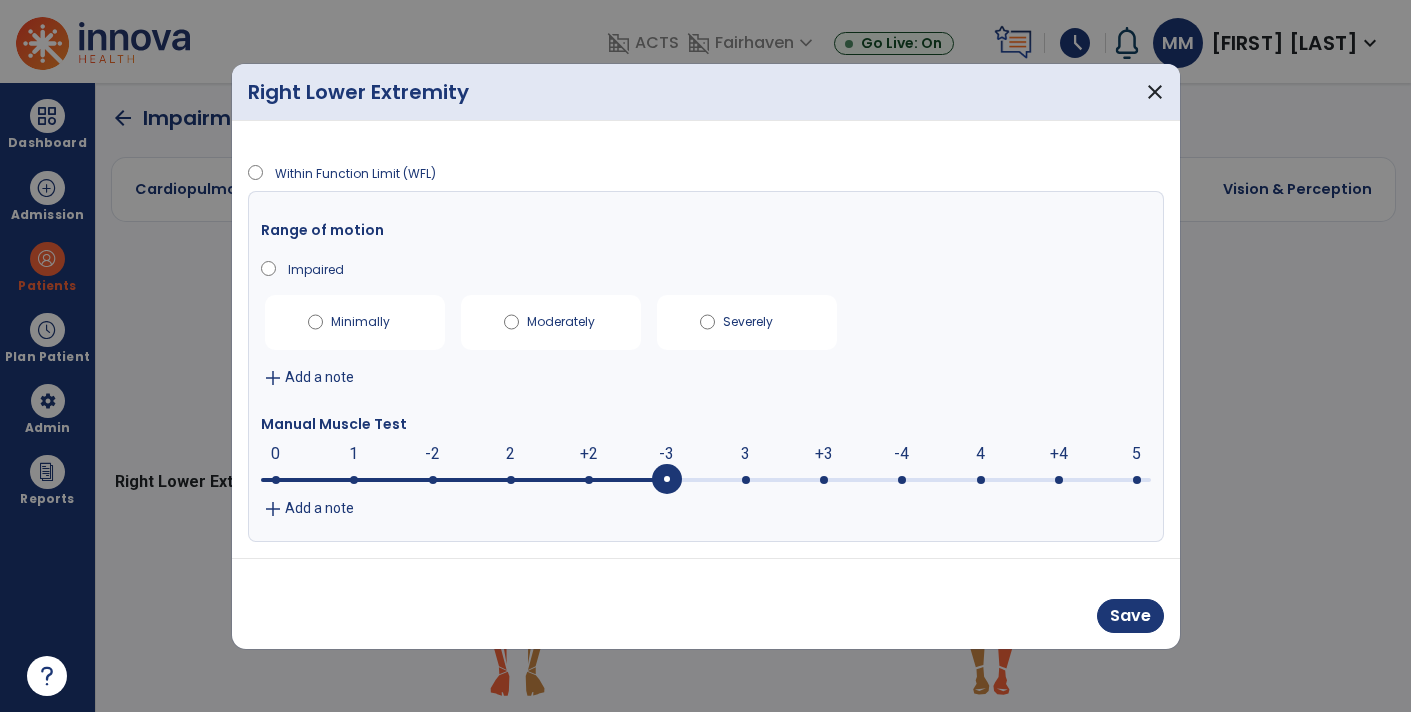 click on "add" at bounding box center [273, 509] 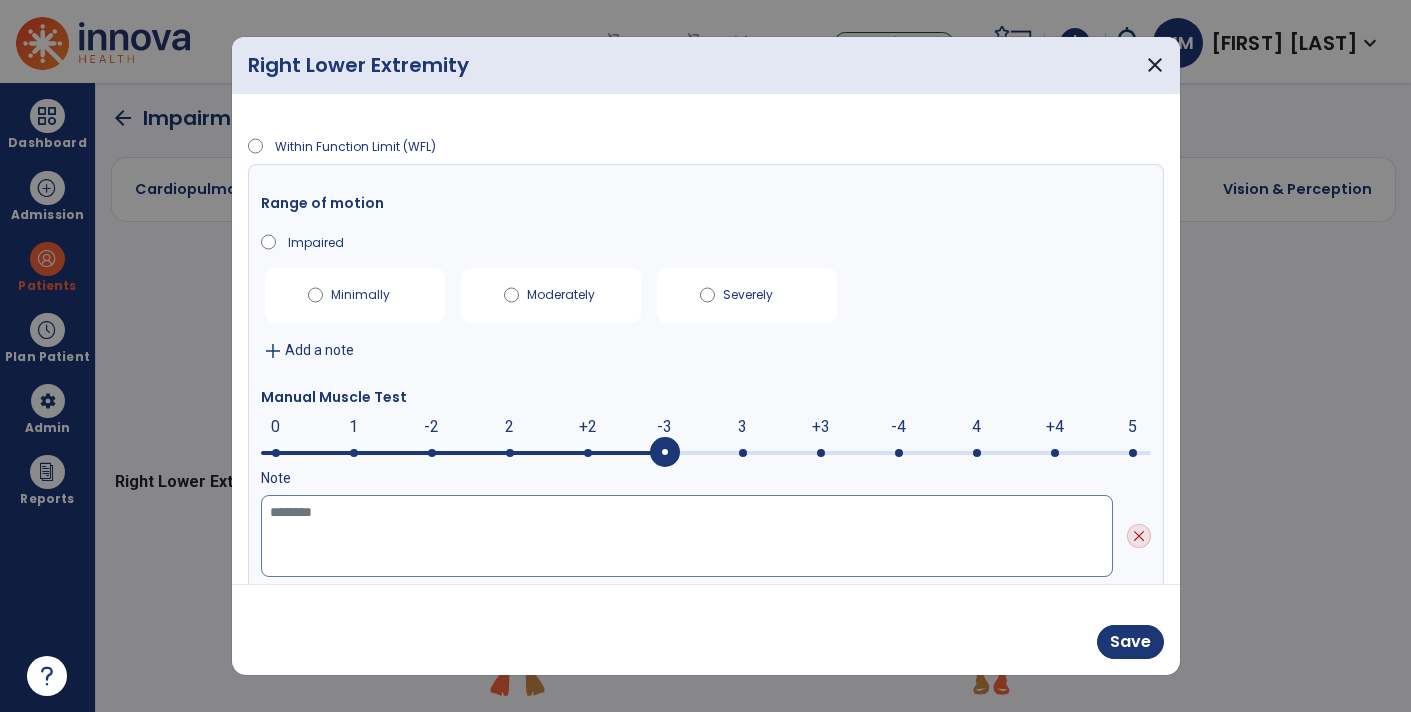 click at bounding box center [687, 536] 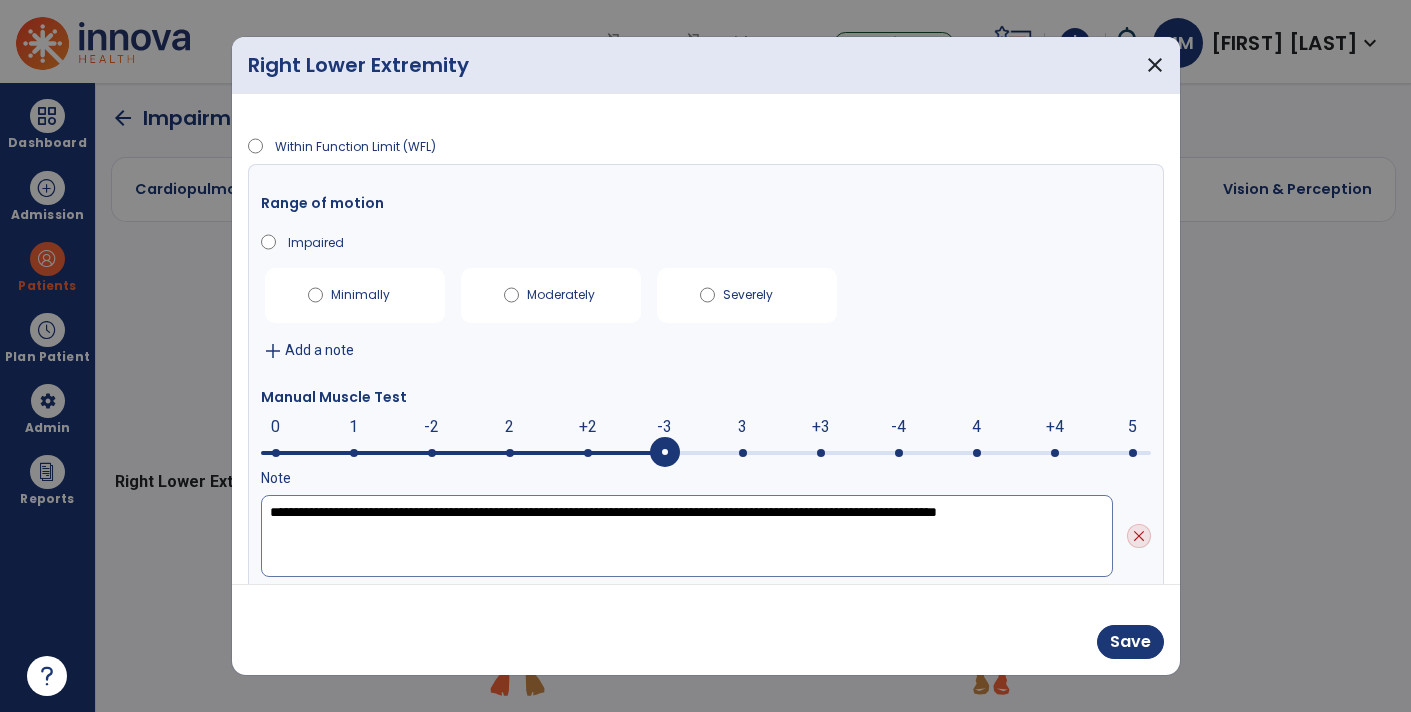 type on "**********" 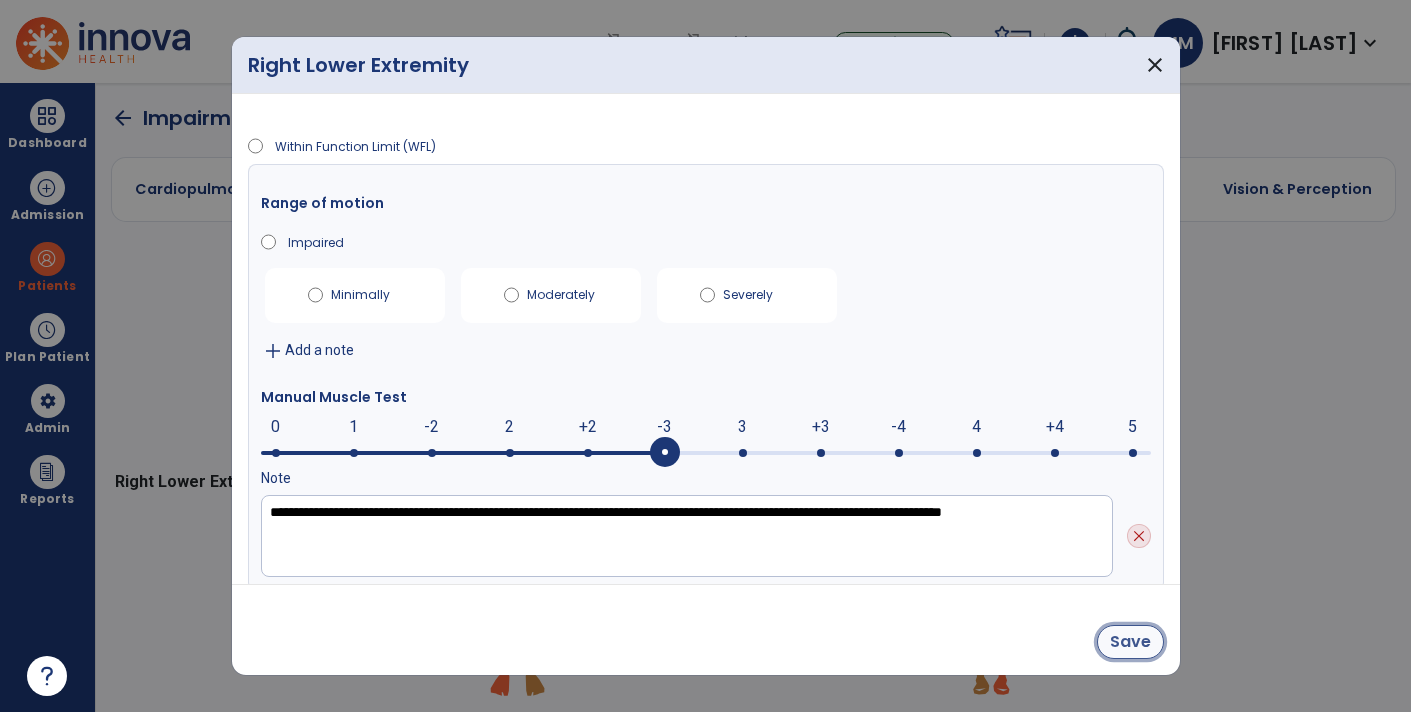 click on "Save" at bounding box center (1130, 642) 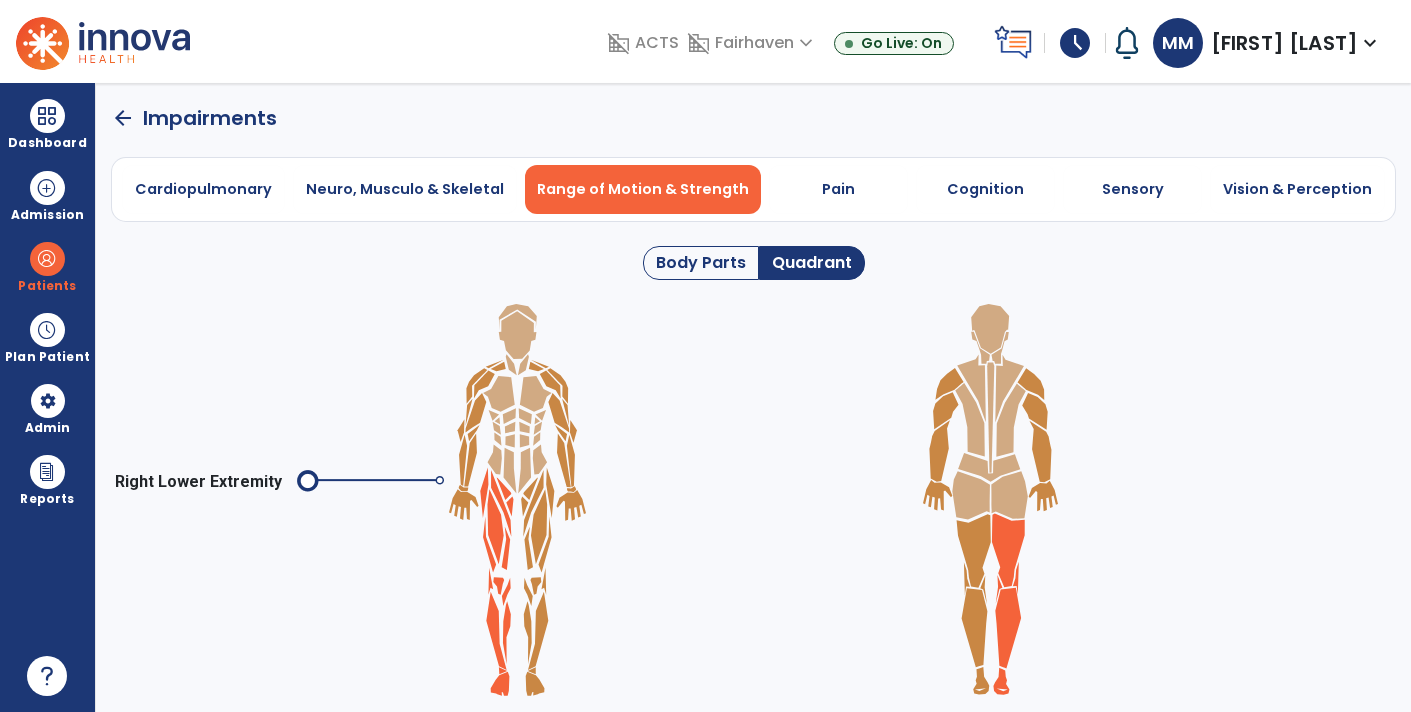click on "arrow_back" 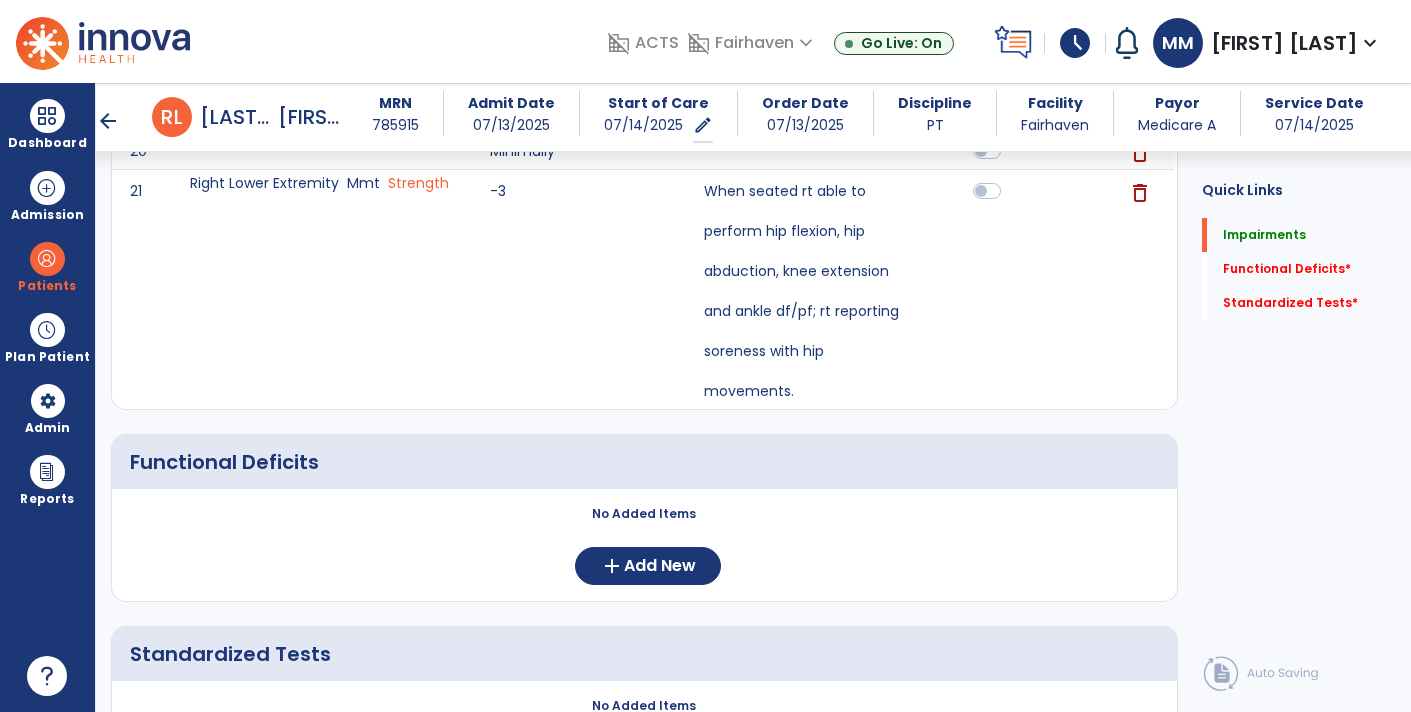 scroll, scrollTop: 2488, scrollLeft: 0, axis: vertical 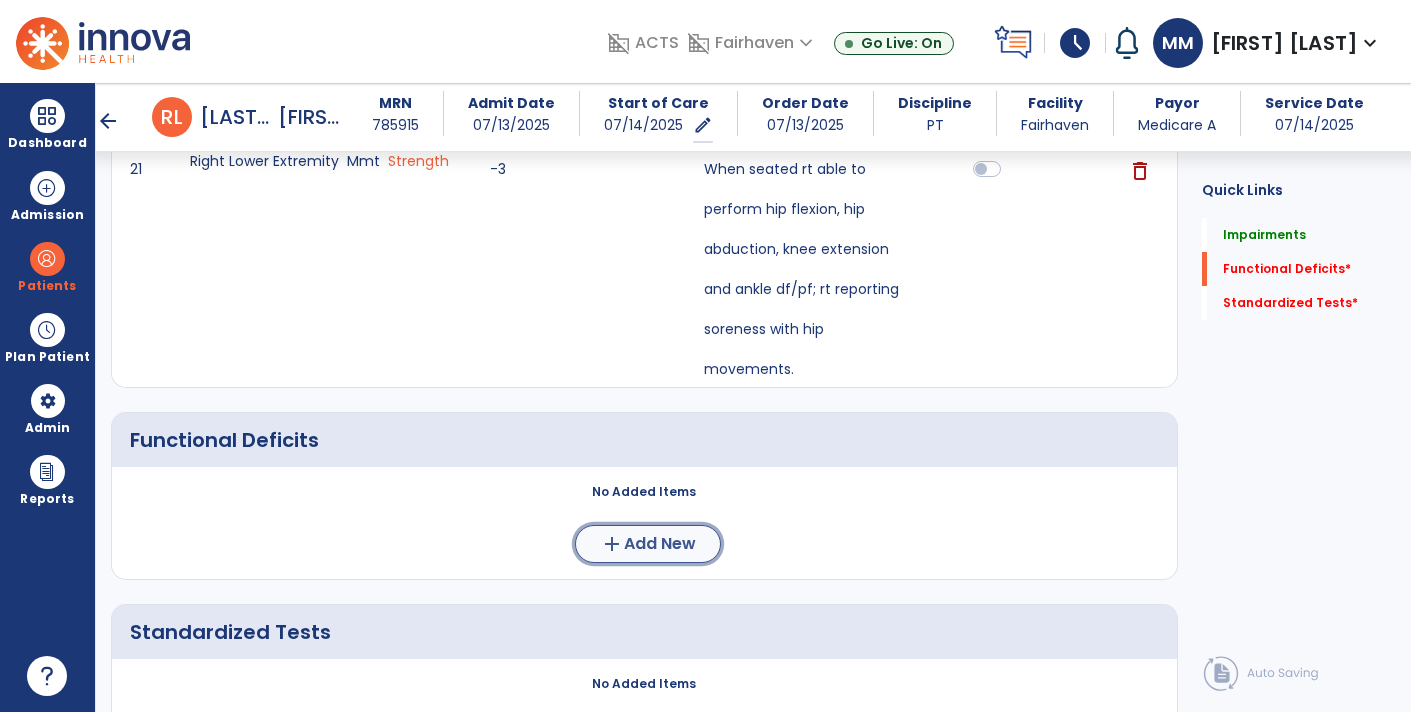 click on "add" 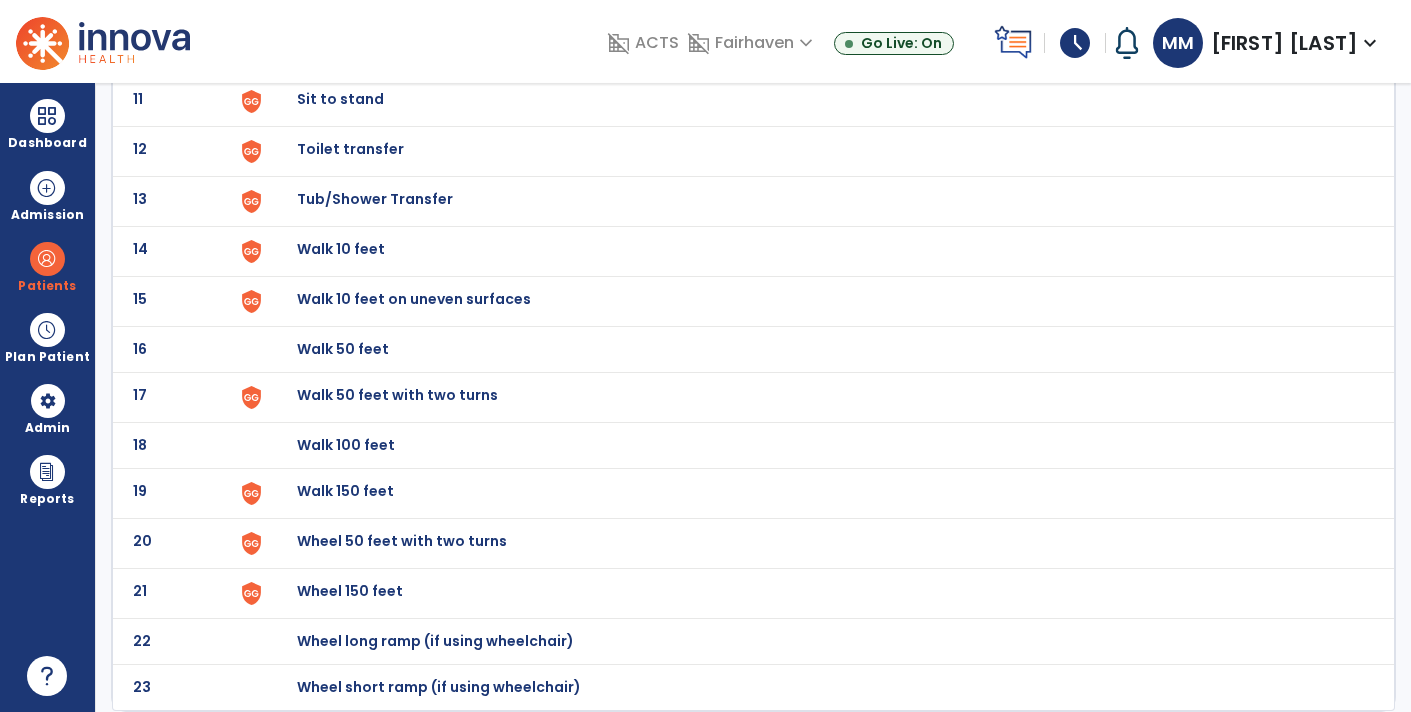 scroll, scrollTop: 0, scrollLeft: 0, axis: both 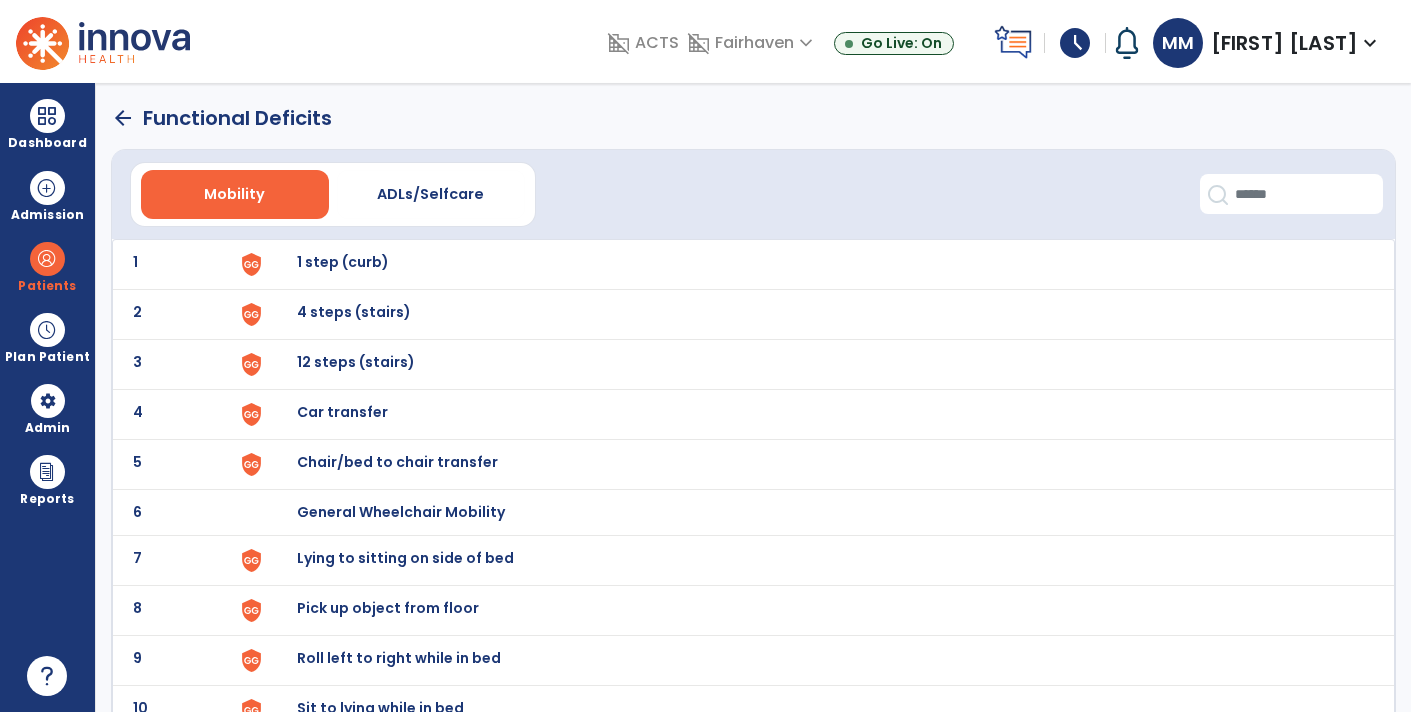 click on "Chair/bed to chair transfer" at bounding box center [343, 262] 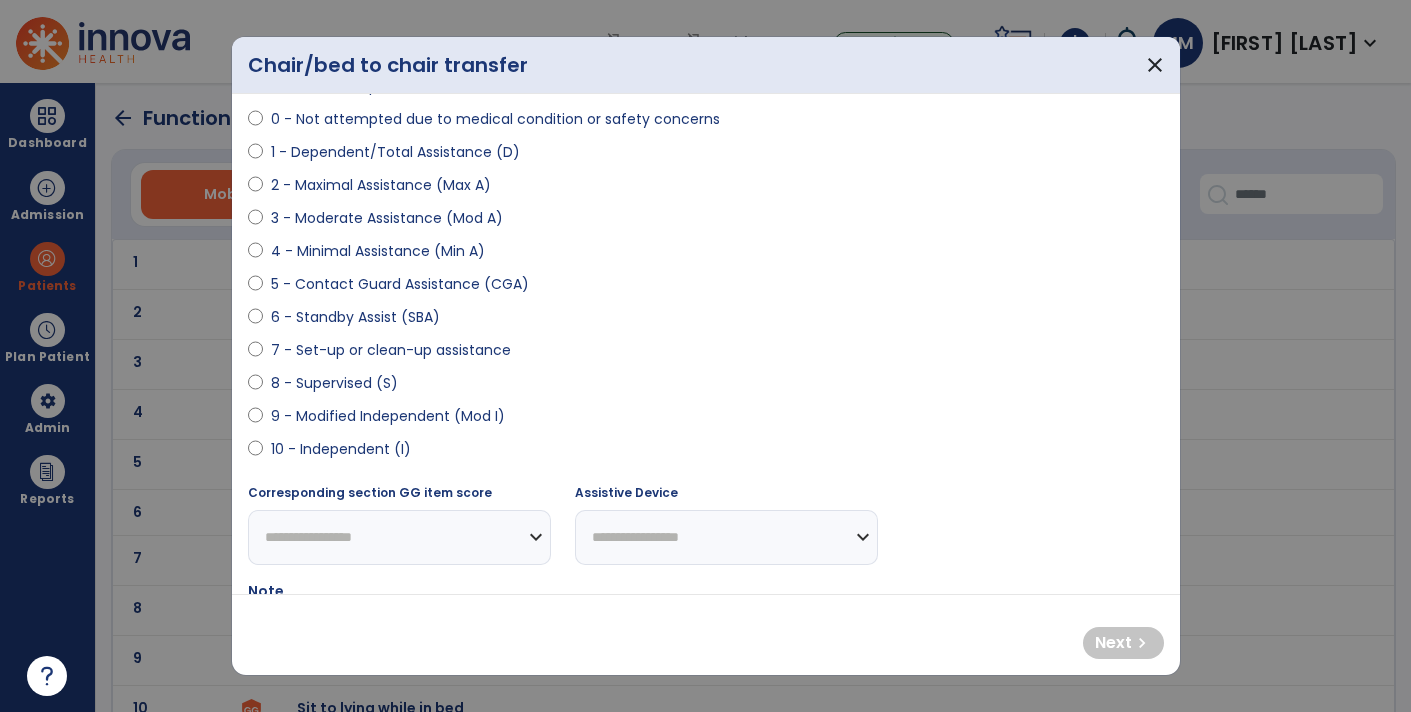scroll, scrollTop: 198, scrollLeft: 0, axis: vertical 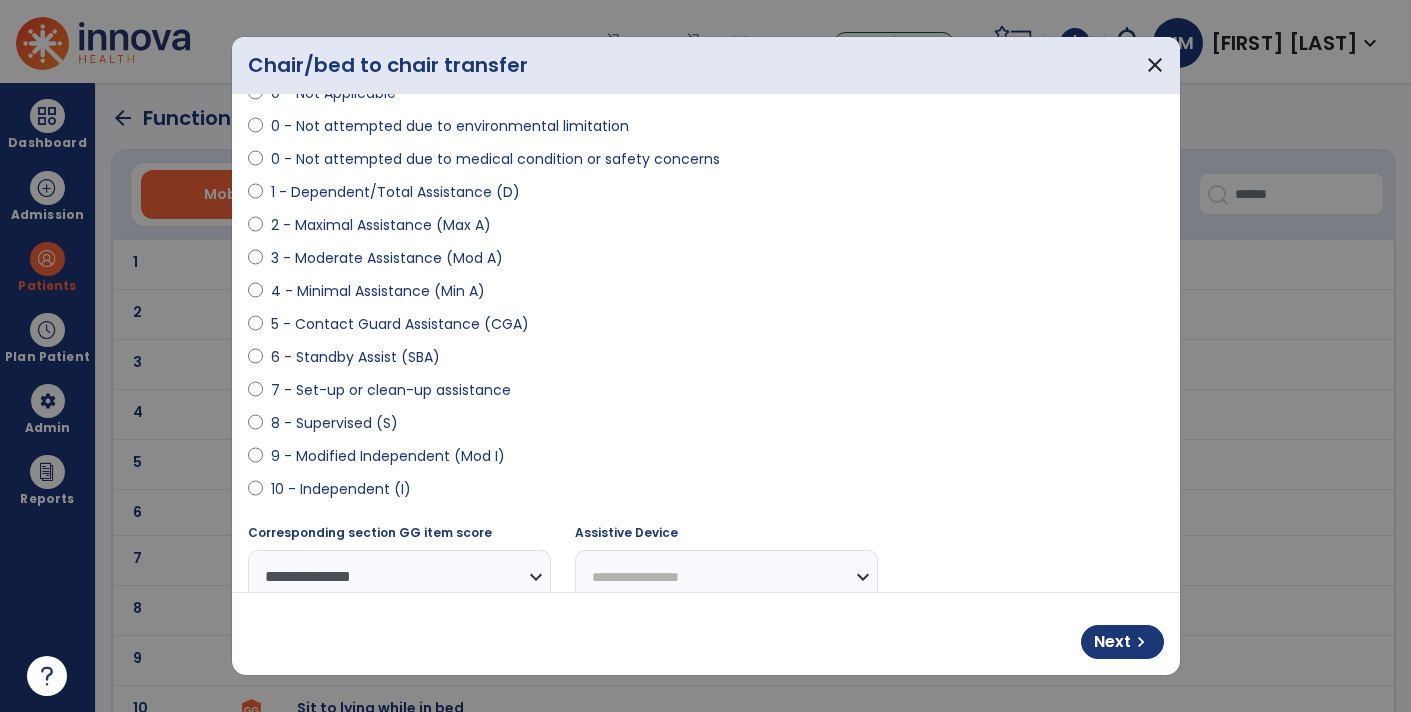 select on "**********" 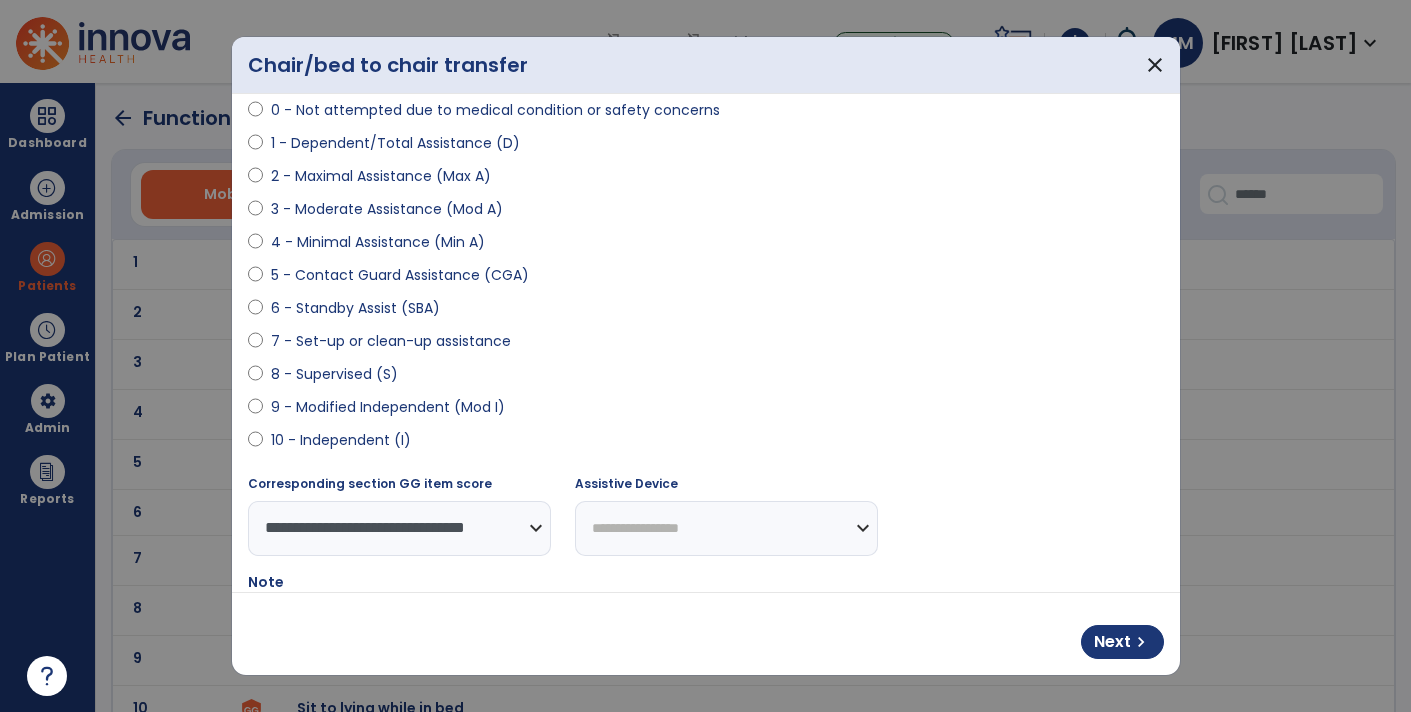 scroll, scrollTop: 261, scrollLeft: 0, axis: vertical 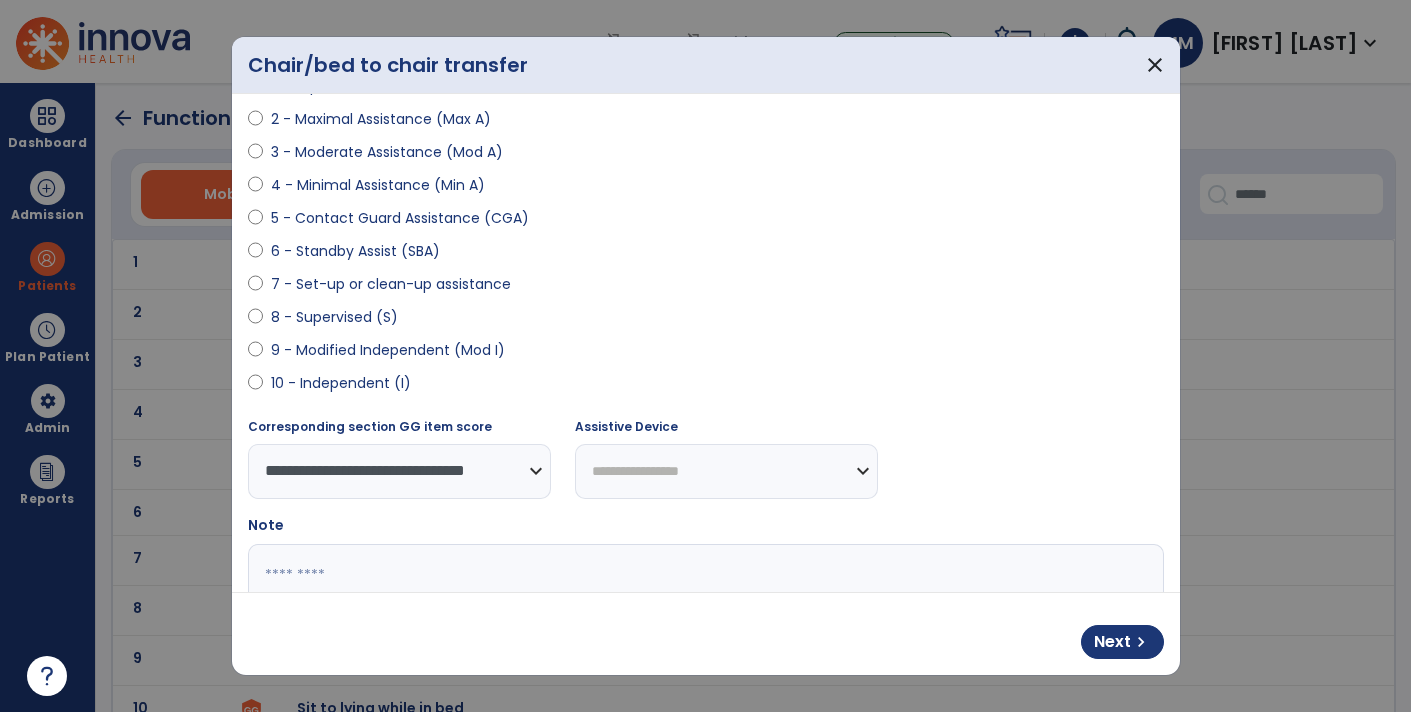 click on "**********" at bounding box center (726, 471) 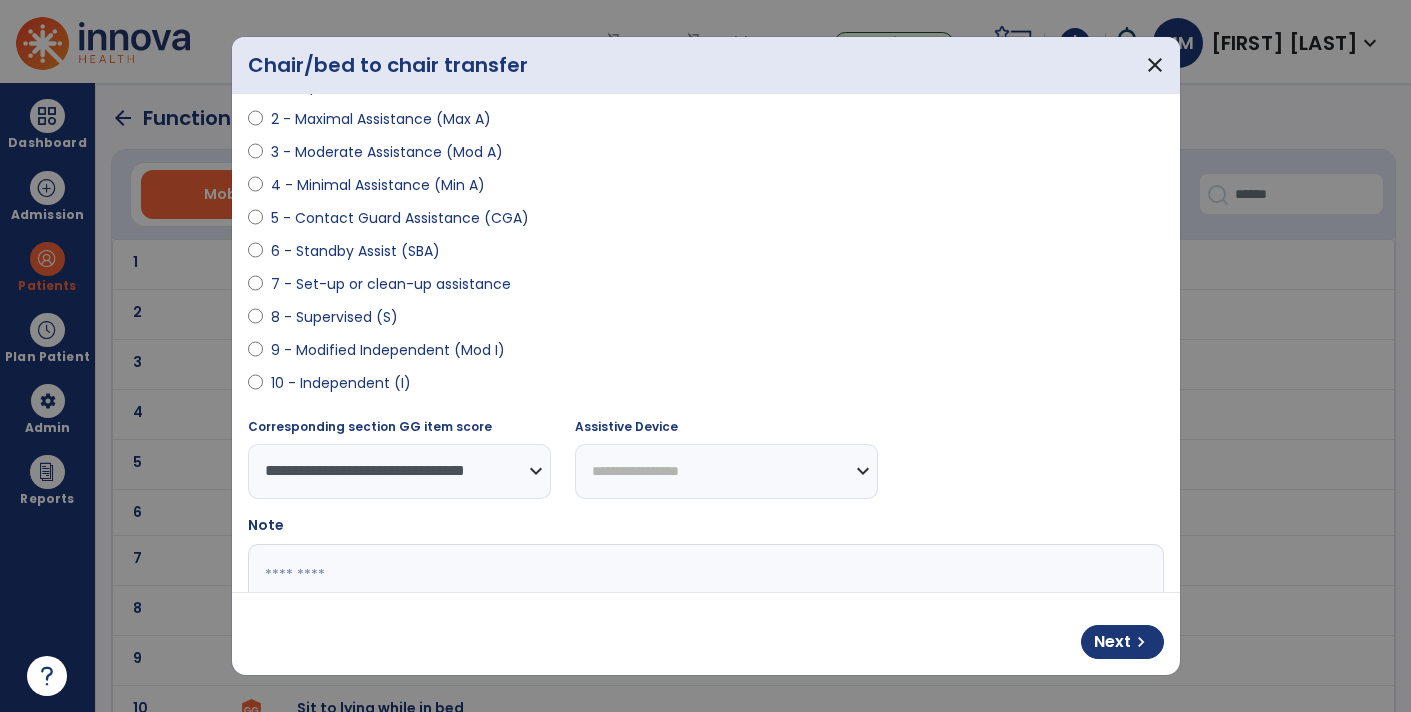select on "****" 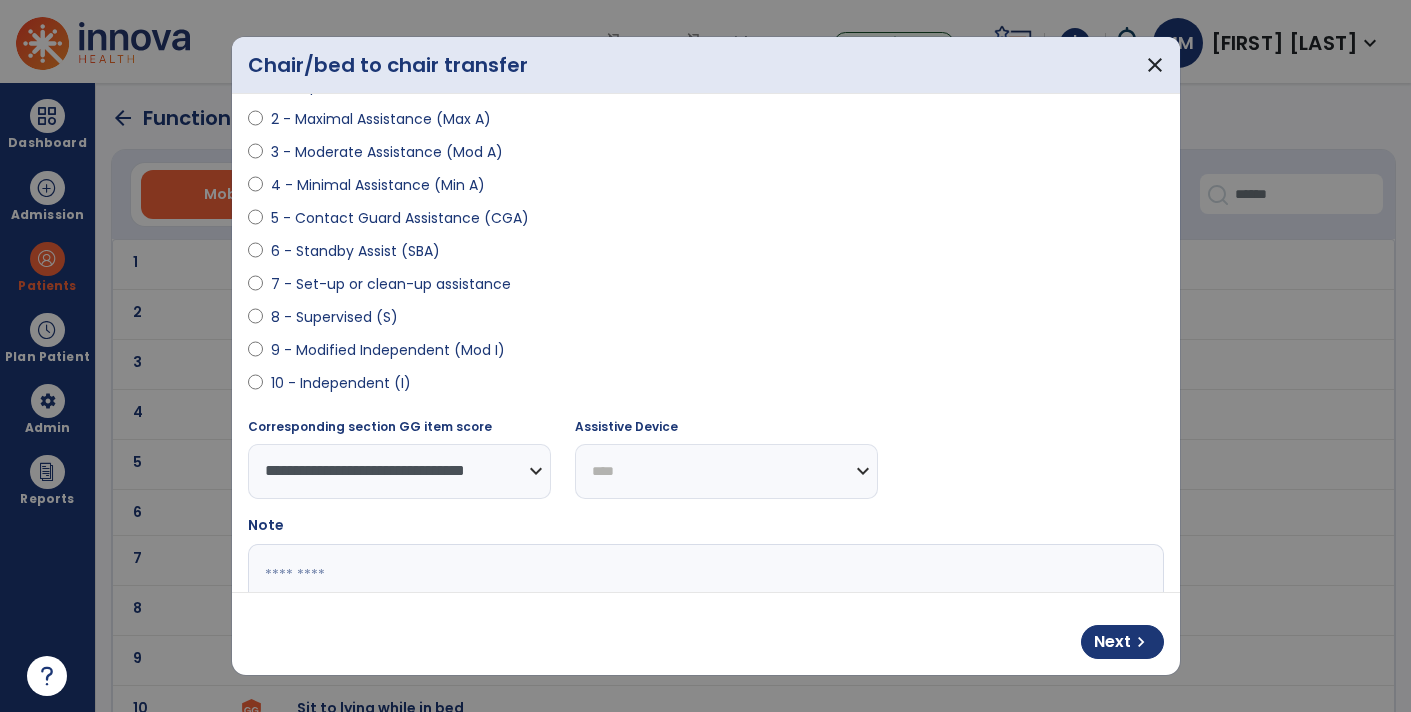 click on "**********" at bounding box center (726, 471) 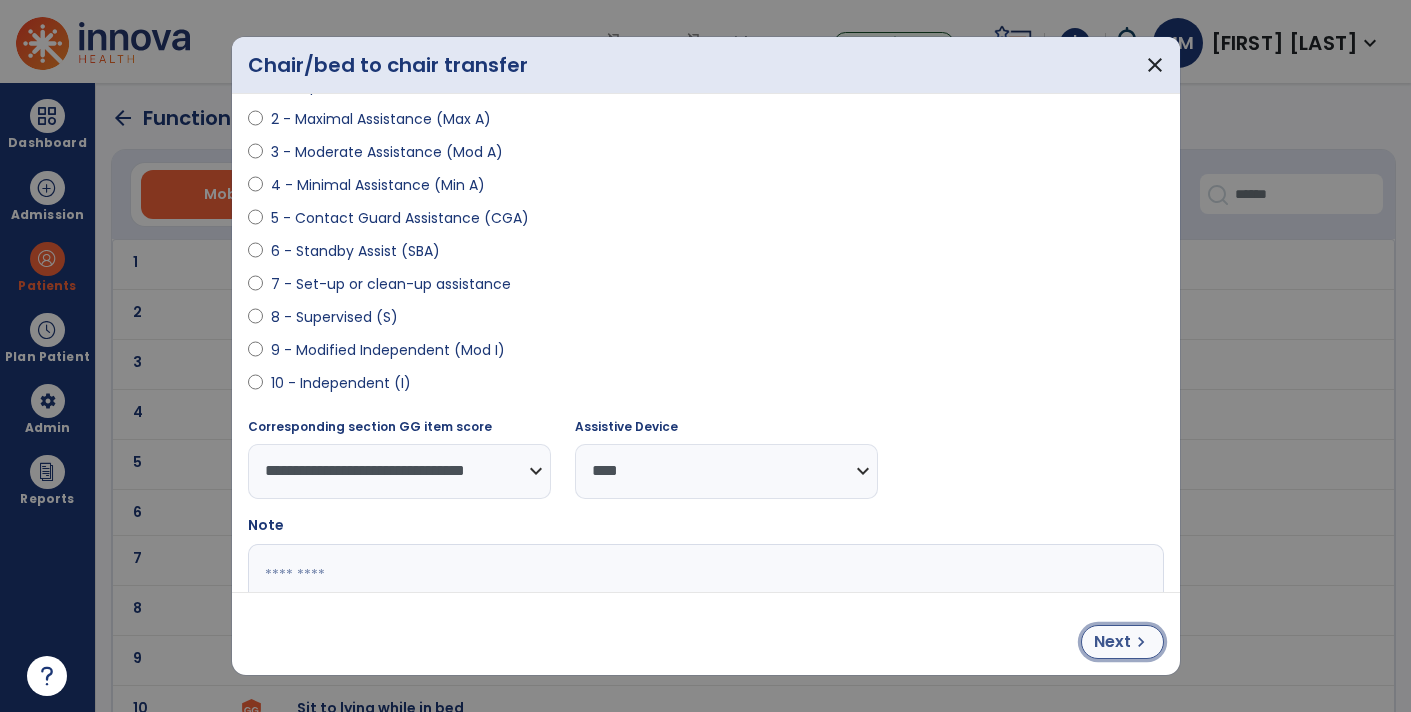 click on "Next  chevron_right" at bounding box center (1122, 642) 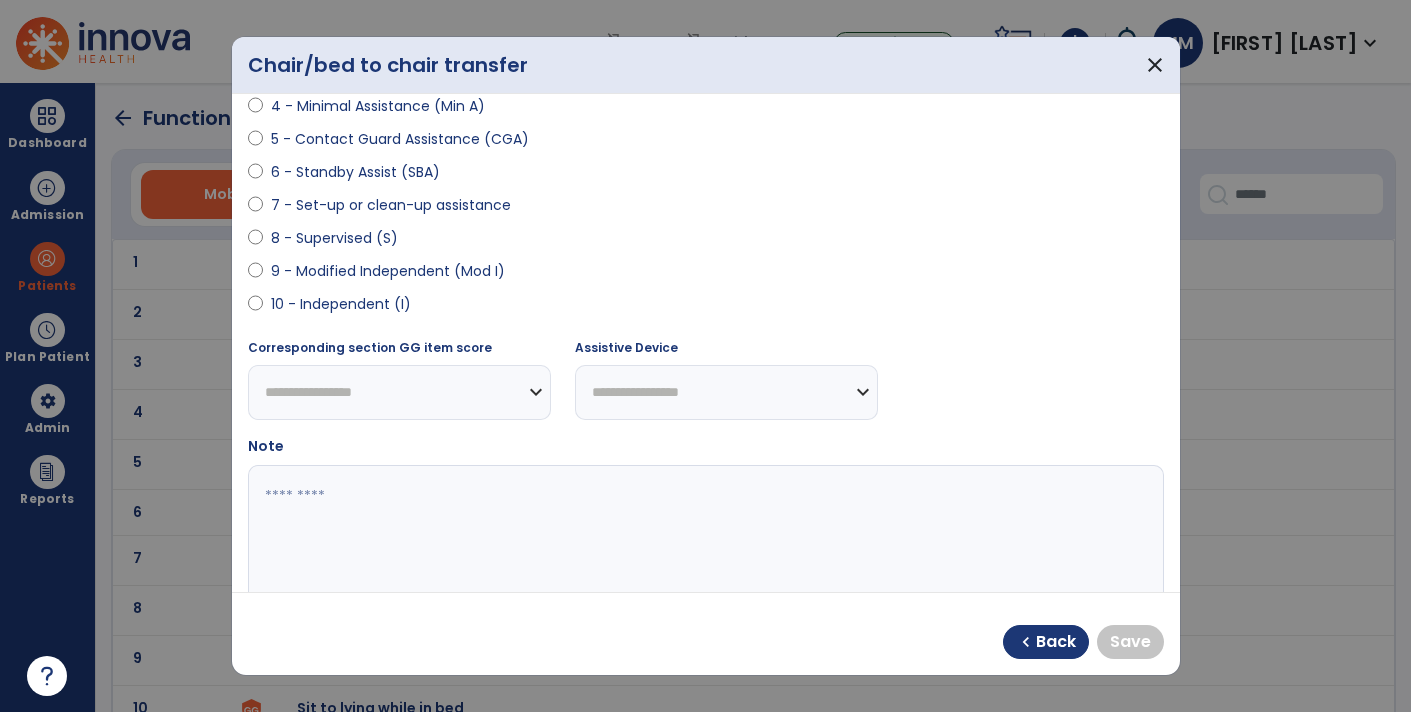 scroll, scrollTop: 392, scrollLeft: 0, axis: vertical 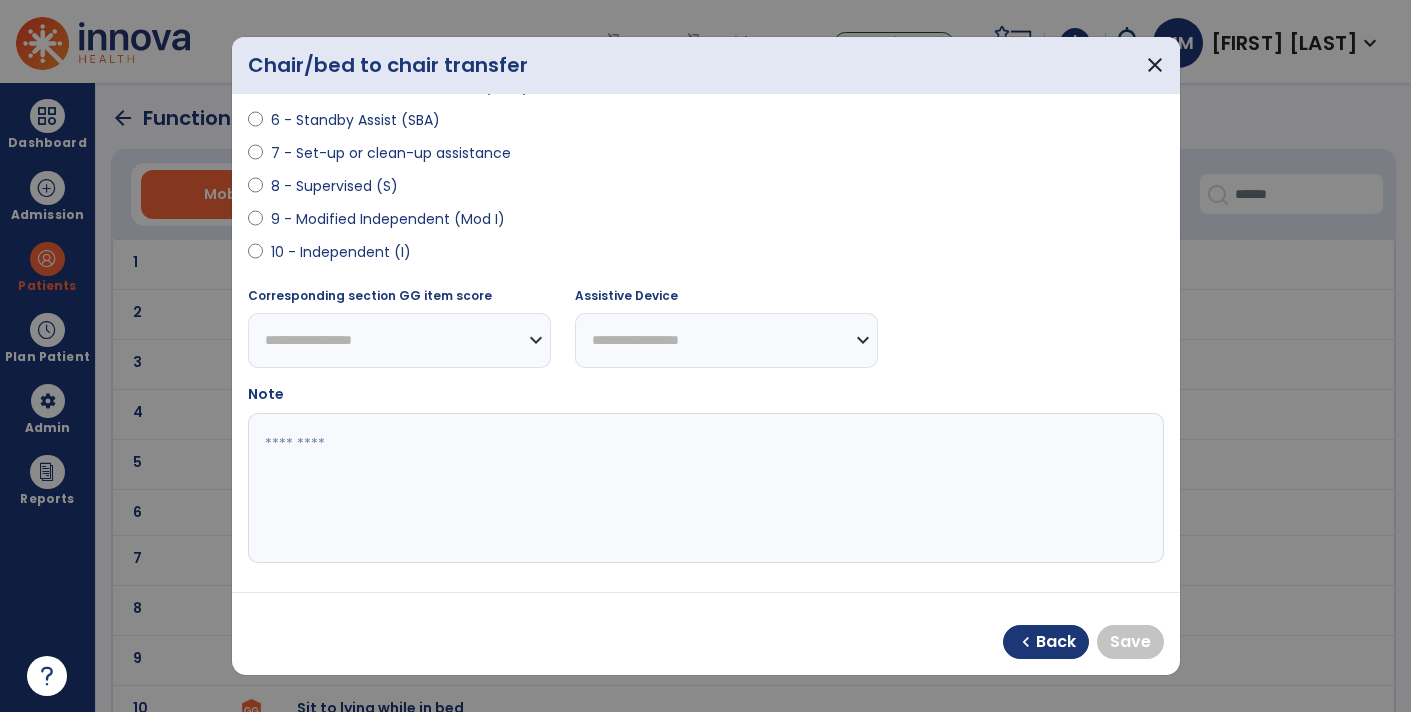 select on "**********" 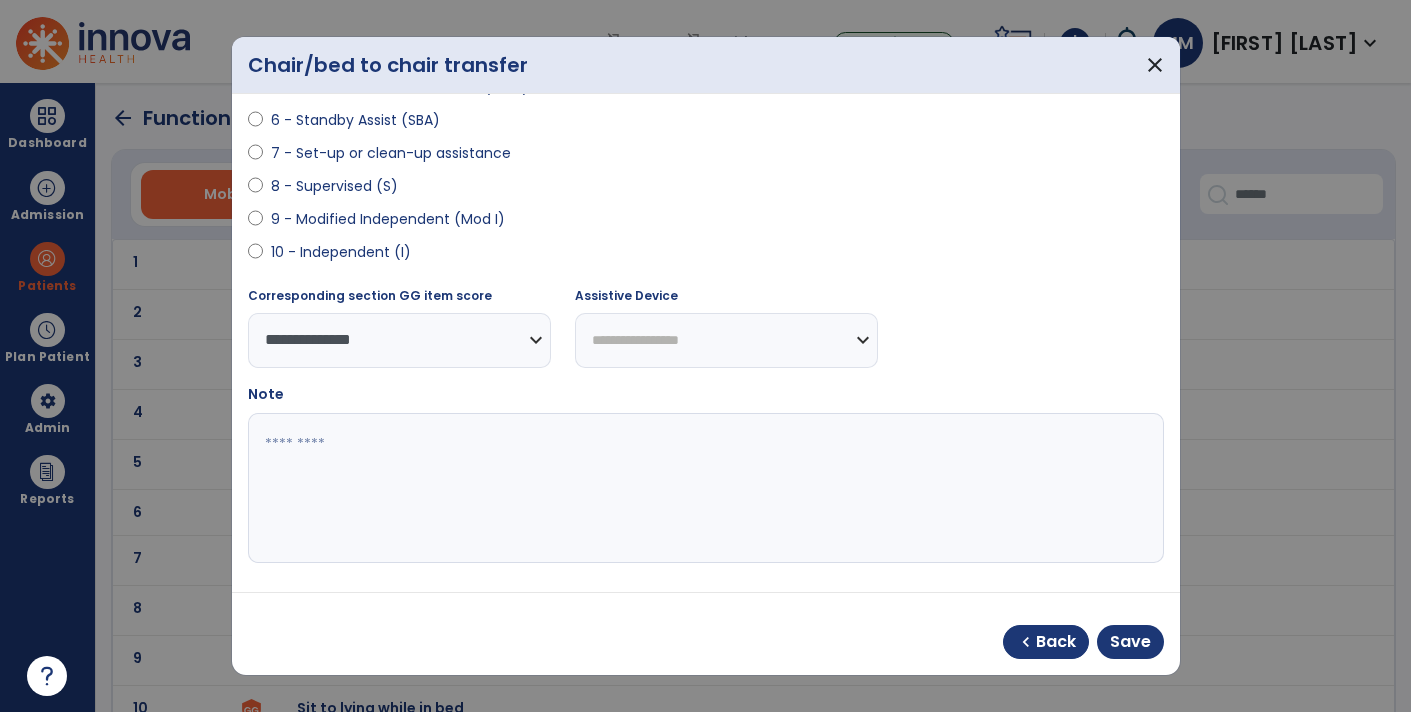 click on "**********" at bounding box center [726, 340] 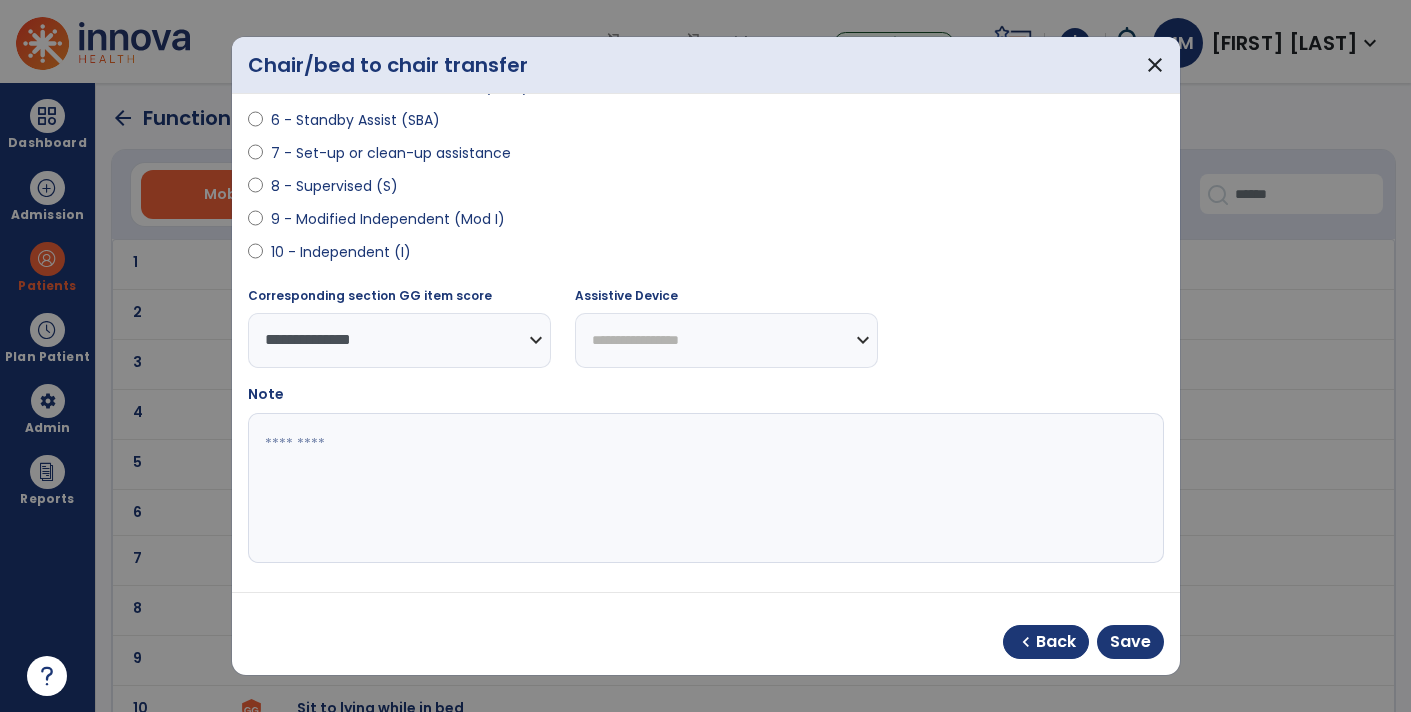 select on "**********" 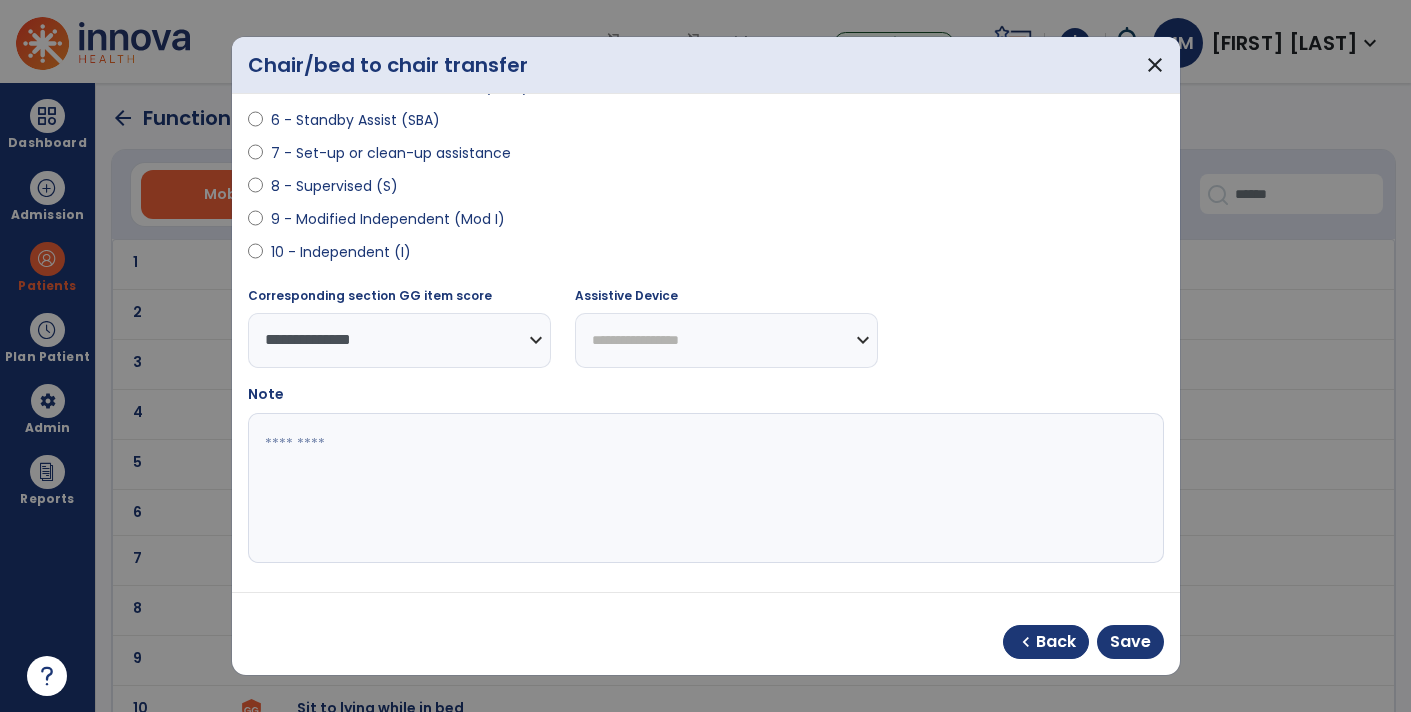 click on "**********" at bounding box center (726, 340) 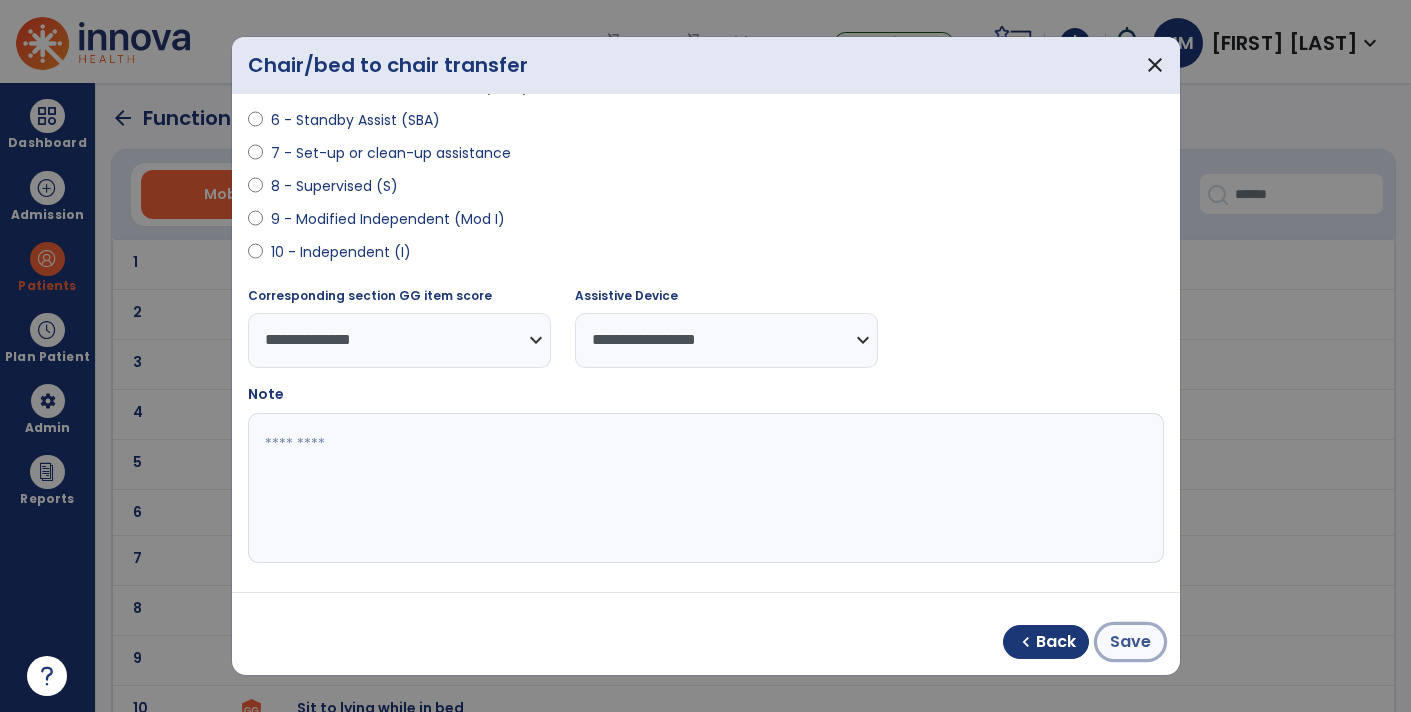 click on "Save" at bounding box center (1130, 642) 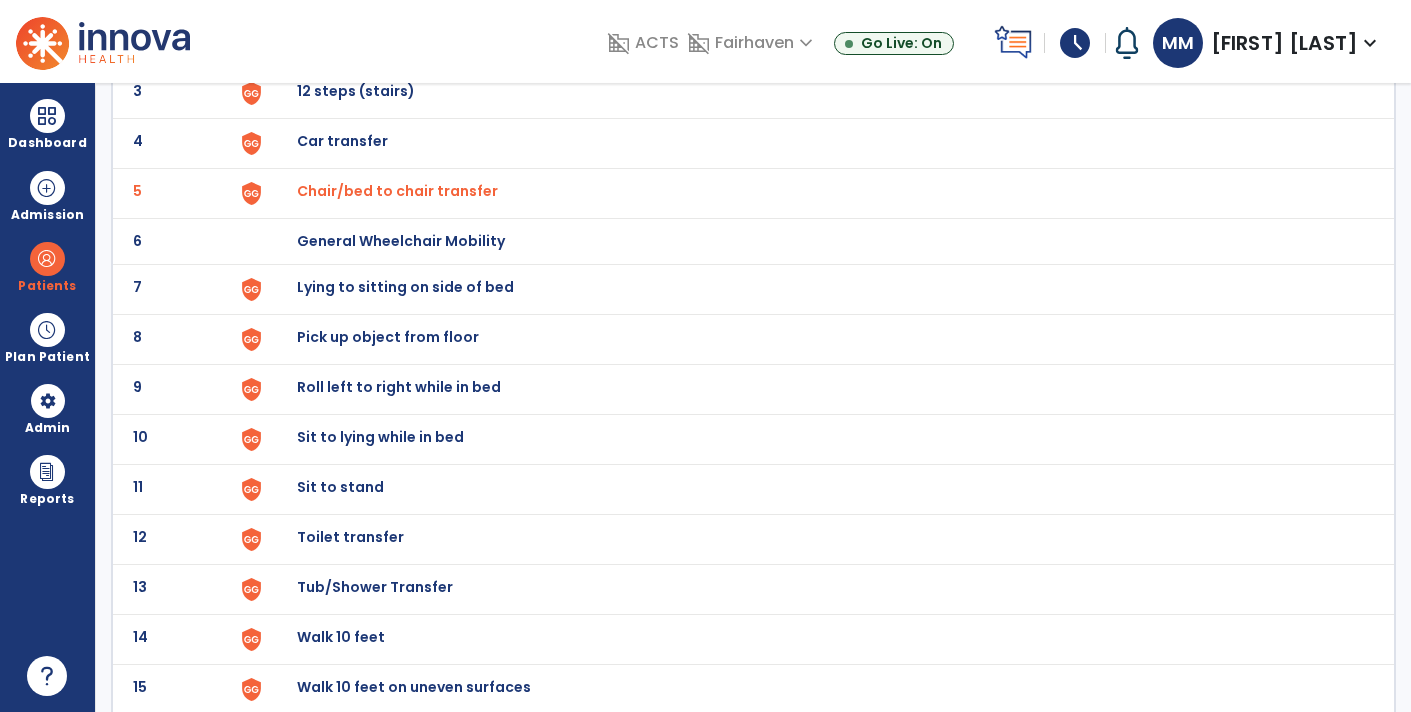 scroll, scrollTop: 271, scrollLeft: 0, axis: vertical 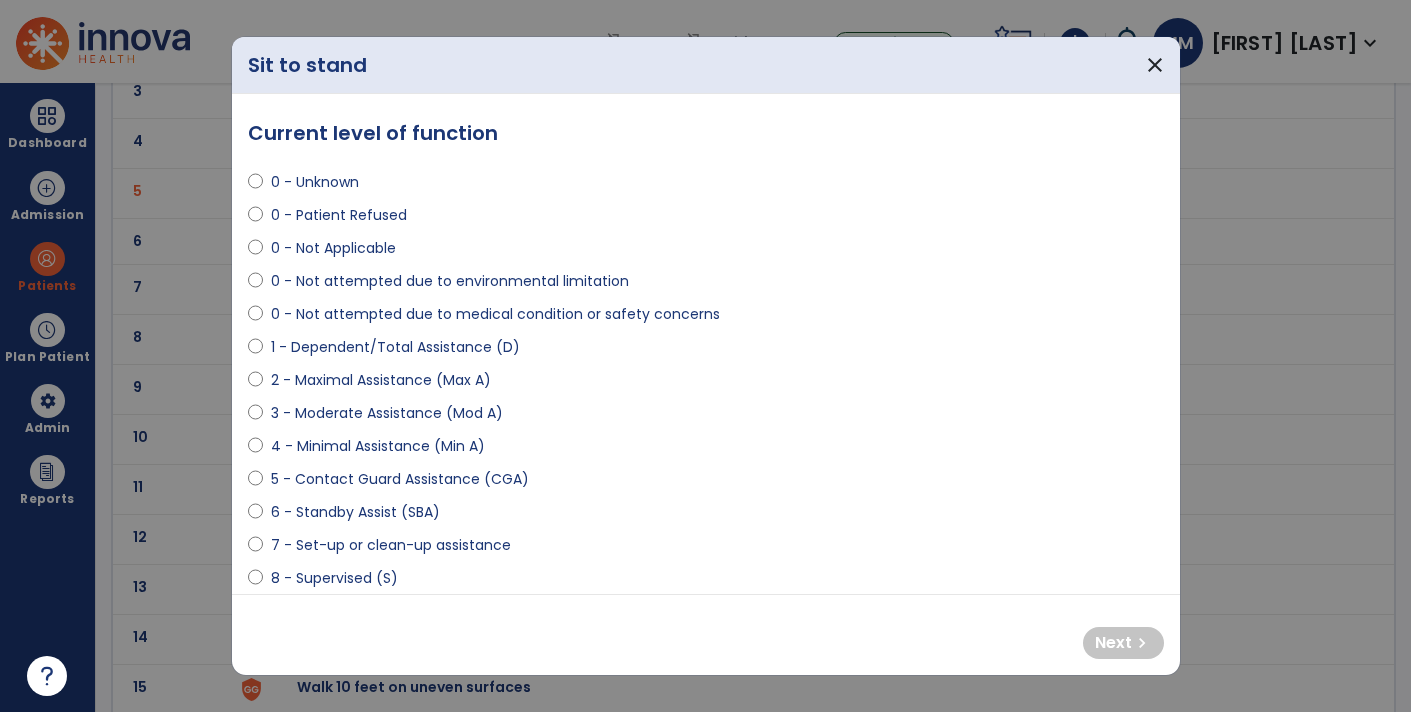 click on "**********" at bounding box center (706, 344) 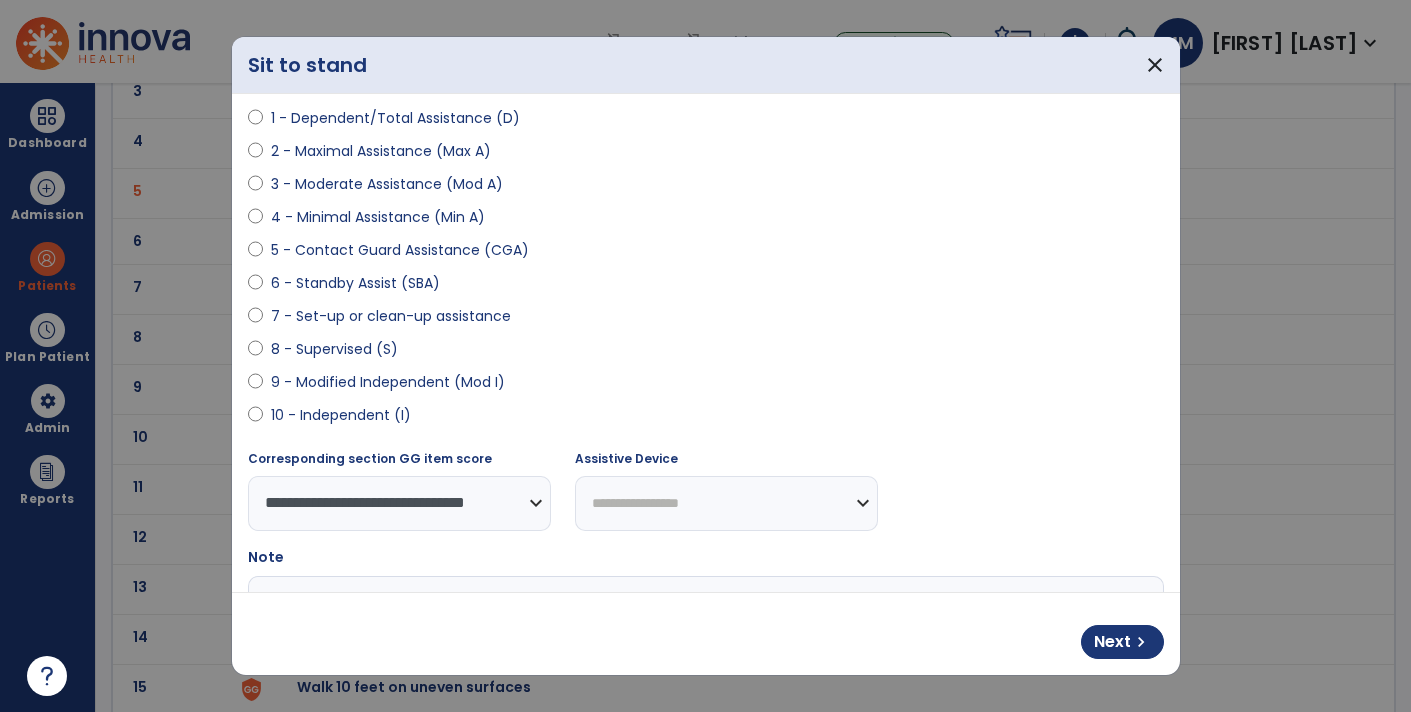 scroll, scrollTop: 255, scrollLeft: 0, axis: vertical 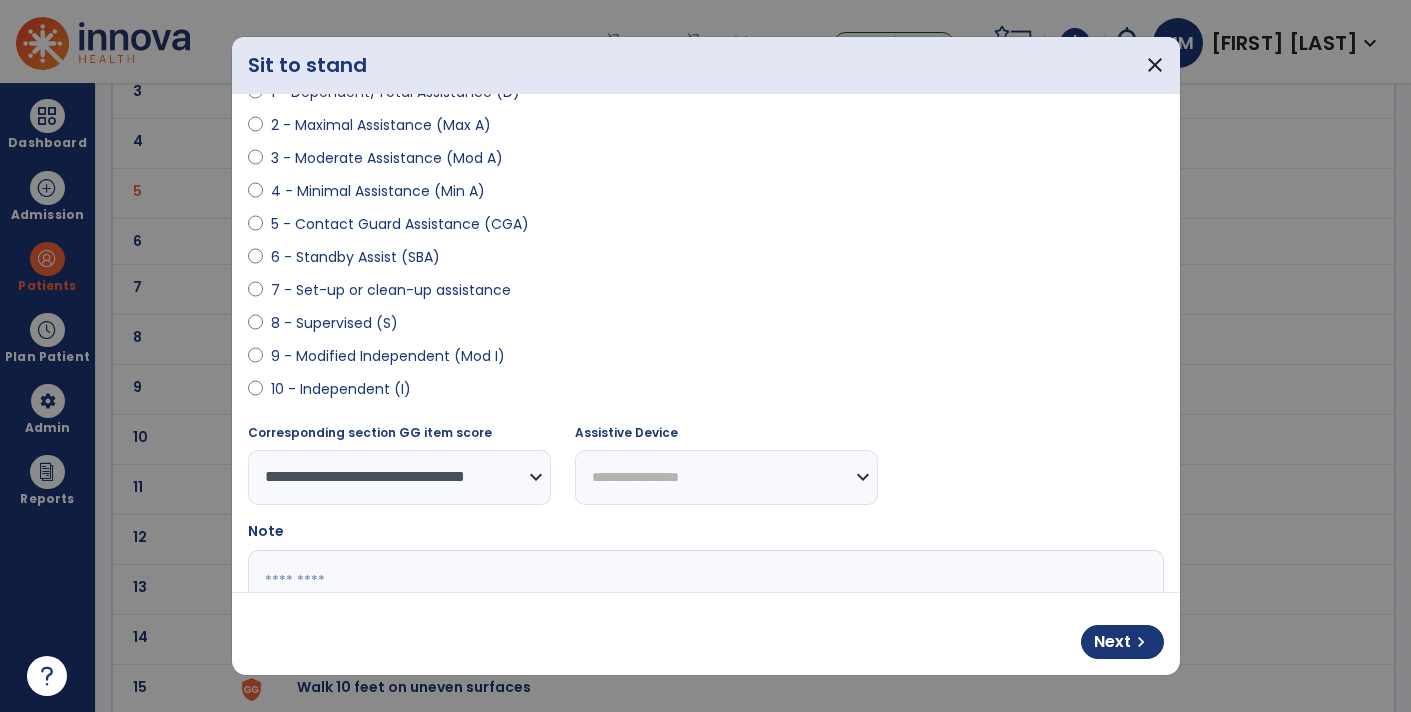 click on "**********" at bounding box center [726, 477] 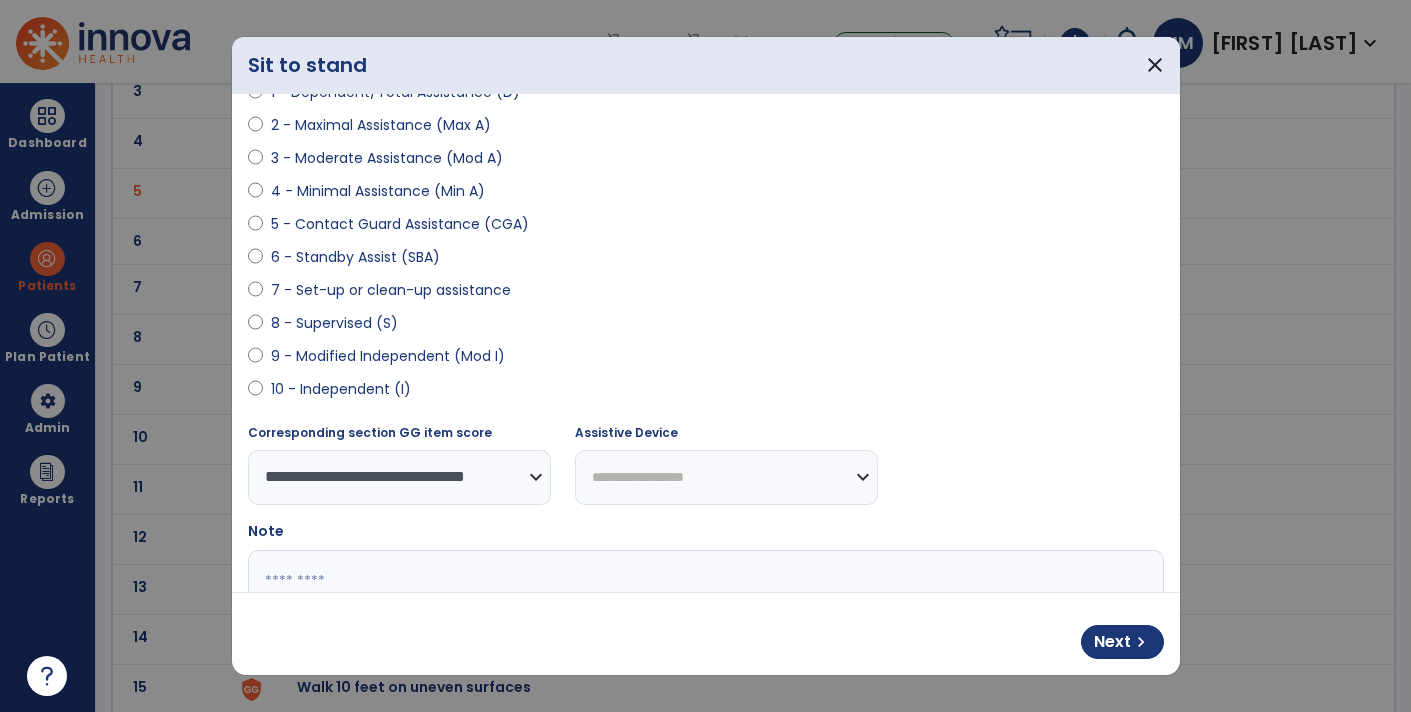 click on "**********" at bounding box center [726, 477] 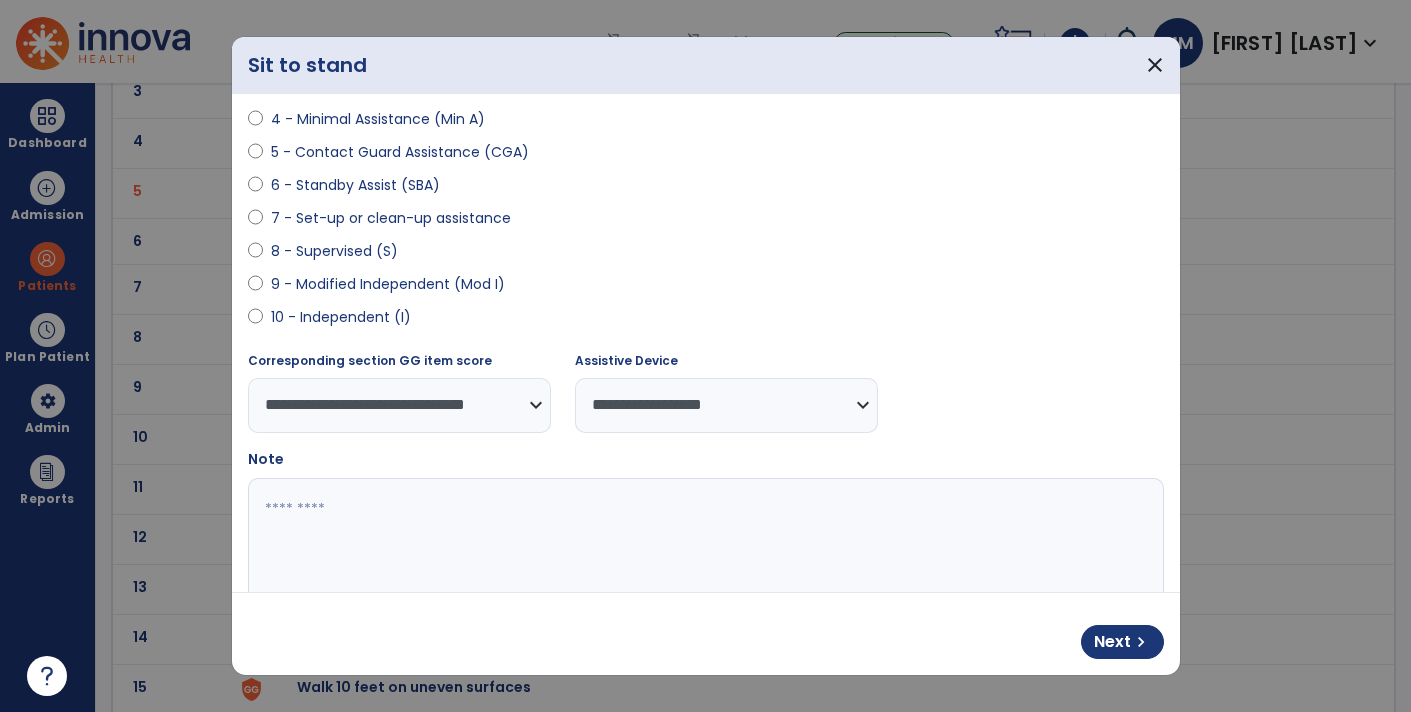 scroll, scrollTop: 327, scrollLeft: 0, axis: vertical 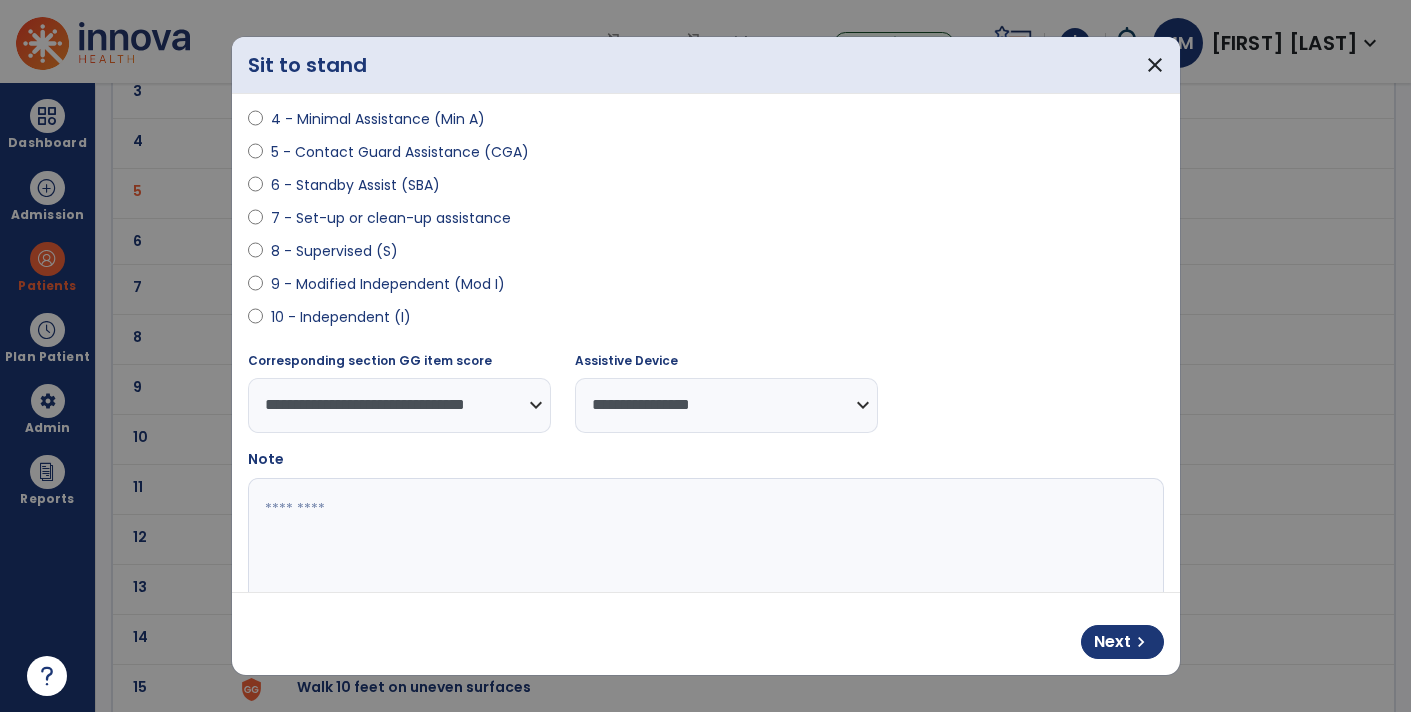 click on "**********" at bounding box center [726, 405] 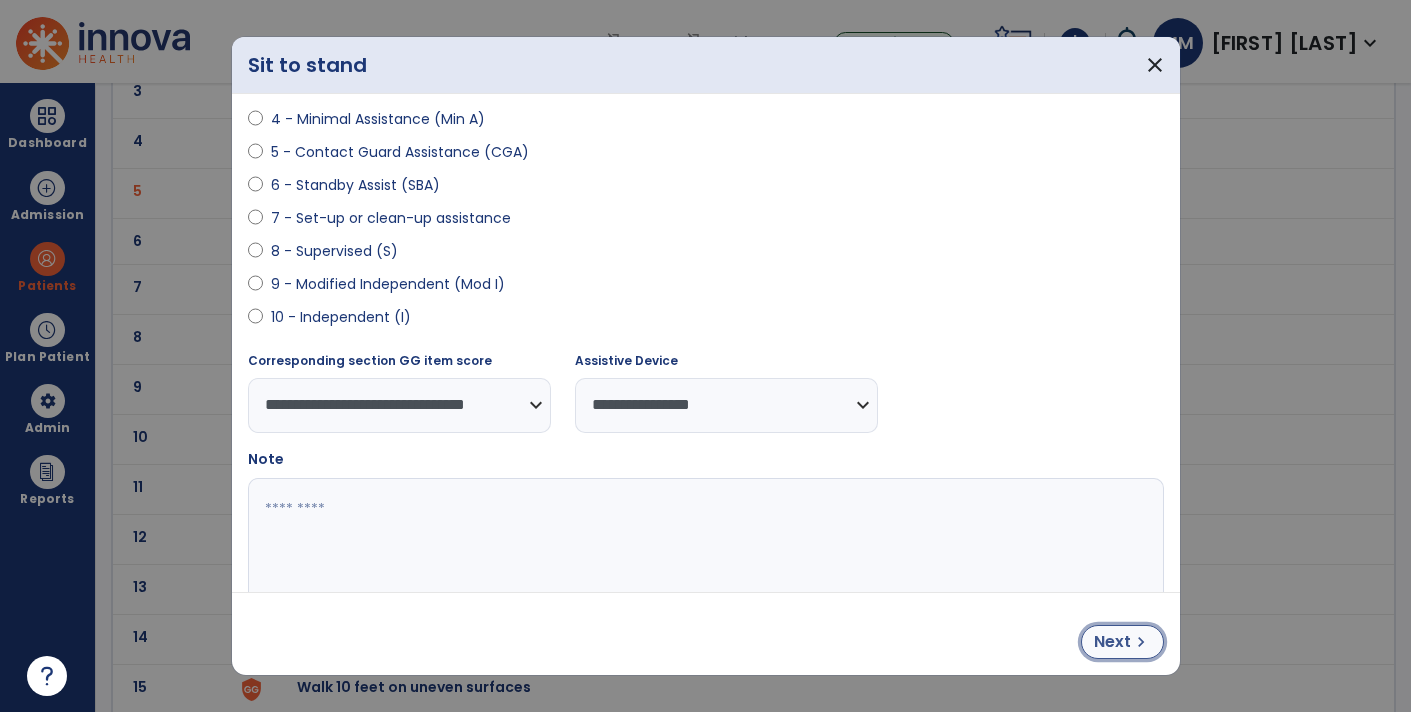 click on "Next" at bounding box center [1112, 642] 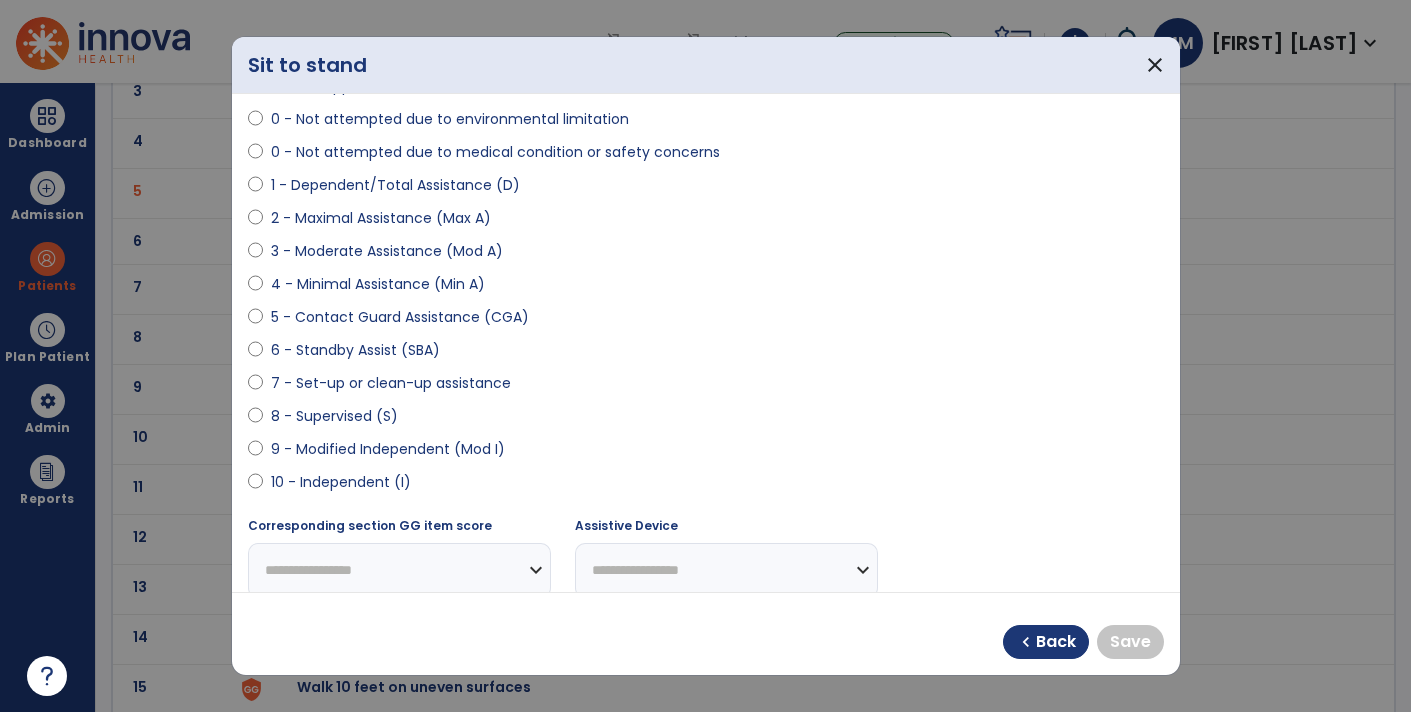 scroll, scrollTop: 159, scrollLeft: 0, axis: vertical 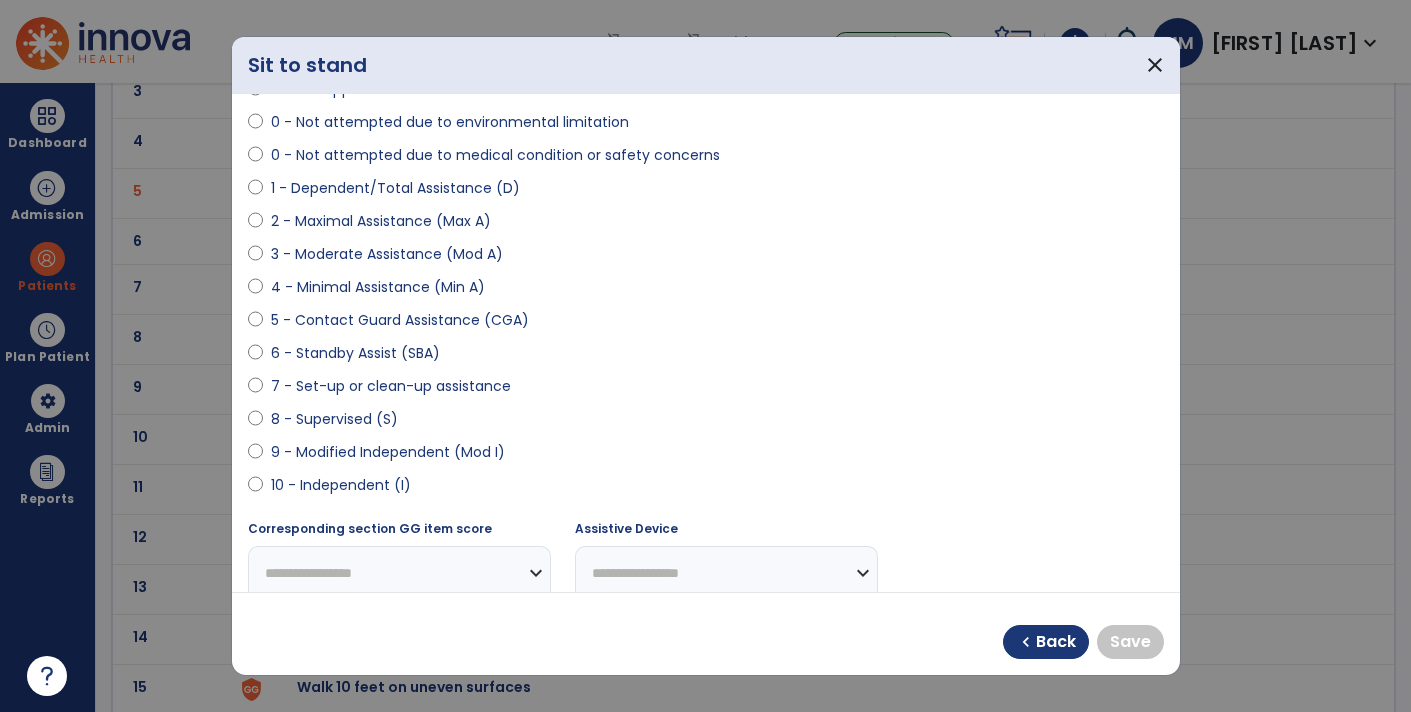 select on "**********" 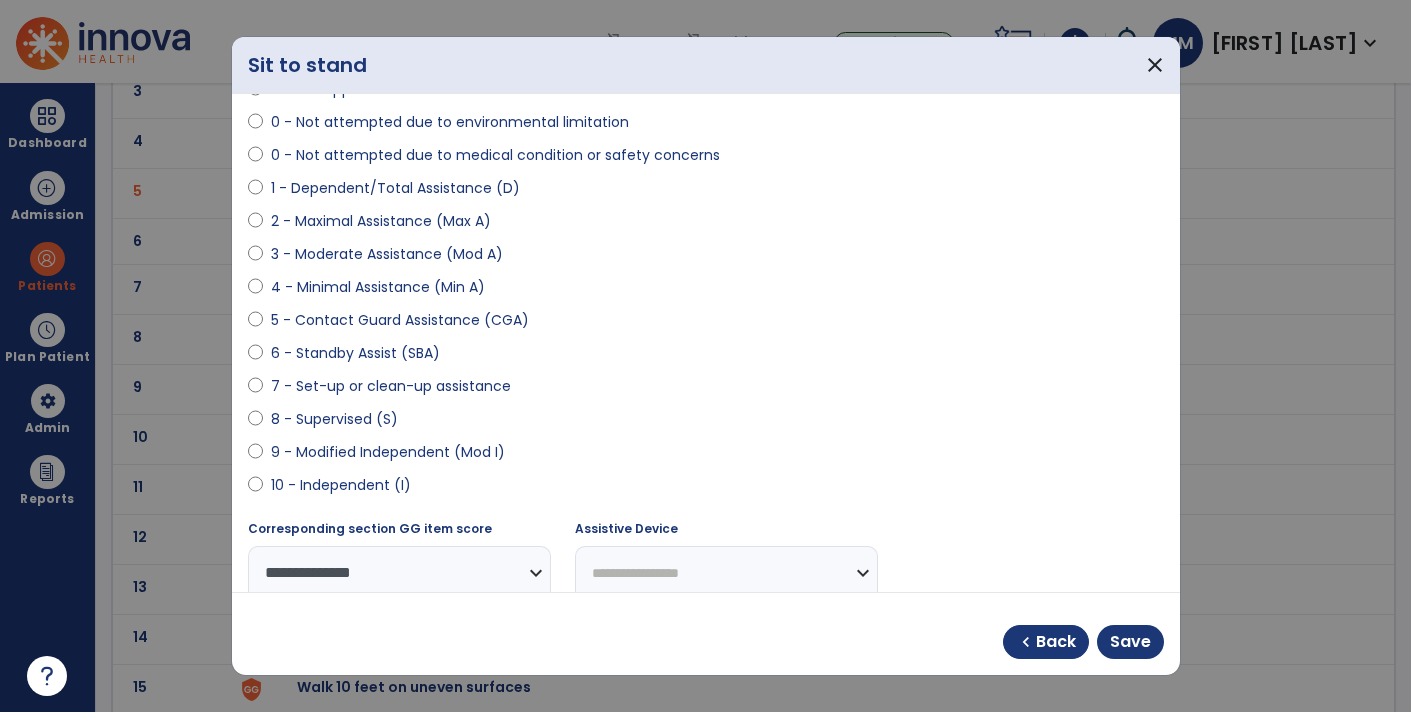 click on "**********" at bounding box center (726, 573) 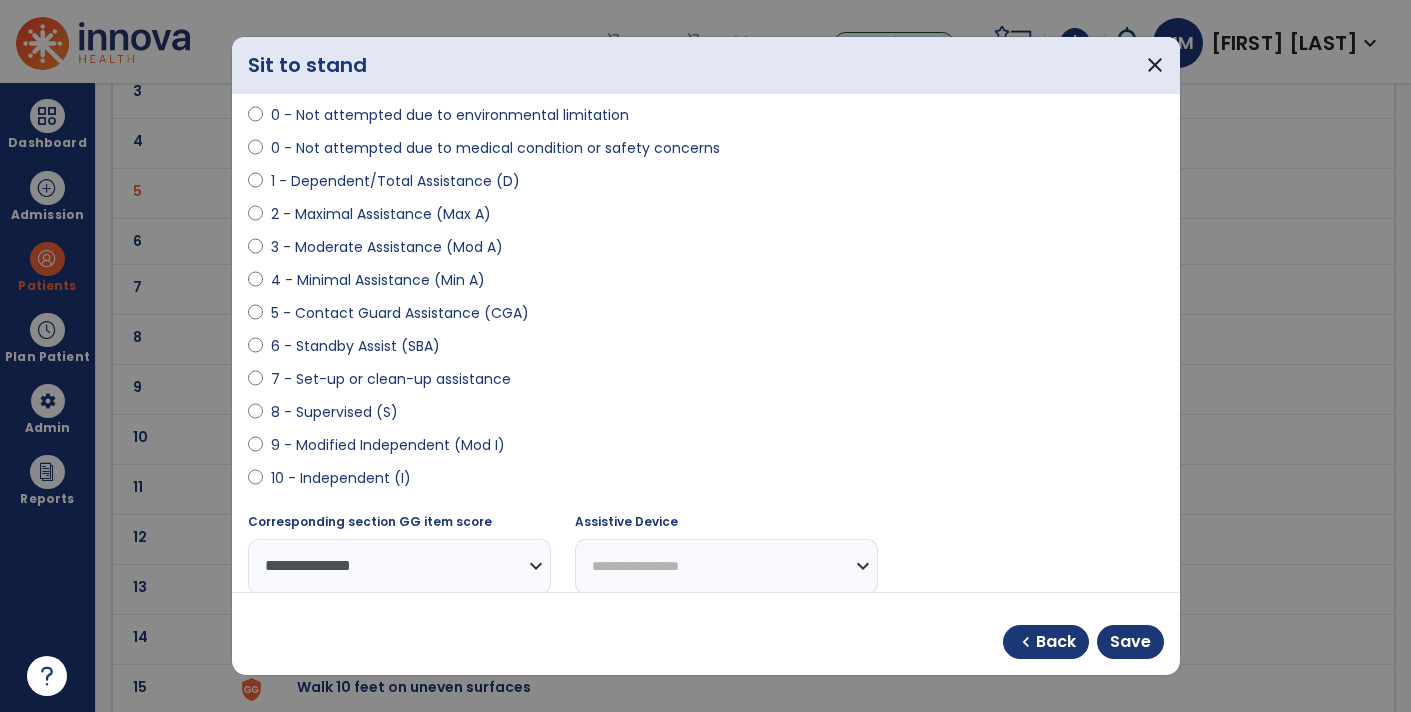 select on "********" 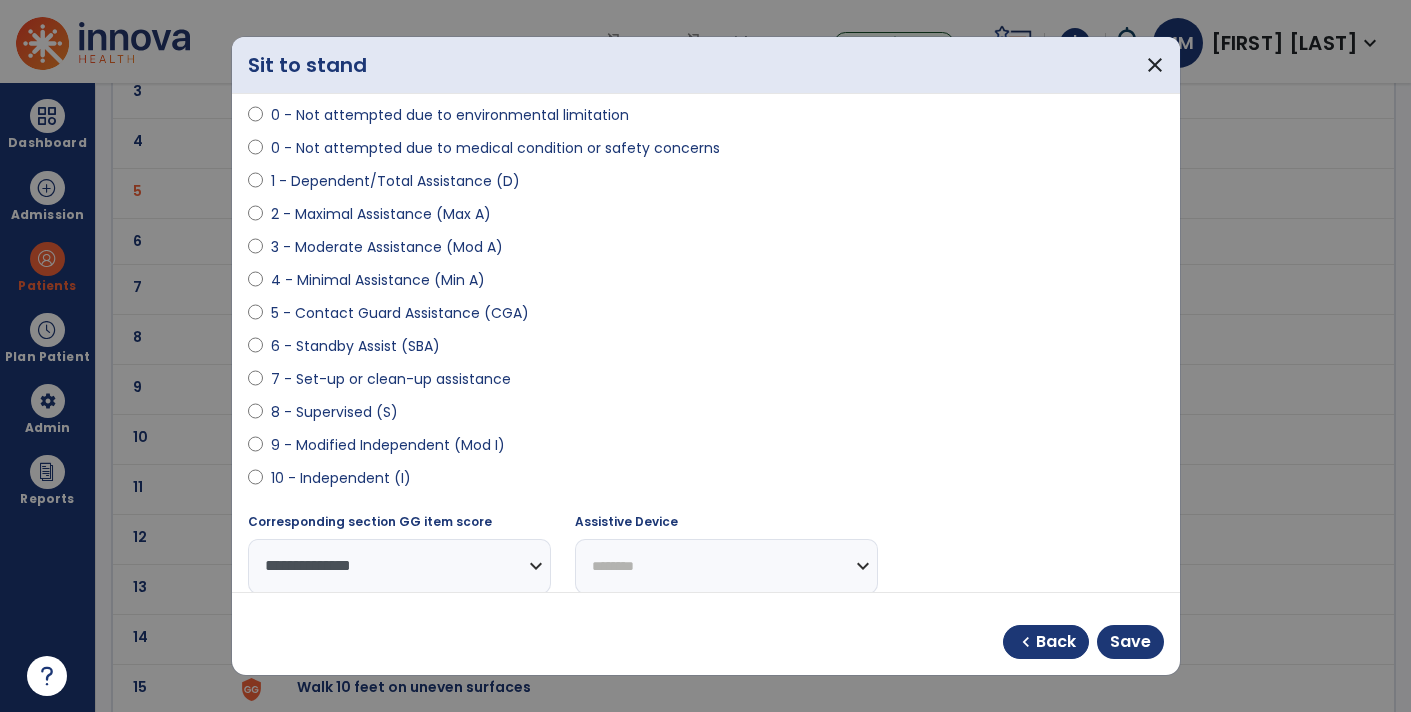click on "**********" at bounding box center (726, 566) 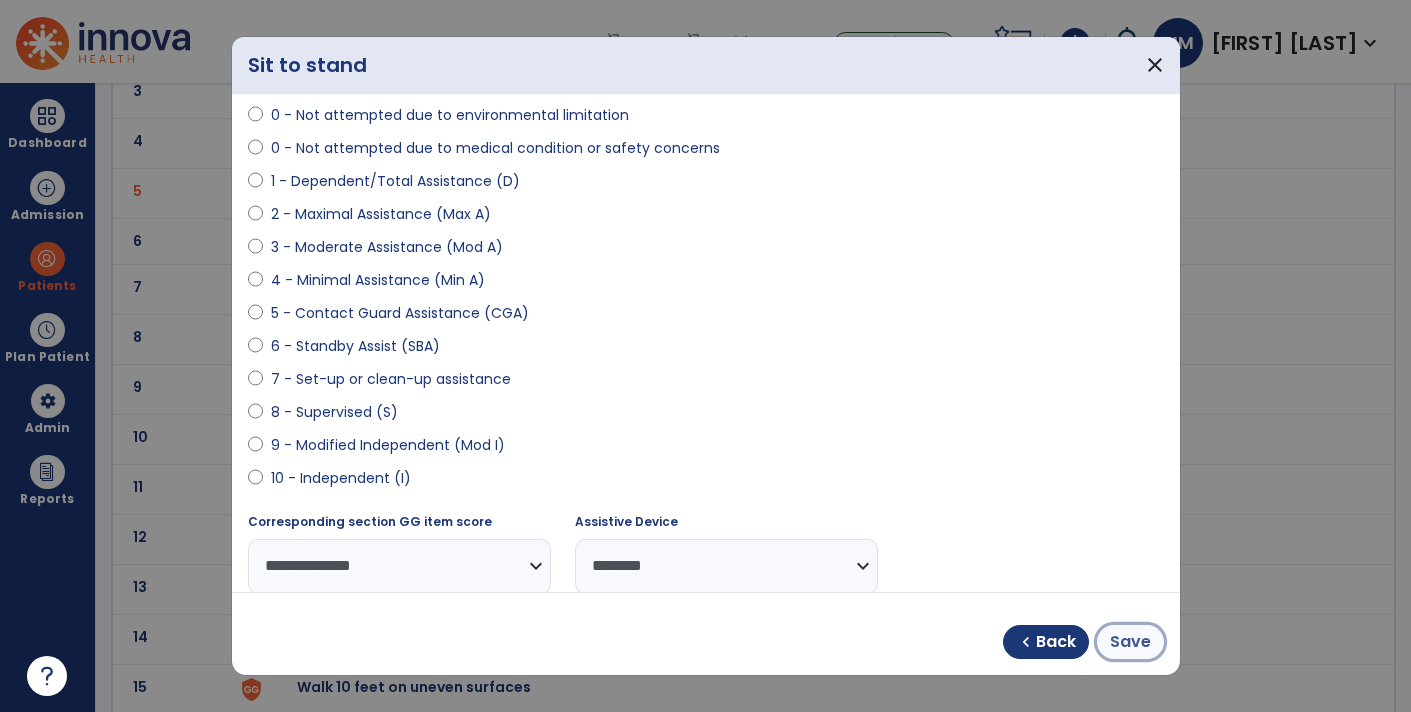 click on "Save" at bounding box center (1130, 642) 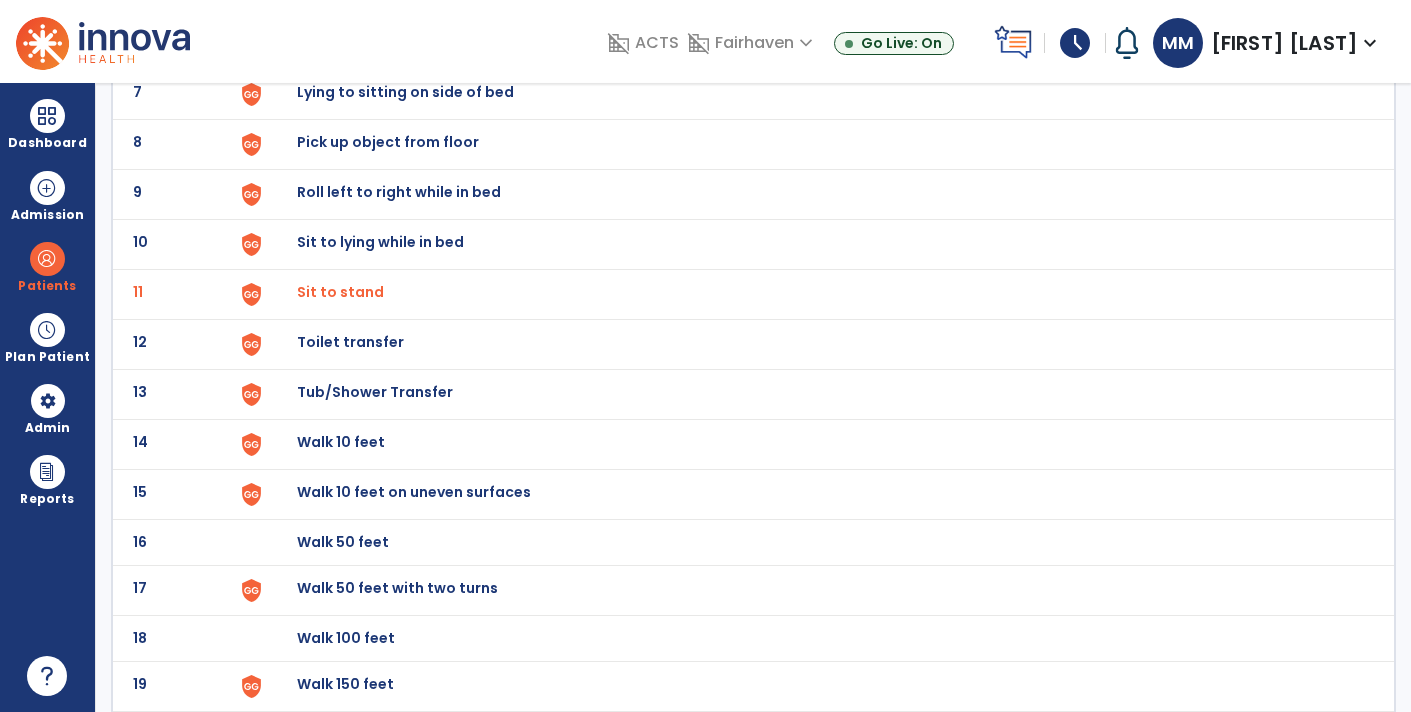 scroll, scrollTop: 465, scrollLeft: 0, axis: vertical 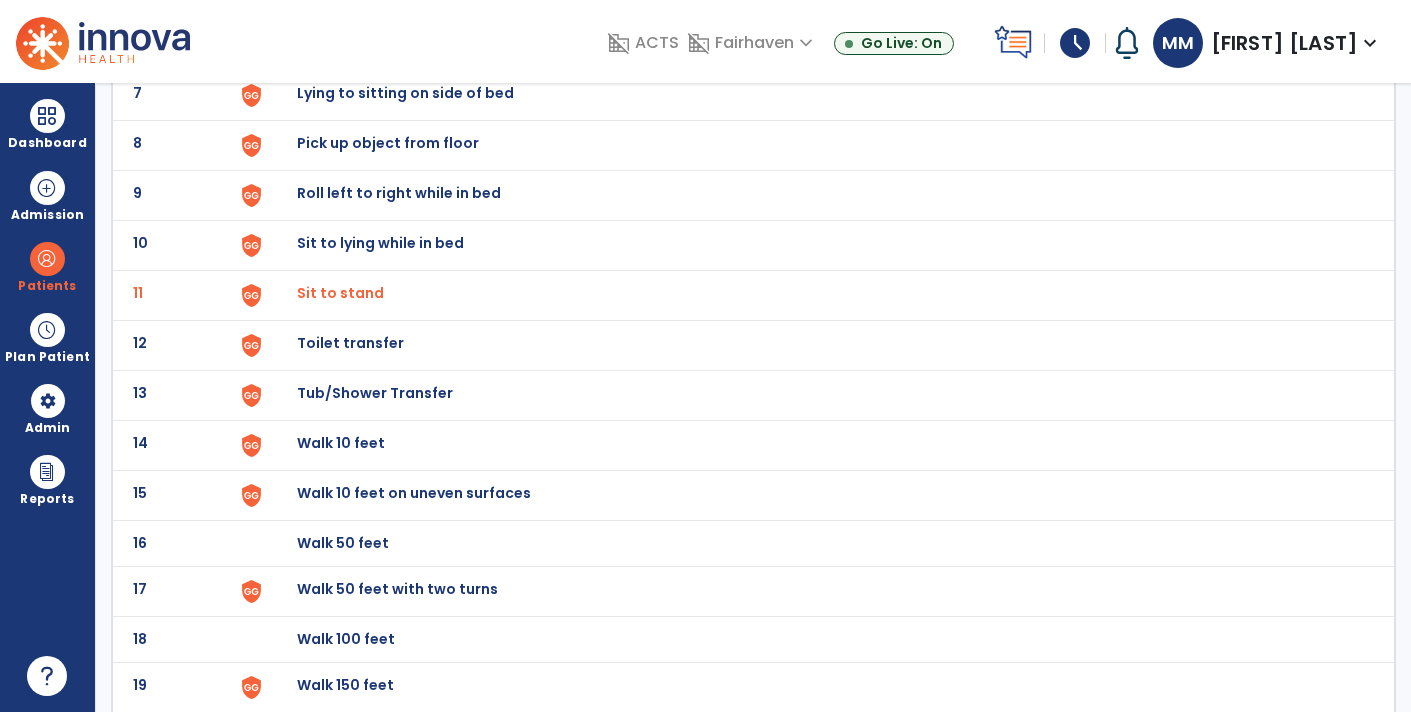 click on "Walk 10 feet" at bounding box center [815, -201] 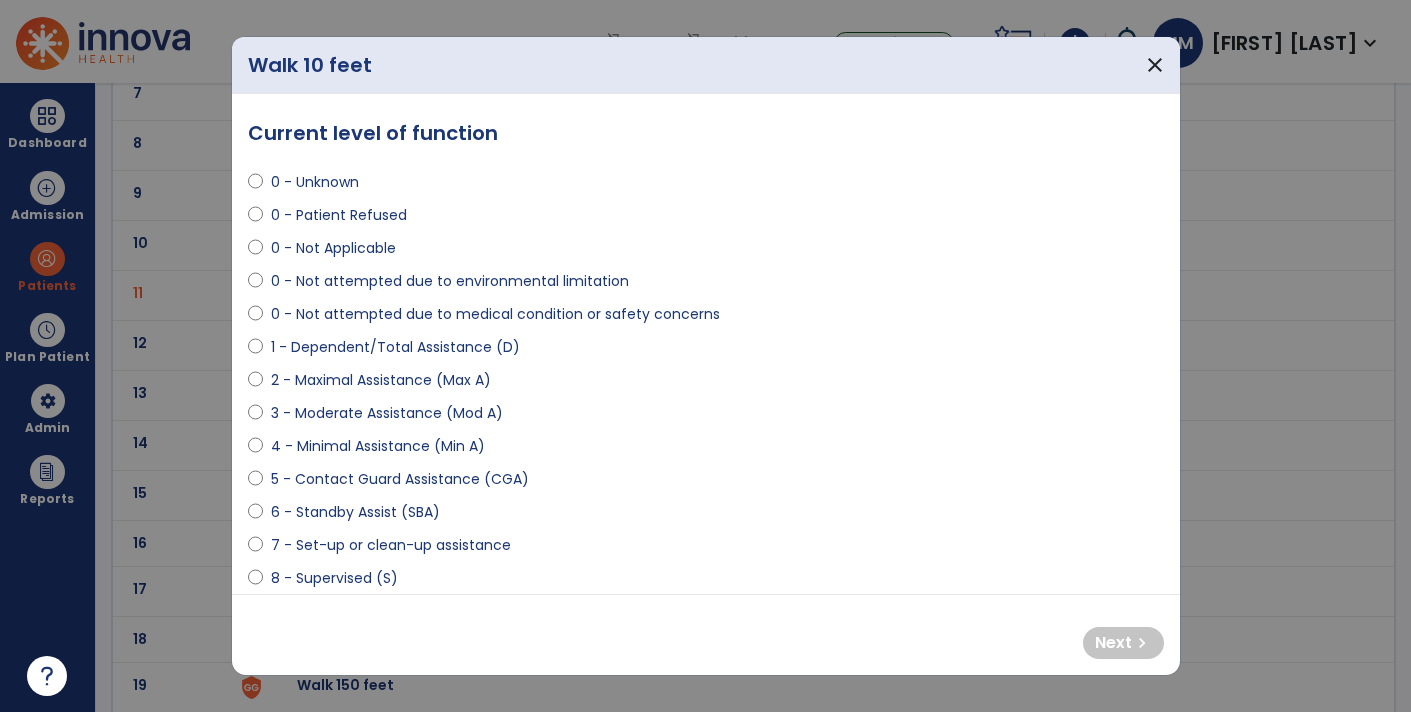click on "0 - Patient Refused" at bounding box center (339, 215) 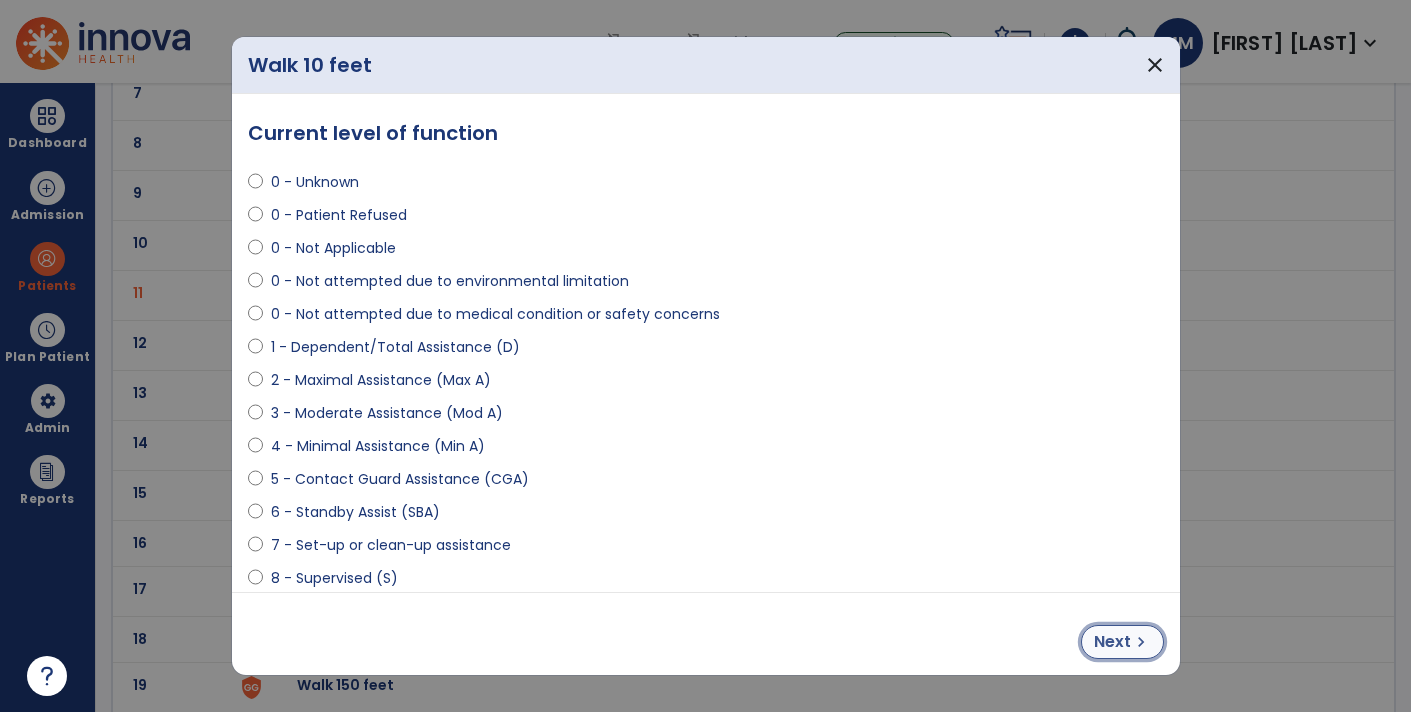 click on "Next  chevron_right" at bounding box center (1122, 642) 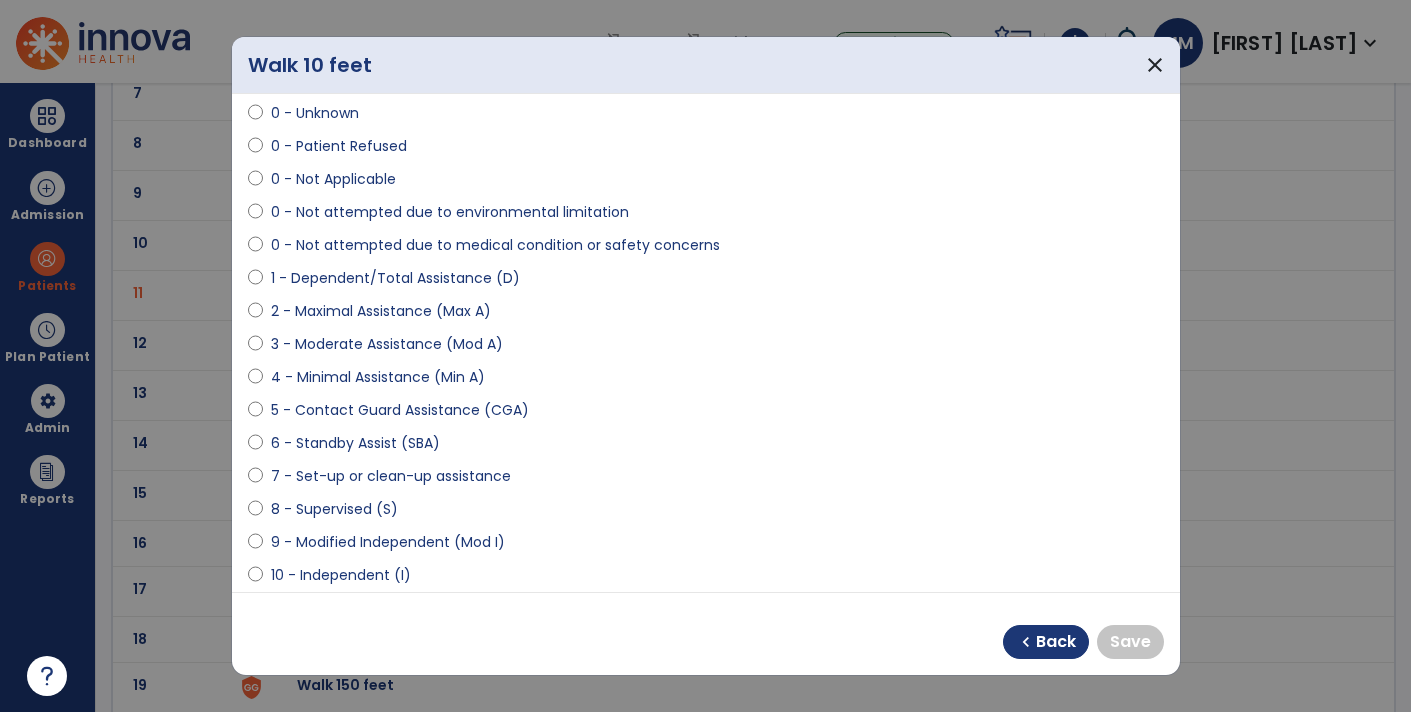 scroll, scrollTop: 135, scrollLeft: 0, axis: vertical 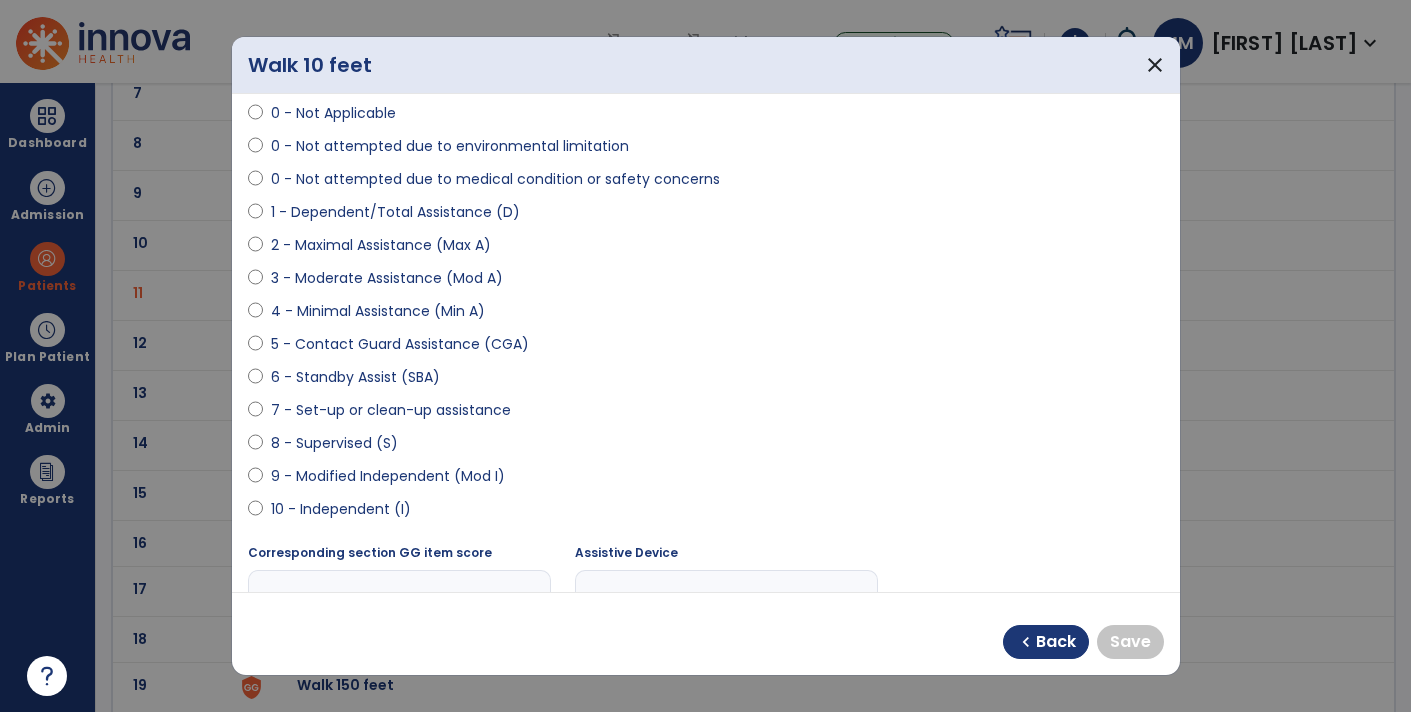 select on "**********" 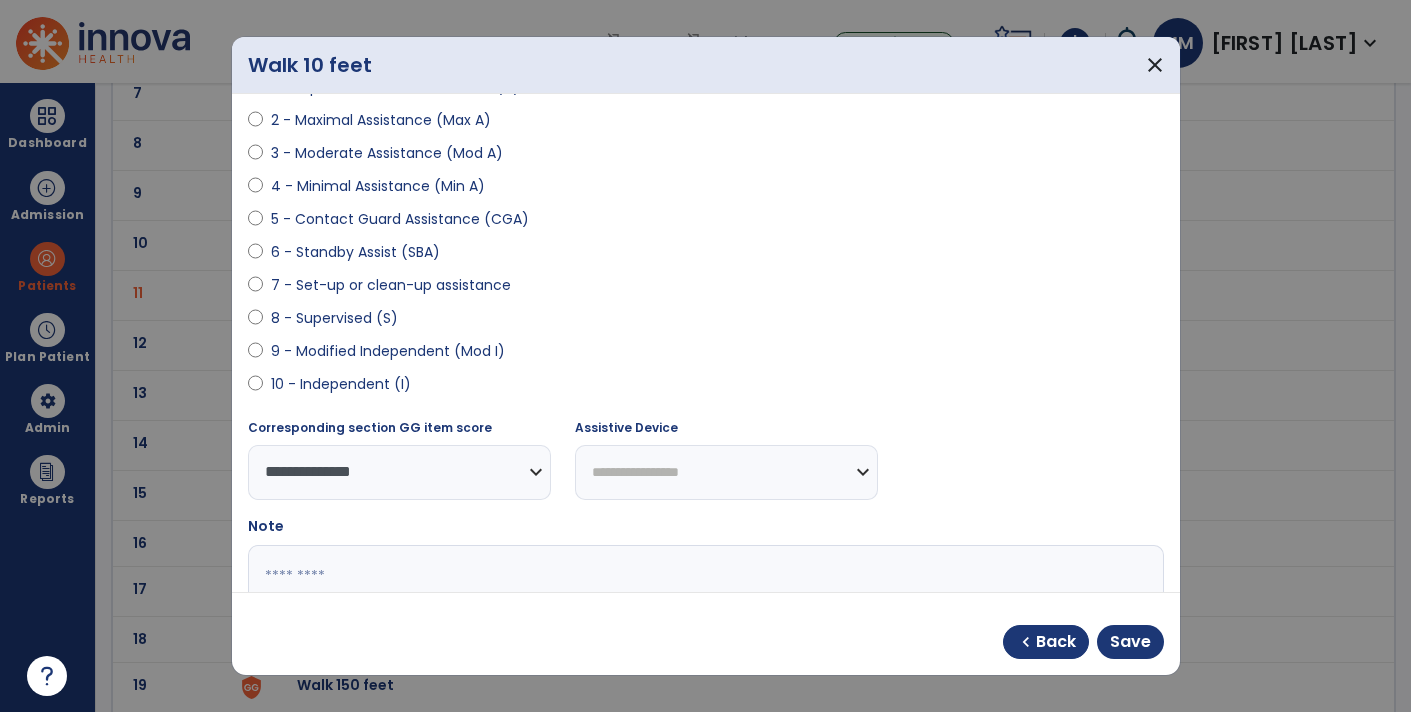 scroll, scrollTop: 265, scrollLeft: 0, axis: vertical 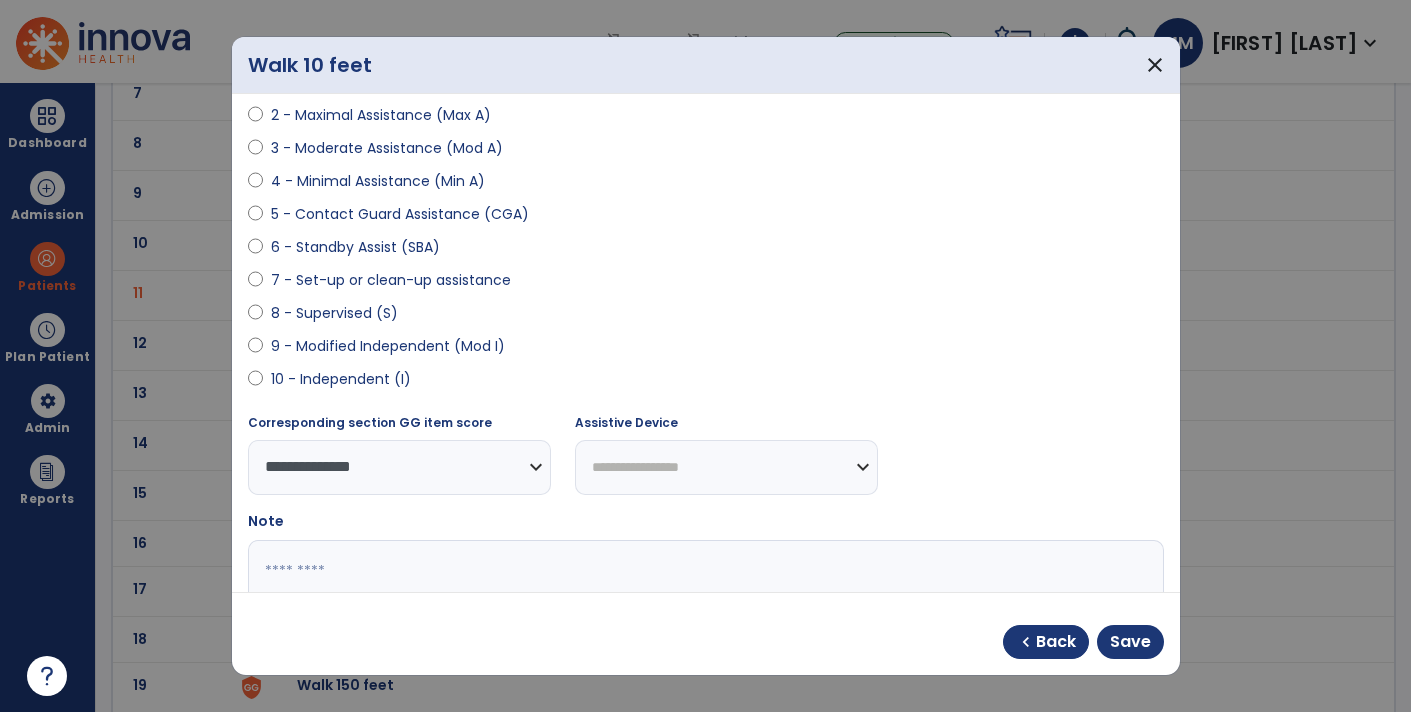 click on "**********" at bounding box center (726, 467) 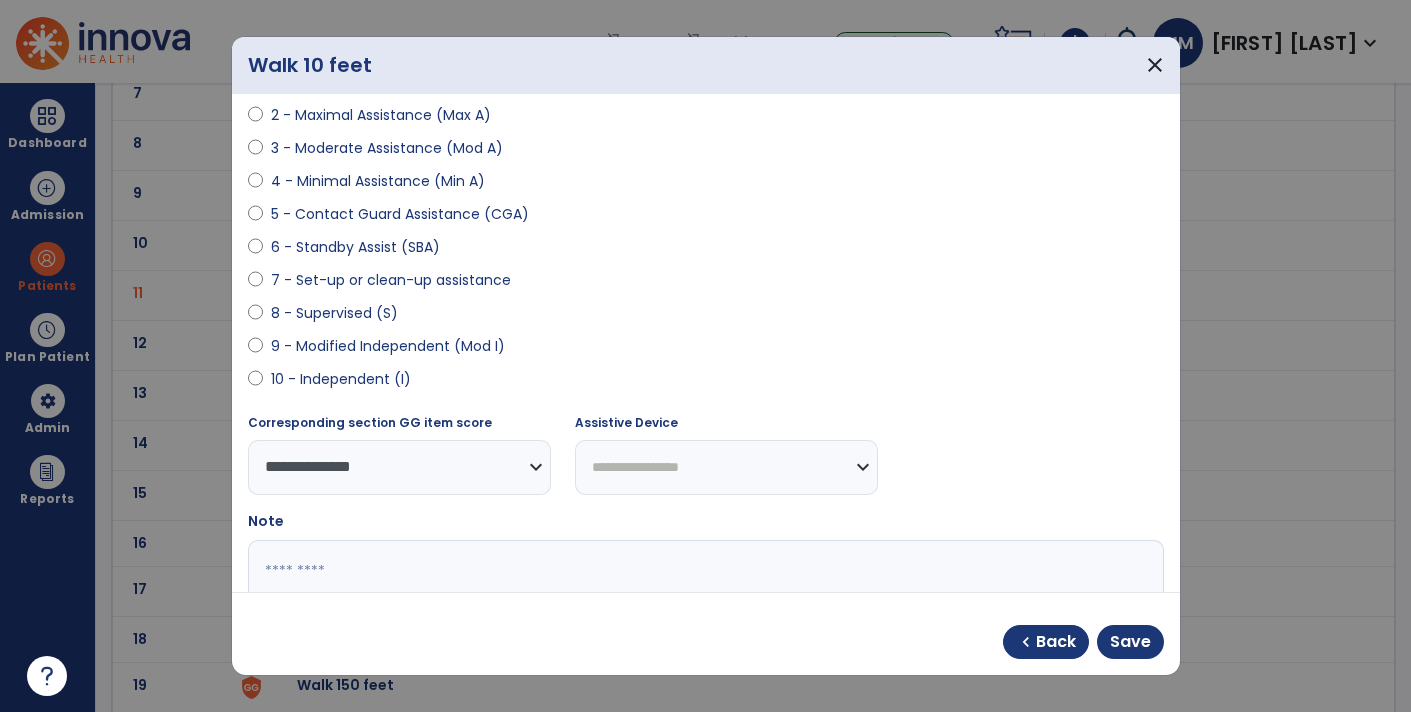 select on "********" 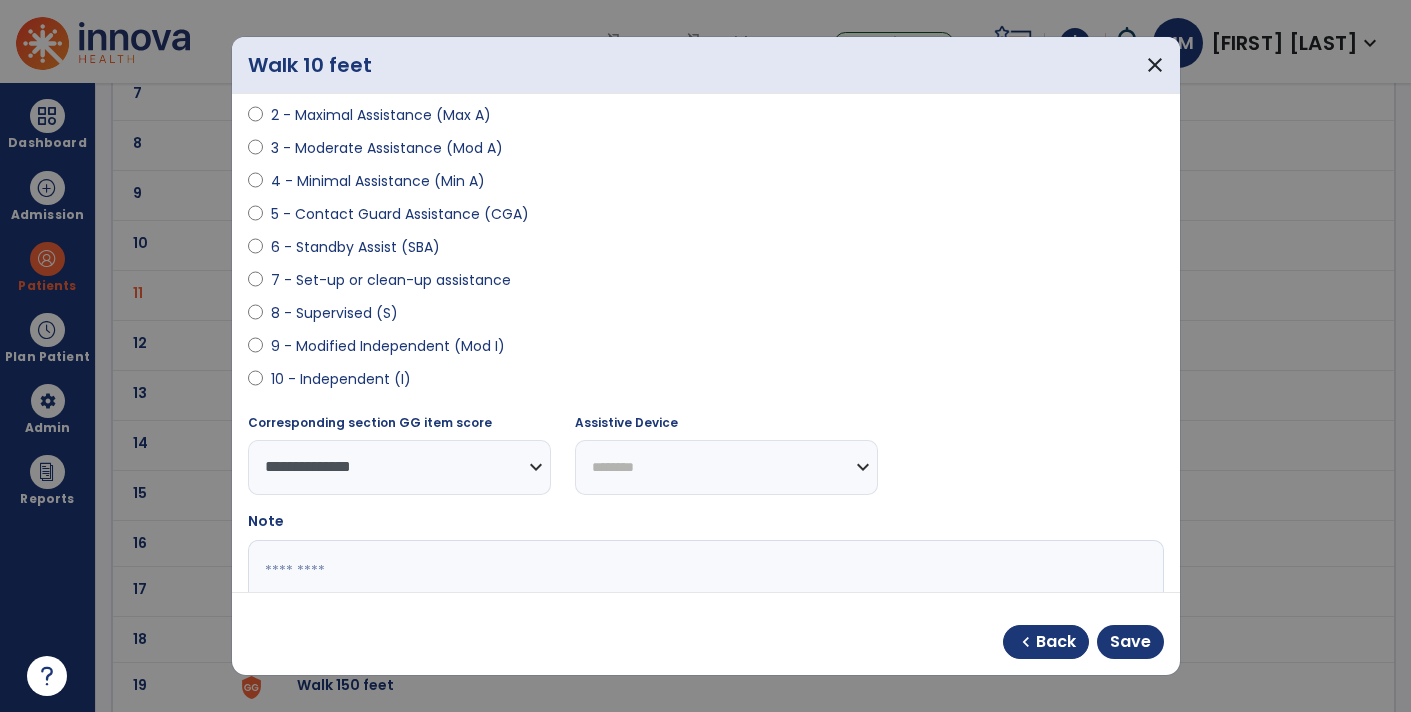 click on "**********" at bounding box center (726, 467) 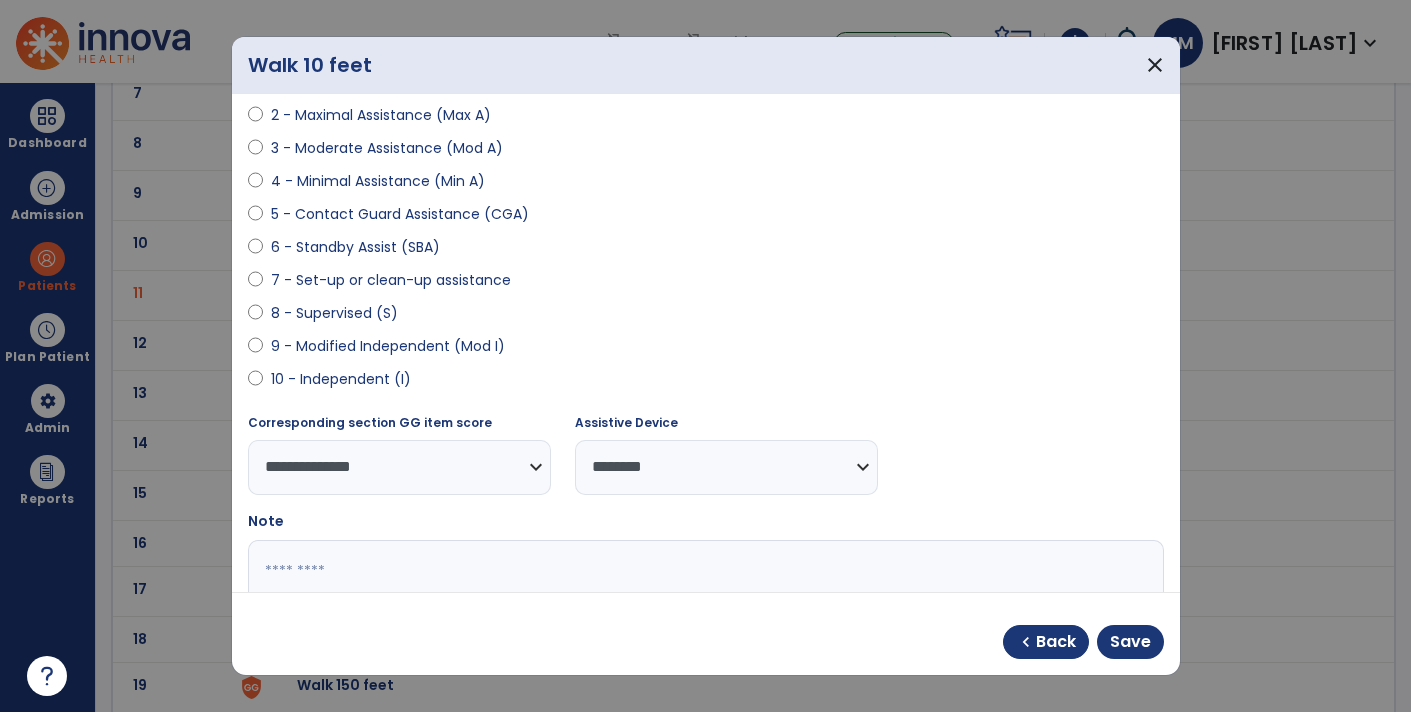 click on "**********" at bounding box center (399, 467) 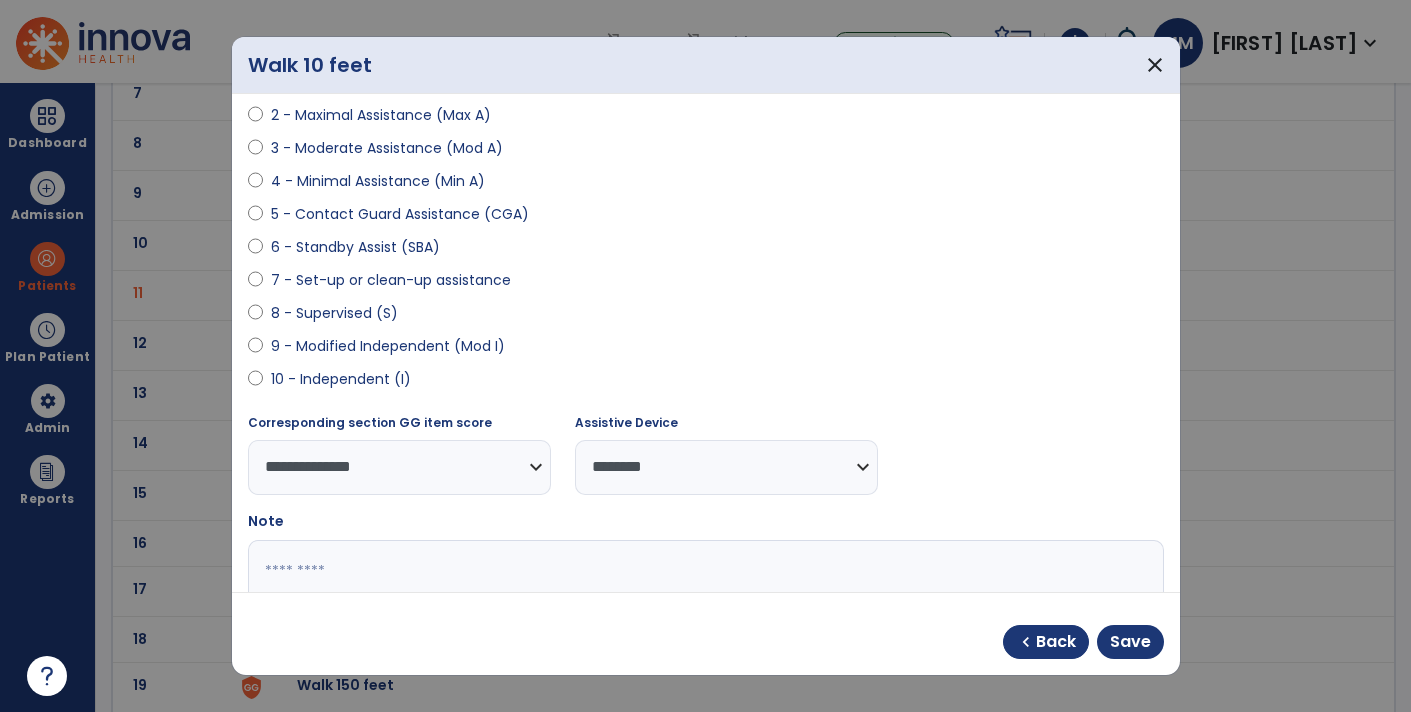 select on "**********" 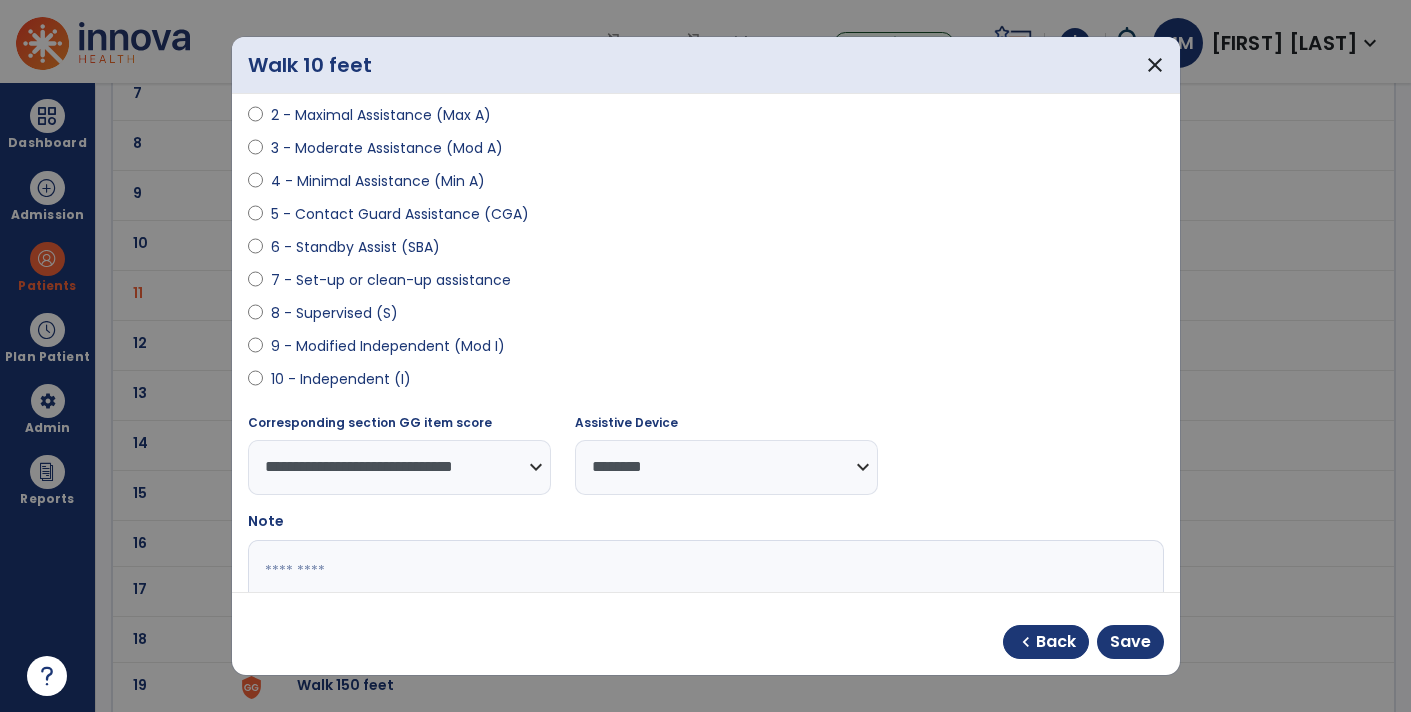 click on "**********" at bounding box center (399, 467) 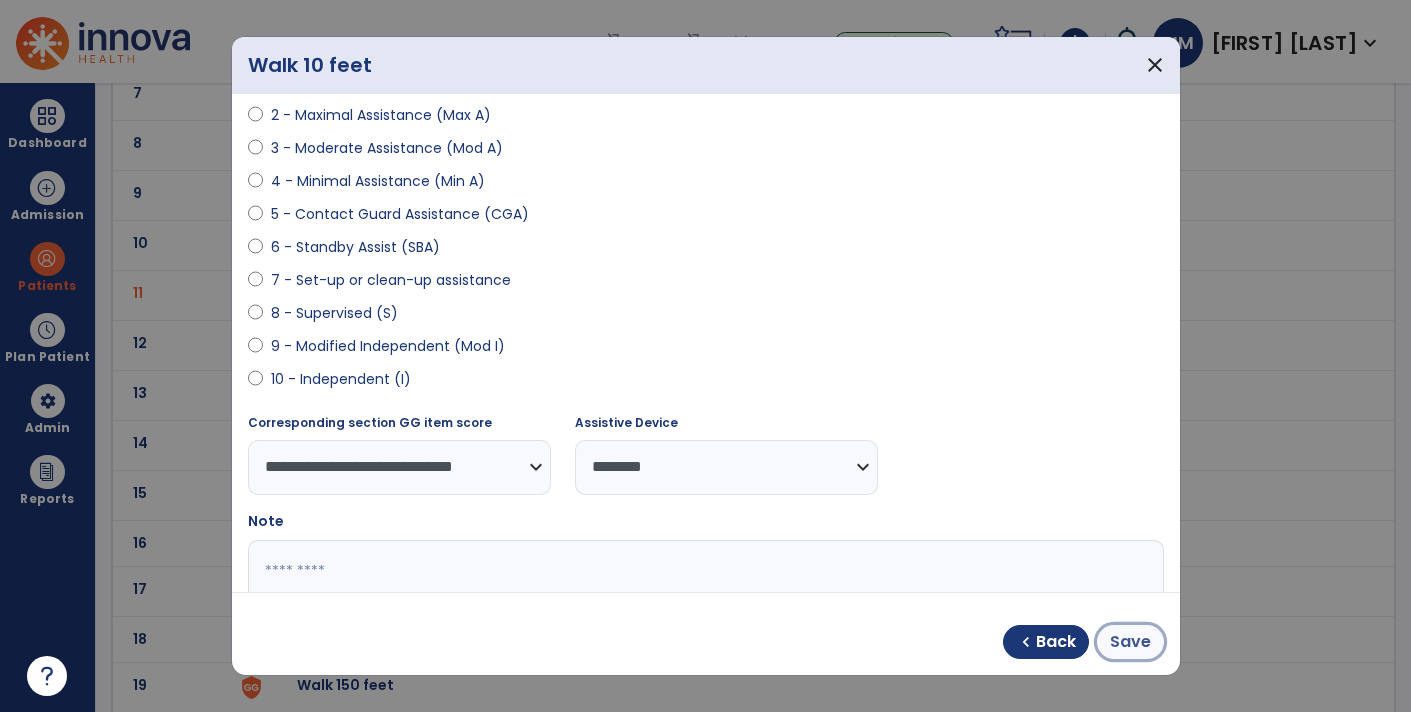 click on "Save" at bounding box center [1130, 642] 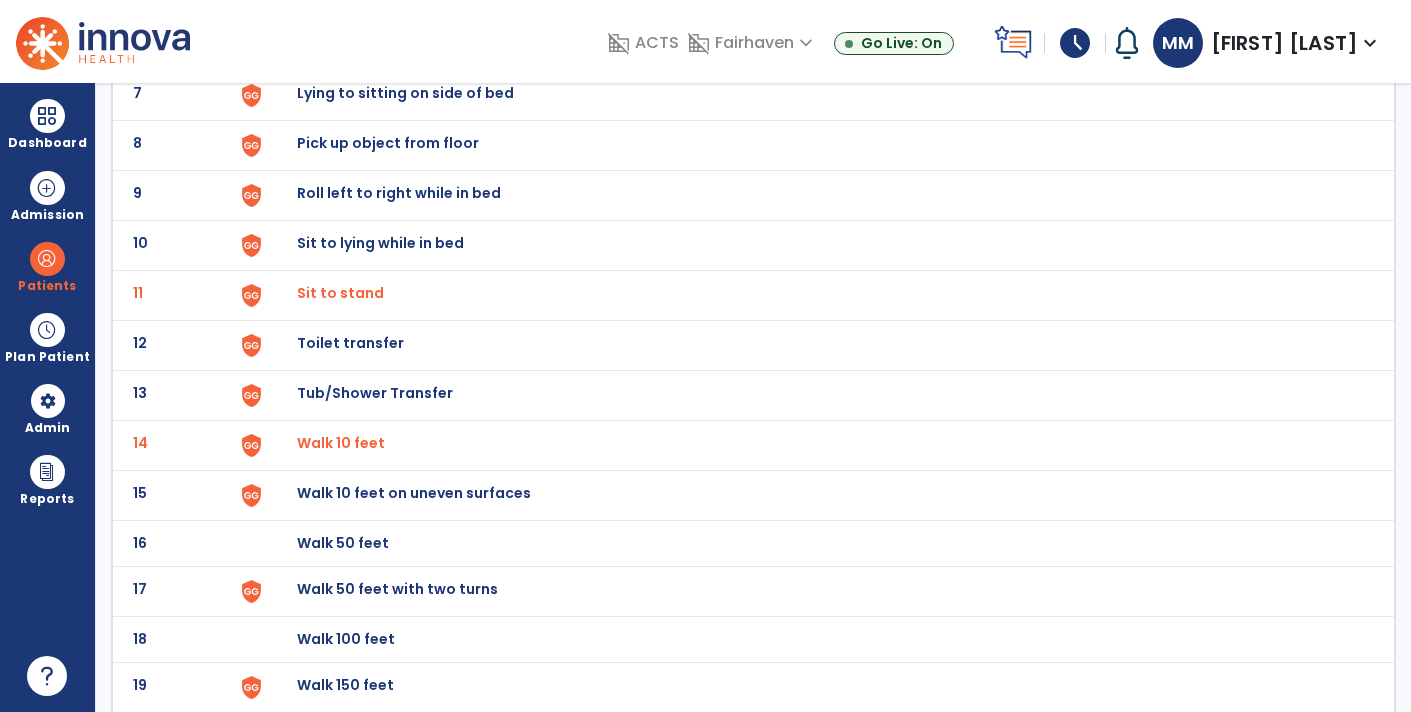 click on "Walk 50 feet" at bounding box center (343, -203) 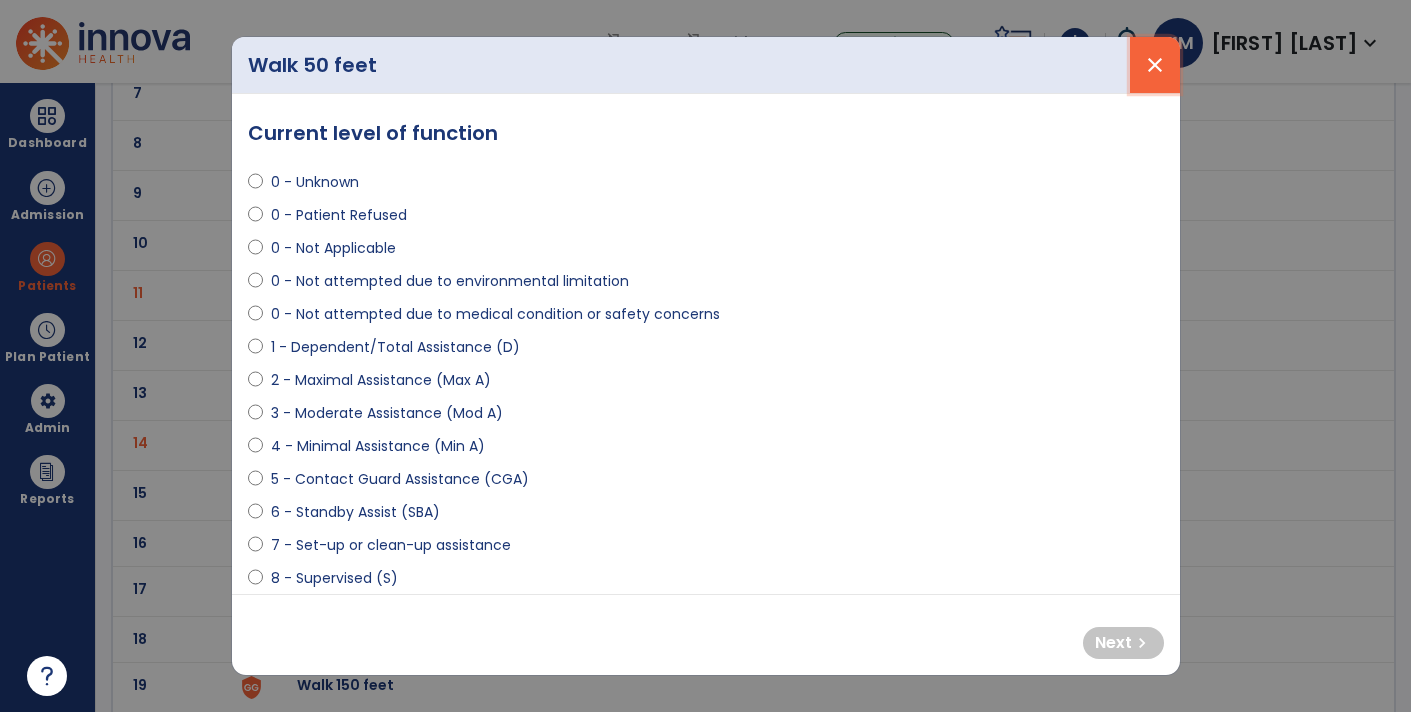 click on "close" at bounding box center (1155, 65) 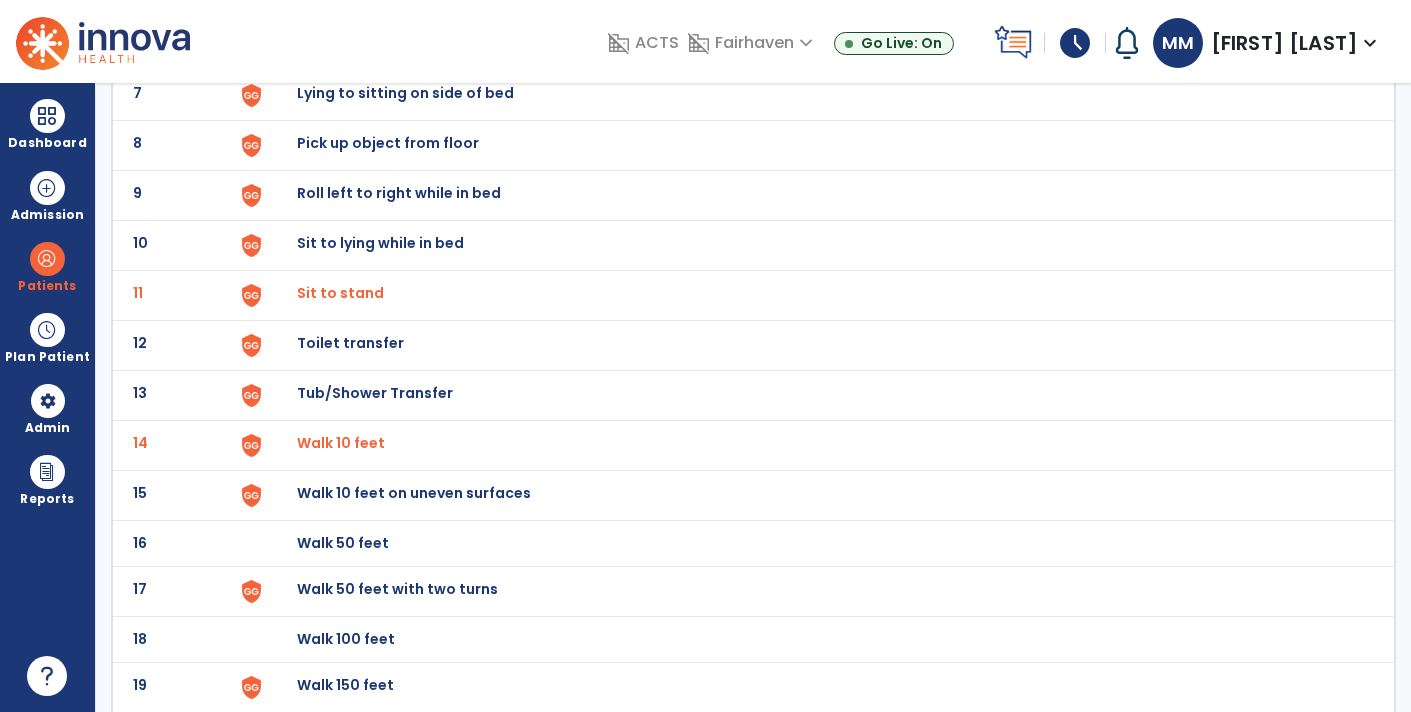 click on "Walk 50 feet with two turns" at bounding box center [343, -203] 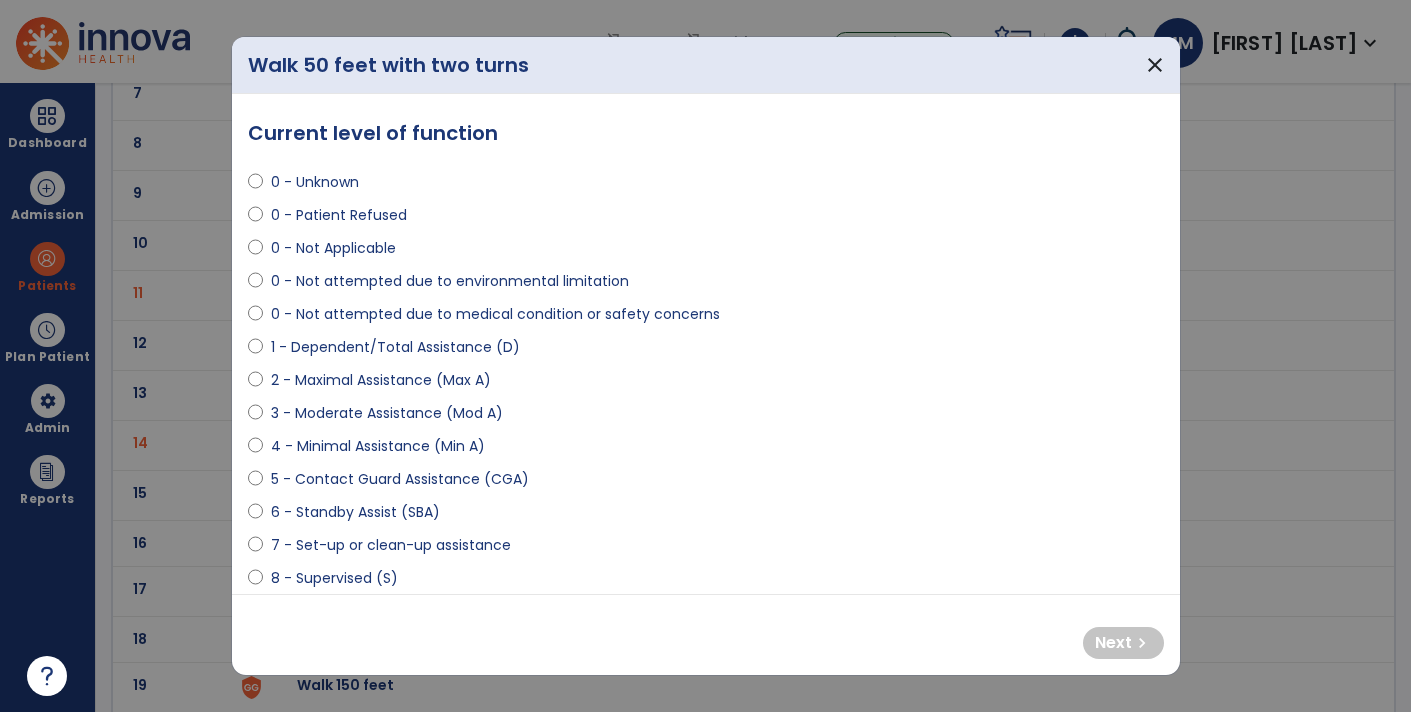 select on "**********" 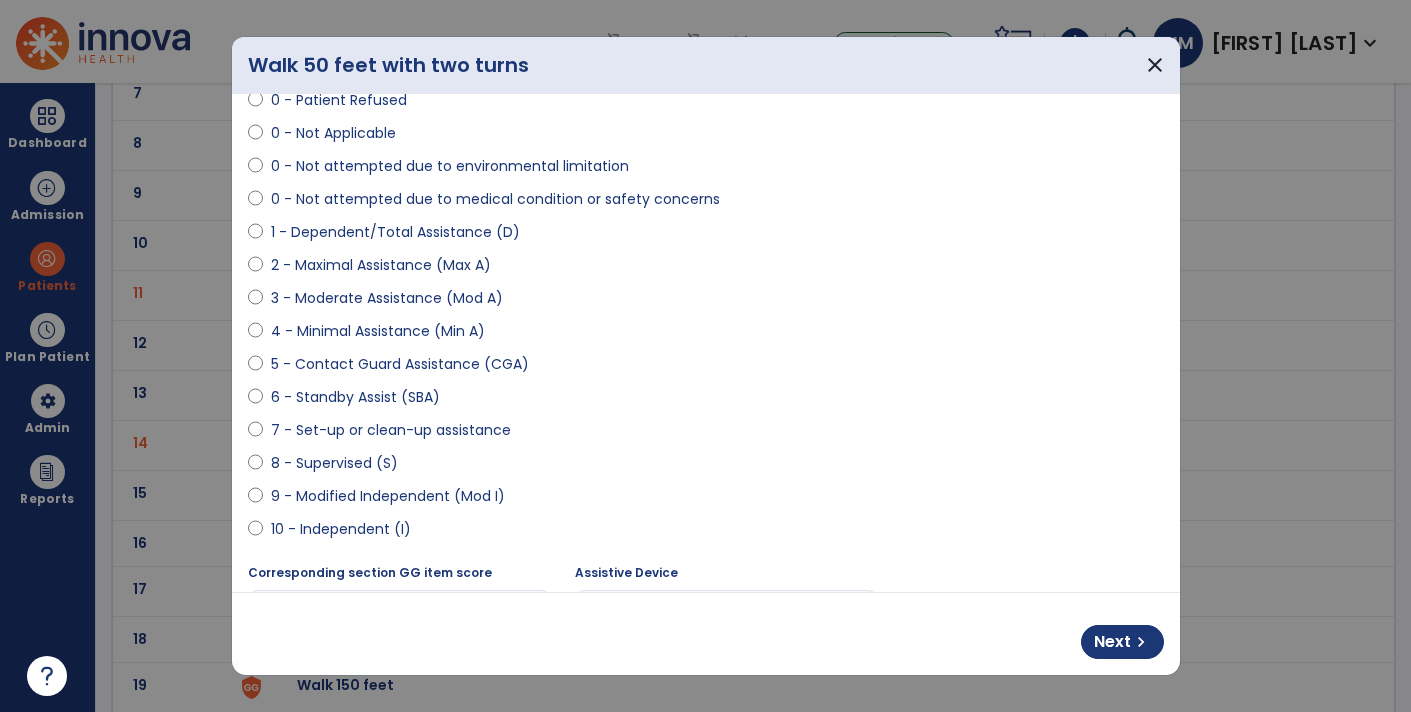 scroll, scrollTop: 230, scrollLeft: 0, axis: vertical 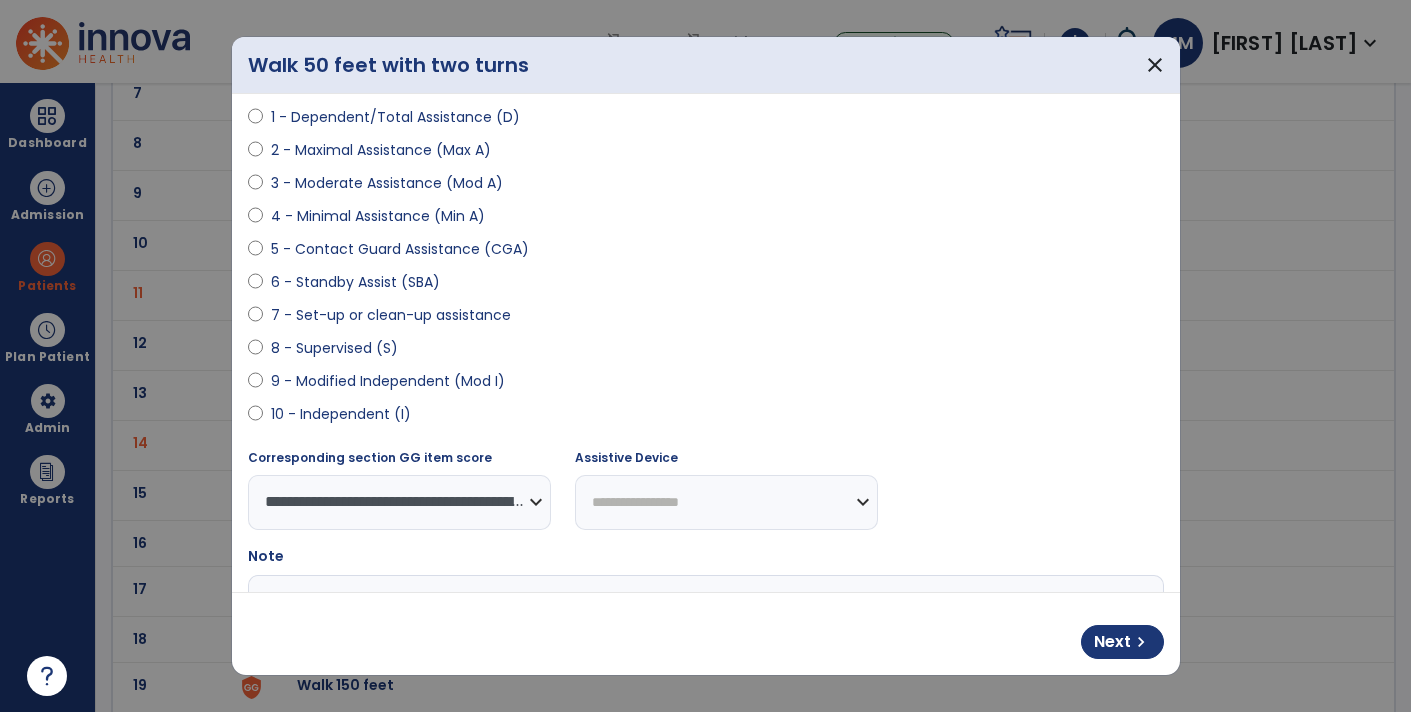 click on "**********" at bounding box center (726, 502) 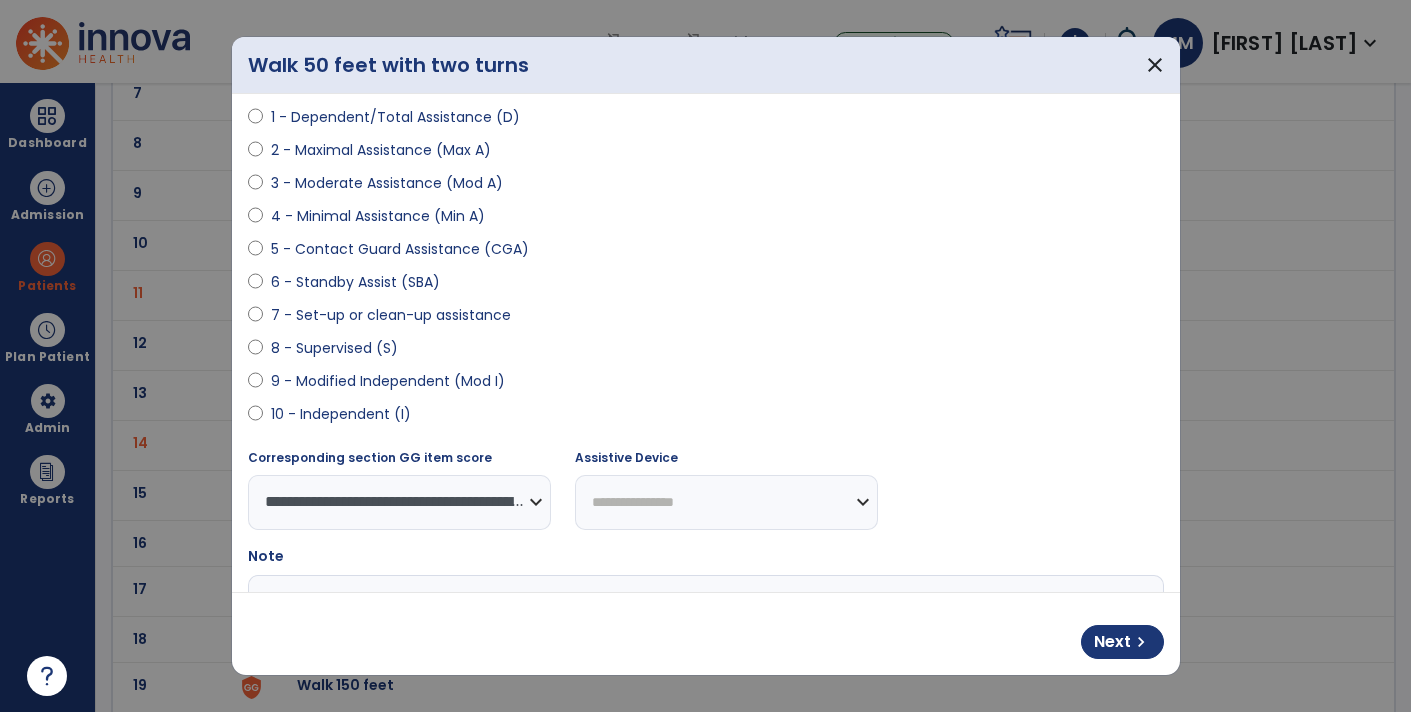 click on "**********" at bounding box center (726, 502) 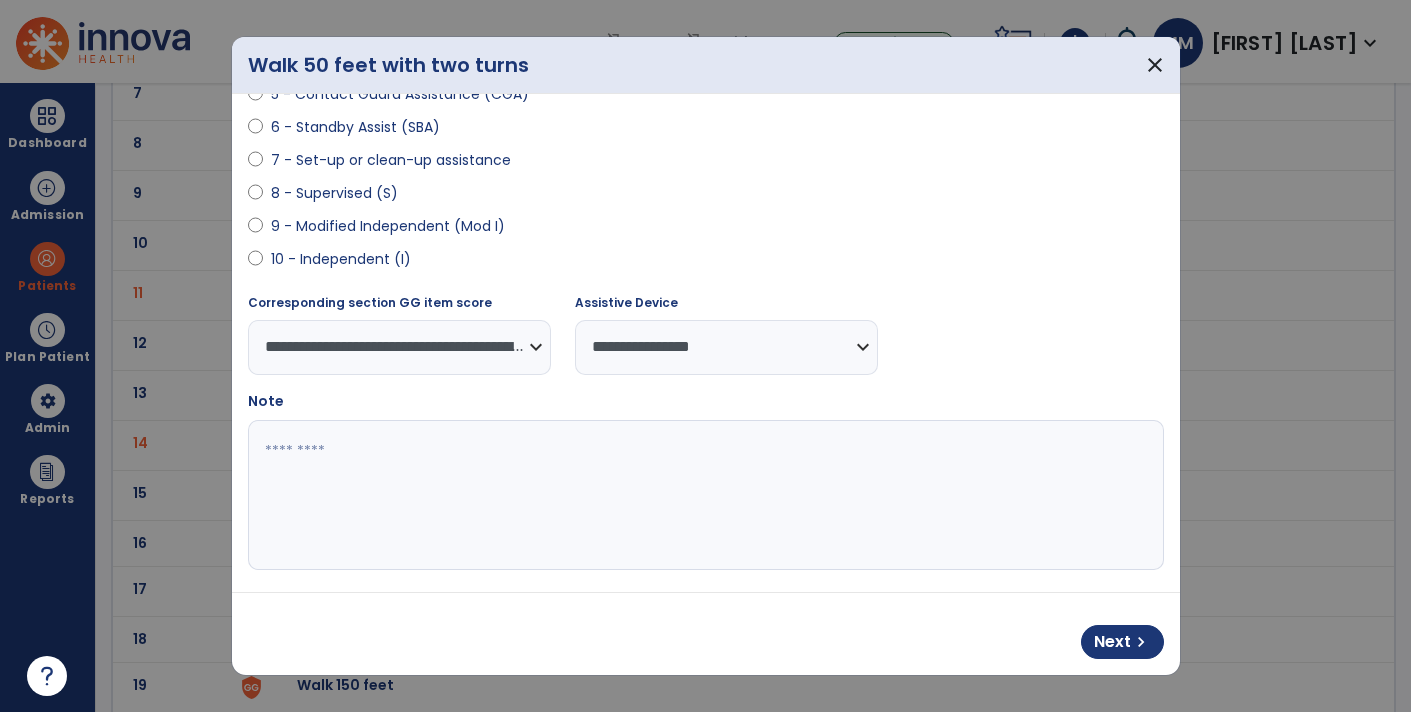 scroll, scrollTop: 392, scrollLeft: 0, axis: vertical 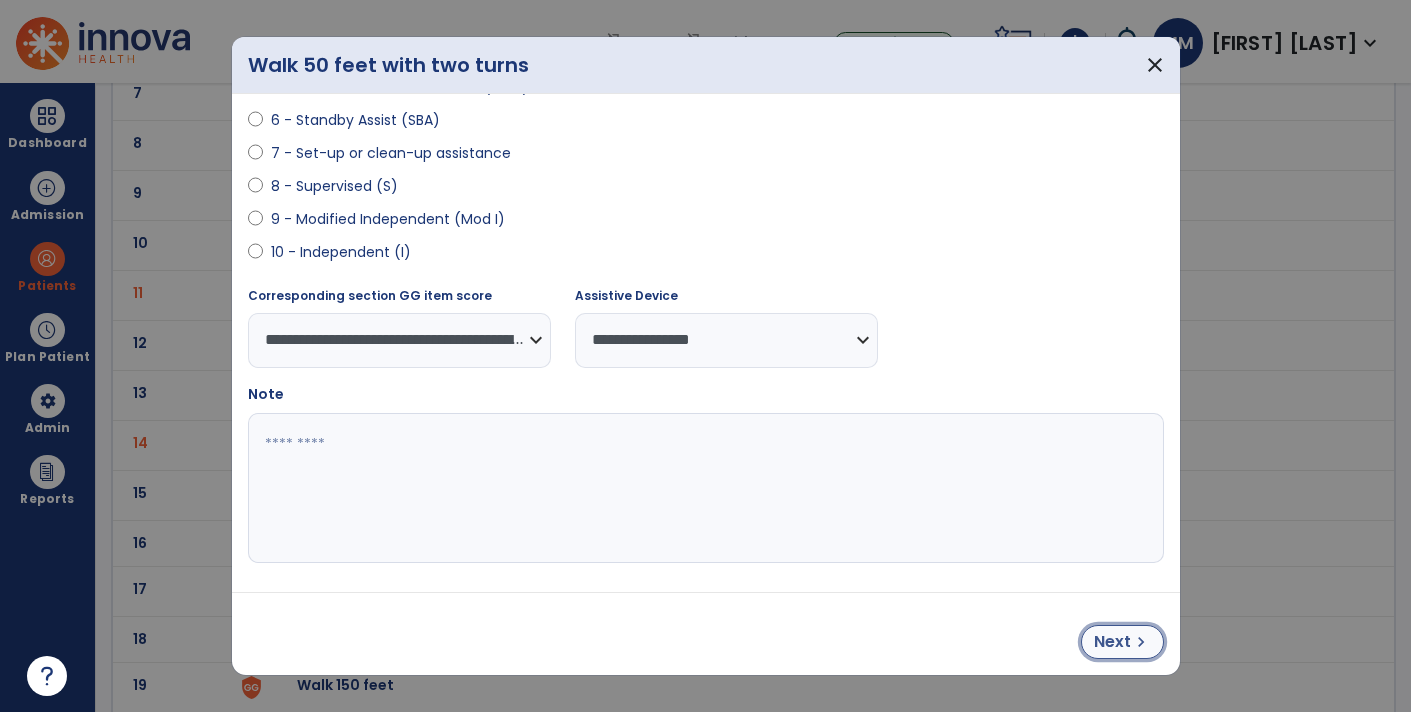 click on "Next" at bounding box center [1112, 642] 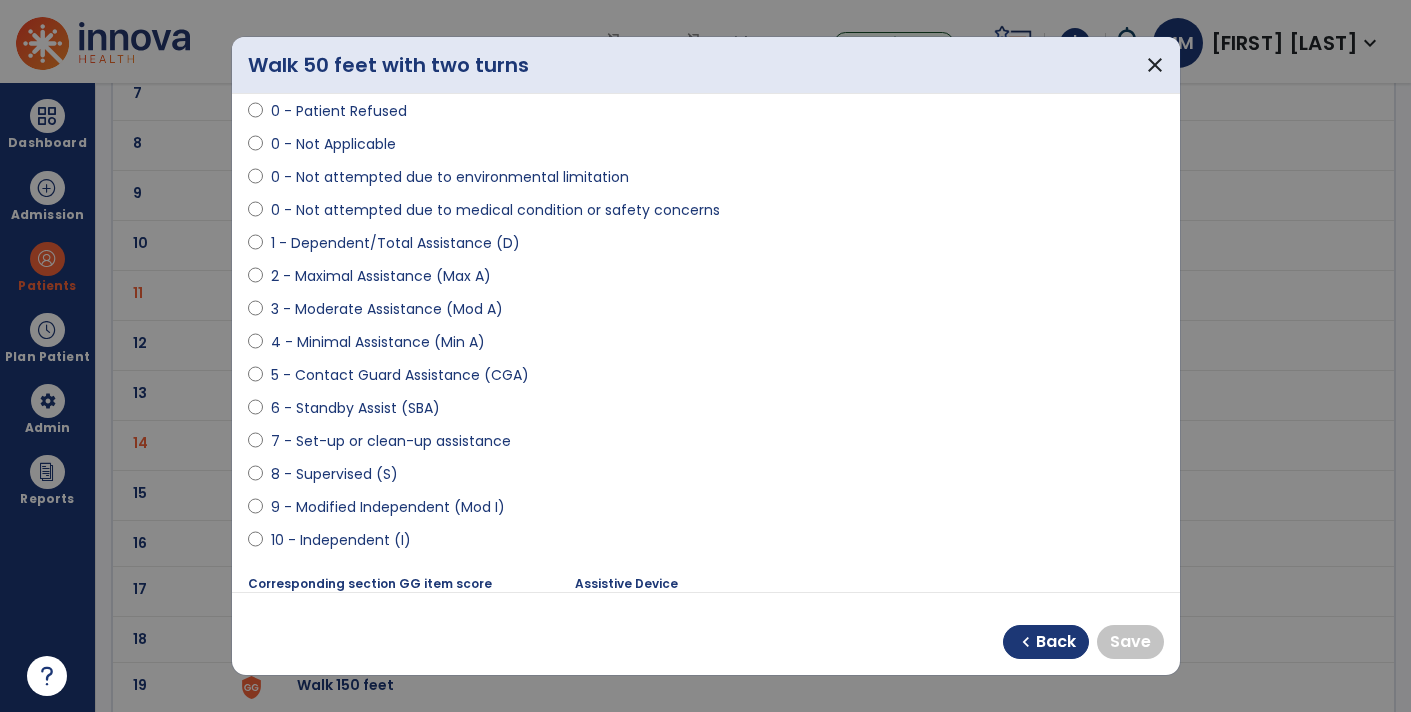 scroll, scrollTop: 109, scrollLeft: 0, axis: vertical 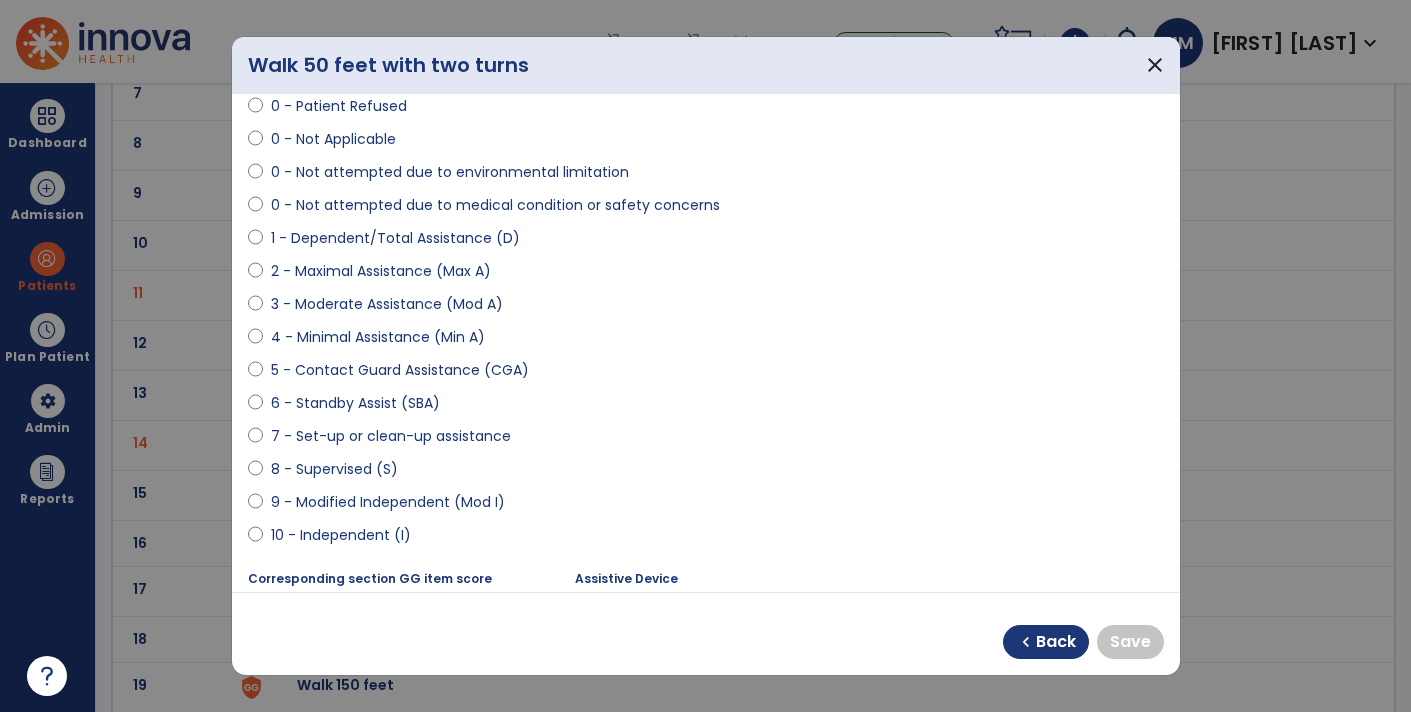 select on "**********" 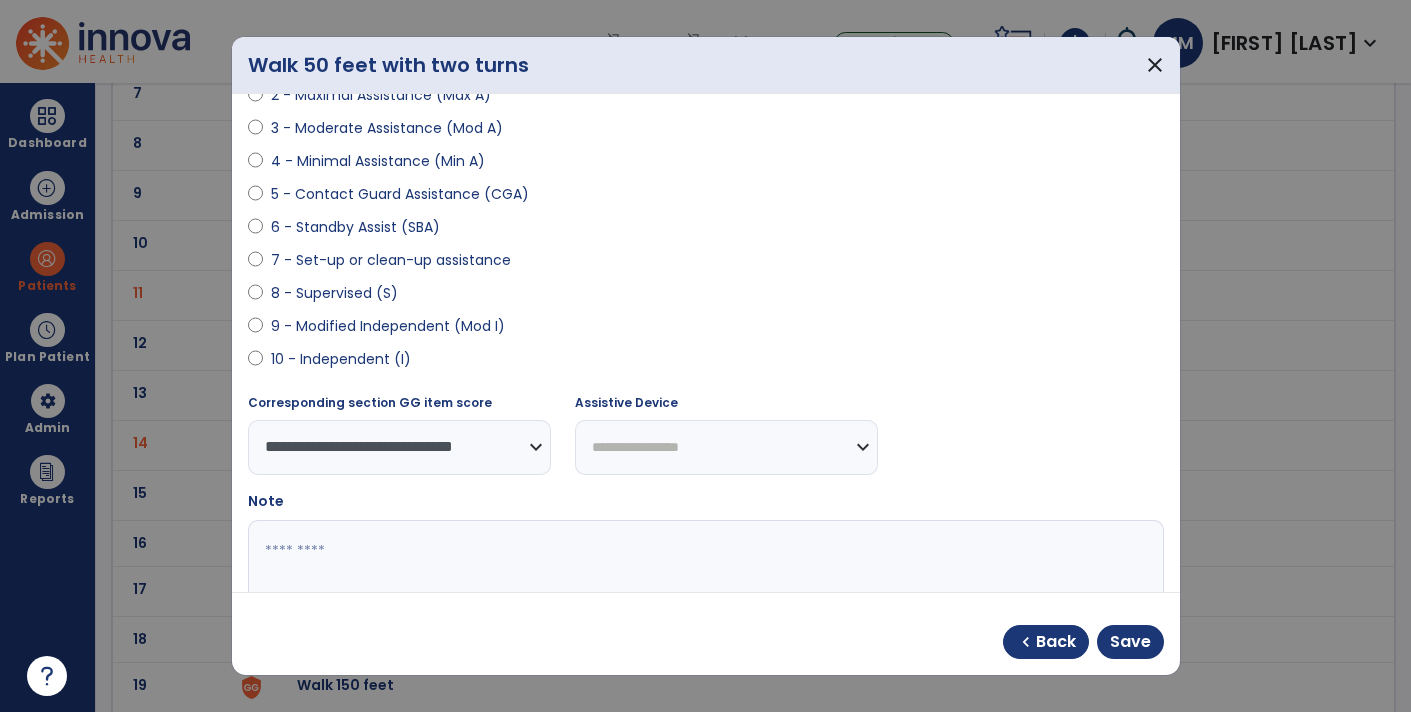 scroll, scrollTop: 285, scrollLeft: 0, axis: vertical 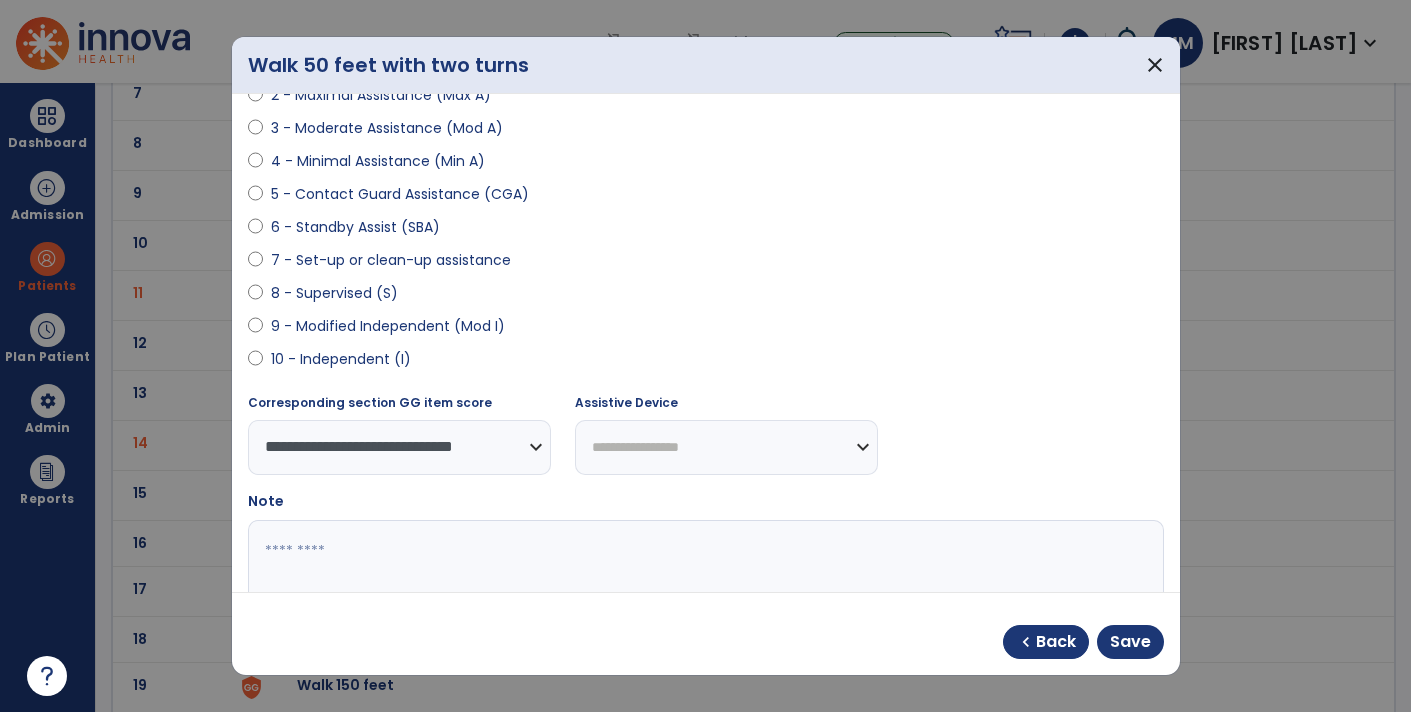 click on "**********" at bounding box center [726, 447] 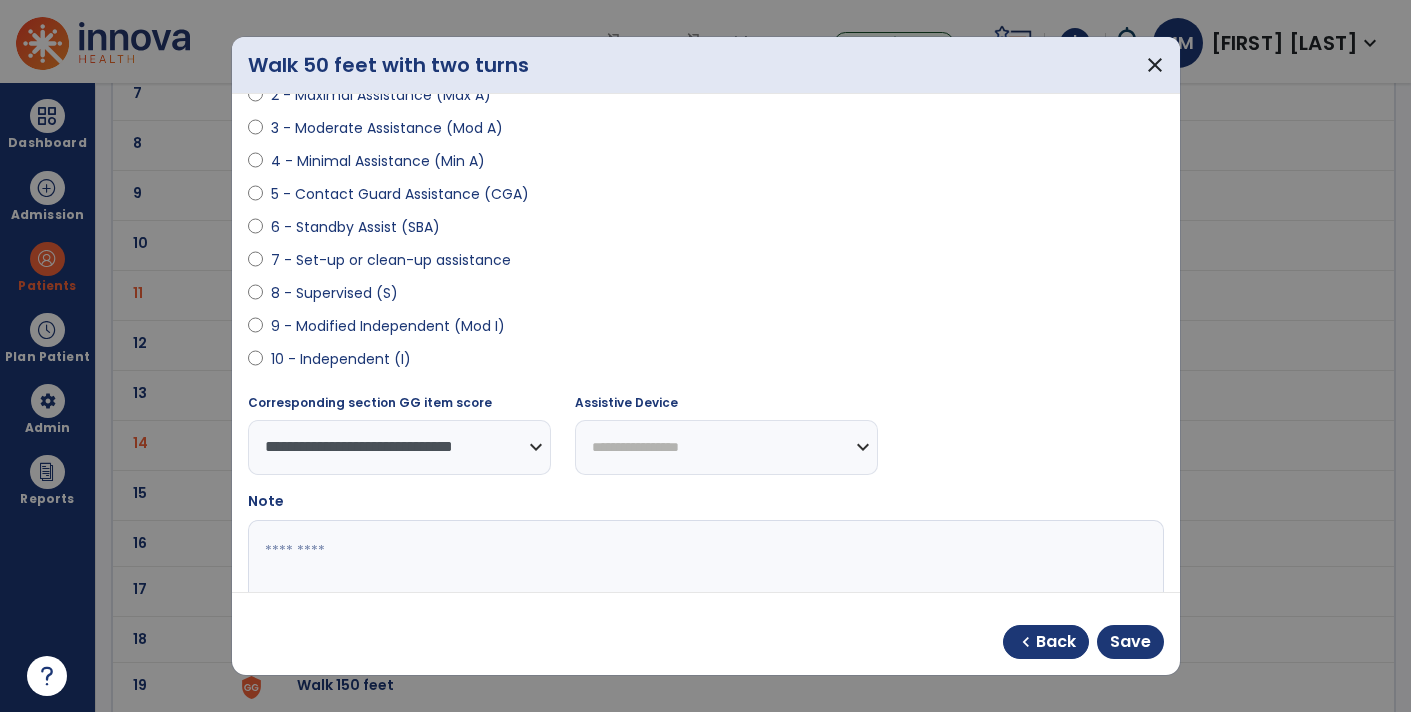 select on "********" 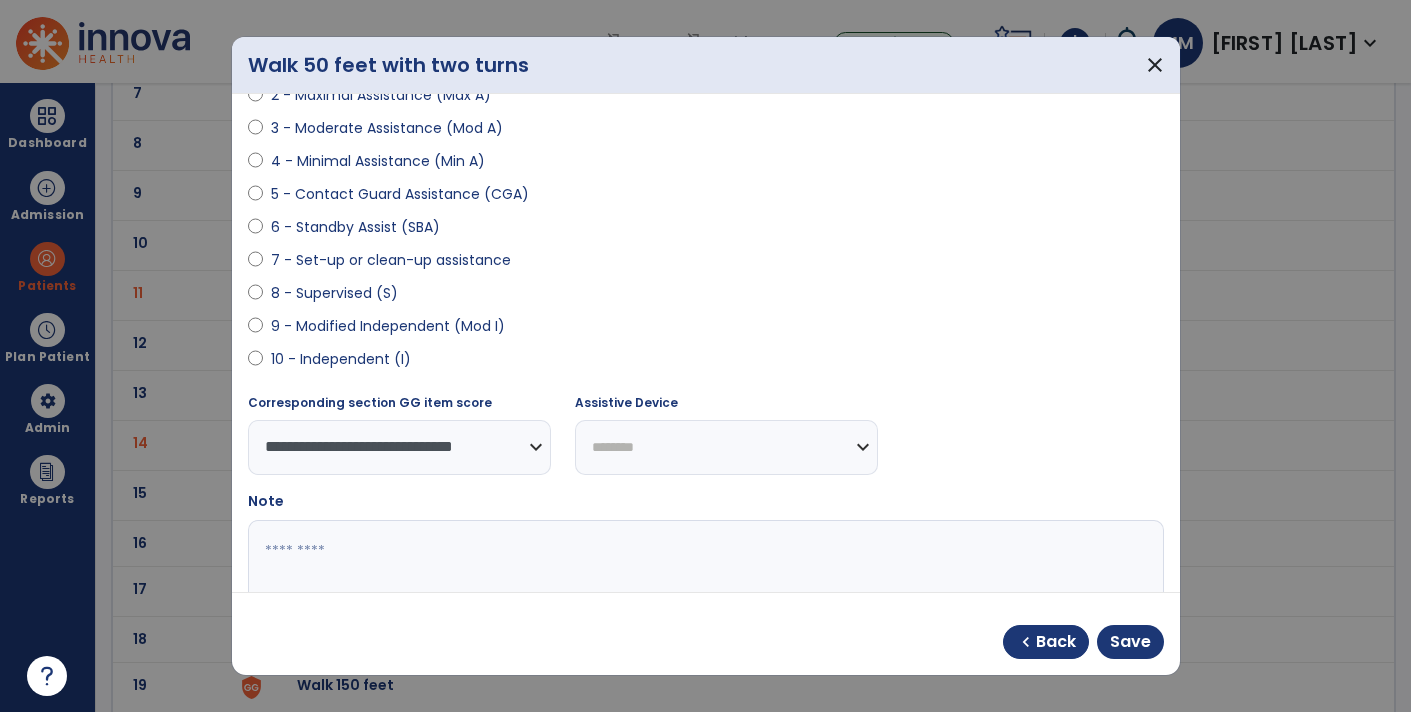 click on "**********" at bounding box center (726, 447) 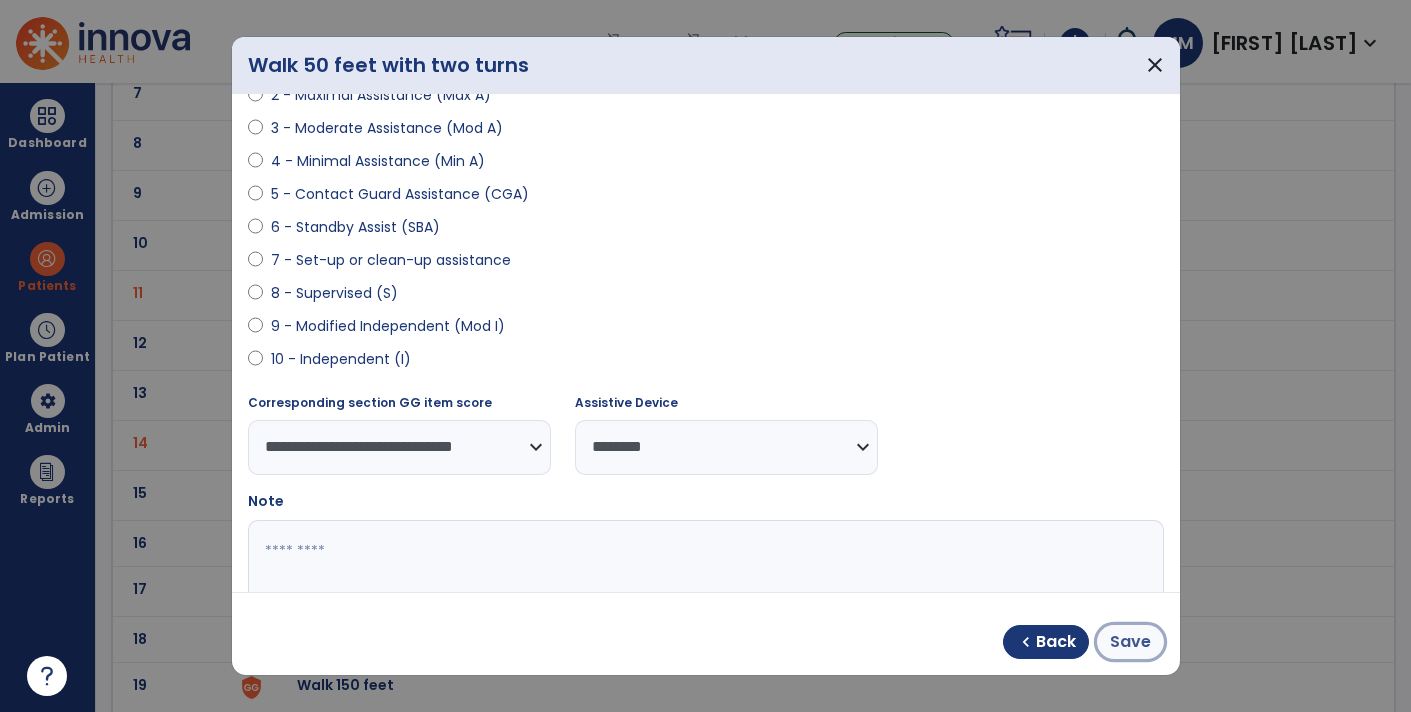 click on "Save" at bounding box center [1130, 642] 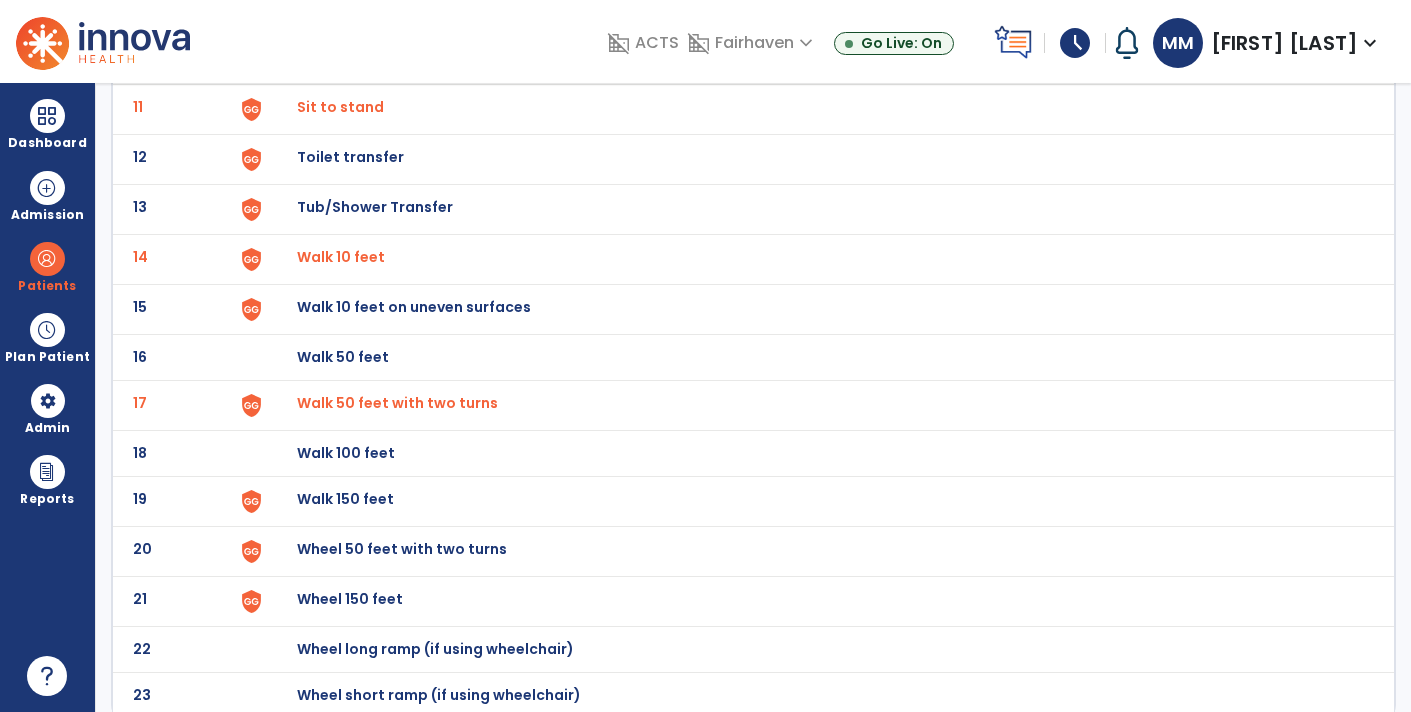 scroll, scrollTop: 651, scrollLeft: 0, axis: vertical 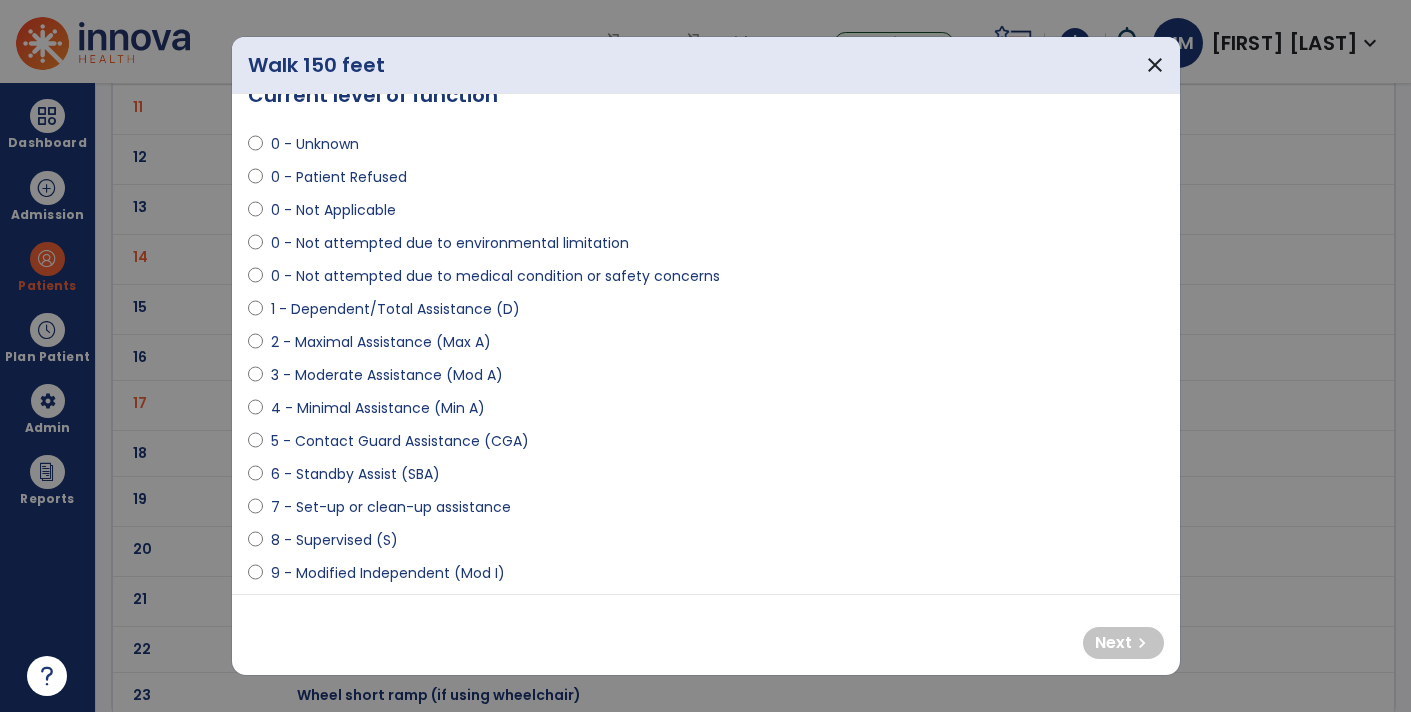 select on "**********" 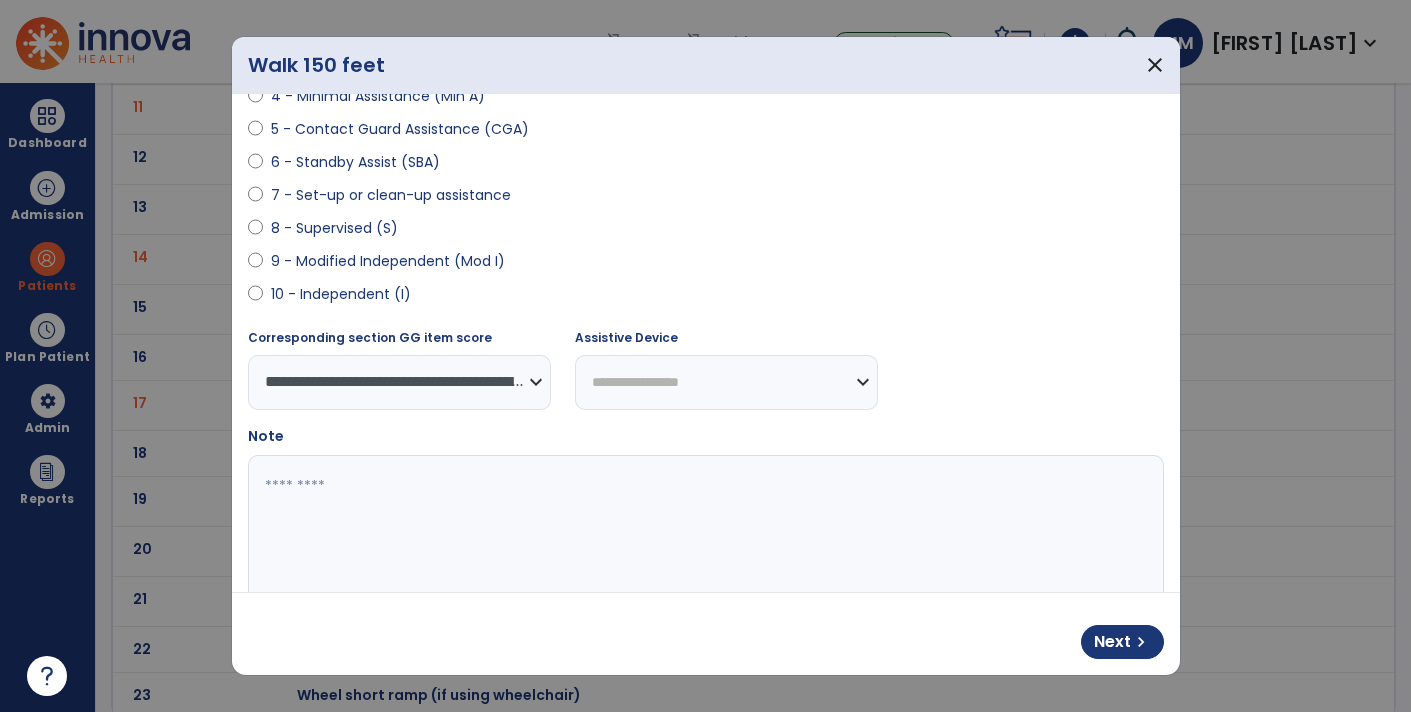 scroll, scrollTop: 352, scrollLeft: 0, axis: vertical 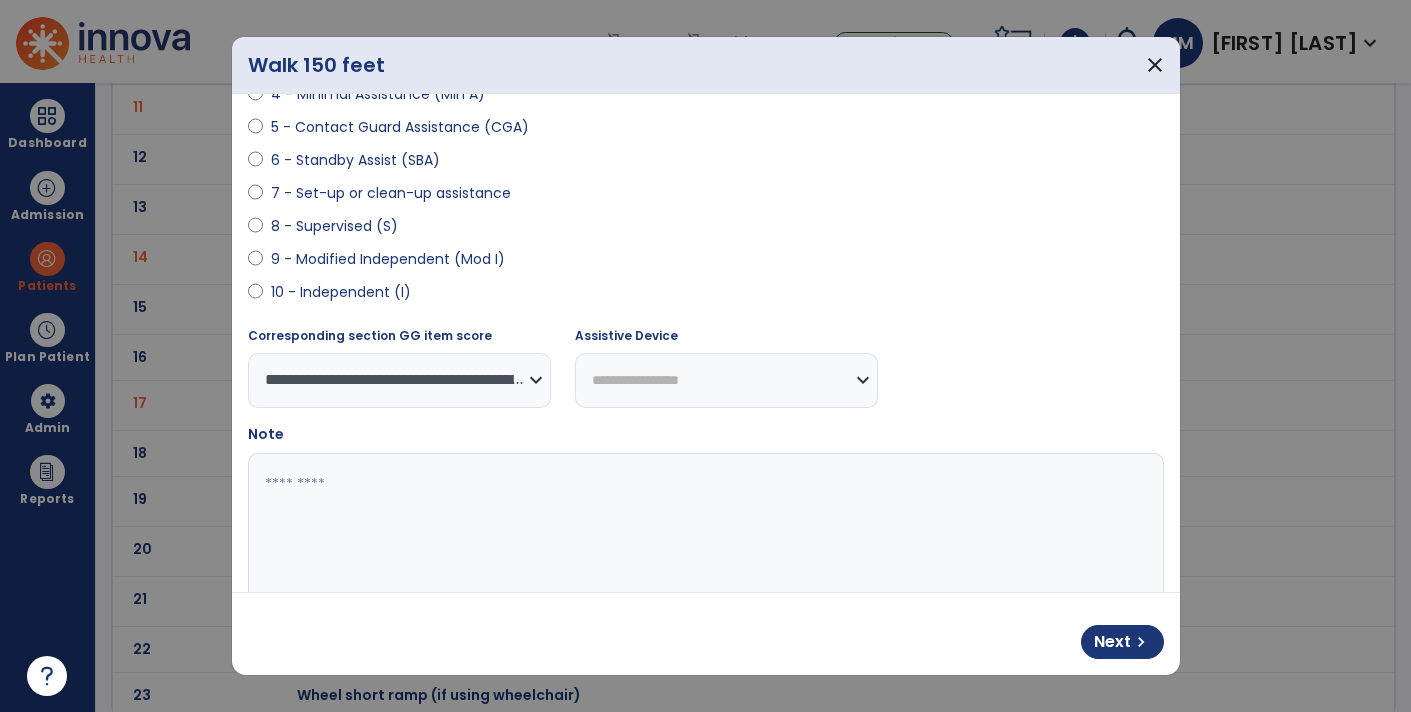 click on "**********" at bounding box center (726, 380) 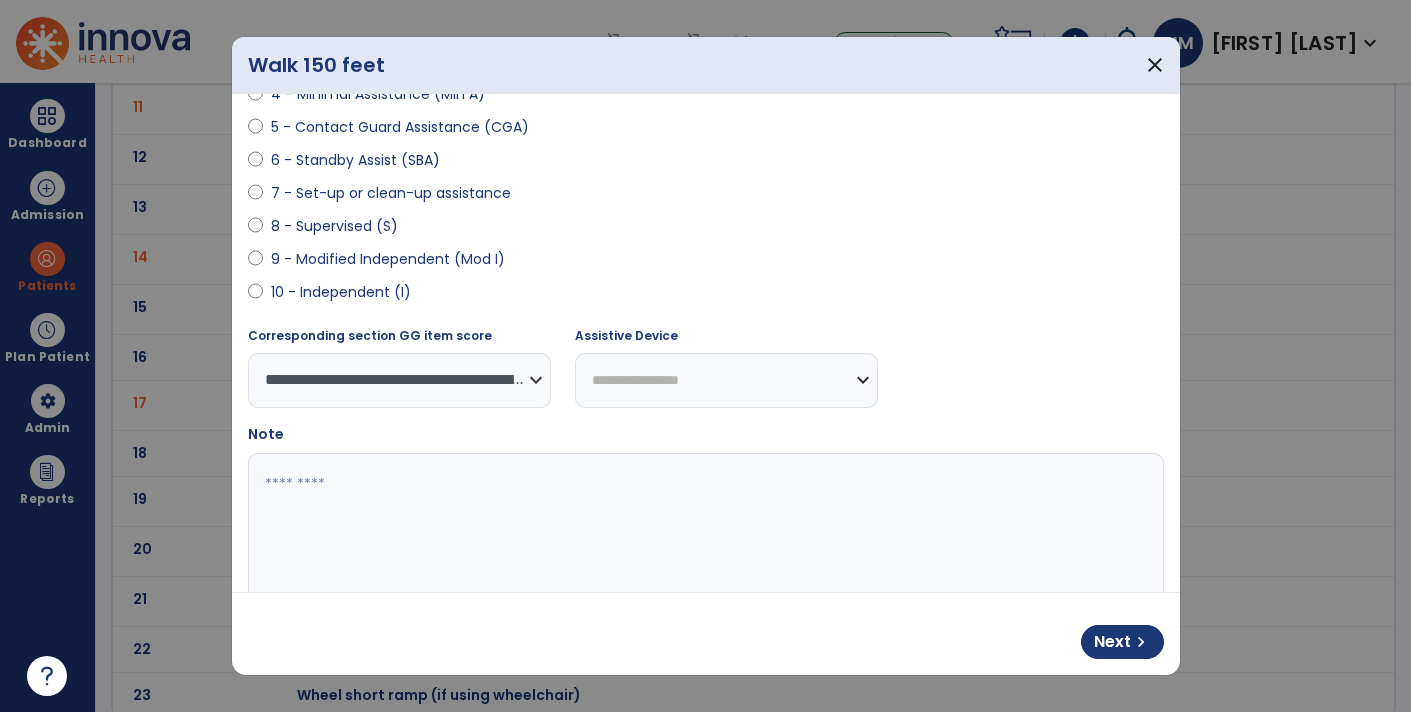 select on "**********" 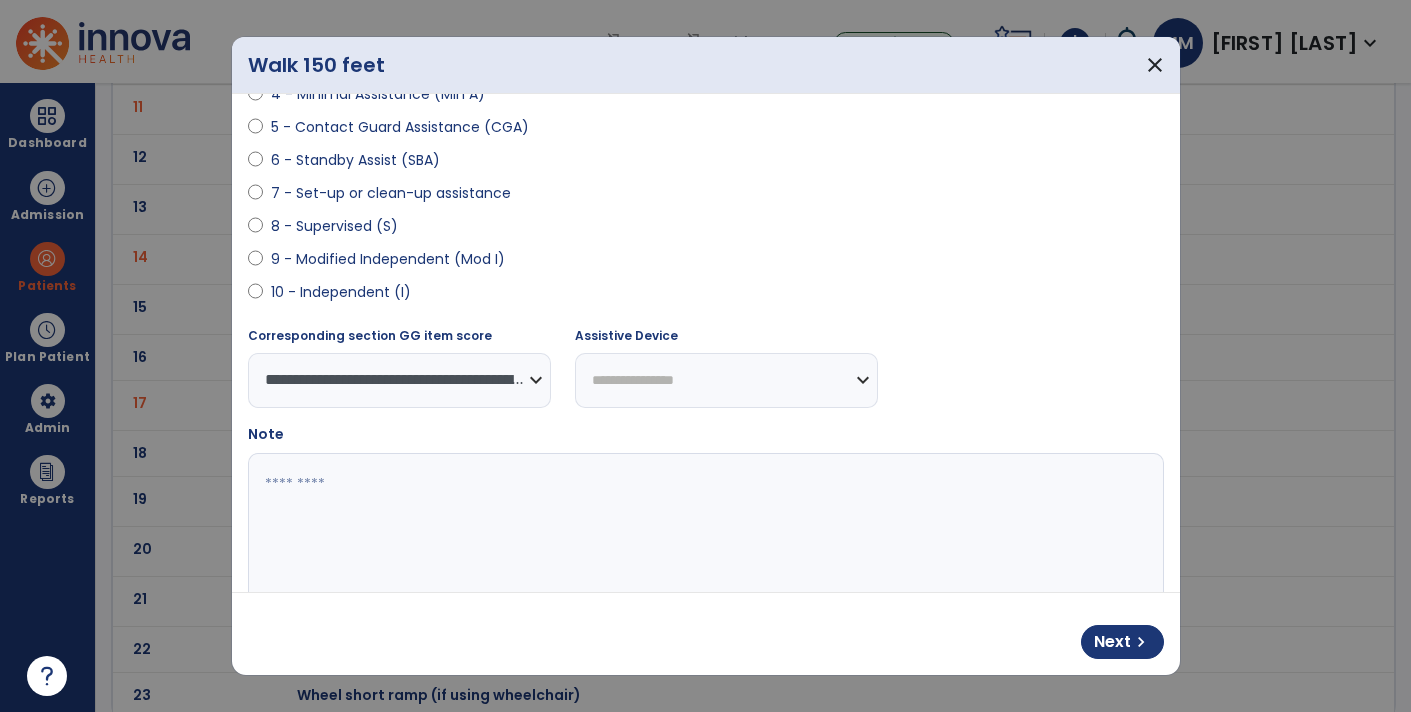 click on "**********" at bounding box center (726, 380) 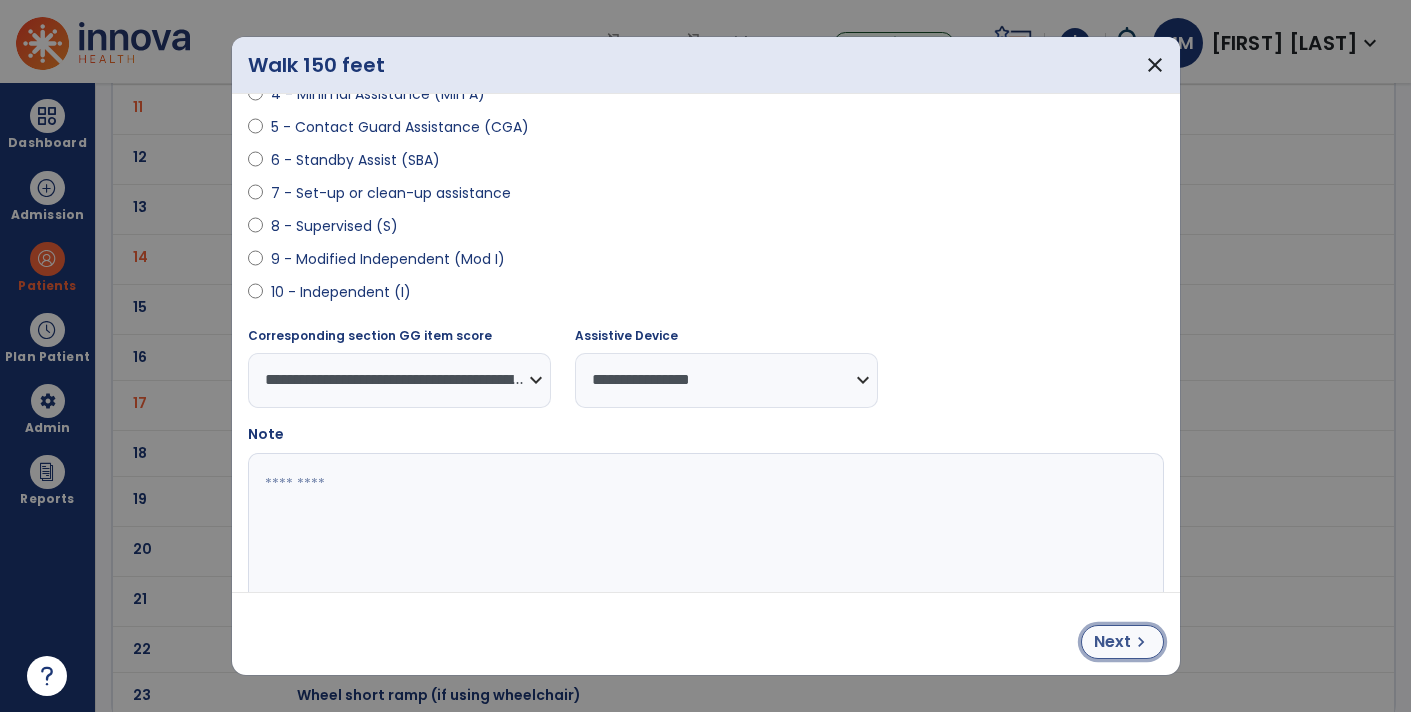 click on "Next" at bounding box center (1112, 642) 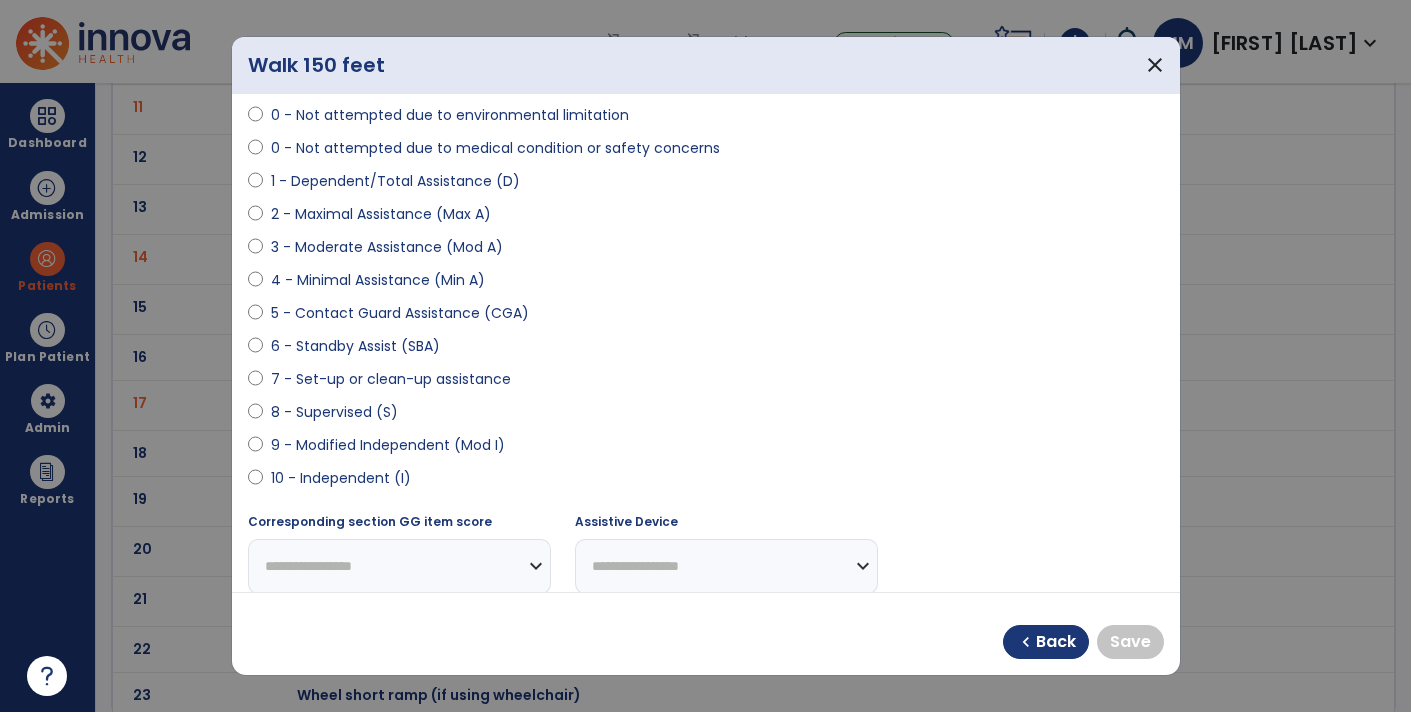 scroll, scrollTop: 173, scrollLeft: 0, axis: vertical 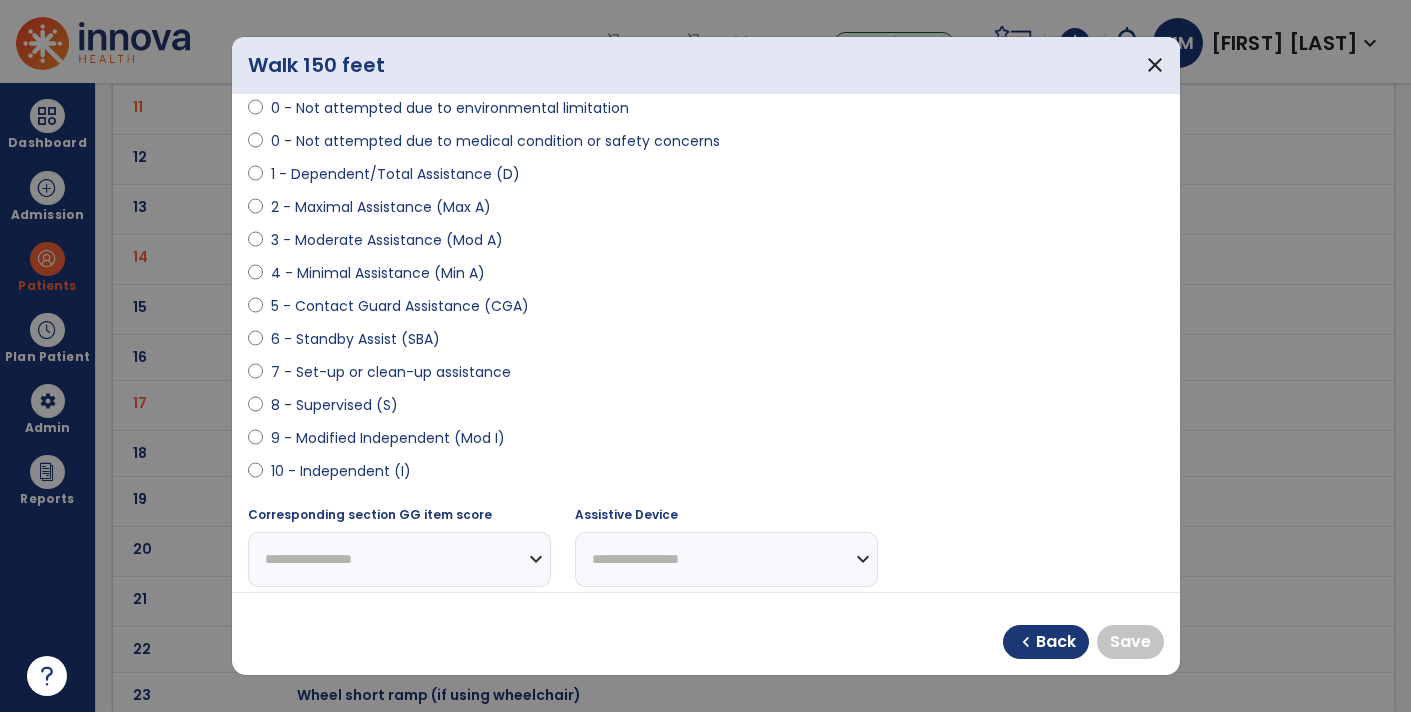 select on "**********" 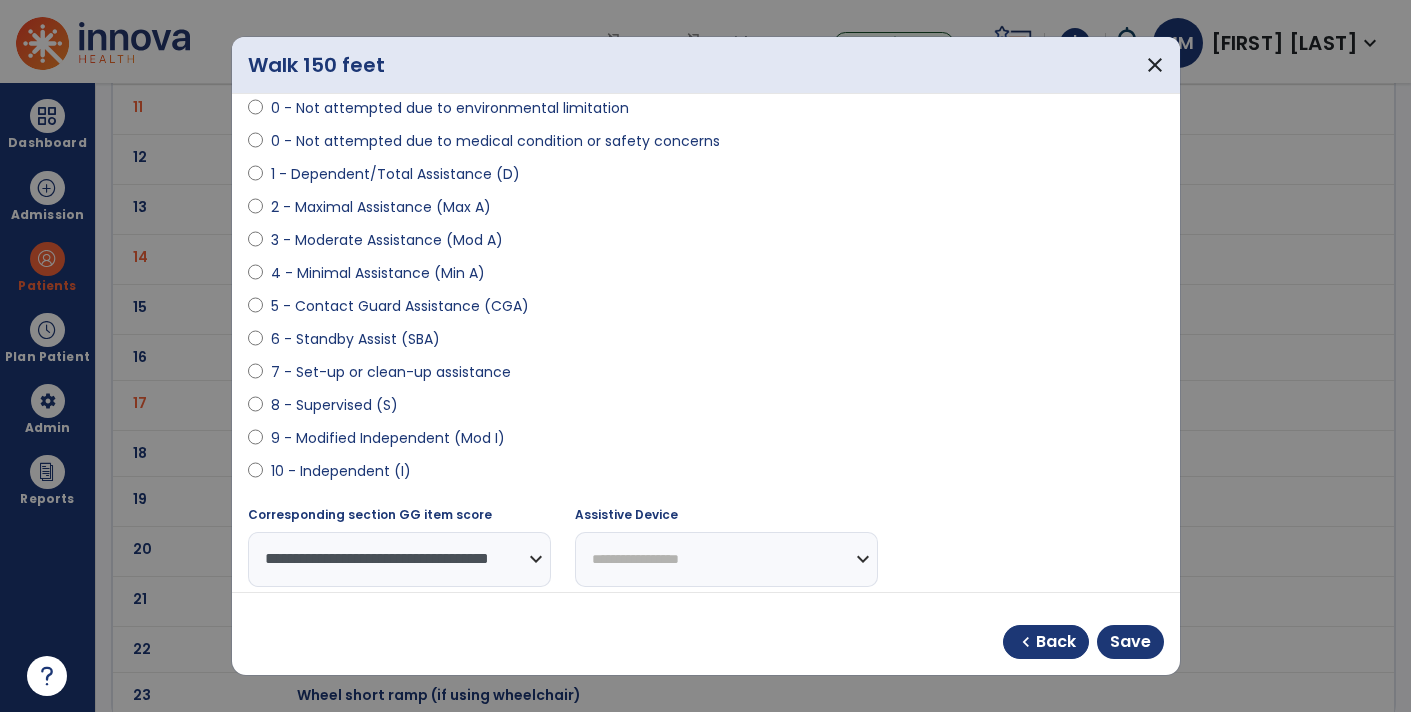 click on "**********" at bounding box center (726, 559) 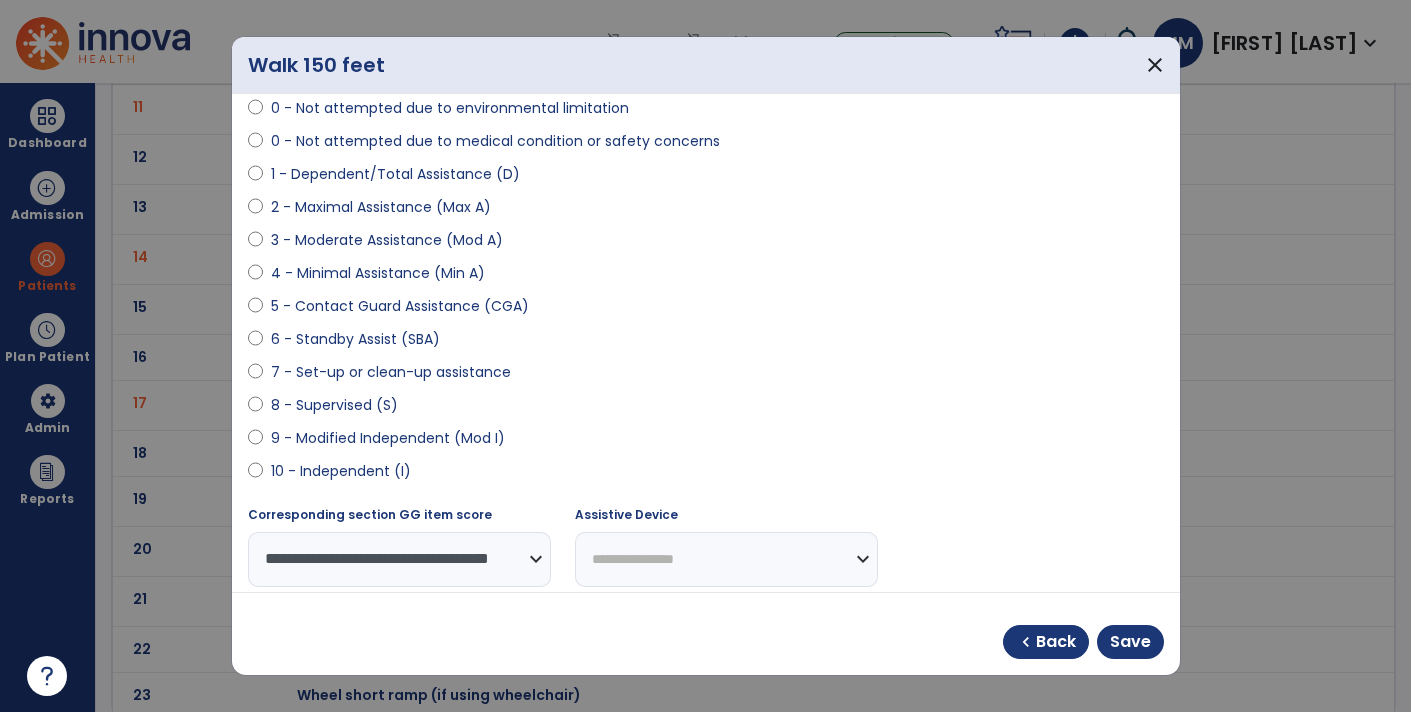 click on "**********" at bounding box center [726, 559] 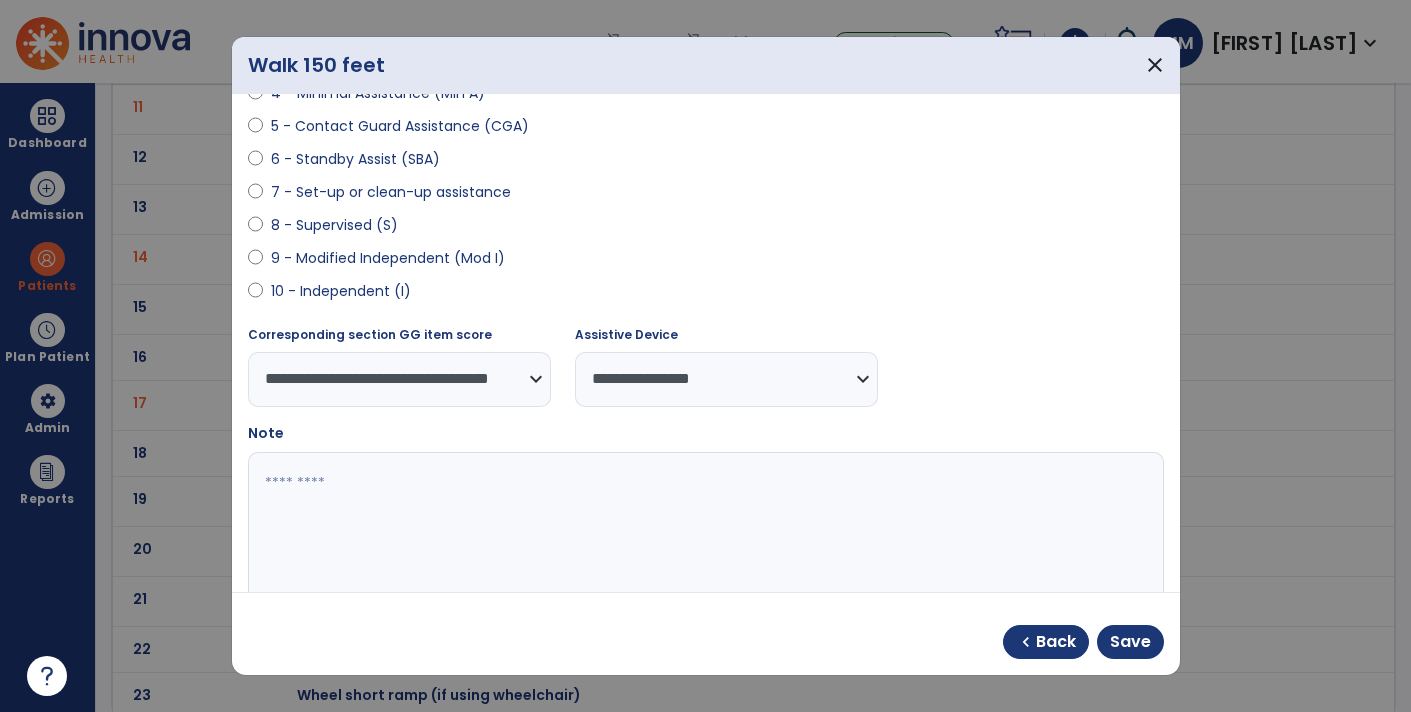 scroll, scrollTop: 363, scrollLeft: 0, axis: vertical 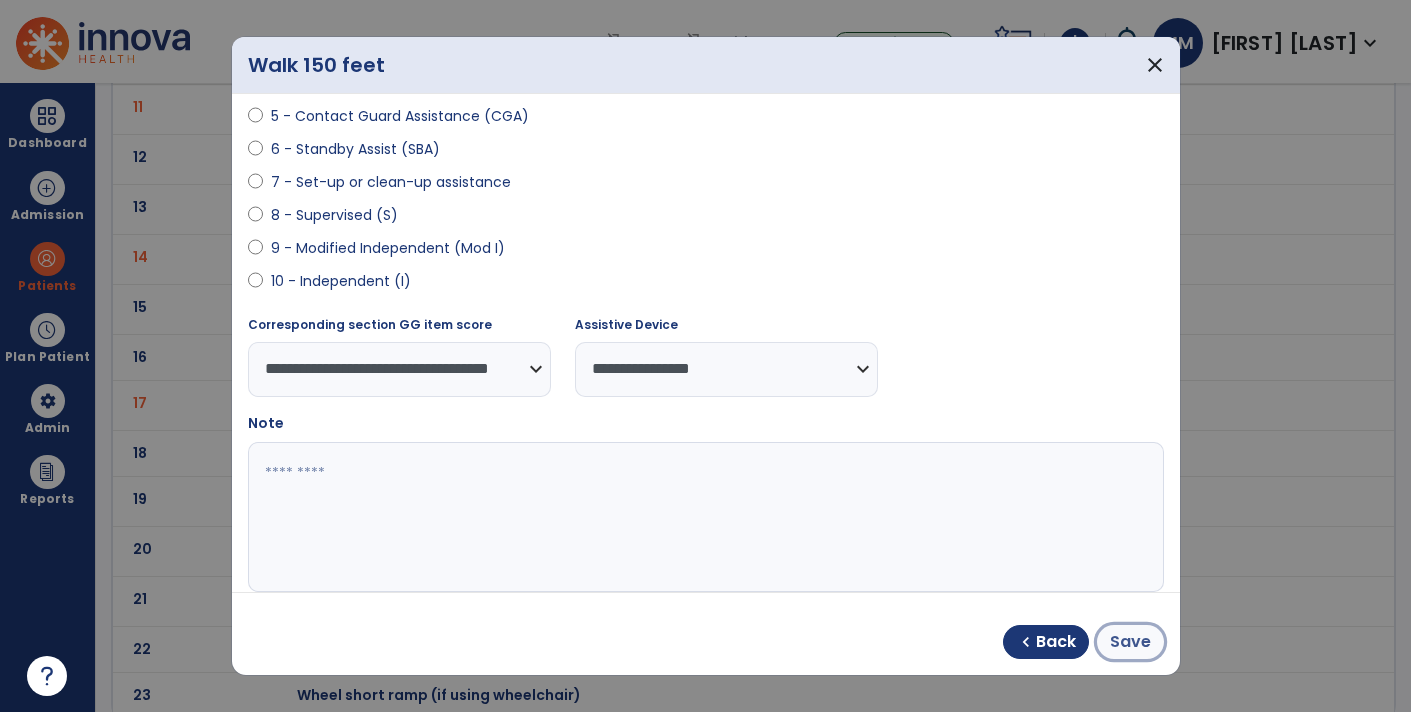 click on "Save" at bounding box center (1130, 642) 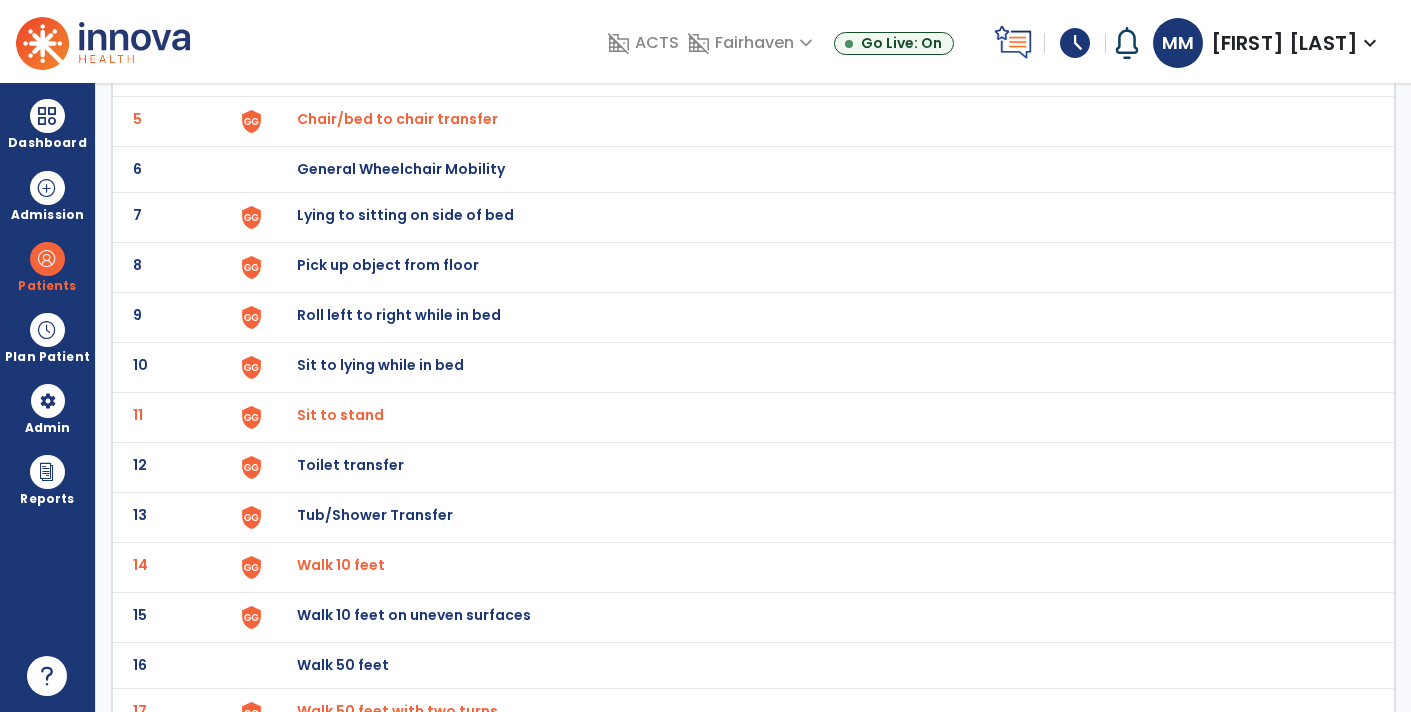 scroll, scrollTop: 0, scrollLeft: 0, axis: both 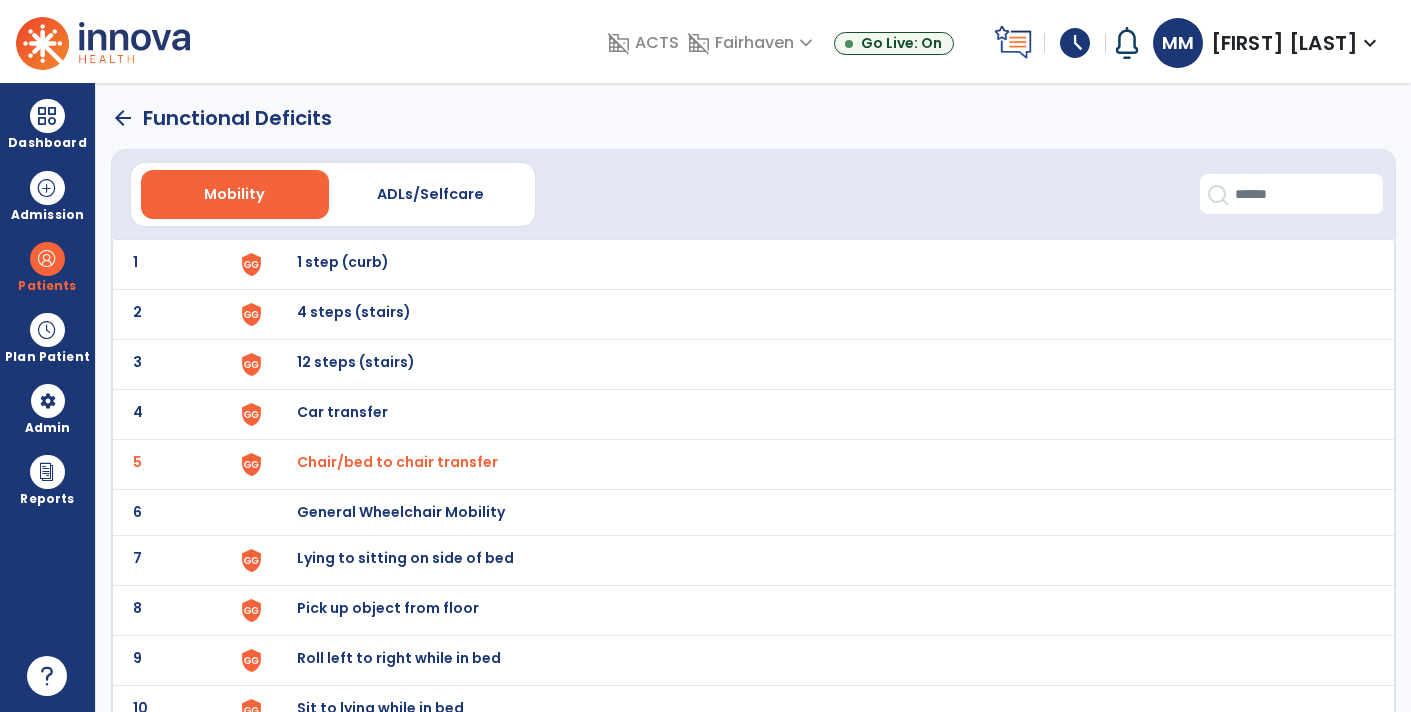 click on "arrow_back" 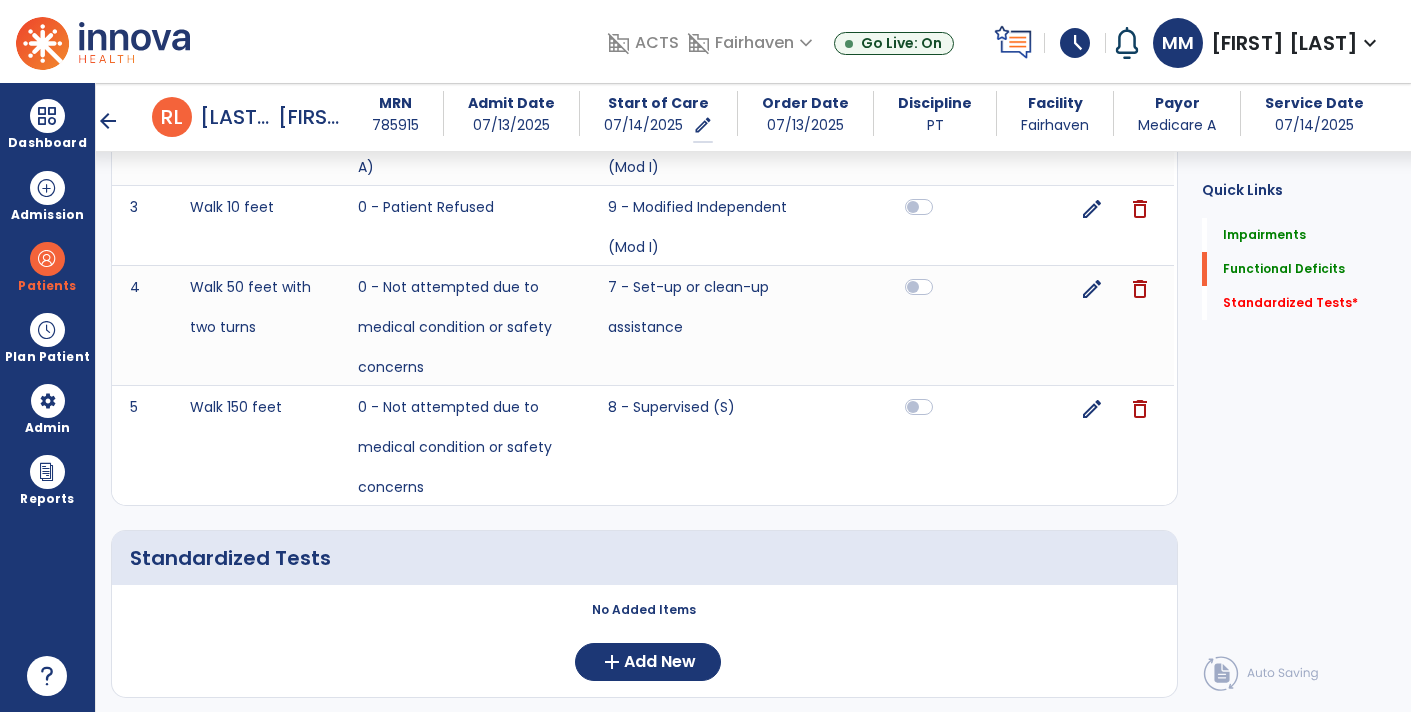 scroll, scrollTop: 3043, scrollLeft: 0, axis: vertical 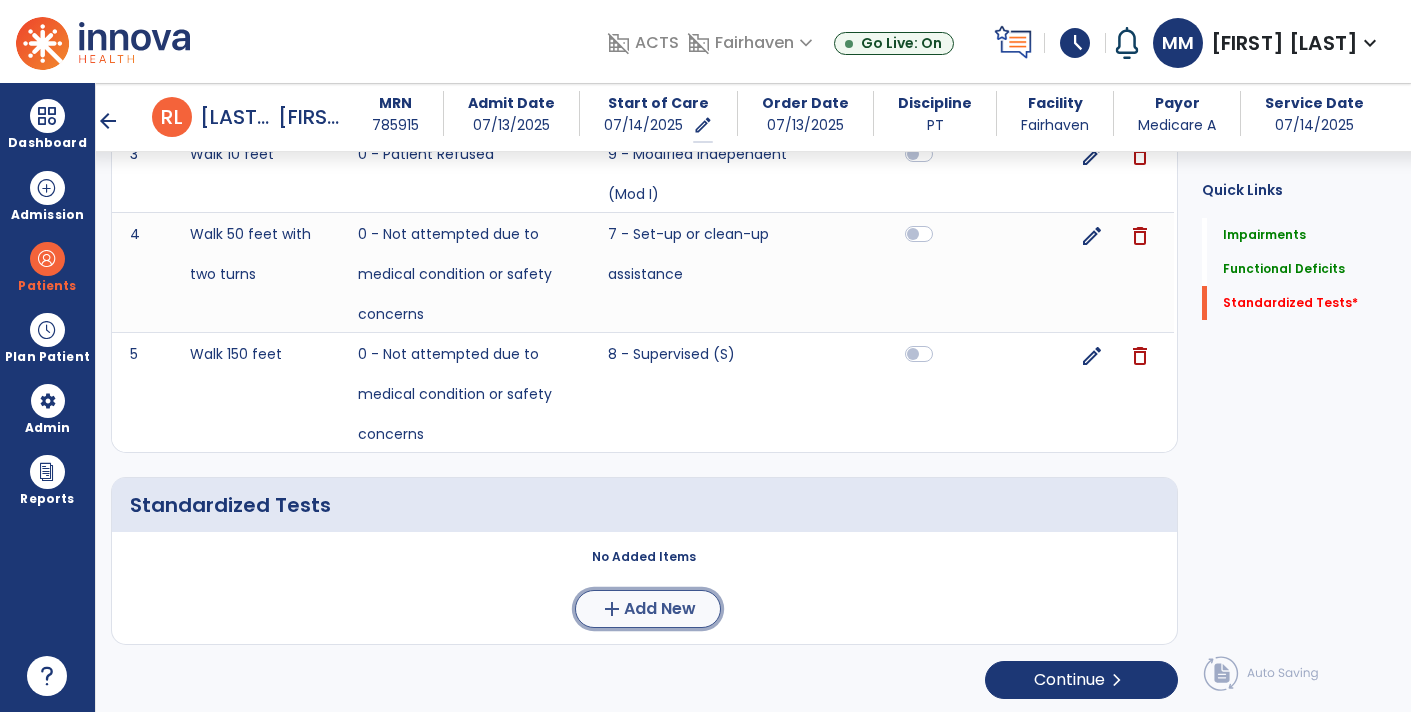 click on "add  Add New" 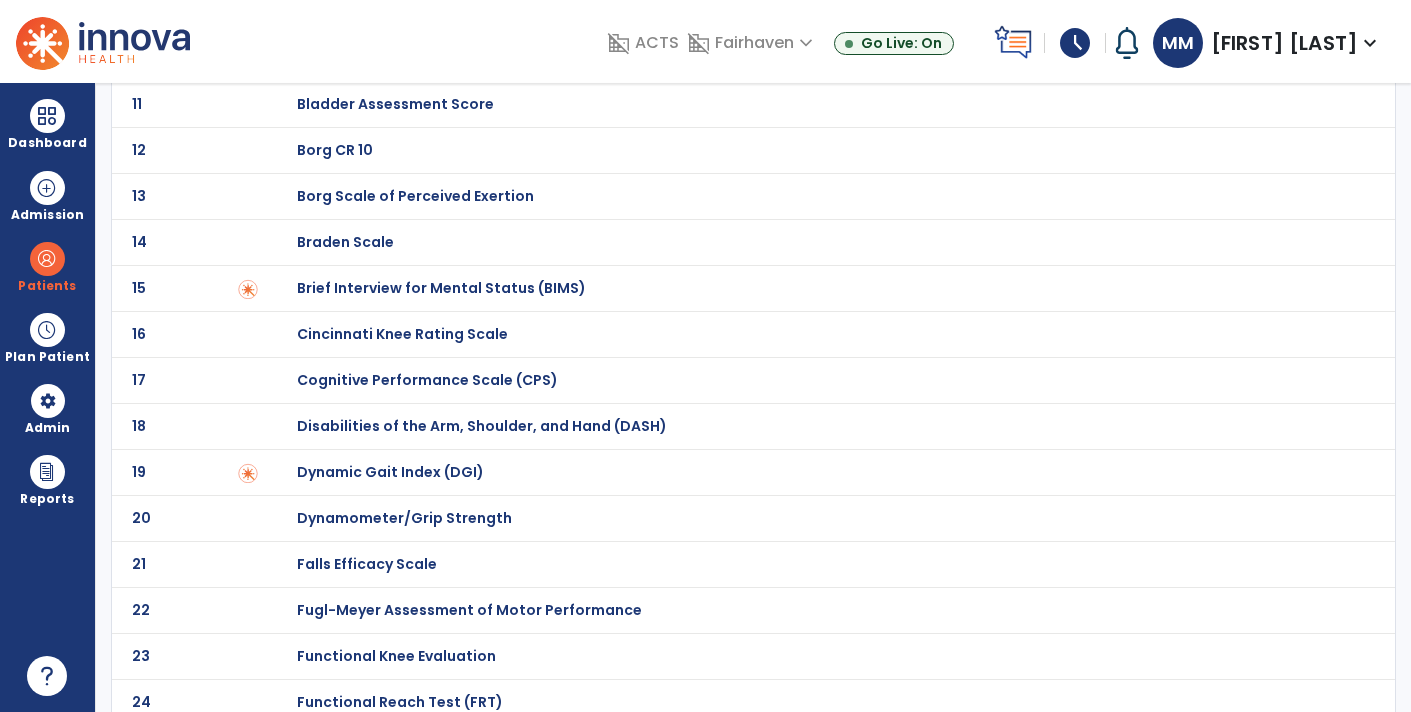 scroll, scrollTop: 0, scrollLeft: 0, axis: both 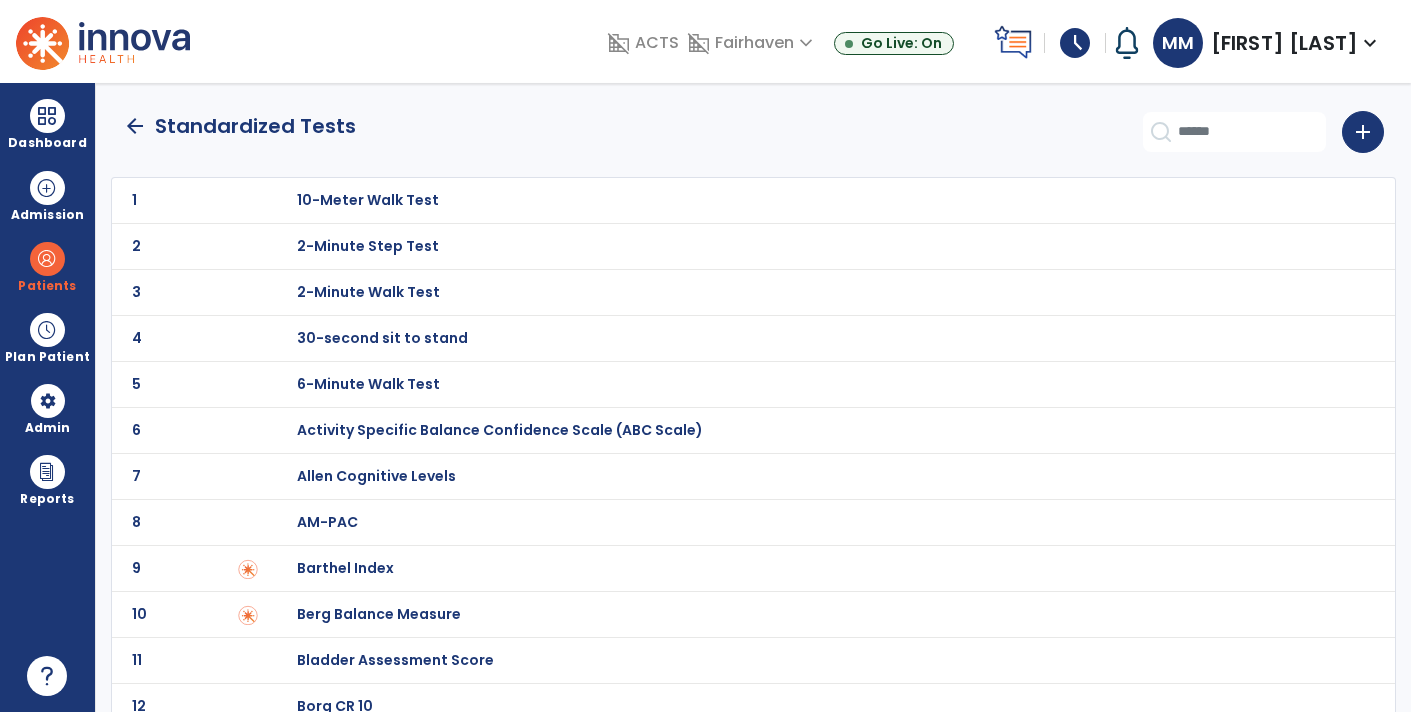 click on "3 2-Minute Walk Test" 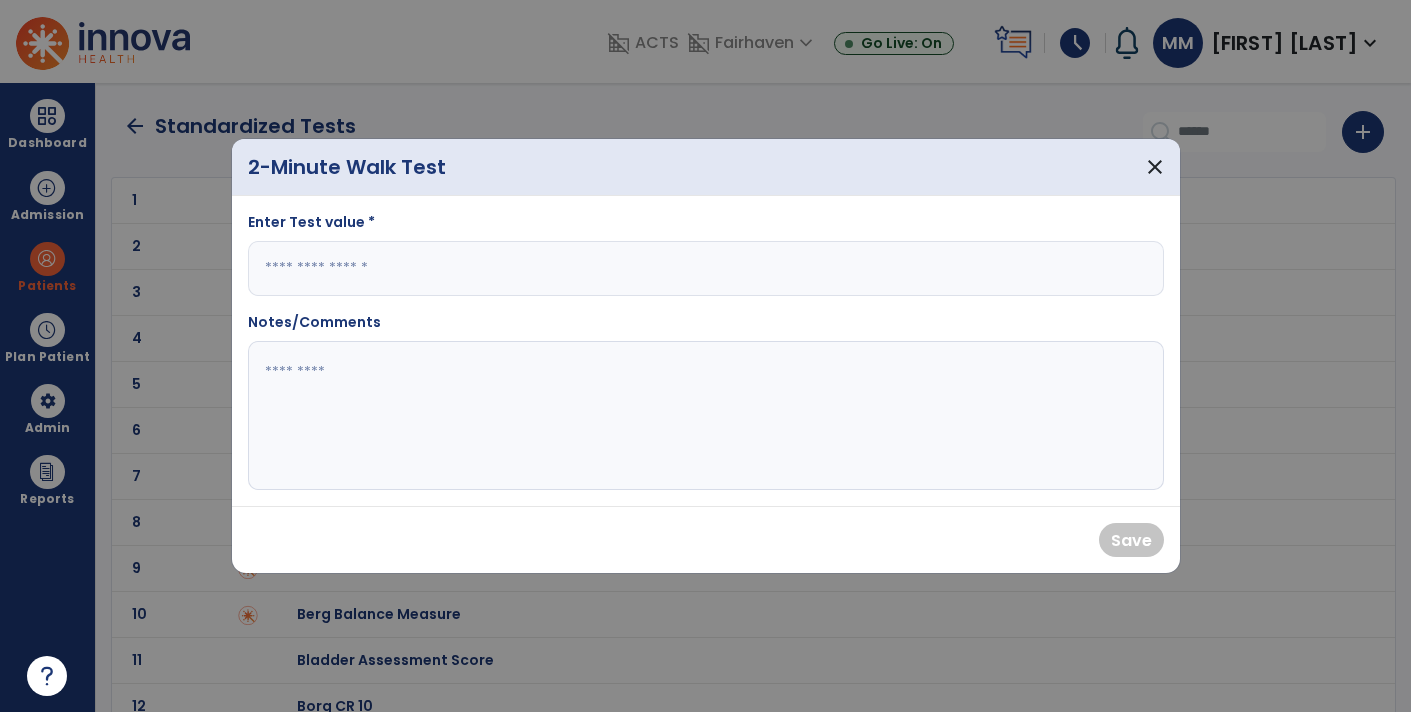 click at bounding box center (706, 268) 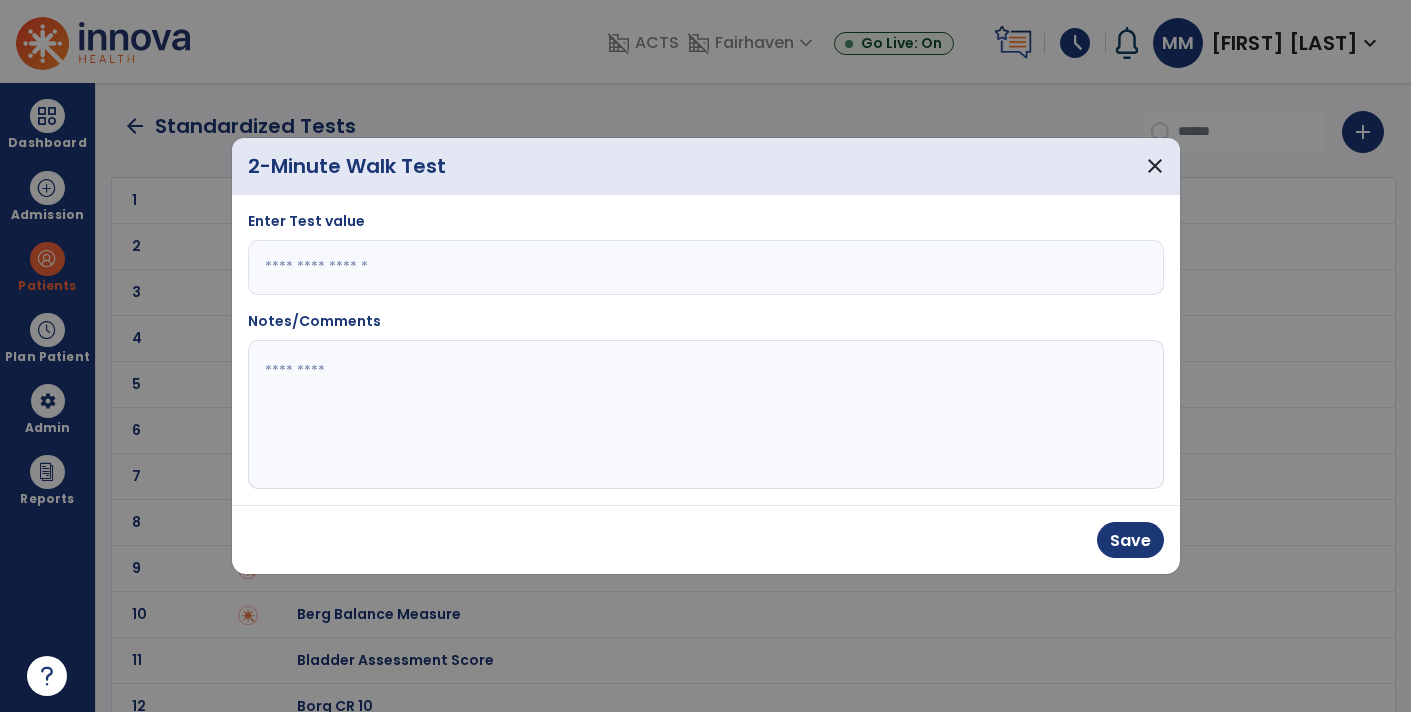 type on "*" 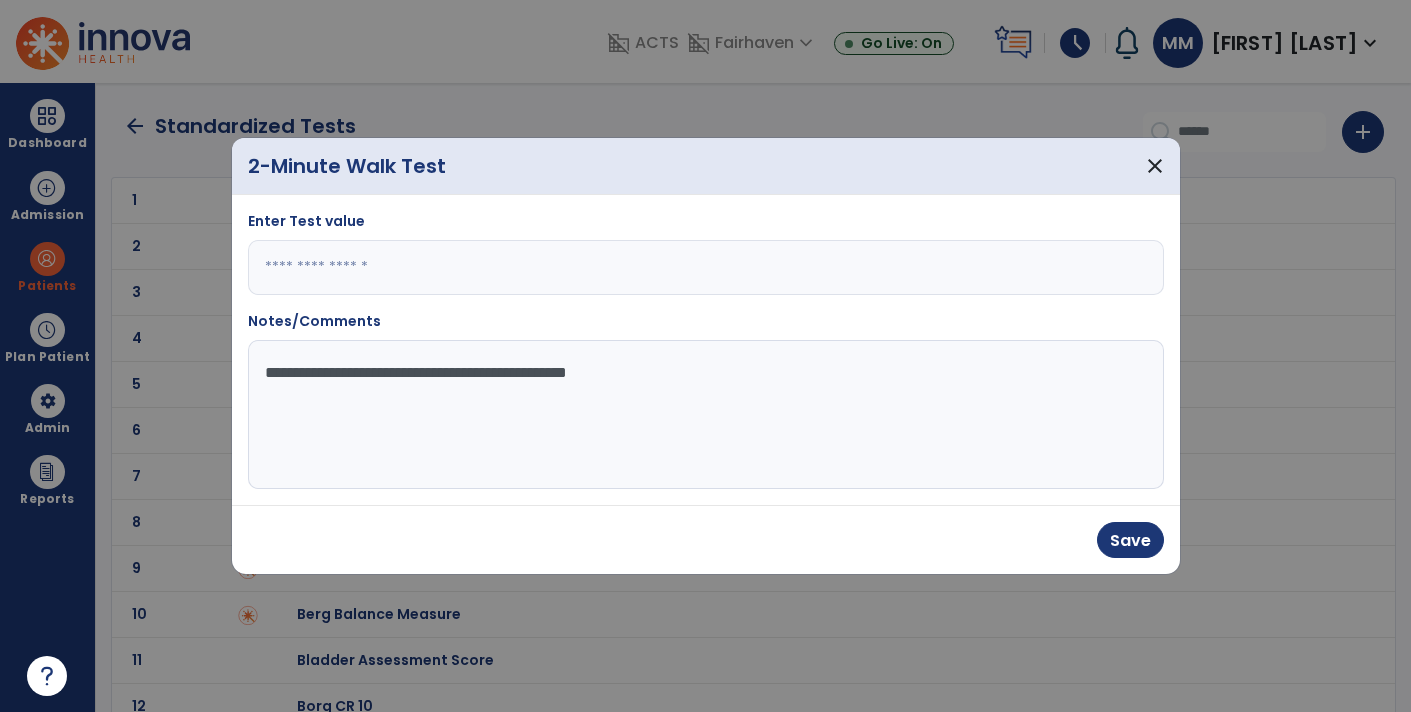 type on "**********" 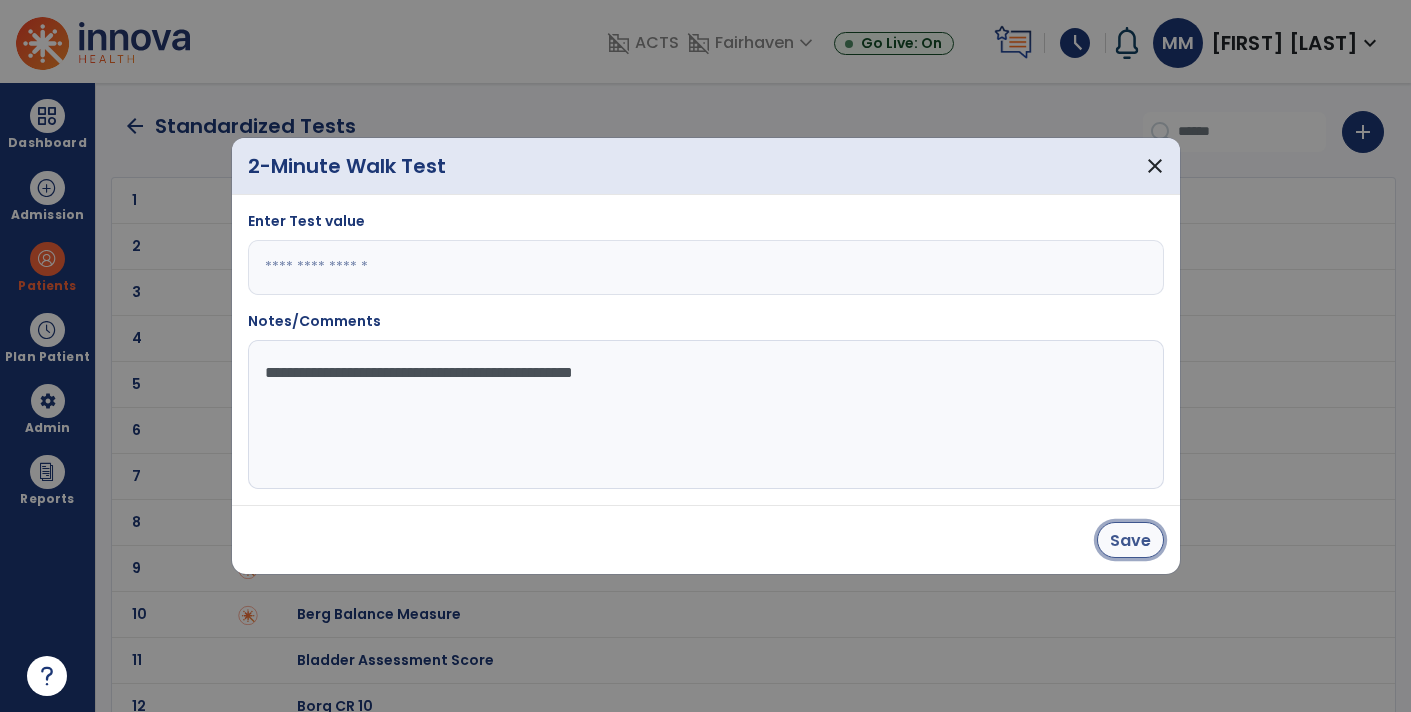 click on "Save" at bounding box center [1130, 540] 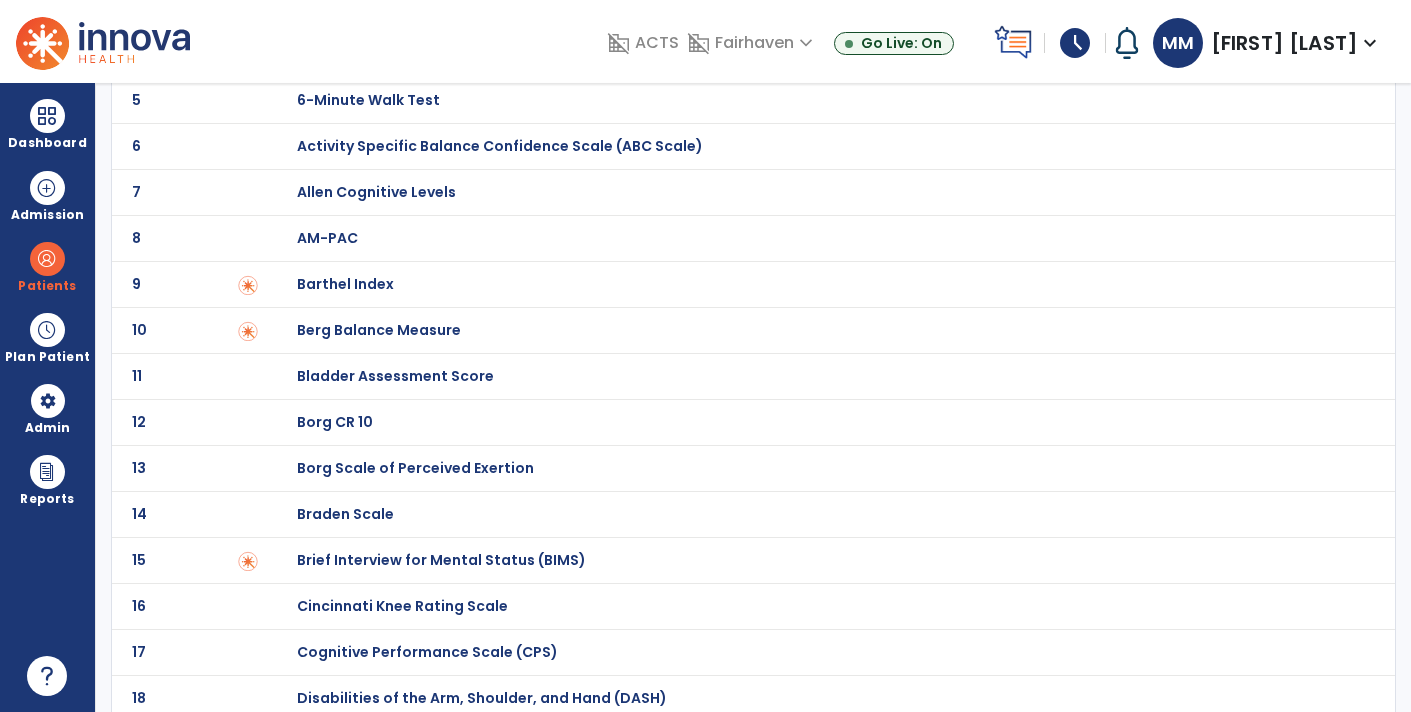 scroll, scrollTop: 0, scrollLeft: 0, axis: both 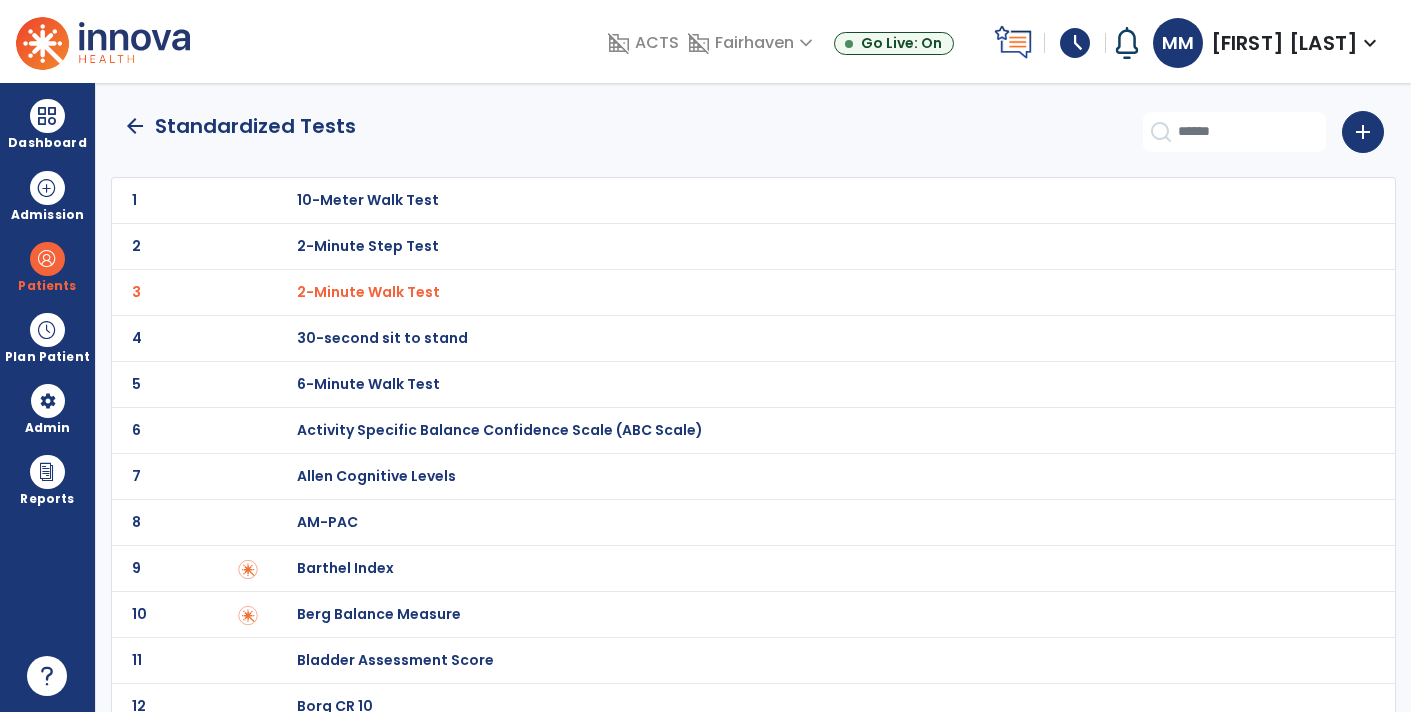 click on "arrow_back" 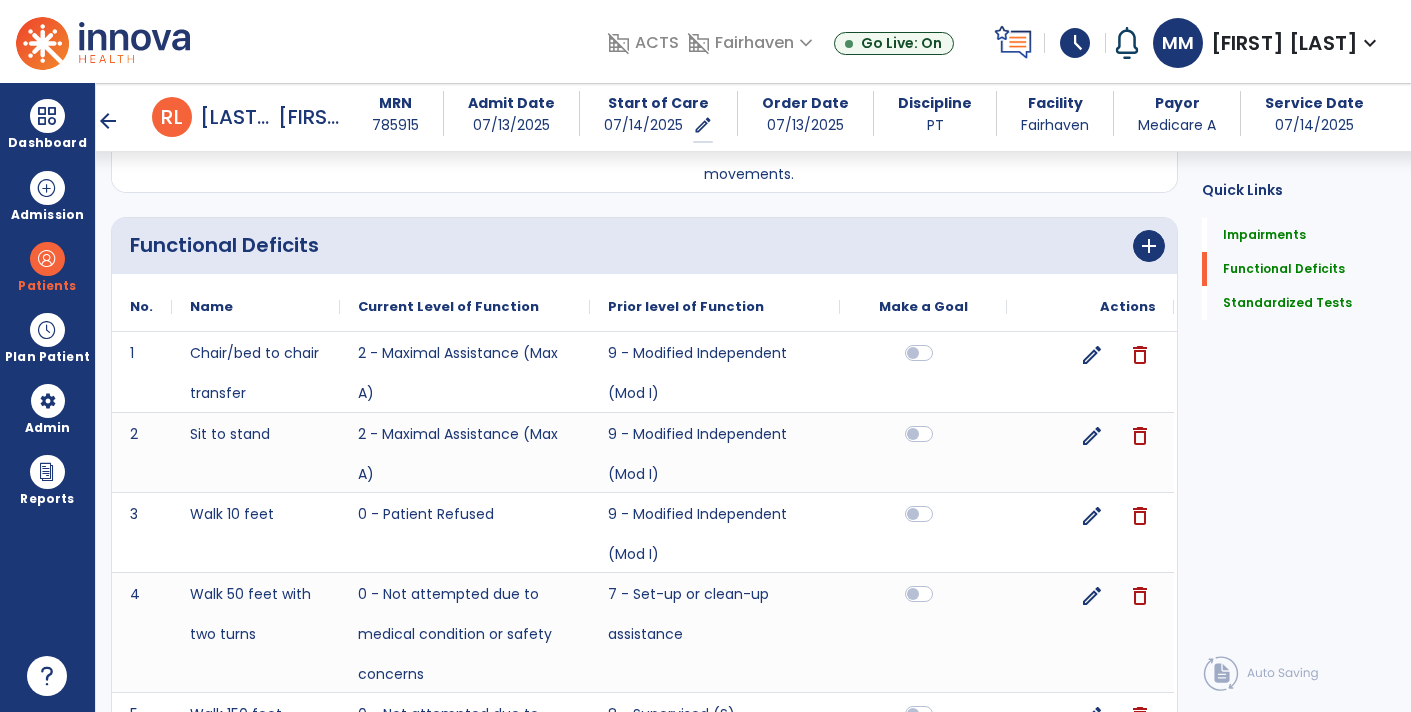 scroll, scrollTop: 2680, scrollLeft: 0, axis: vertical 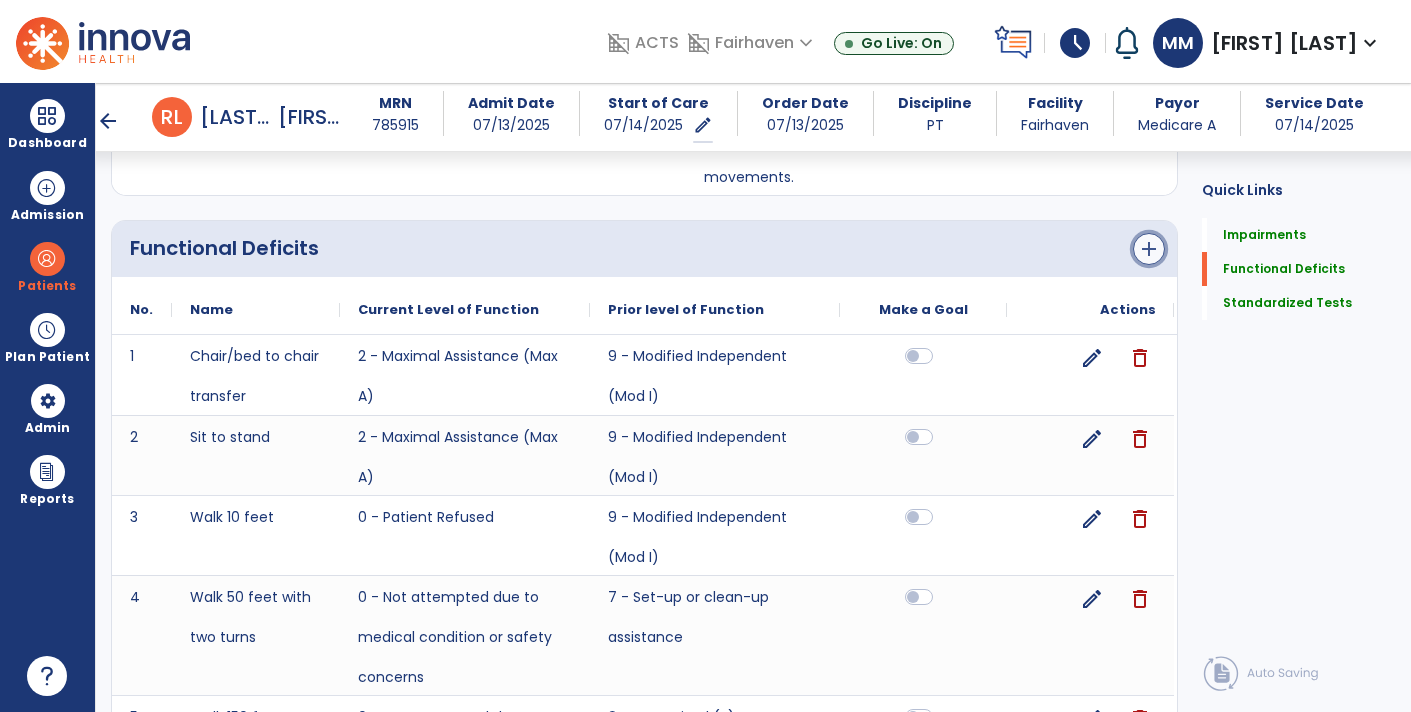 click on "add" 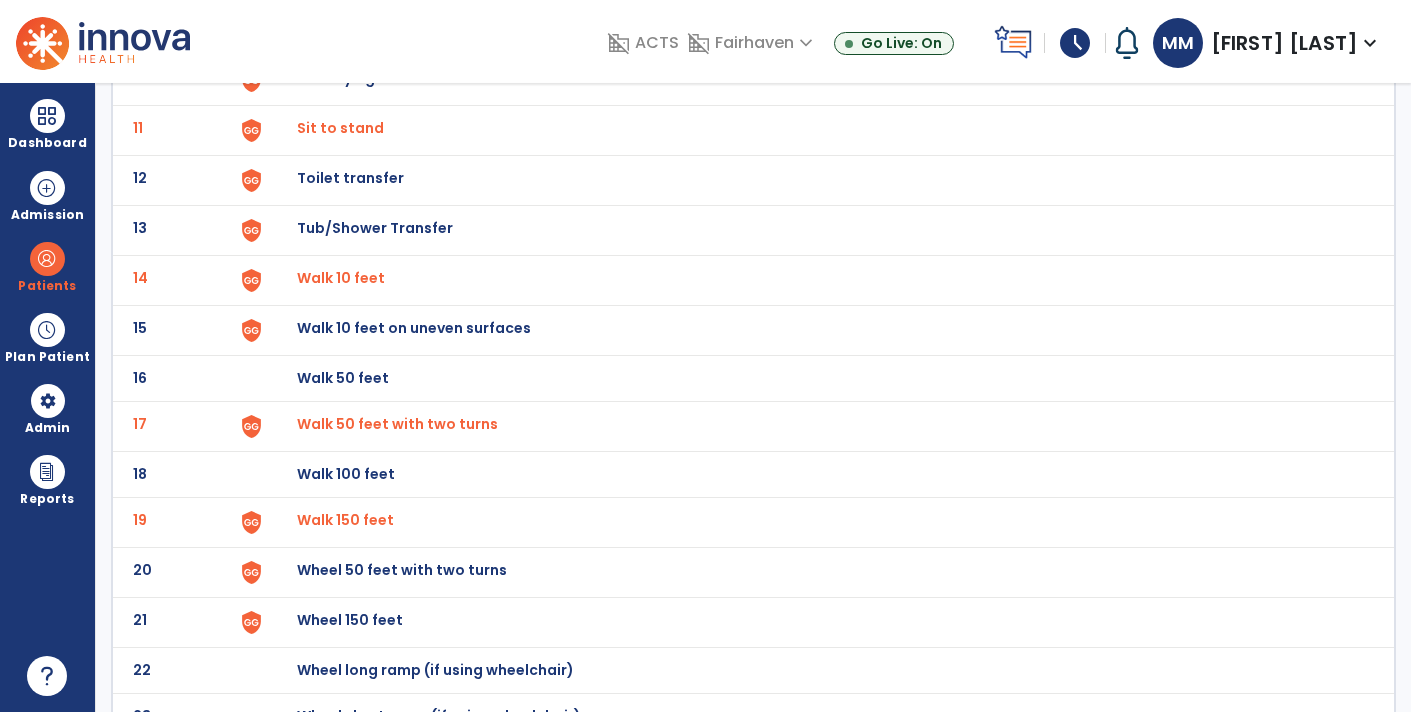 scroll, scrollTop: 651, scrollLeft: 0, axis: vertical 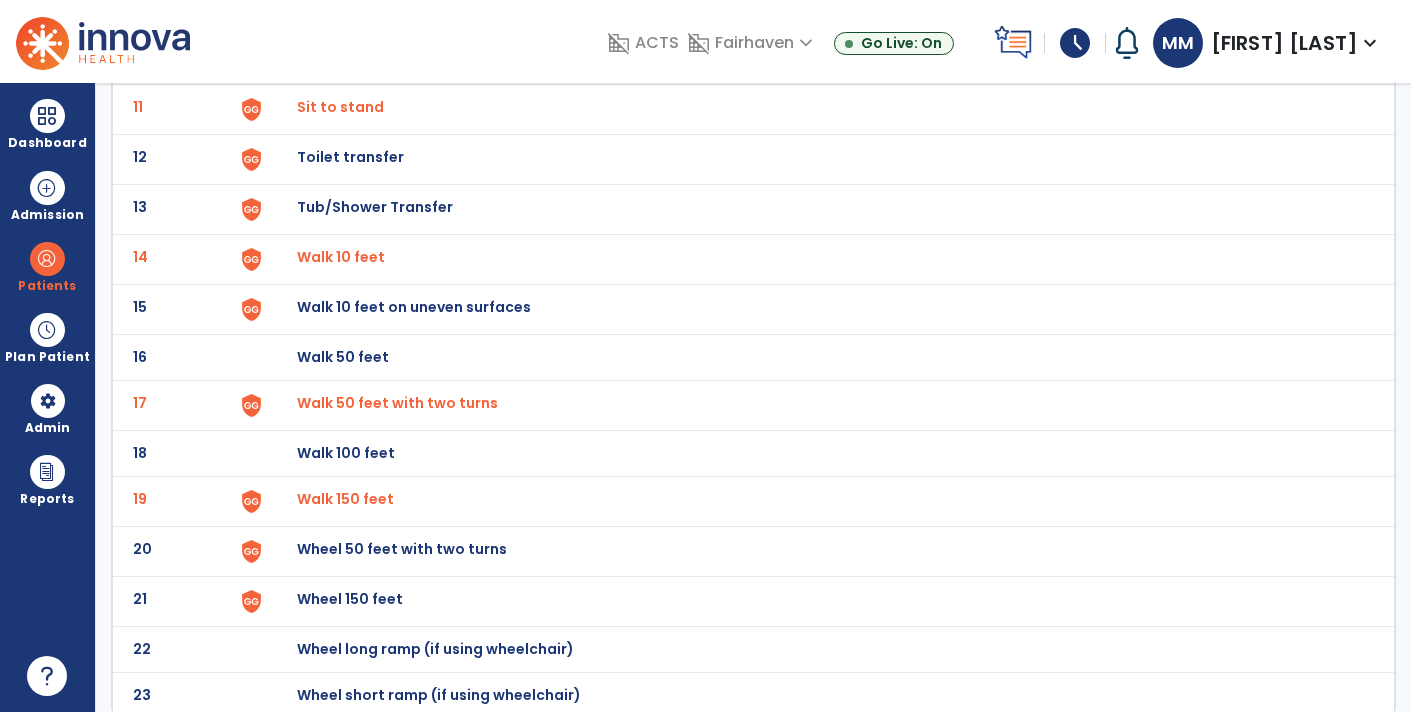 click on "Wheel 50 feet with two turns" at bounding box center (815, -387) 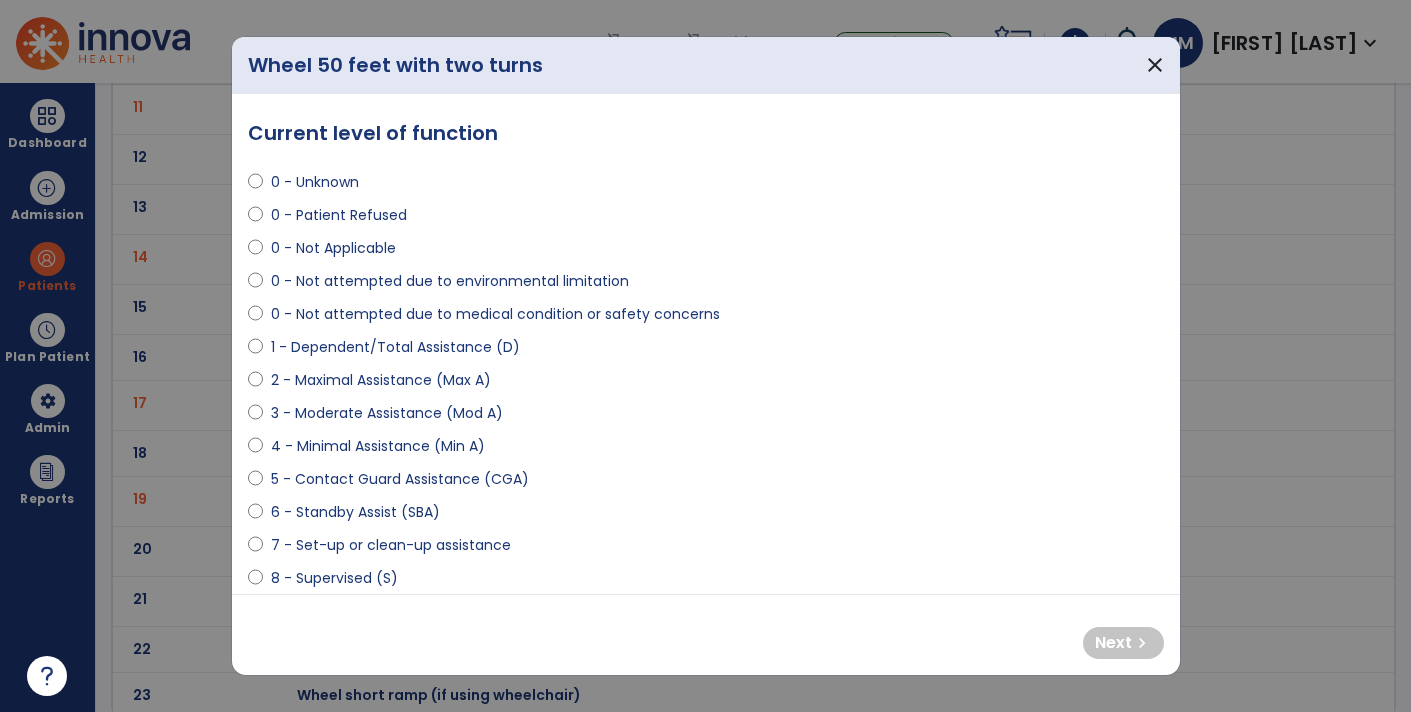 select on "**********" 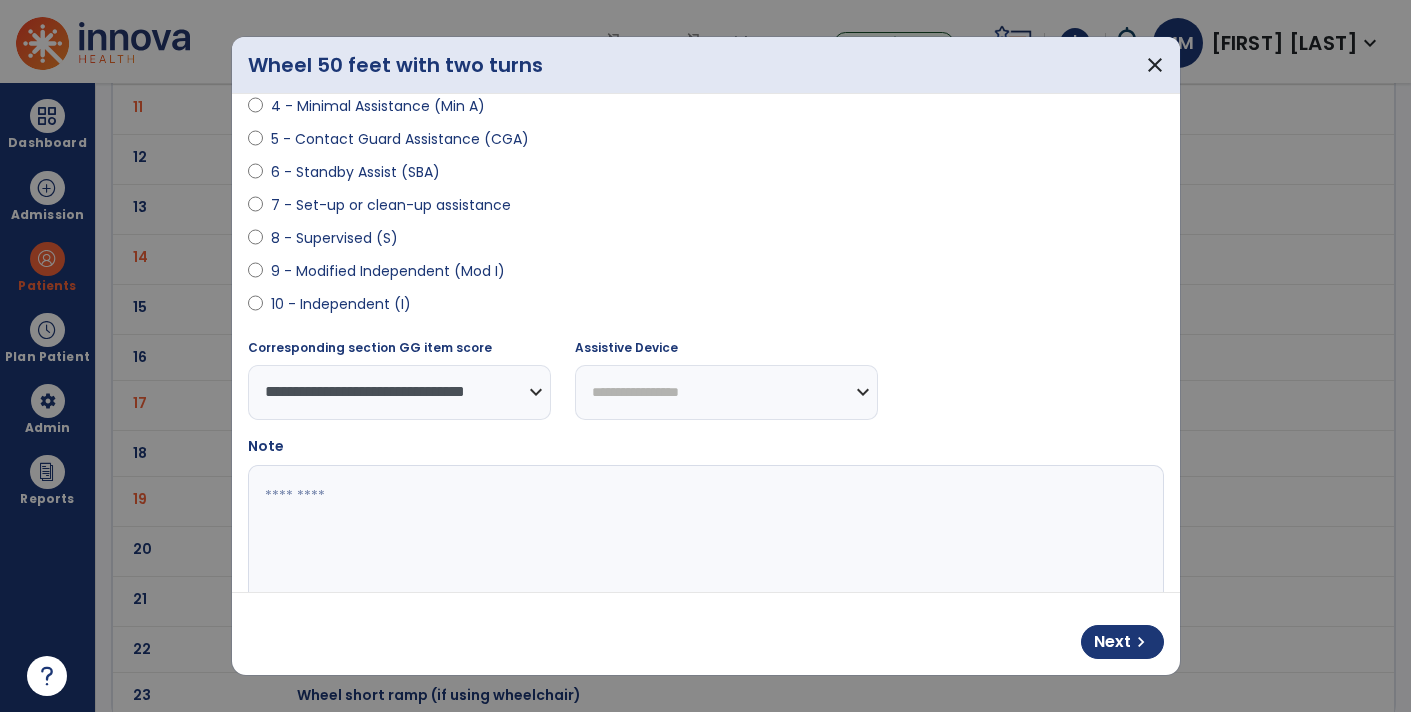 scroll, scrollTop: 392, scrollLeft: 0, axis: vertical 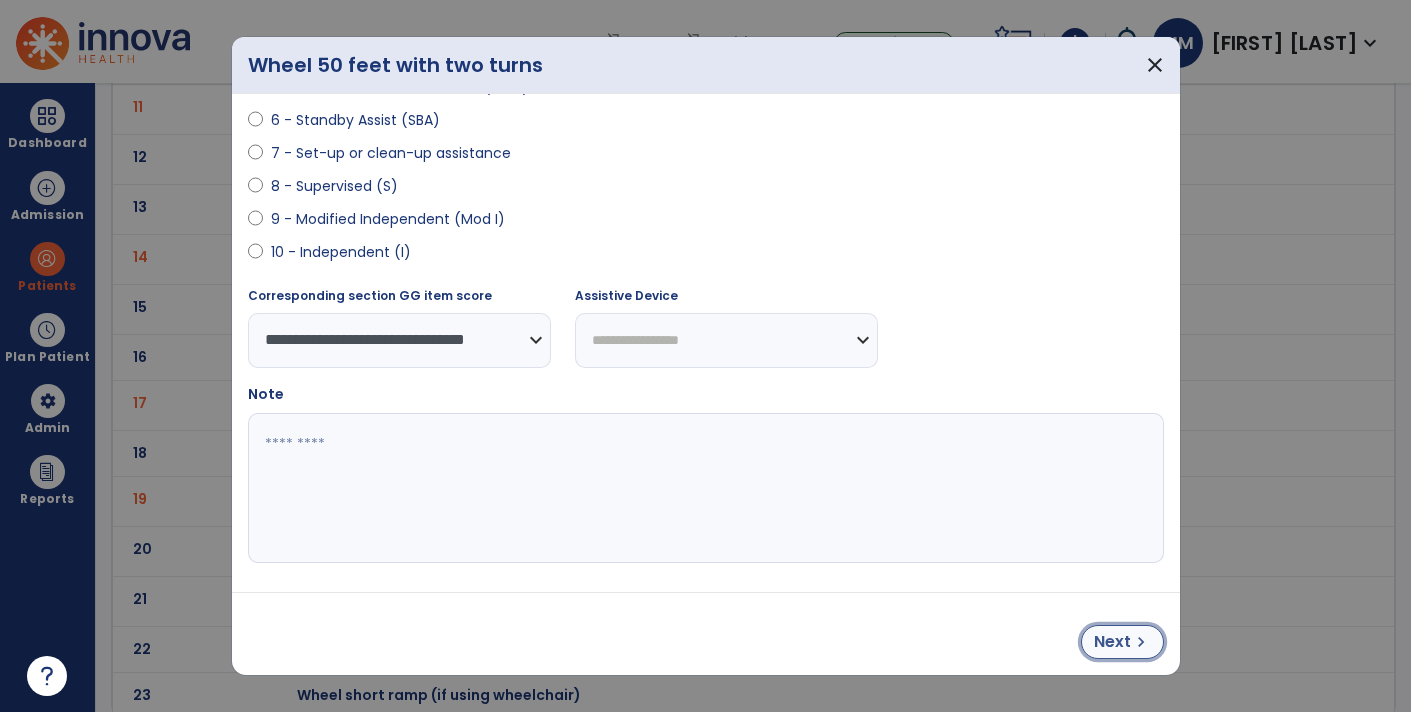 click on "Next" at bounding box center (1112, 642) 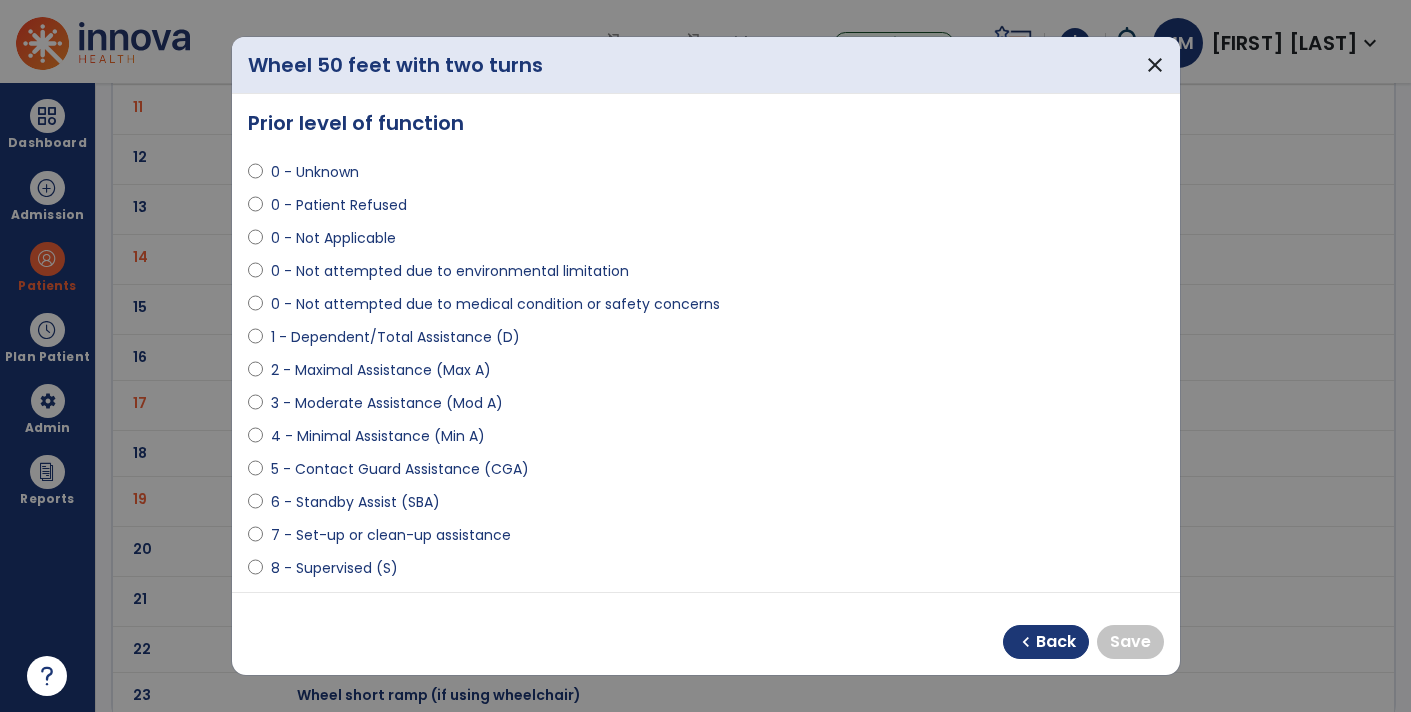scroll, scrollTop: 11, scrollLeft: 0, axis: vertical 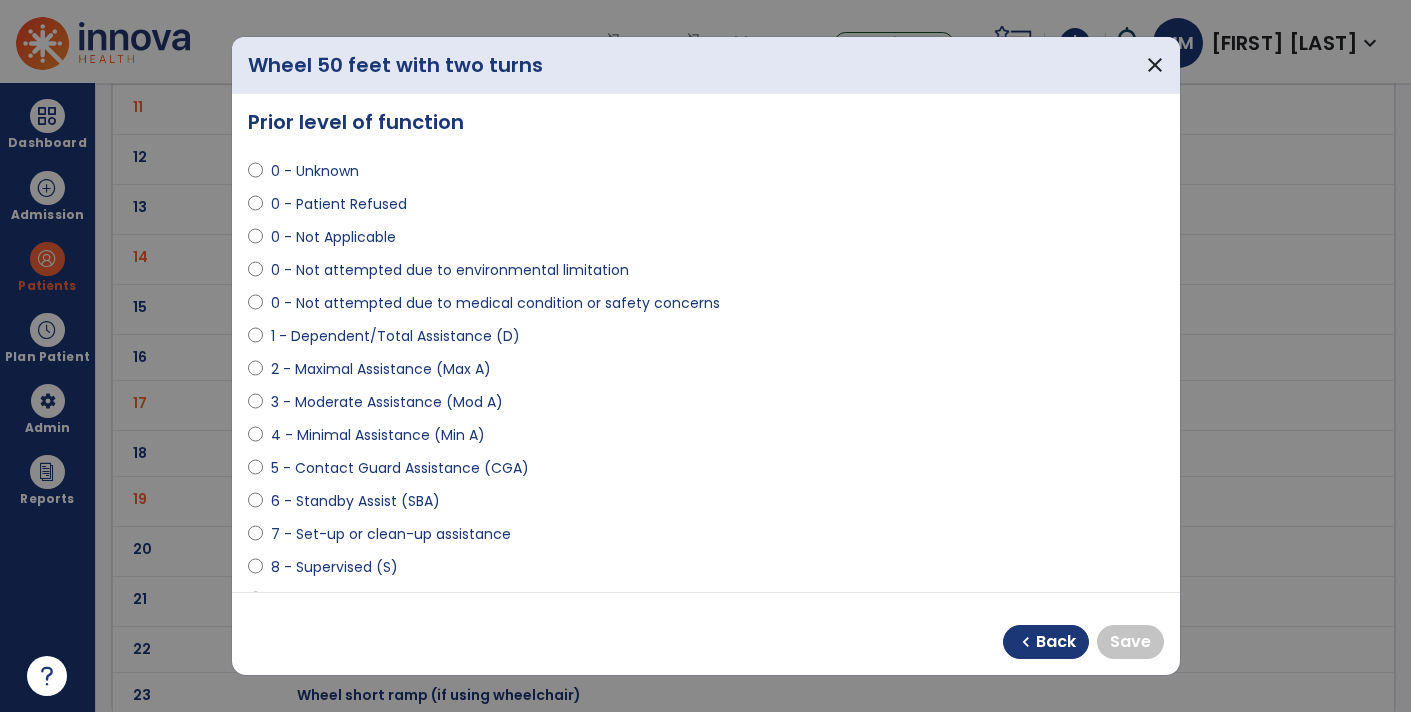select on "**********" 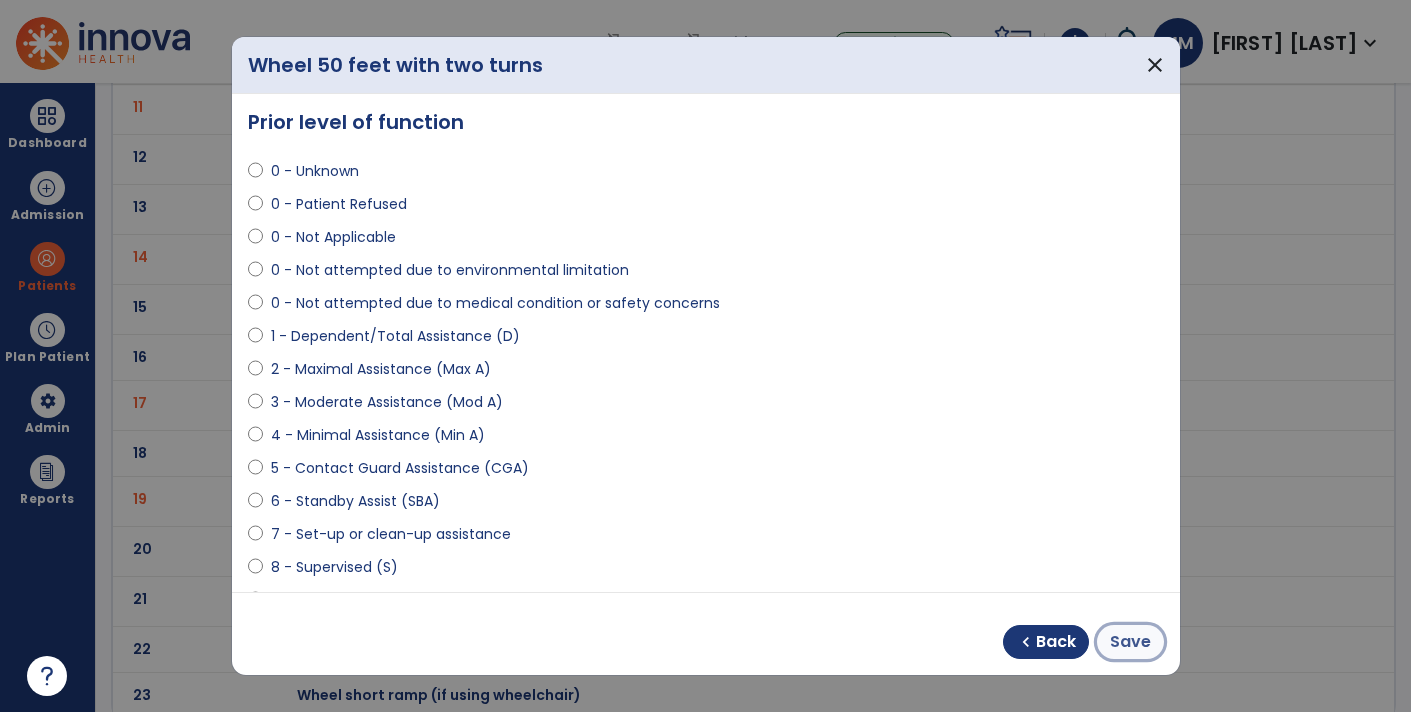 click on "Save" at bounding box center [1130, 642] 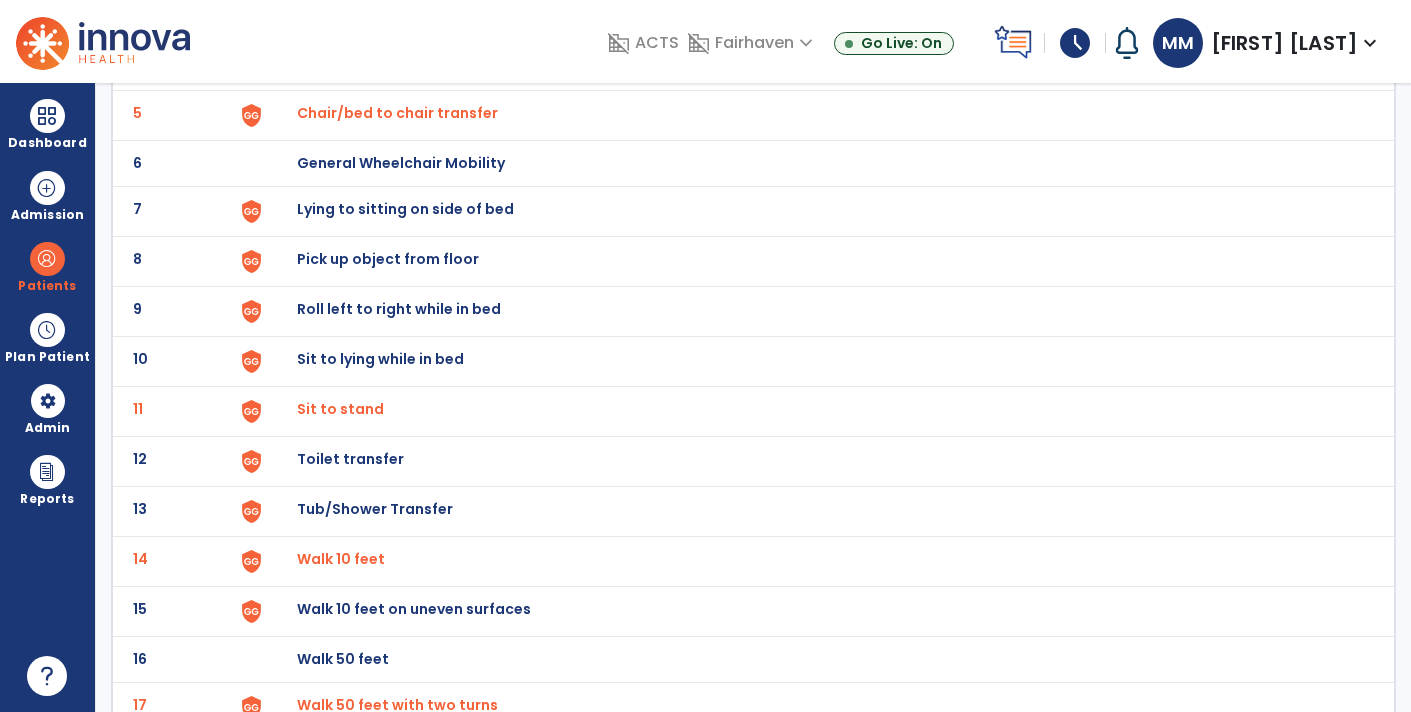 scroll, scrollTop: 0, scrollLeft: 0, axis: both 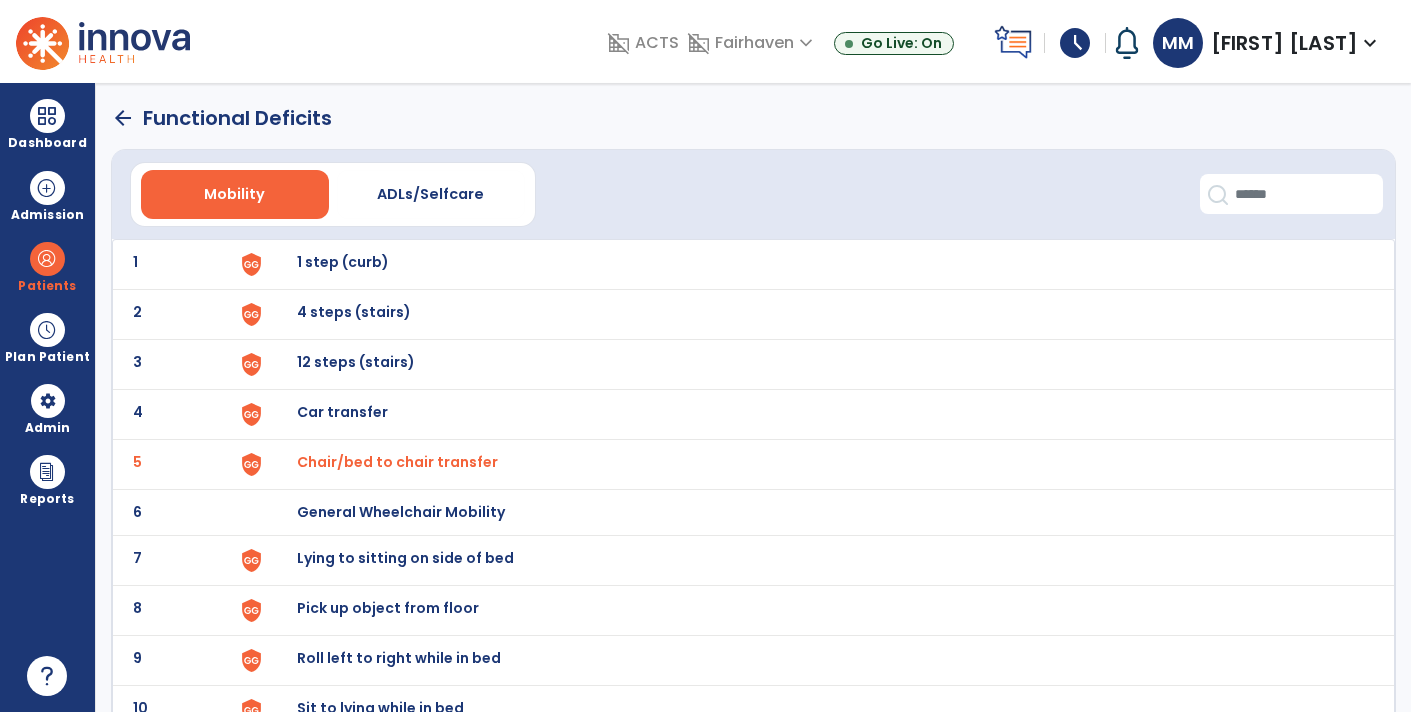 click on "arrow_back" 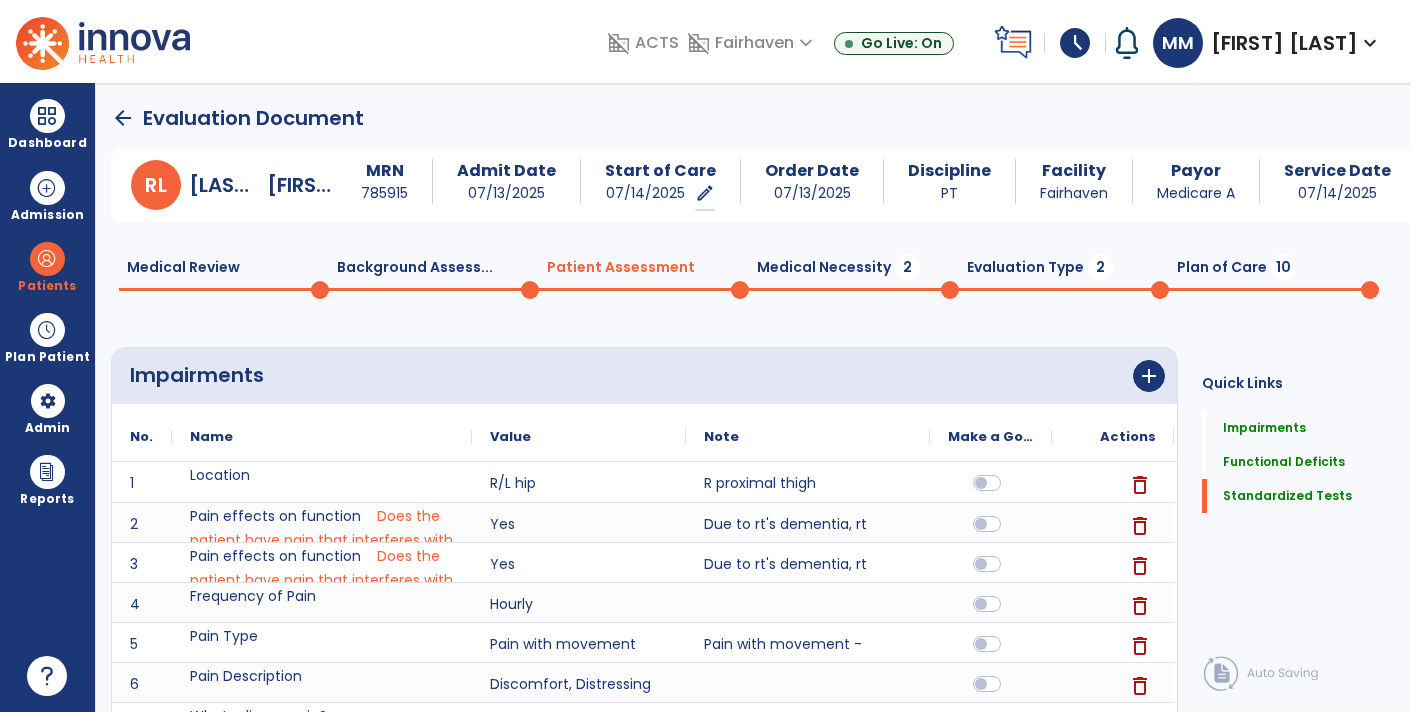 scroll, scrollTop: 19, scrollLeft: 0, axis: vertical 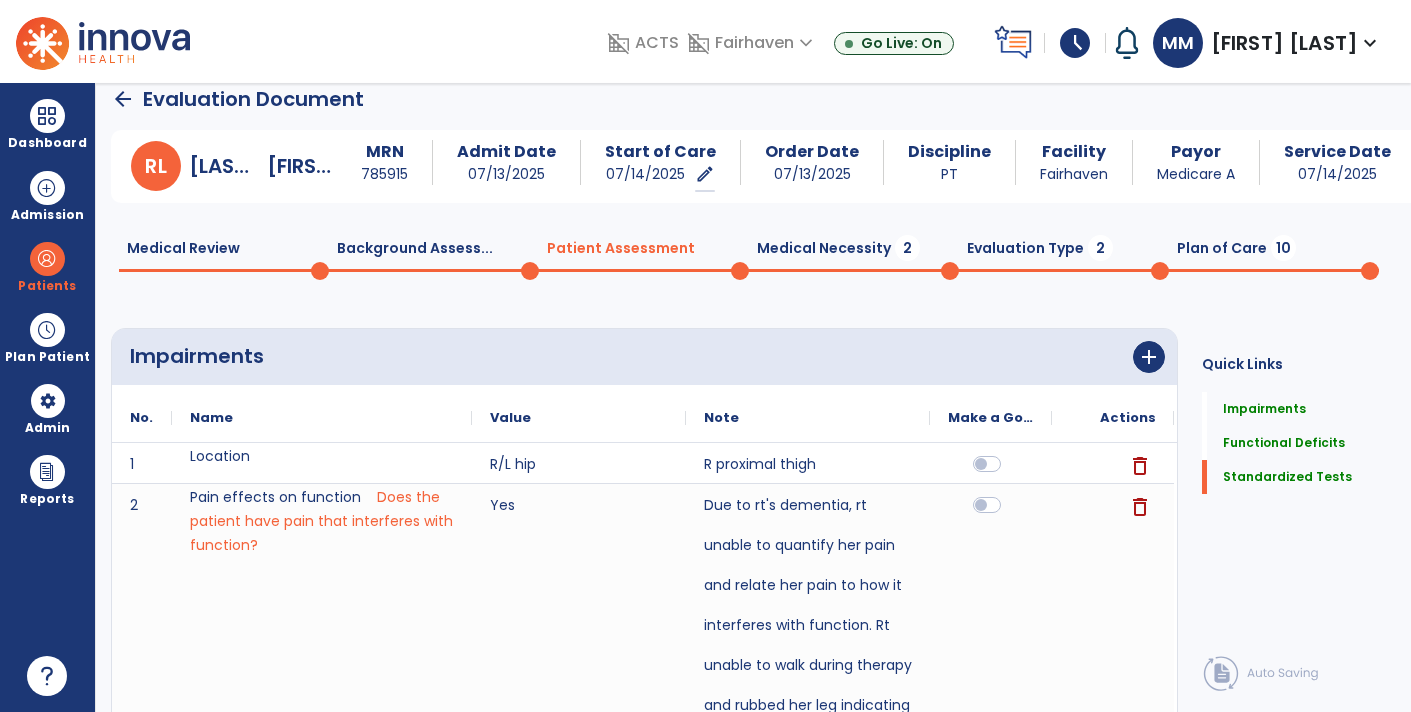 click 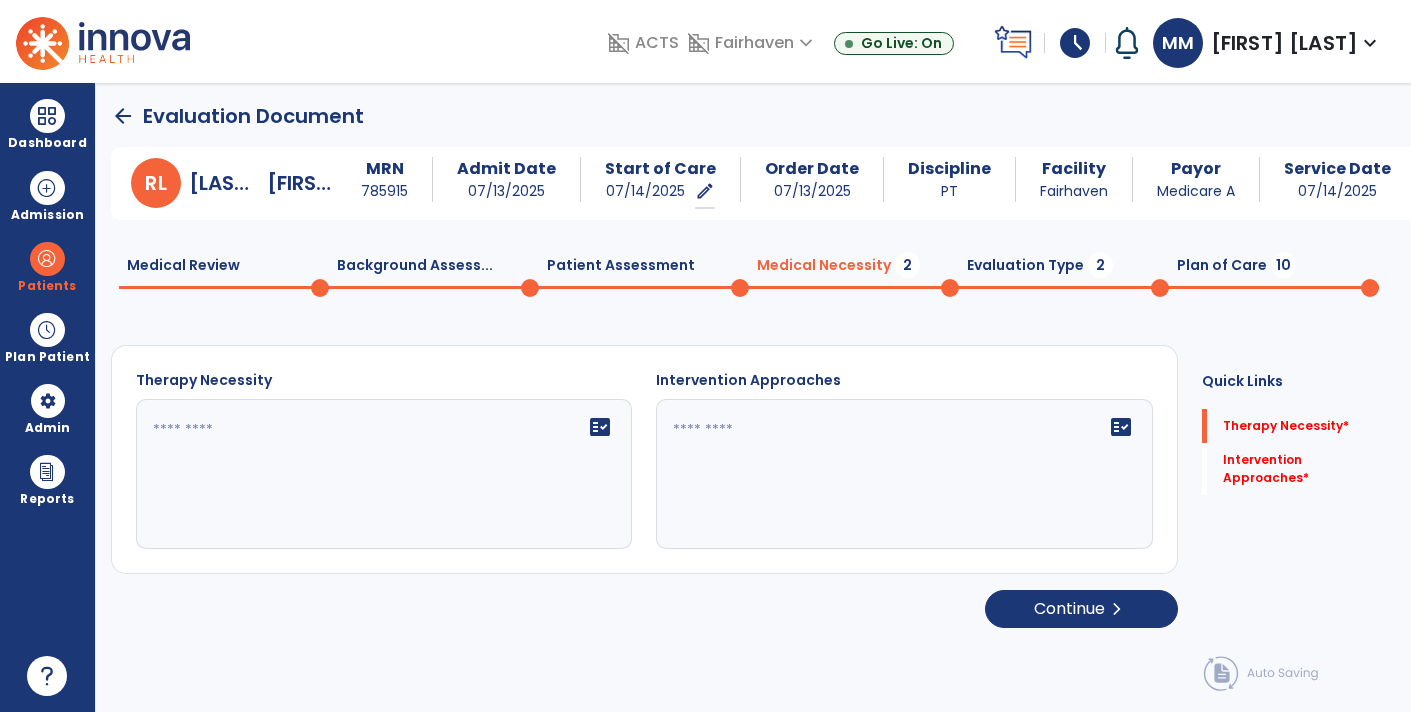 scroll, scrollTop: 1, scrollLeft: 0, axis: vertical 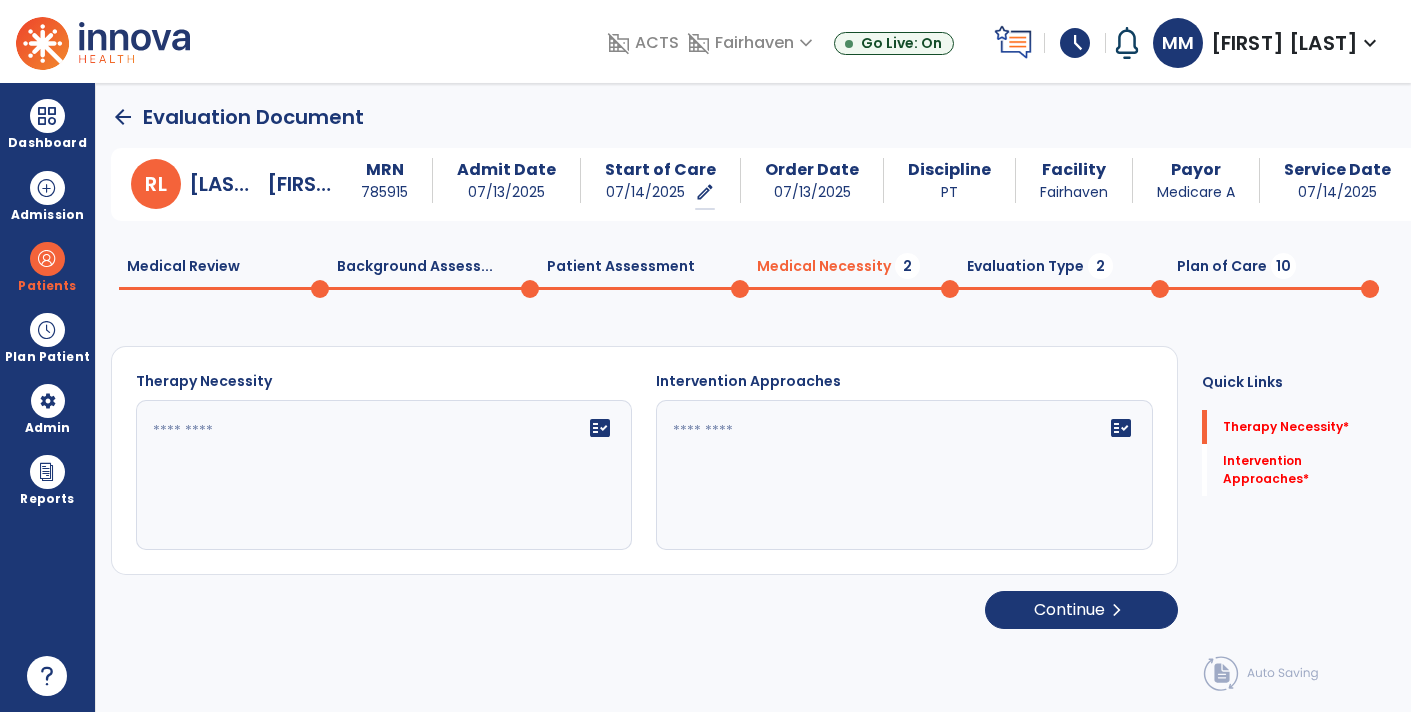 click 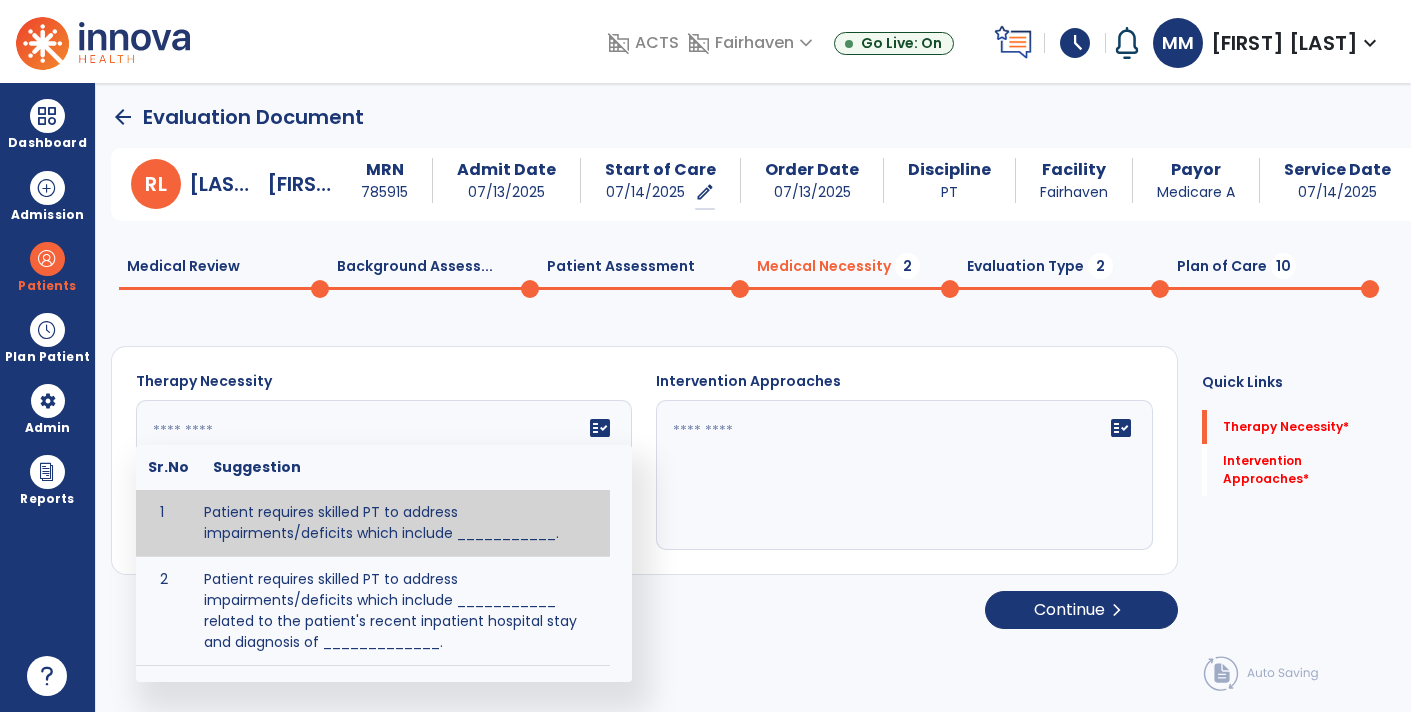 click 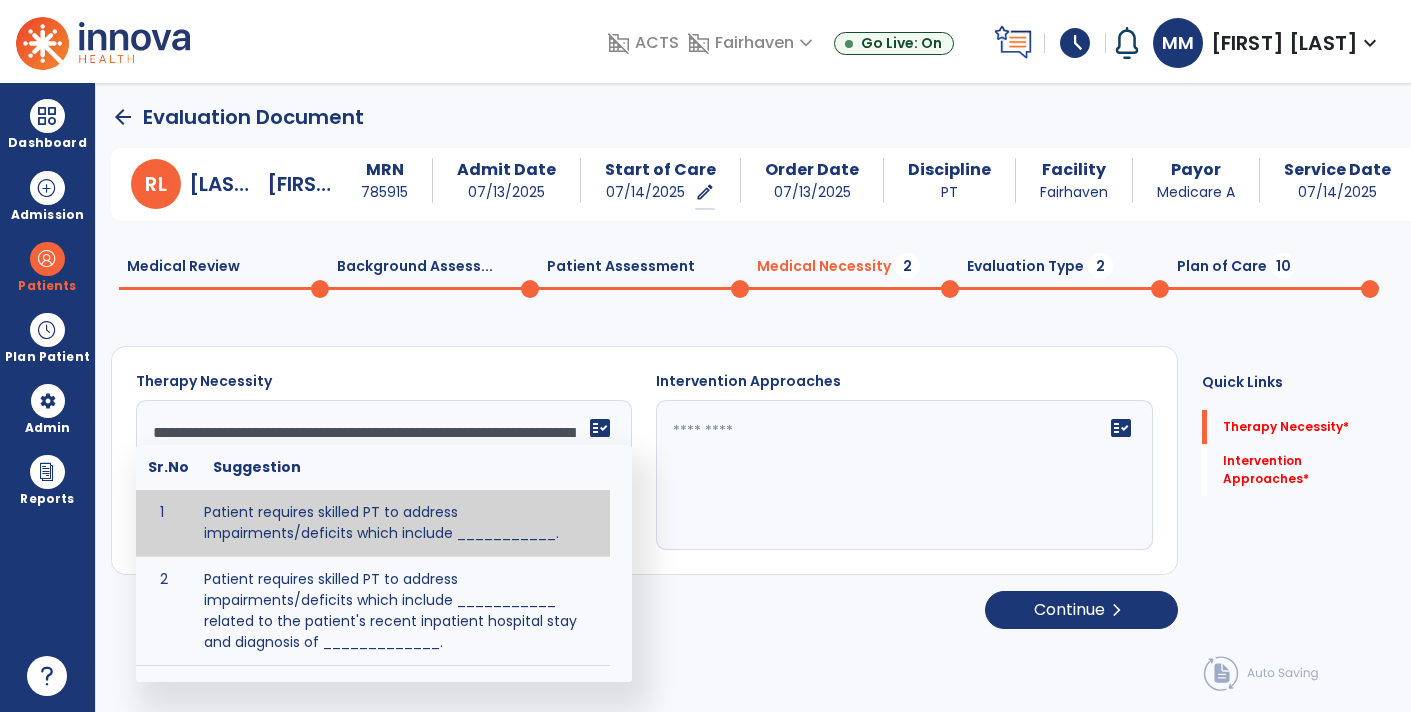 scroll, scrollTop: 63, scrollLeft: 0, axis: vertical 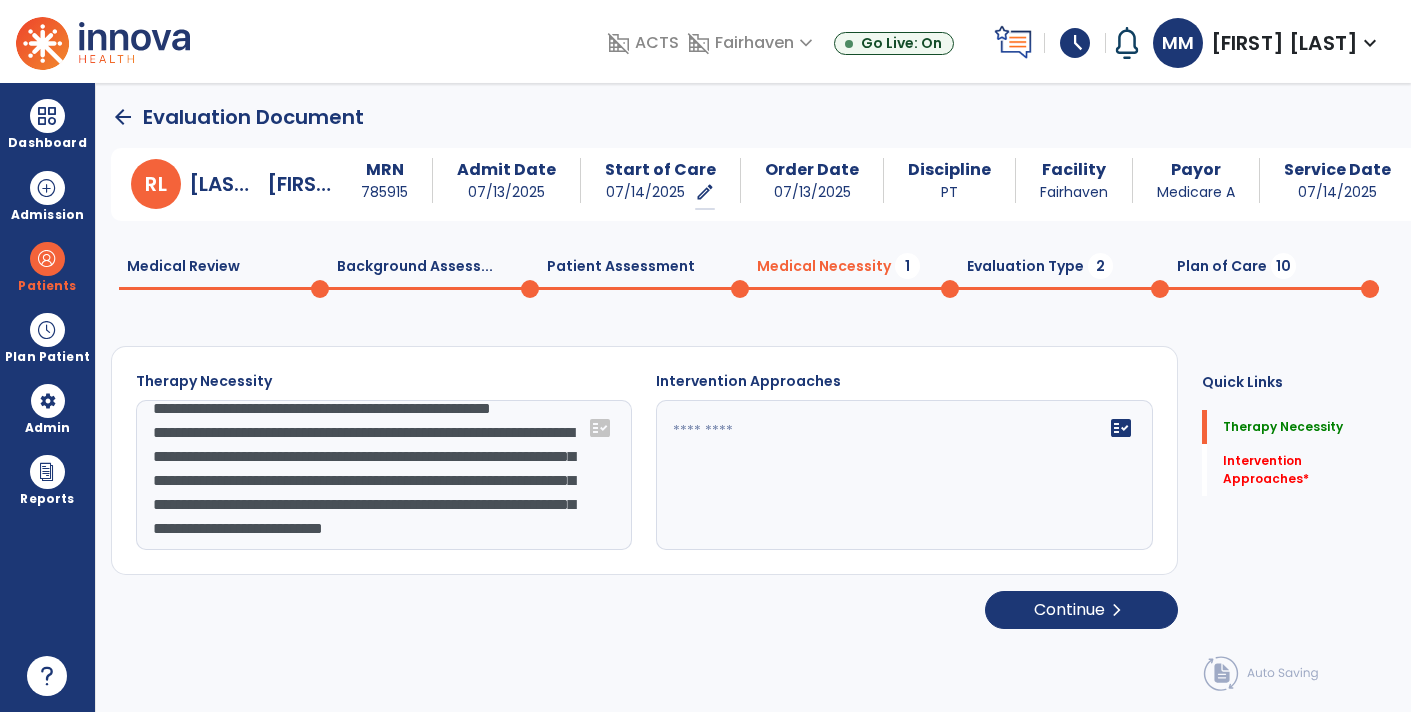 click on "**********" 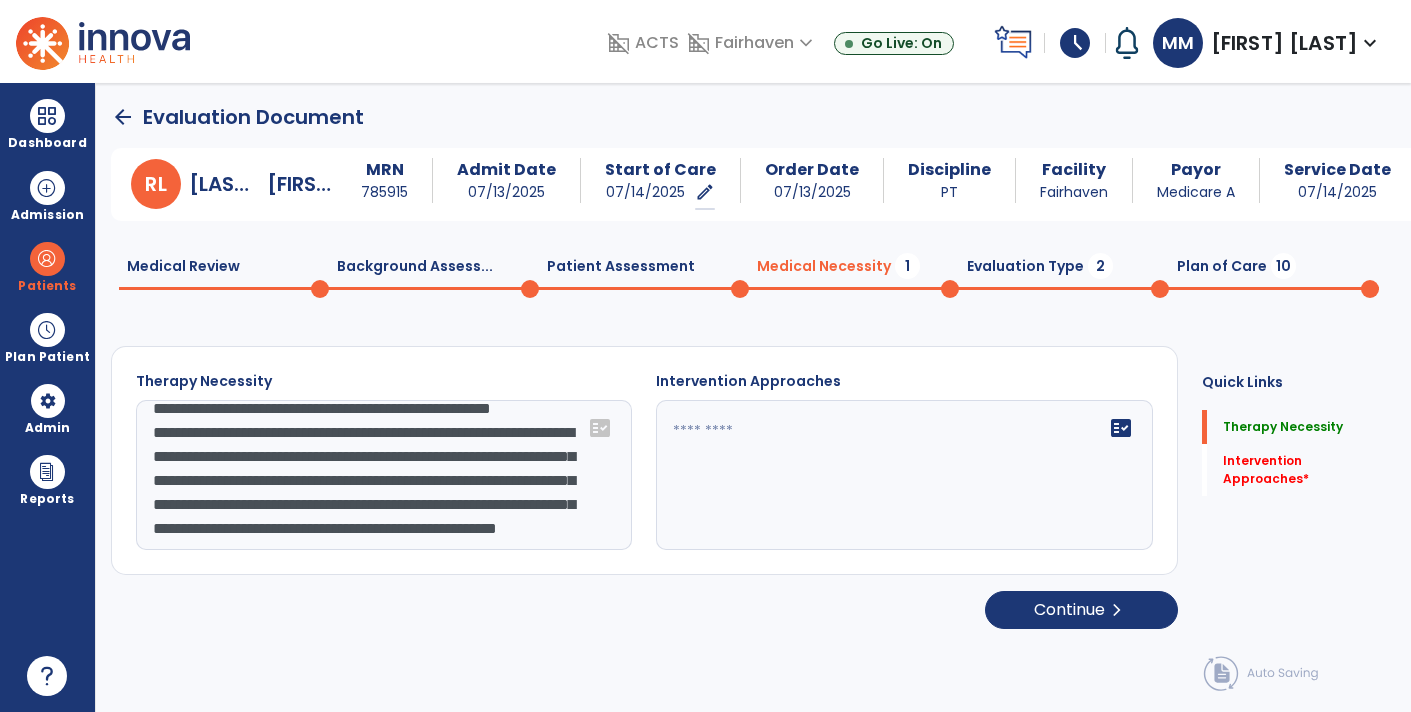 scroll, scrollTop: 191, scrollLeft: 0, axis: vertical 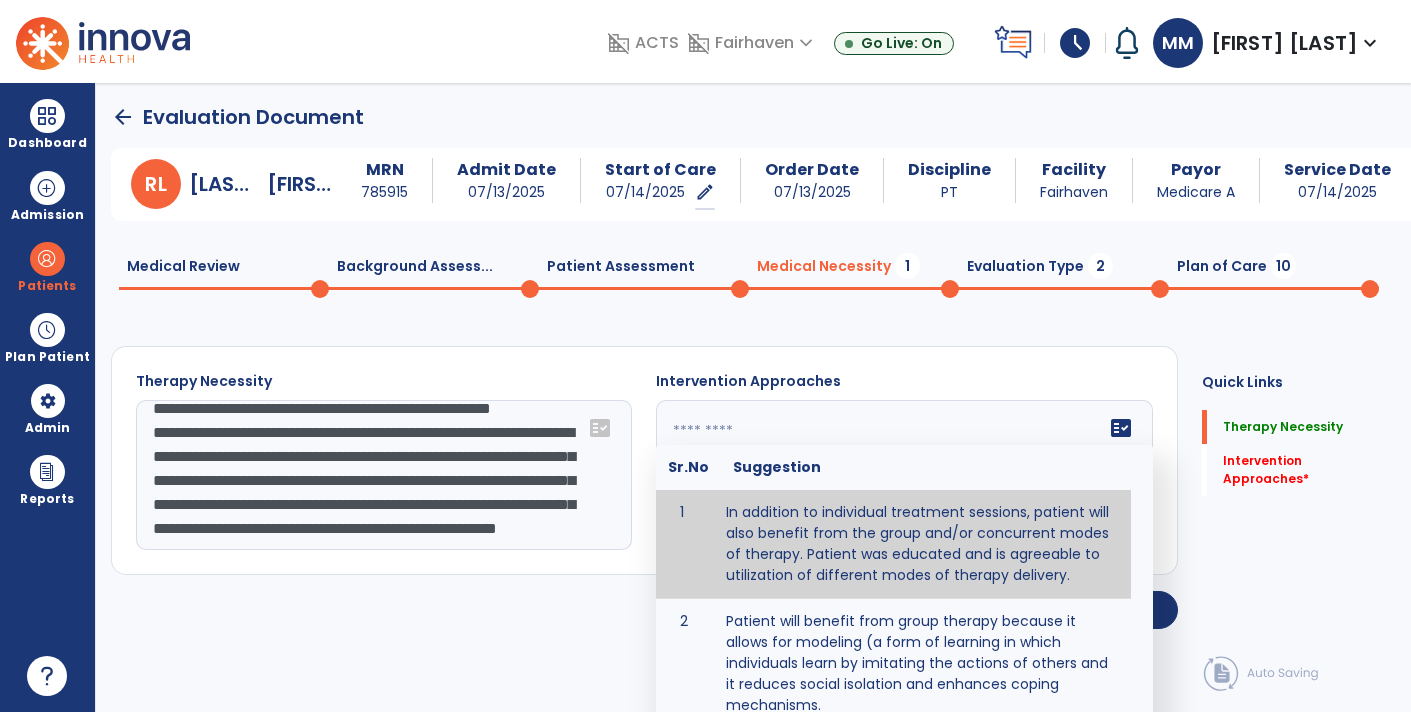 click on "Therapy Necessity Medical necessity is present due to the complex interaction of the identified medical diagnoses, treatment diagnoses and impactful comorbidities along with the underlying impairments, functional deficits, areas of risk, and personal factors noted in the assessment.
As a result, the client's meaningful life participation is affected in the following ways: rt currently unable to perform functional mobility tasks without hands on assistance due to recent R proximal femoral fx which is causing some pain. Rt's cognitive deficits limited rt's insight into her deficits and increases rt's falls risk. fact_check Intervention Approaches fact_check Sr.No Suggestion 1 In addition to individual treatment sessions, patient will also benefit from the group and/or concurrent modes of therapy. Patient was educated and is agreeable to utilization of different modes of therapy delivery. 2 3 4 5 Patient will benefit from group/concurrent therapy to: Promote independence and minimize dependence." 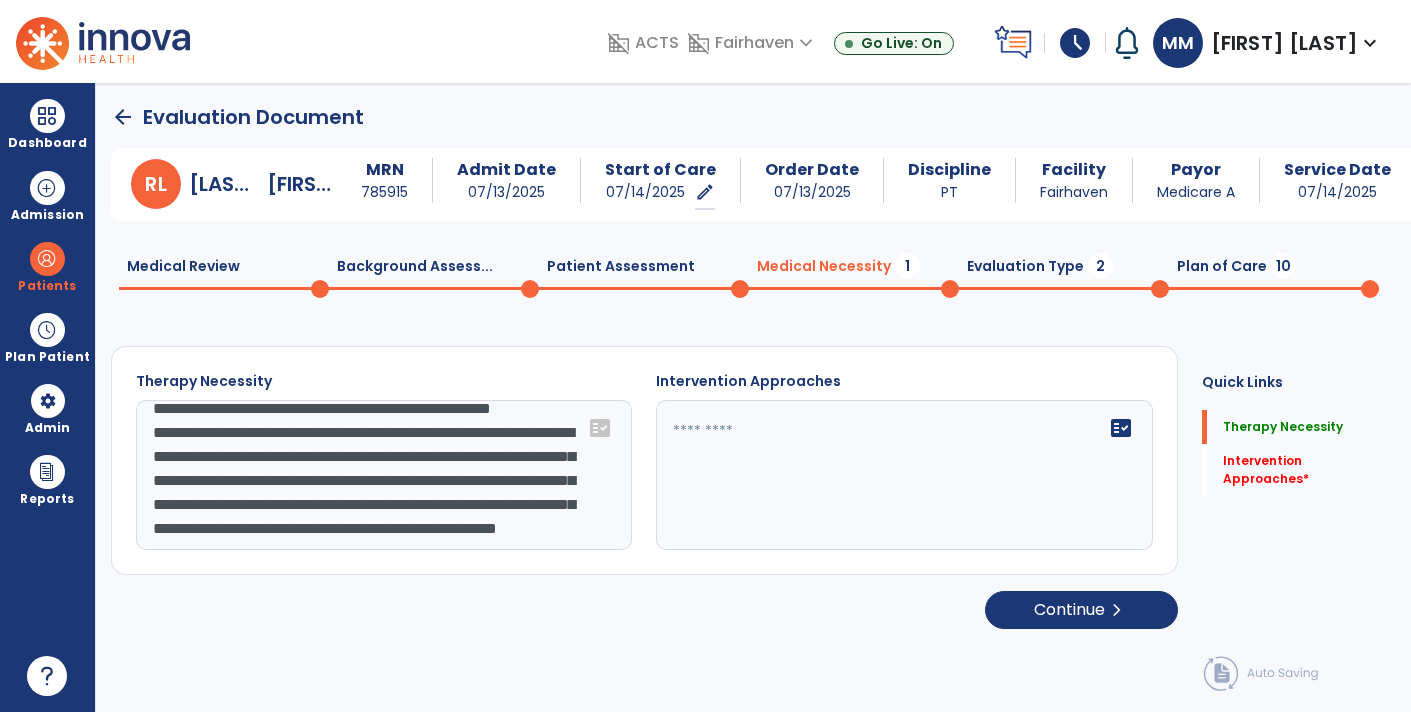 click 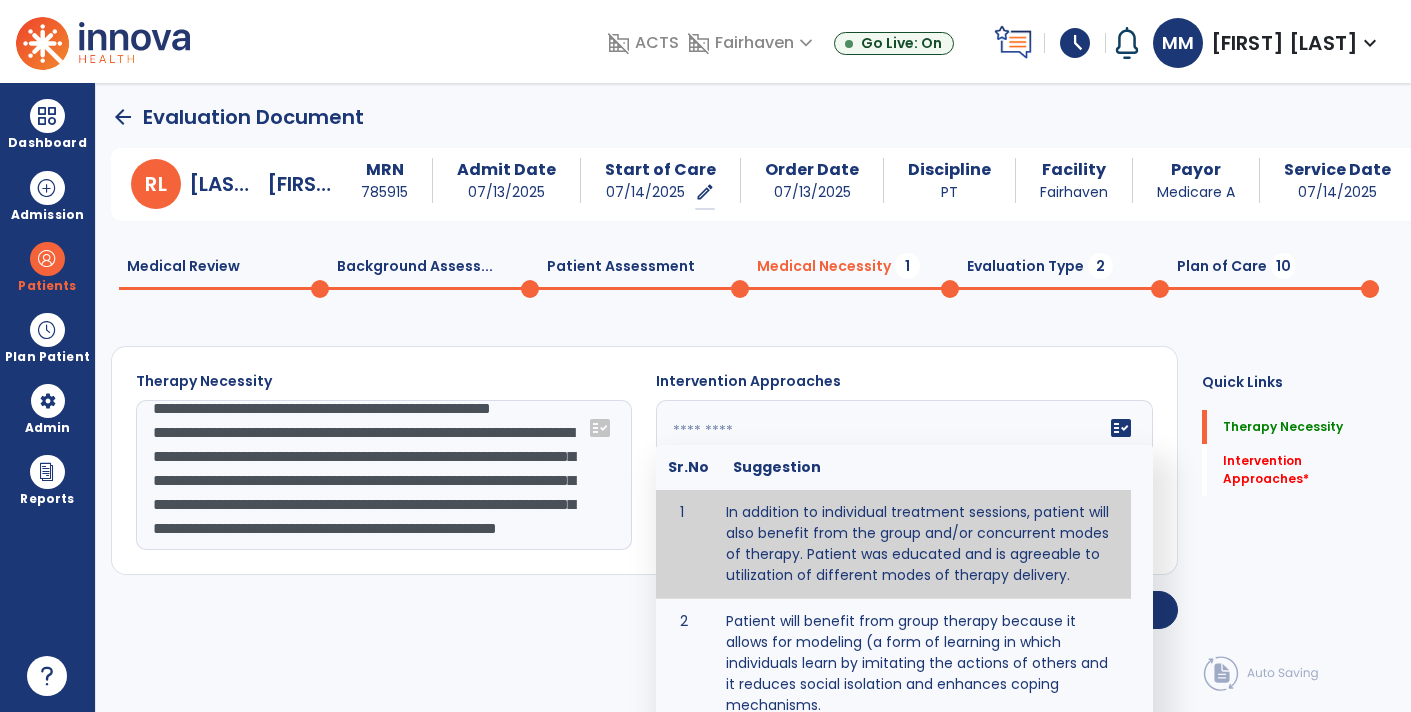 click 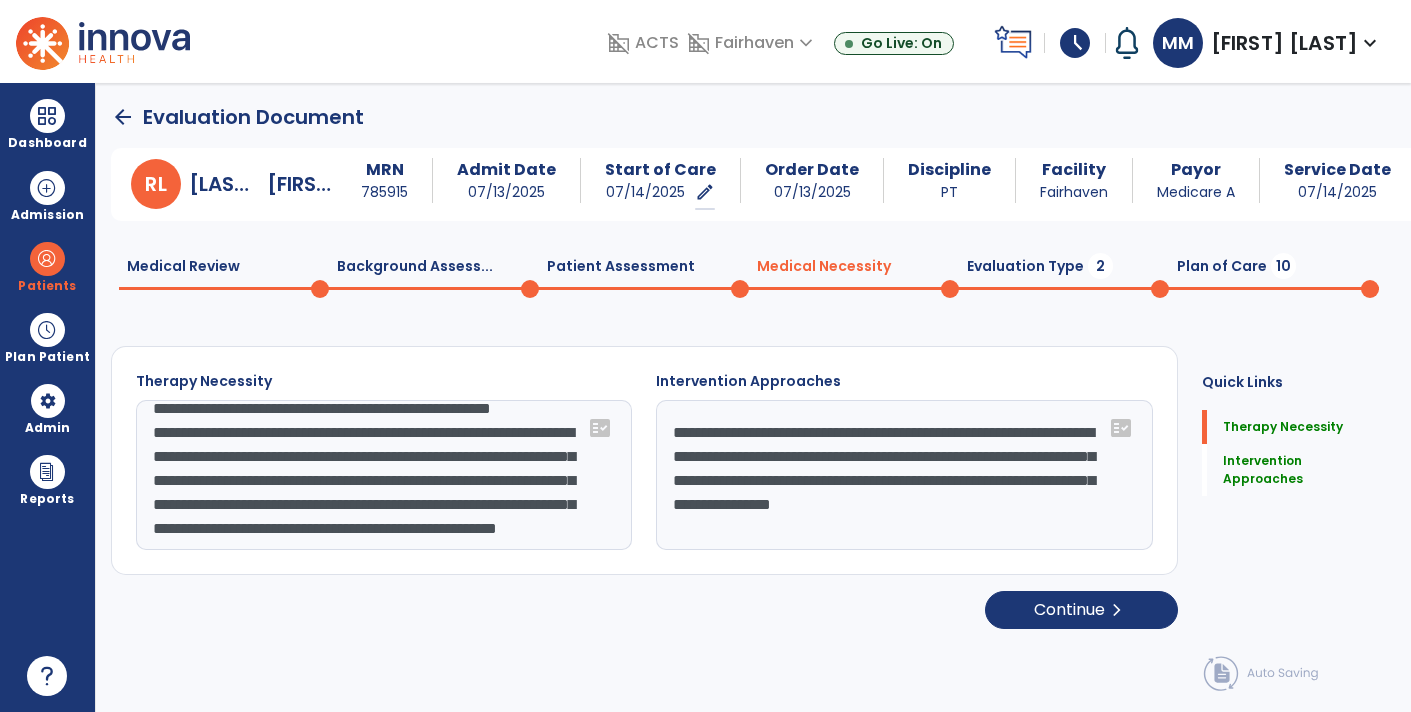 type on "**********" 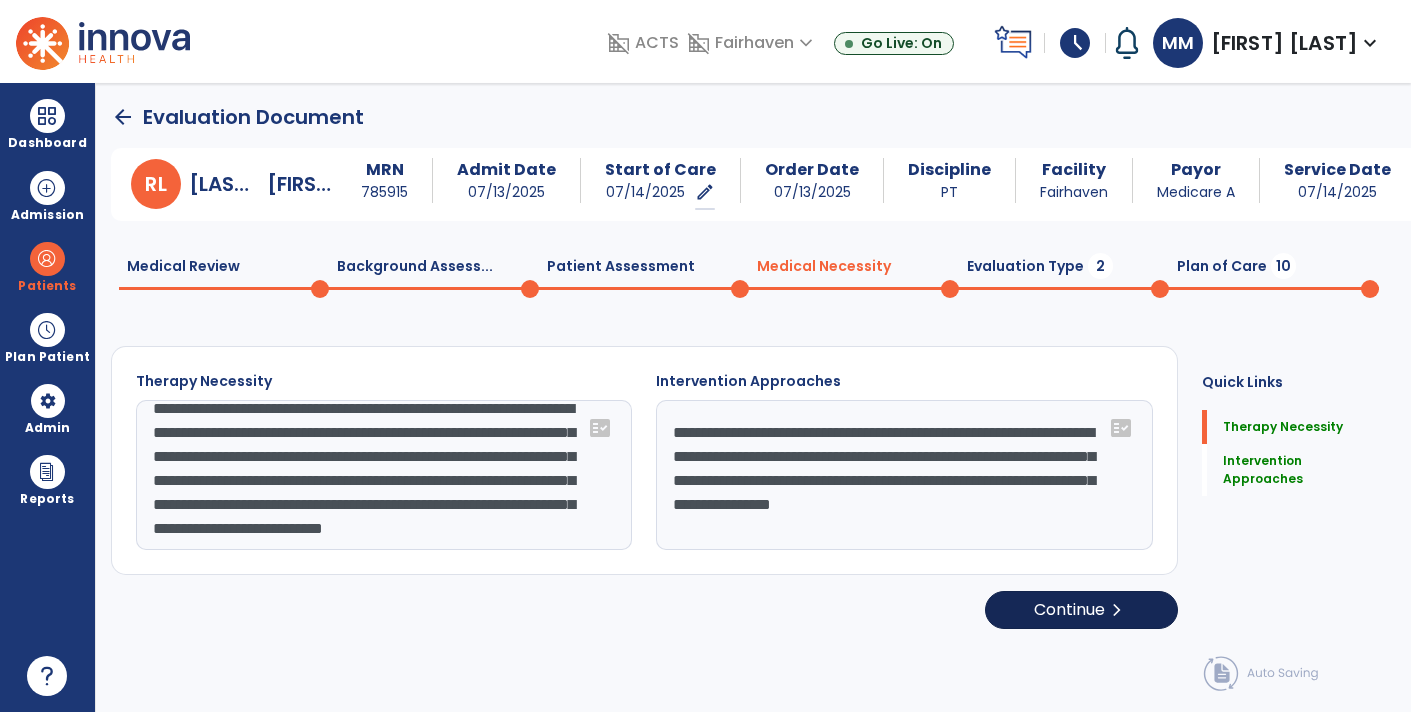 type on "**********" 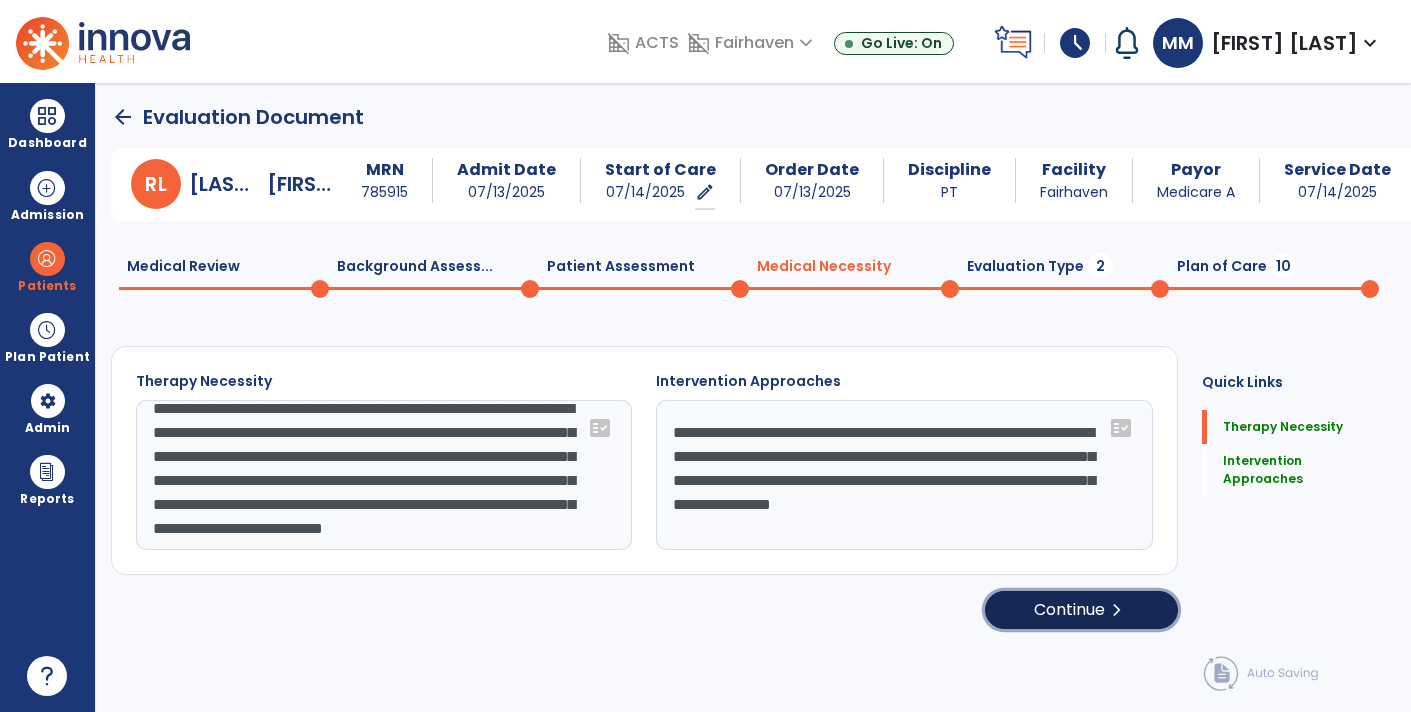 click on "Continue  chevron_right" 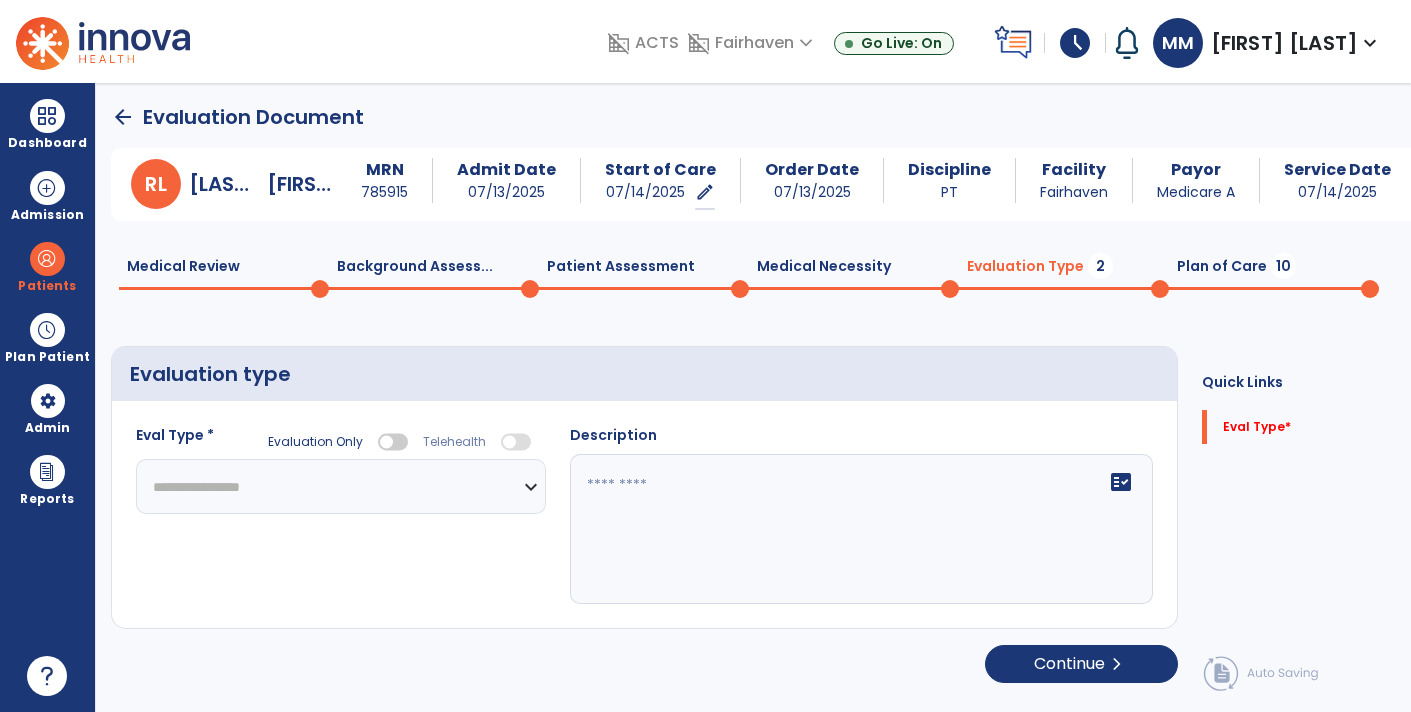 click on "**********" 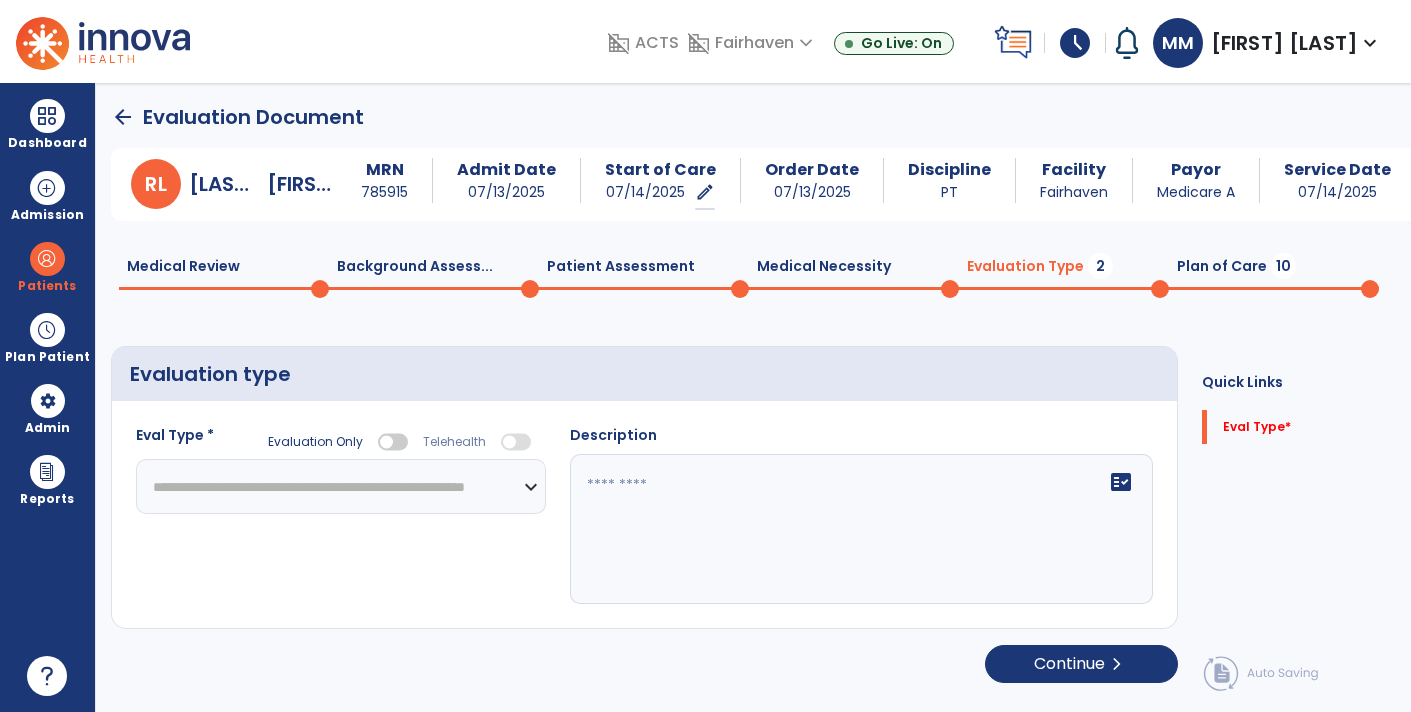 click on "**********" 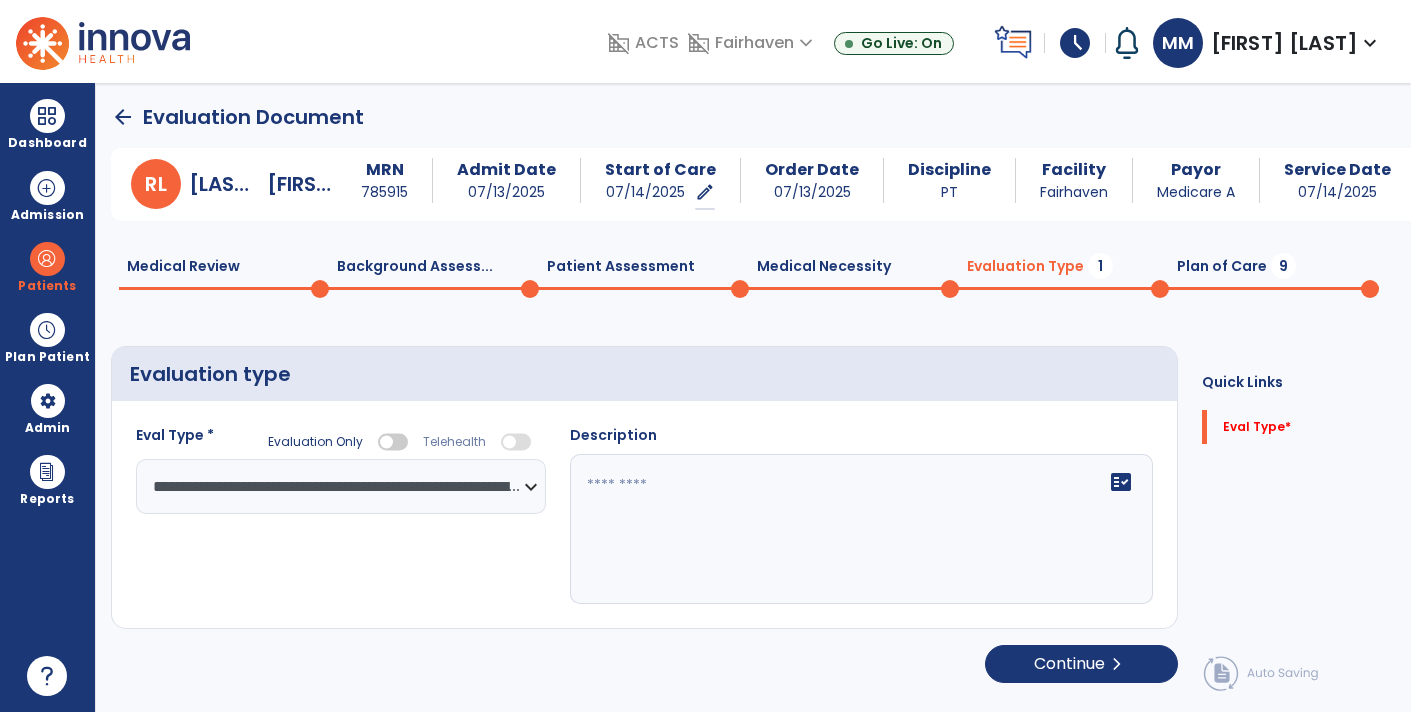 click on "fact_check" 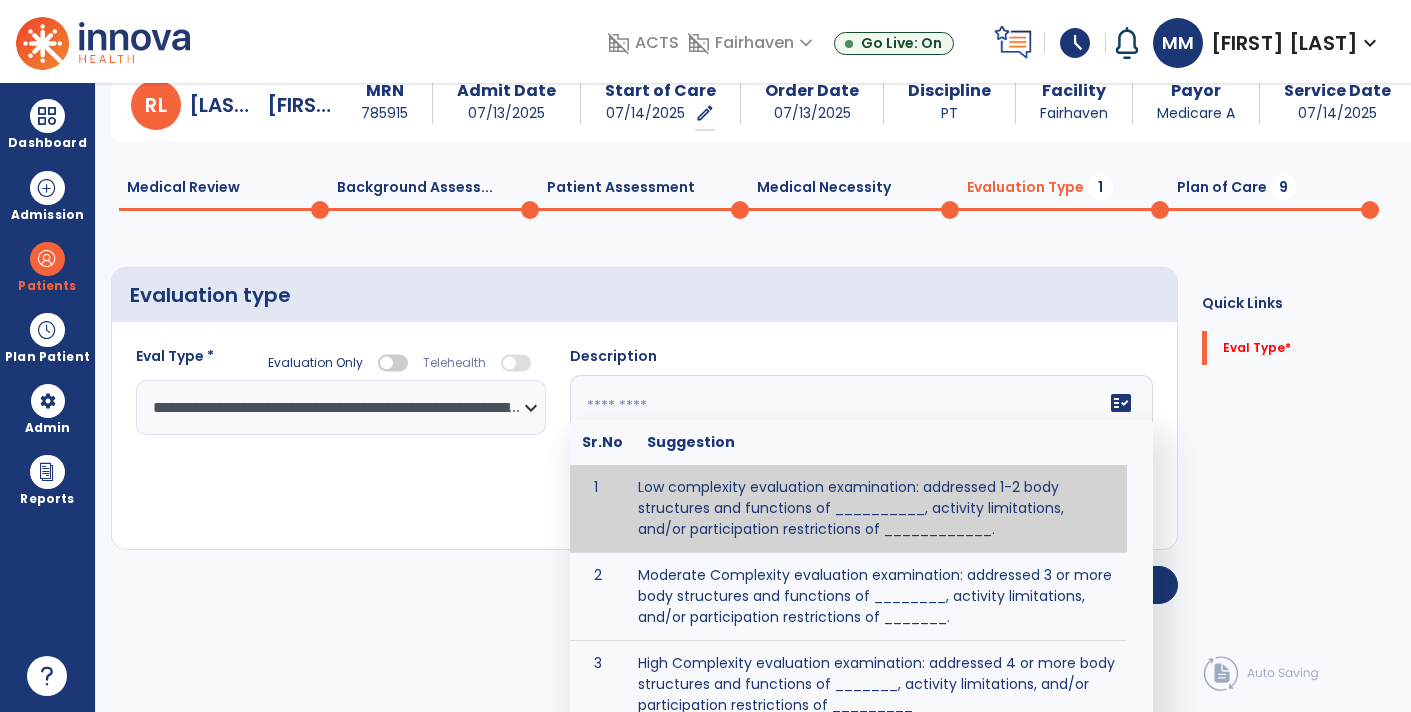 scroll, scrollTop: 80, scrollLeft: 0, axis: vertical 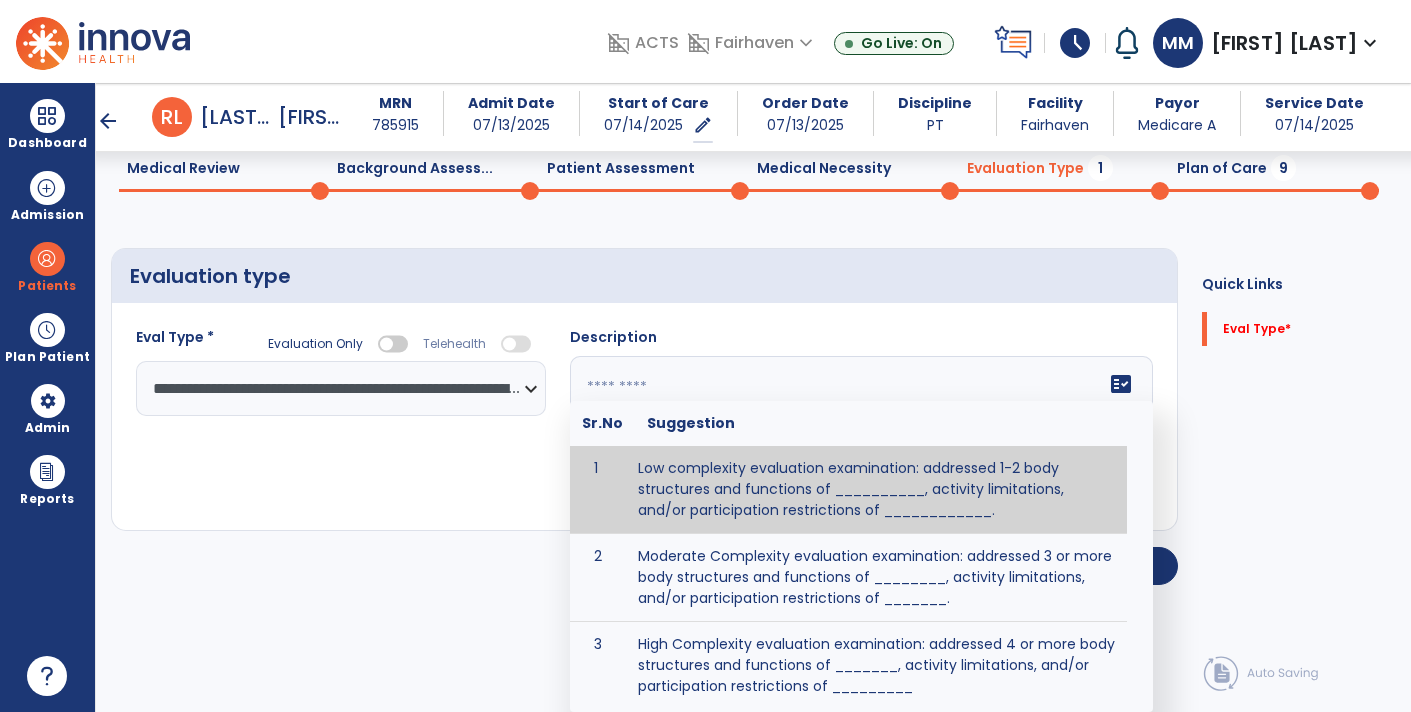 click 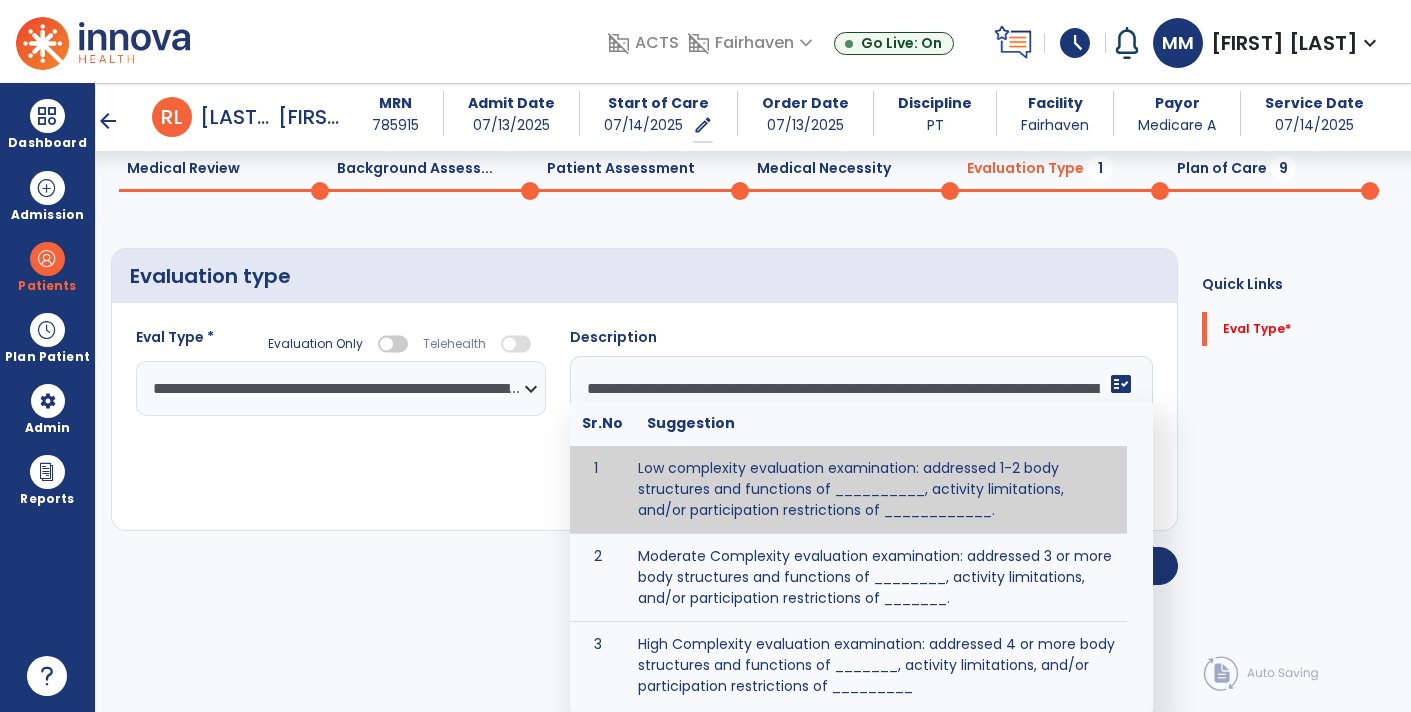 scroll, scrollTop: 14, scrollLeft: 0, axis: vertical 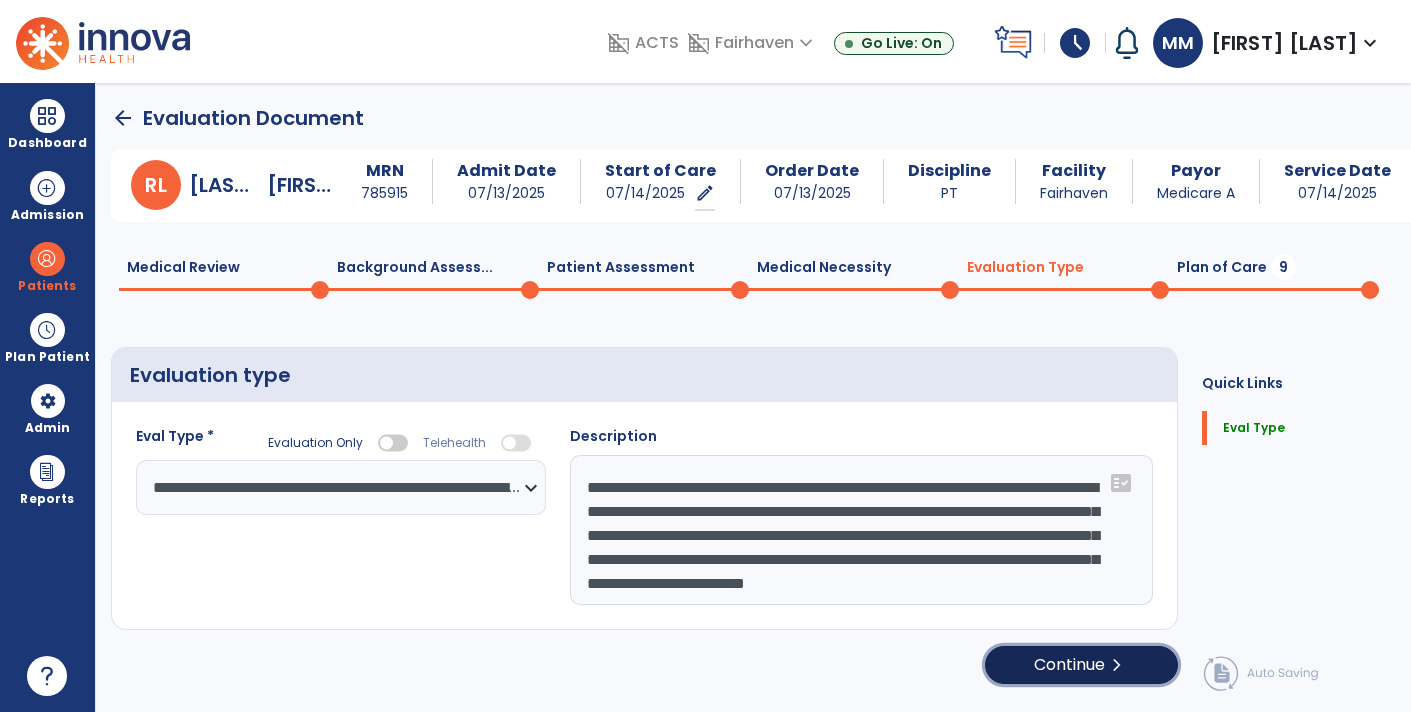 click on "Continue  chevron_right" 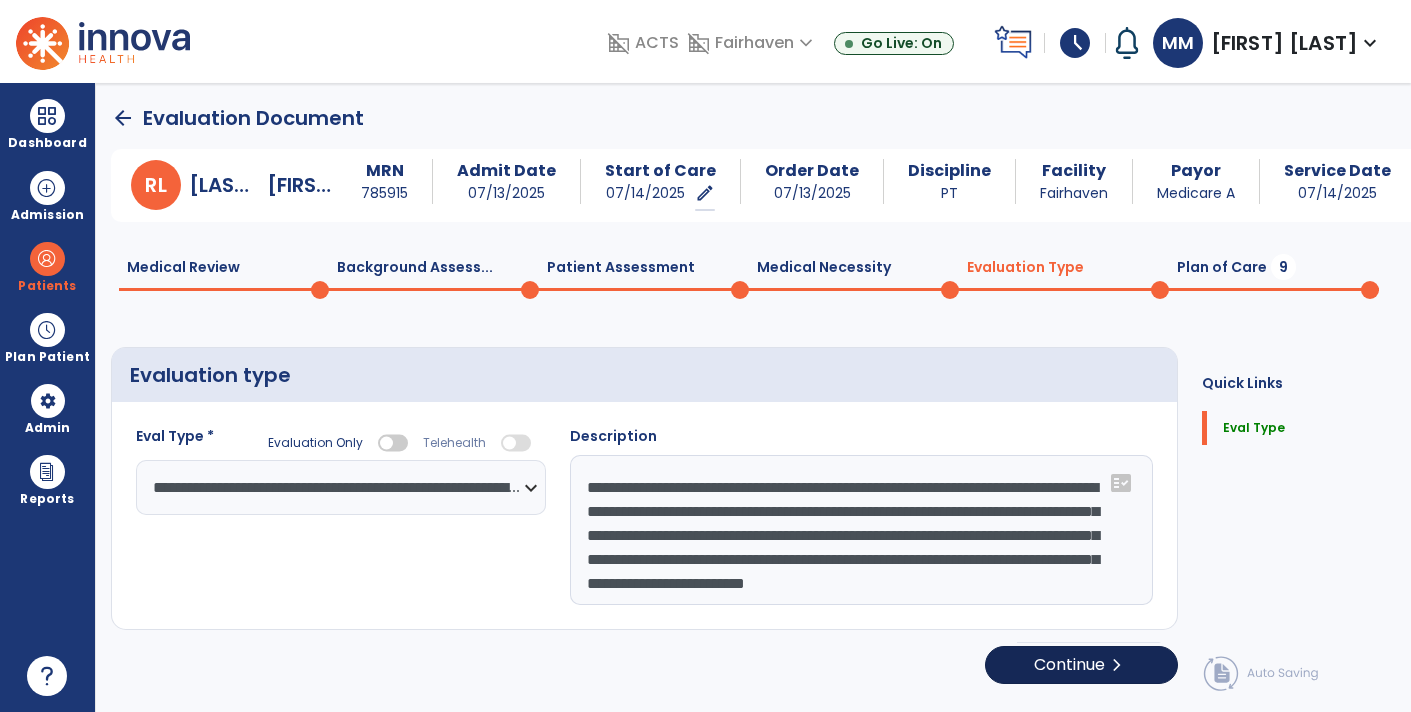 select on "*****" 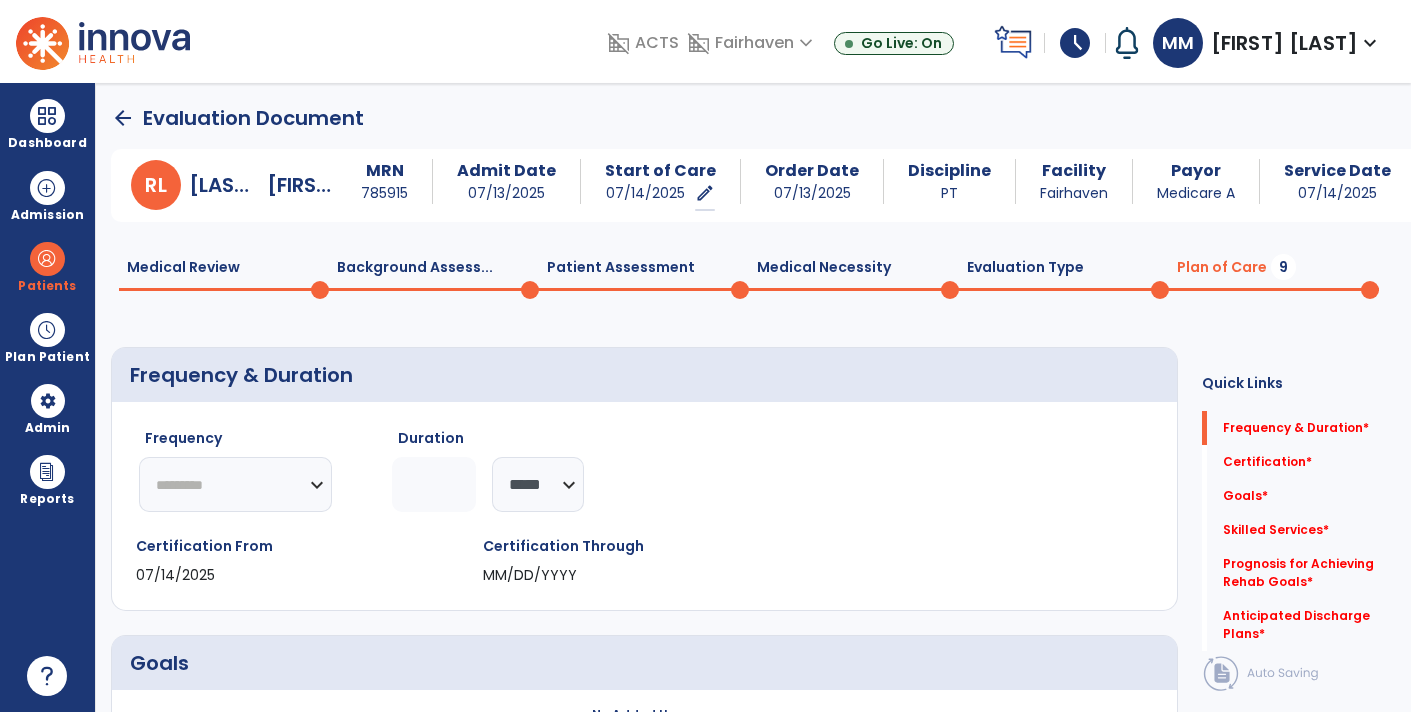 click on "********* ** ** ** ** ** ** **" 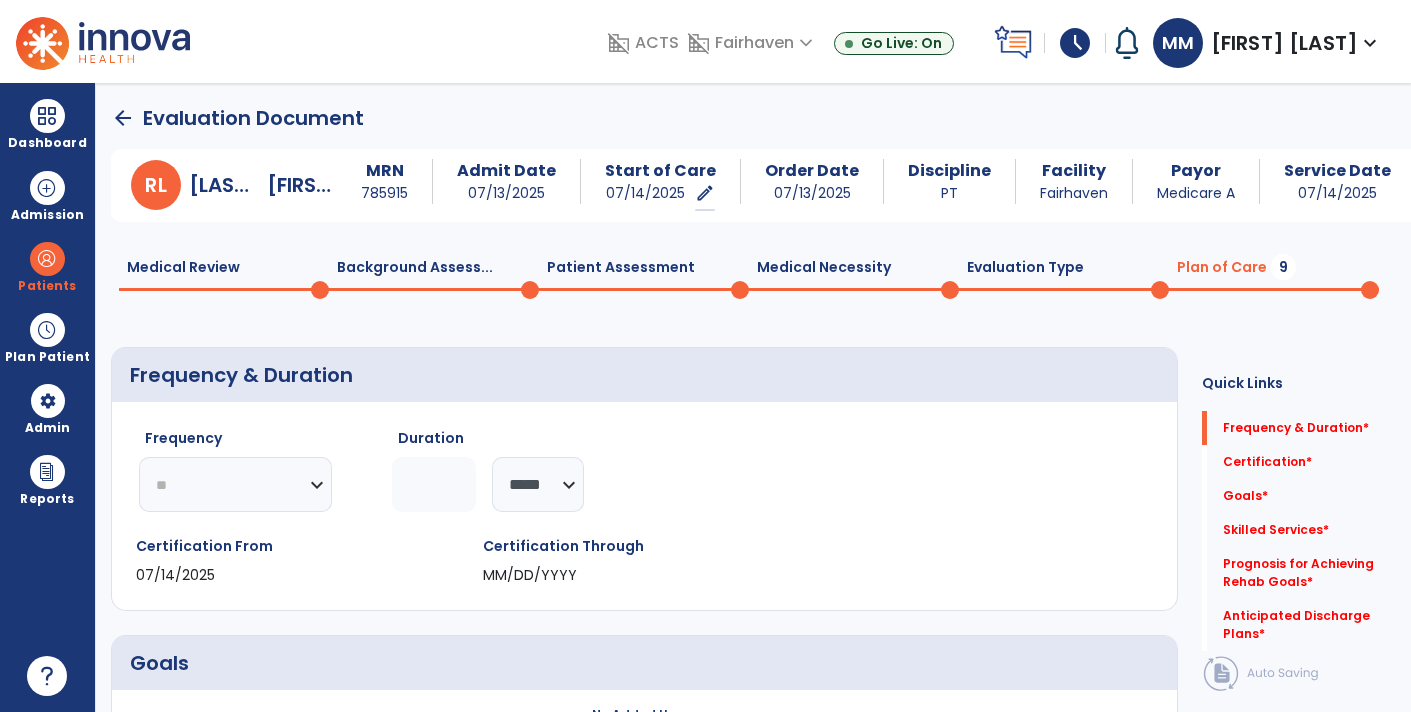 click on "********* ** ** ** ** ** ** **" 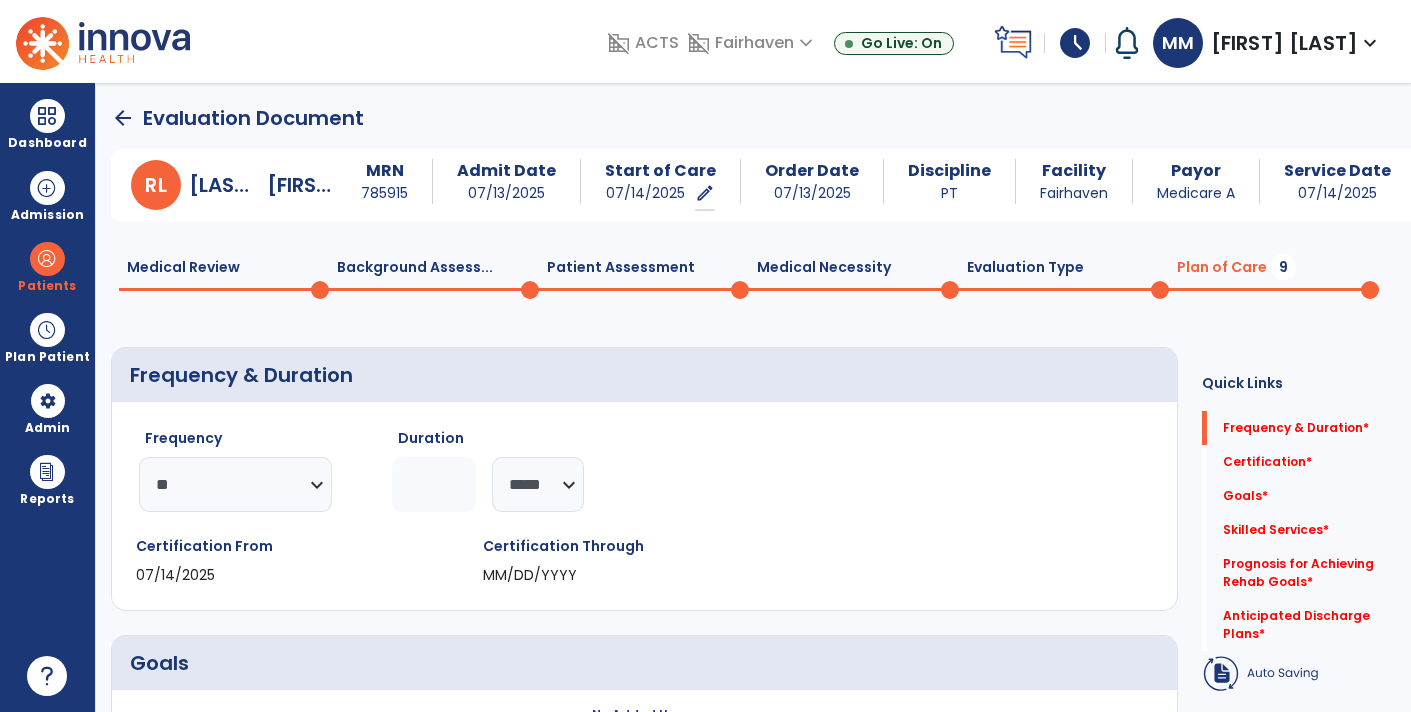 click on "******** *****" 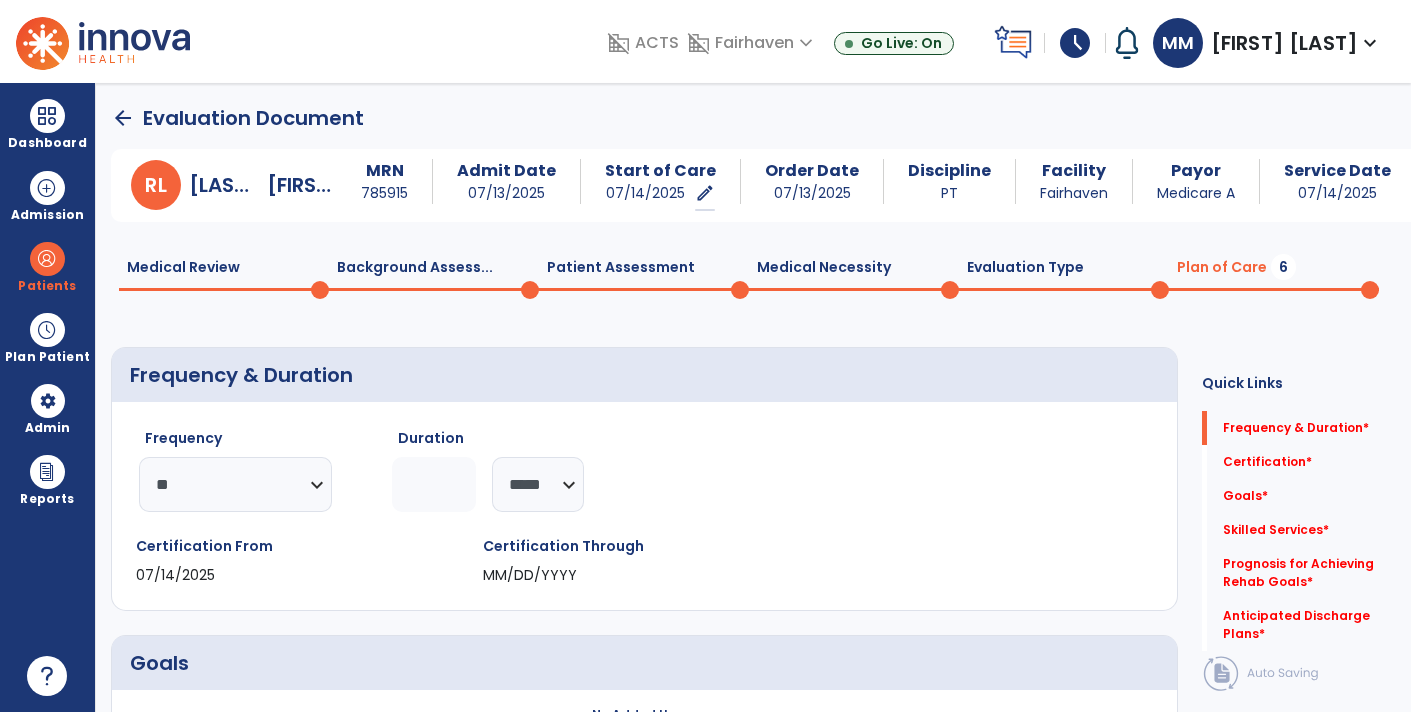 click 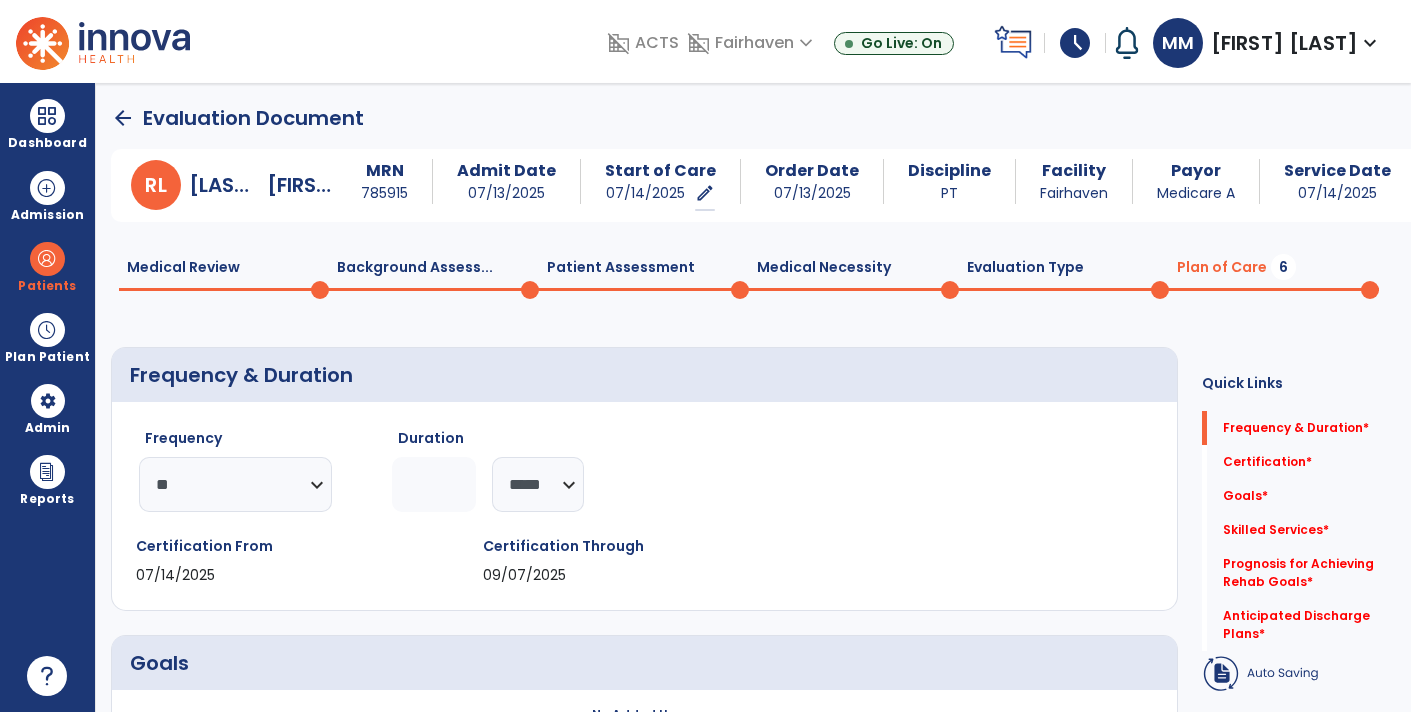 type on "*" 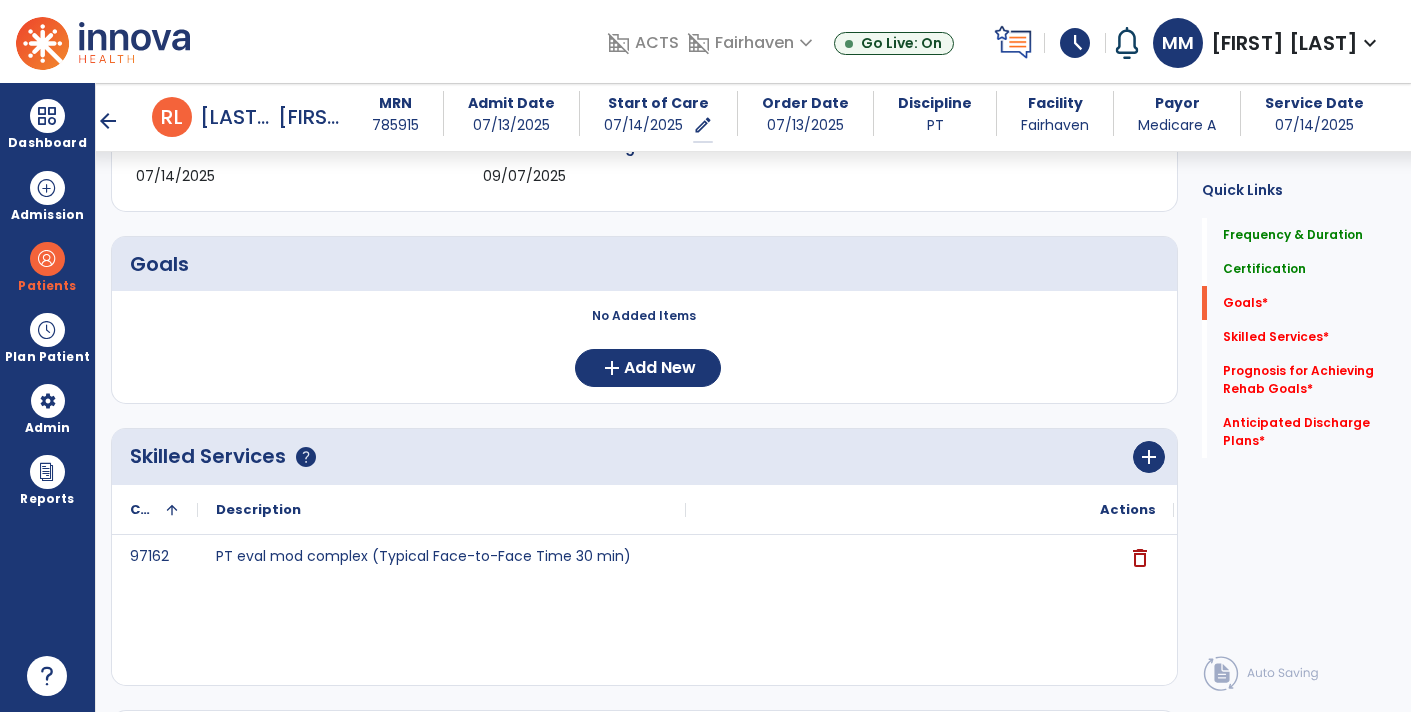 scroll, scrollTop: 393, scrollLeft: 0, axis: vertical 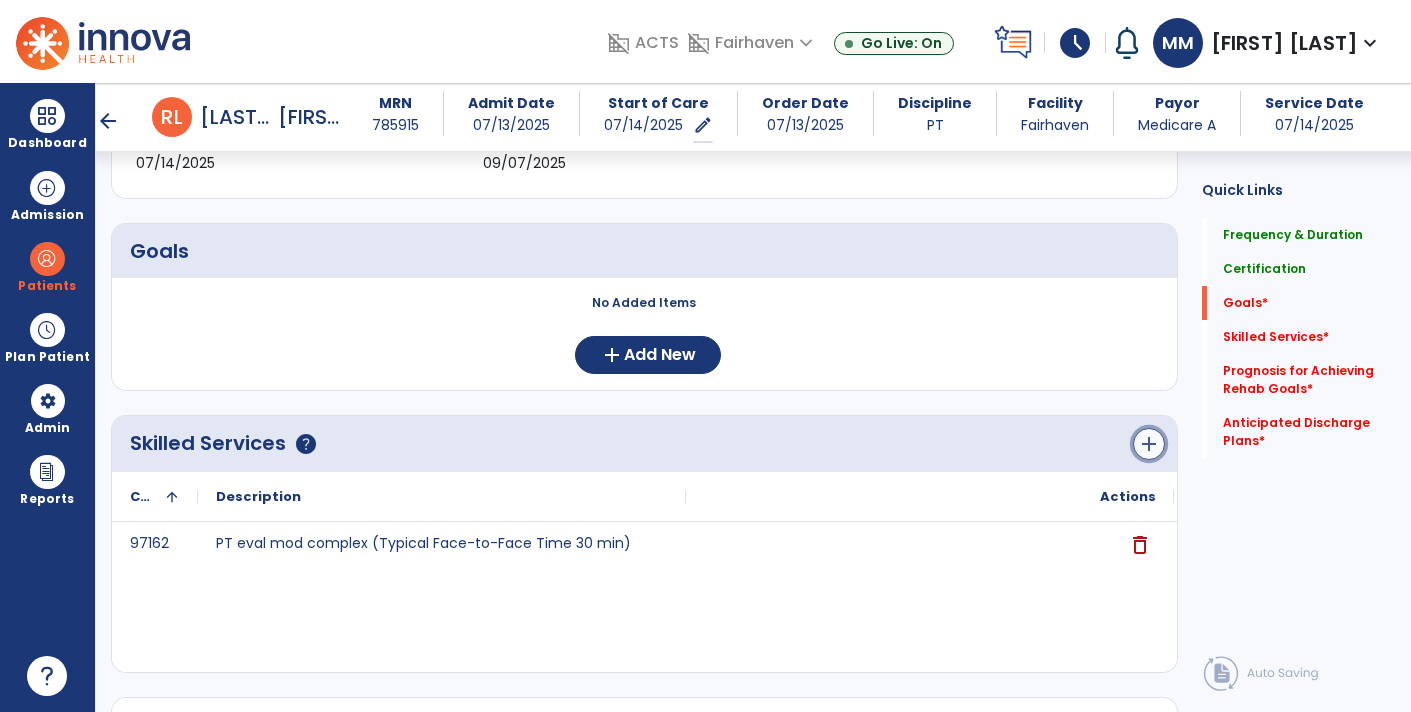 click on "add" 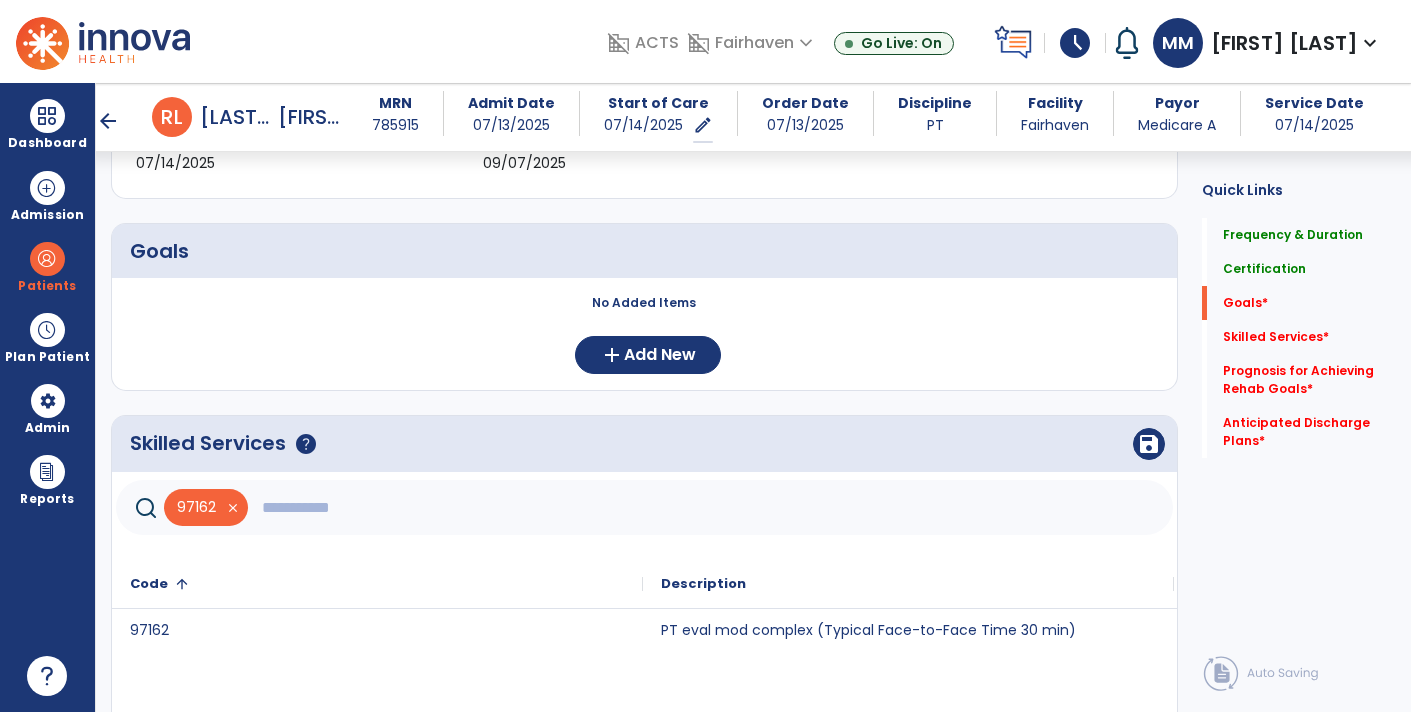 click 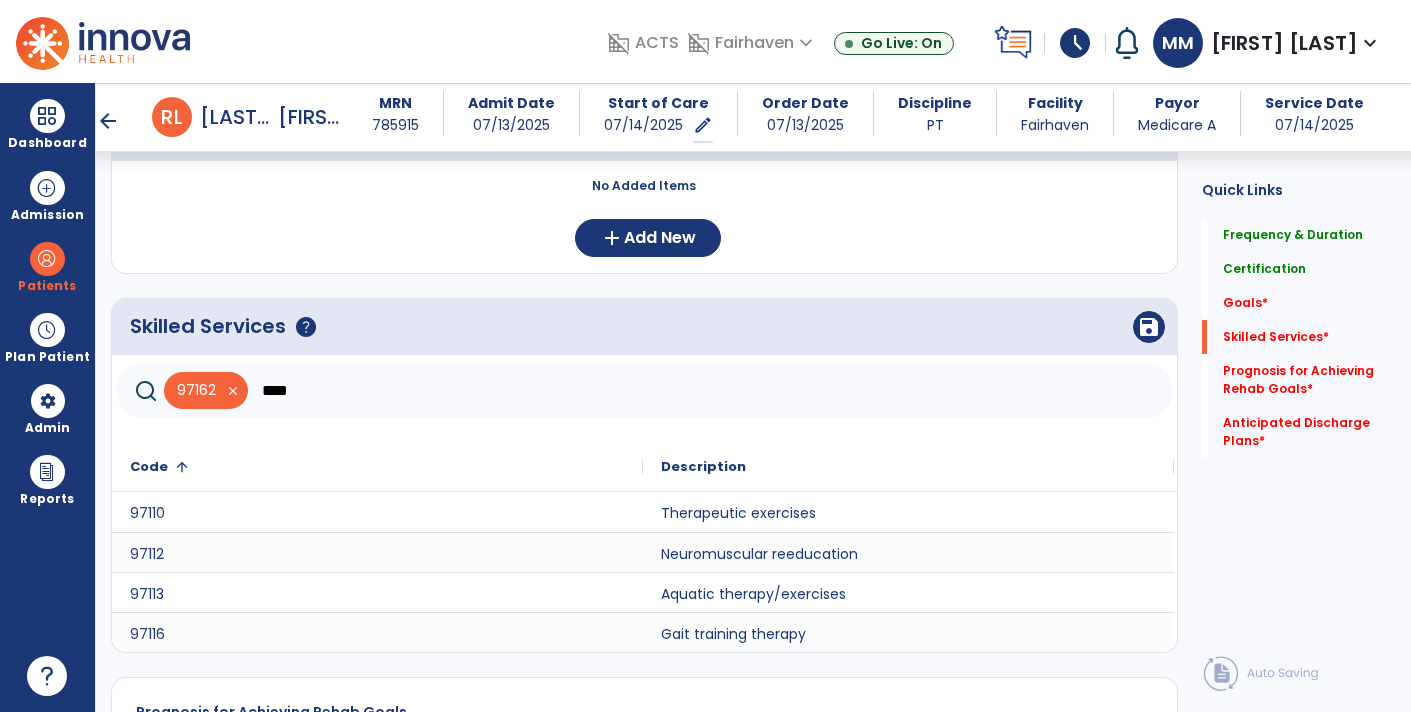 scroll, scrollTop: 490, scrollLeft: 0, axis: vertical 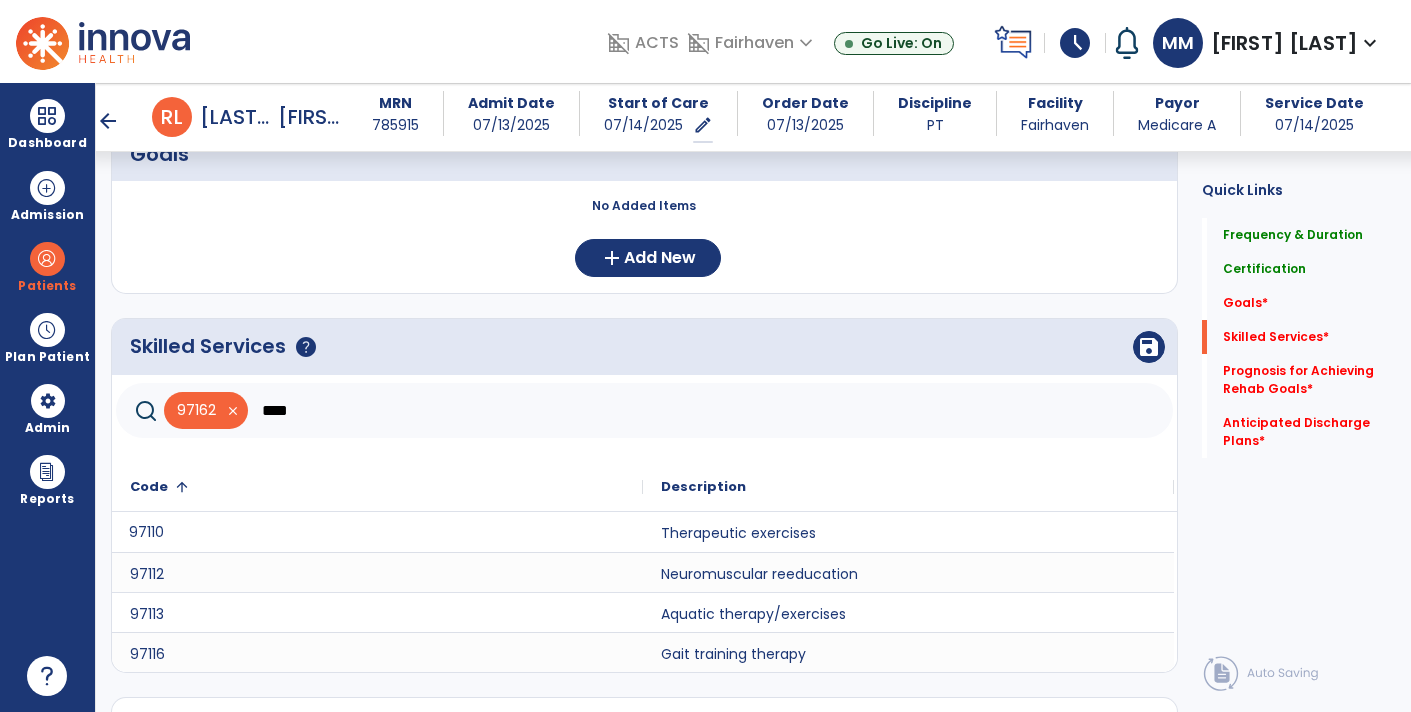 click on "97110" 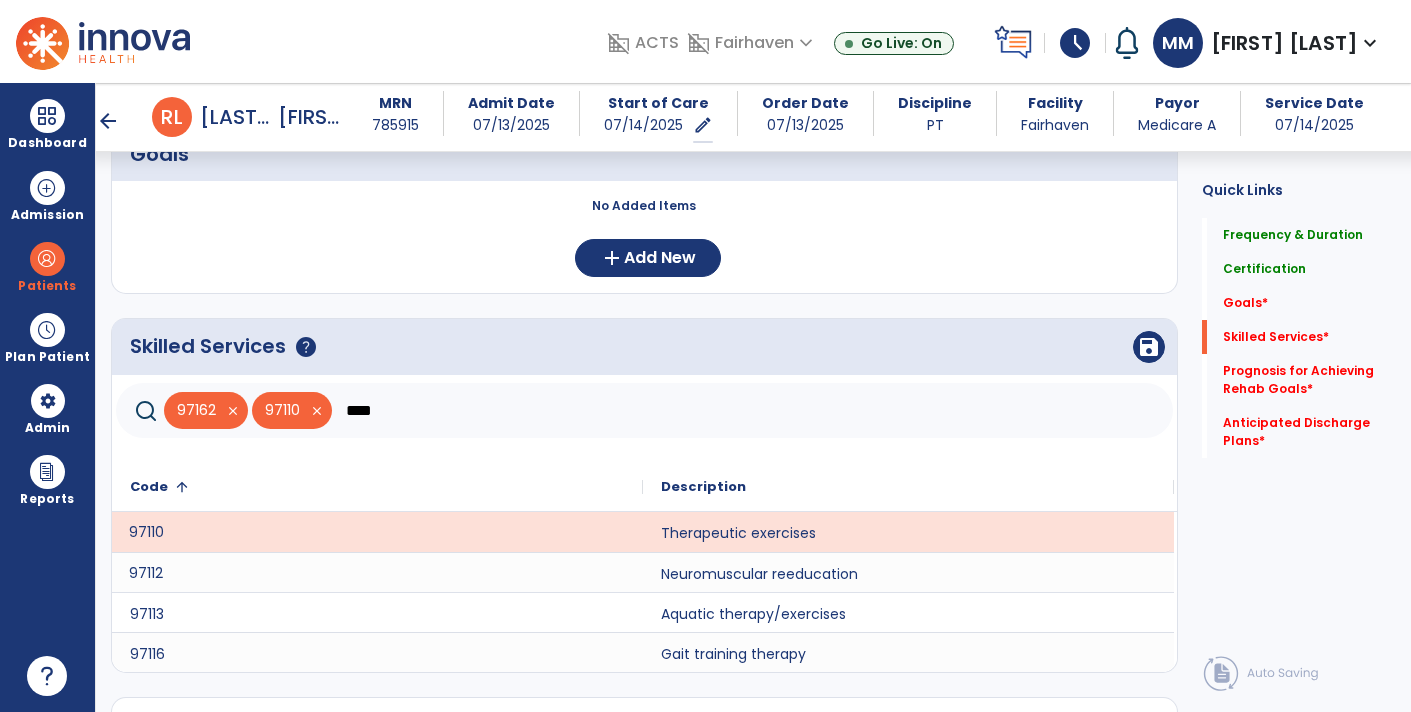 click on "97112" 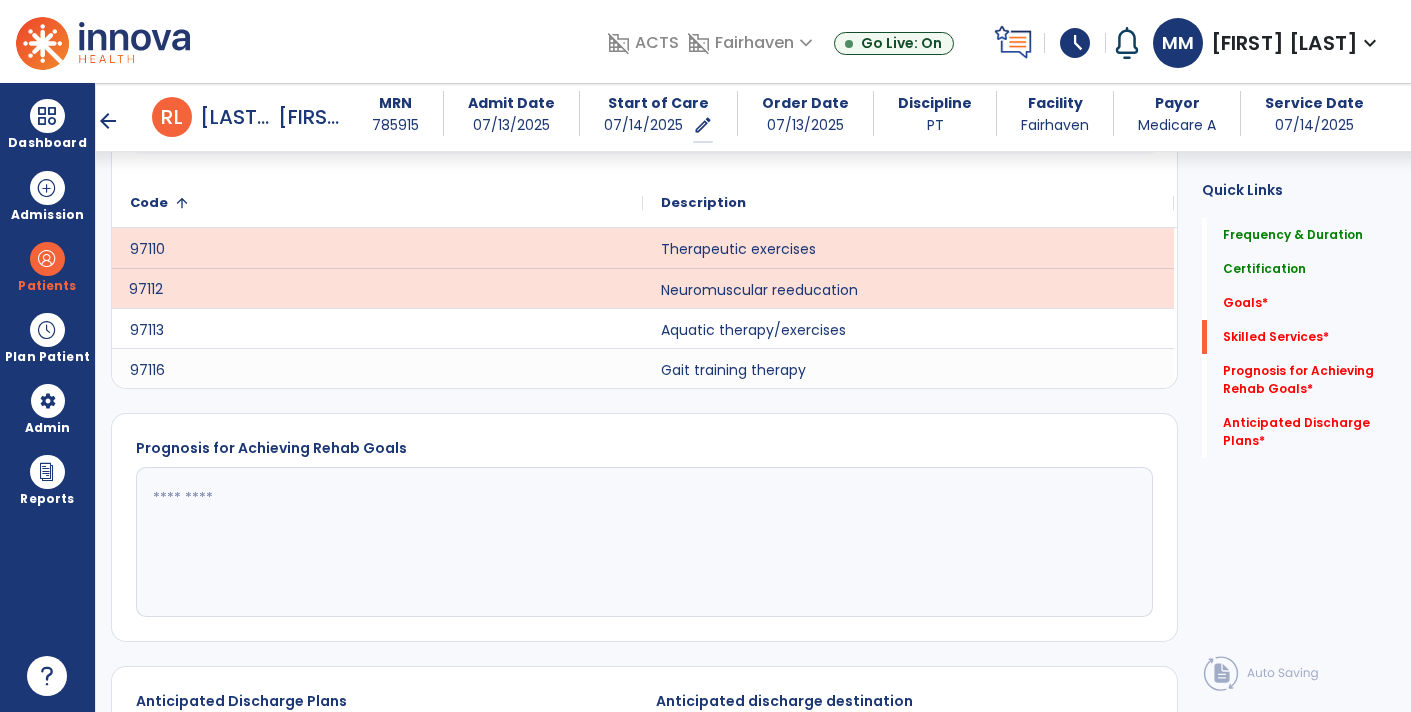 scroll, scrollTop: 778, scrollLeft: 0, axis: vertical 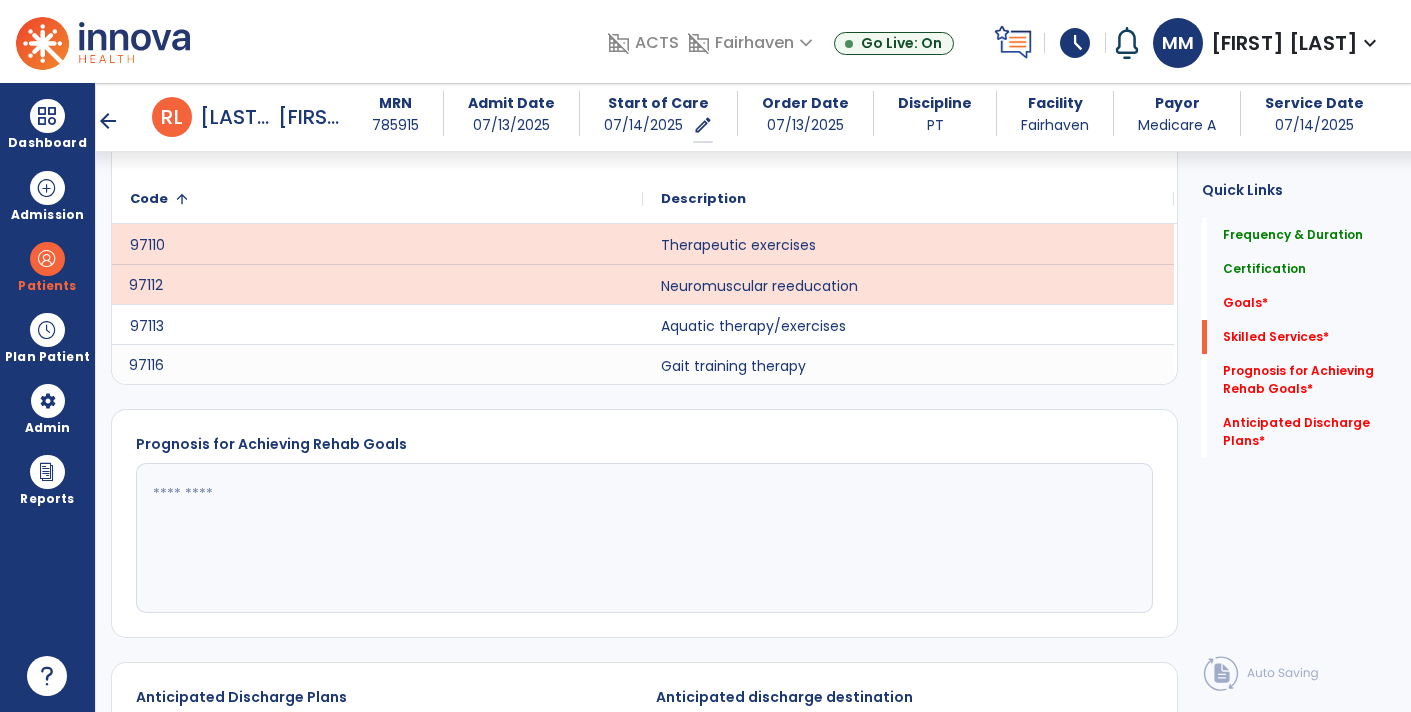 click on "97116" 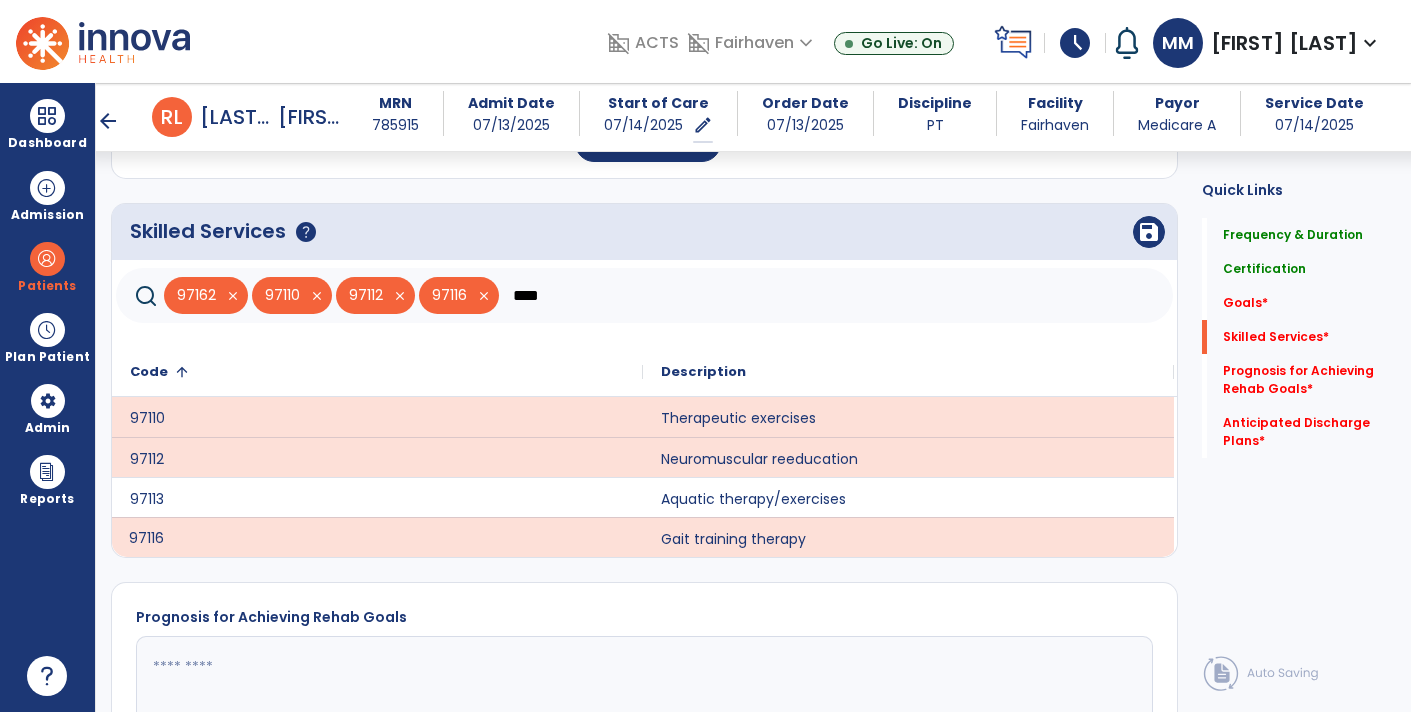 scroll, scrollTop: 591, scrollLeft: 0, axis: vertical 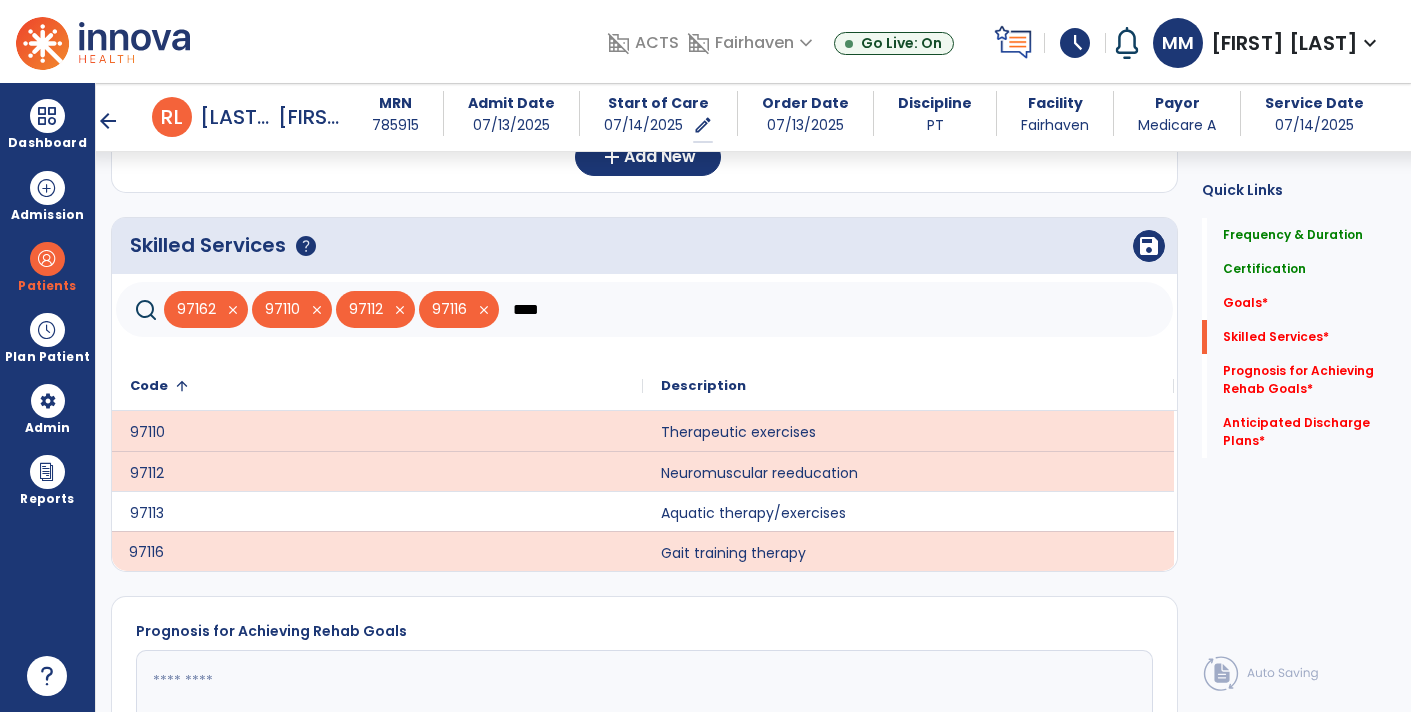 click on "****" 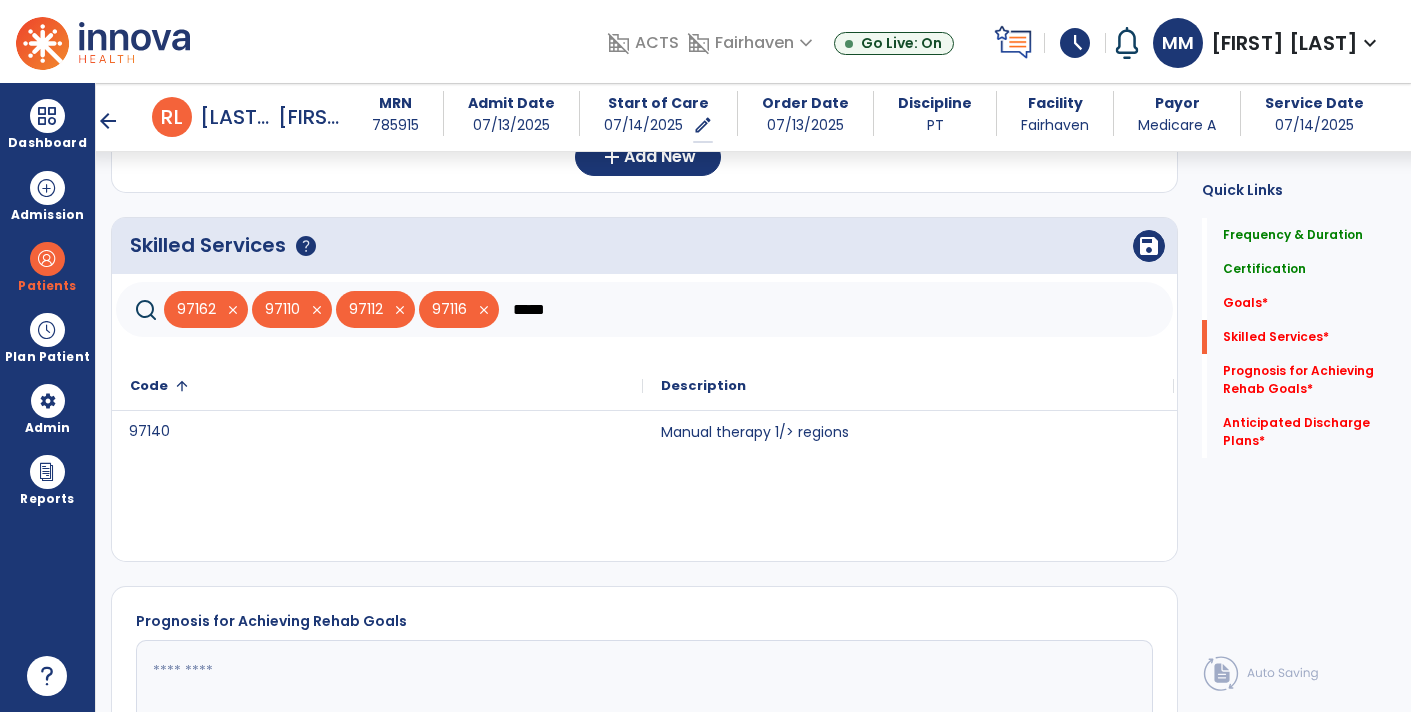 click on "97140" 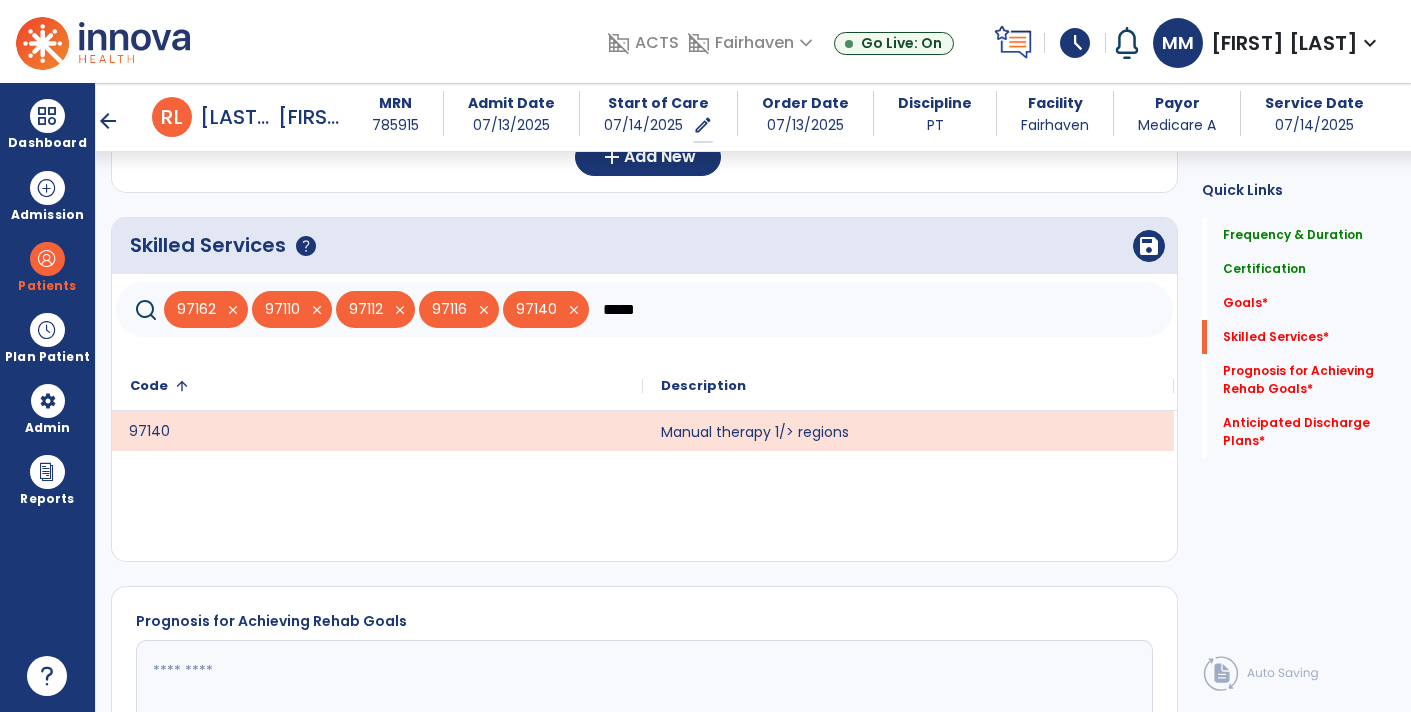click on "*****" 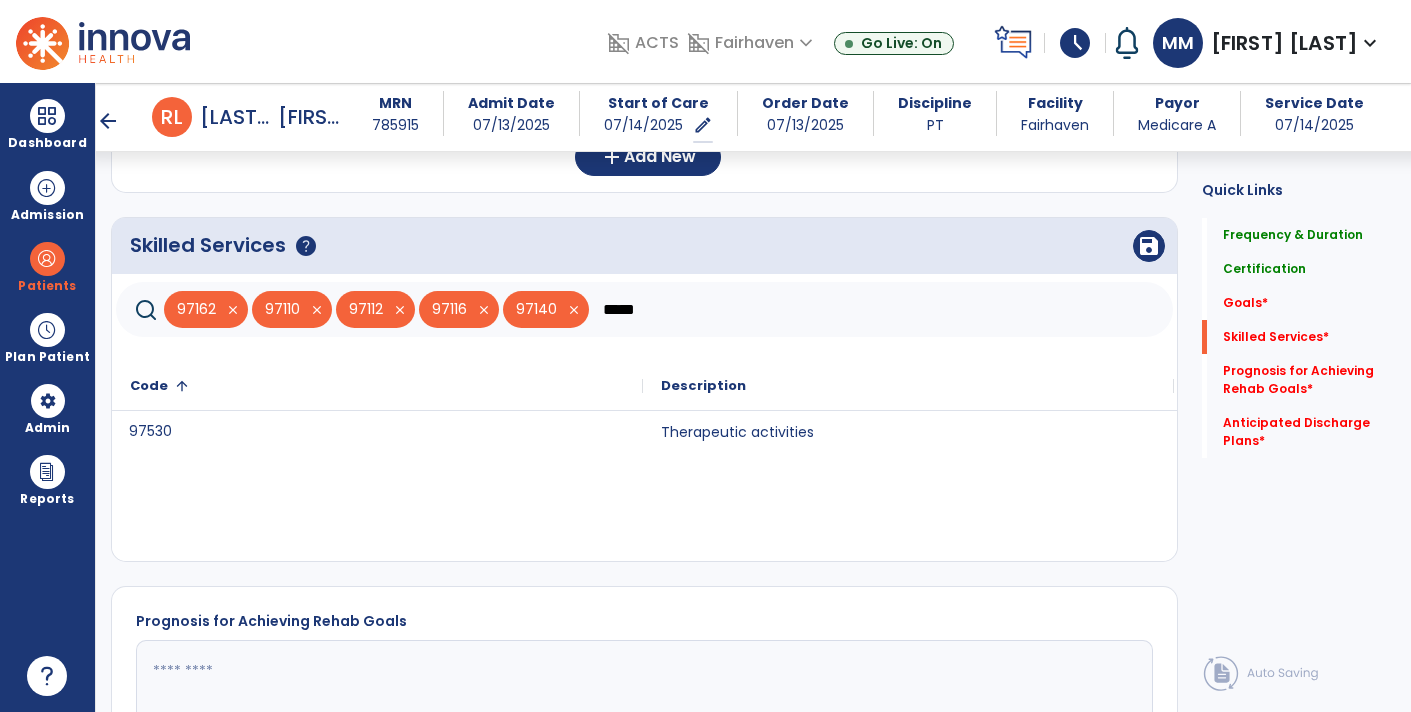 type on "*****" 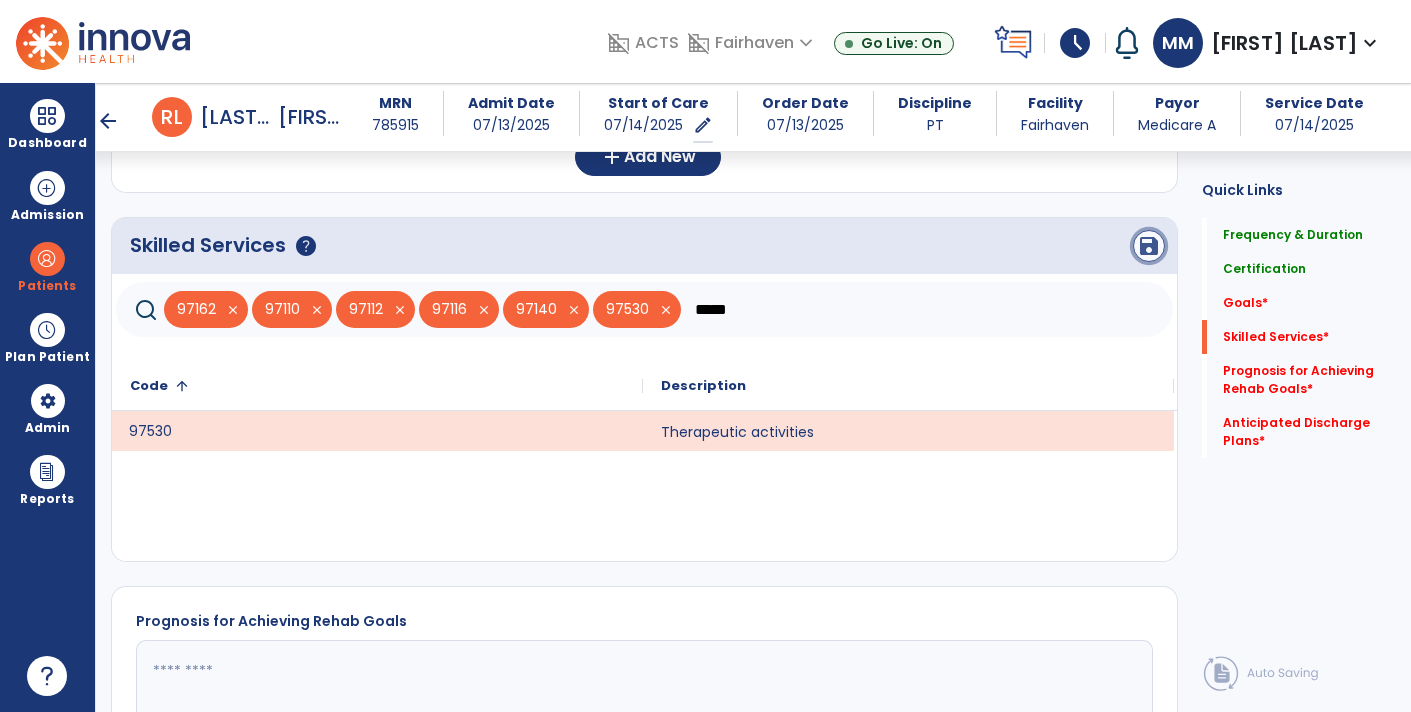 click on "save" 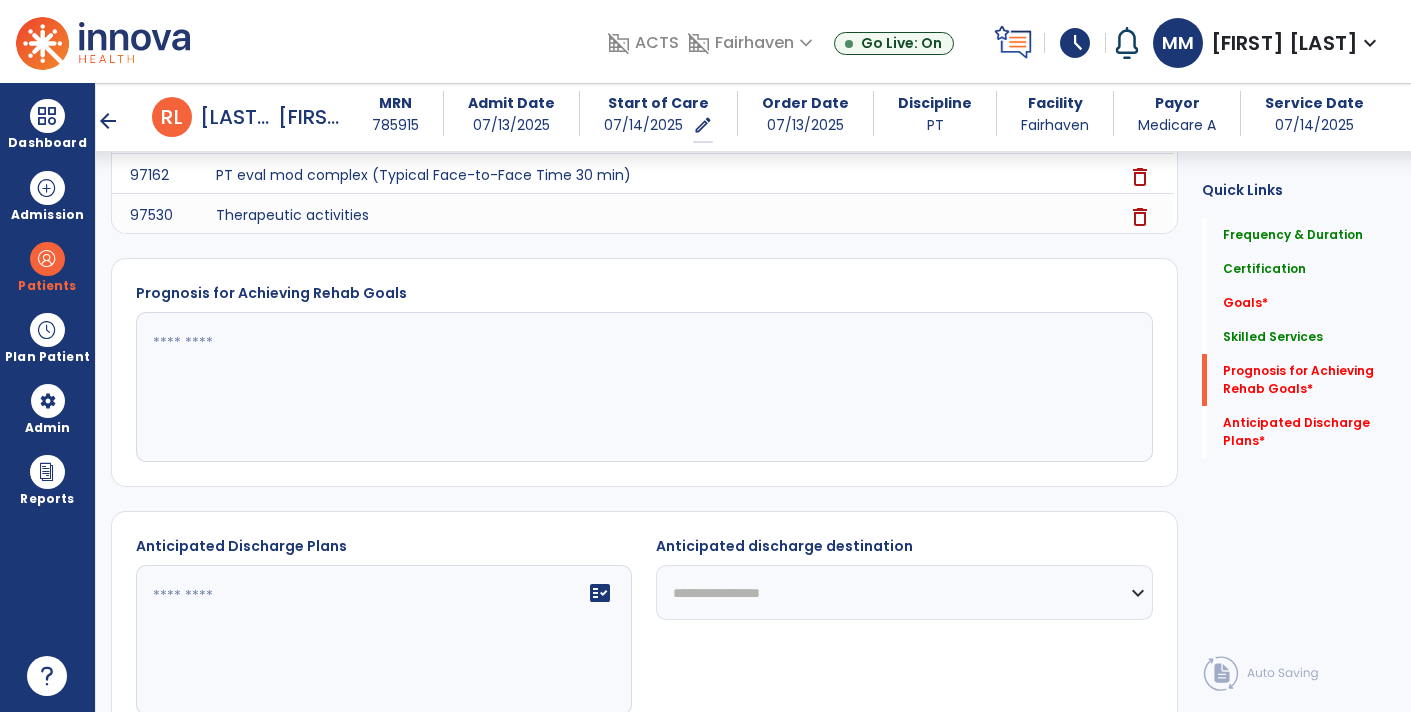 scroll, scrollTop: 927, scrollLeft: 0, axis: vertical 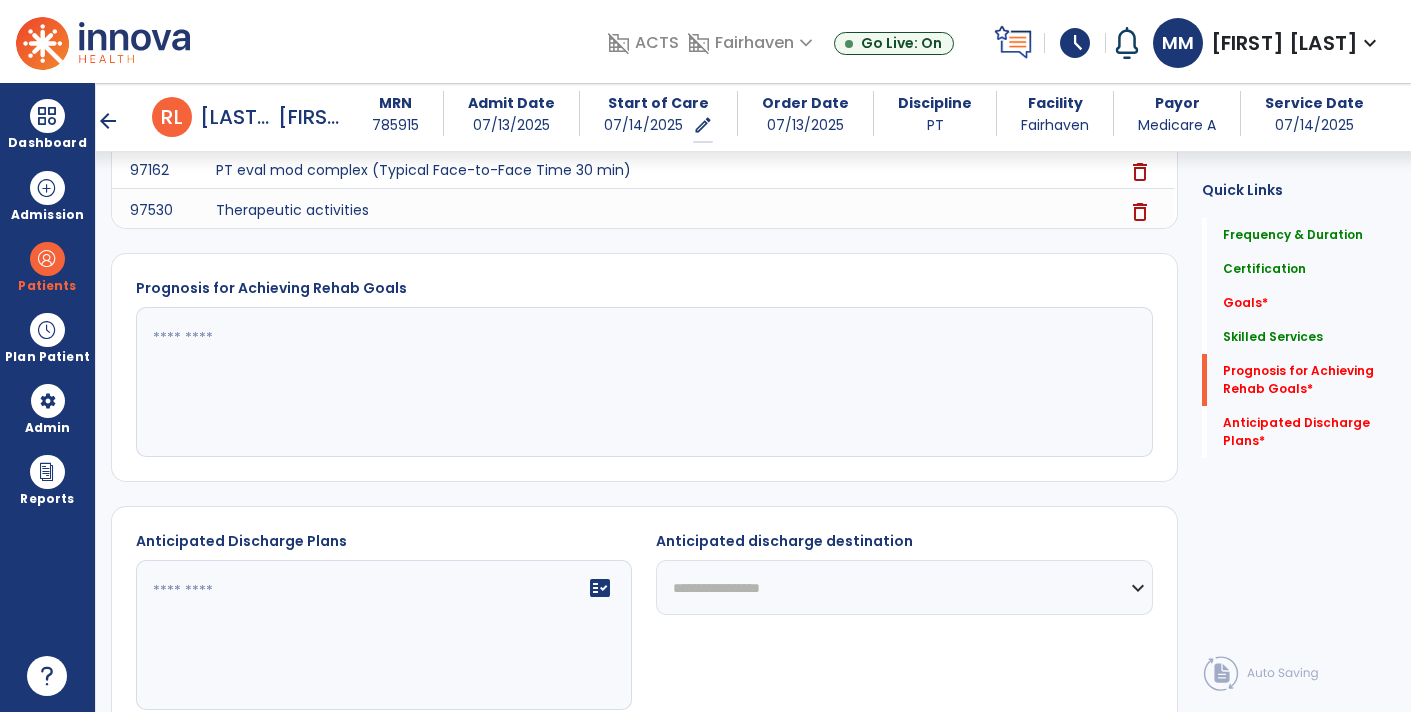 click 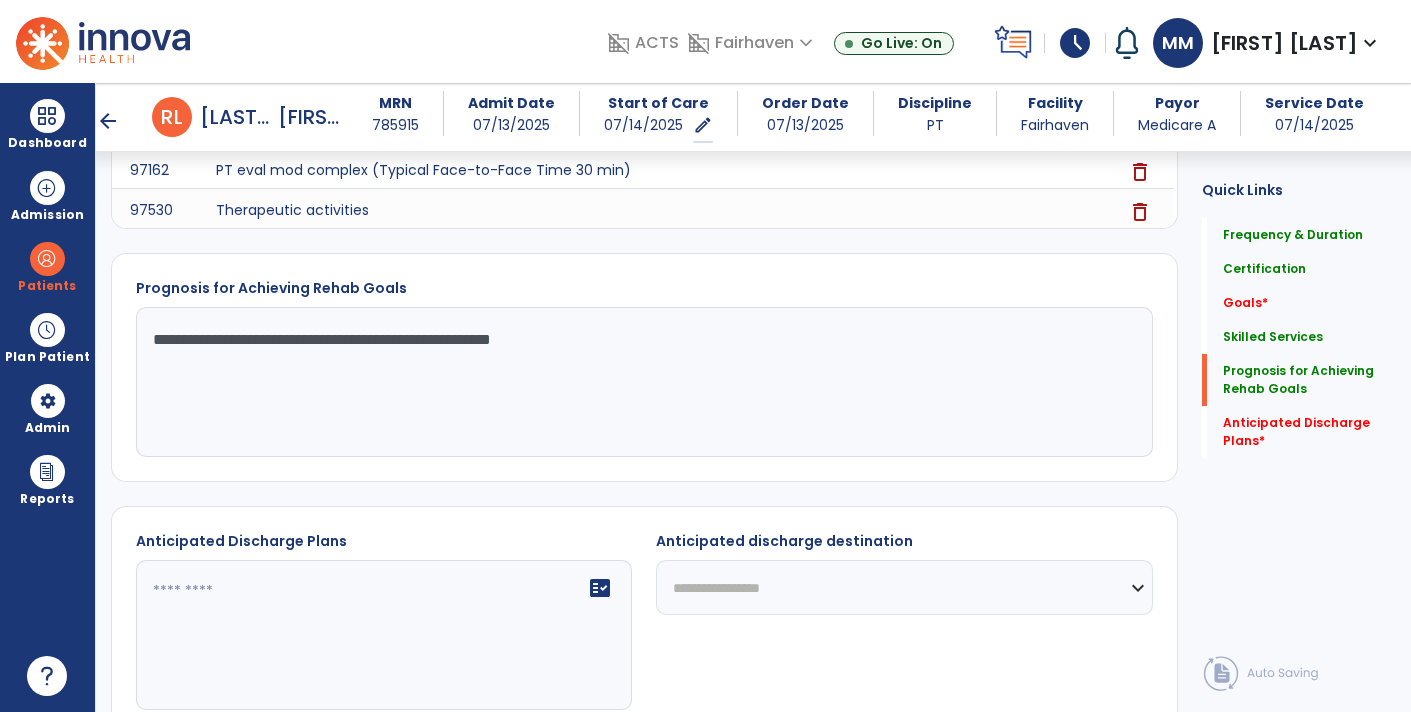 type on "**********" 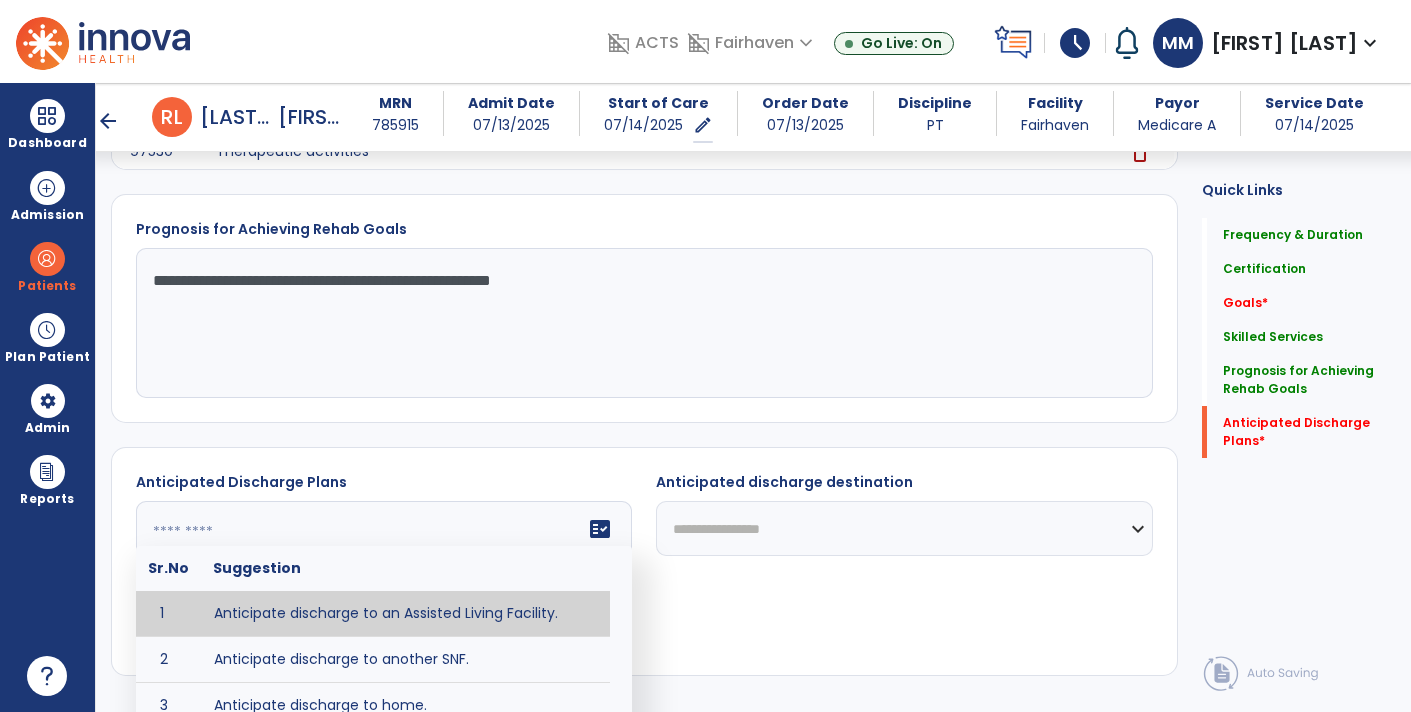 scroll, scrollTop: 1009, scrollLeft: 0, axis: vertical 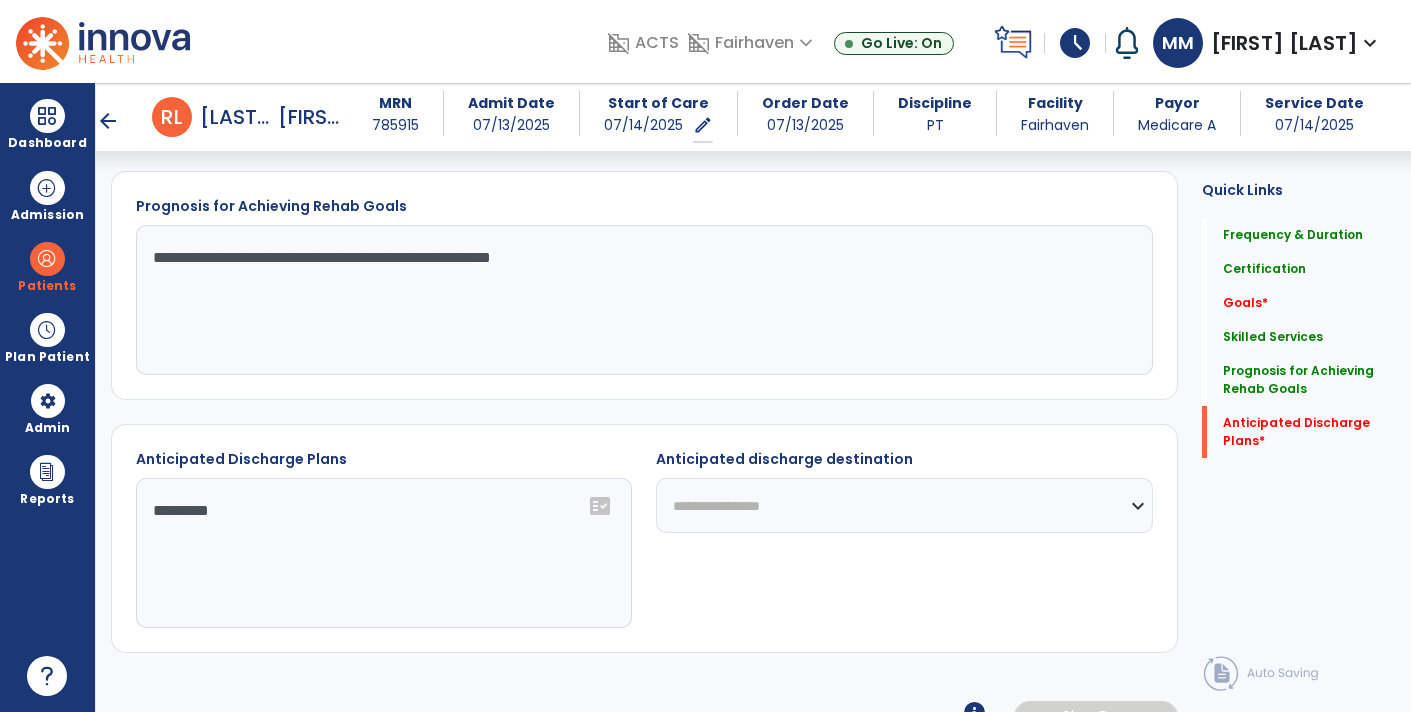 type on "*********" 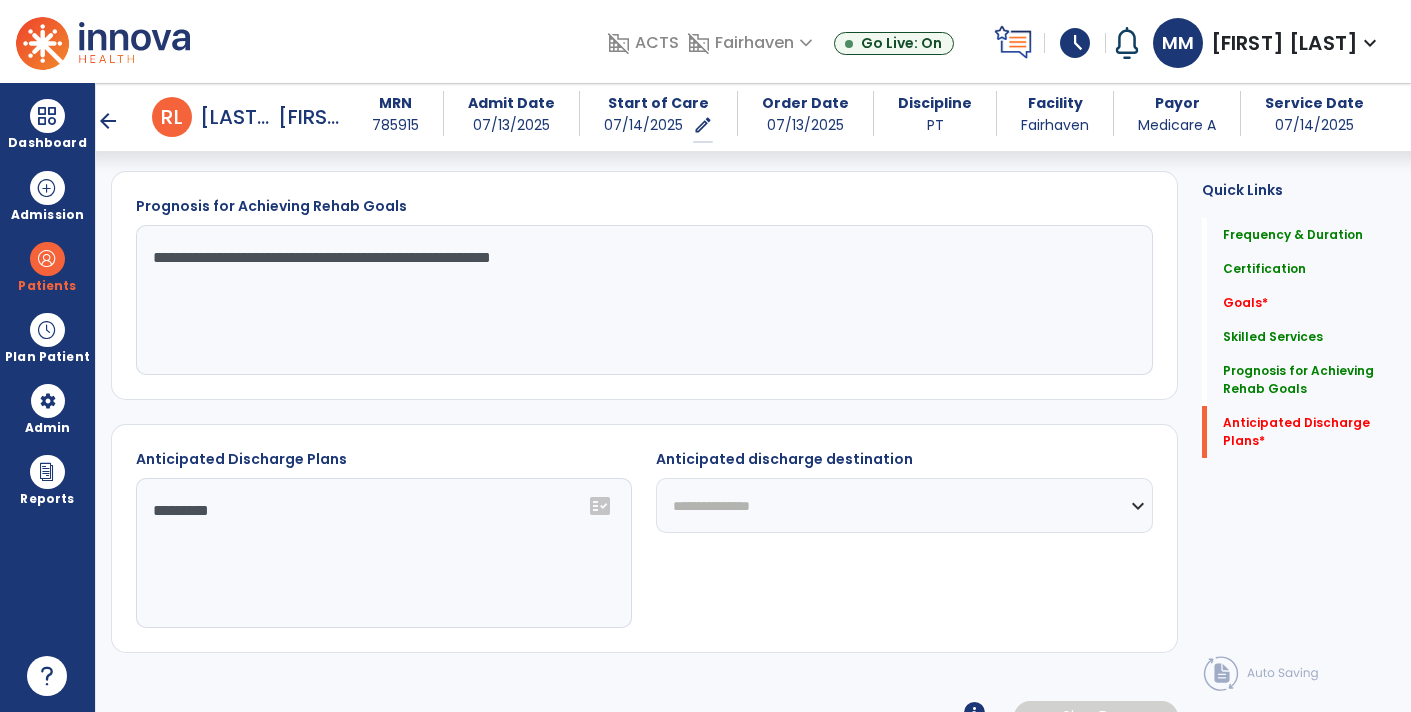 click on "**********" 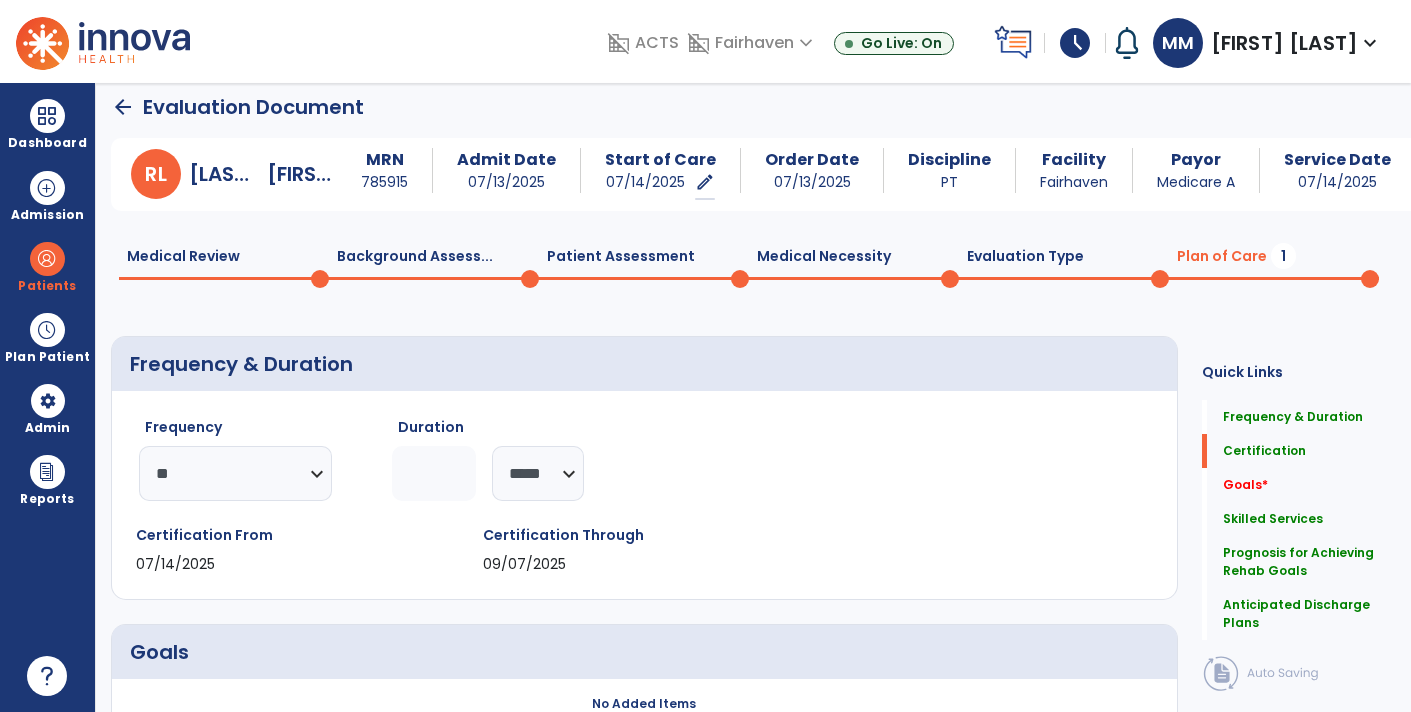 scroll, scrollTop: 0, scrollLeft: 0, axis: both 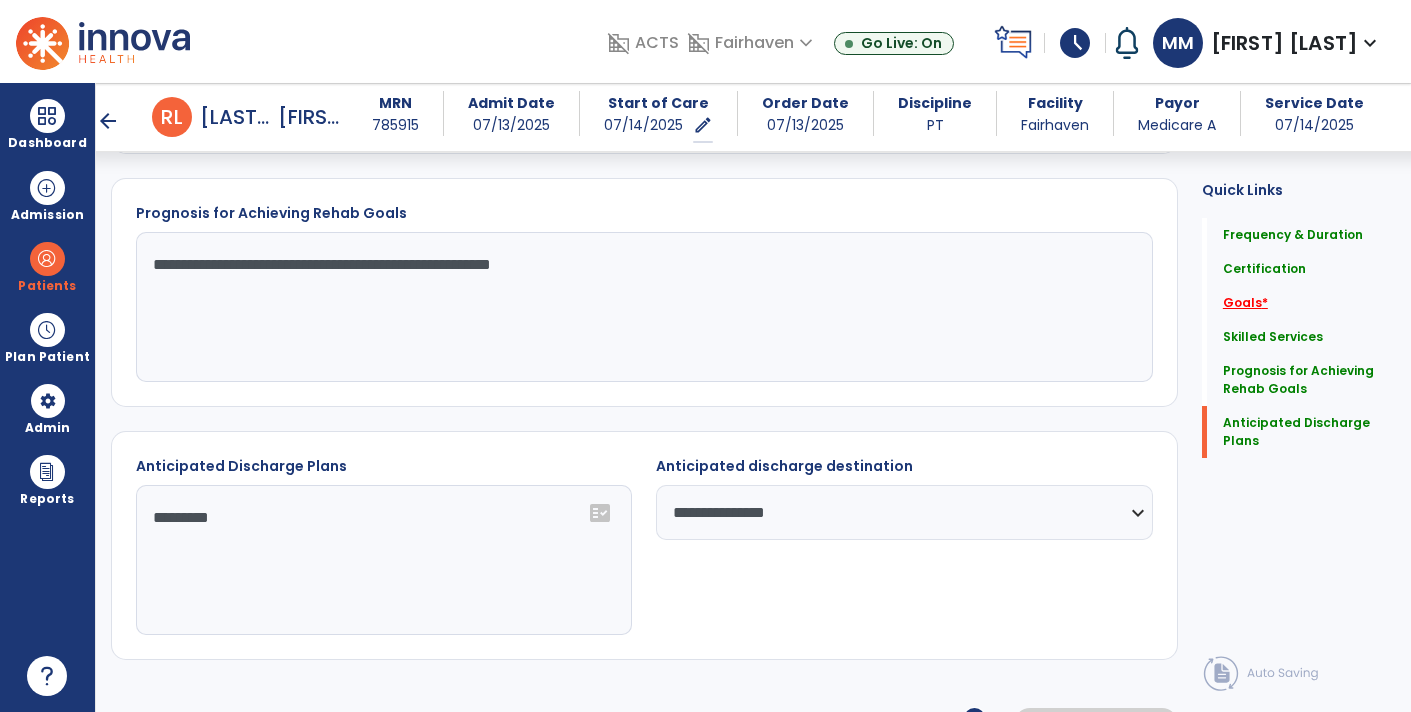 click on "Goals   *" 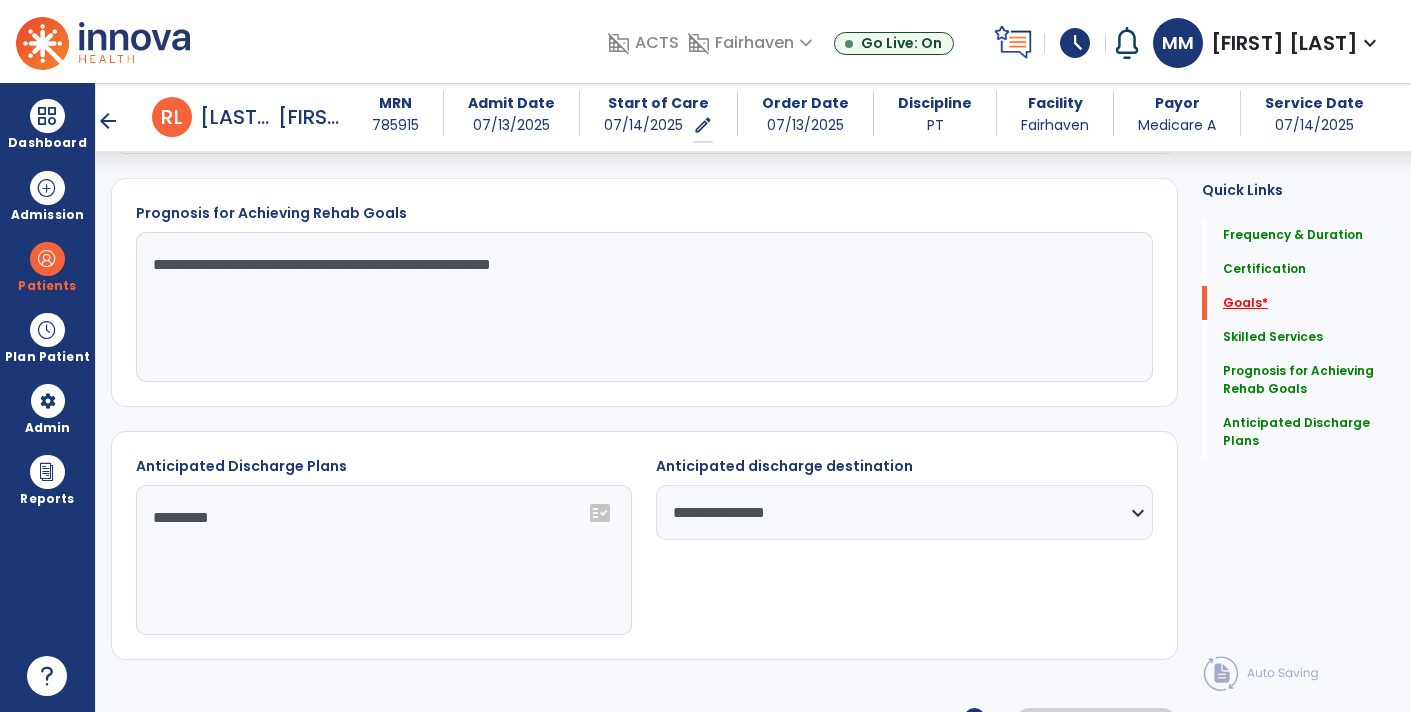 scroll, scrollTop: 905, scrollLeft: 0, axis: vertical 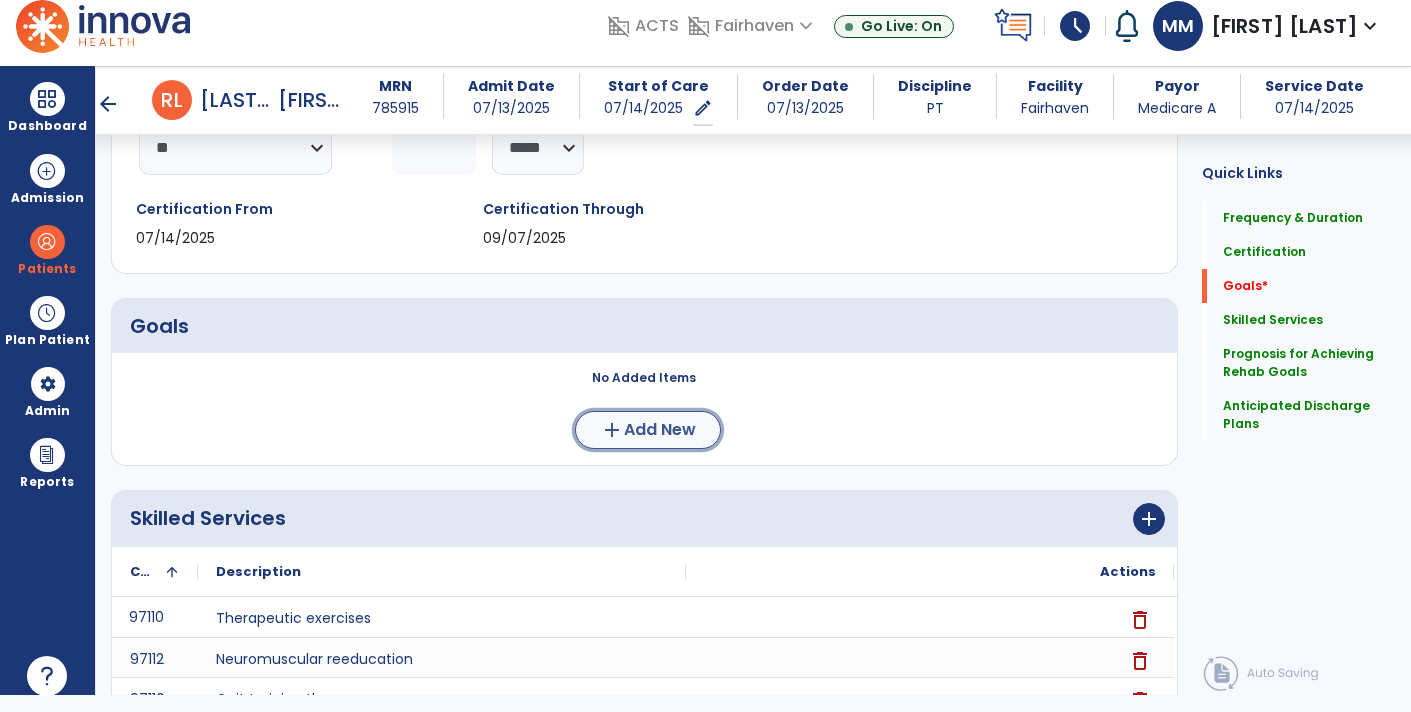 click on "add" at bounding box center (612, 430) 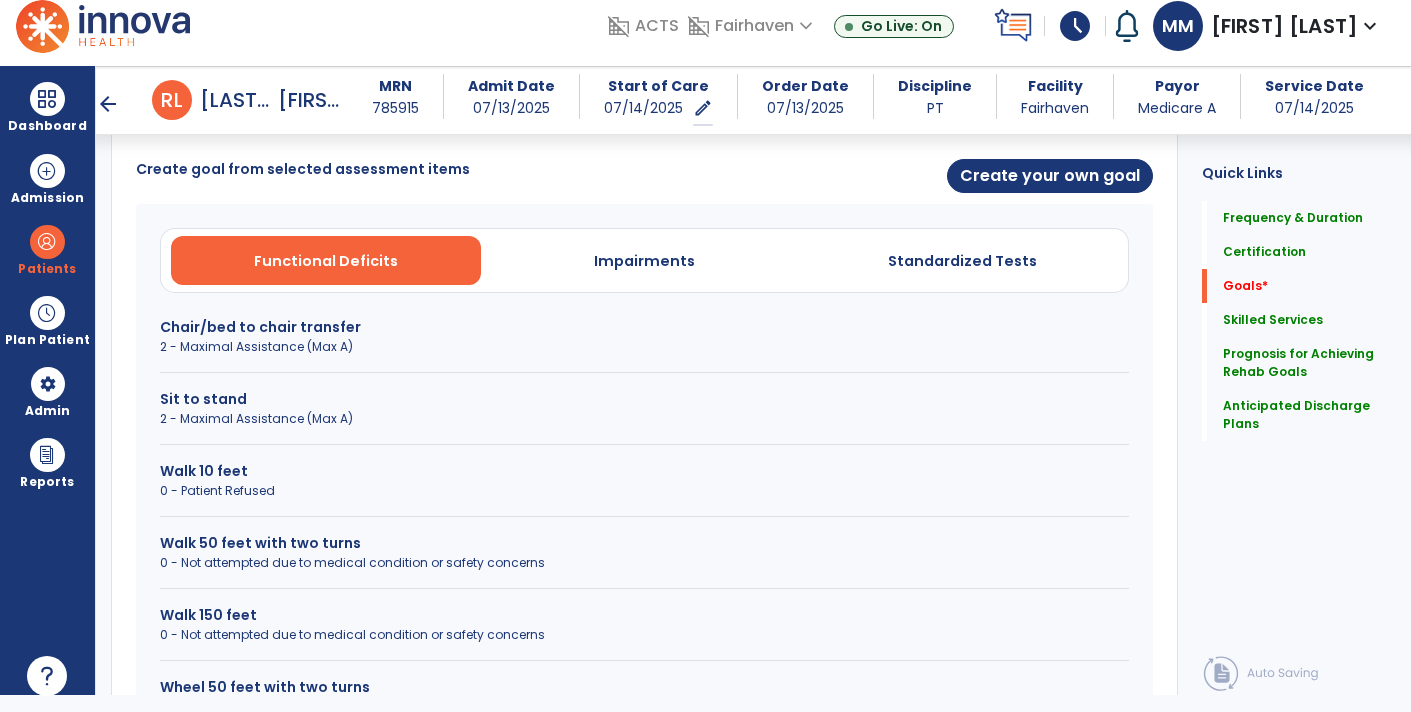 scroll, scrollTop: 520, scrollLeft: 0, axis: vertical 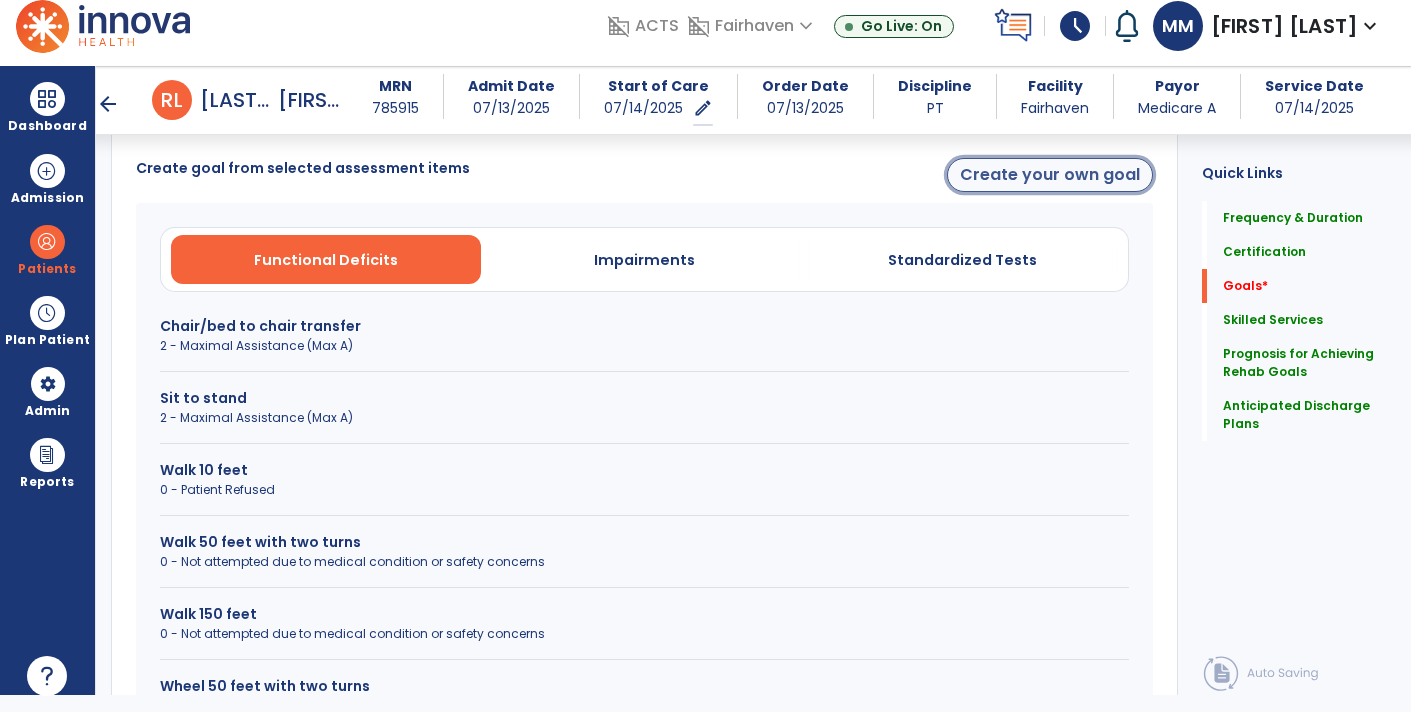 click on "Create your own goal" at bounding box center (1050, 175) 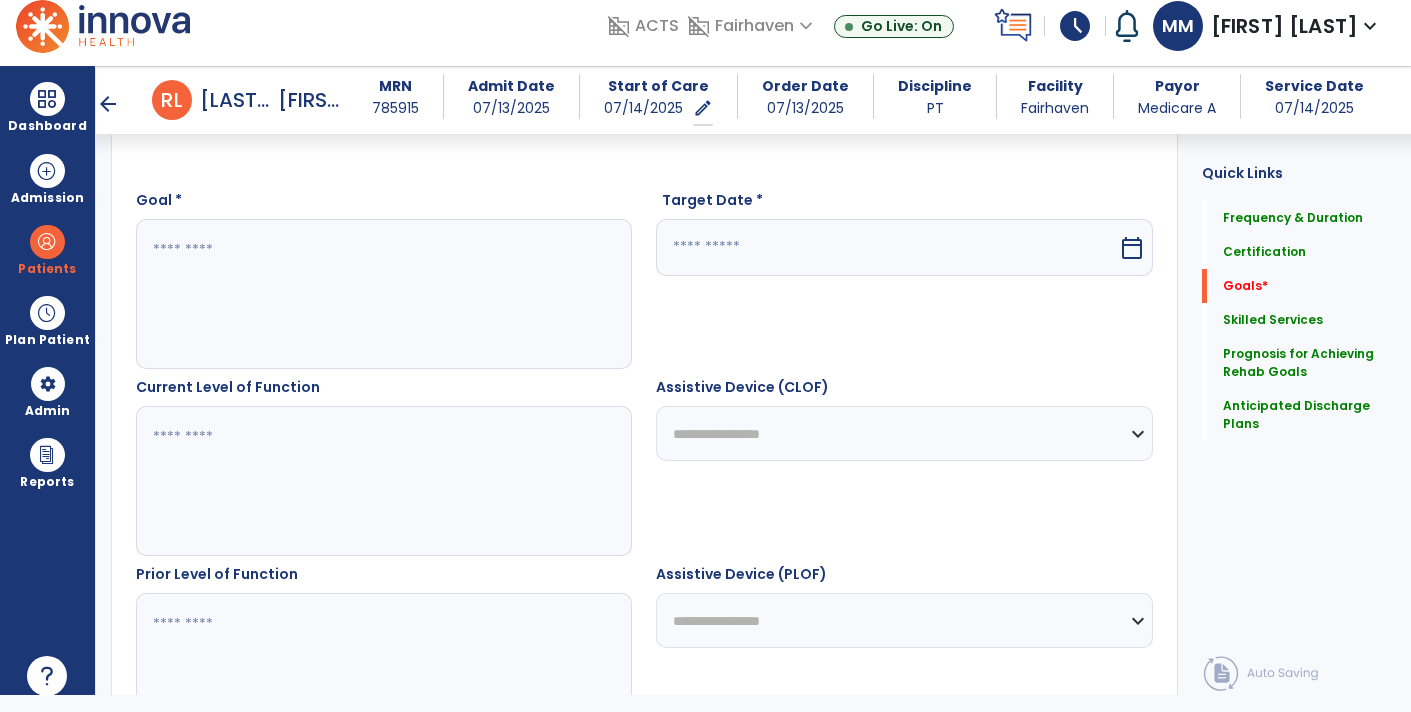click at bounding box center (383, 294) 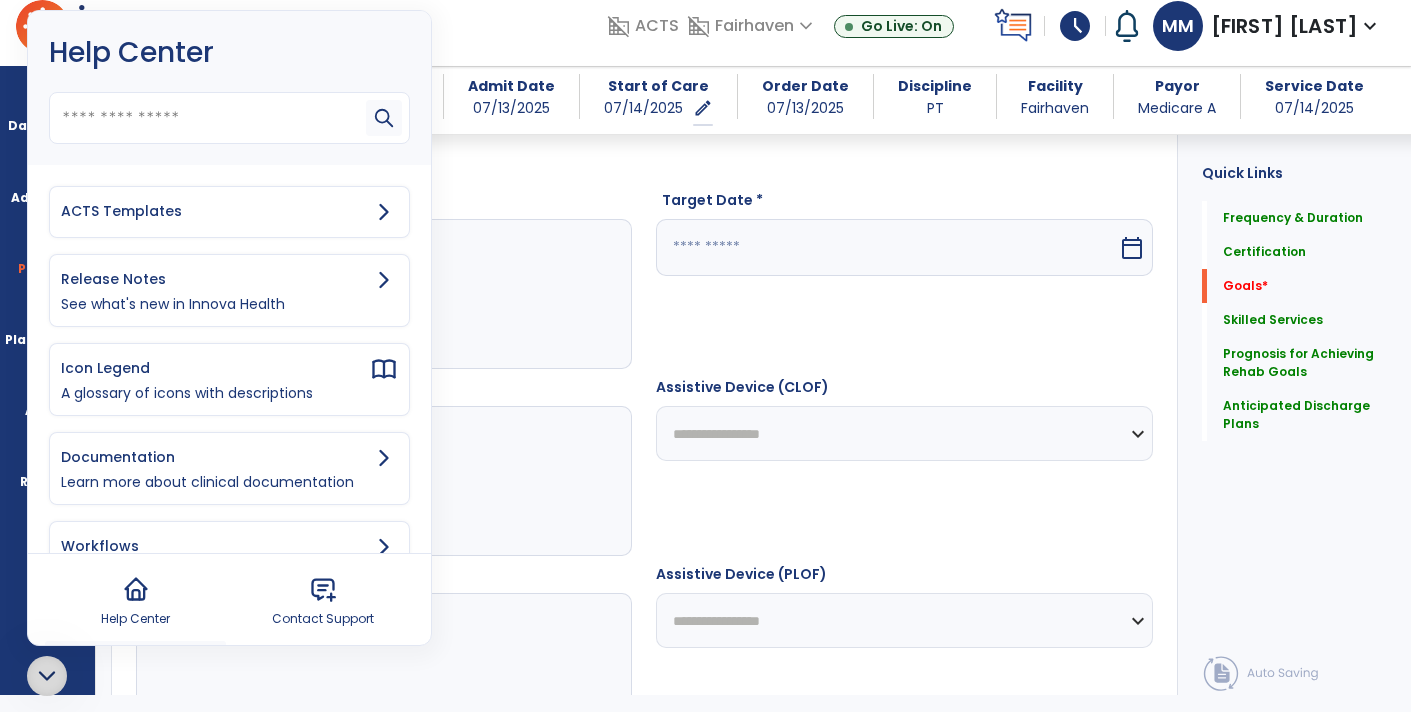 click on "ACTS Templates" at bounding box center (215, 211) 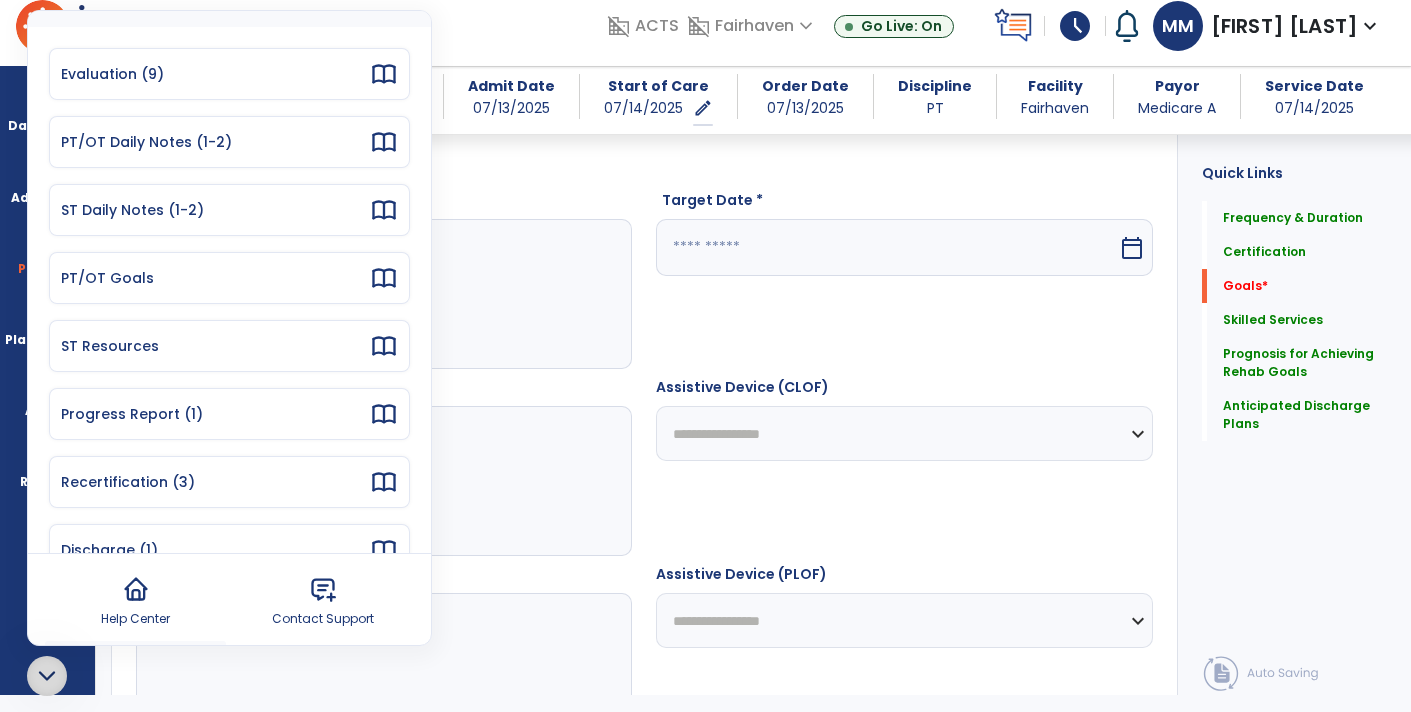 scroll, scrollTop: 0, scrollLeft: 0, axis: both 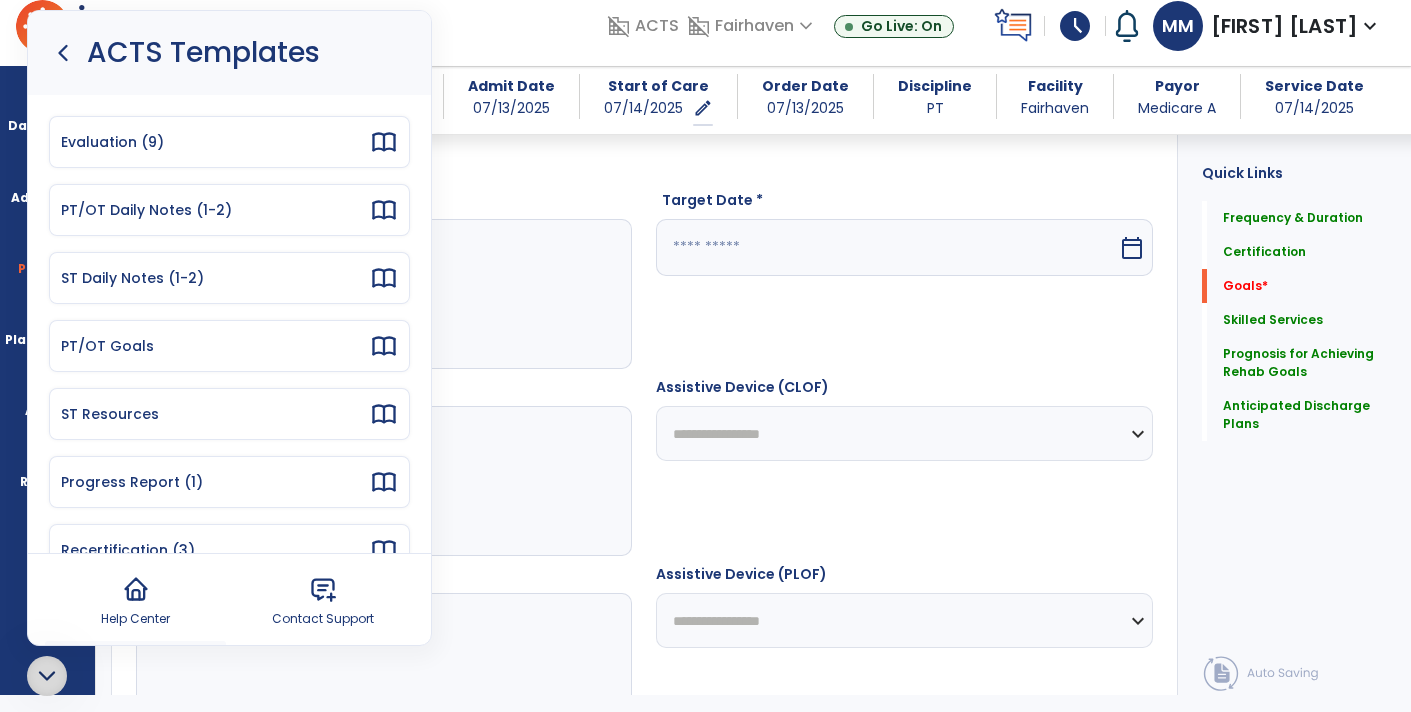 click on "Evaluation (9)" at bounding box center (215, 142) 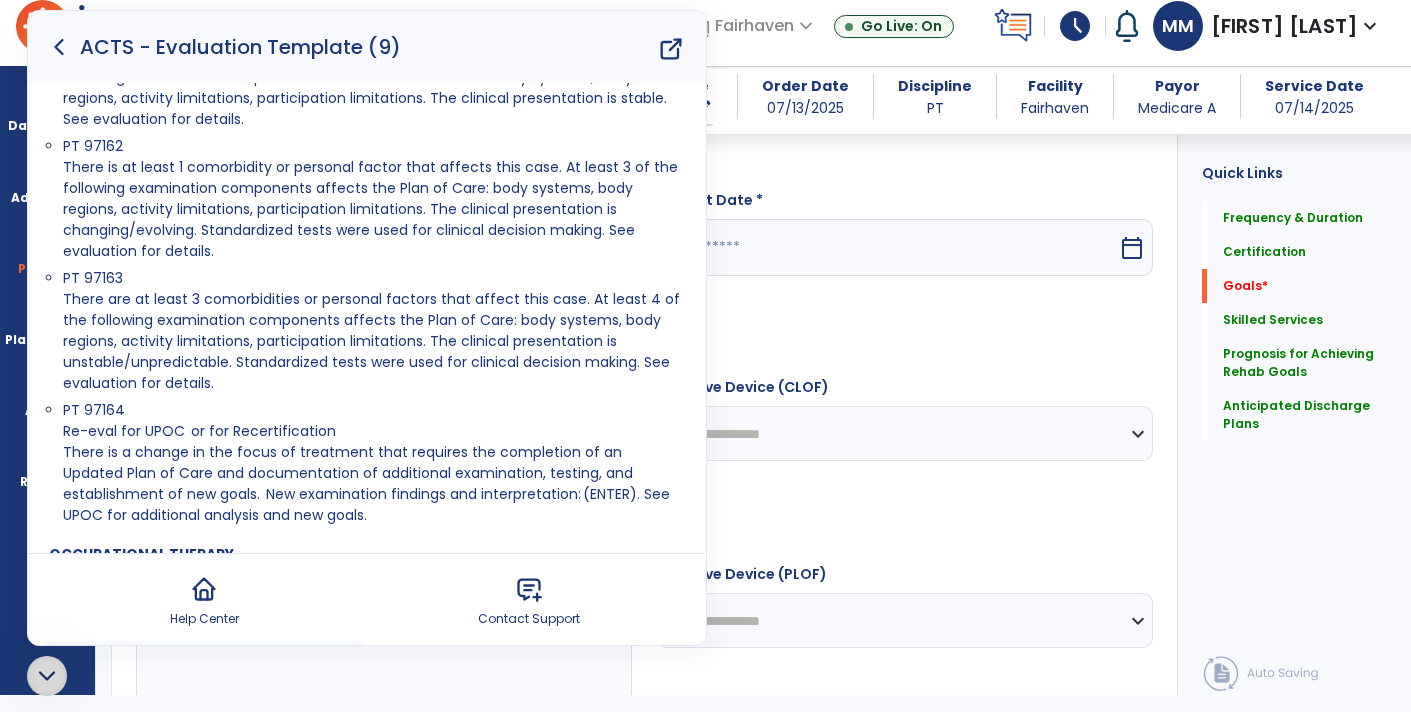 scroll, scrollTop: 1435, scrollLeft: 0, axis: vertical 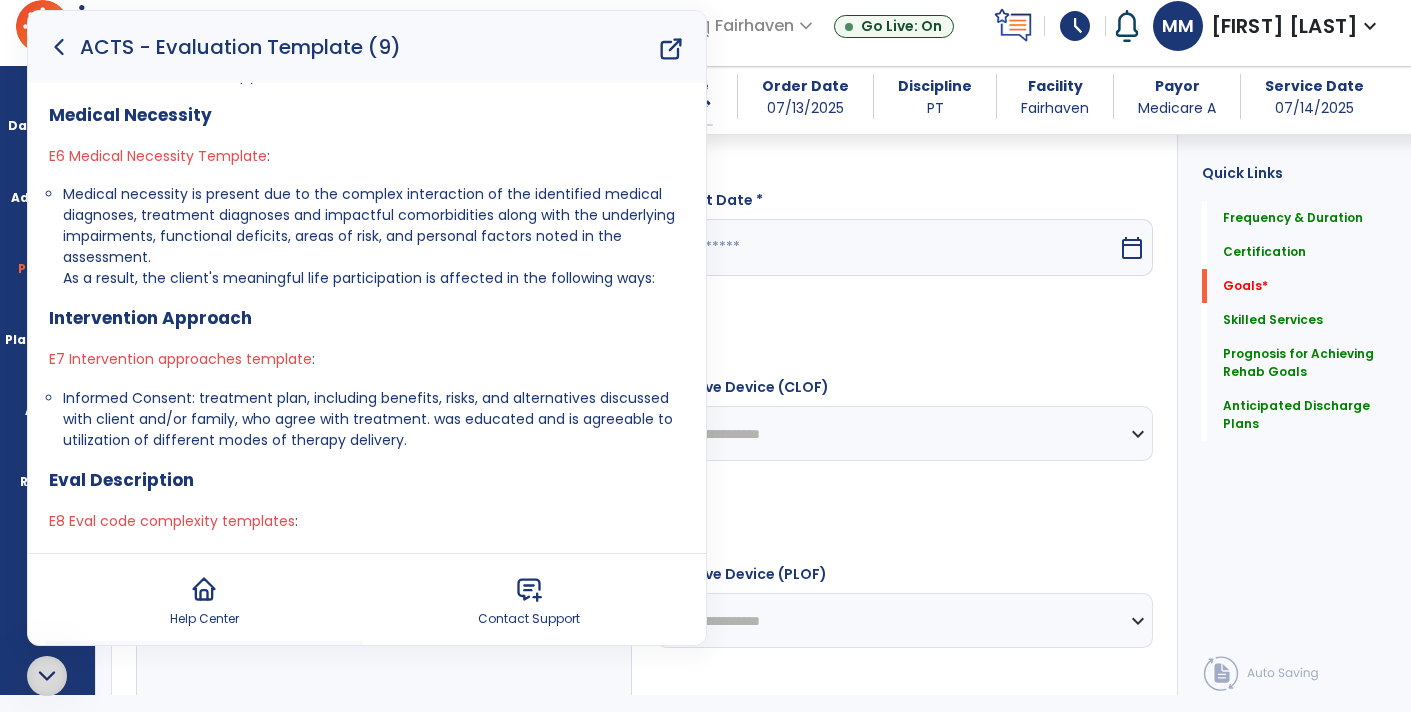 click 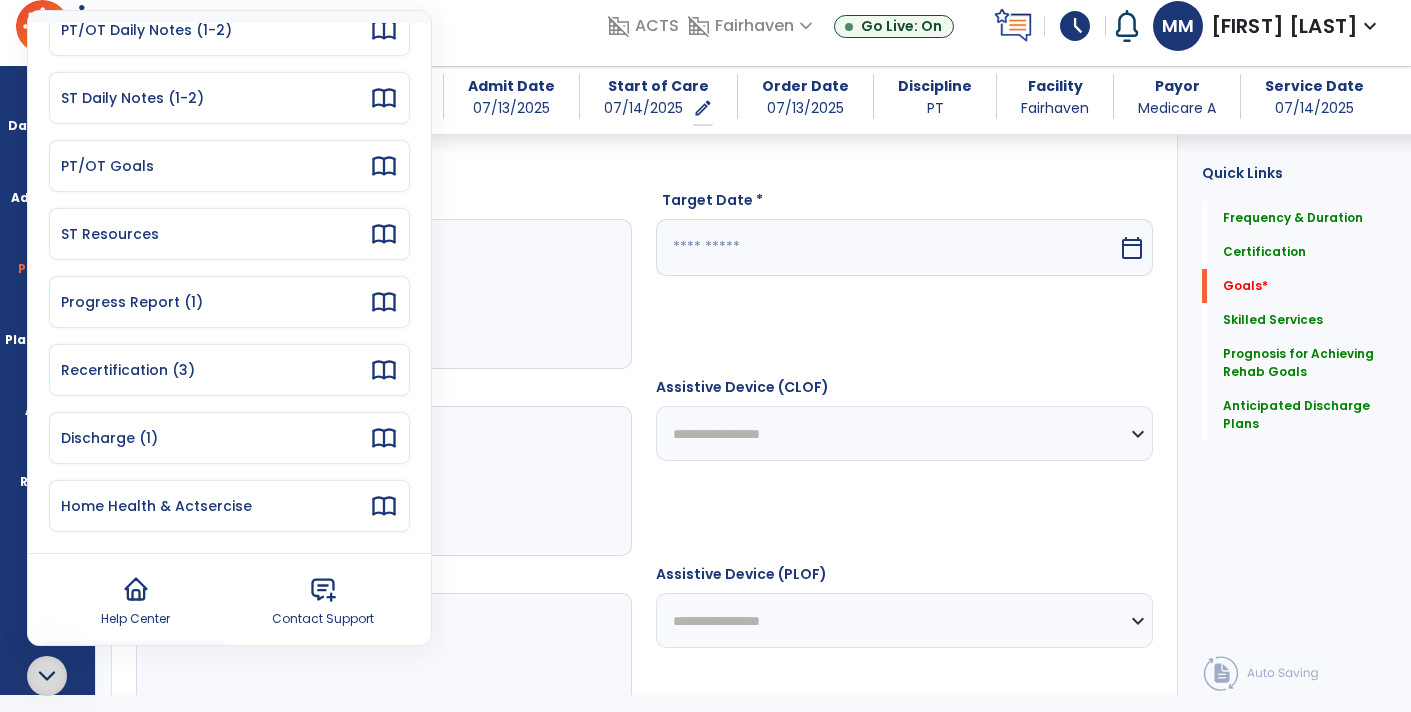 scroll, scrollTop: 179, scrollLeft: 0, axis: vertical 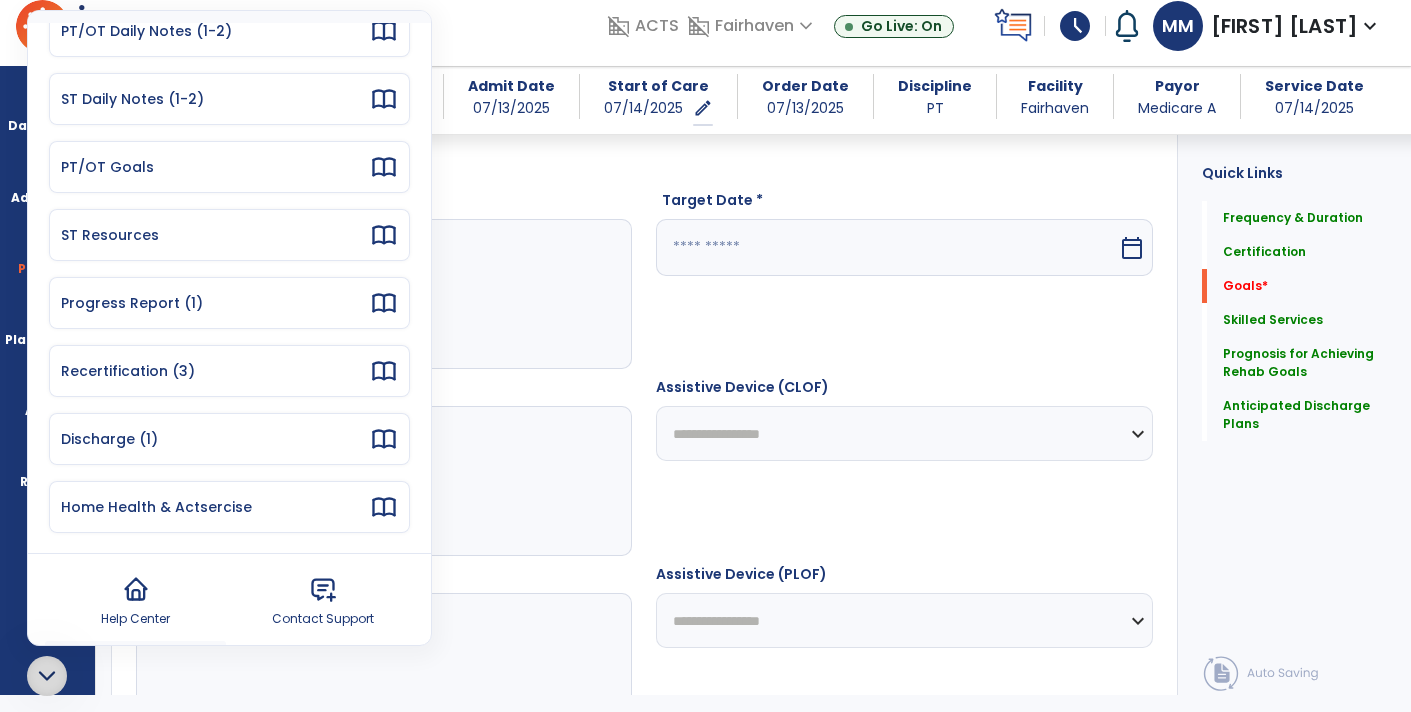 click 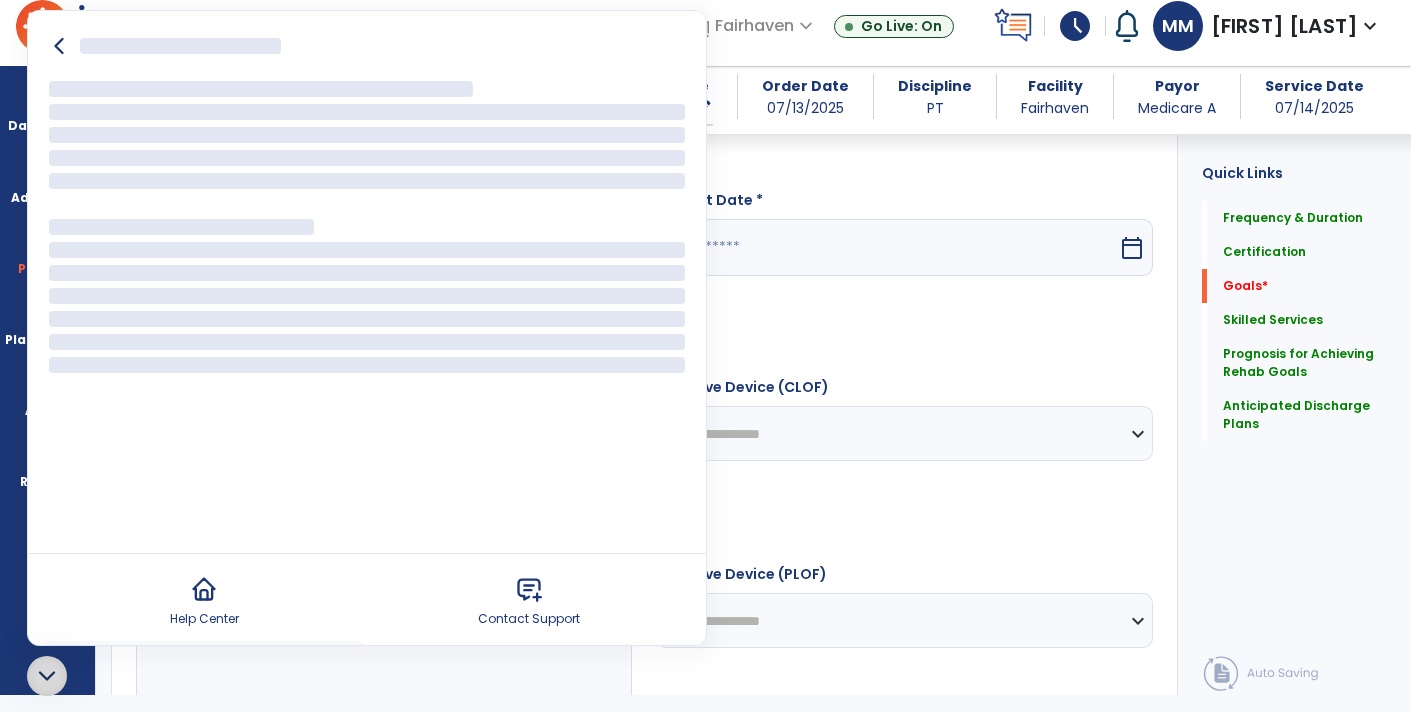 scroll, scrollTop: 0, scrollLeft: 0, axis: both 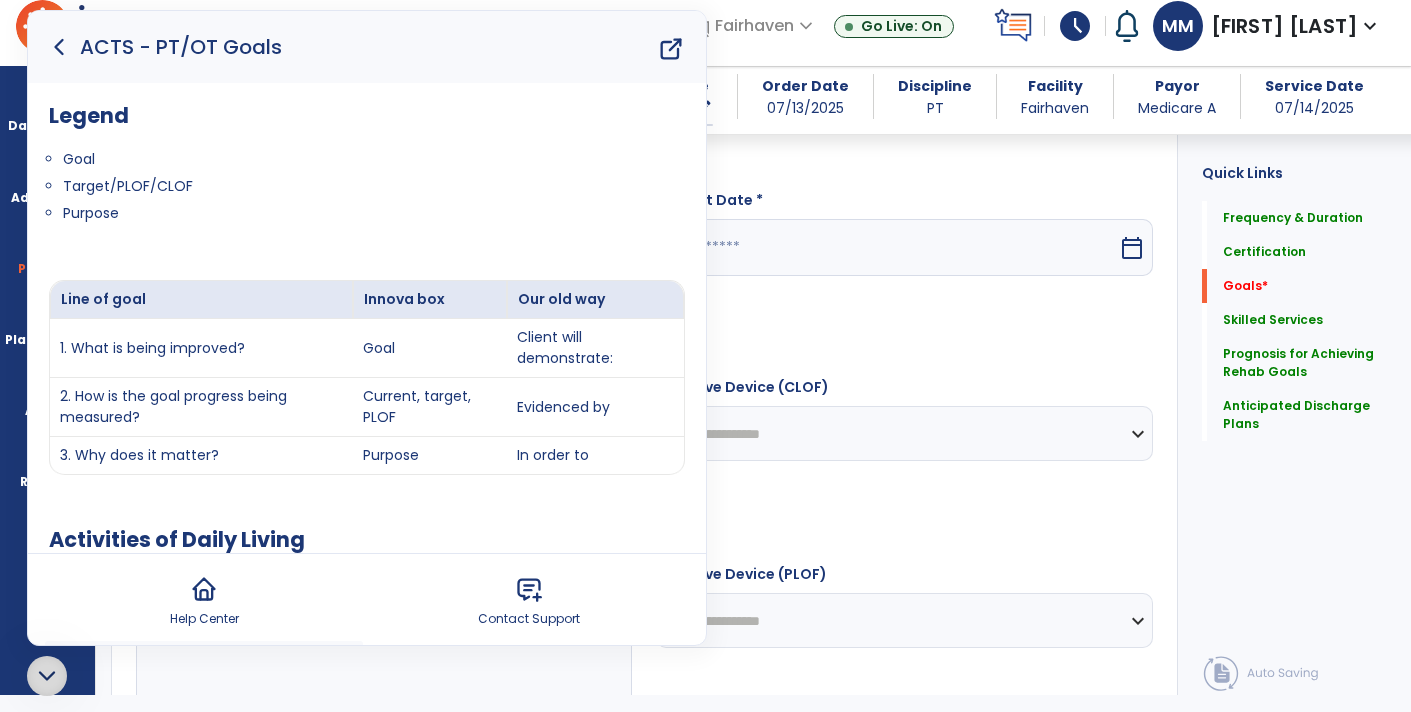 click 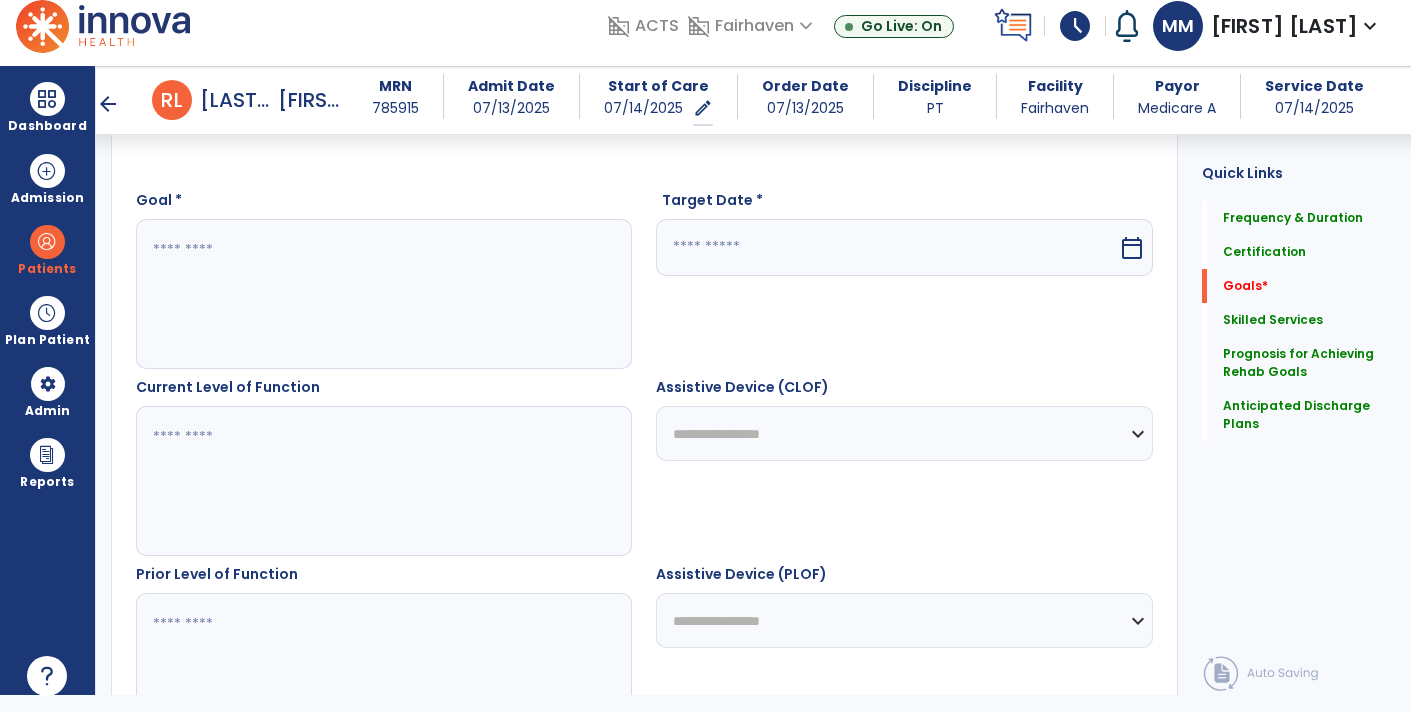 click at bounding box center [383, 294] 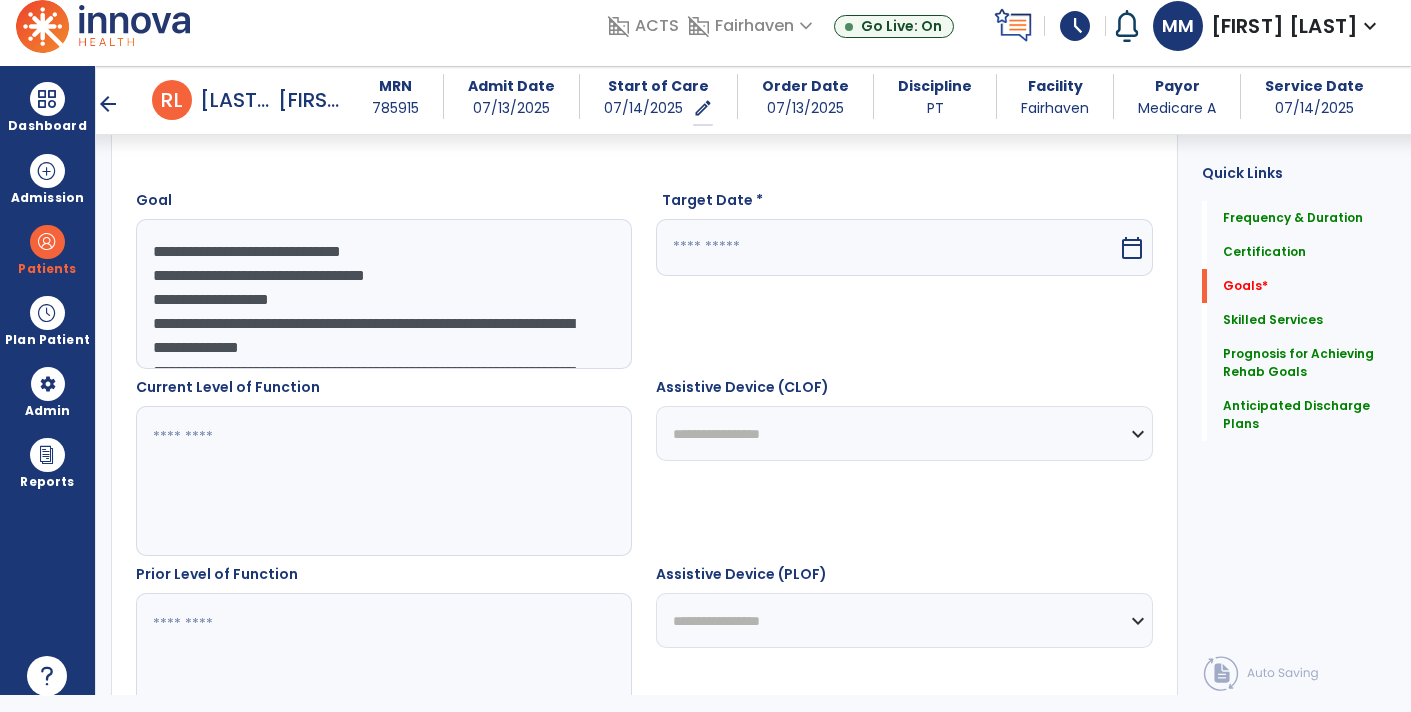 scroll, scrollTop: 110, scrollLeft: 0, axis: vertical 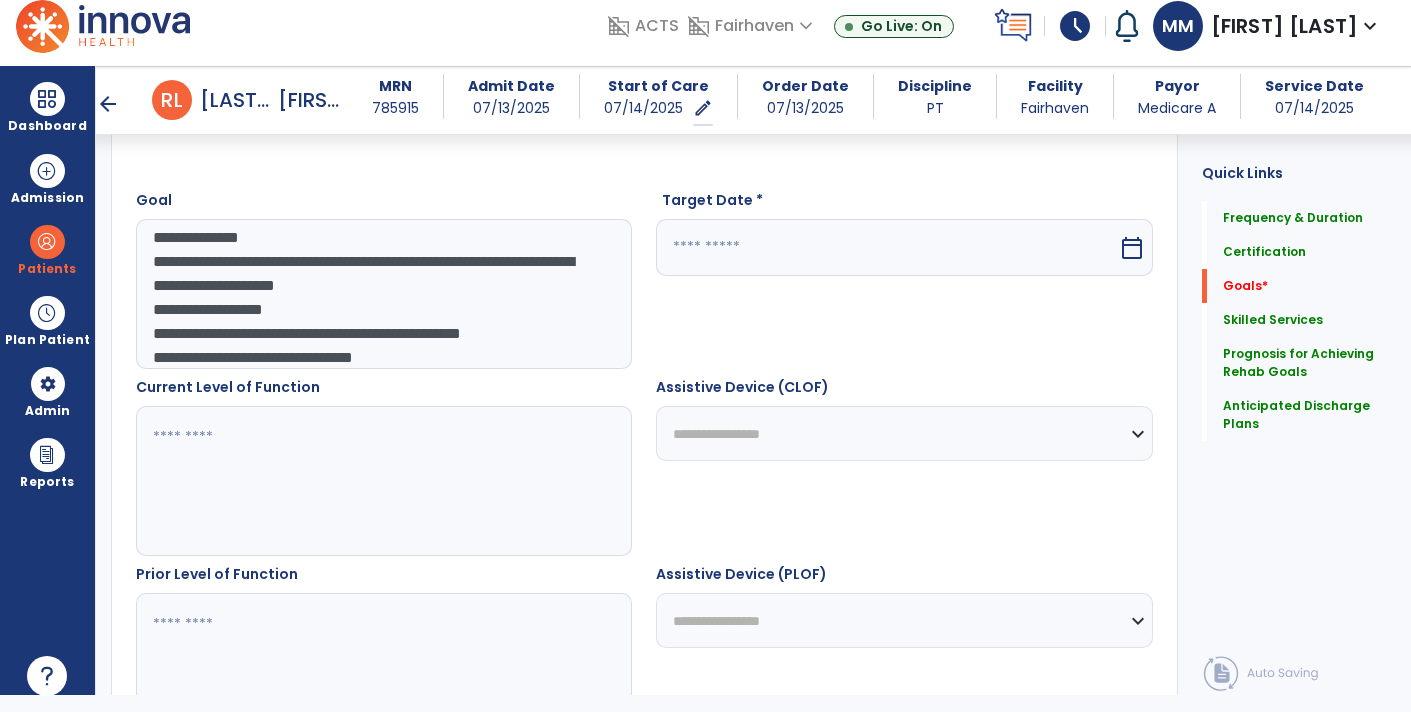 type on "**********" 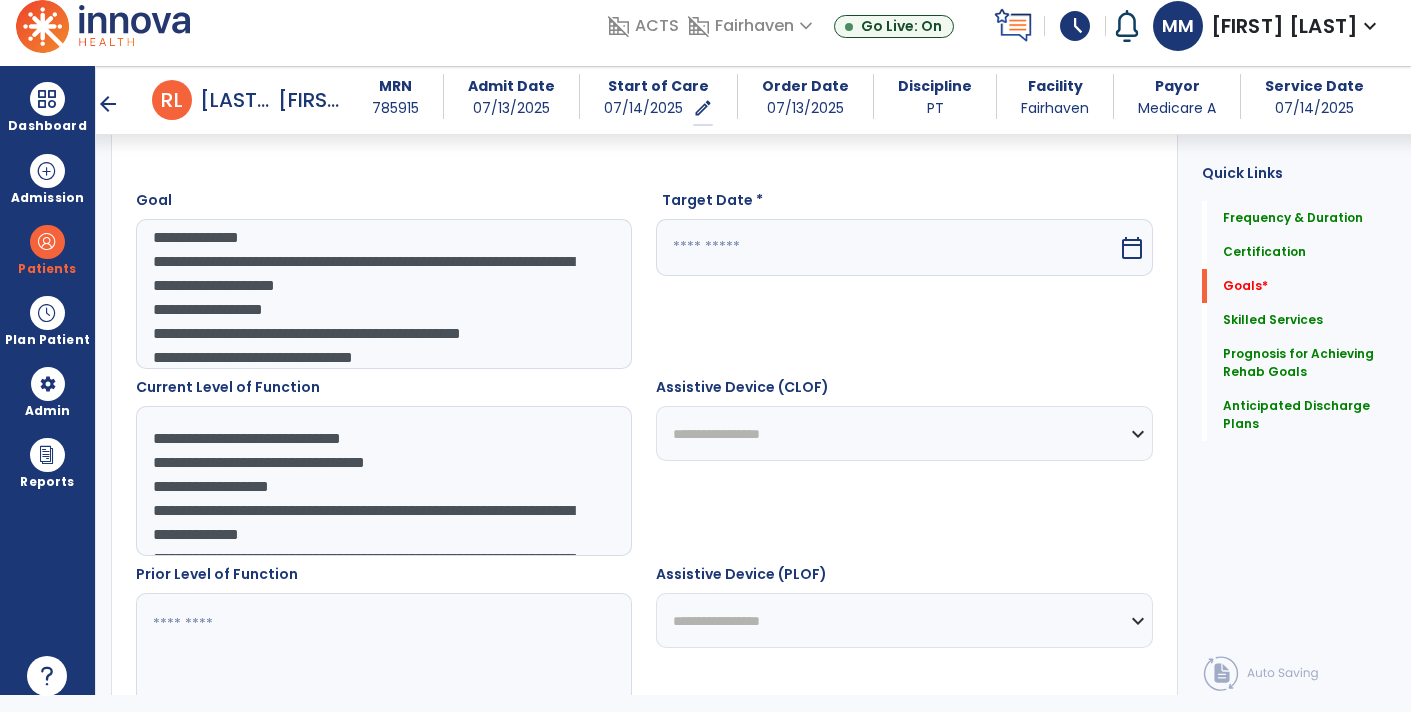 scroll, scrollTop: 110, scrollLeft: 0, axis: vertical 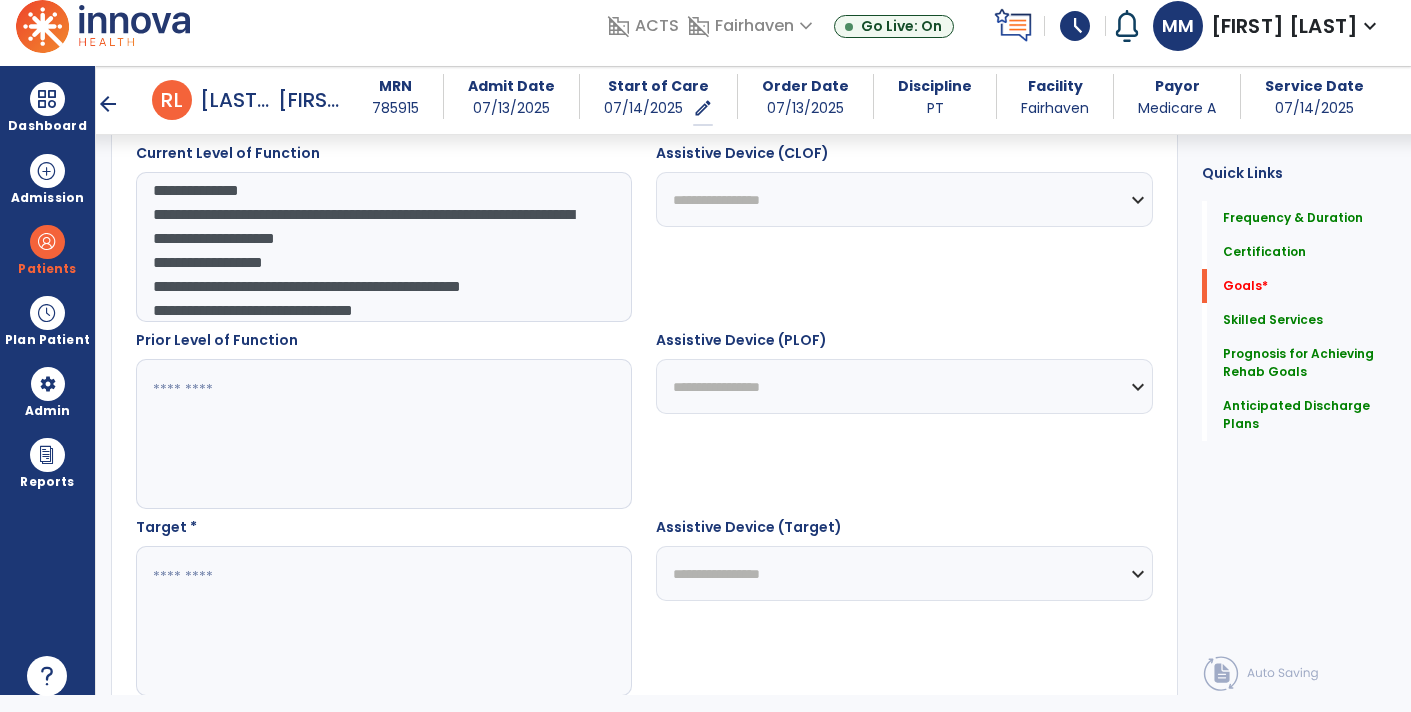 type on "**********" 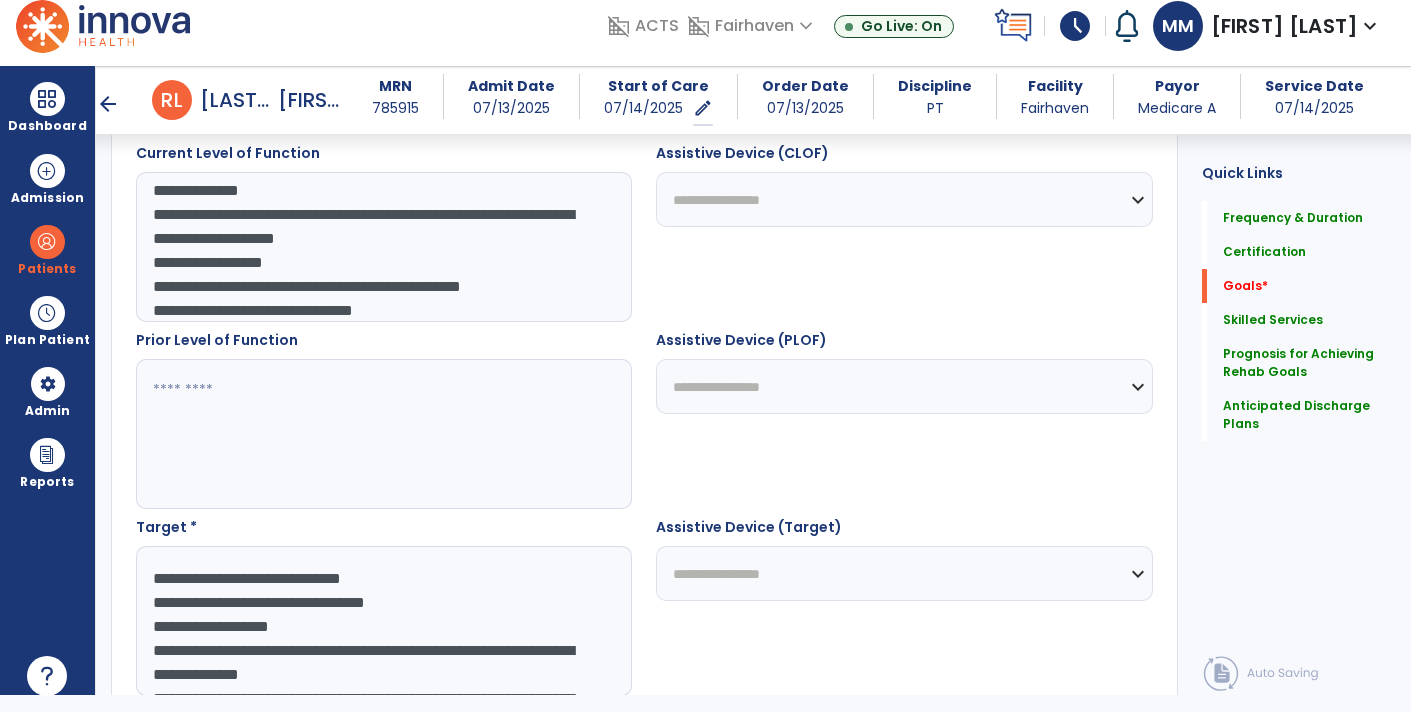 scroll, scrollTop: 111, scrollLeft: 0, axis: vertical 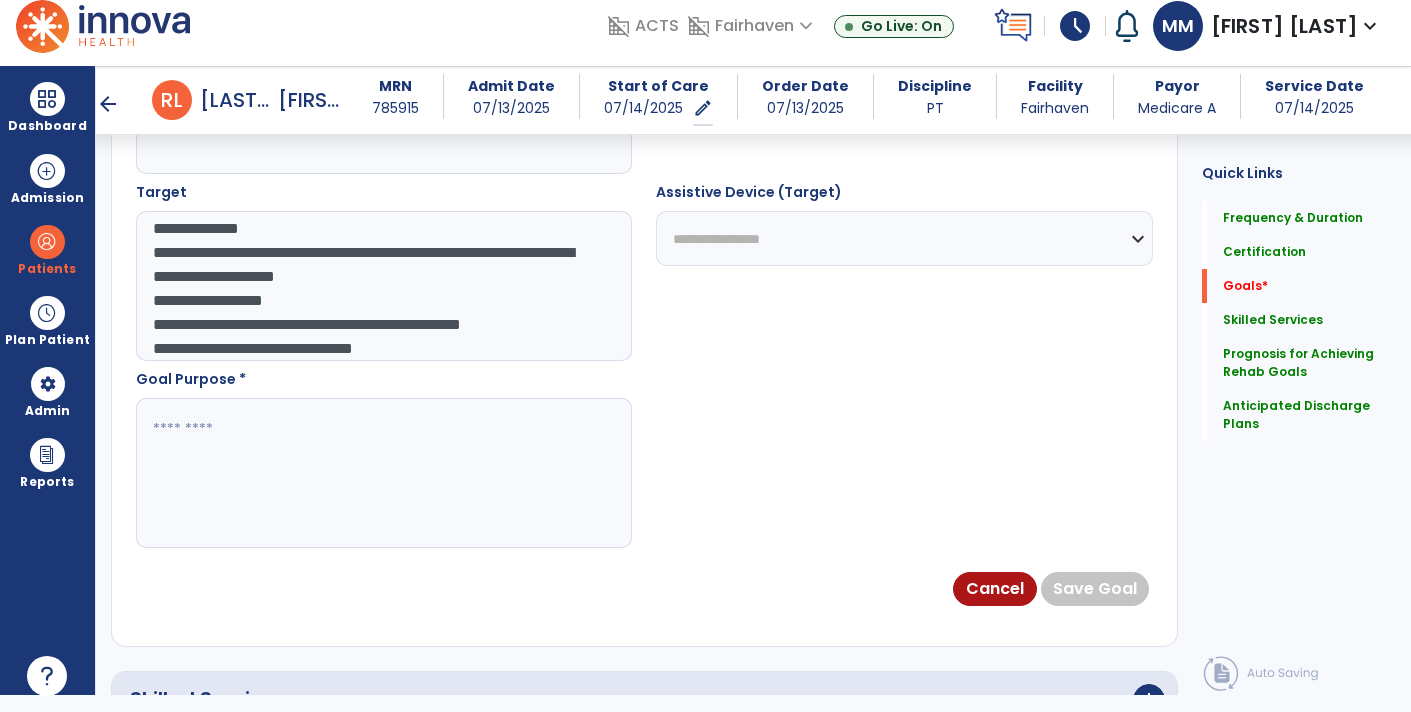 type on "**********" 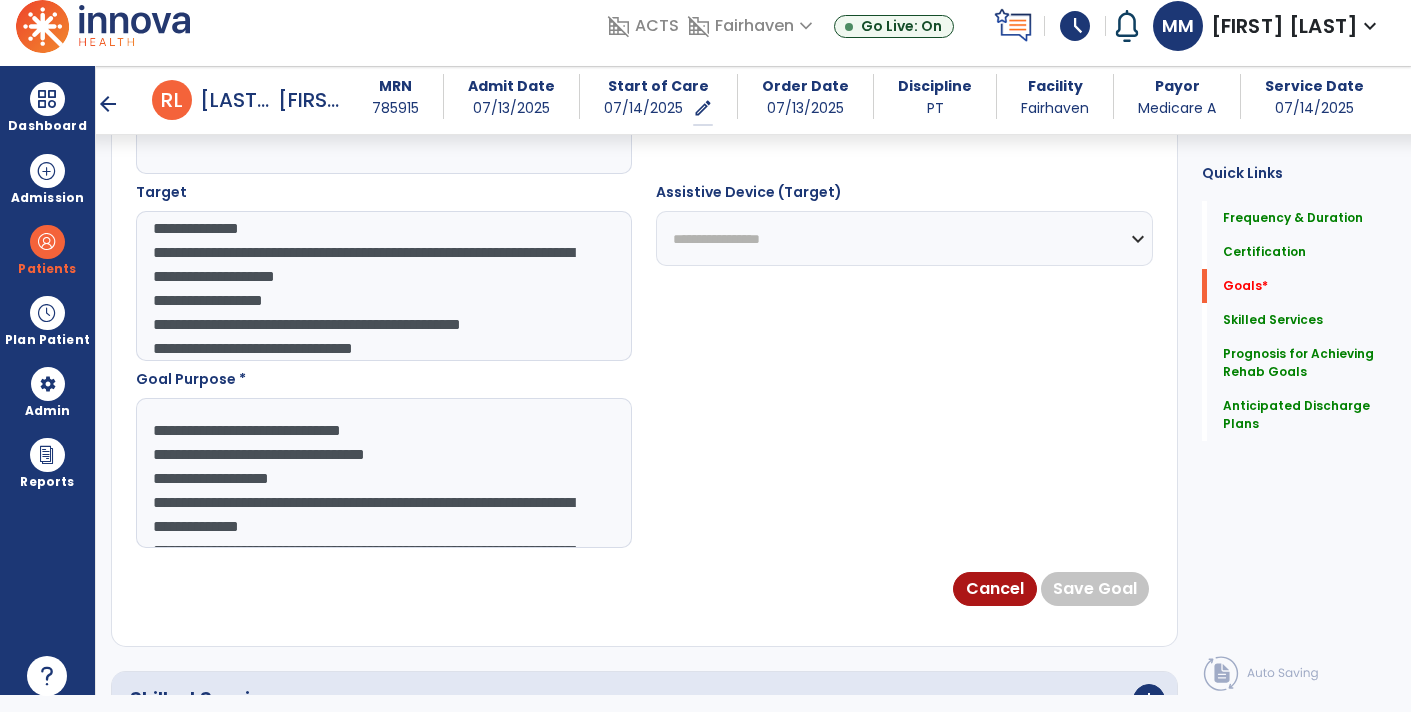 scroll, scrollTop: 110, scrollLeft: 0, axis: vertical 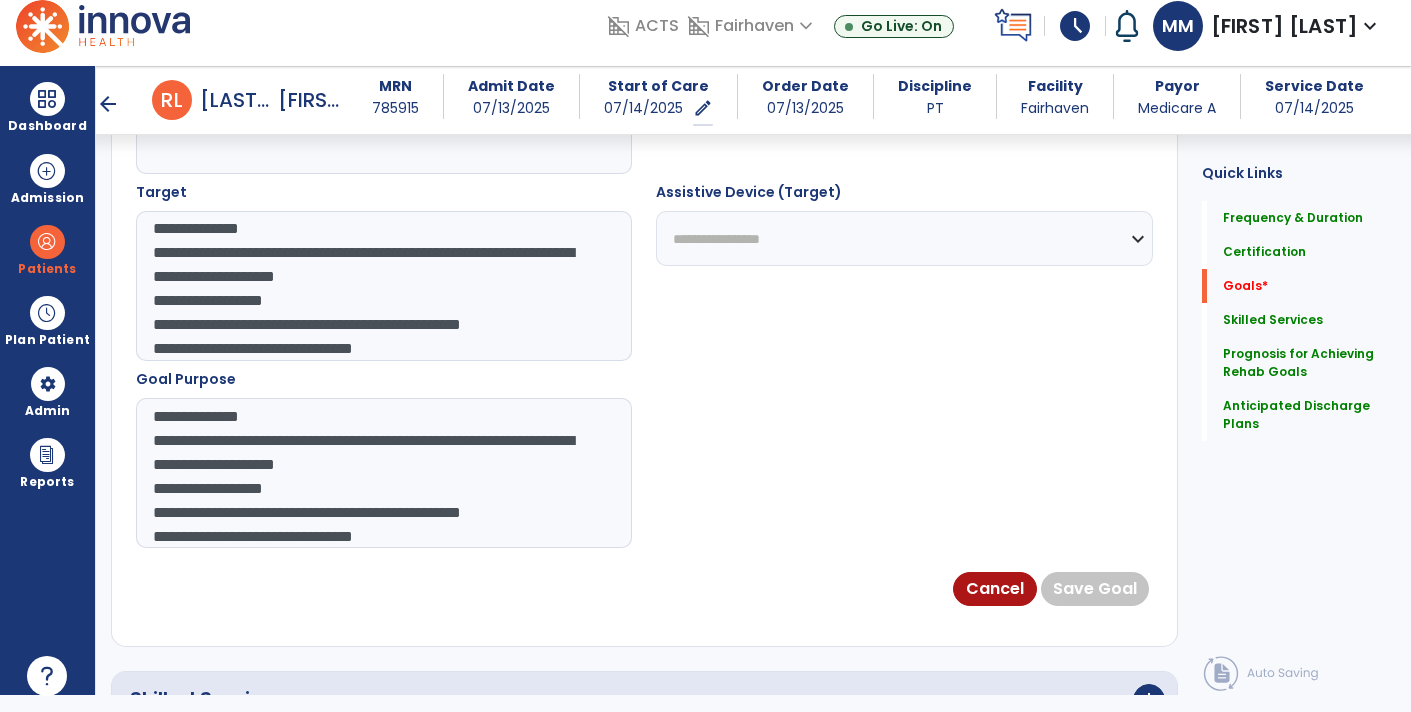 type on "**********" 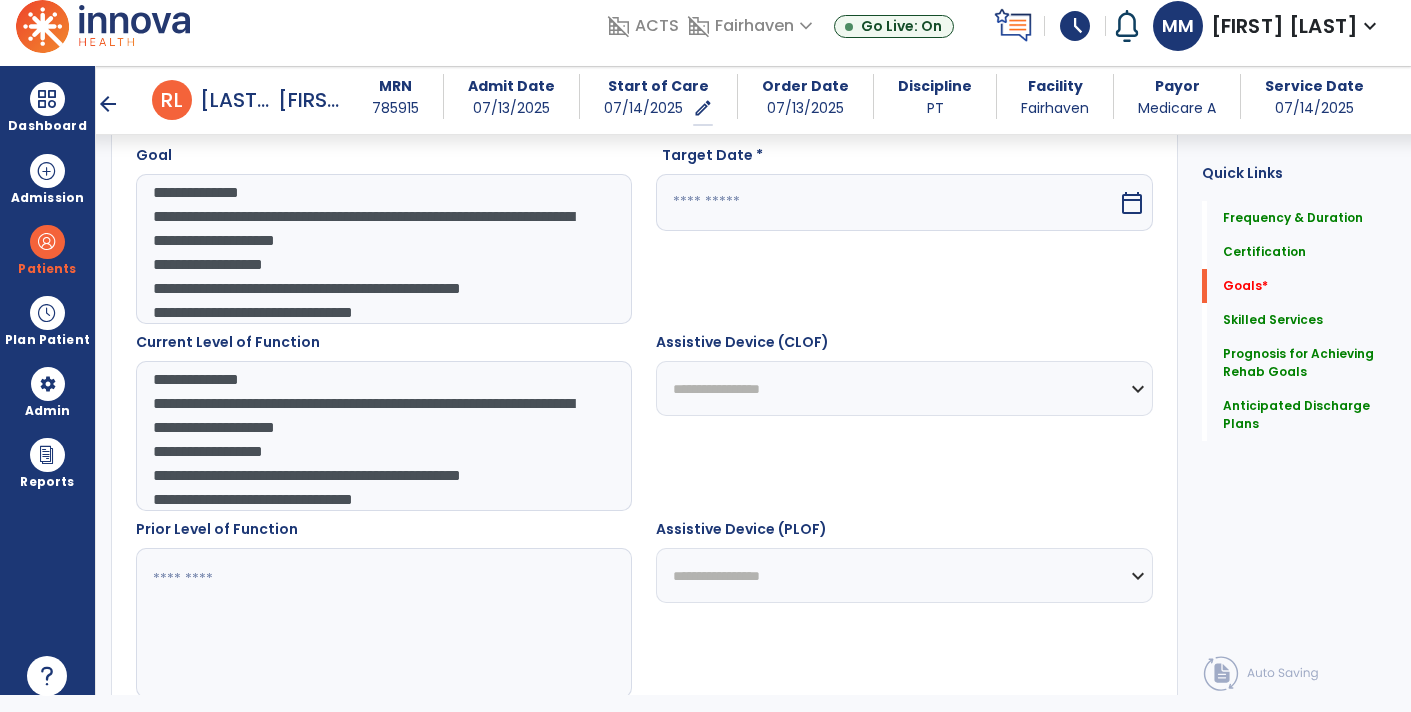 scroll, scrollTop: 565, scrollLeft: 0, axis: vertical 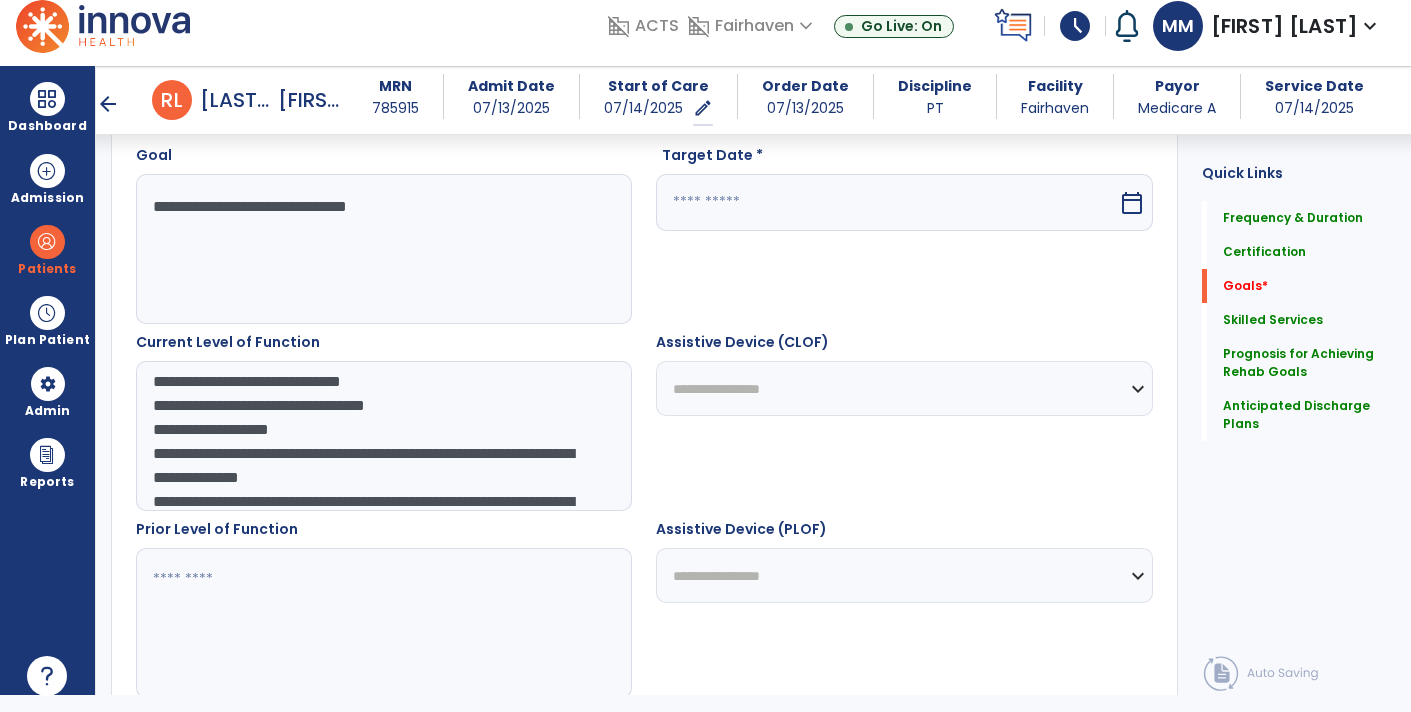 click on "**********" at bounding box center (383, 249) 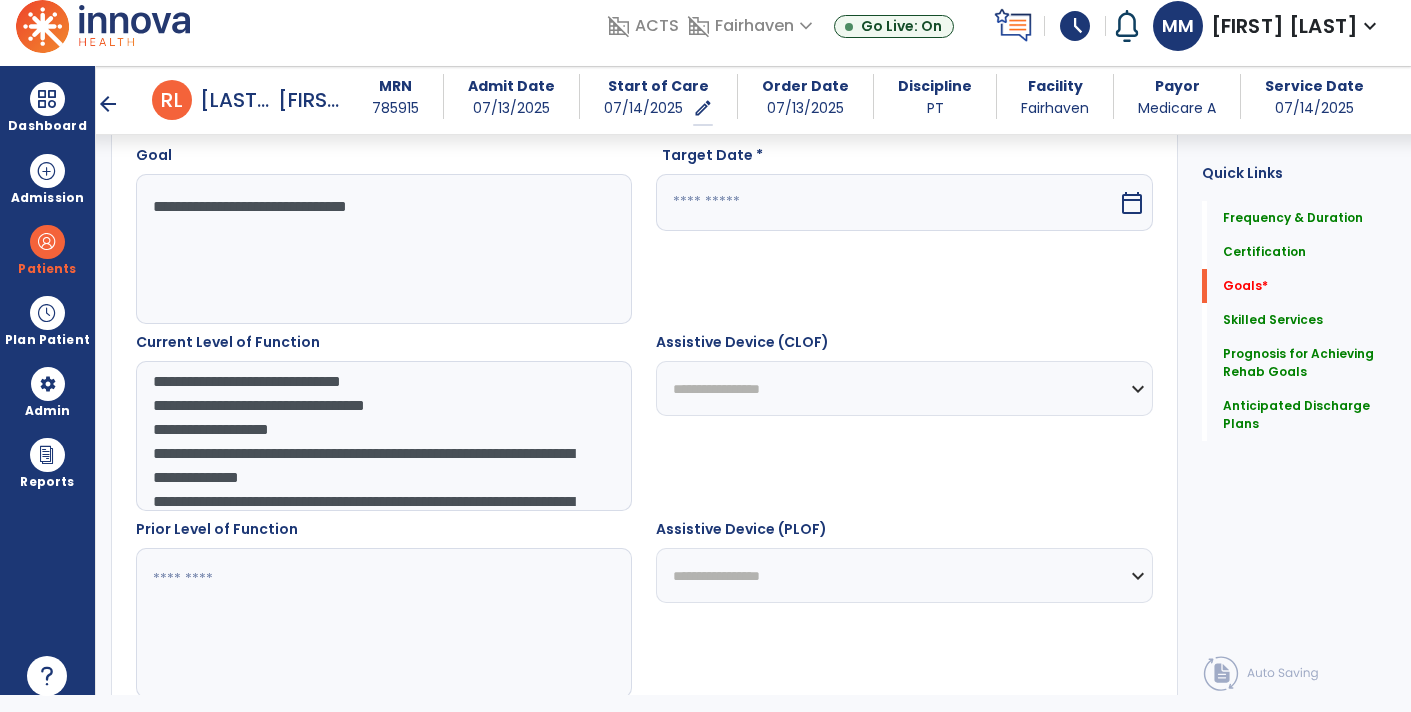 click on "**********" at bounding box center (383, 249) 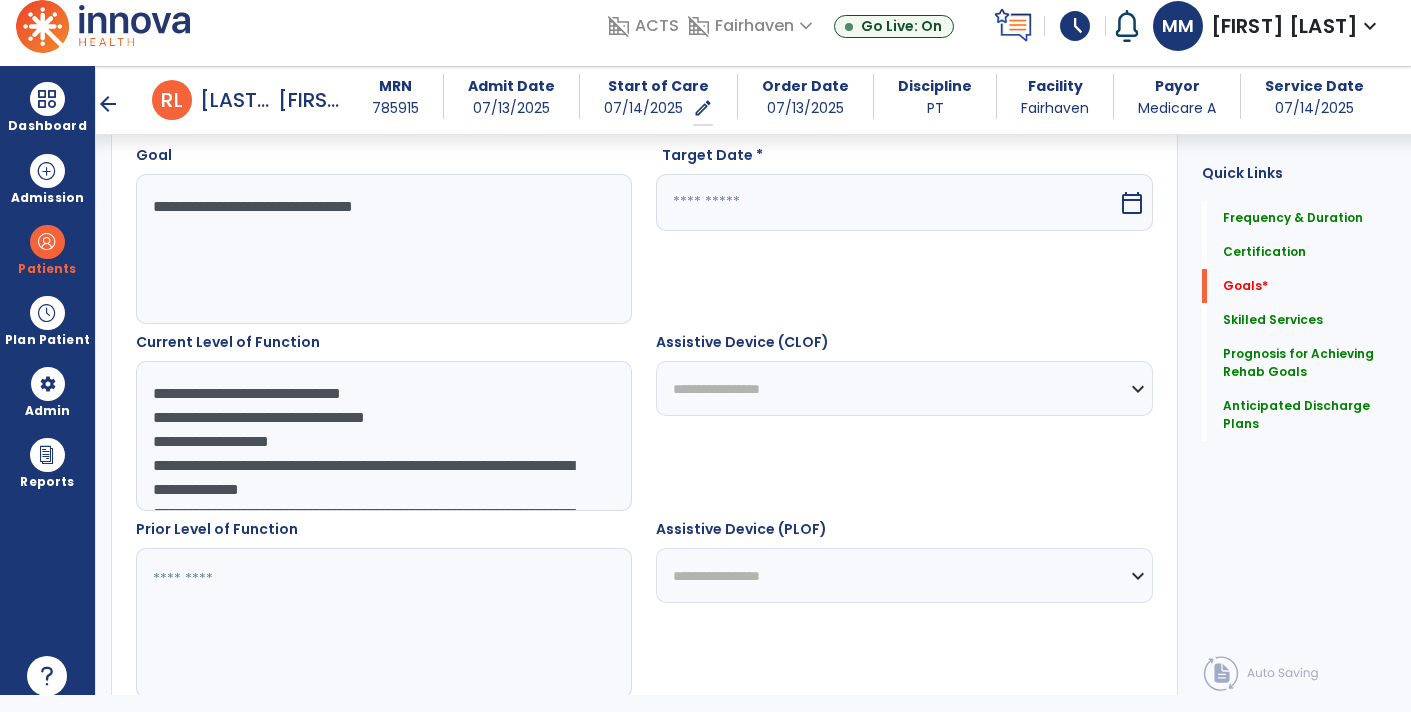 type on "**********" 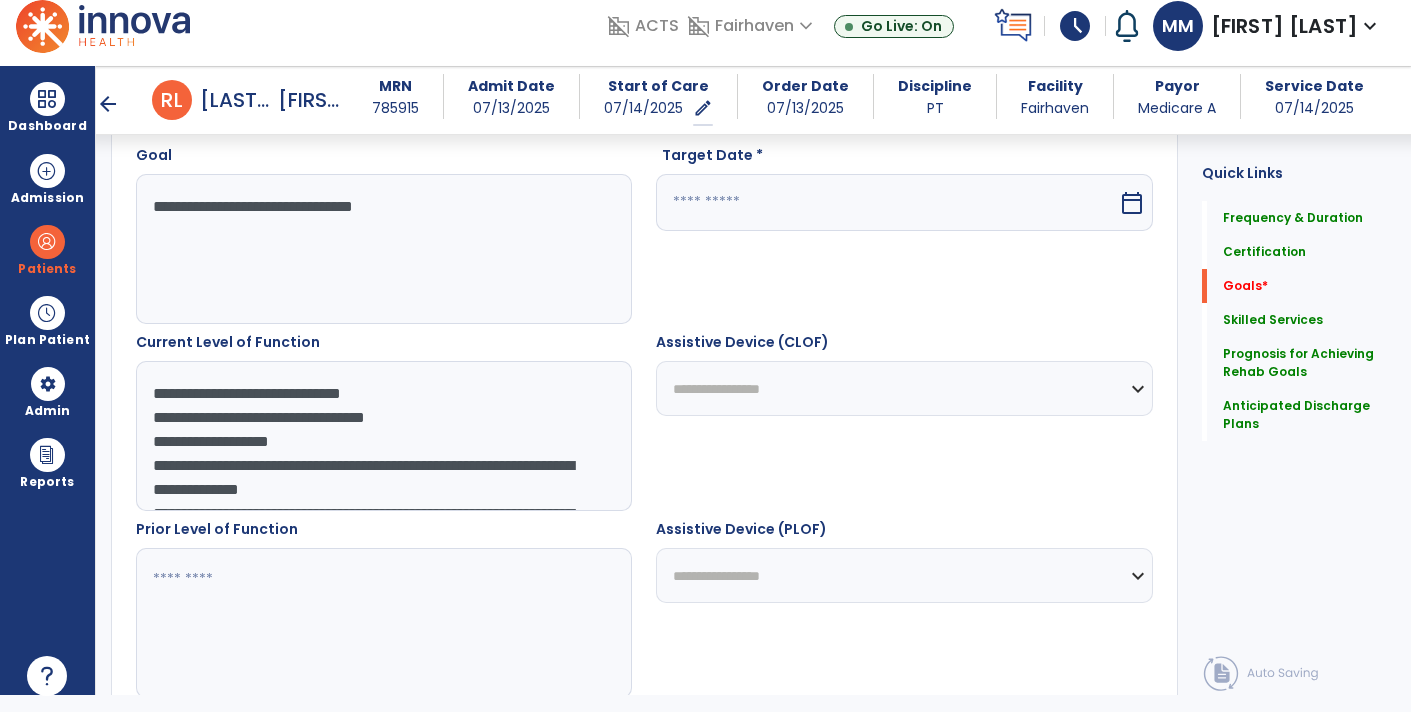click on "**********" at bounding box center [383, 436] 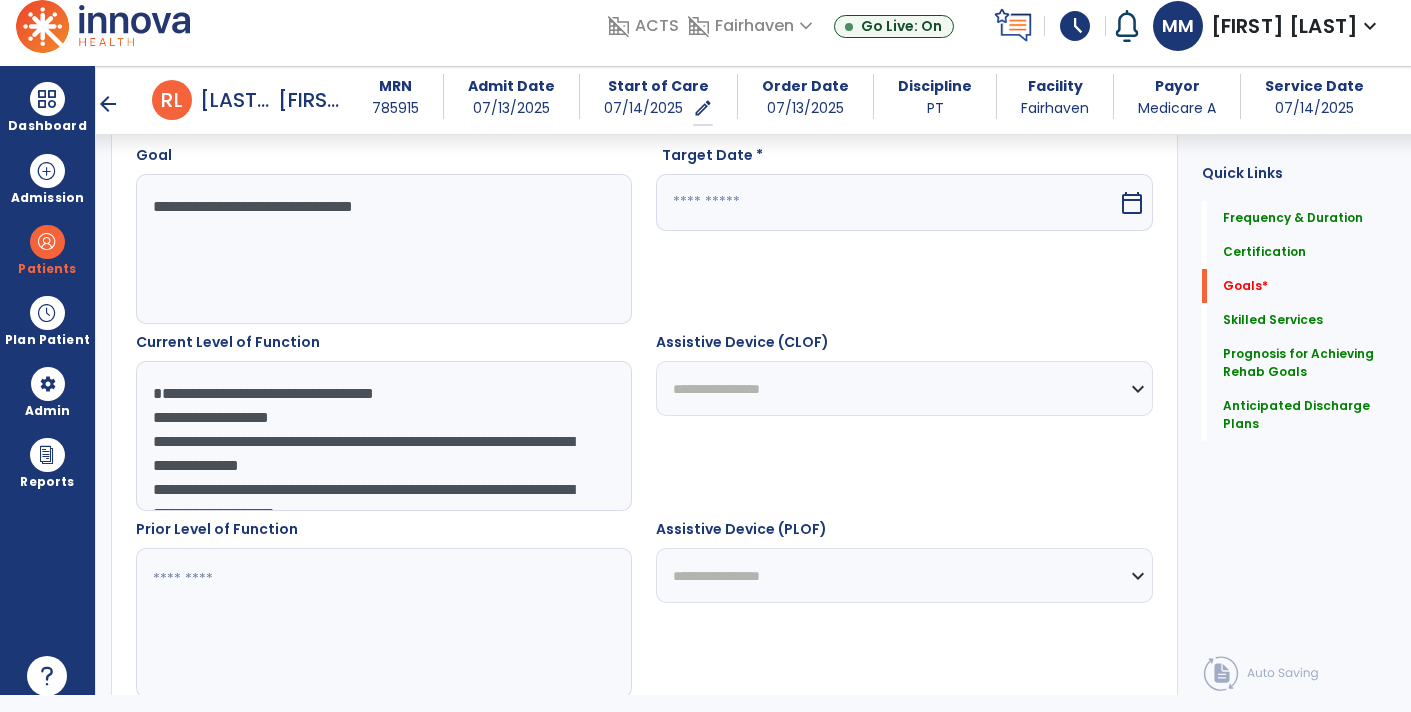 click on "**********" at bounding box center [383, 436] 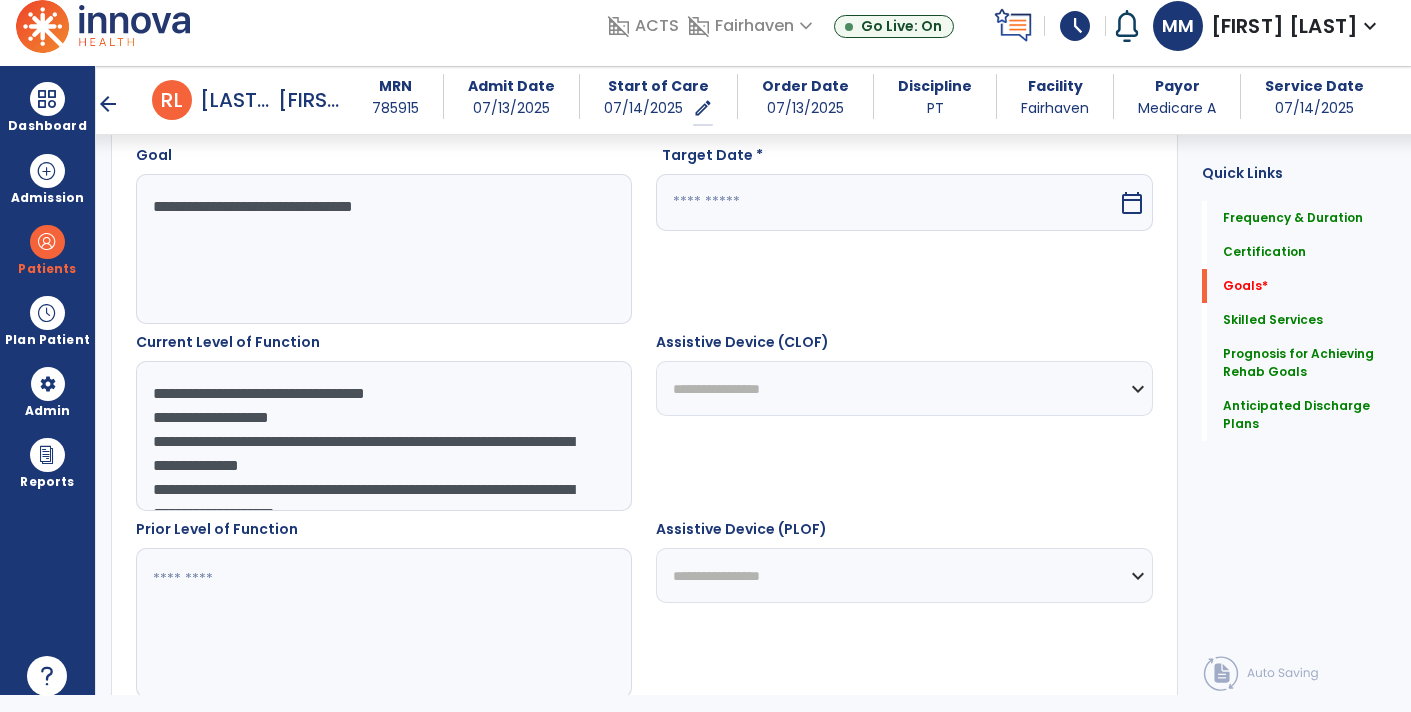 click on "**********" at bounding box center [383, 436] 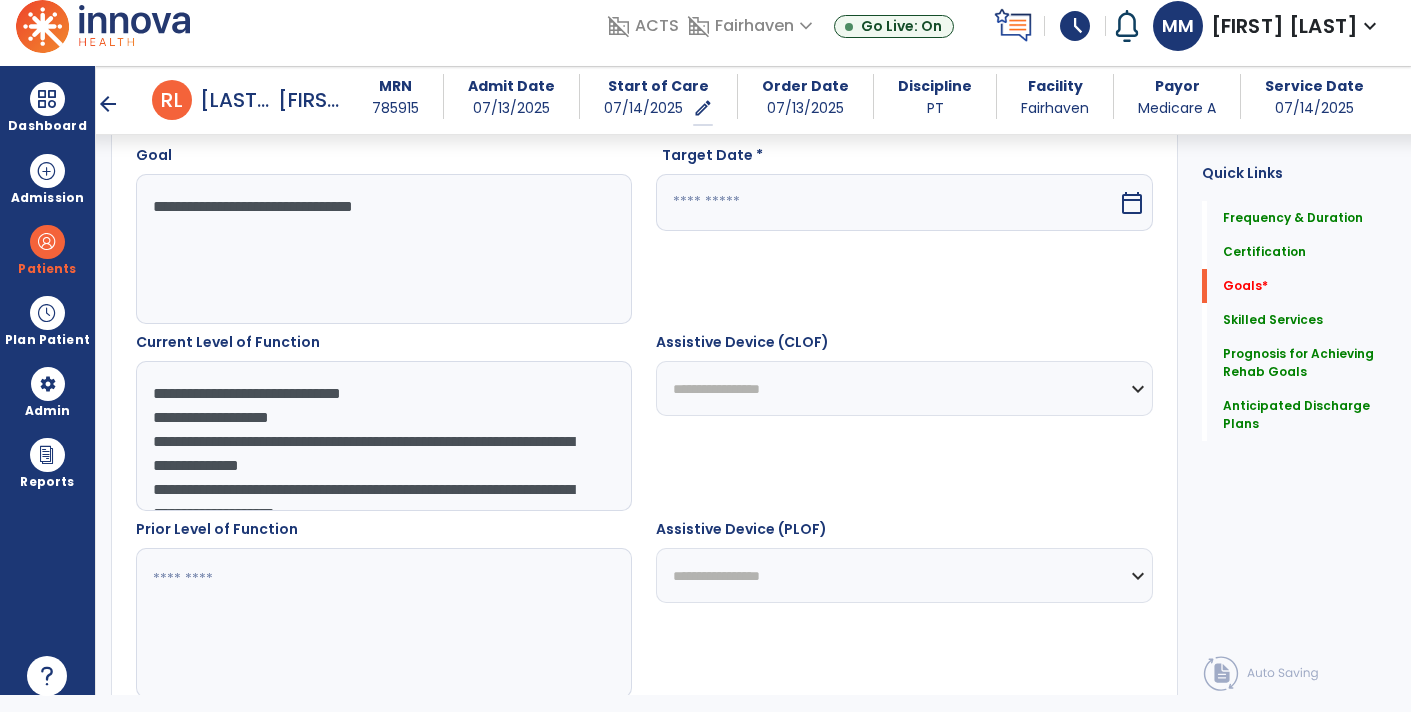 click on "**********" at bounding box center [383, 436] 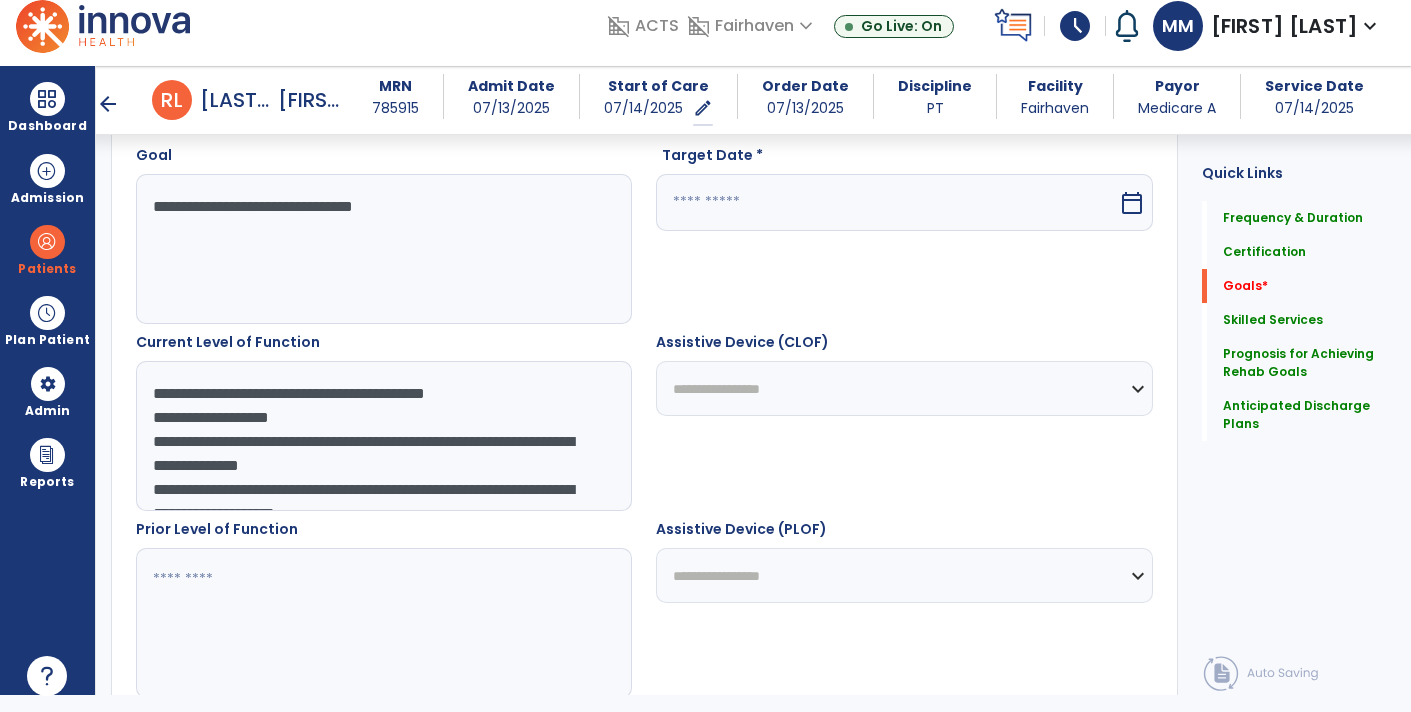 scroll, scrollTop: 60, scrollLeft: 0, axis: vertical 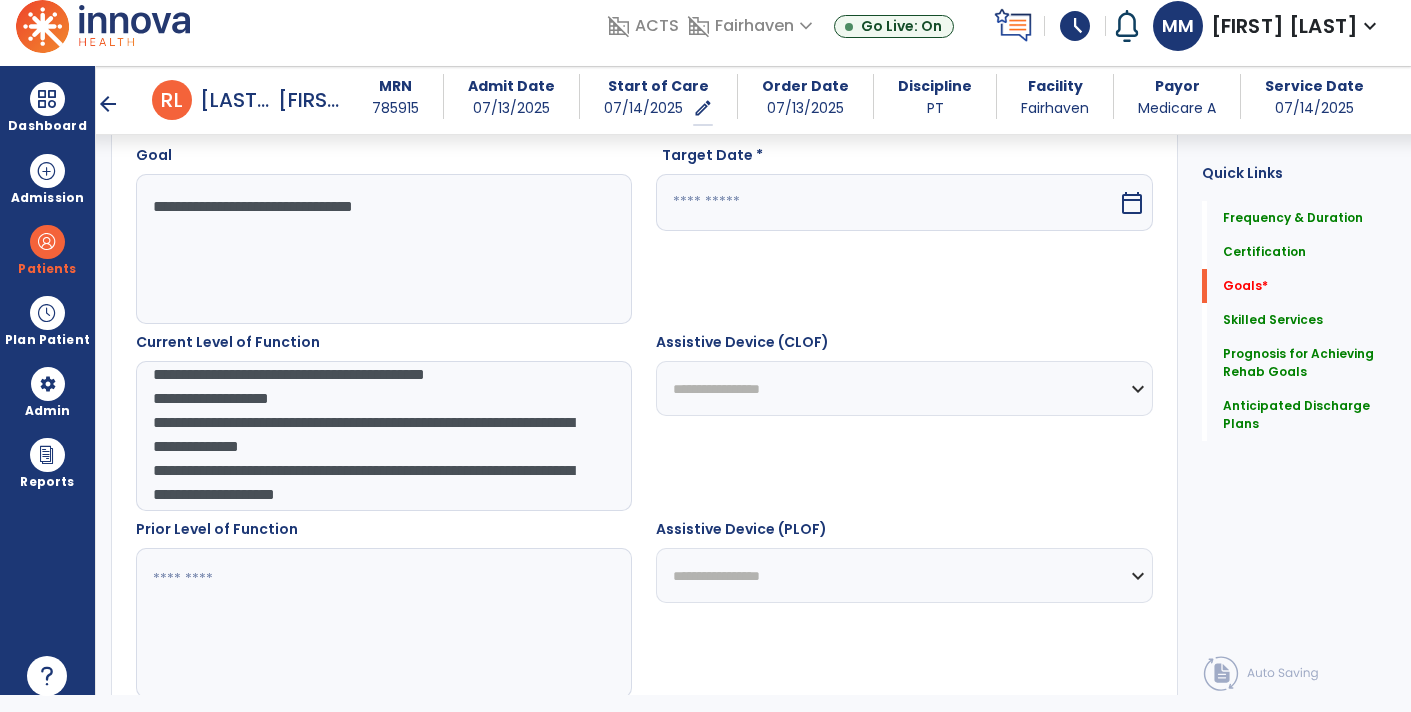 click on "**********" at bounding box center [383, 436] 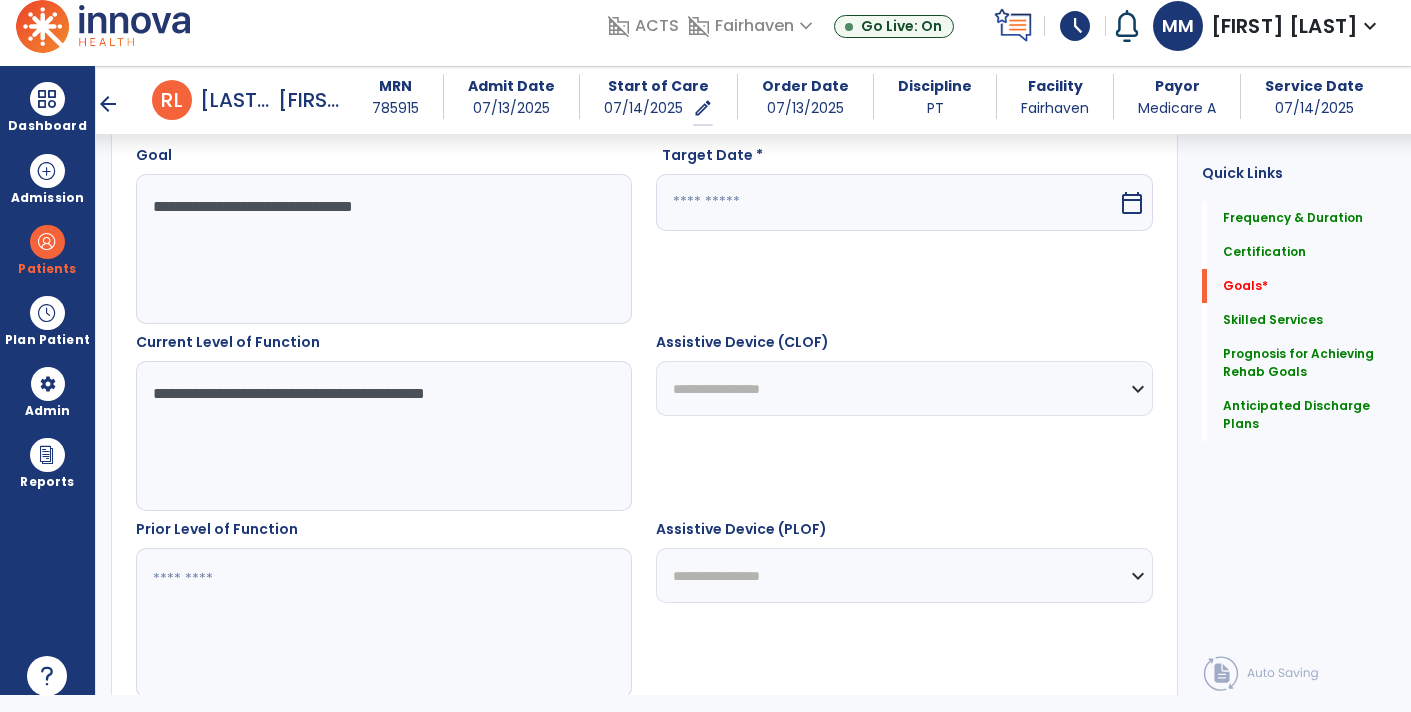 scroll, scrollTop: 0, scrollLeft: 0, axis: both 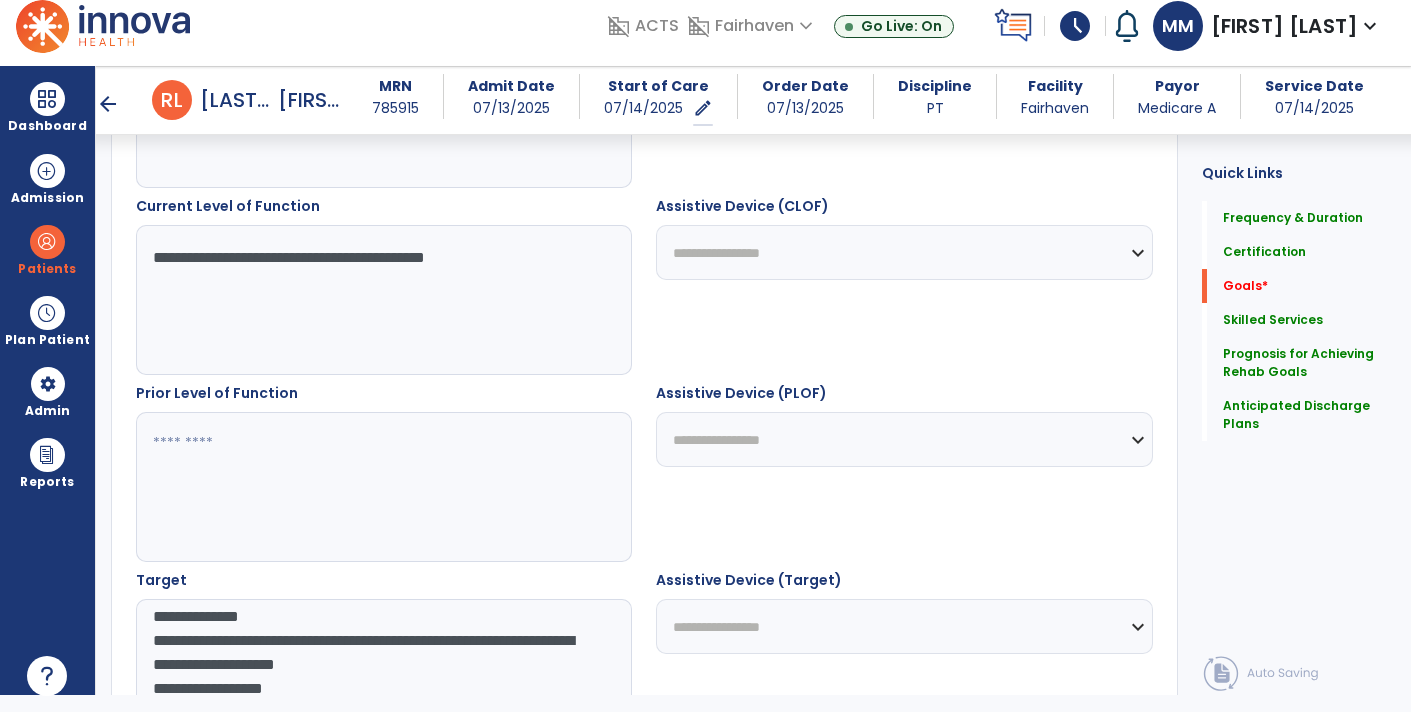 type on "**********" 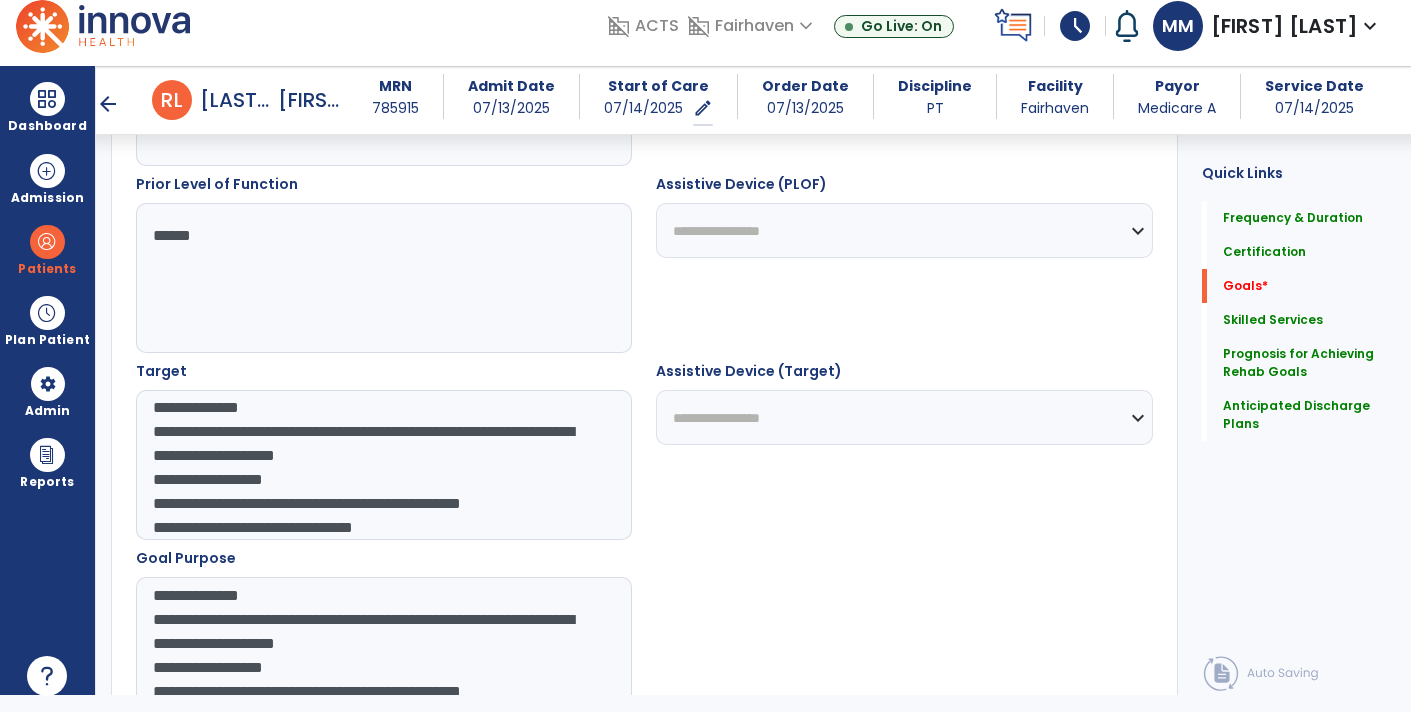 scroll, scrollTop: 912, scrollLeft: 0, axis: vertical 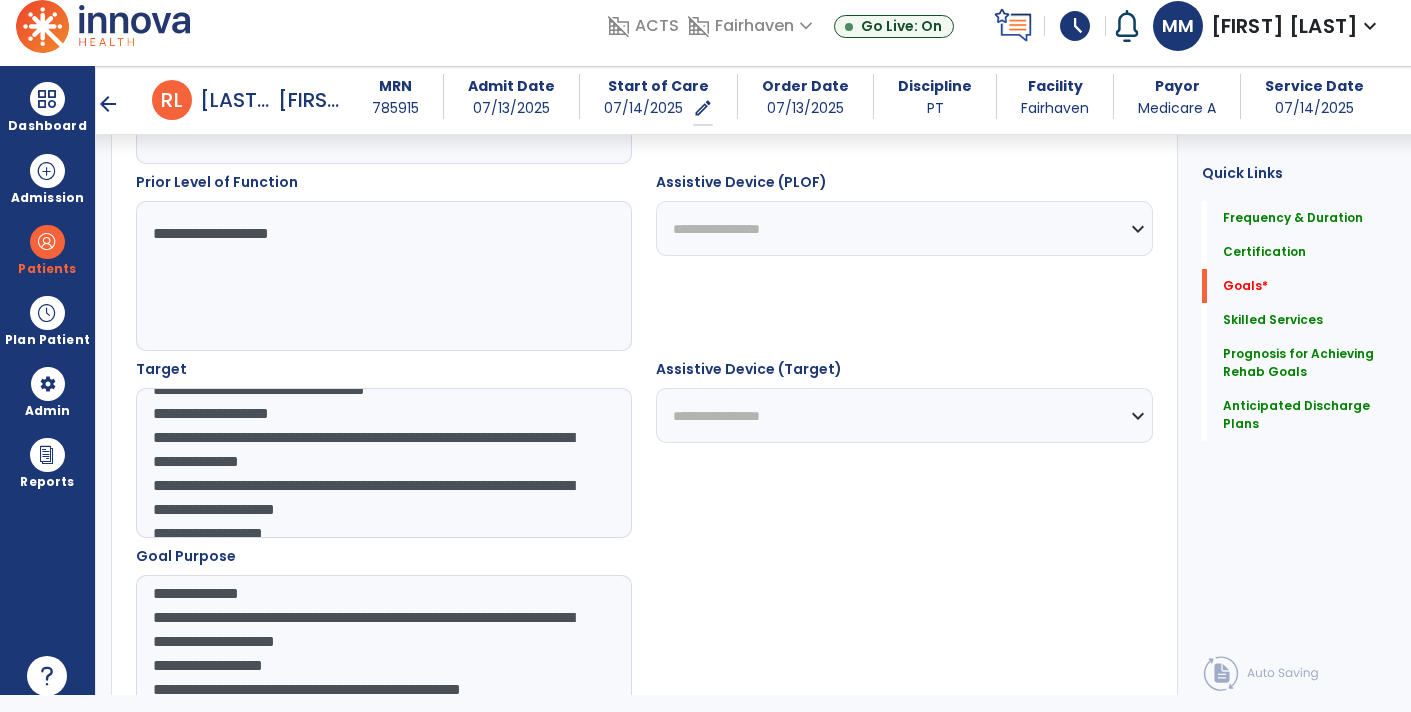 type on "**********" 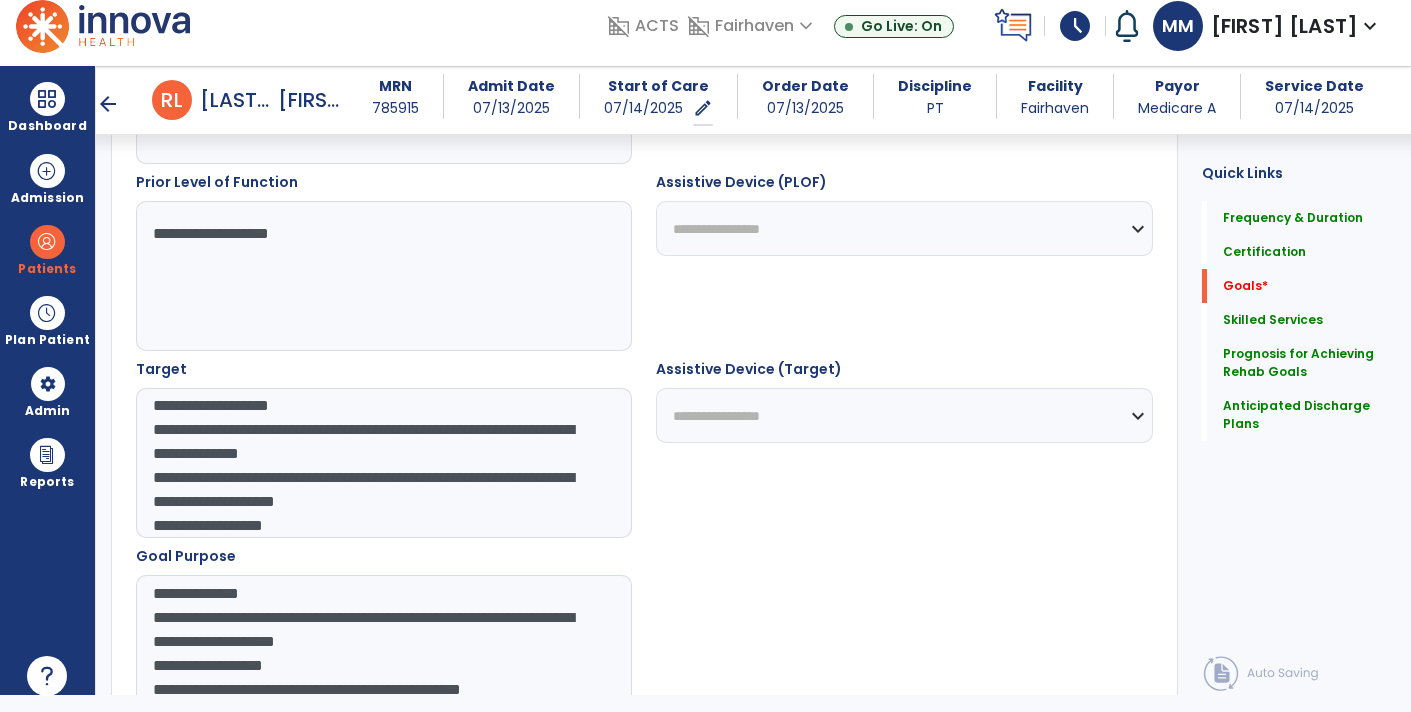 scroll, scrollTop: 111, scrollLeft: 0, axis: vertical 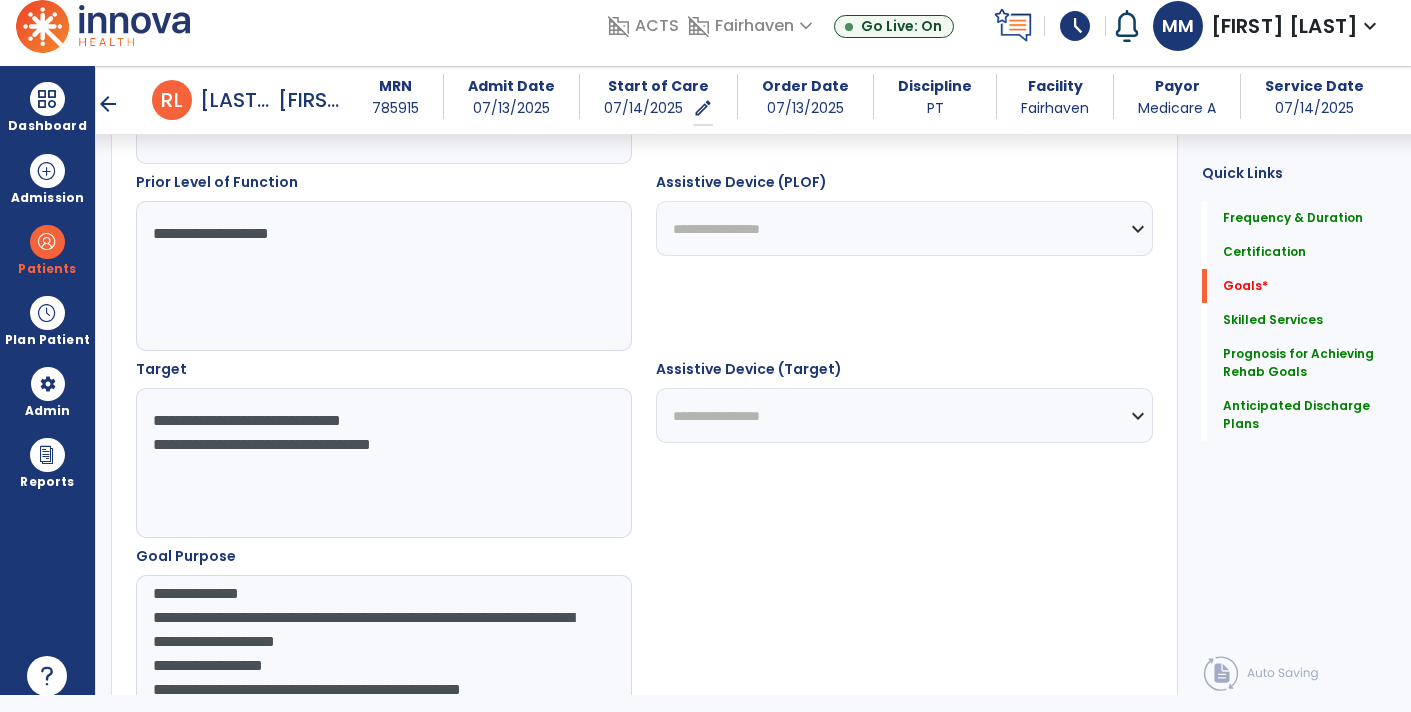 click on "**********" at bounding box center [383, 463] 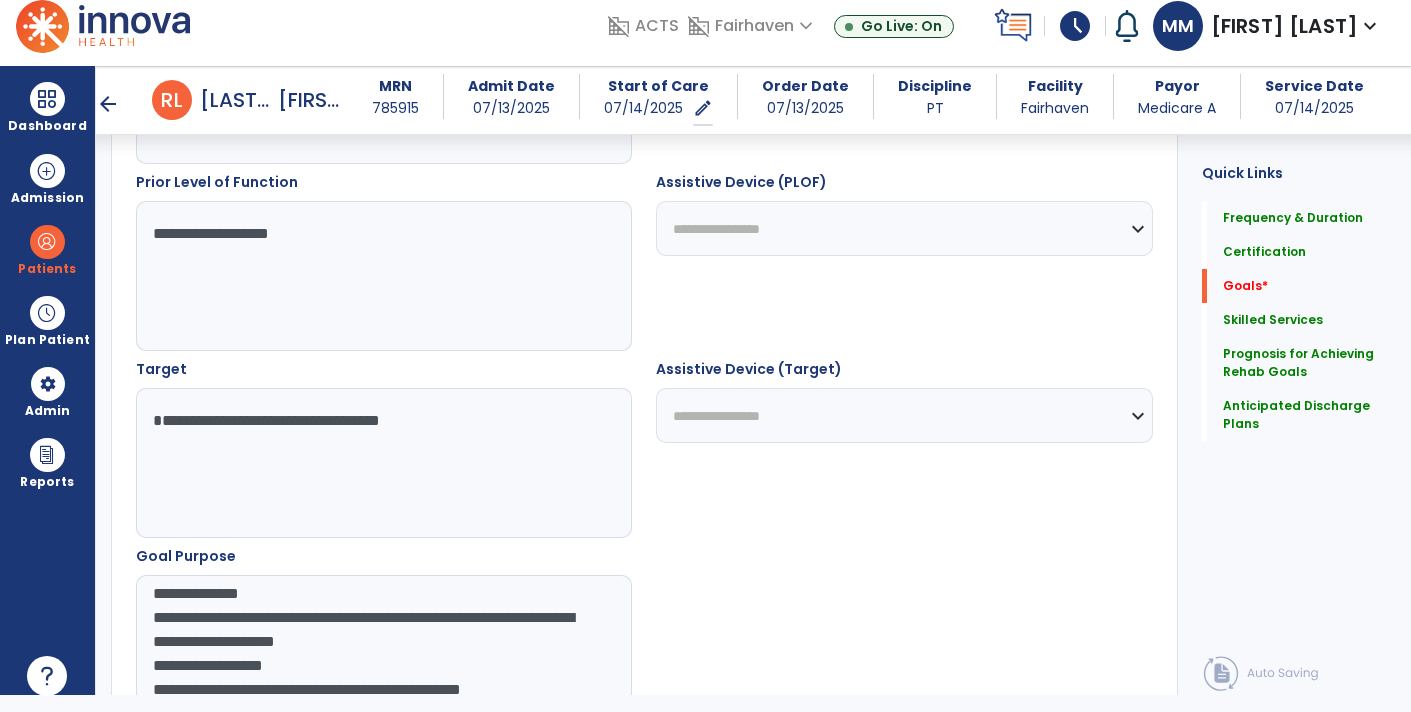 click on "**********" at bounding box center [383, 463] 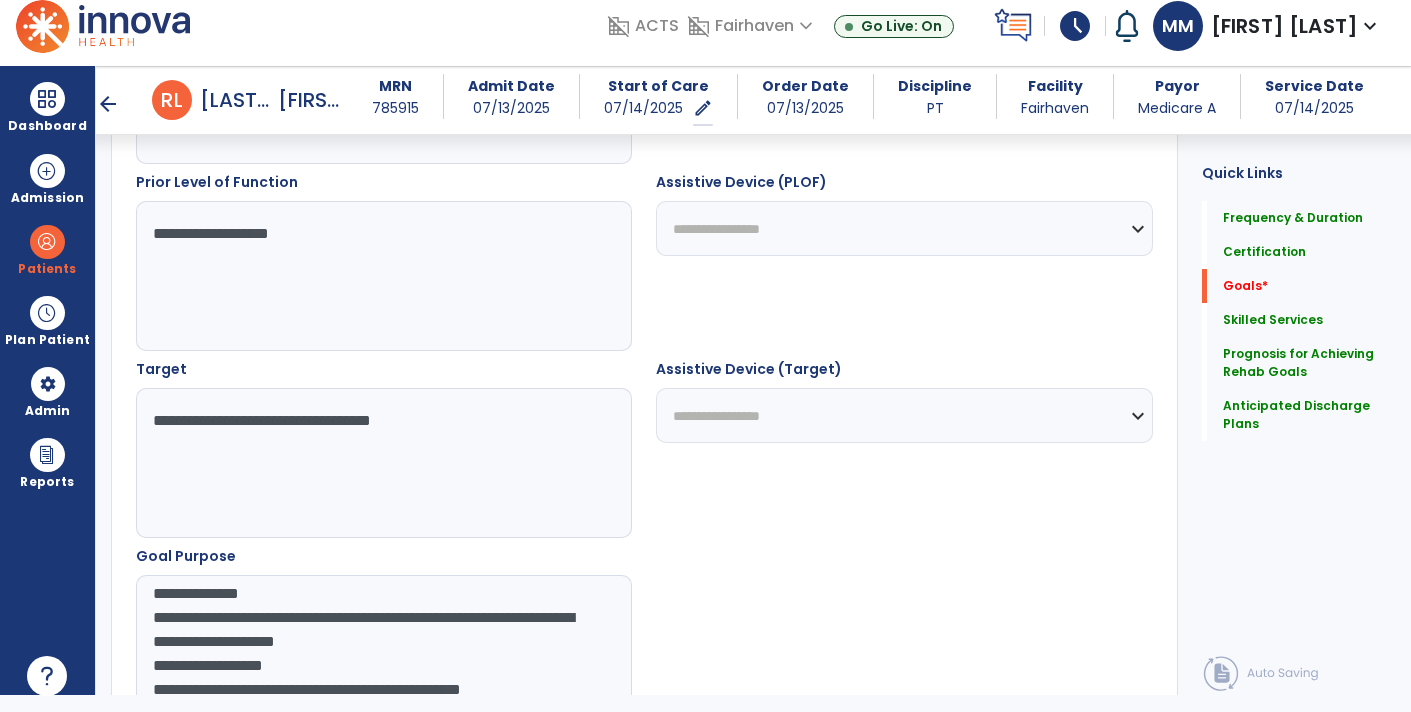 click on "**********" at bounding box center [383, 463] 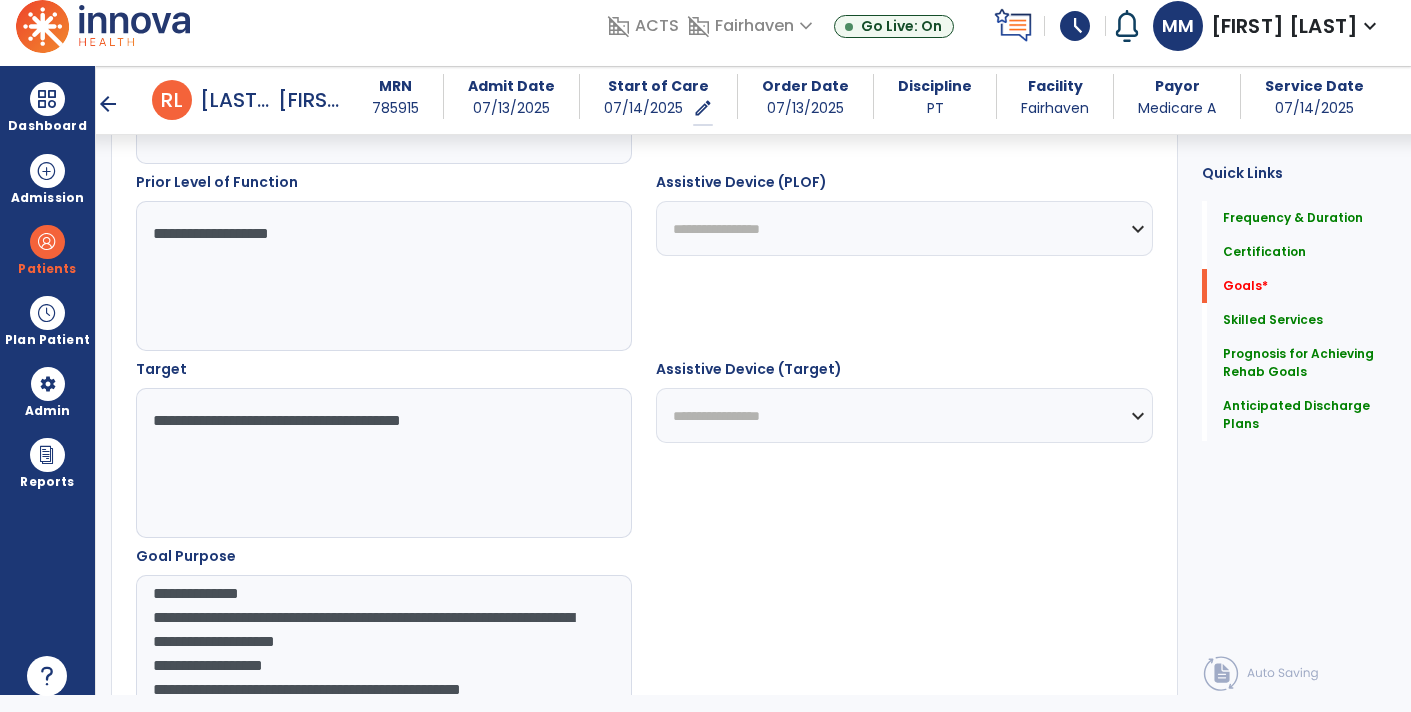 click on "**********" at bounding box center (383, 463) 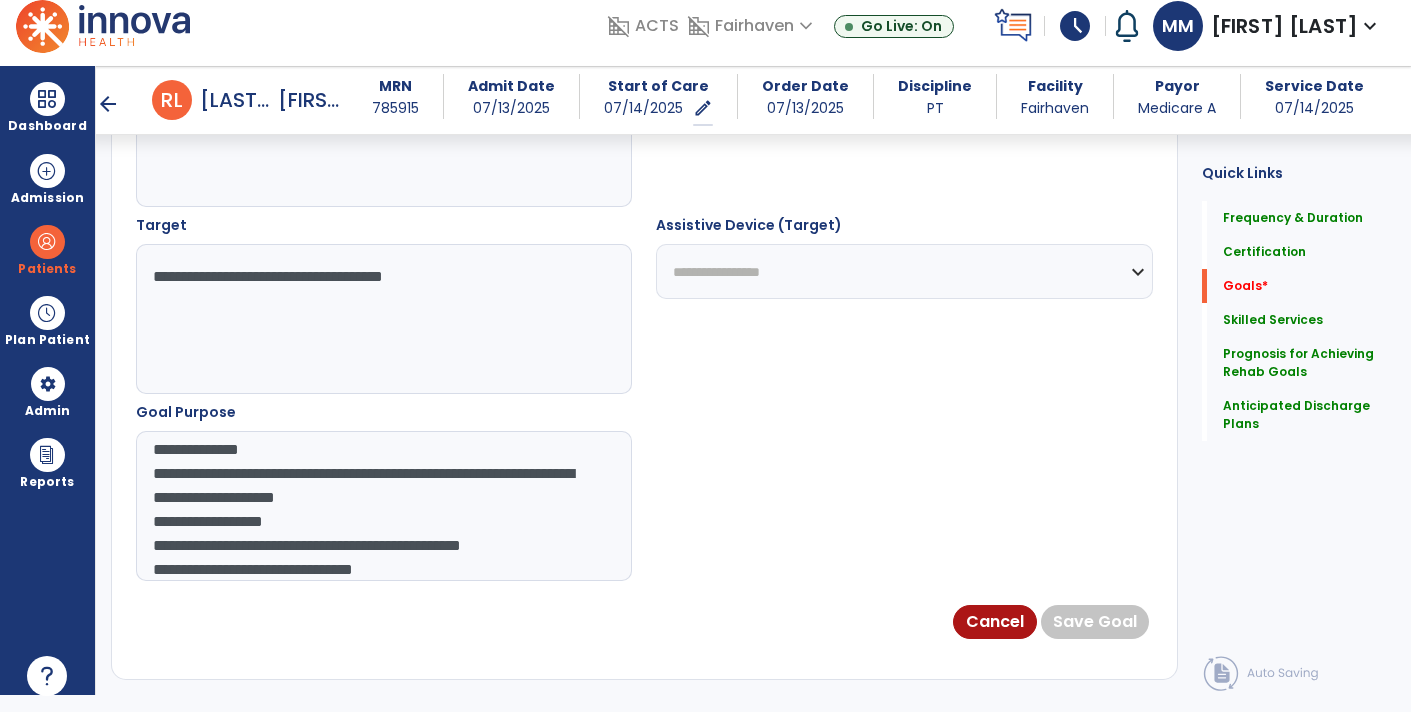 scroll, scrollTop: 1062, scrollLeft: 0, axis: vertical 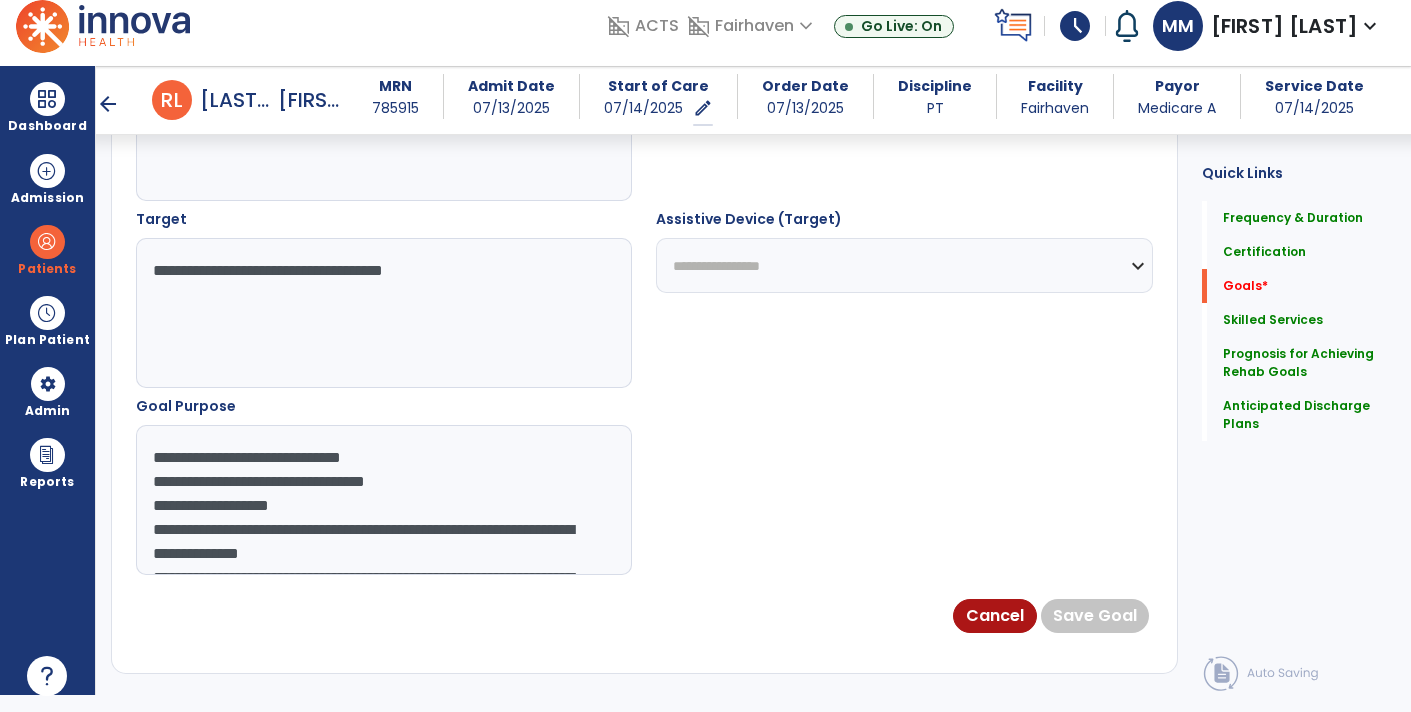 type on "**********" 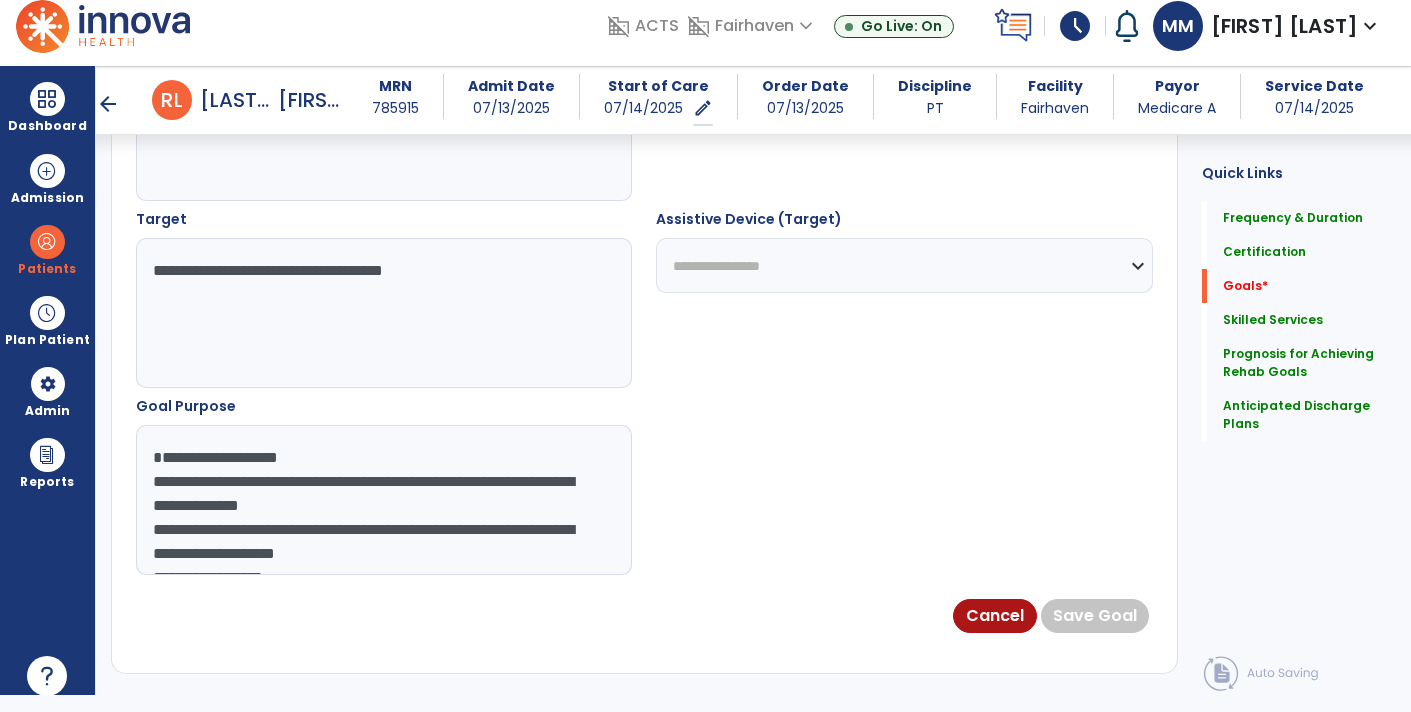 click on "**********" at bounding box center (383, 500) 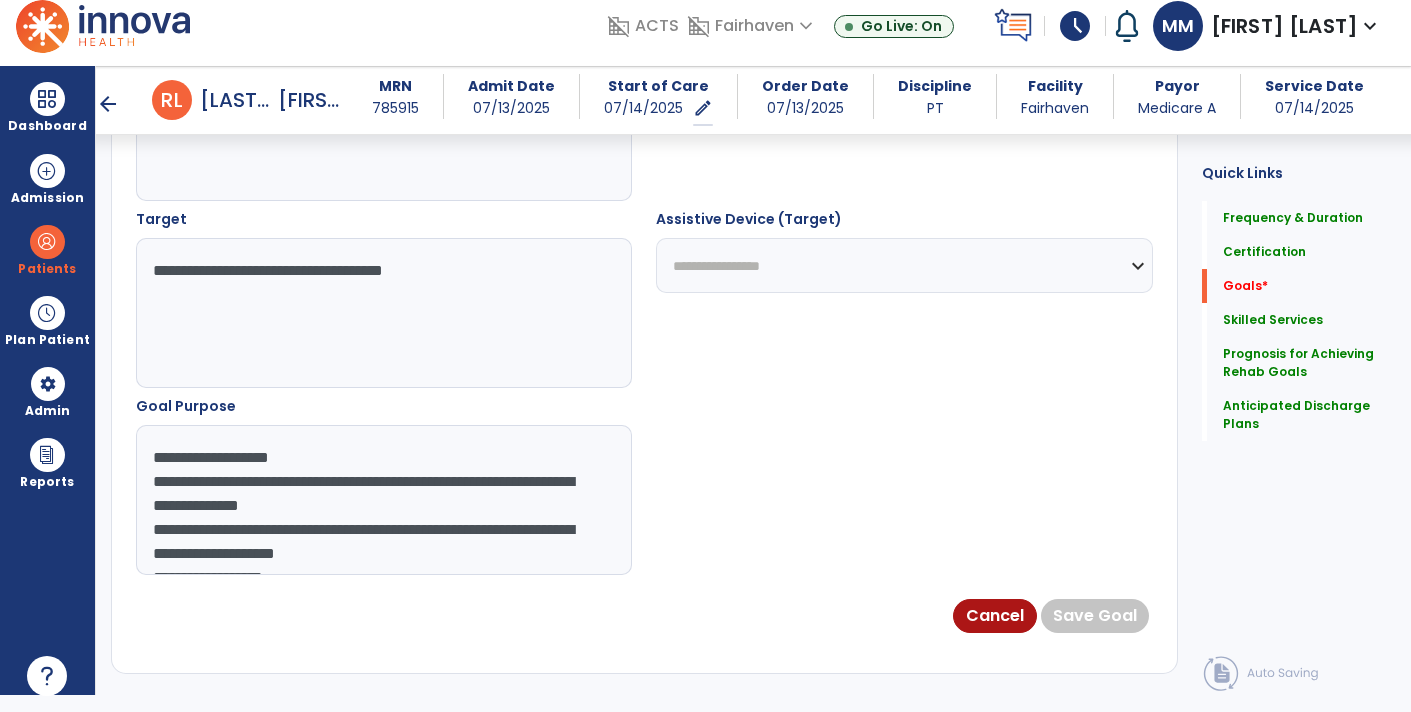 type on "**********" 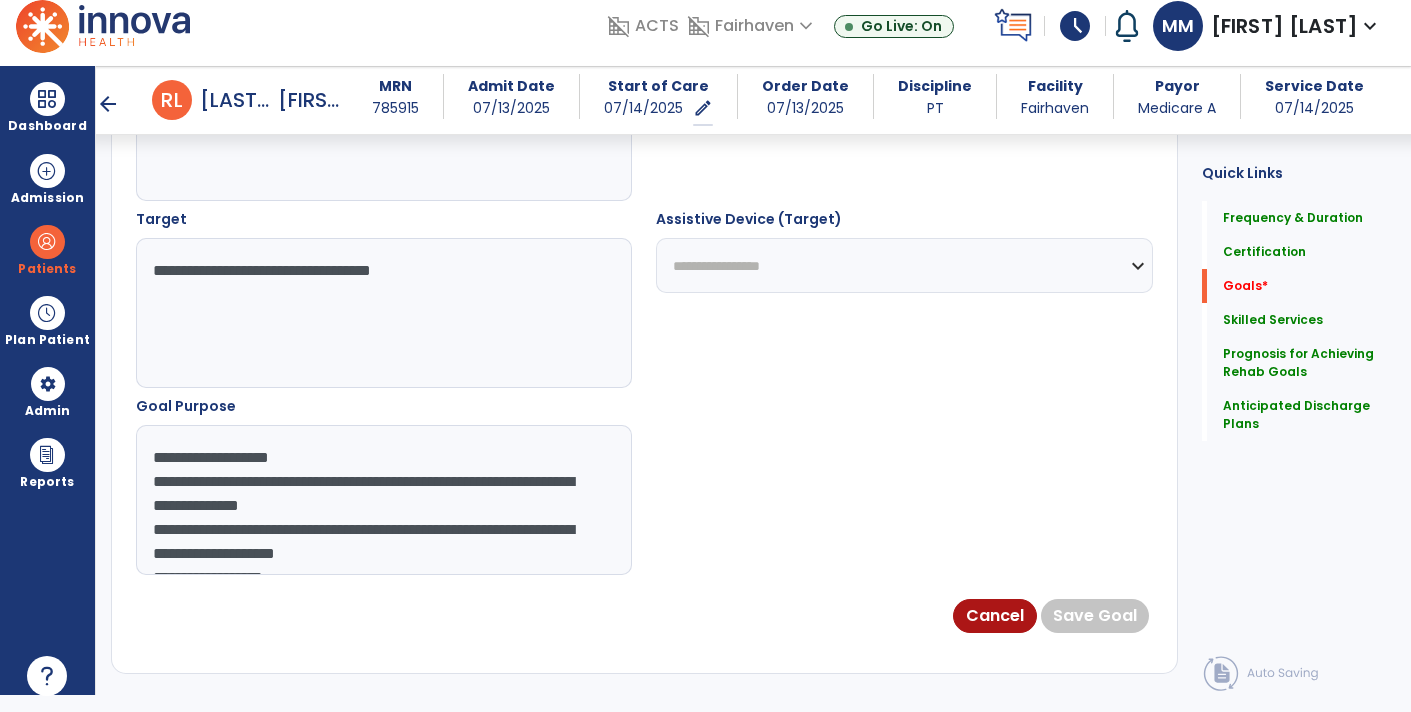 scroll, scrollTop: 22, scrollLeft: 0, axis: vertical 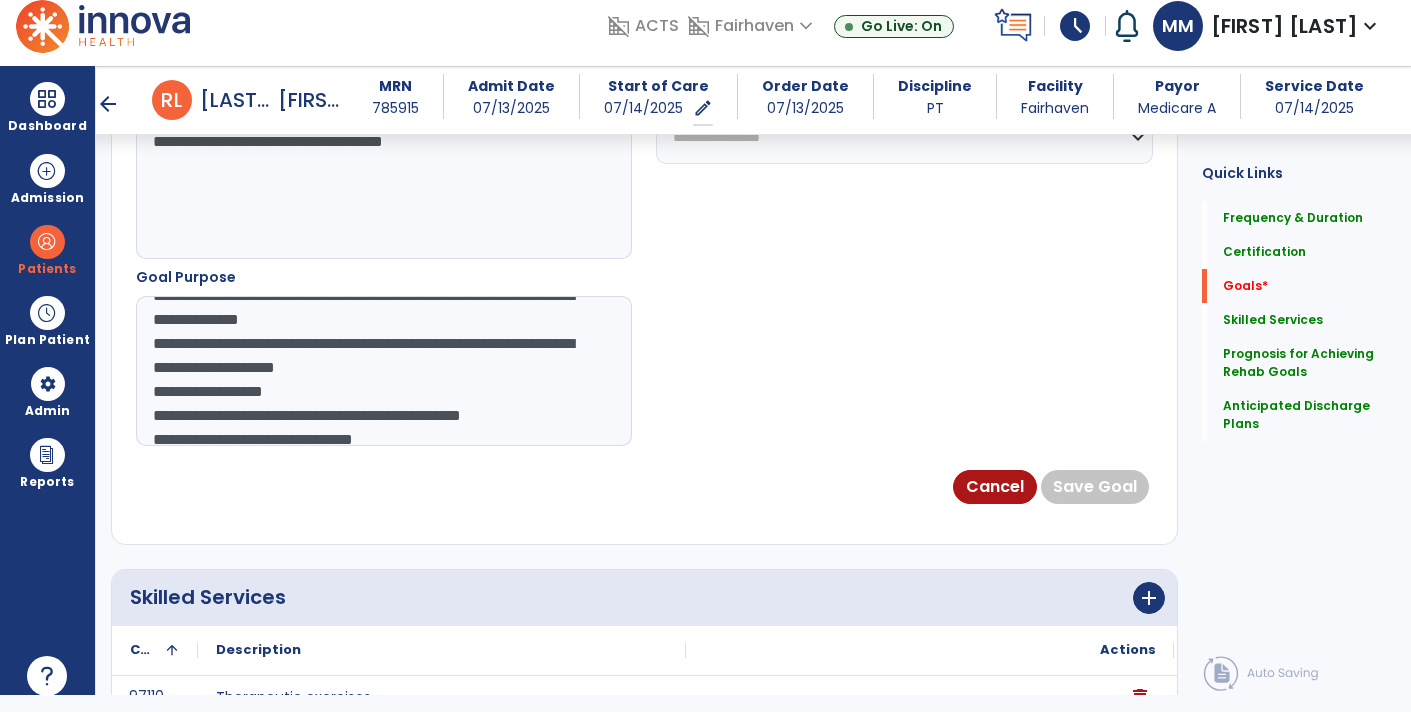 type on "**********" 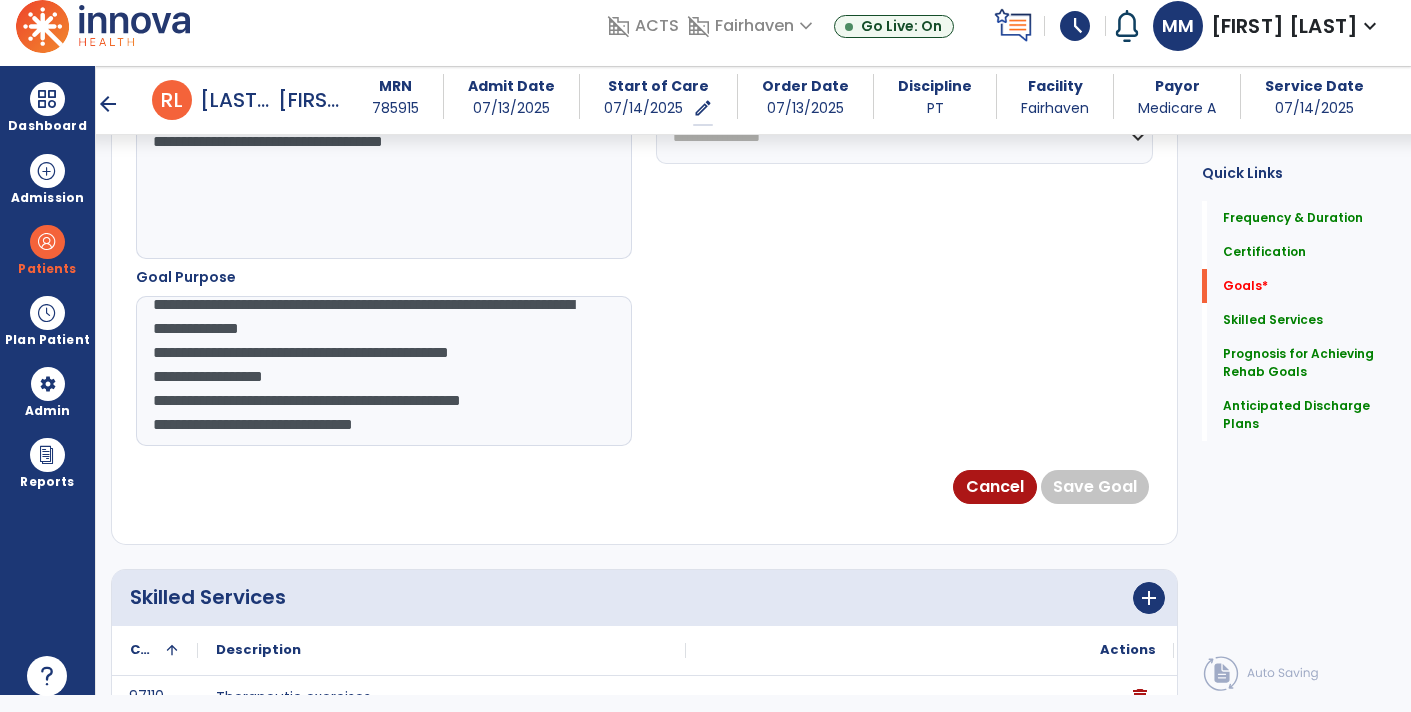 scroll, scrollTop: 48, scrollLeft: 0, axis: vertical 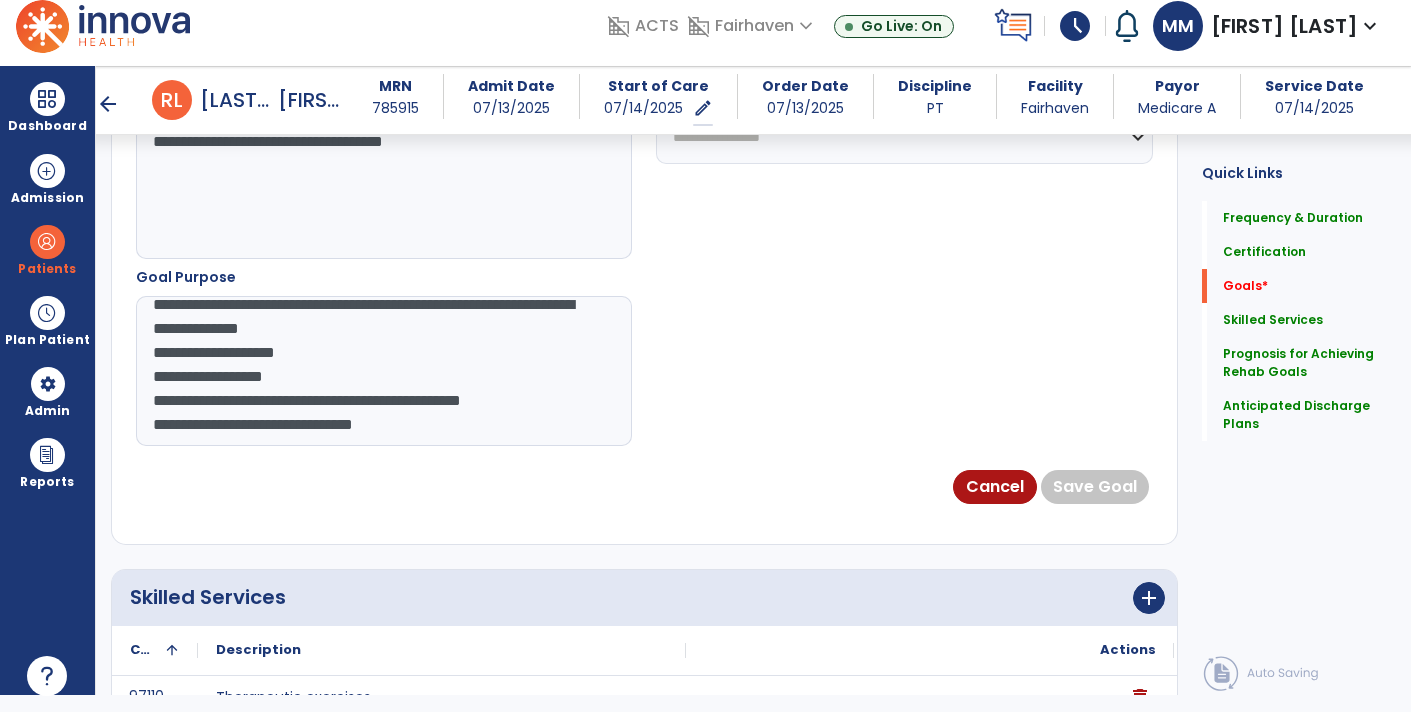 click on "**********" at bounding box center (383, 371) 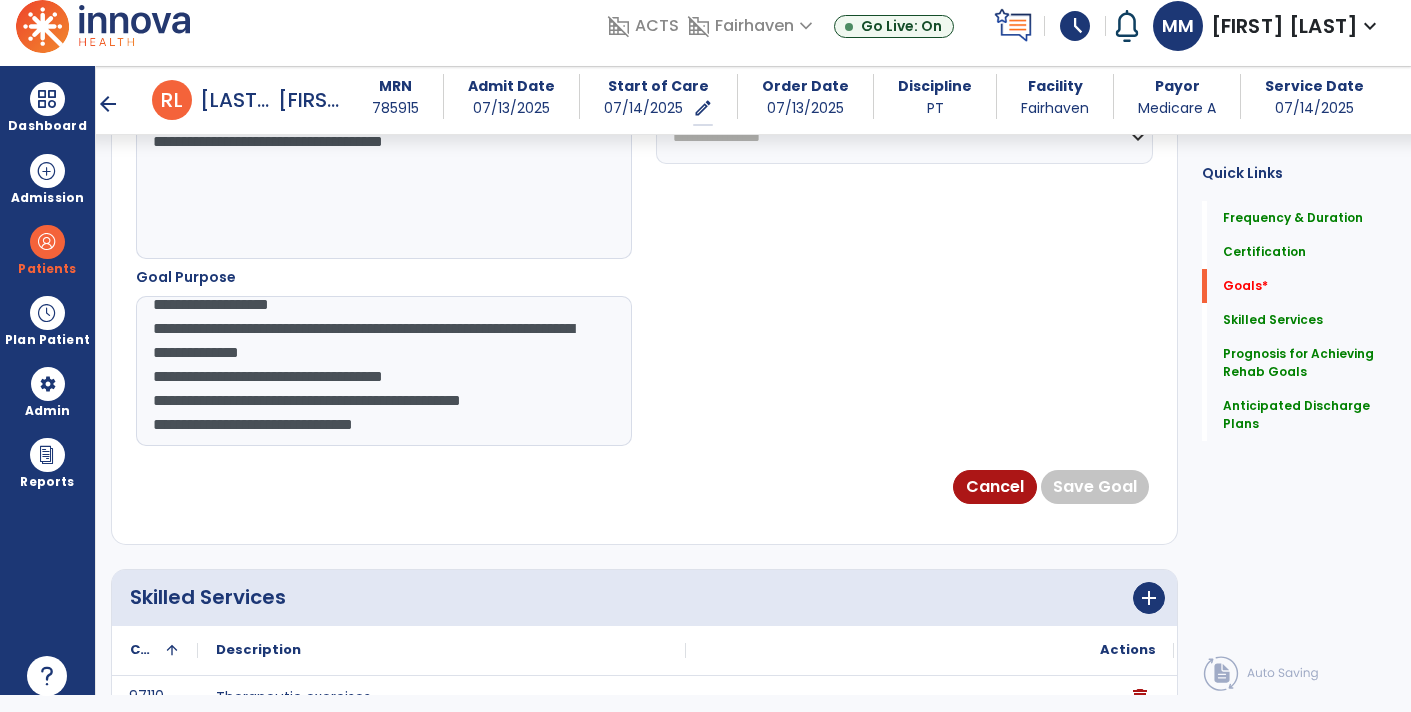 scroll, scrollTop: 24, scrollLeft: 0, axis: vertical 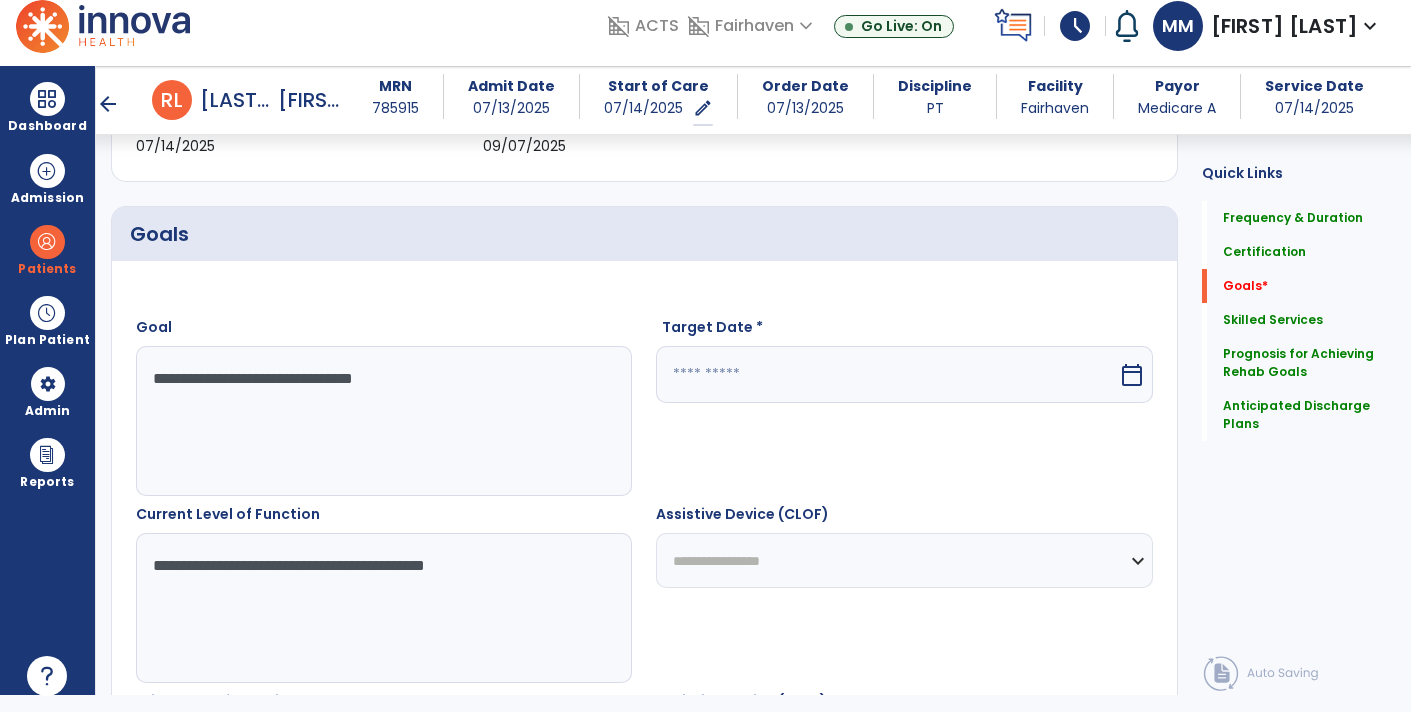 type on "**********" 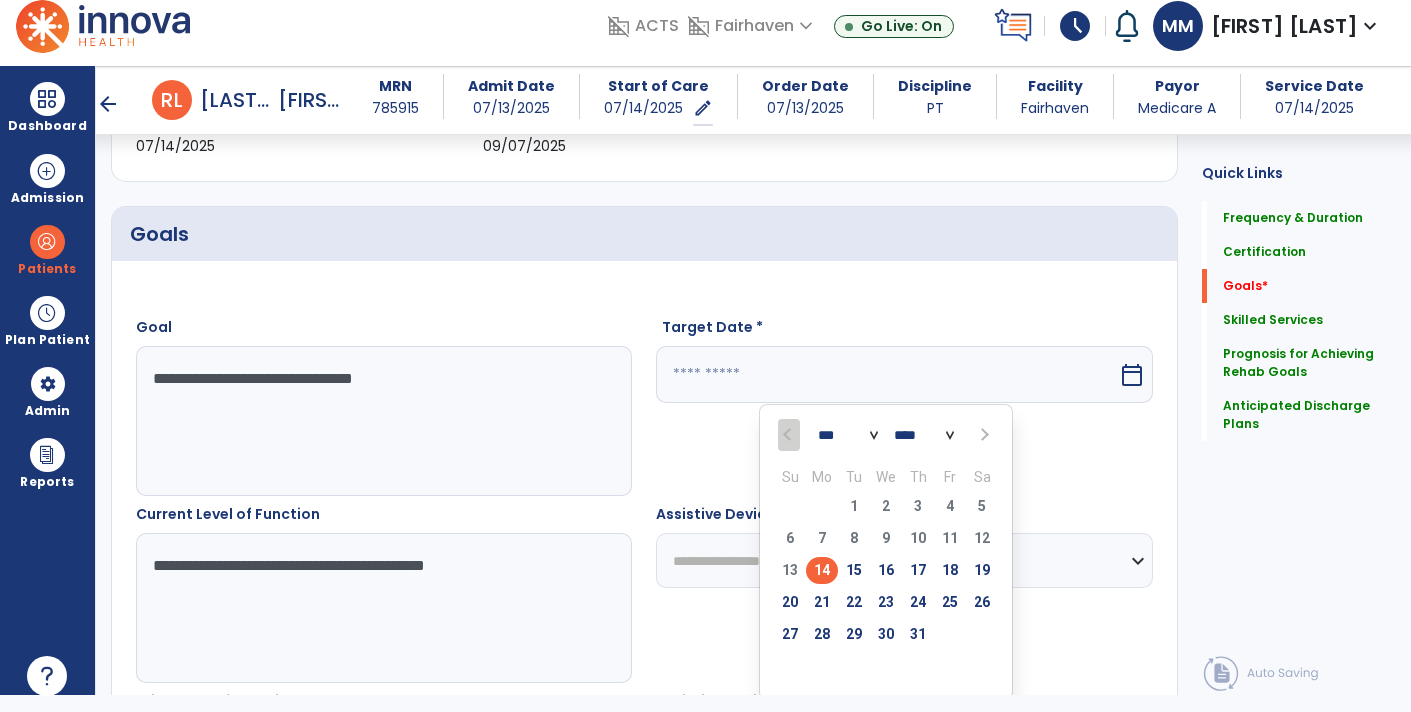 click on "*** *** ***" at bounding box center (848, 436) 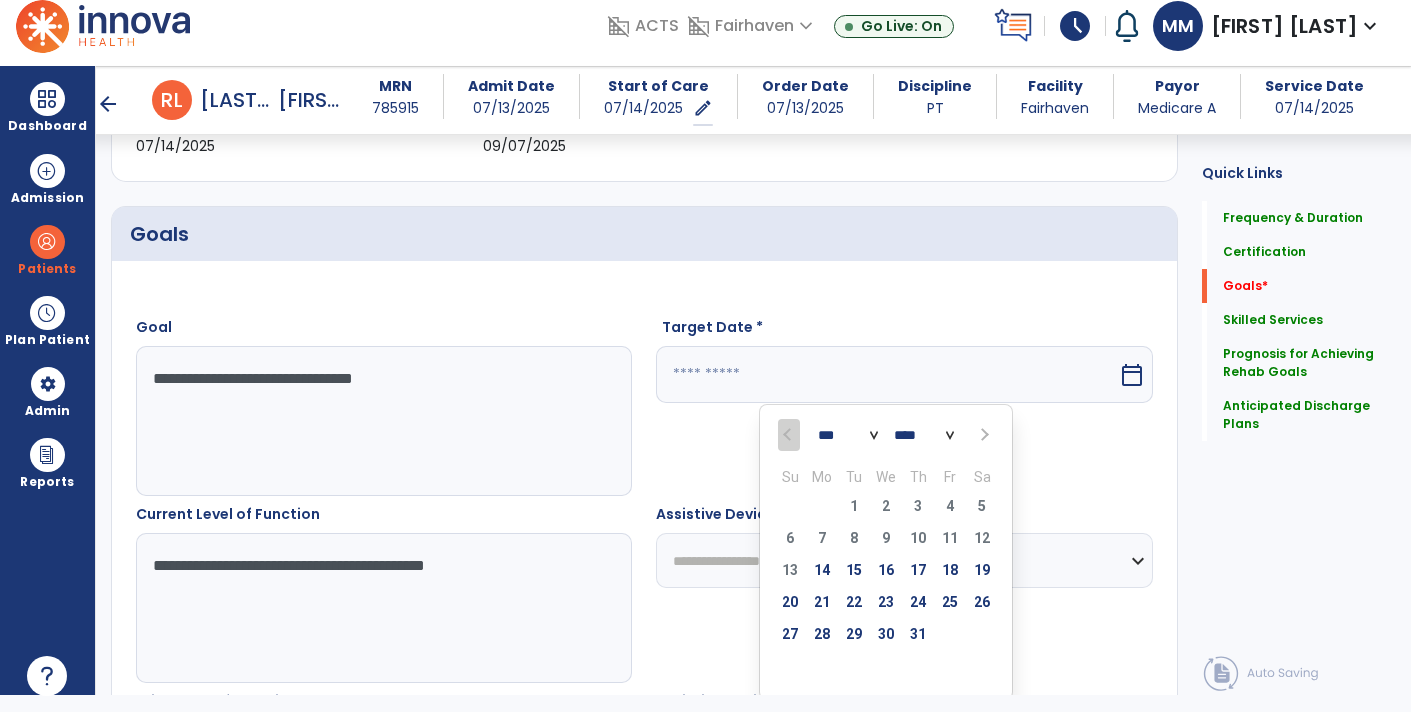 select on "*" 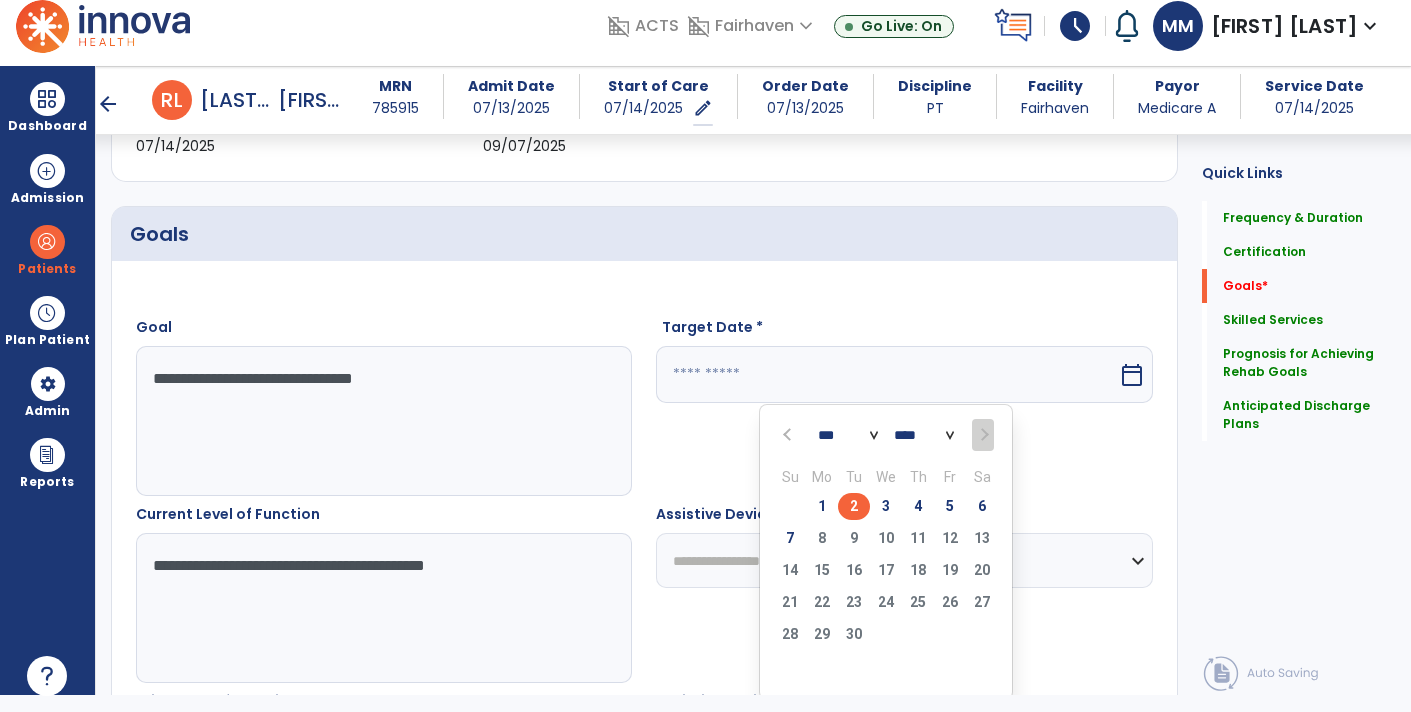 click on "2" at bounding box center [854, 506] 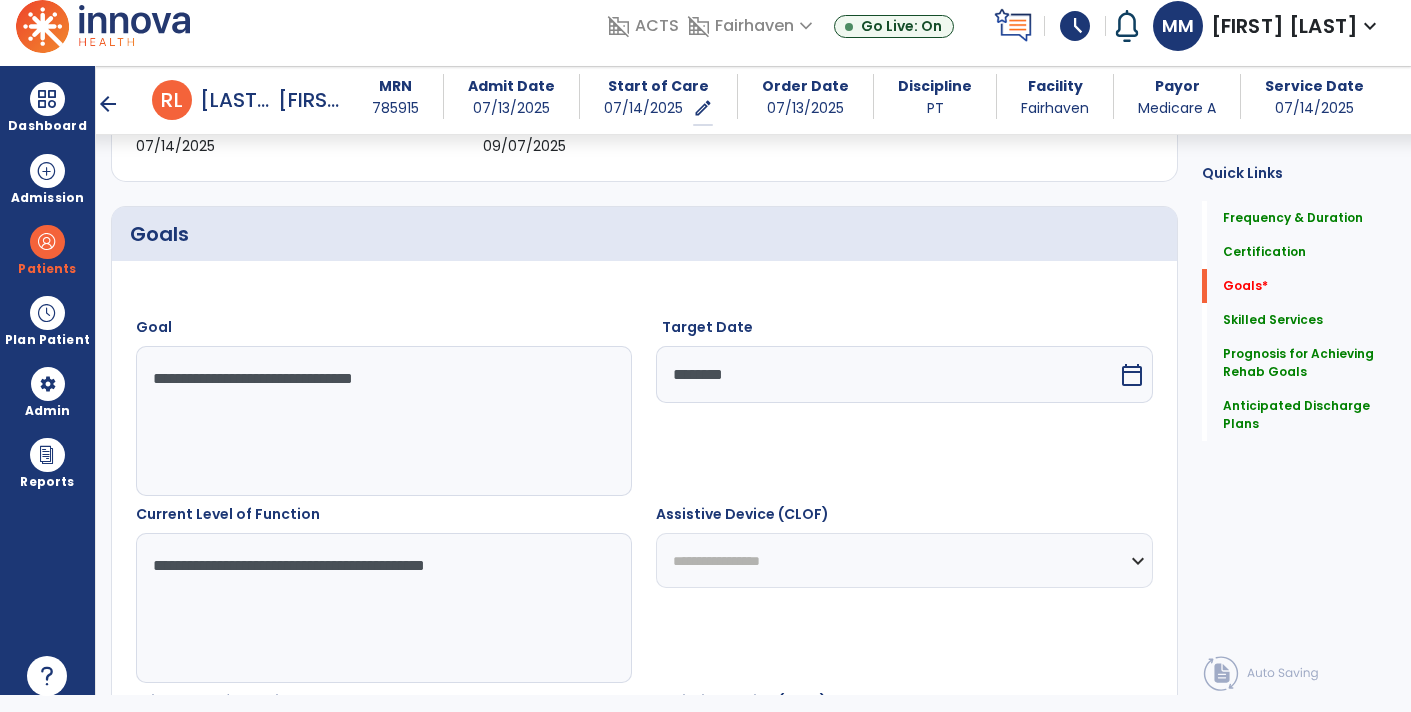click on "********" at bounding box center (886, 374) 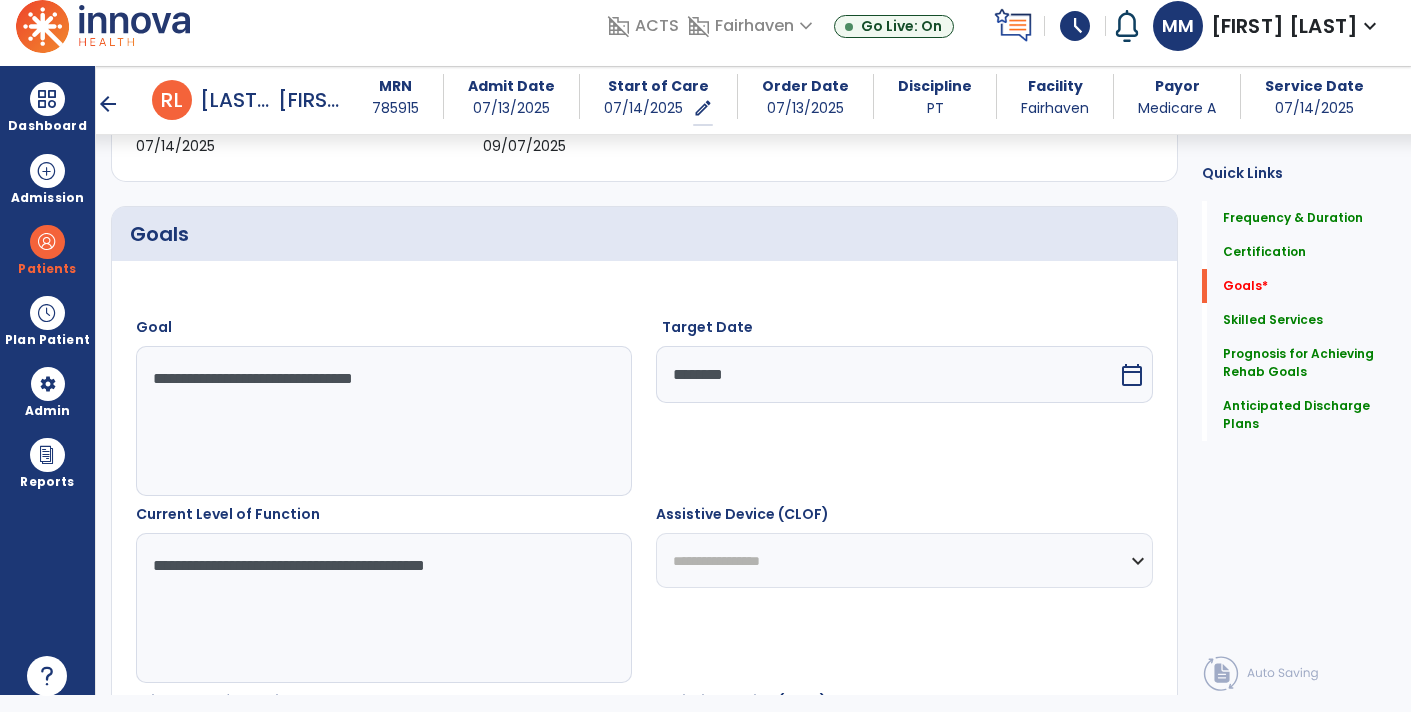 select on "*" 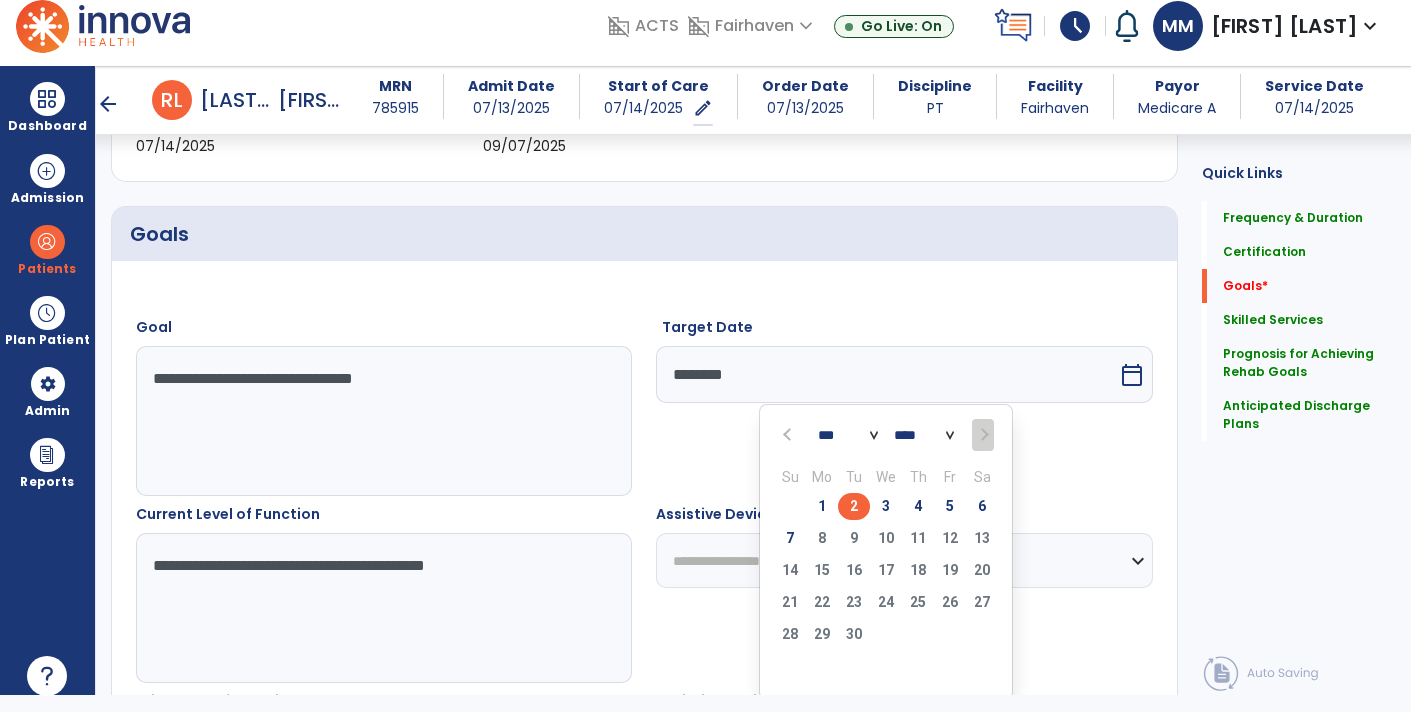 click on "2" at bounding box center (854, 509) 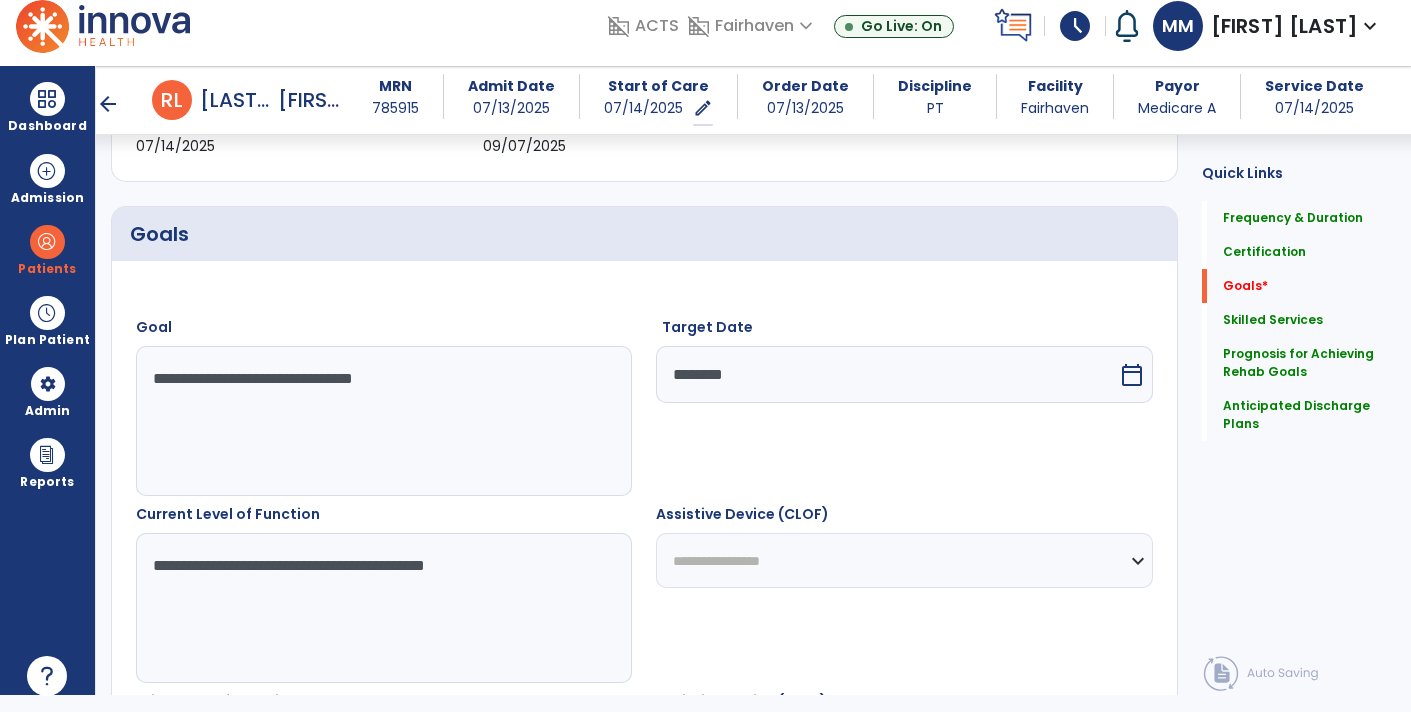 click on "calendar_today" at bounding box center (1132, 375) 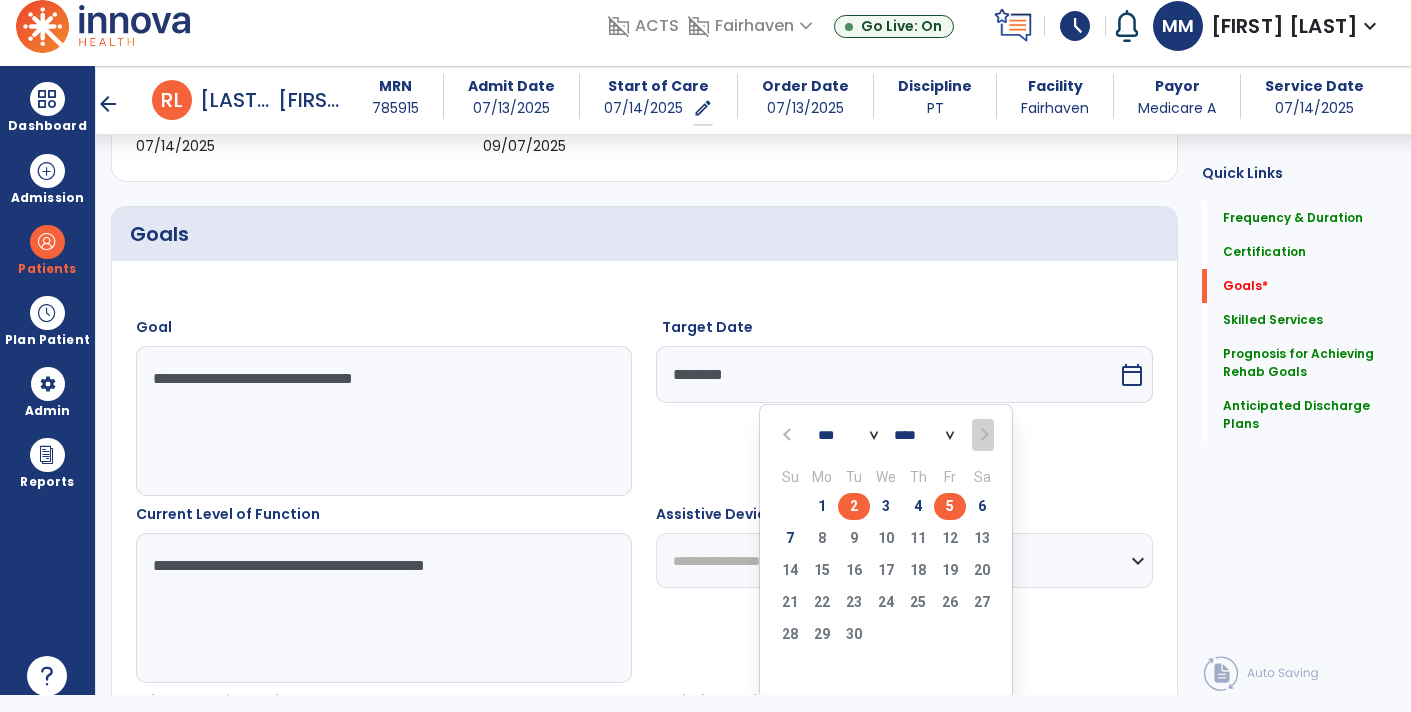 click on "5" at bounding box center [950, 506] 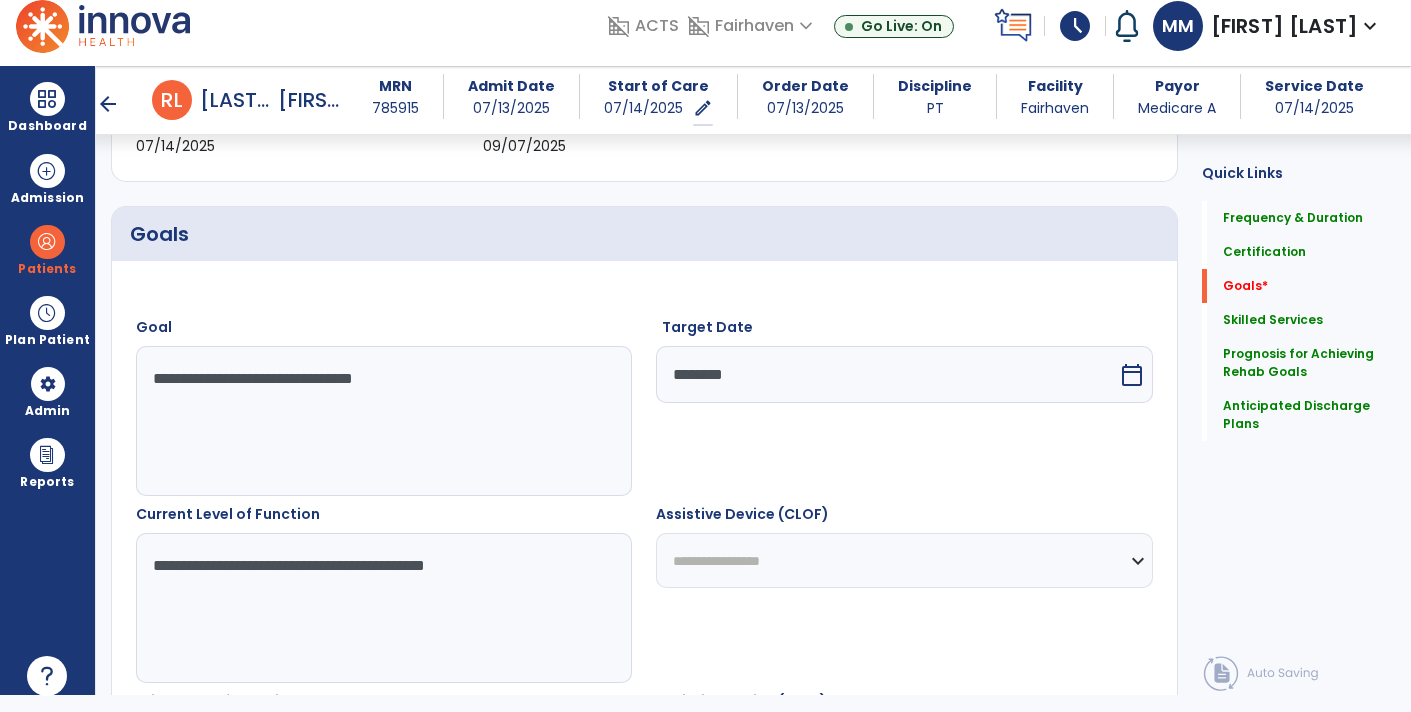 click on "calendar_today" at bounding box center [1134, 374] 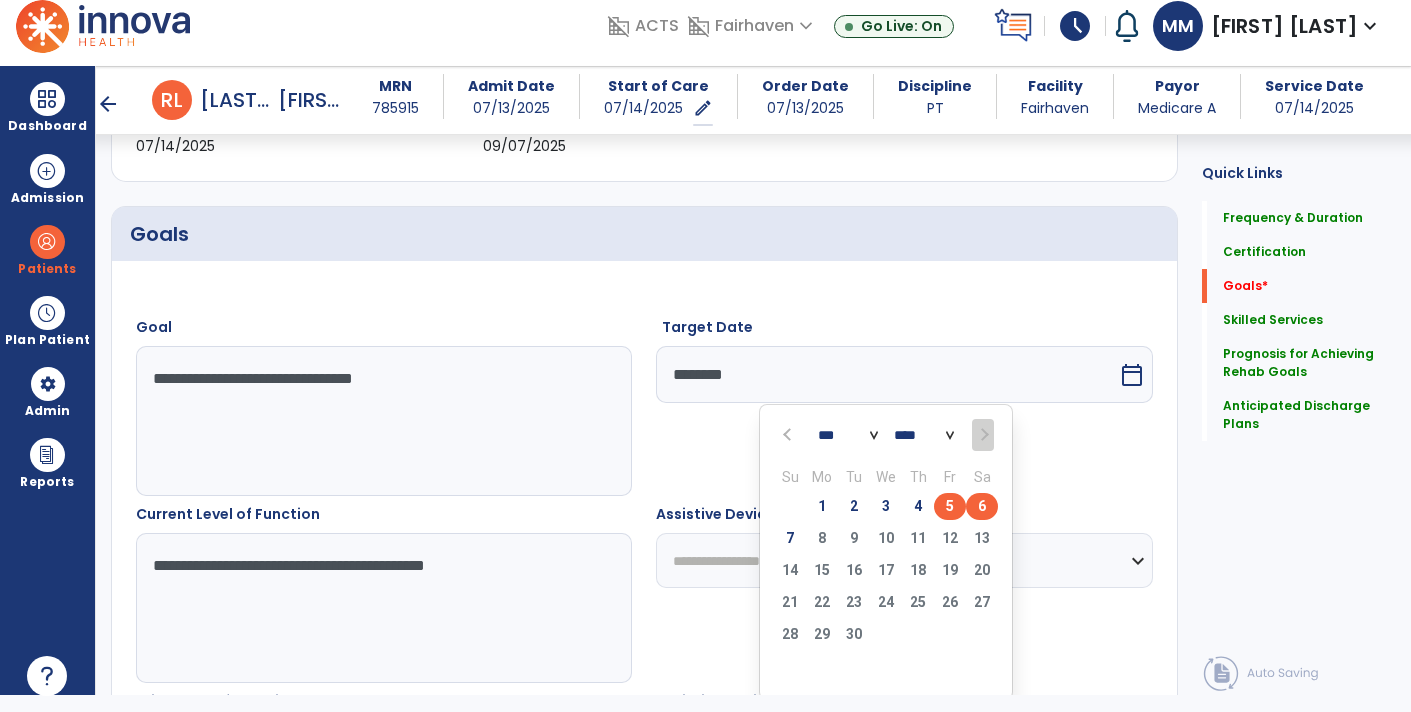 click on "6" at bounding box center [982, 506] 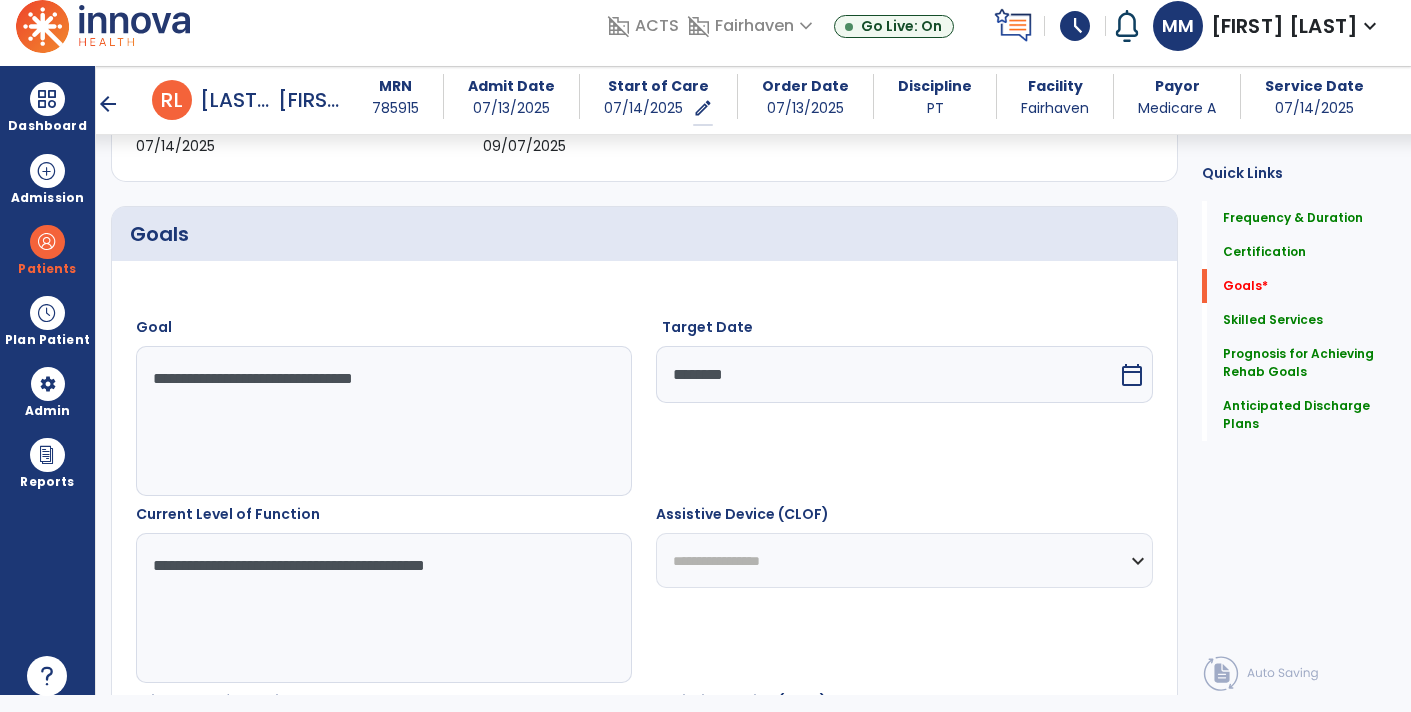 click on "********" at bounding box center [886, 374] 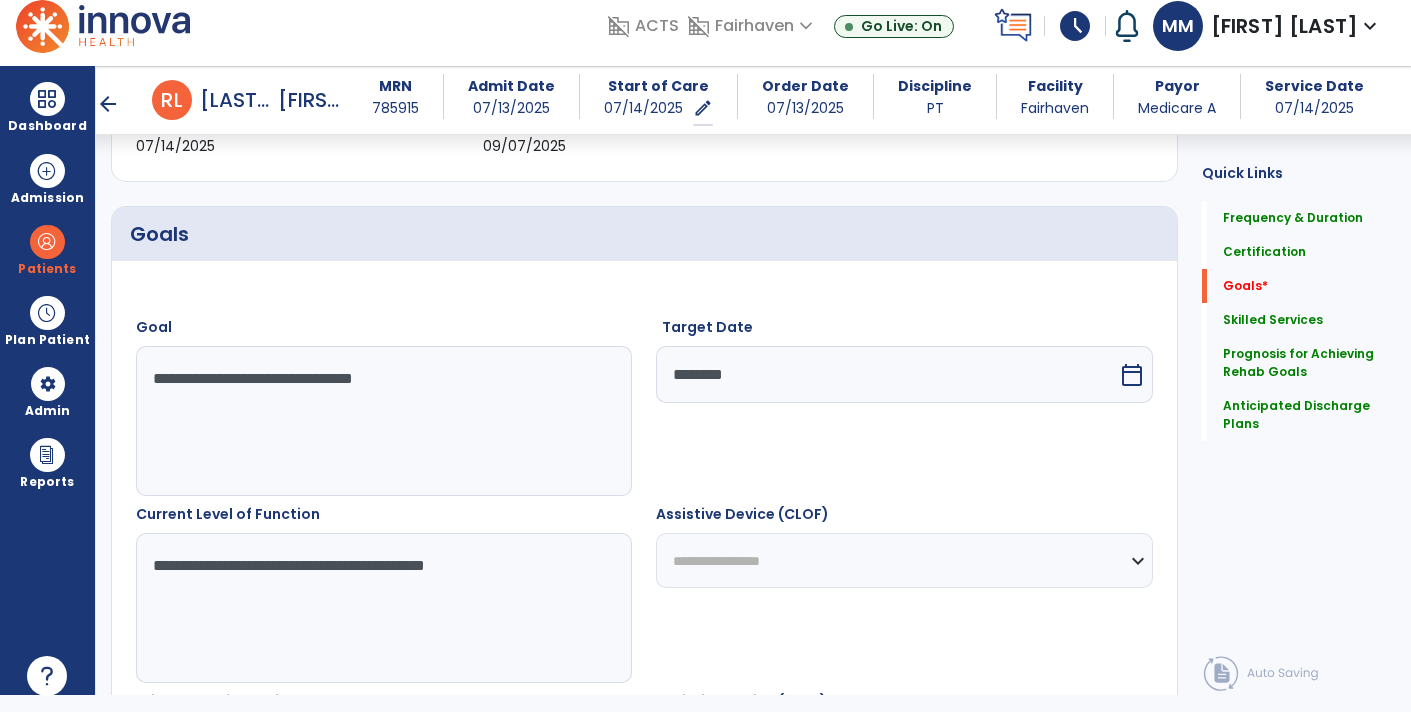select on "*" 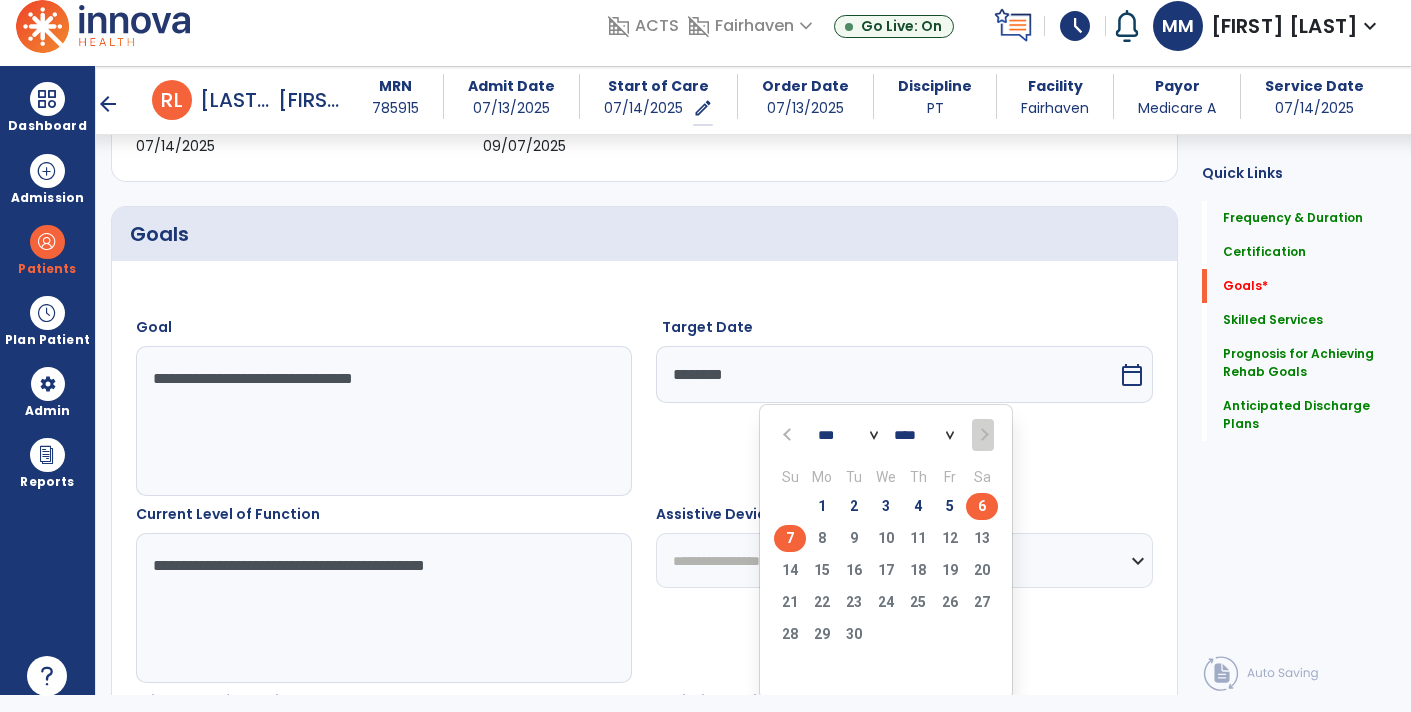 click on "7" at bounding box center (790, 538) 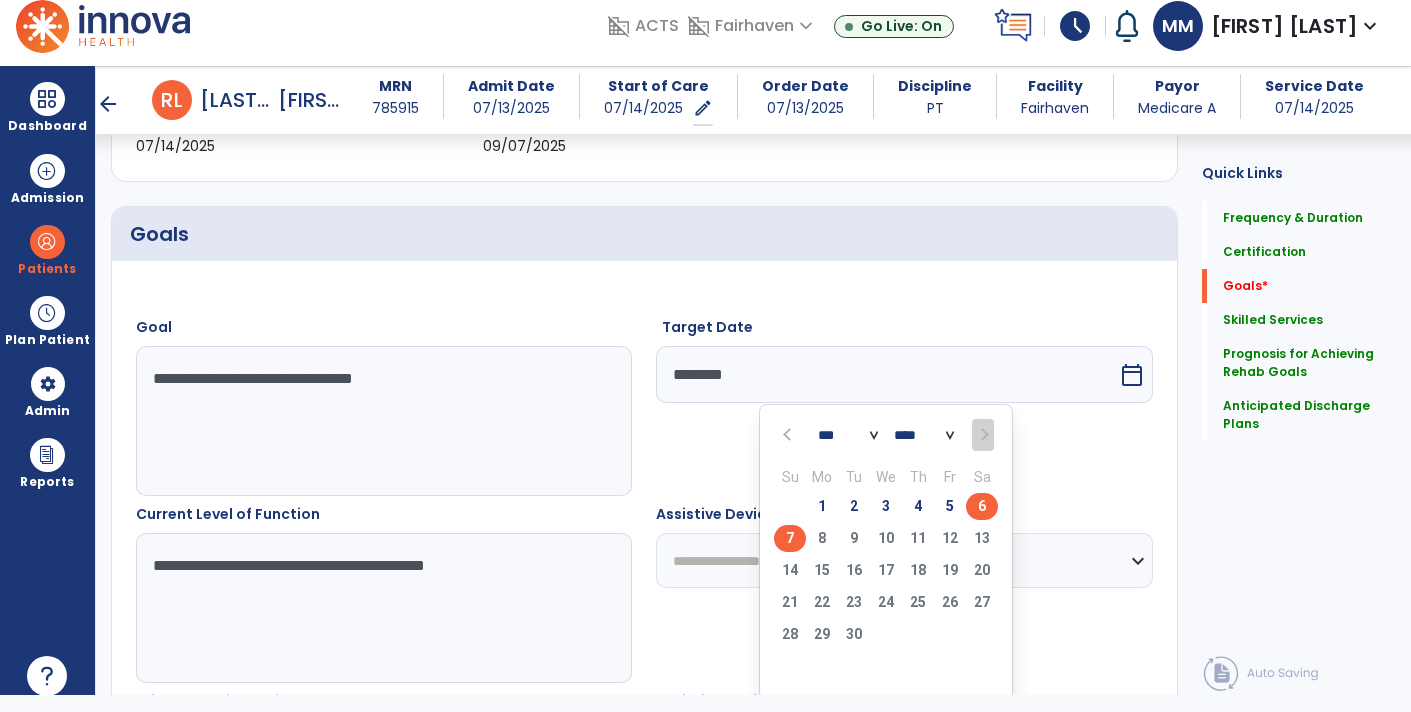 type on "********" 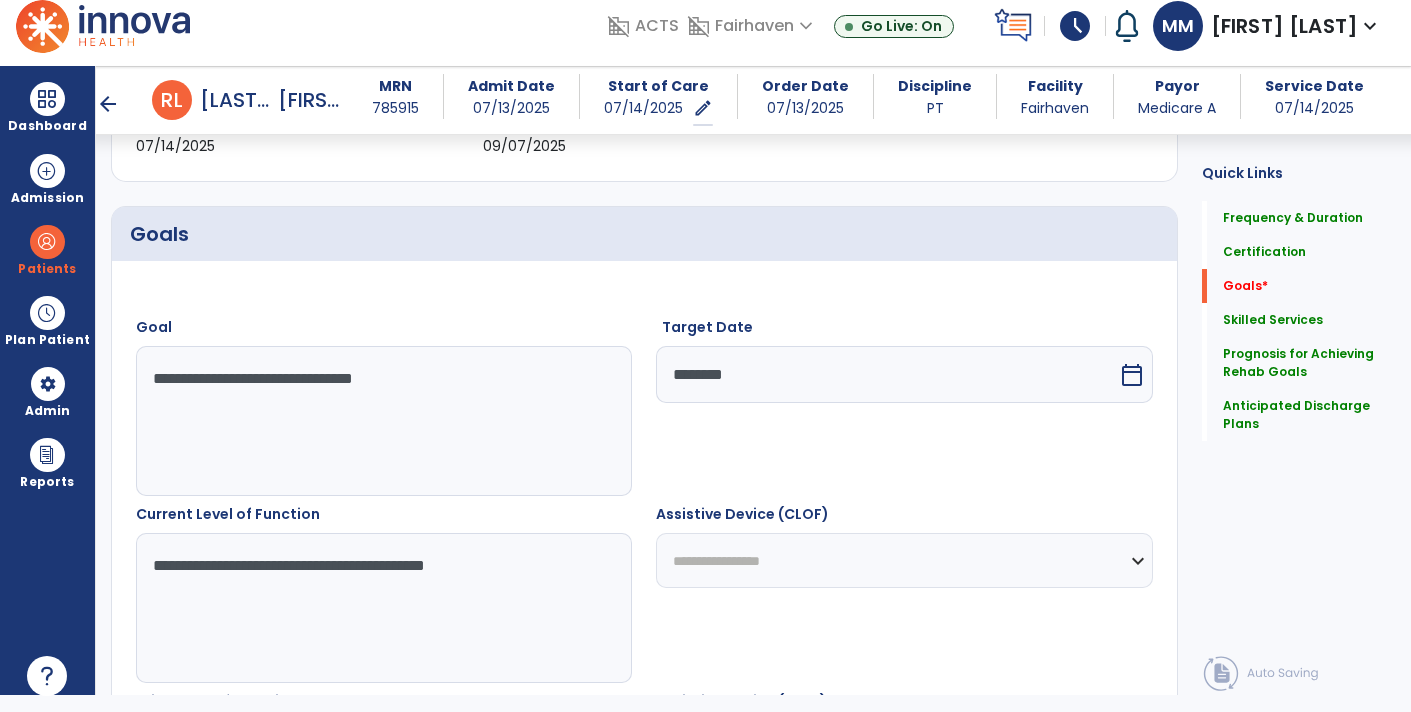 click on "calendar_today" at bounding box center [1132, 375] 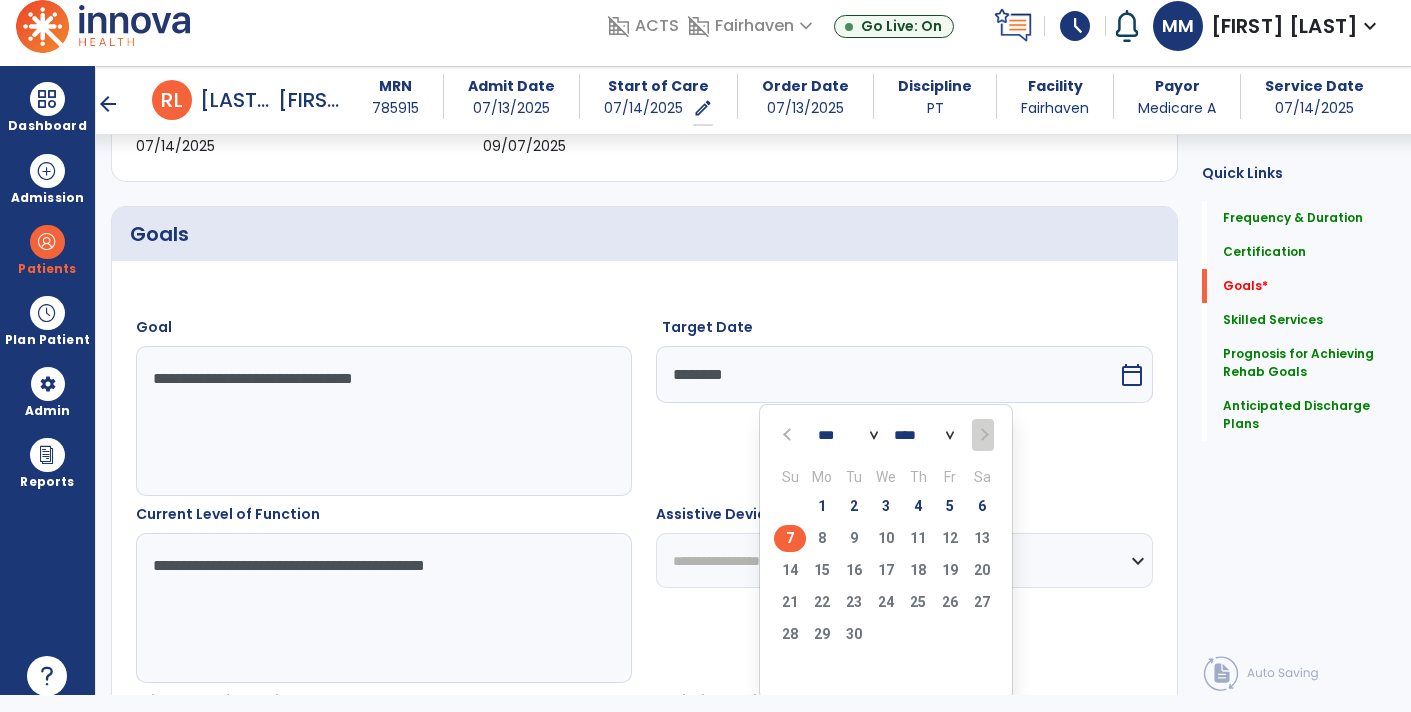 click on "1" at bounding box center [822, 509] 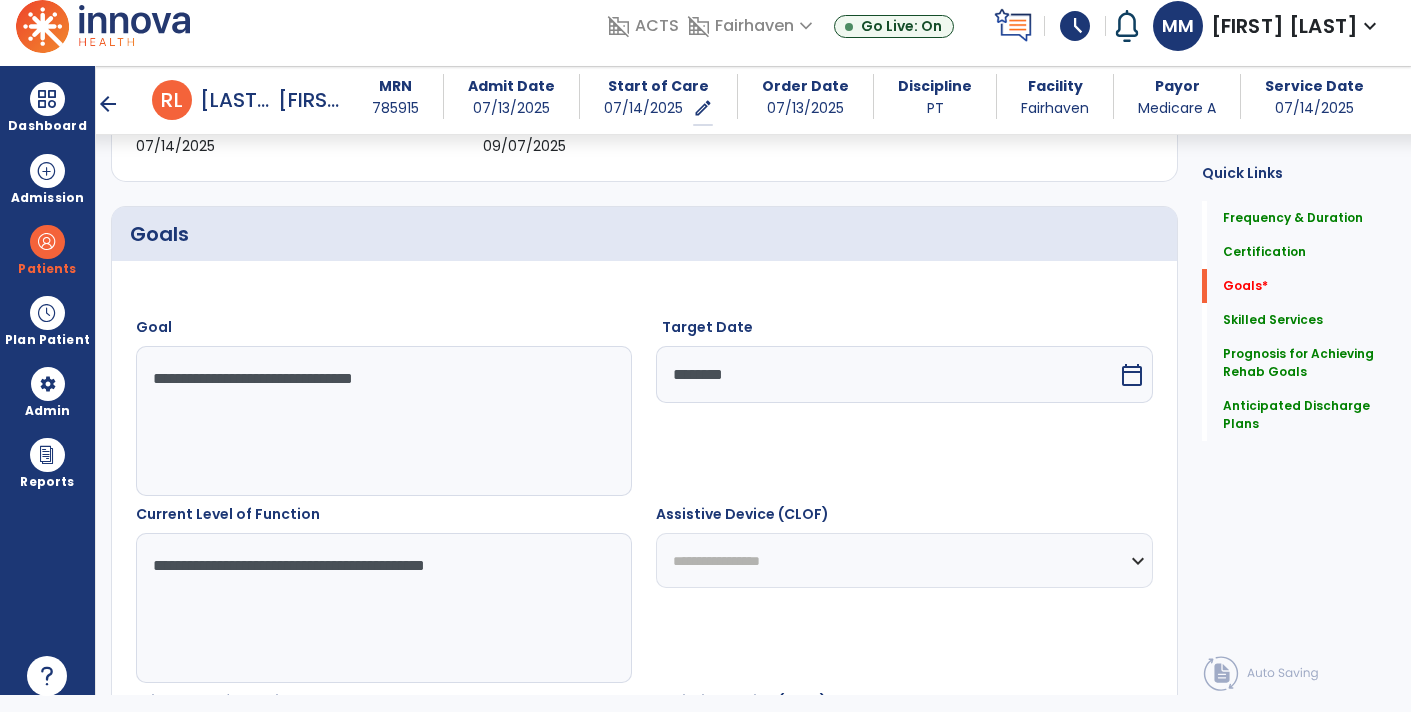 click on "calendar_today" at bounding box center (1134, 374) 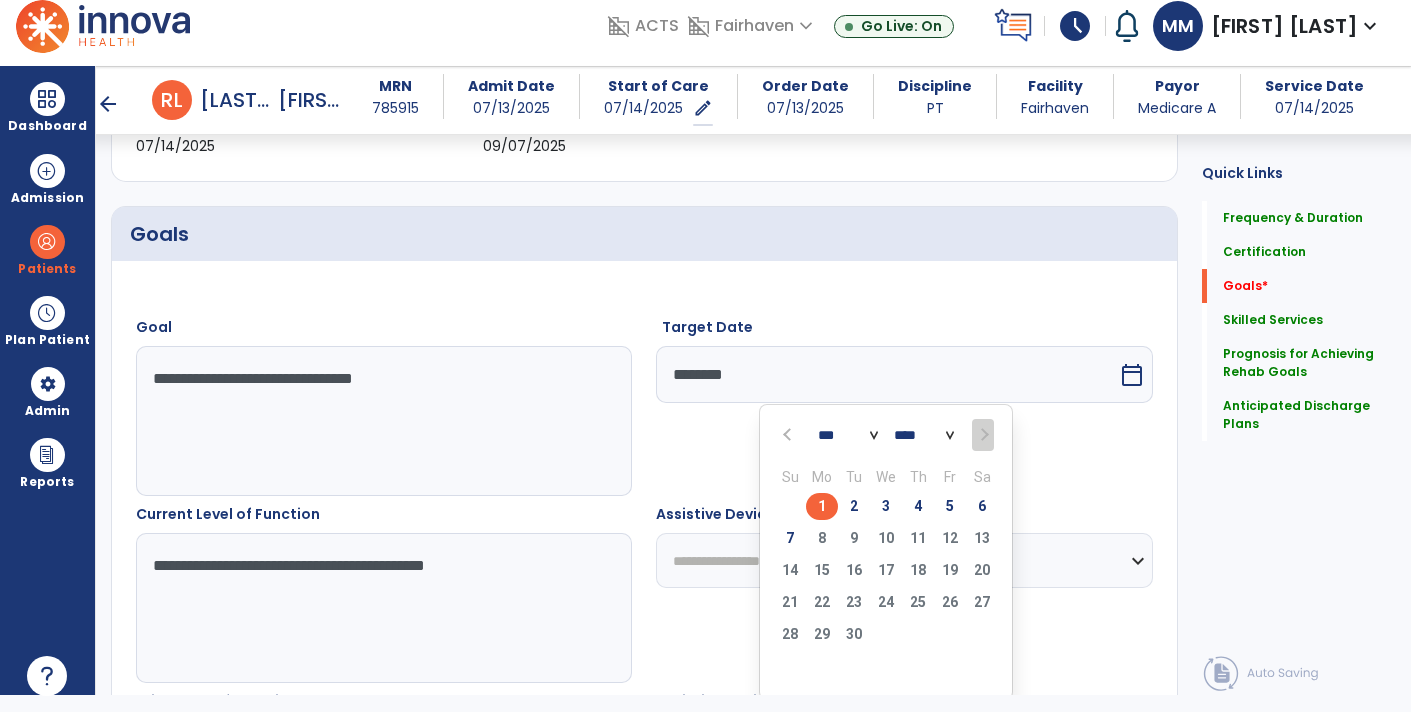 click on "7   8   9   10   11   12   13" at bounding box center (886, 541) 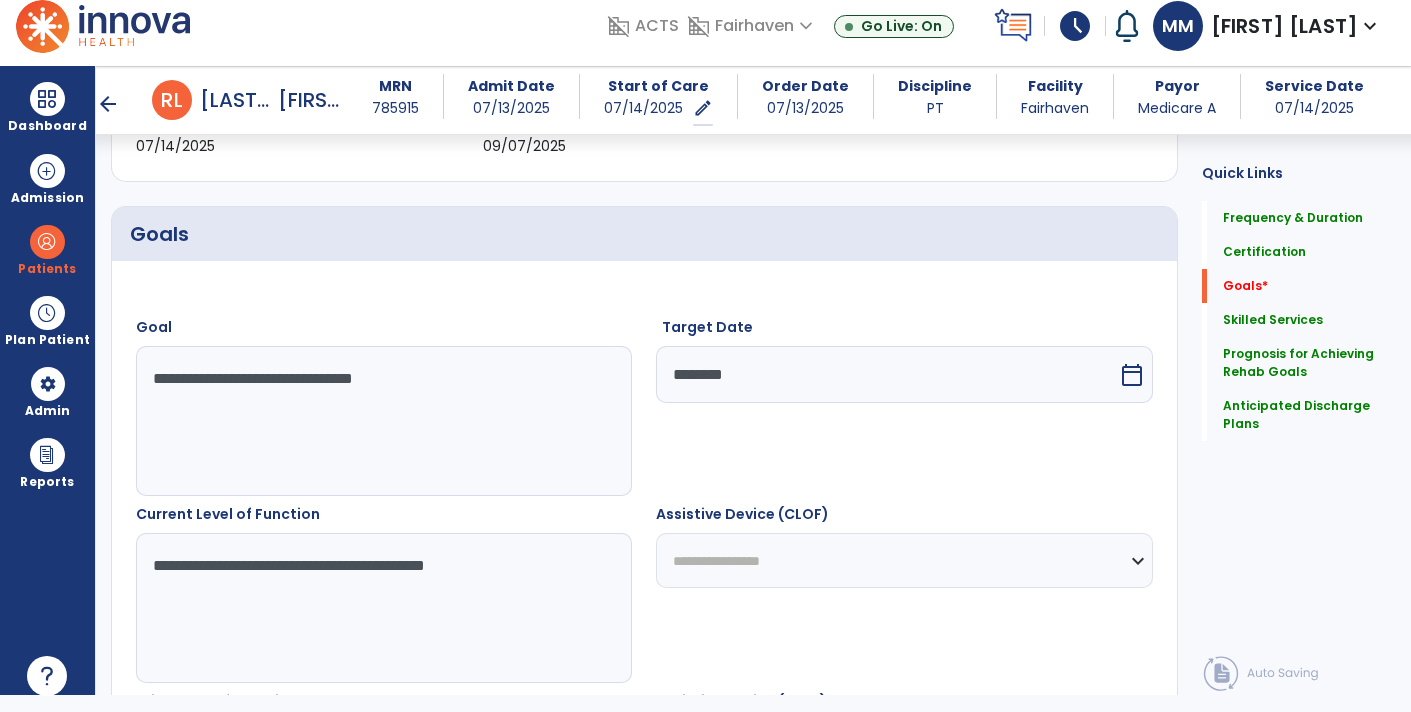 click on "calendar_today" at bounding box center [1132, 375] 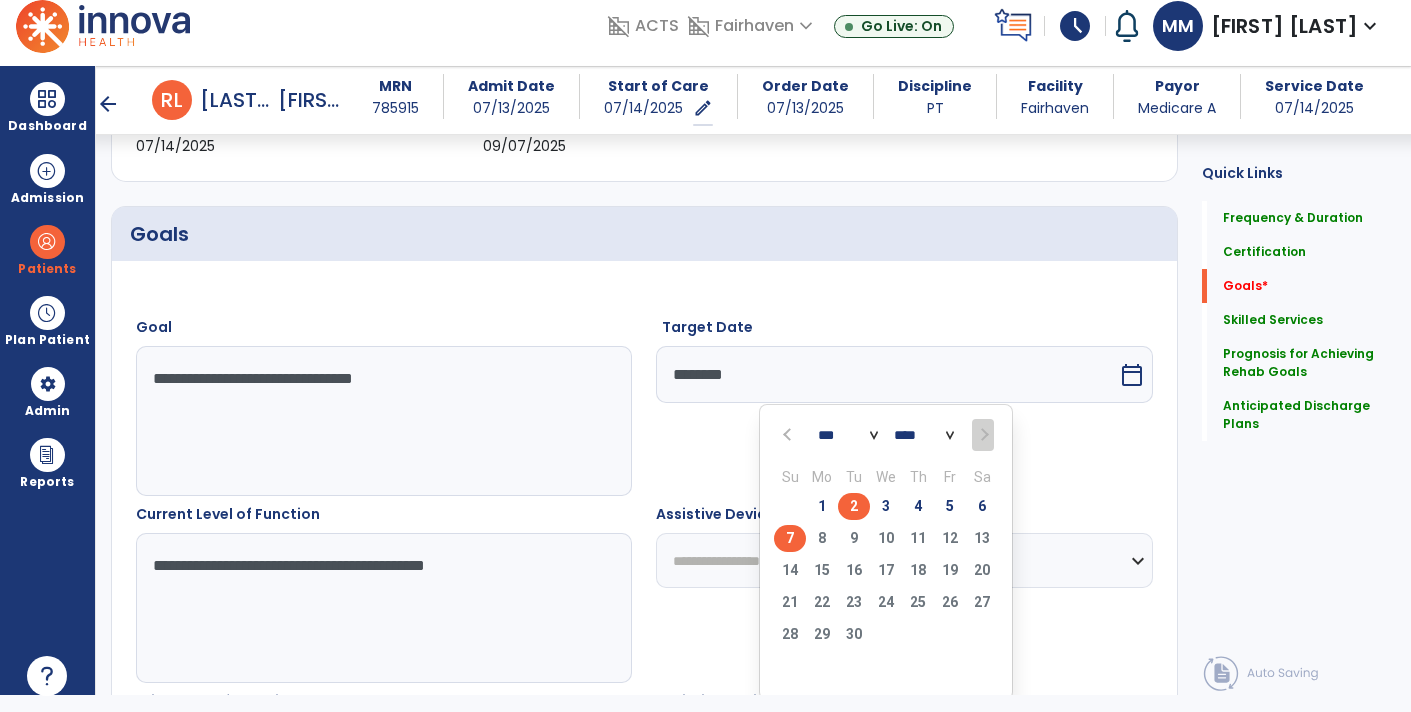 click on "7" at bounding box center [790, 538] 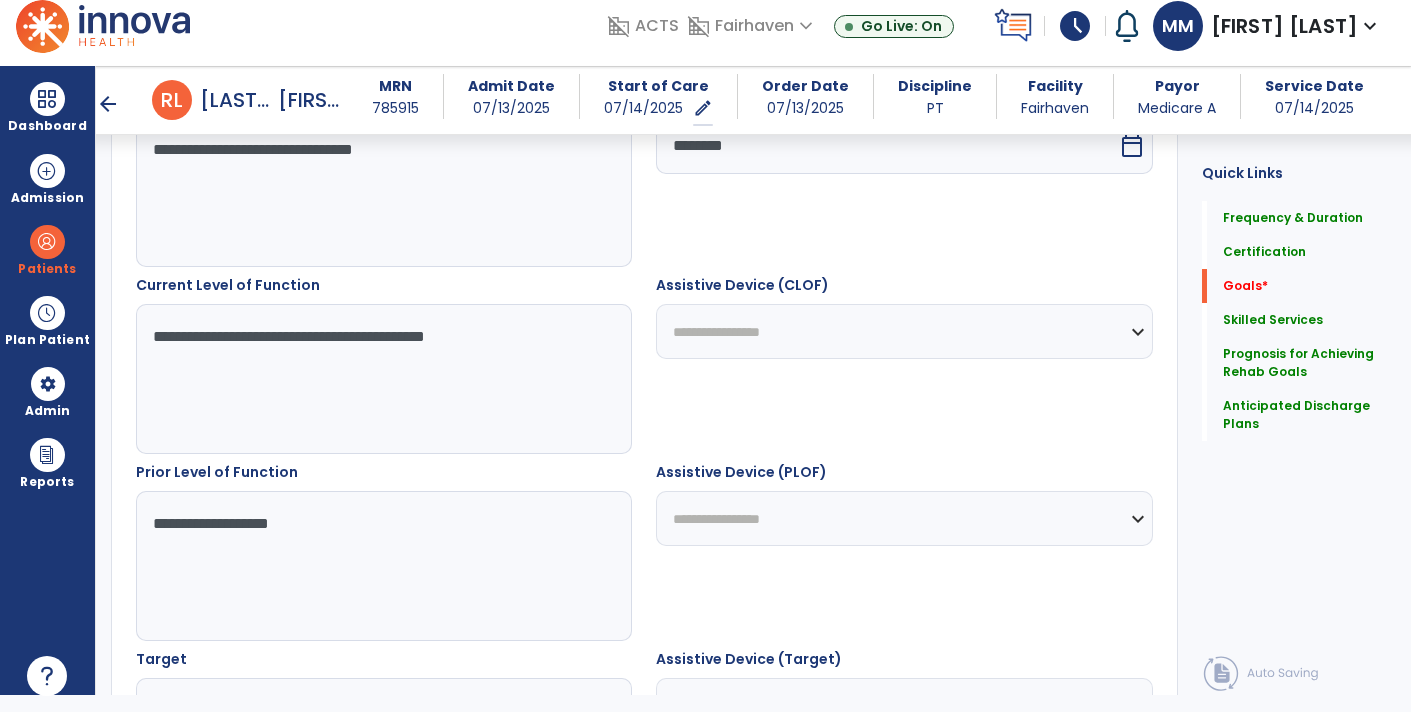 scroll, scrollTop: 616, scrollLeft: 0, axis: vertical 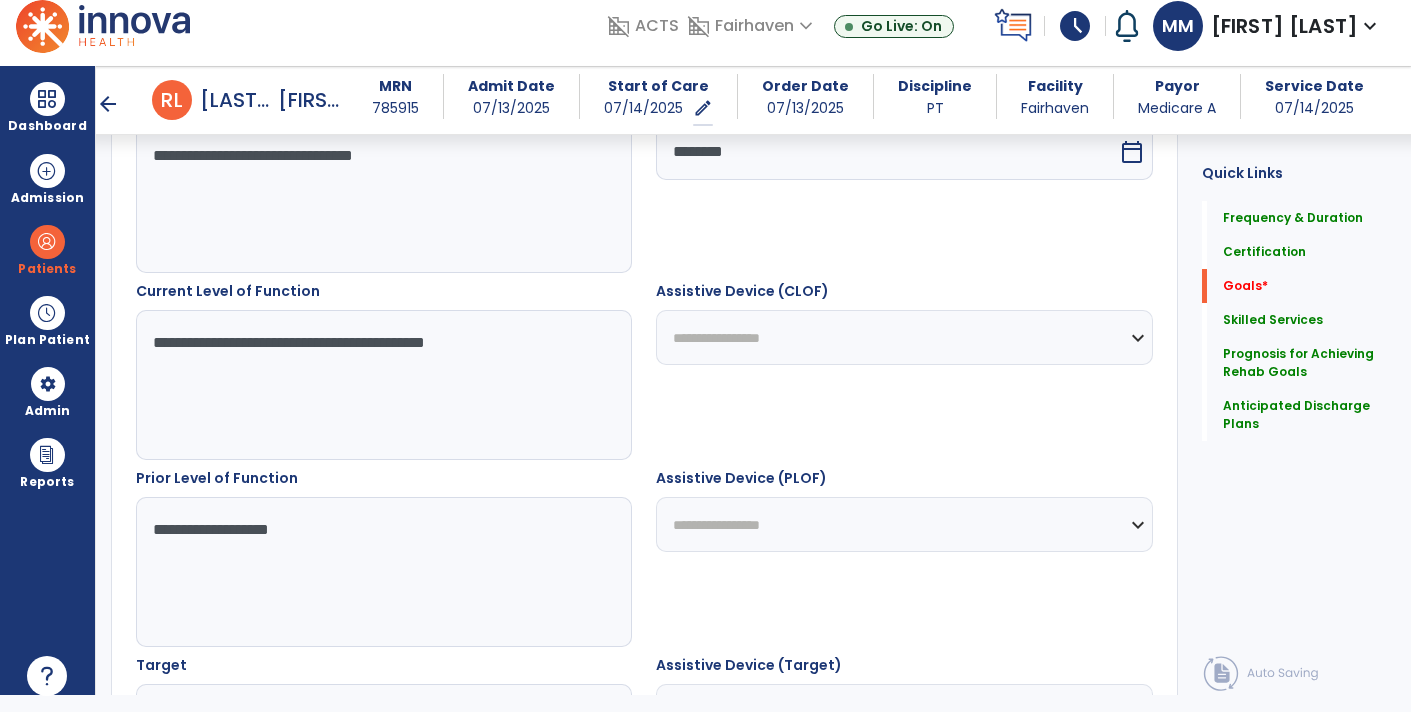 click on "**********" at bounding box center (904, 337) 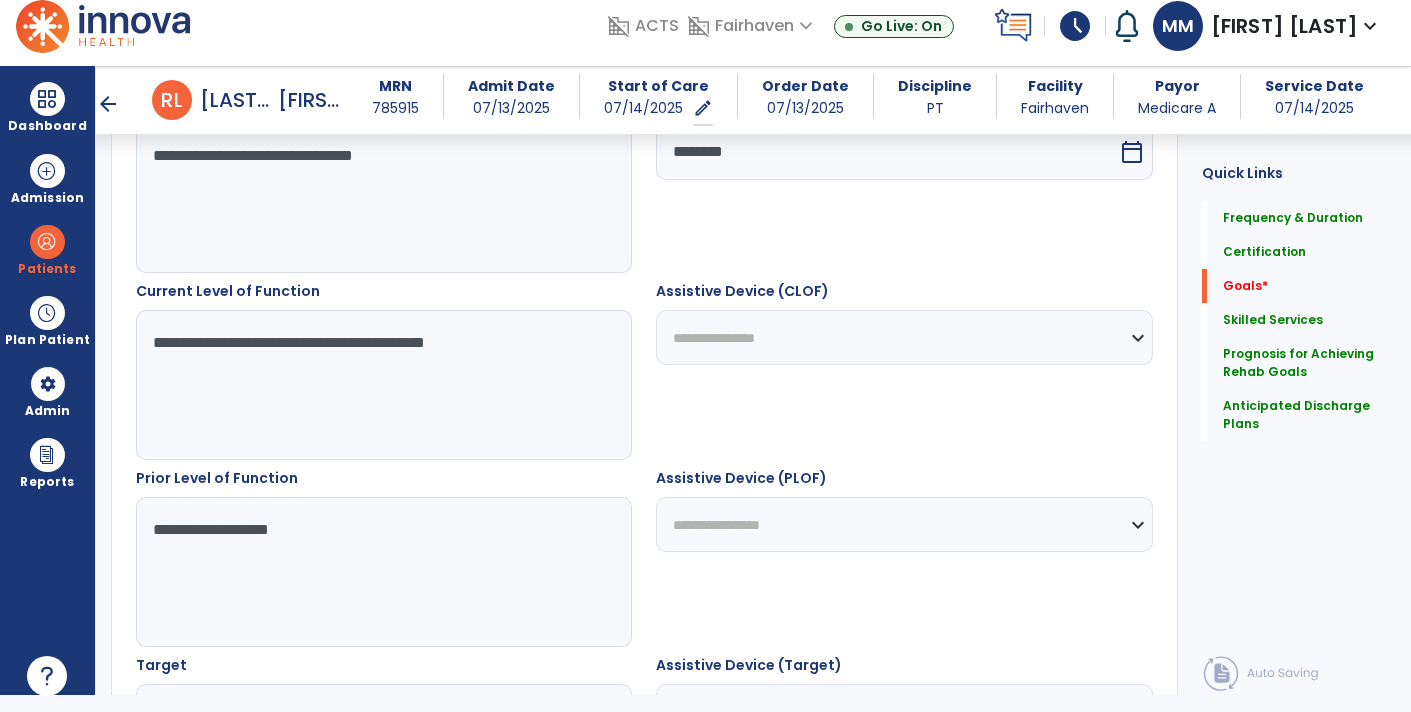 click on "**********" at bounding box center (904, 337) 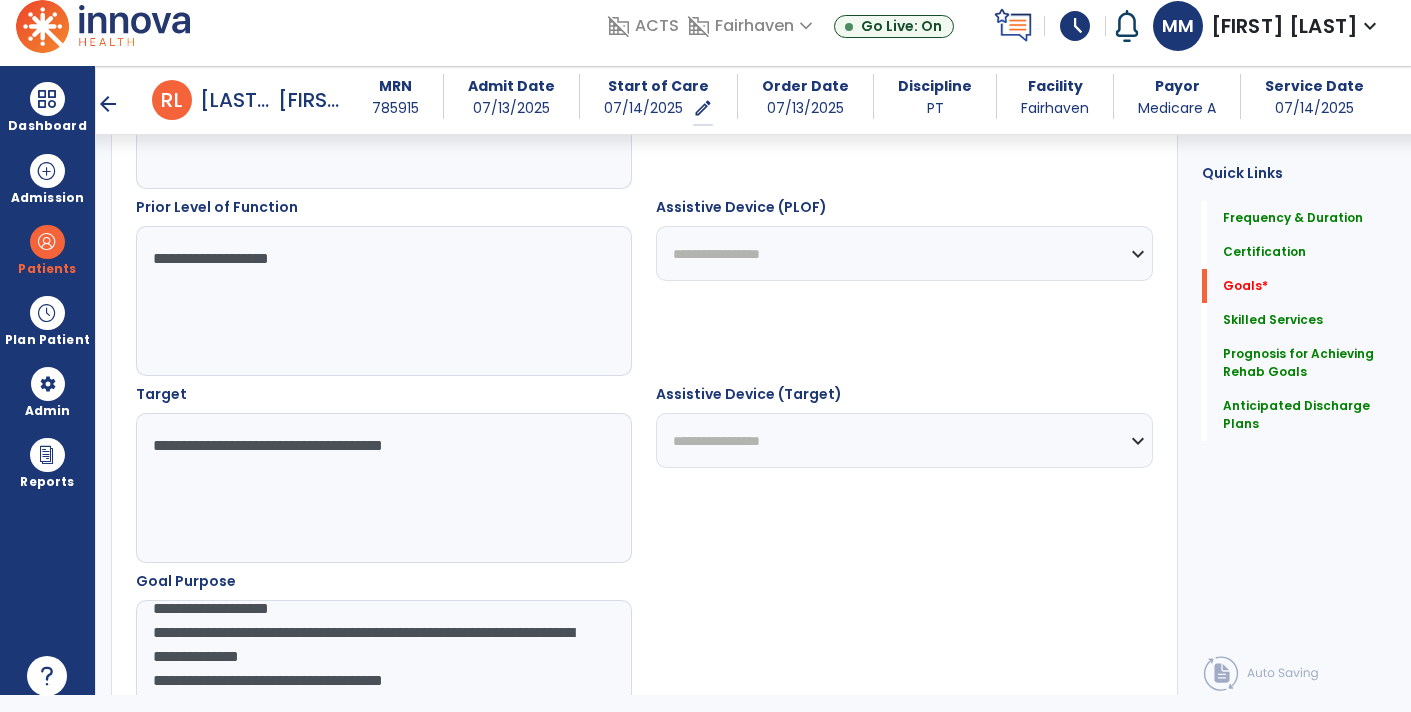 scroll, scrollTop: 888, scrollLeft: 0, axis: vertical 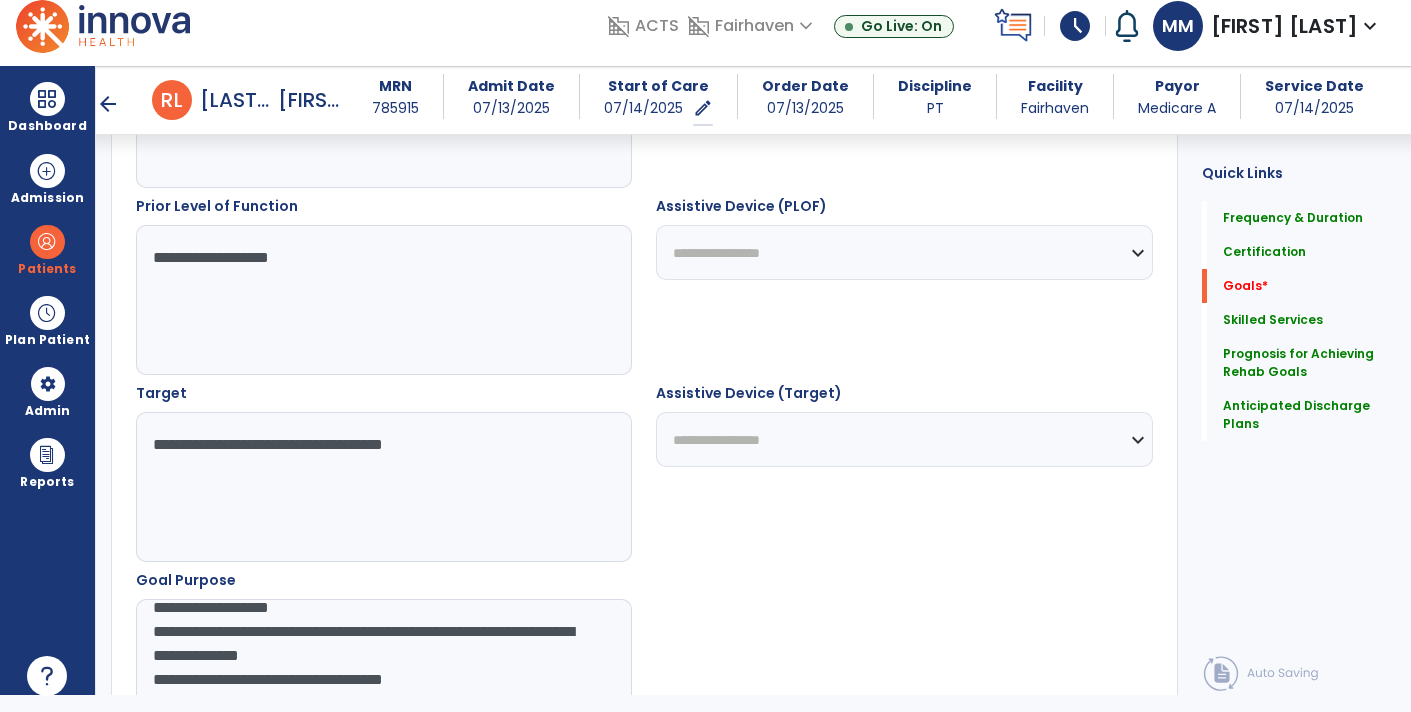 click on "**********" at bounding box center (904, 439) 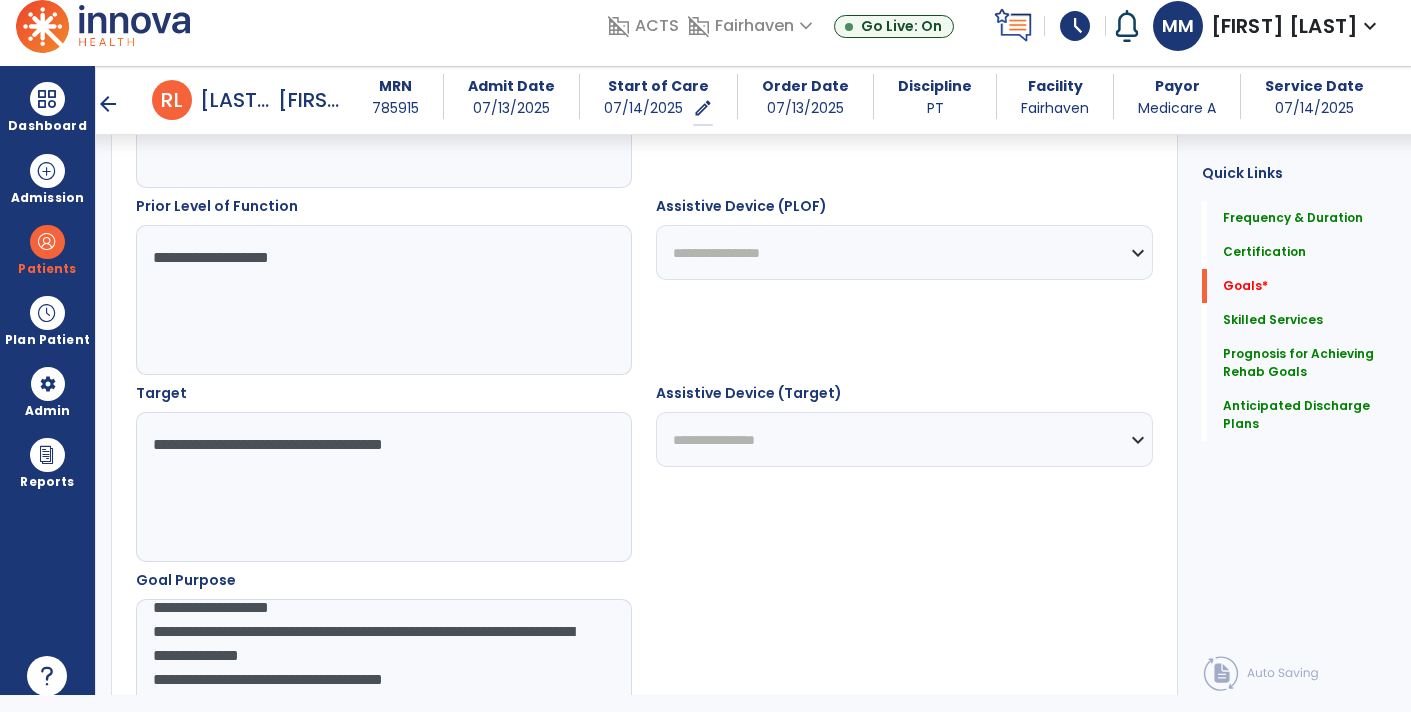 click on "**********" at bounding box center [904, 439] 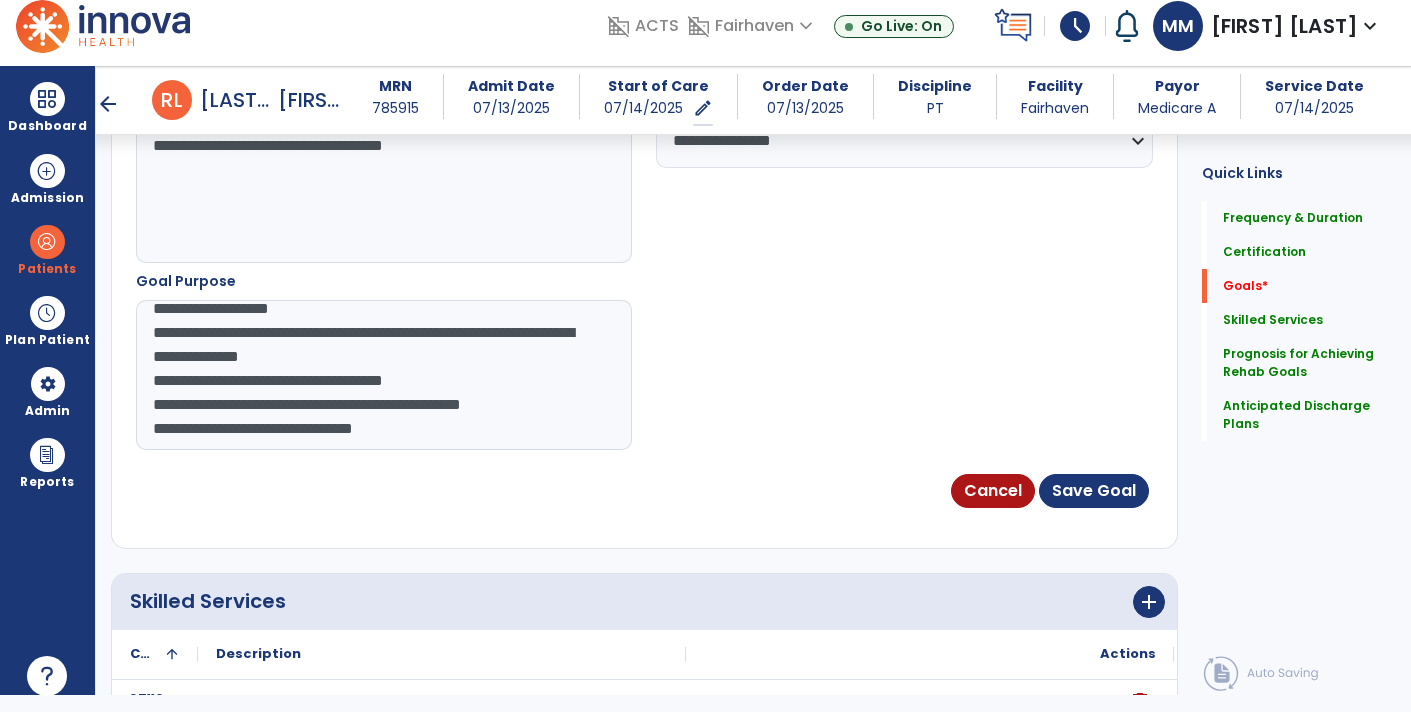 scroll, scrollTop: 1192, scrollLeft: 0, axis: vertical 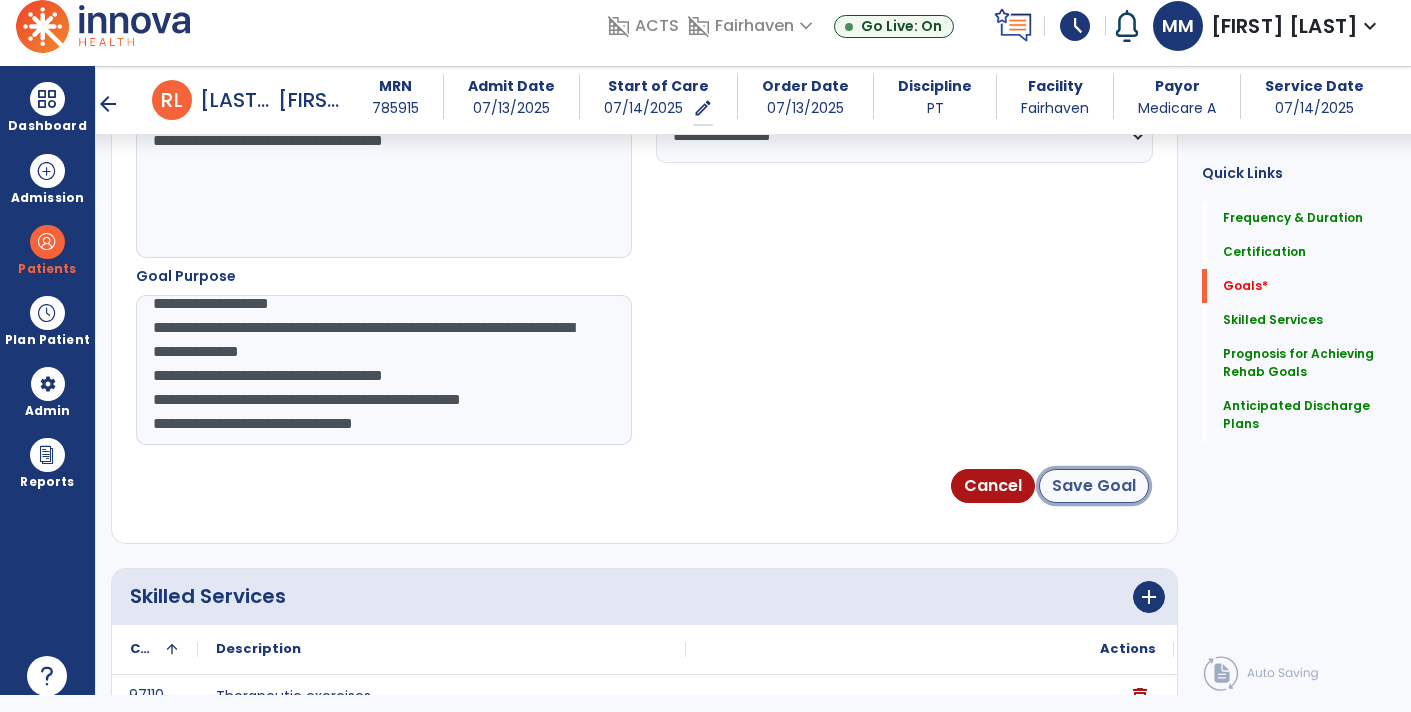 click on "Save Goal" at bounding box center [1094, 486] 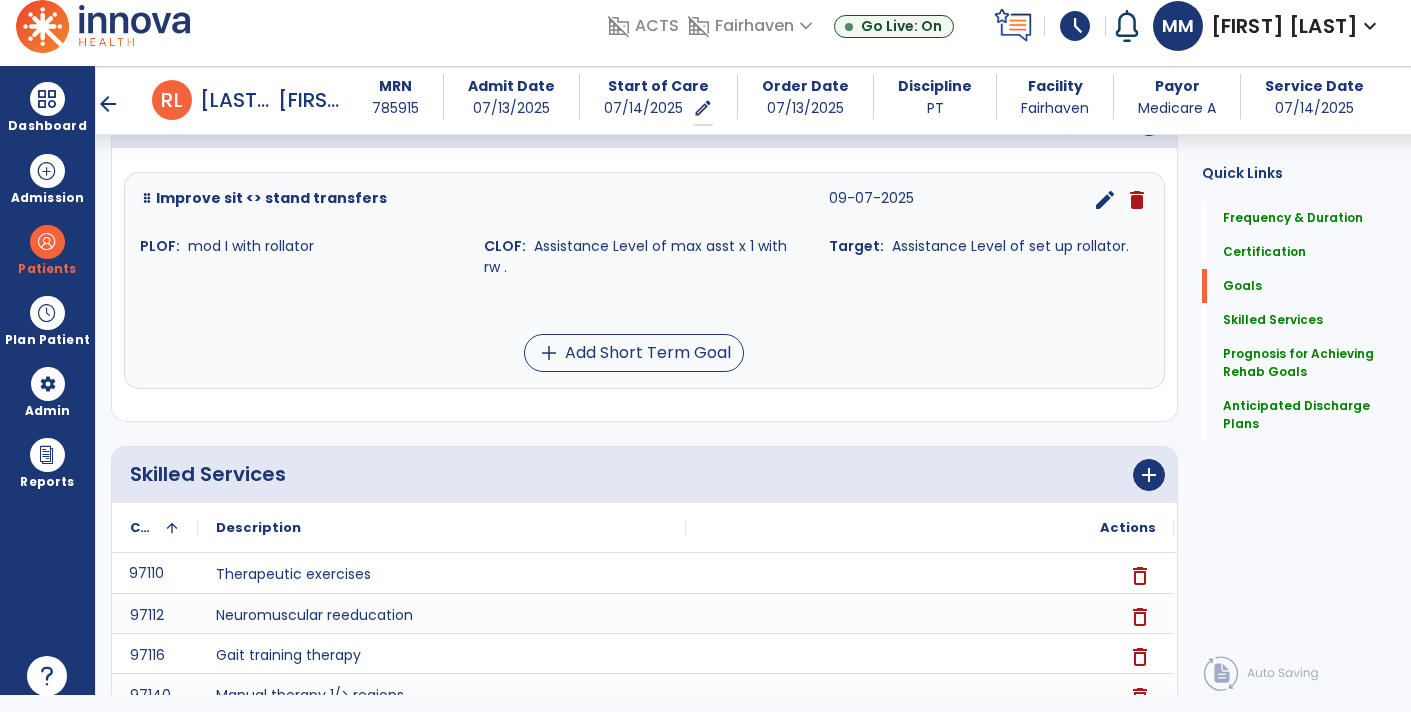 scroll, scrollTop: 524, scrollLeft: 0, axis: vertical 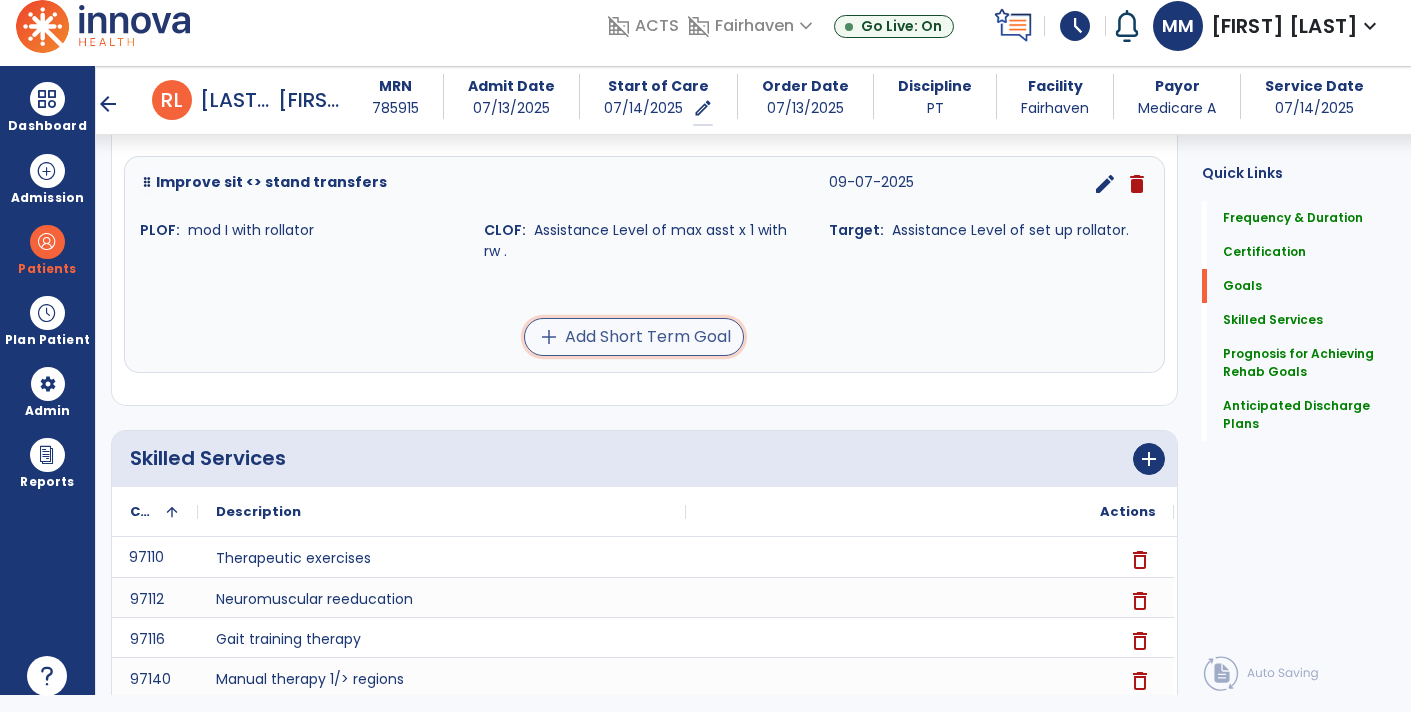 click on "add  Add Short Term Goal" at bounding box center (634, 337) 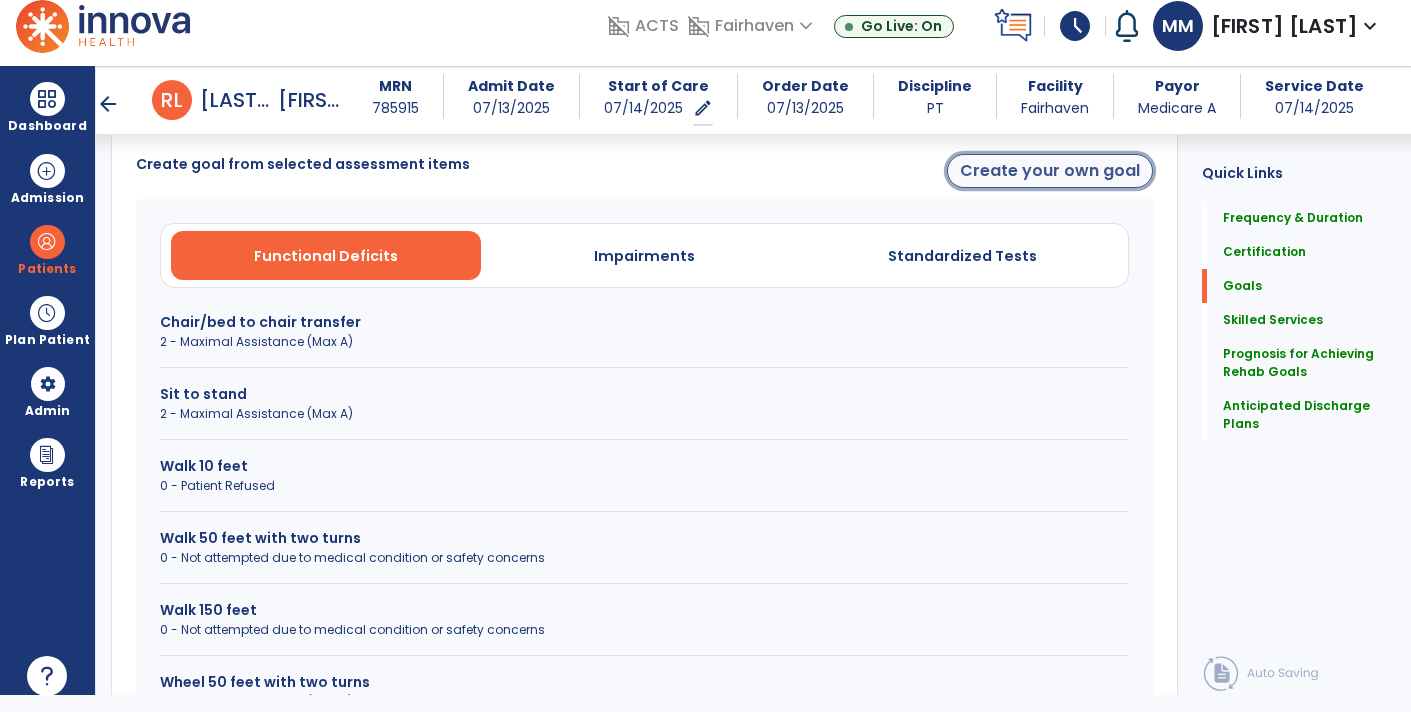 click on "Create your own goal" at bounding box center [1050, 171] 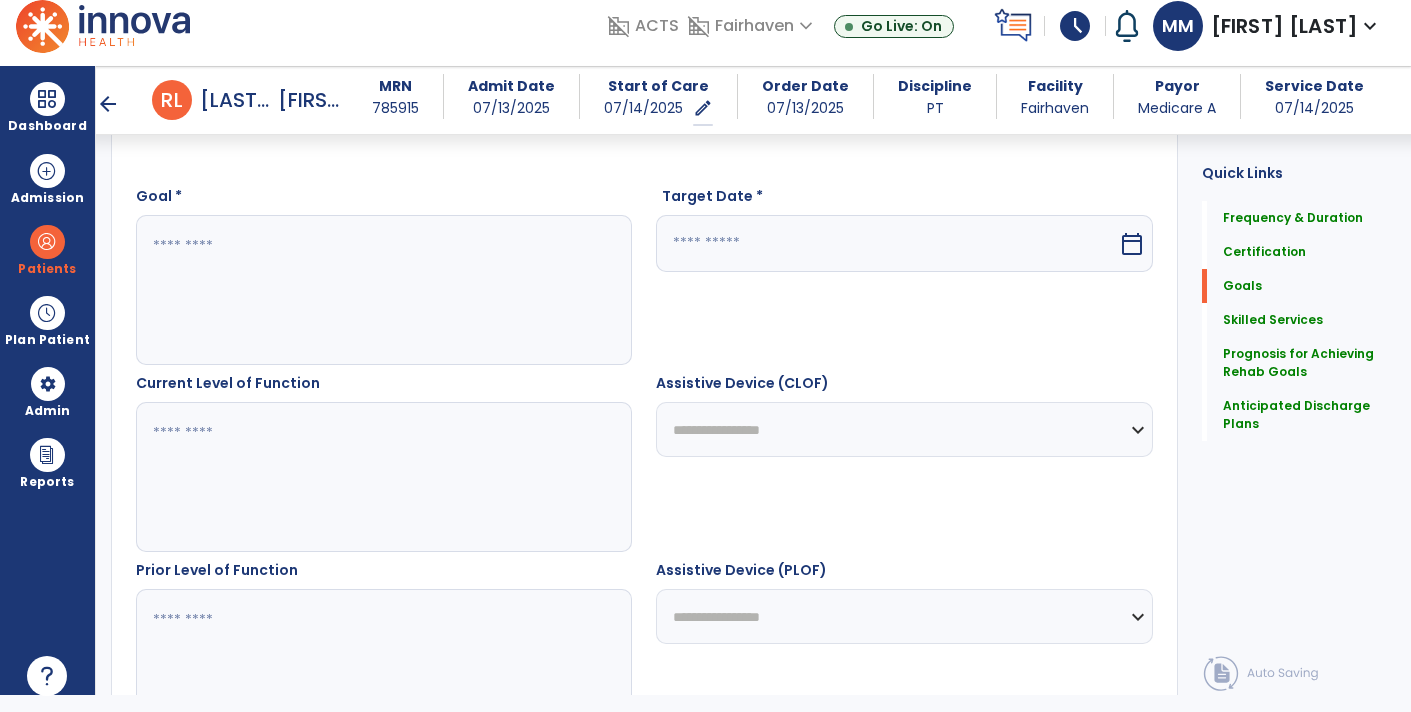 click at bounding box center [383, 290] 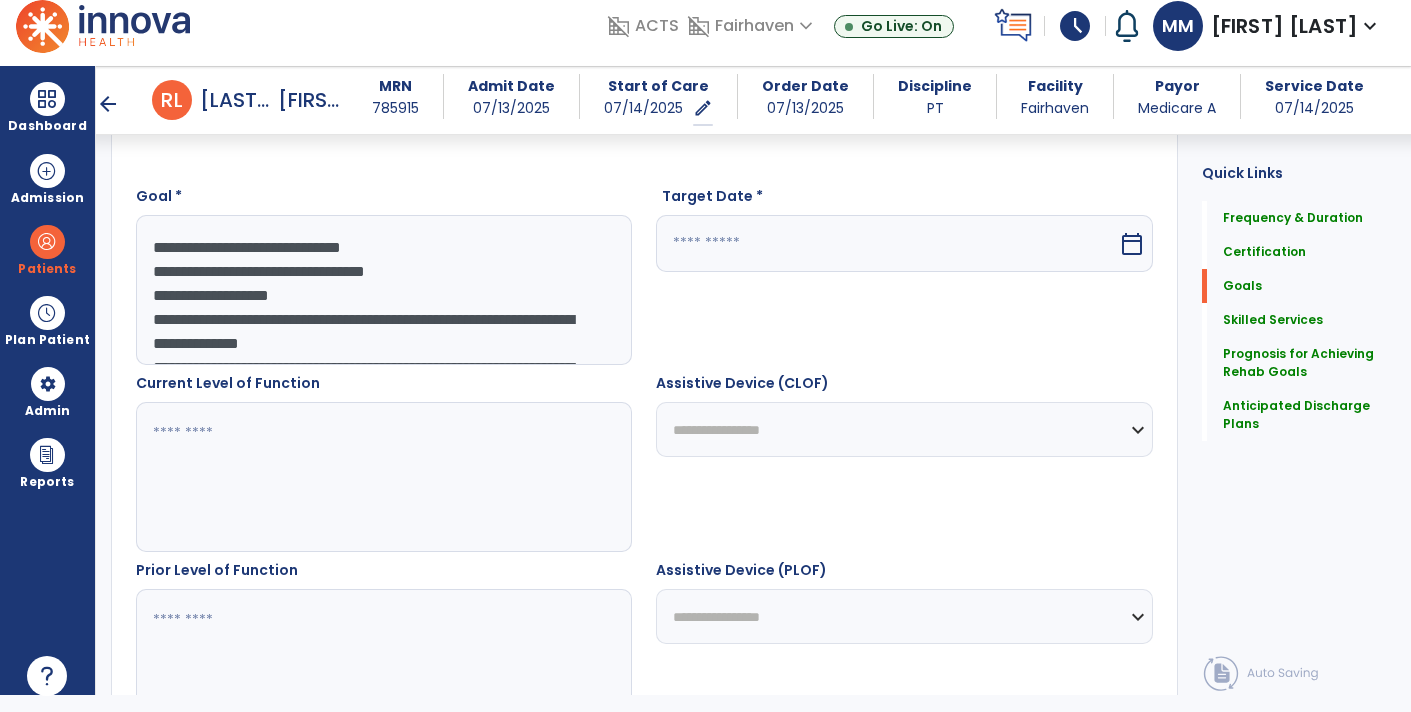 scroll, scrollTop: 110, scrollLeft: 0, axis: vertical 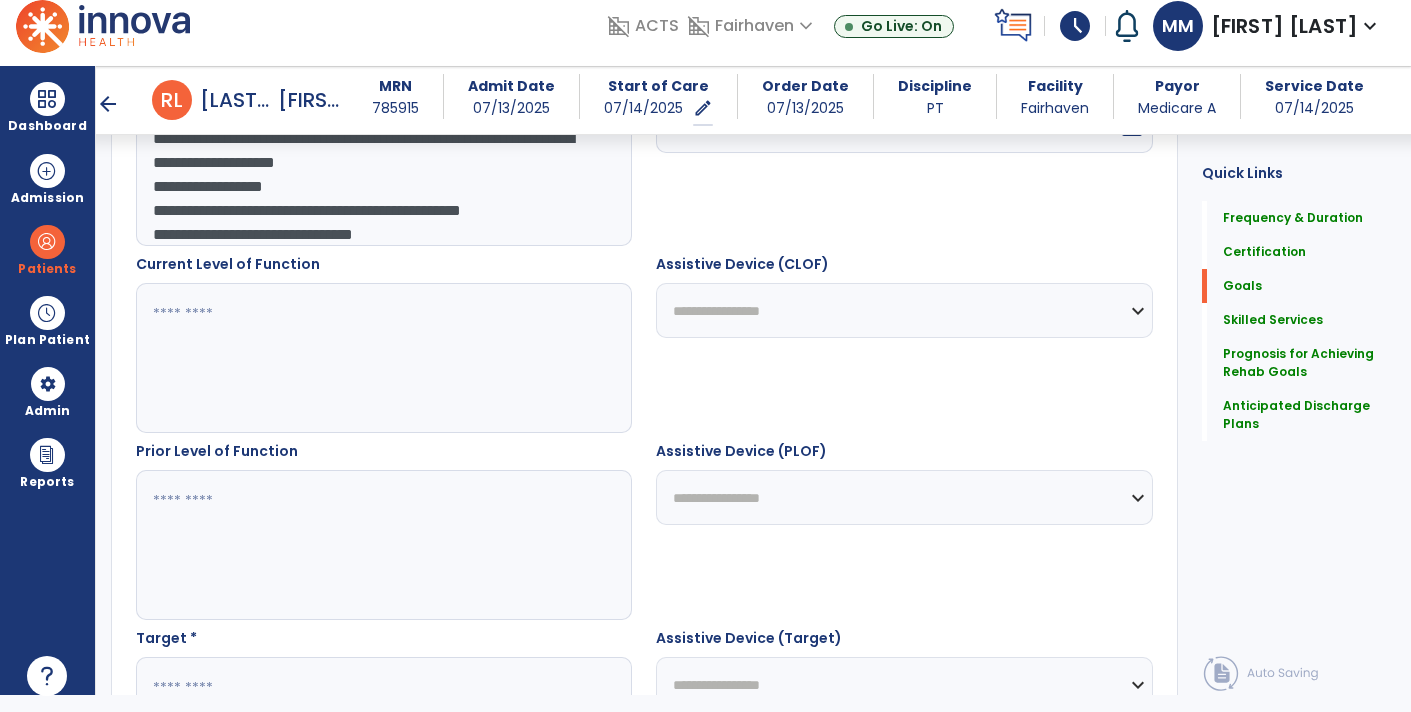 type on "**********" 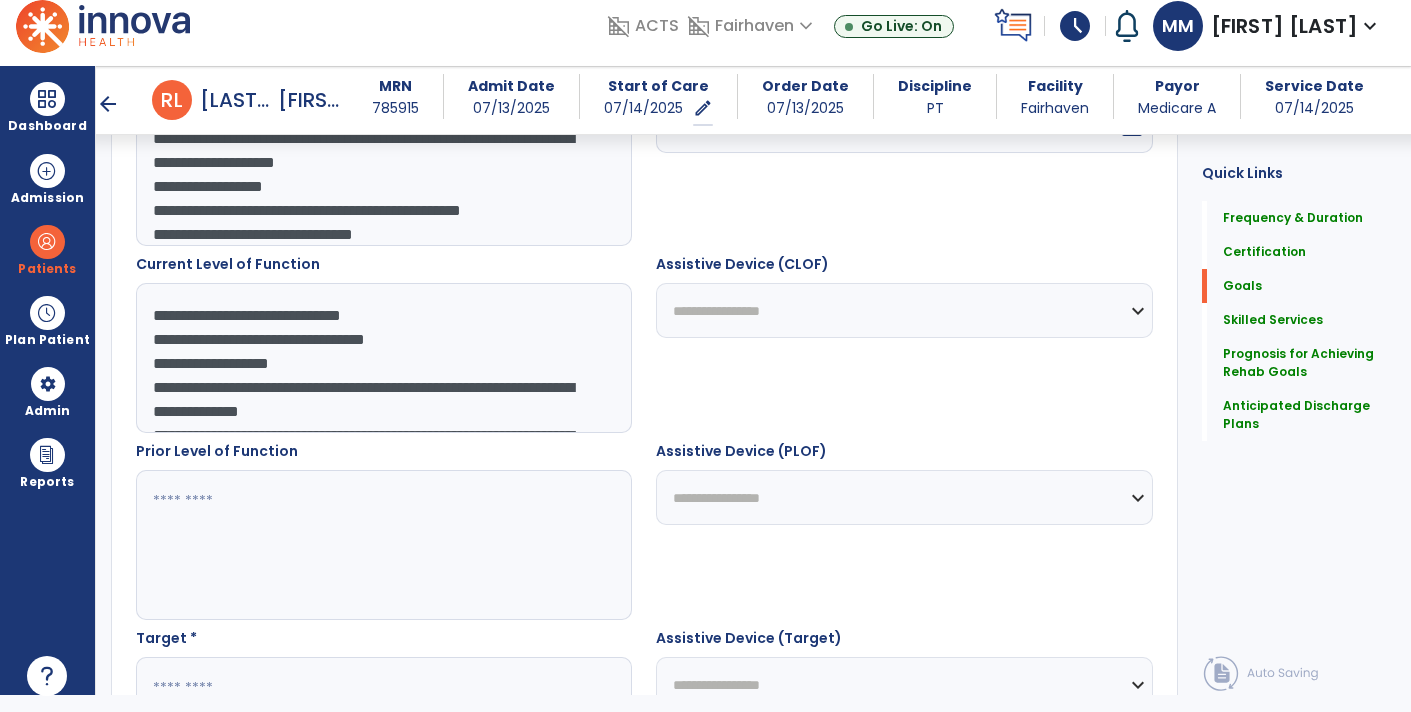 scroll, scrollTop: 110, scrollLeft: 0, axis: vertical 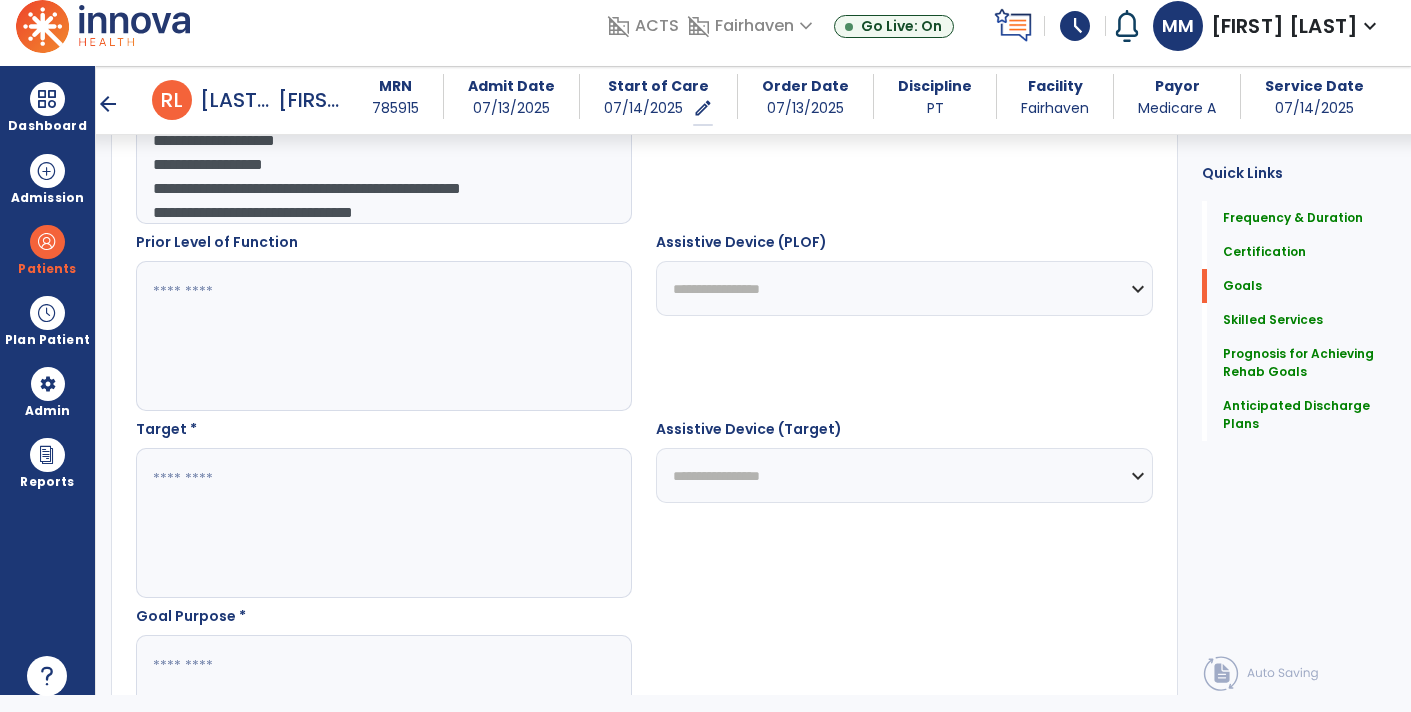 type on "**********" 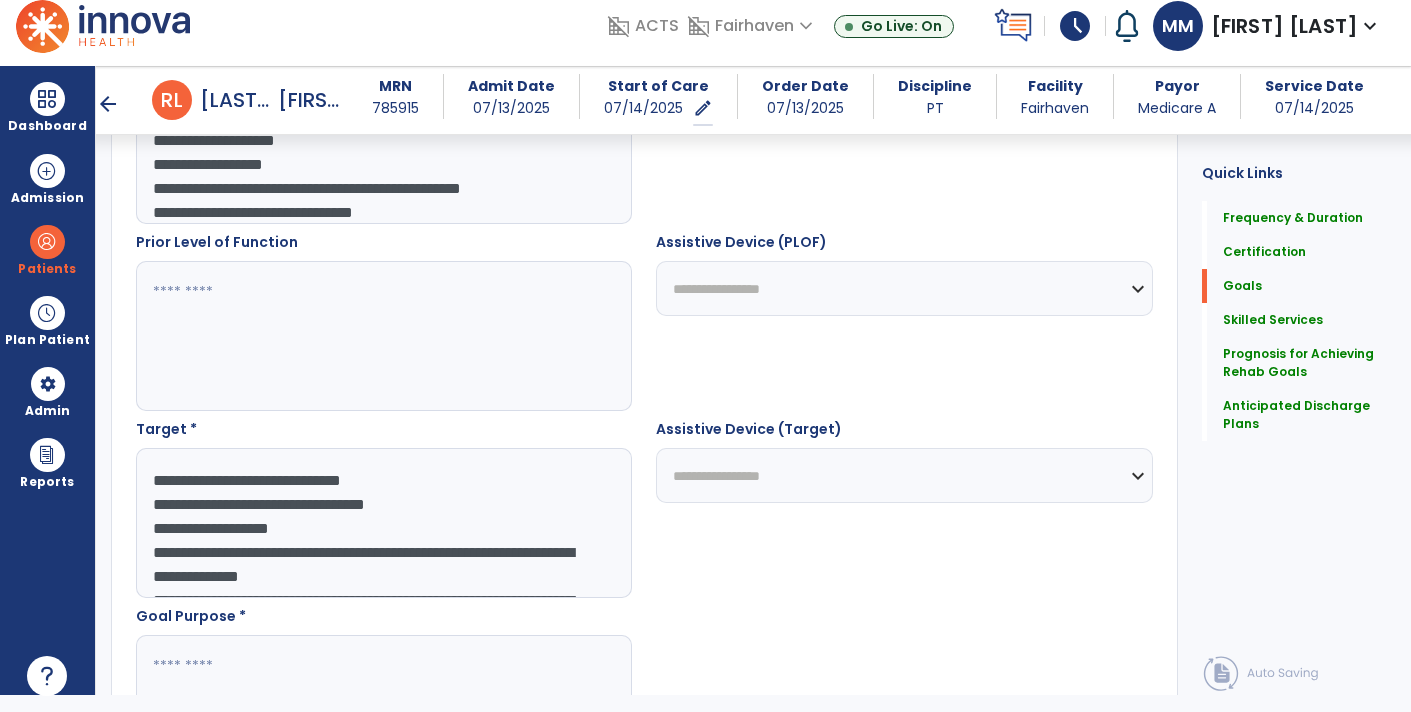 scroll, scrollTop: 111, scrollLeft: 0, axis: vertical 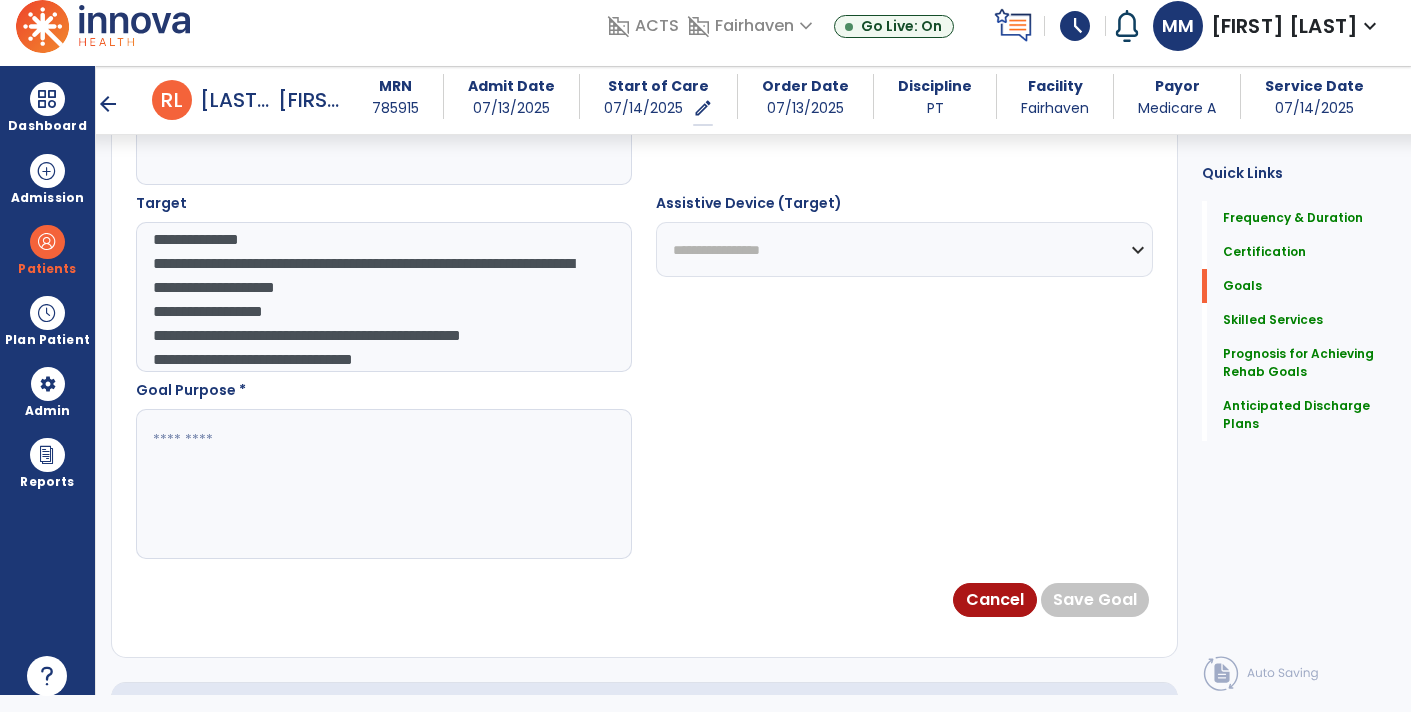 type on "**********" 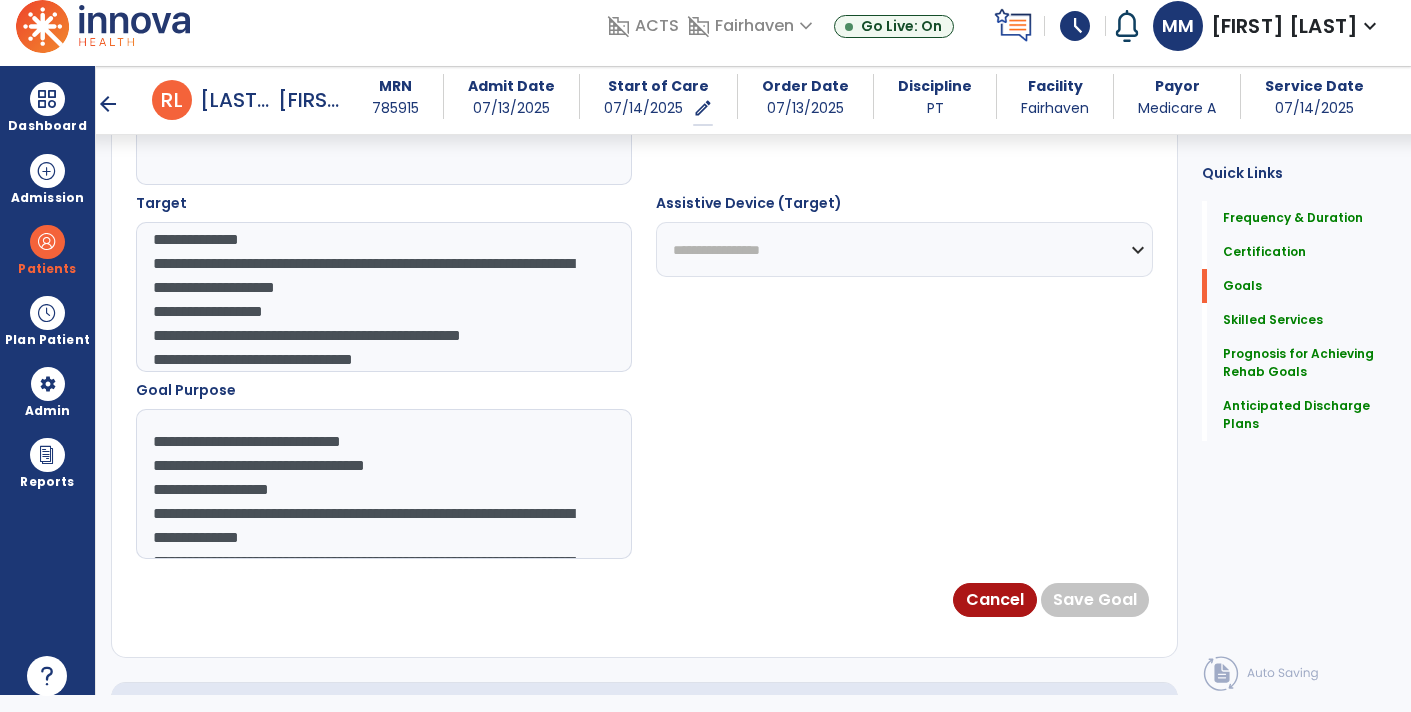 scroll, scrollTop: 110, scrollLeft: 0, axis: vertical 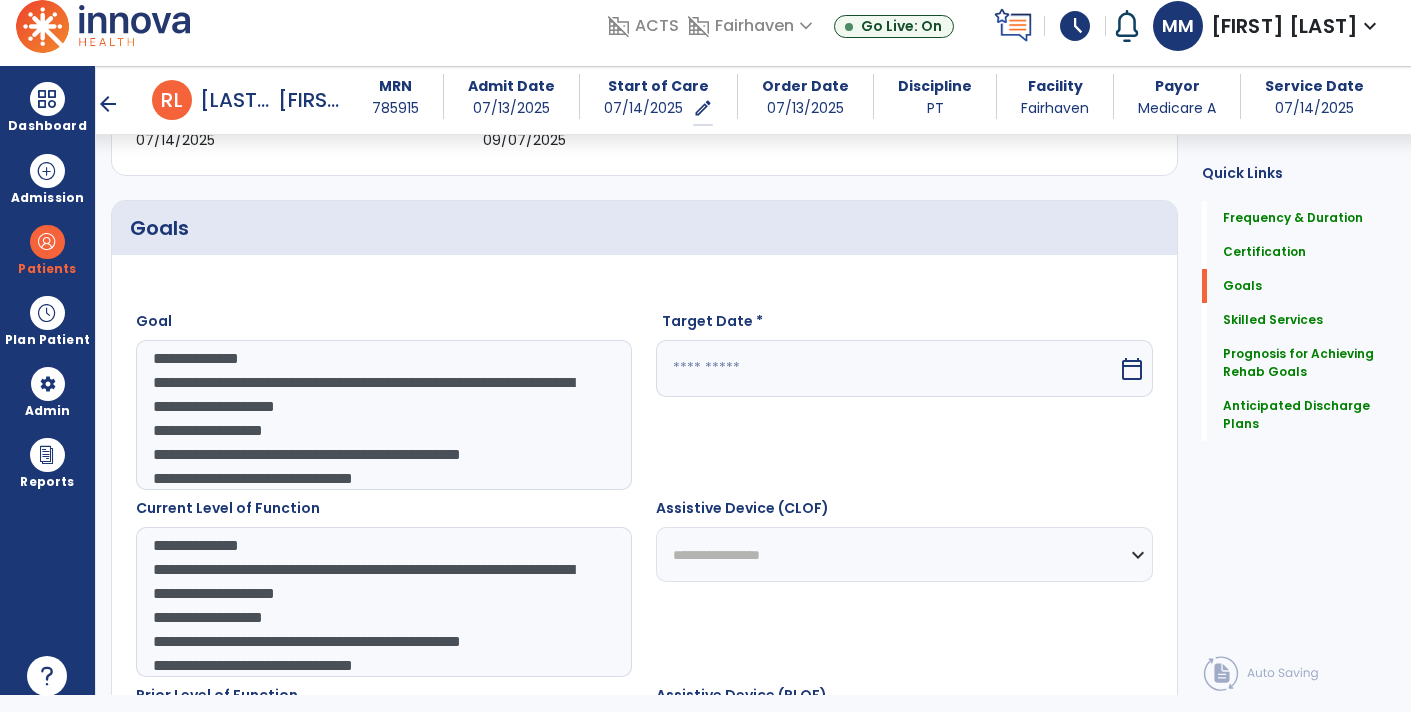 type on "**********" 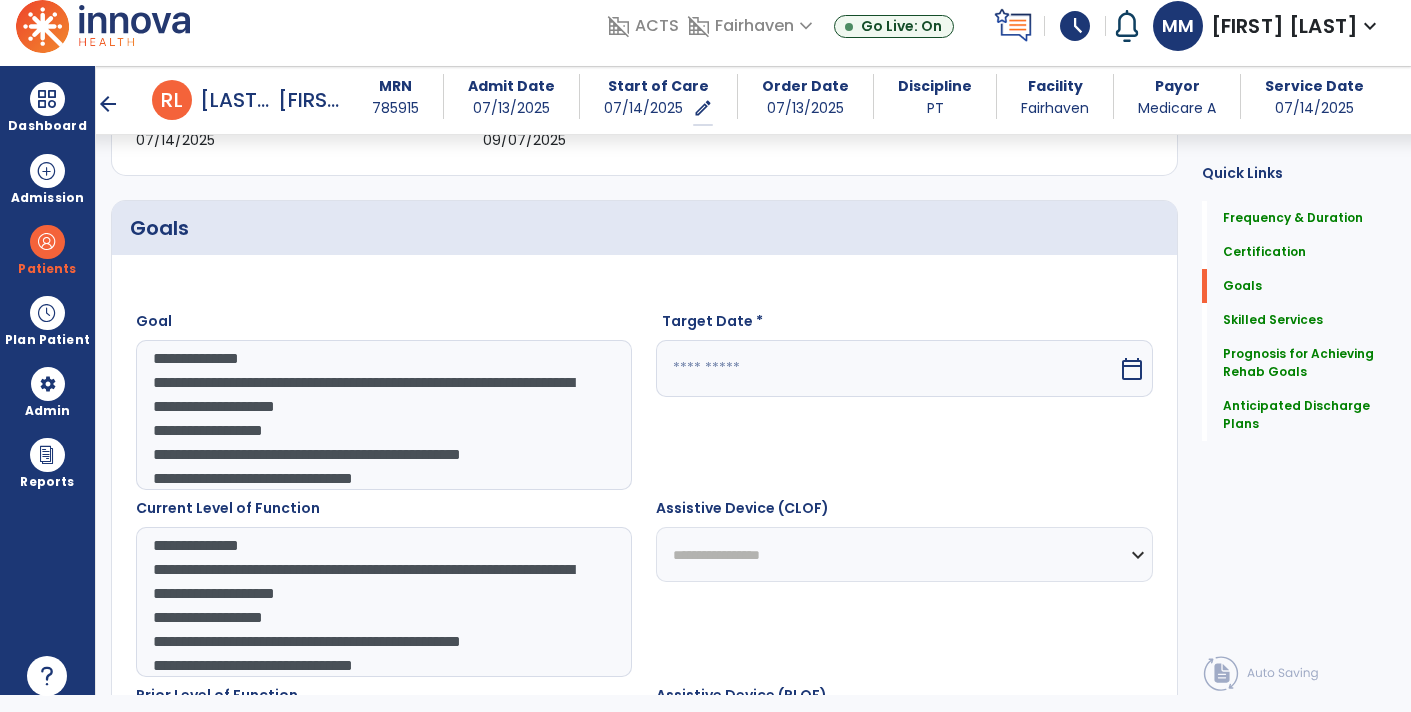 click on "calendar_today" at bounding box center [1132, 369] 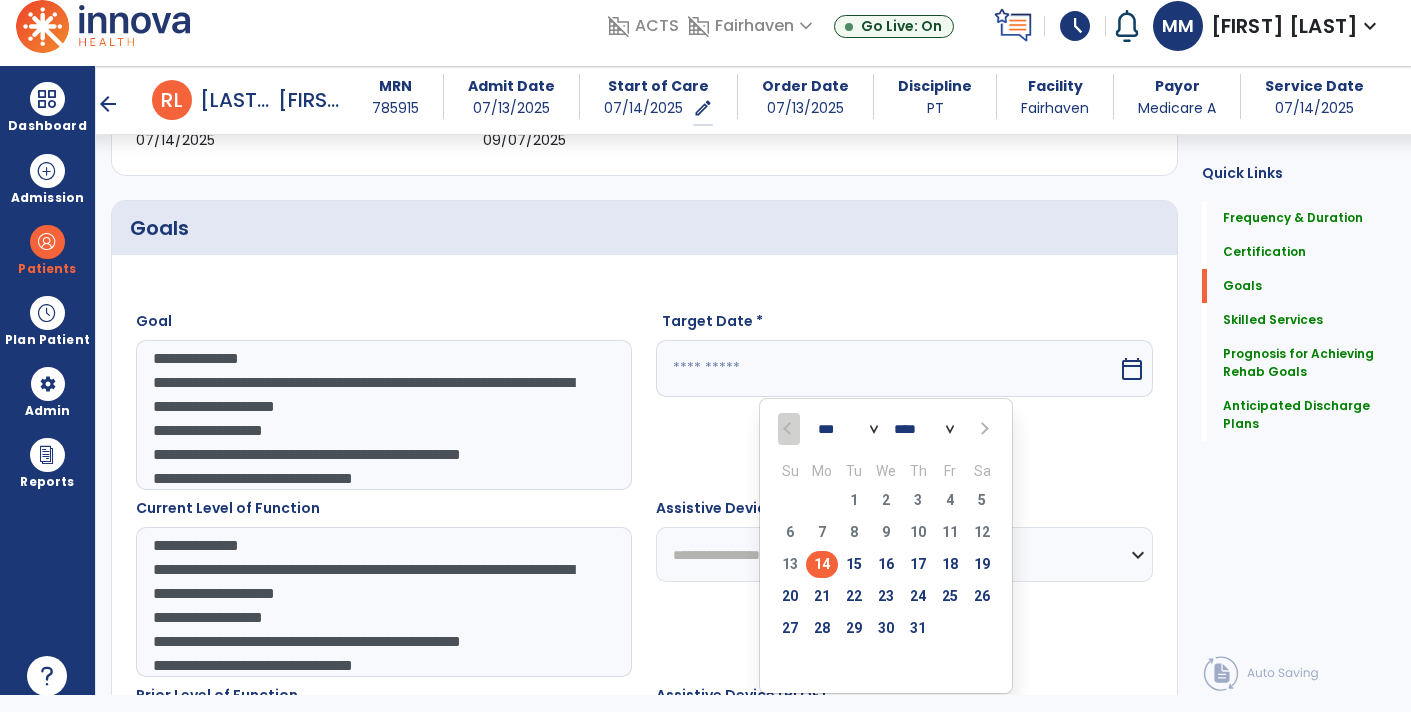 click on "*** *** ***" at bounding box center [848, 430] 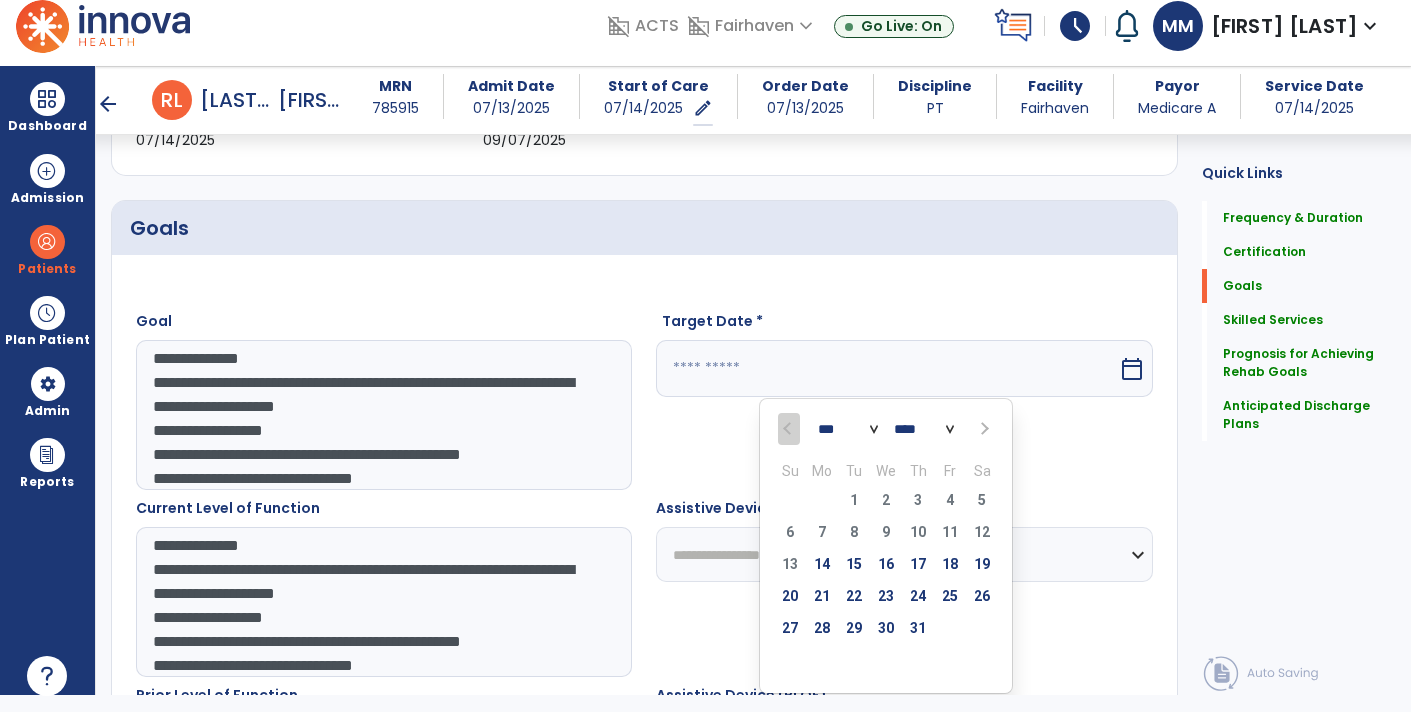 select on "*" 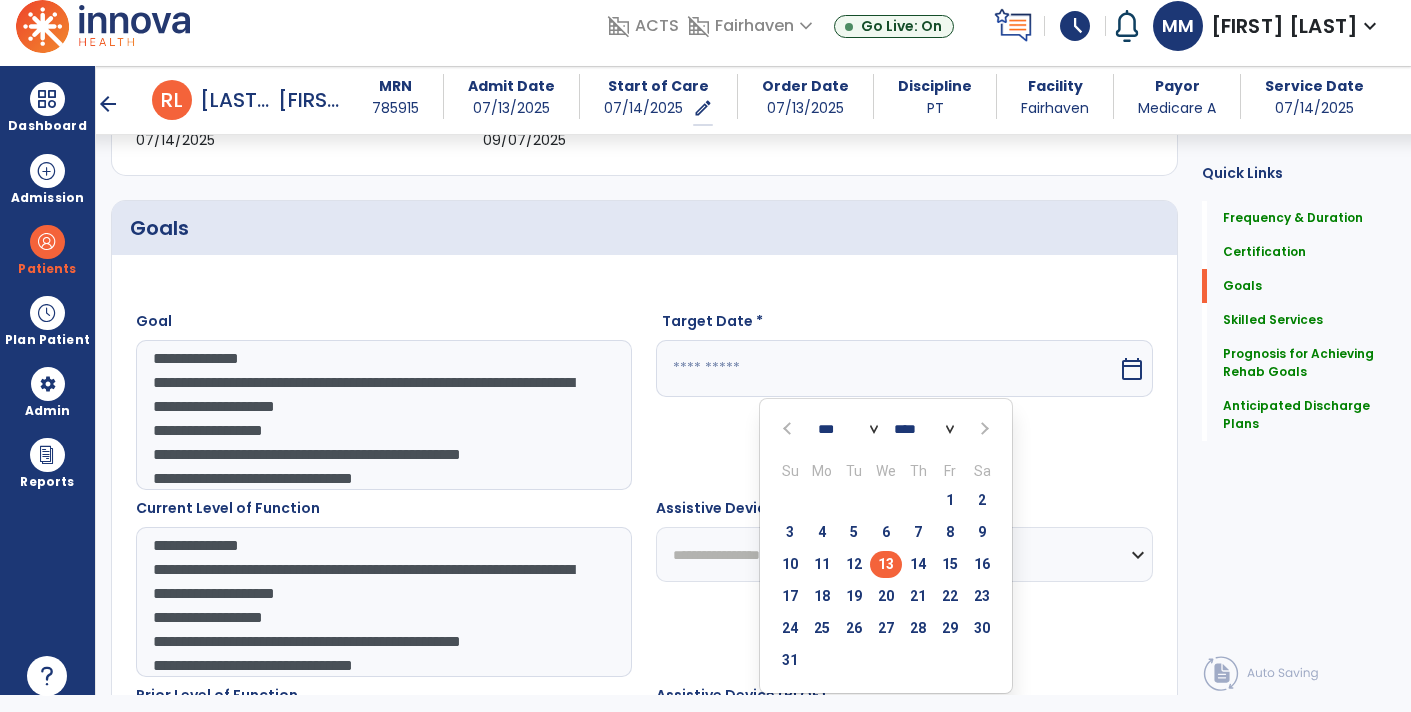 click on "13" at bounding box center [886, 564] 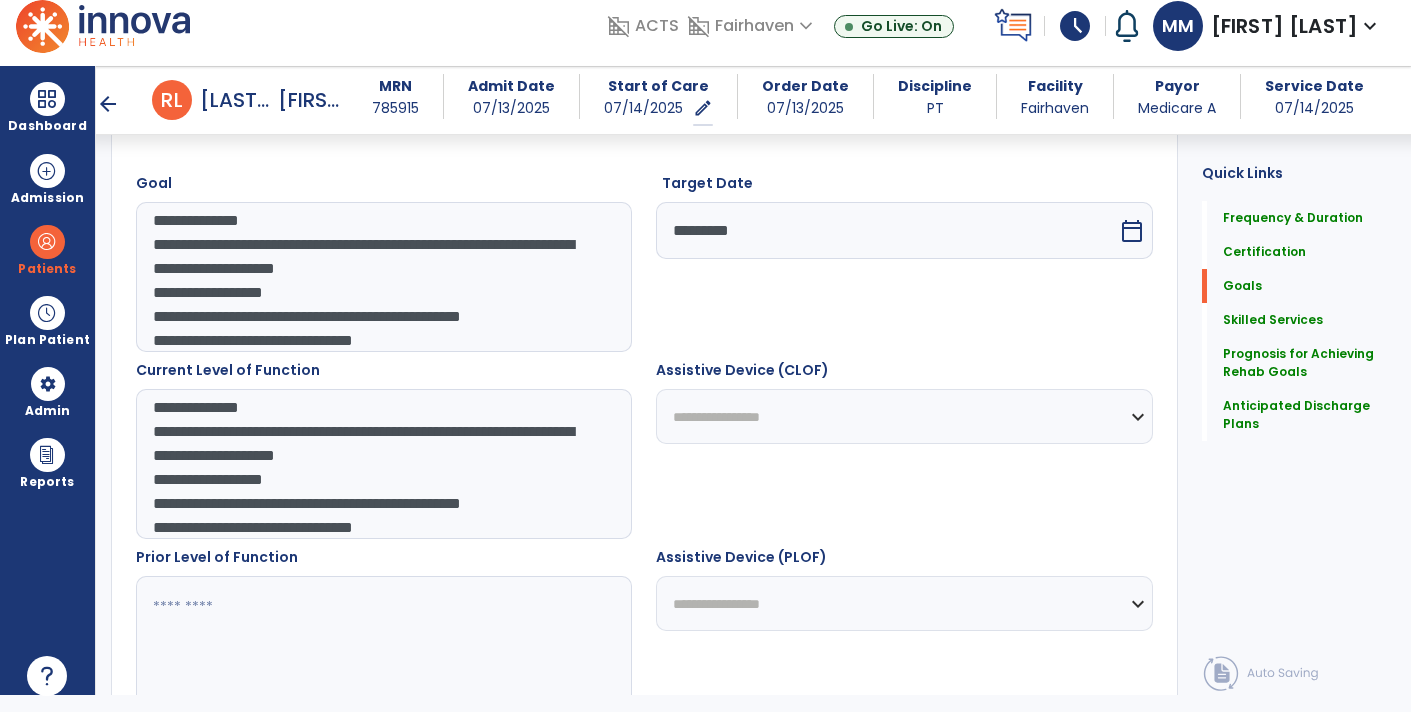 scroll, scrollTop: 542, scrollLeft: 0, axis: vertical 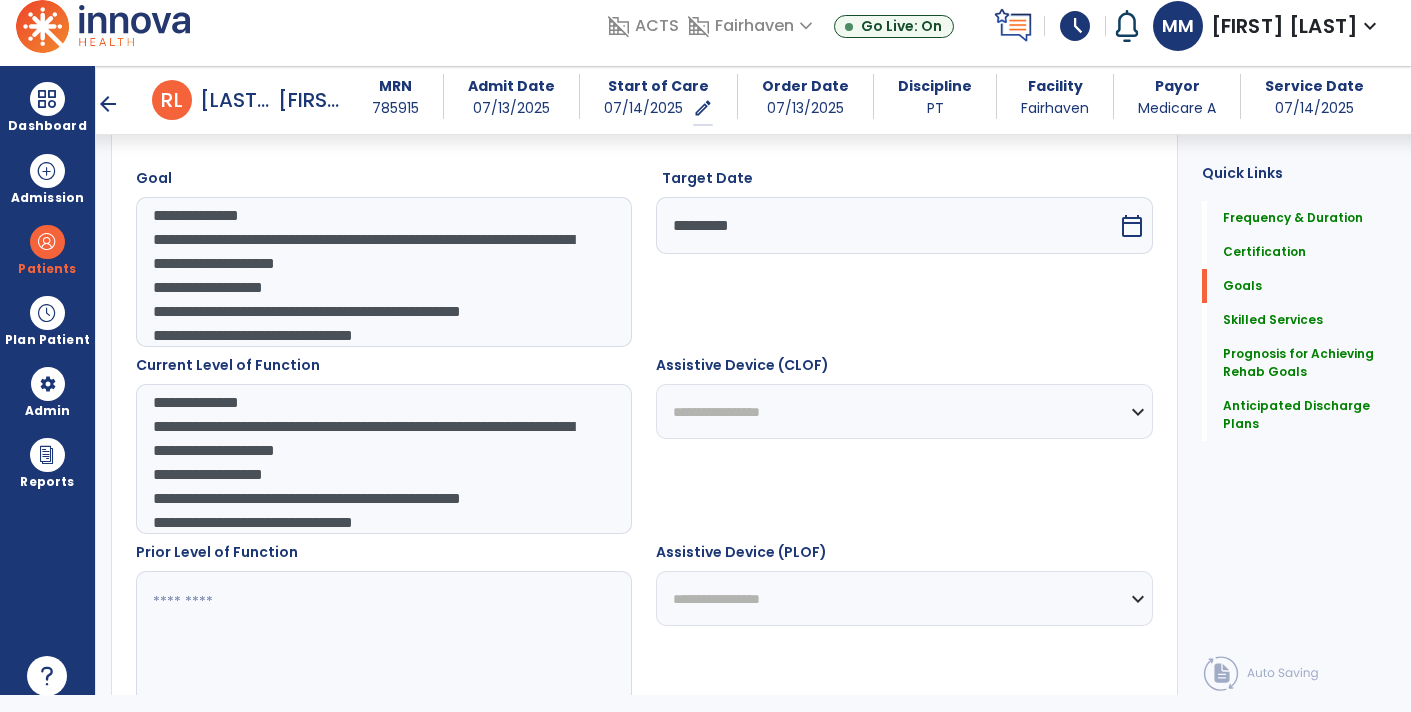 click on "**********" at bounding box center [904, 411] 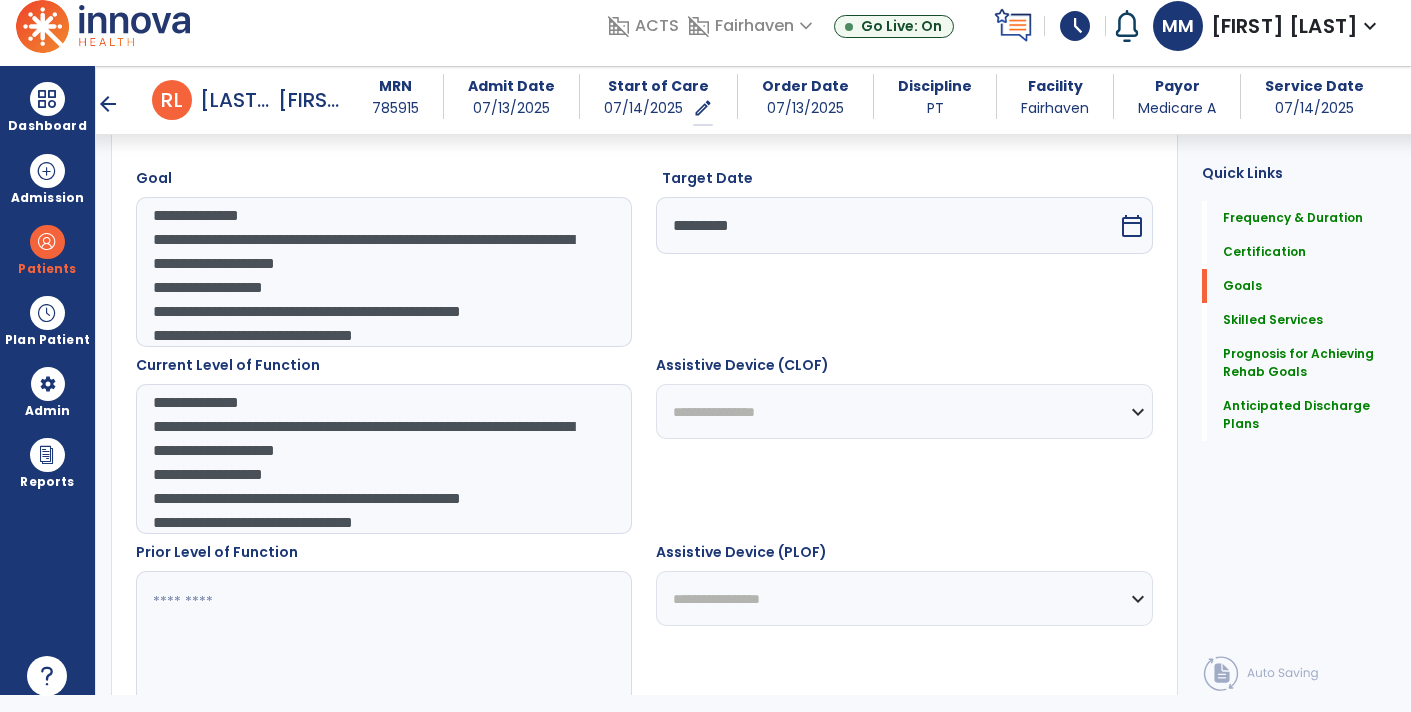 click on "**********" at bounding box center [904, 411] 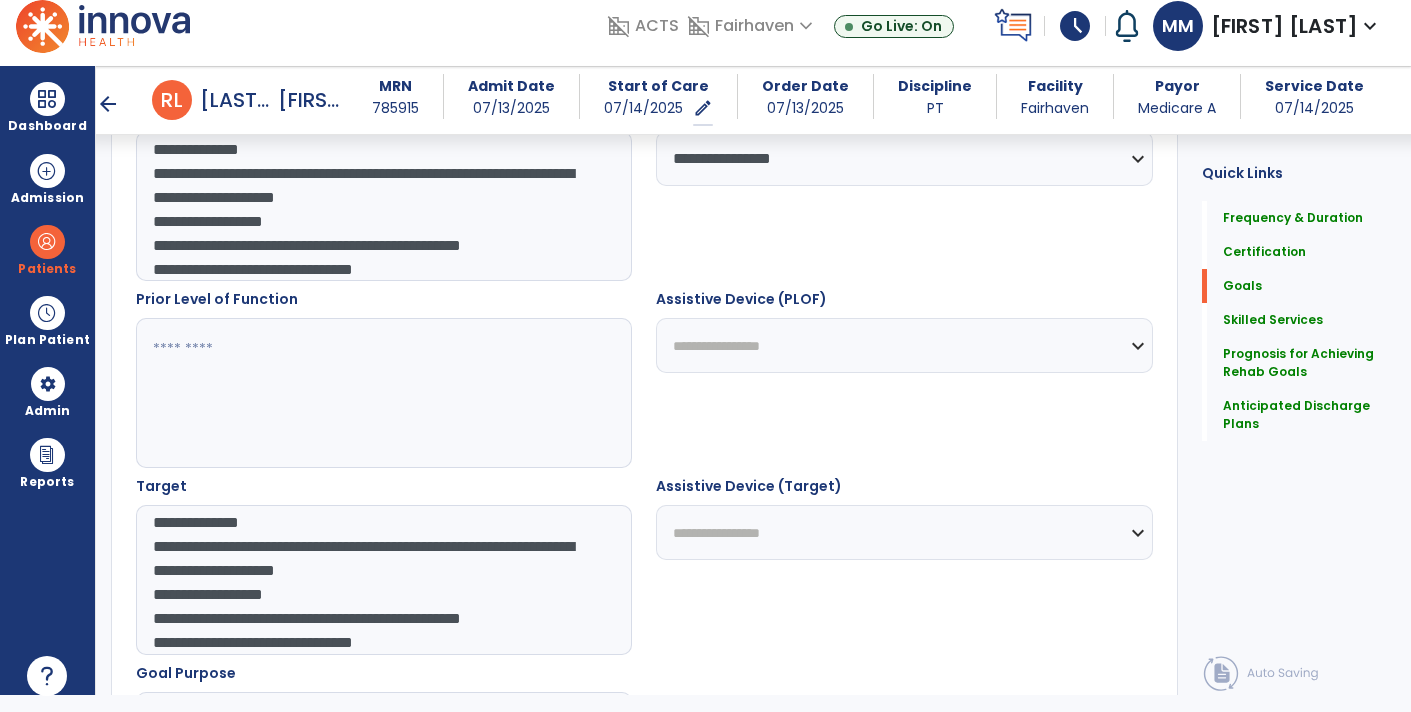 scroll, scrollTop: 793, scrollLeft: 0, axis: vertical 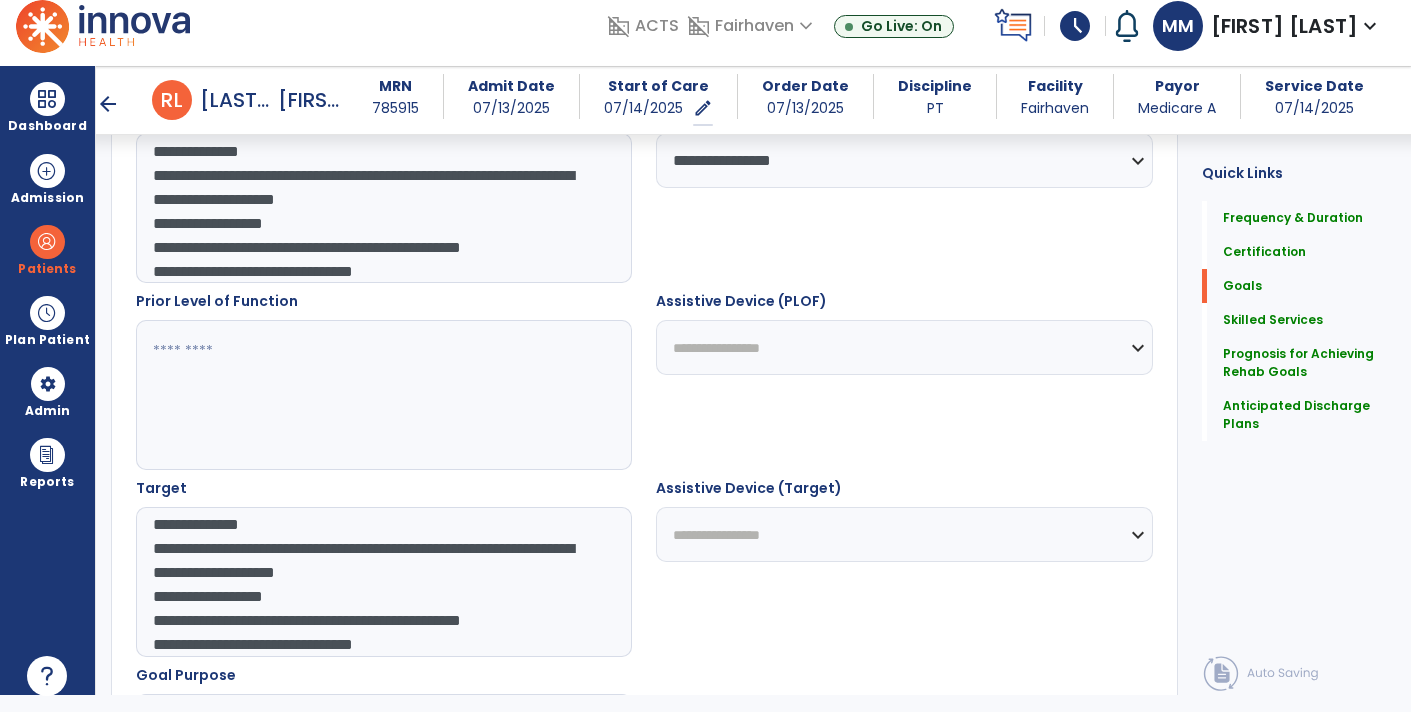click on "**********" at bounding box center [904, 534] 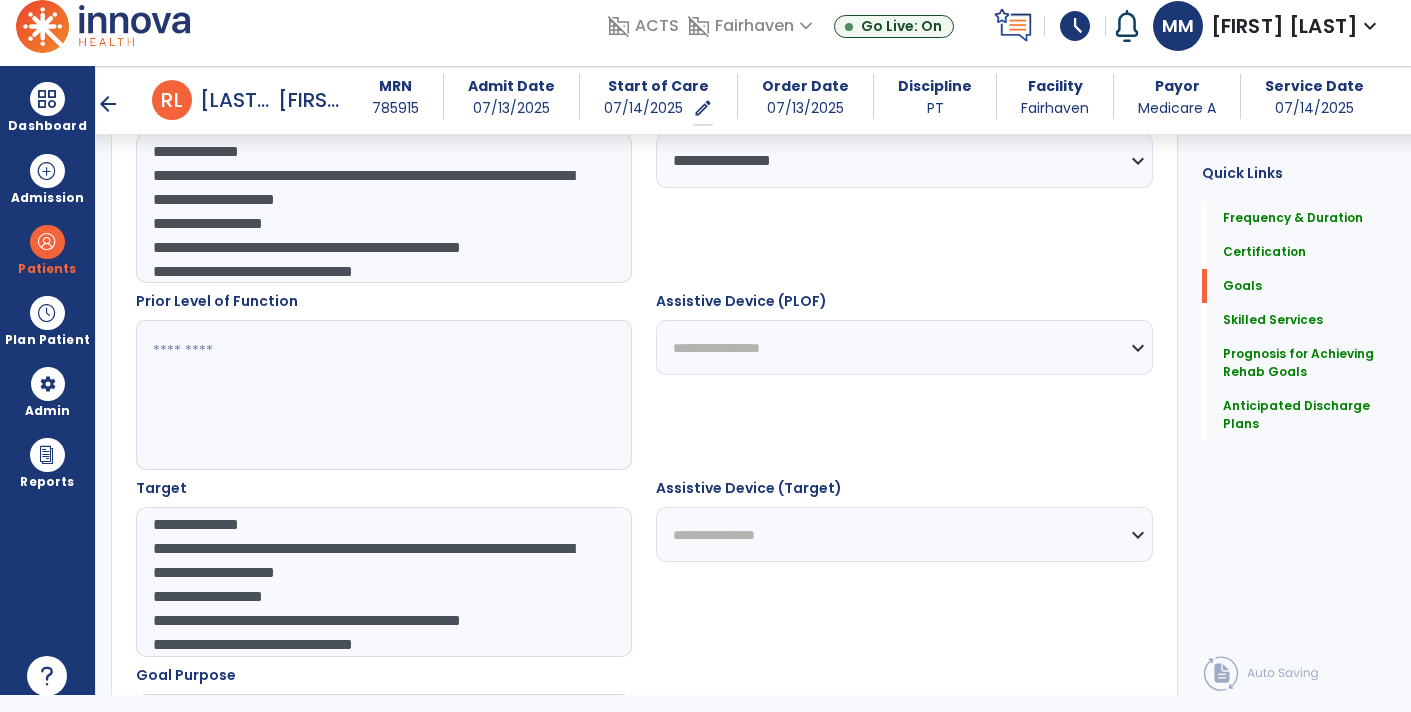 click on "**********" at bounding box center (904, 534) 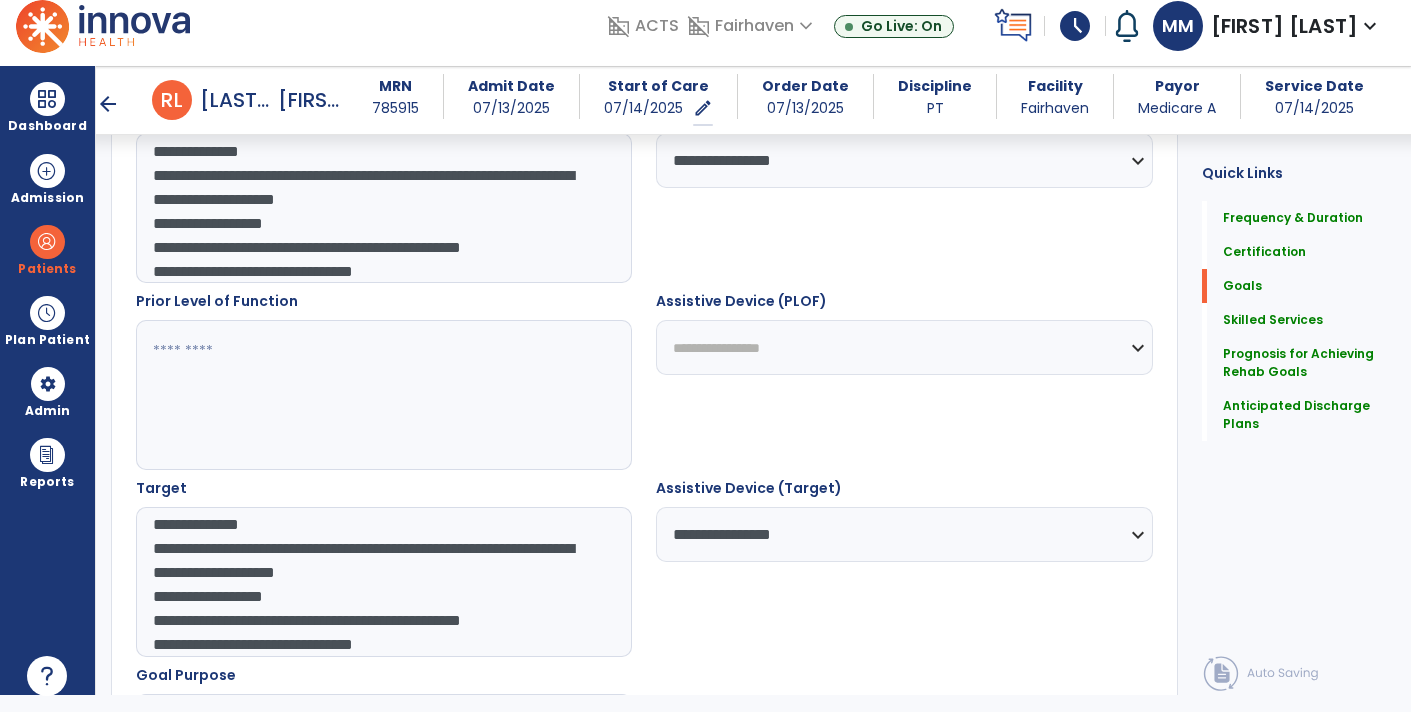 scroll, scrollTop: 119, scrollLeft: 0, axis: vertical 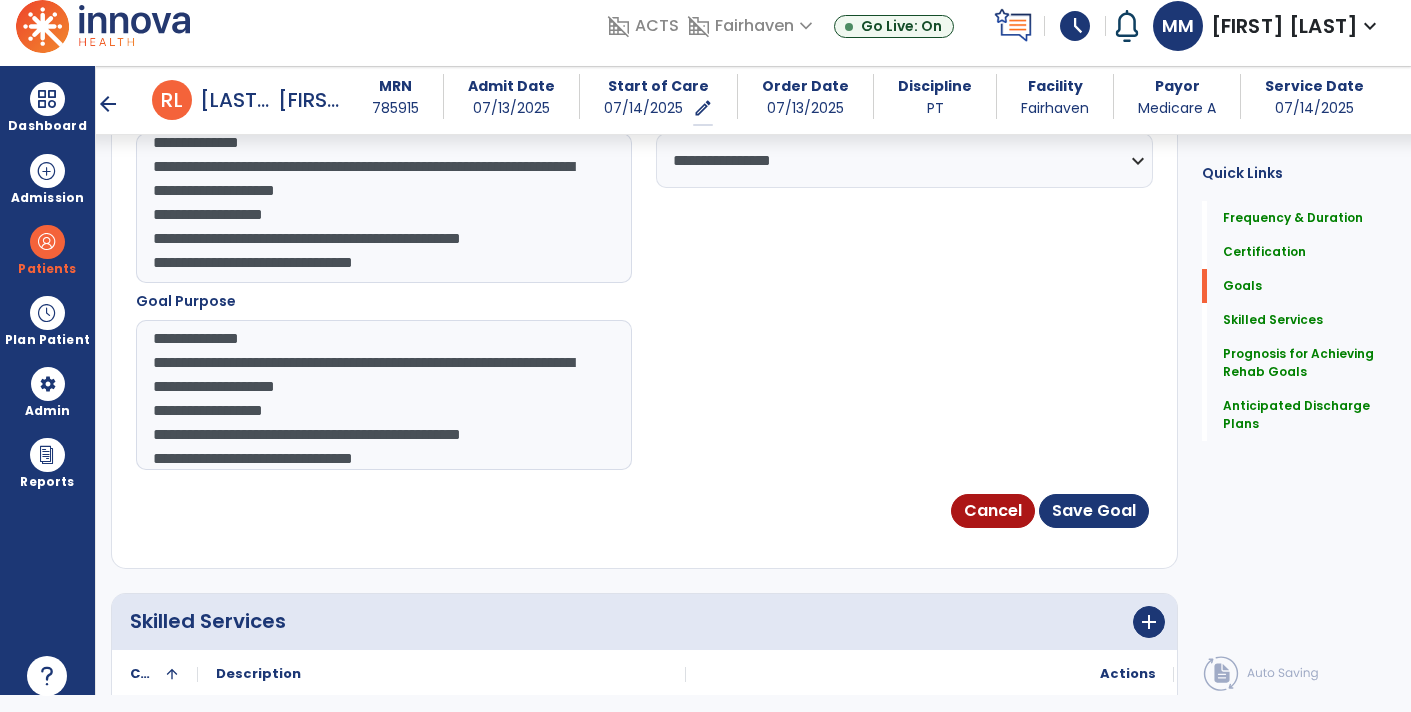 click on "Cancel   Save Goal" at bounding box center (644, 511) 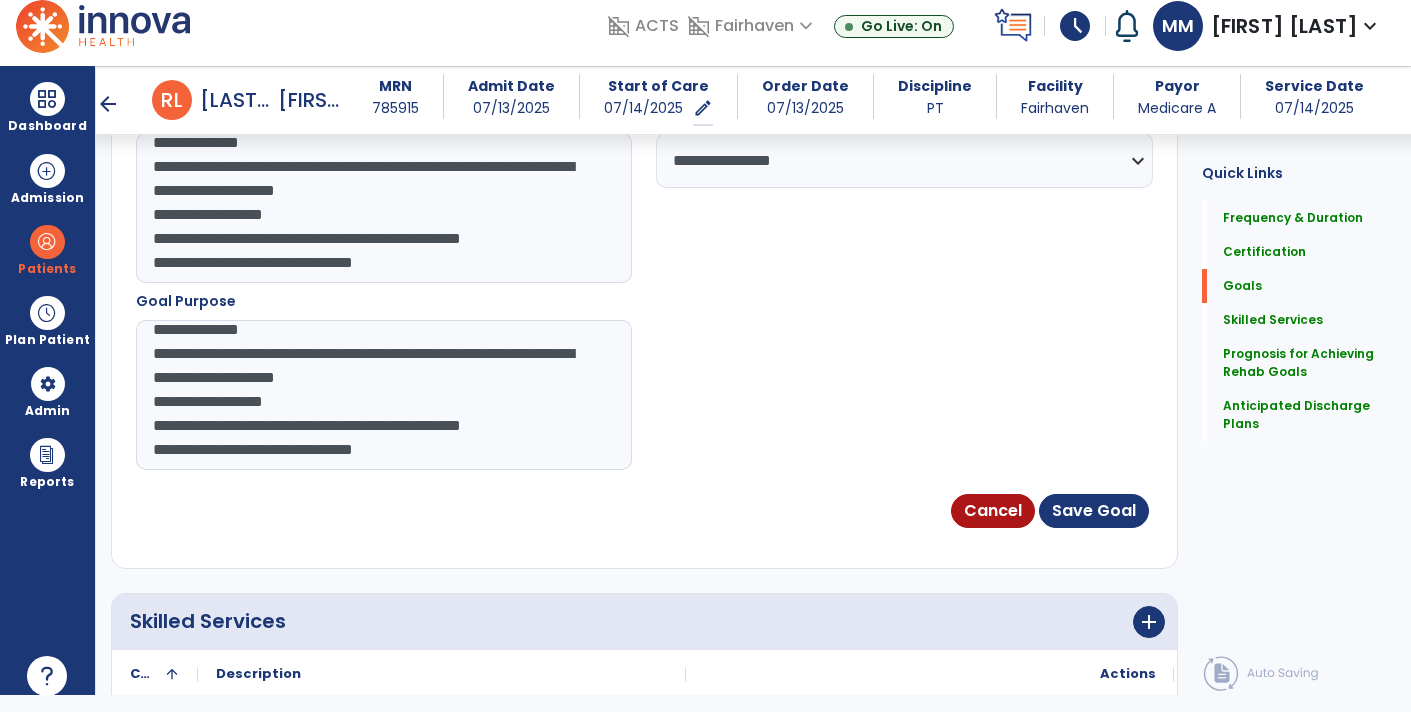 scroll, scrollTop: 119, scrollLeft: 0, axis: vertical 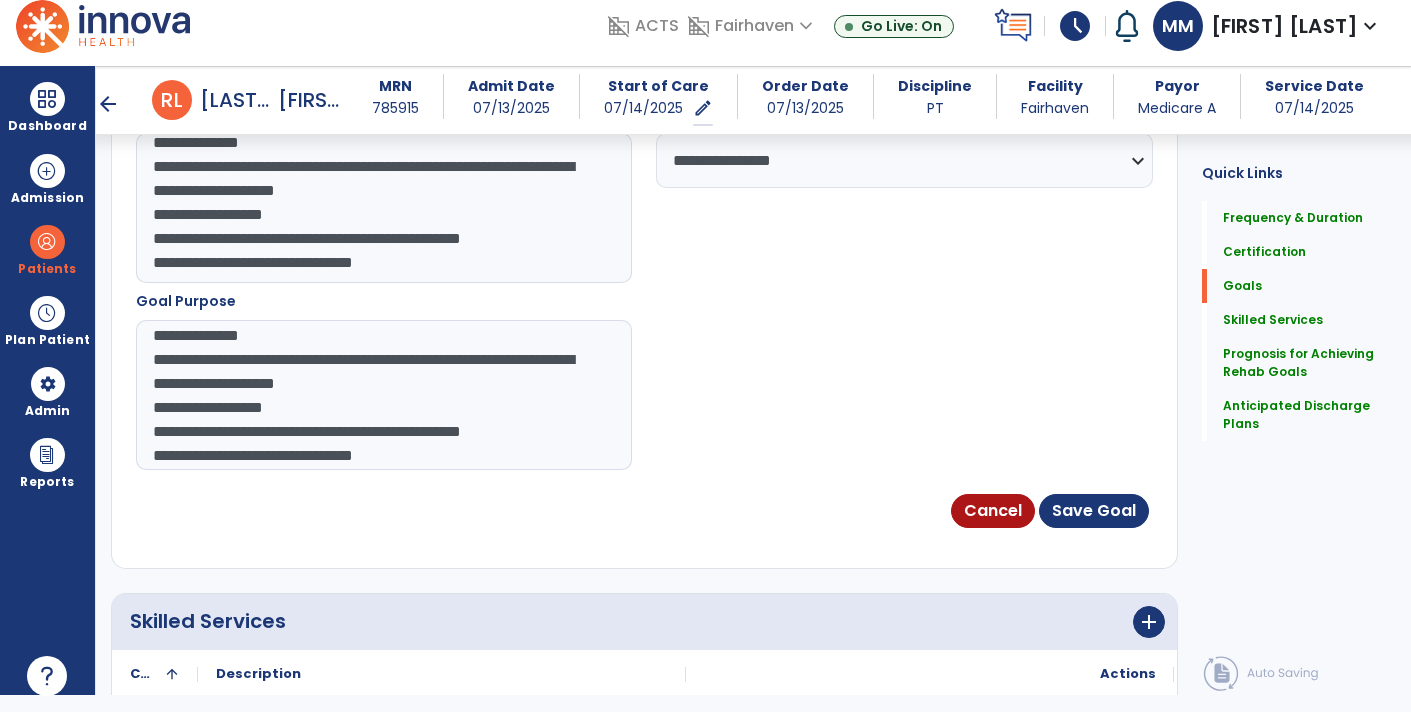 click on "**********" at bounding box center (383, 395) 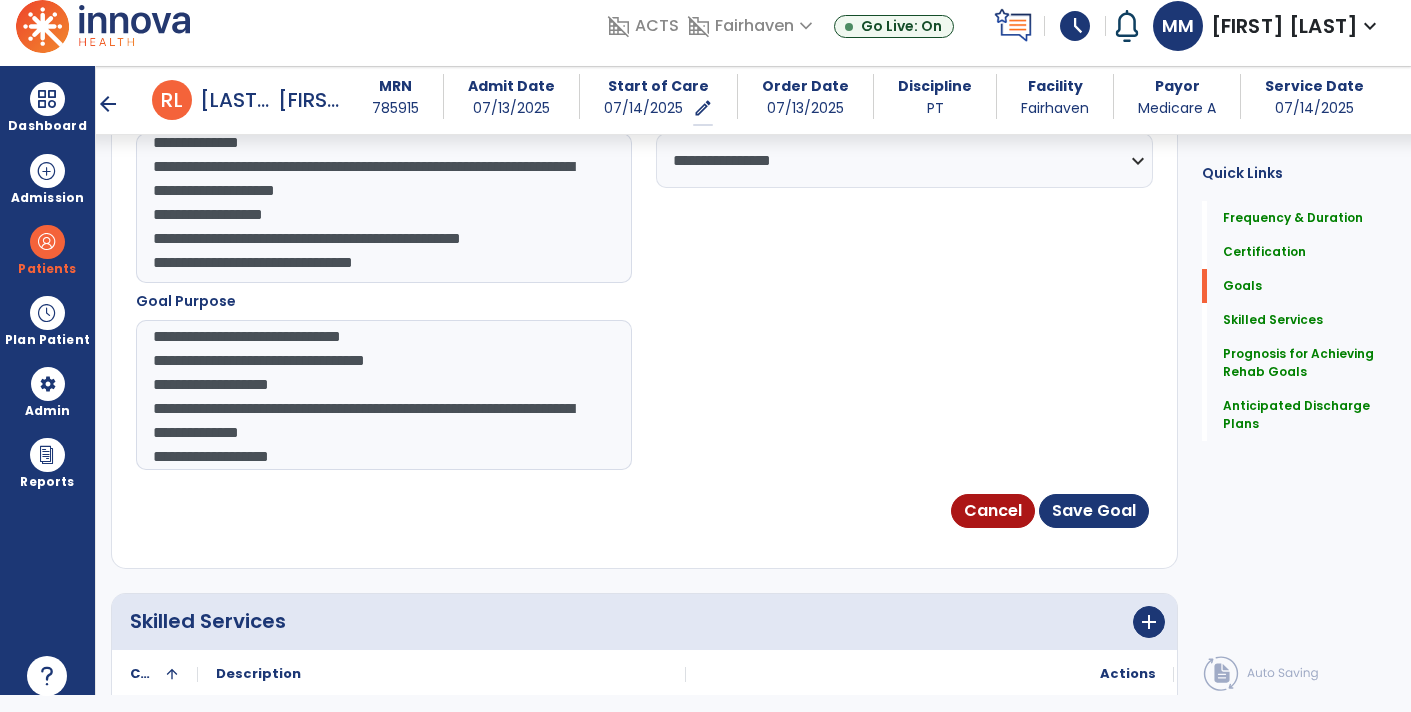 click on "**********" at bounding box center [383, 395] 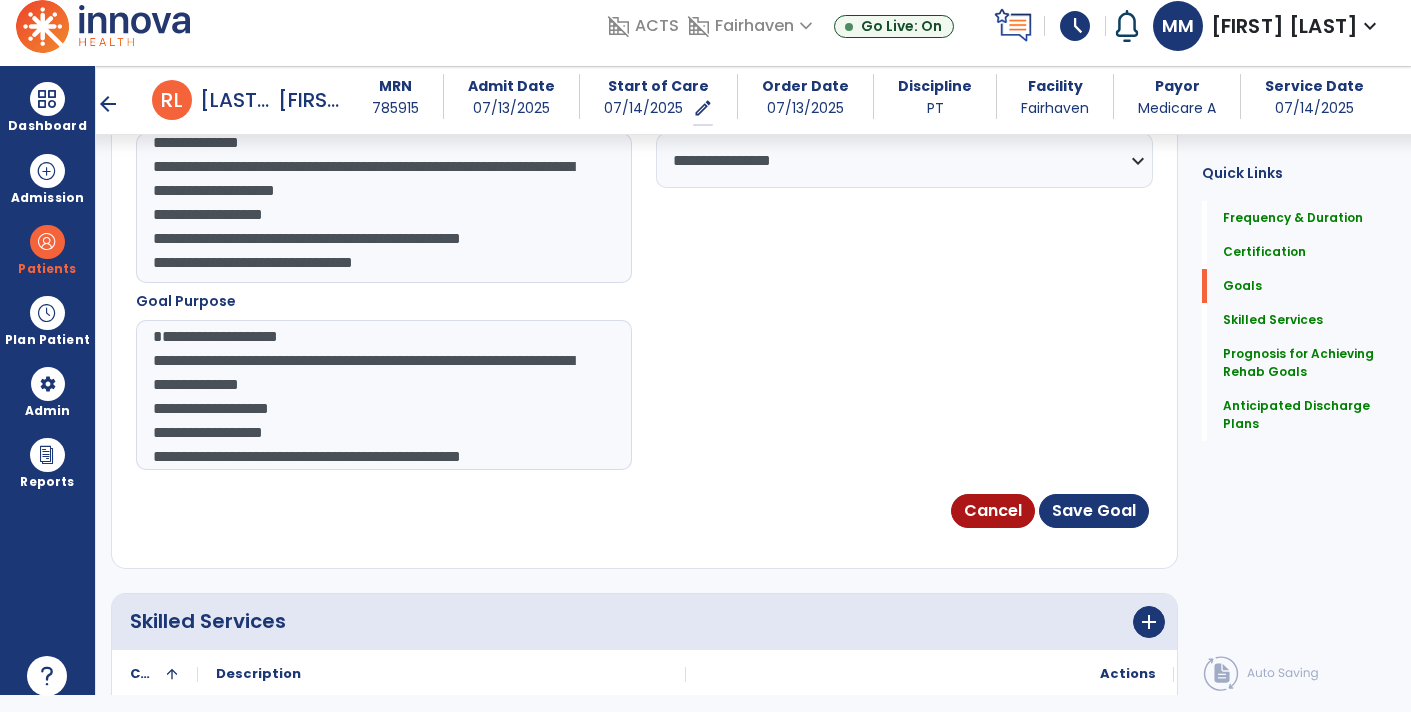 click on "**********" at bounding box center [383, 395] 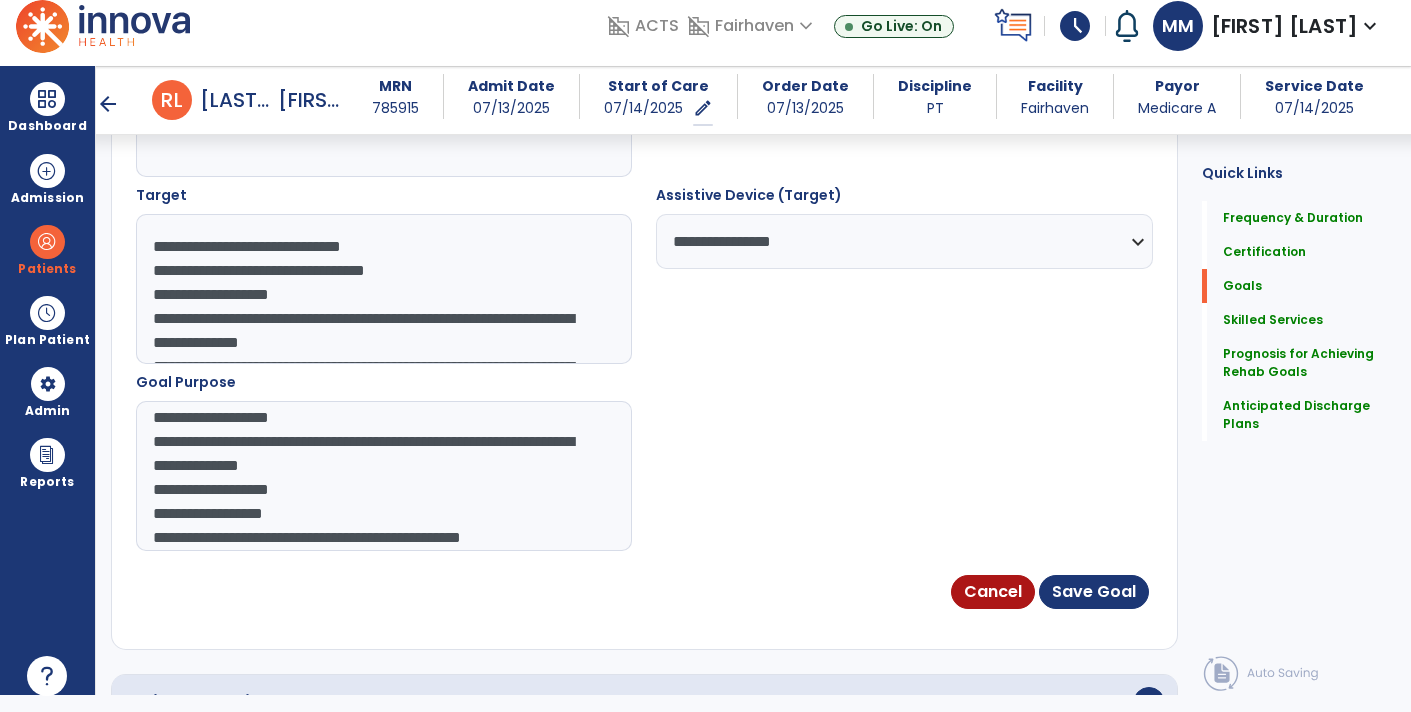 type on "**********" 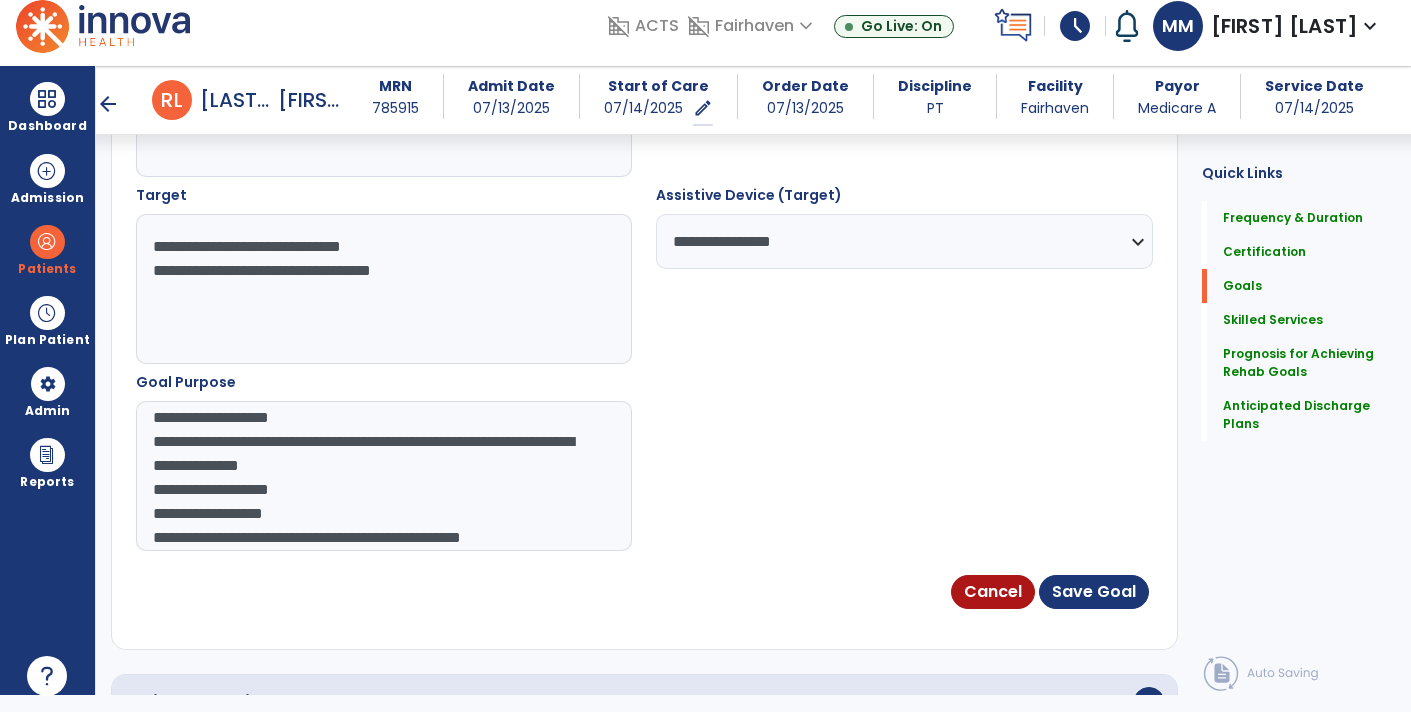 click on "**********" at bounding box center (383, 289) 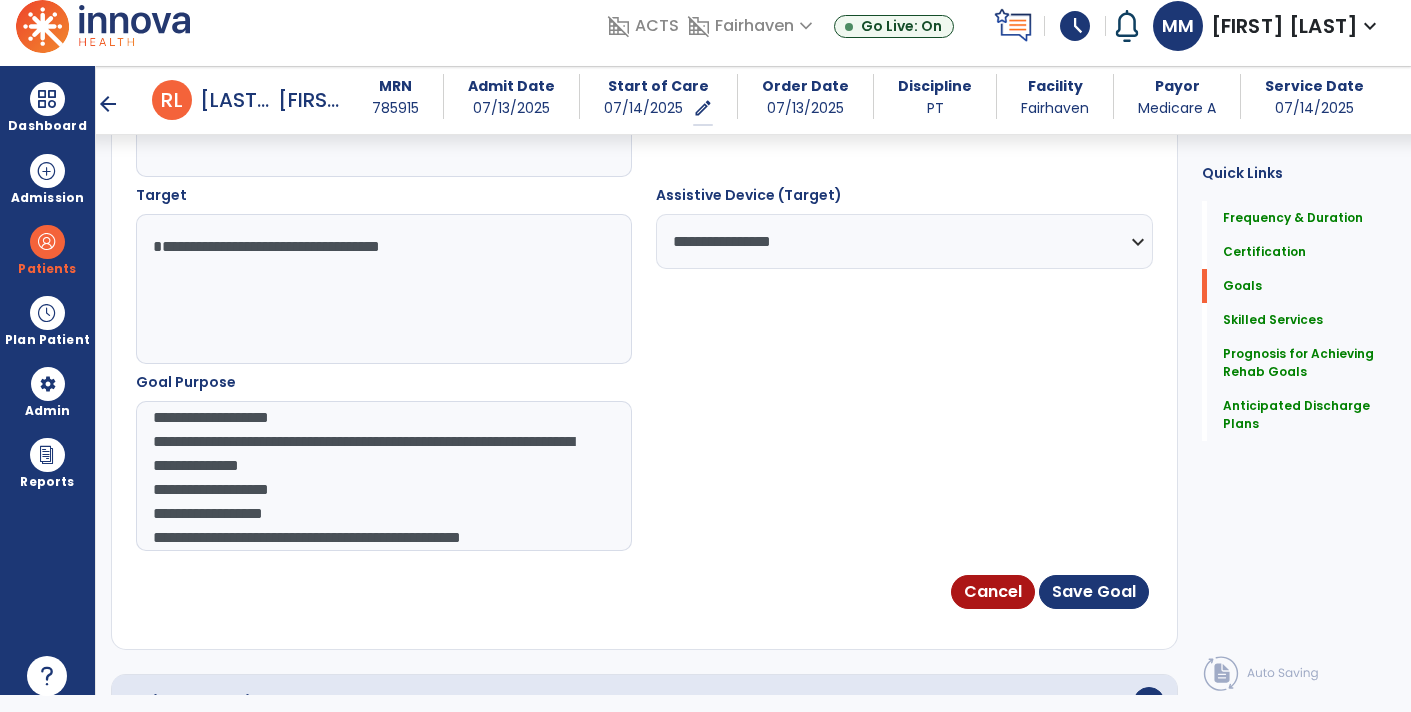click on "**********" at bounding box center [383, 289] 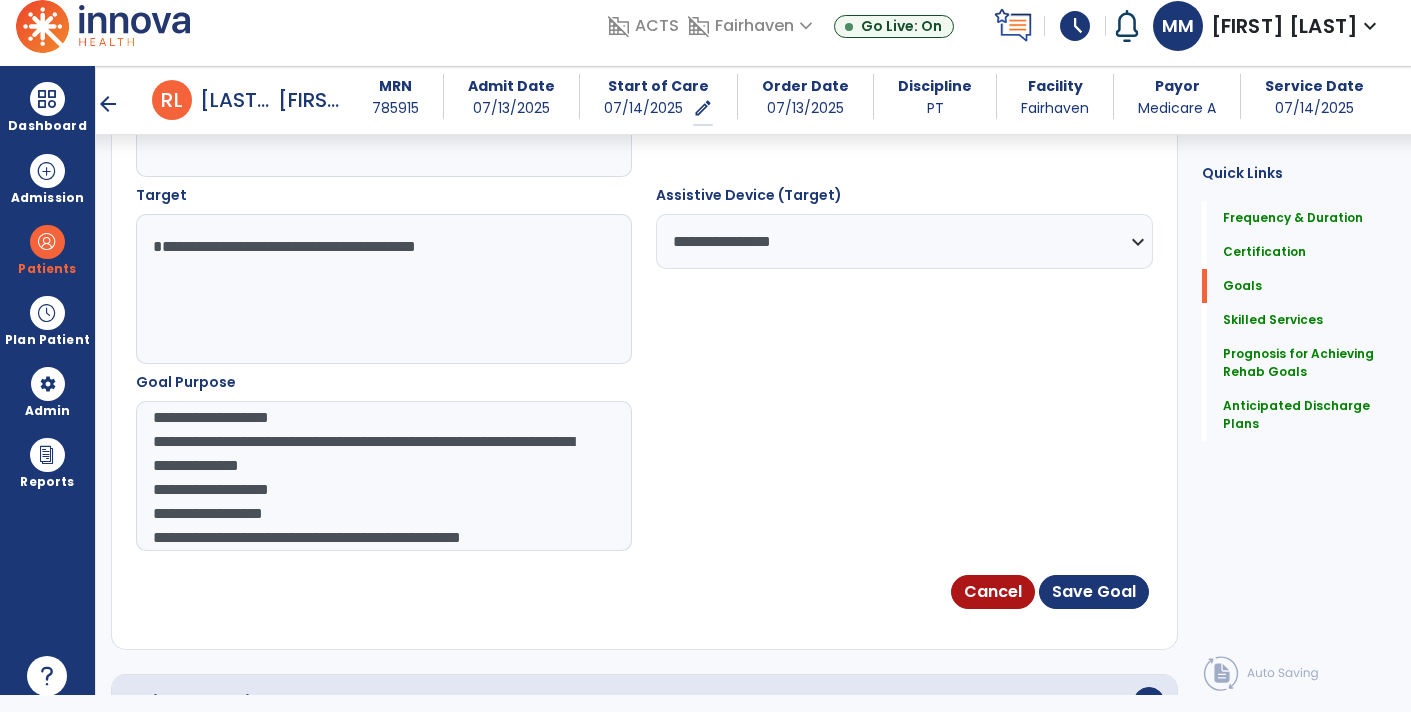 click on "**********" at bounding box center [383, 289] 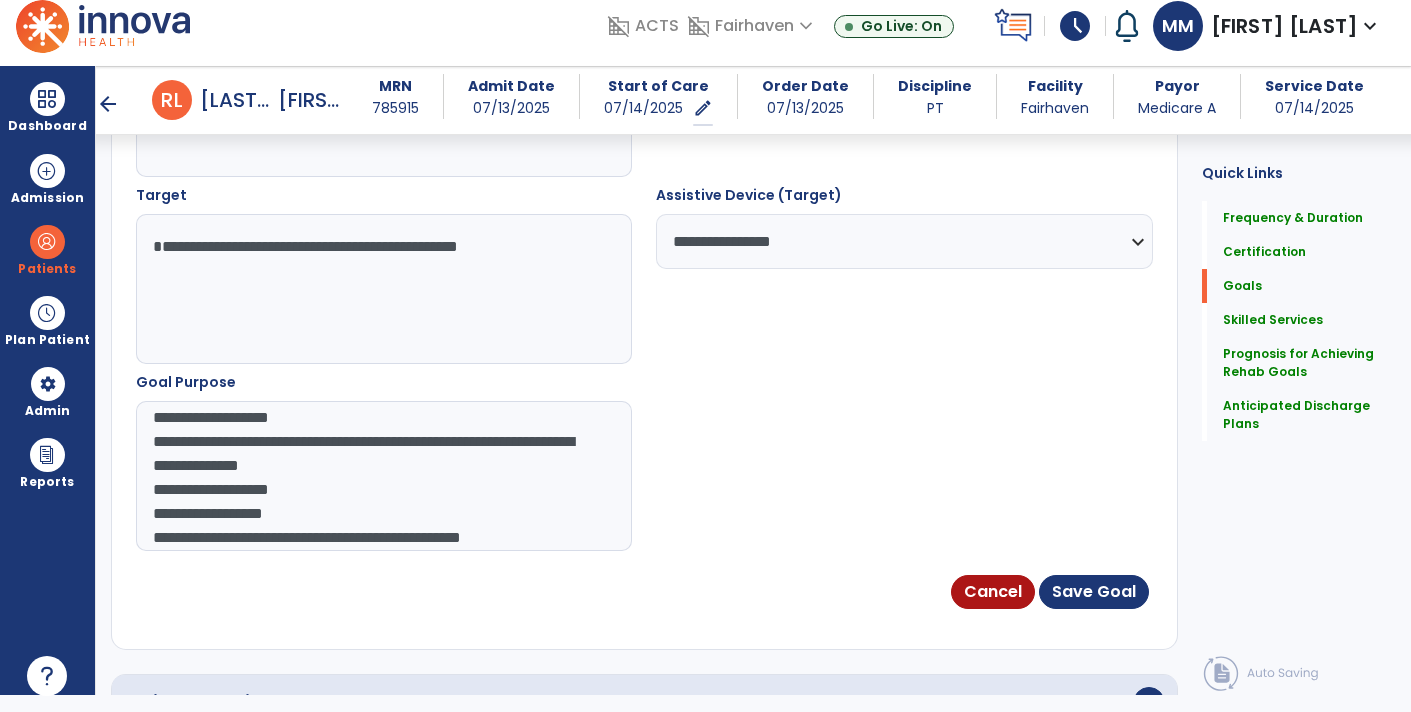 click on "**********" at bounding box center (383, 289) 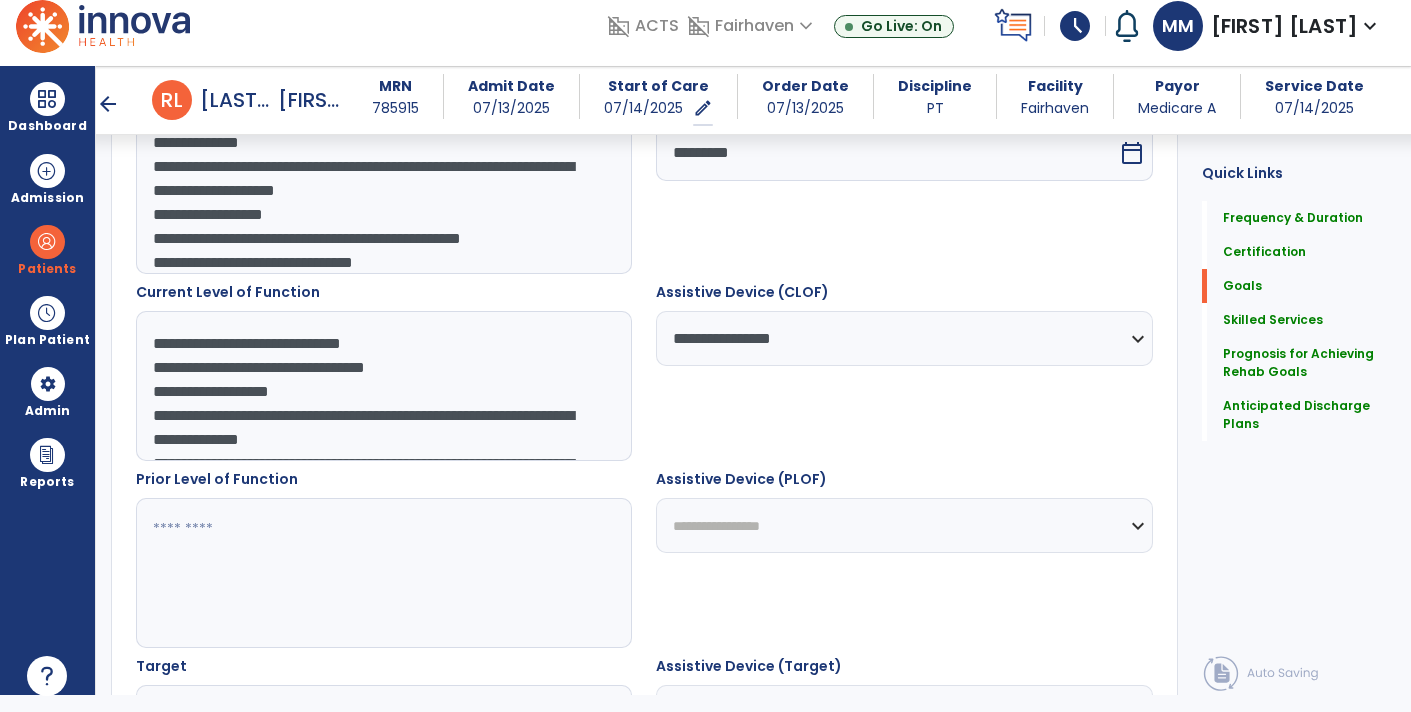 type on "**********" 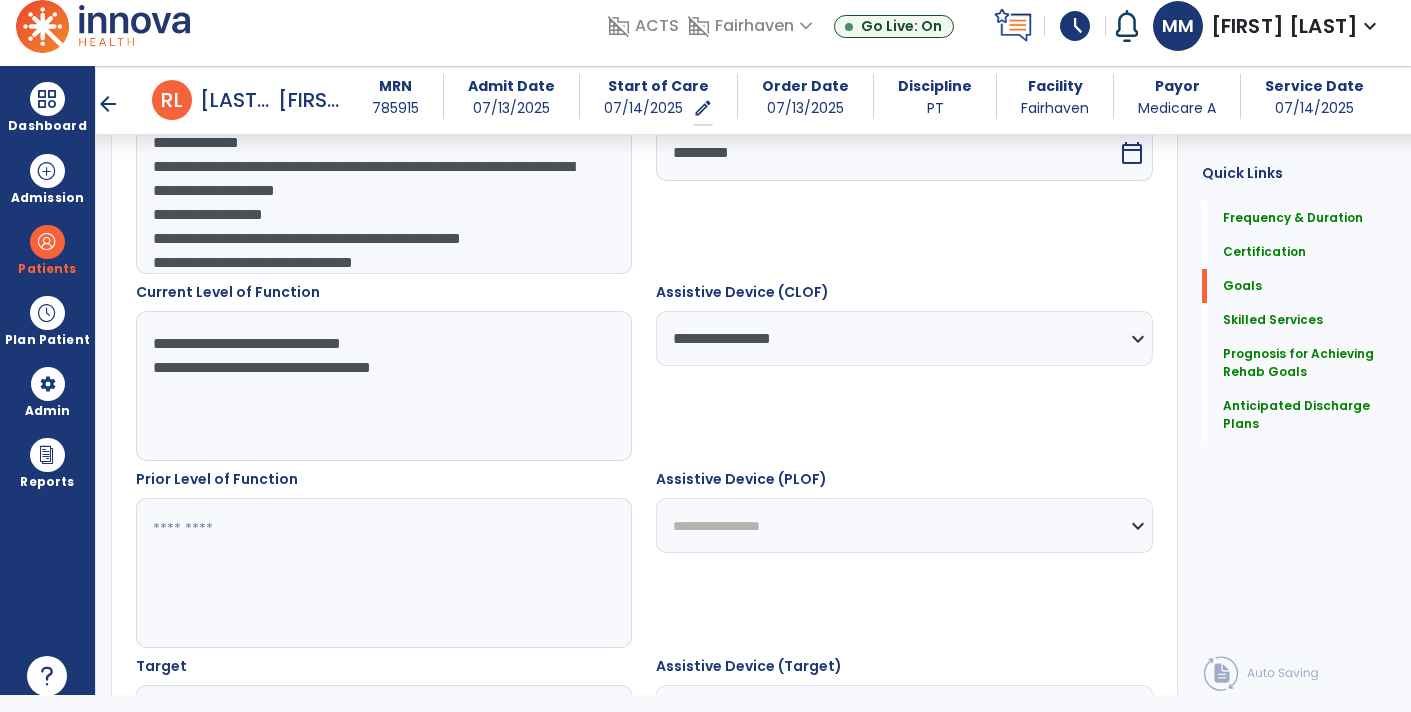 click on "**********" at bounding box center [383, 386] 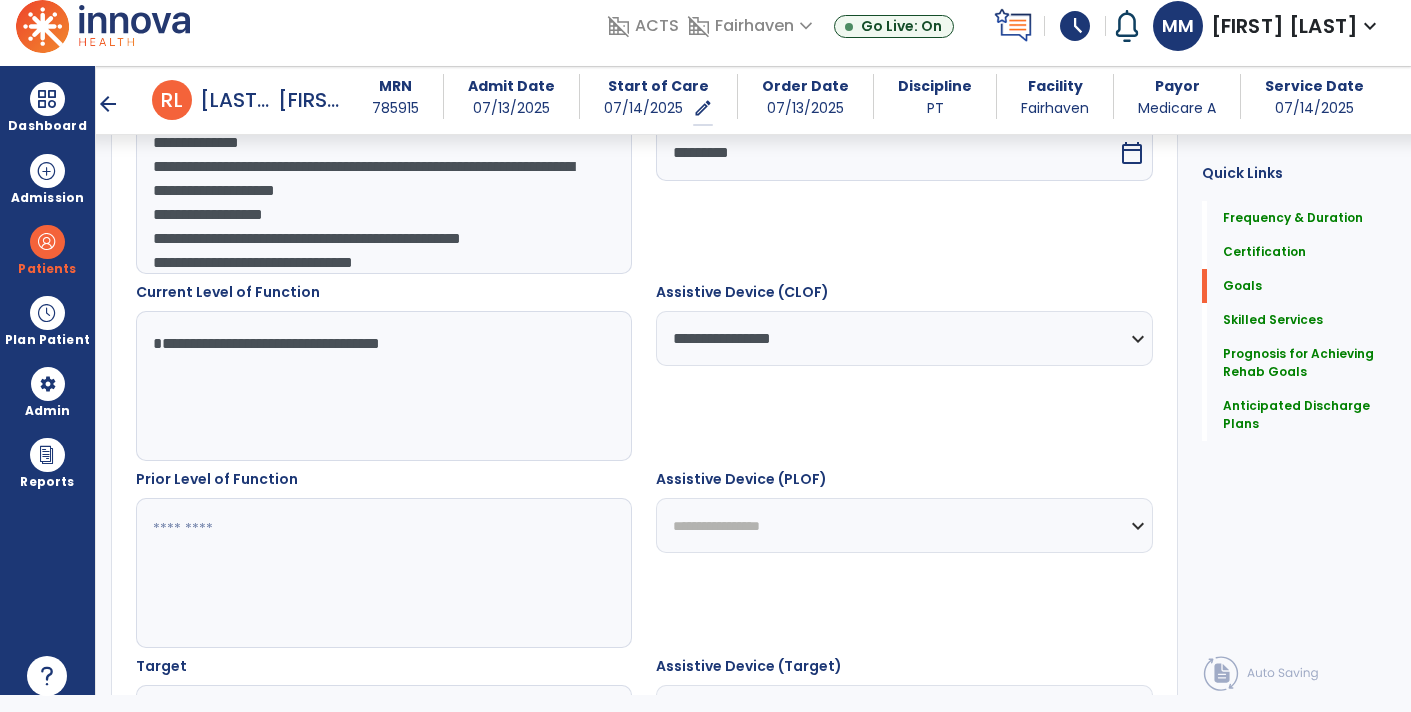 click on "**********" at bounding box center [383, 386] 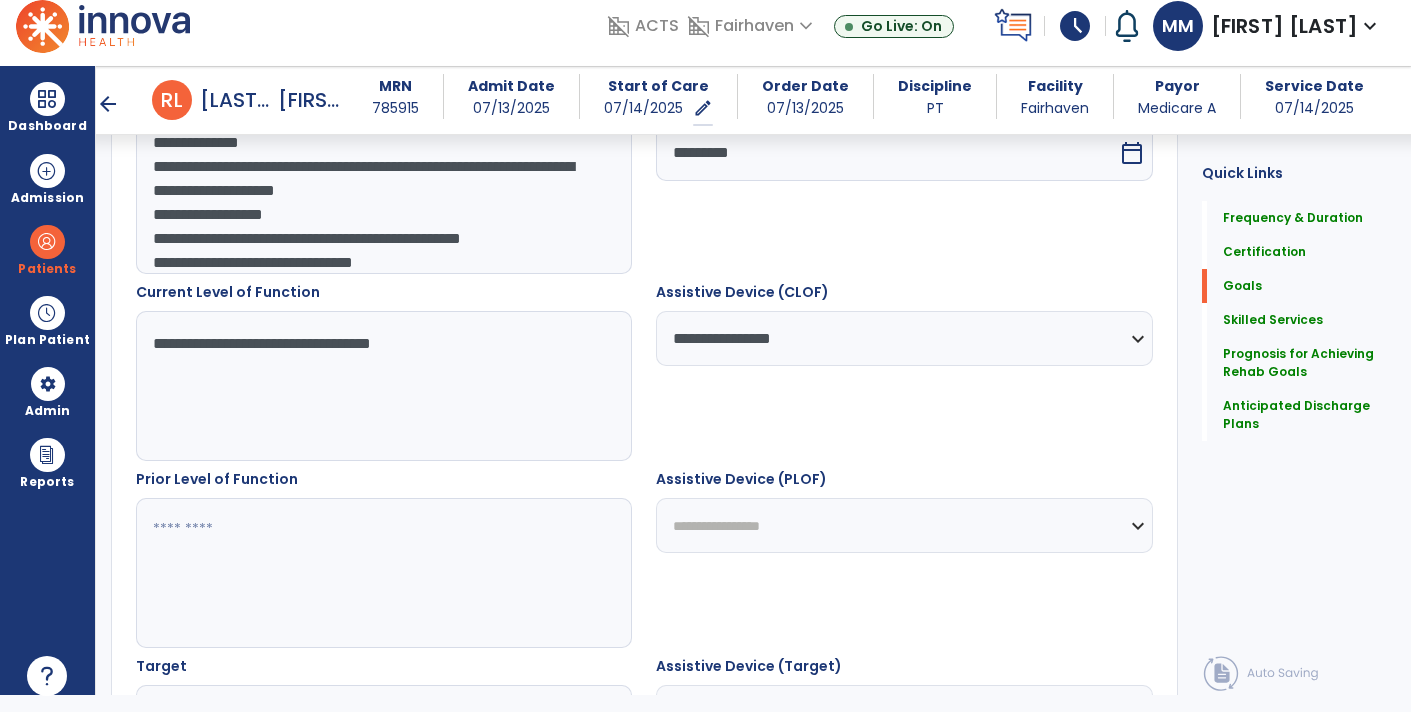 click on "**********" at bounding box center (383, 386) 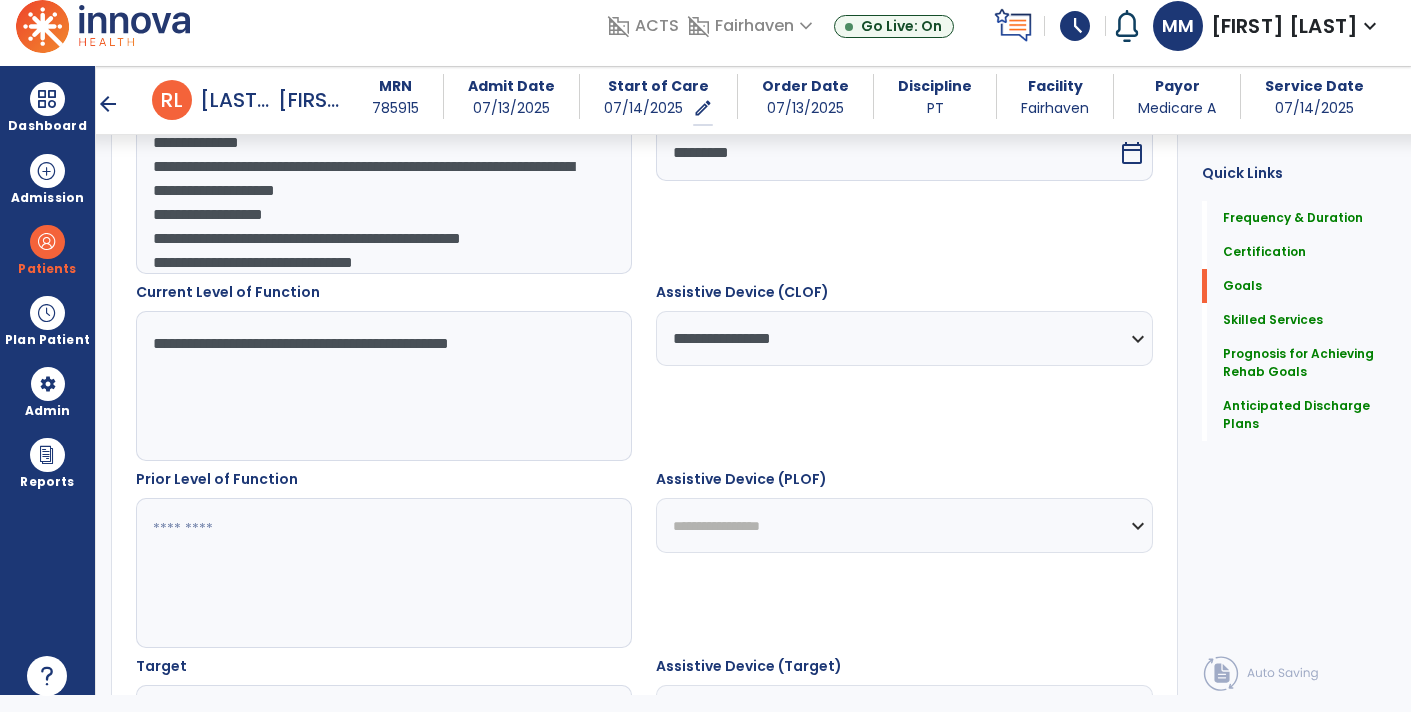 click on "**********" at bounding box center (383, 386) 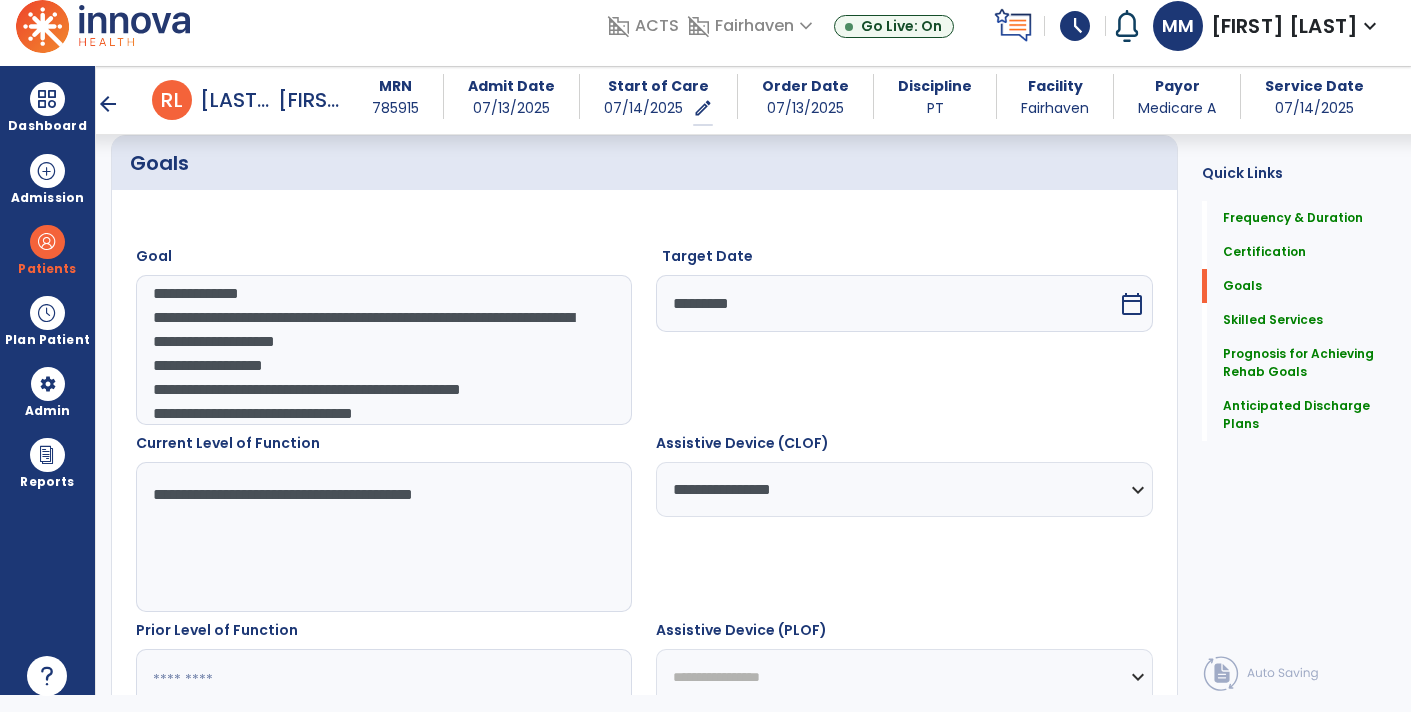 scroll, scrollTop: 465, scrollLeft: 0, axis: vertical 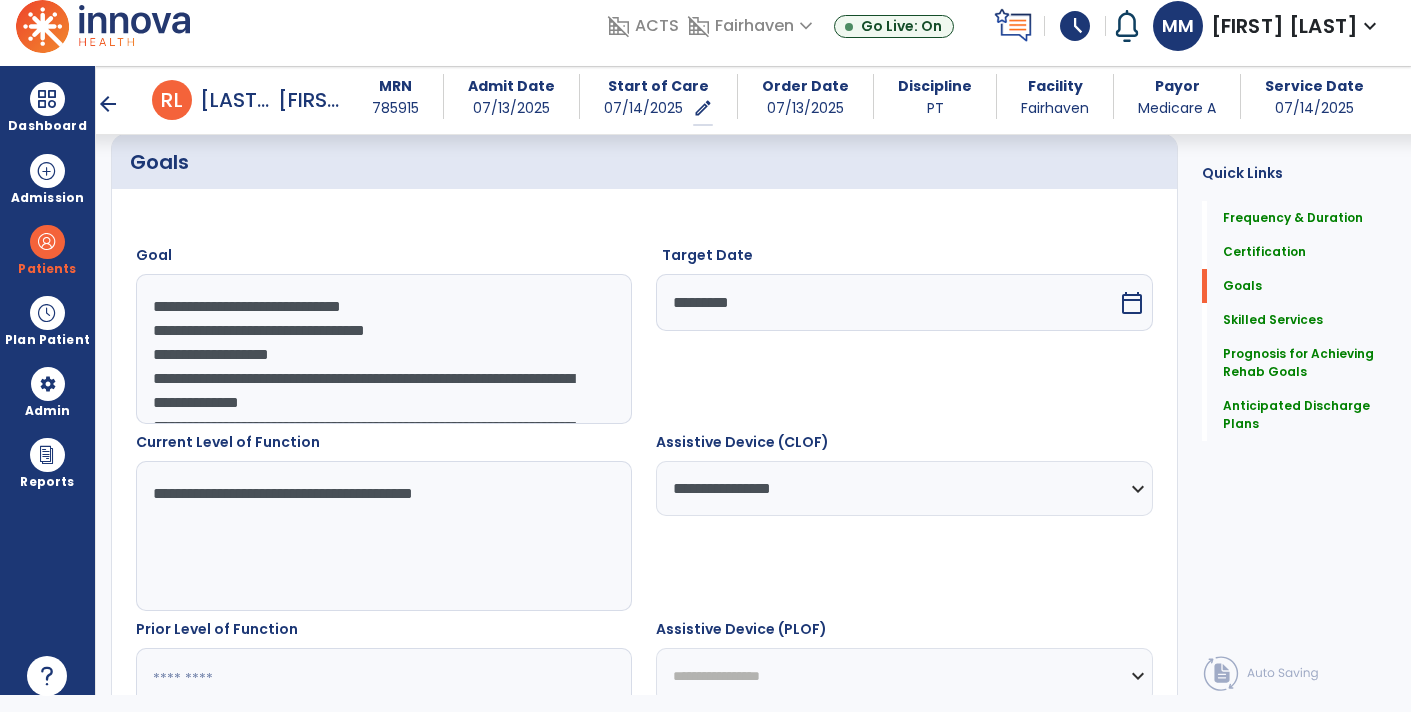 type on "**********" 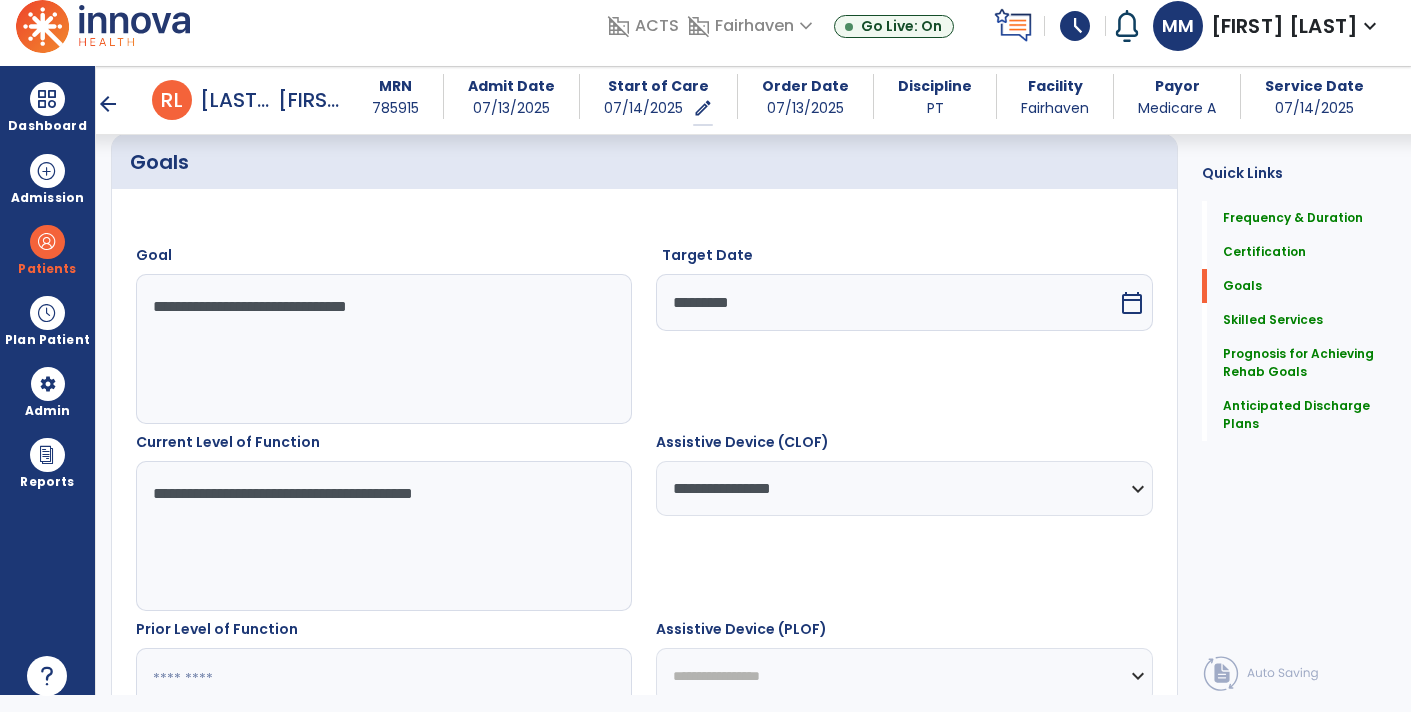 scroll, scrollTop: 0, scrollLeft: 0, axis: both 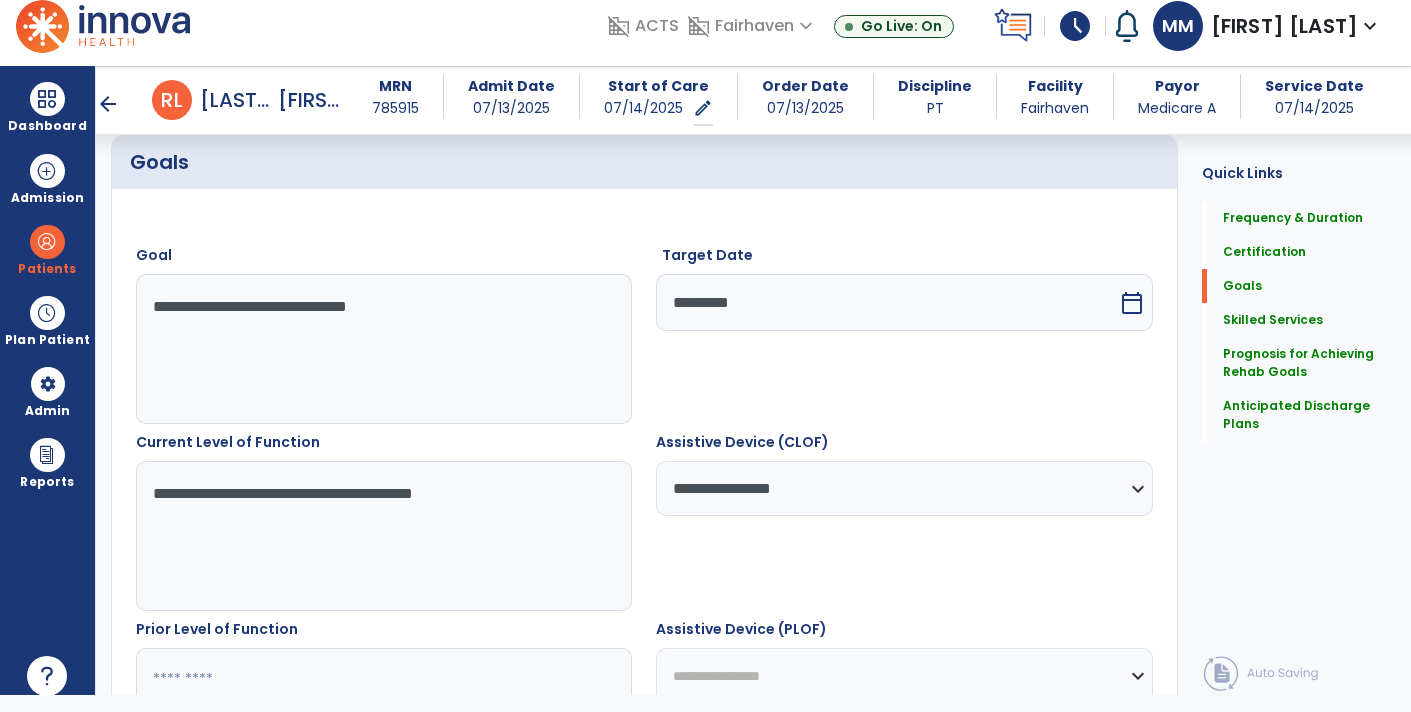 click on "**********" at bounding box center [383, 349] 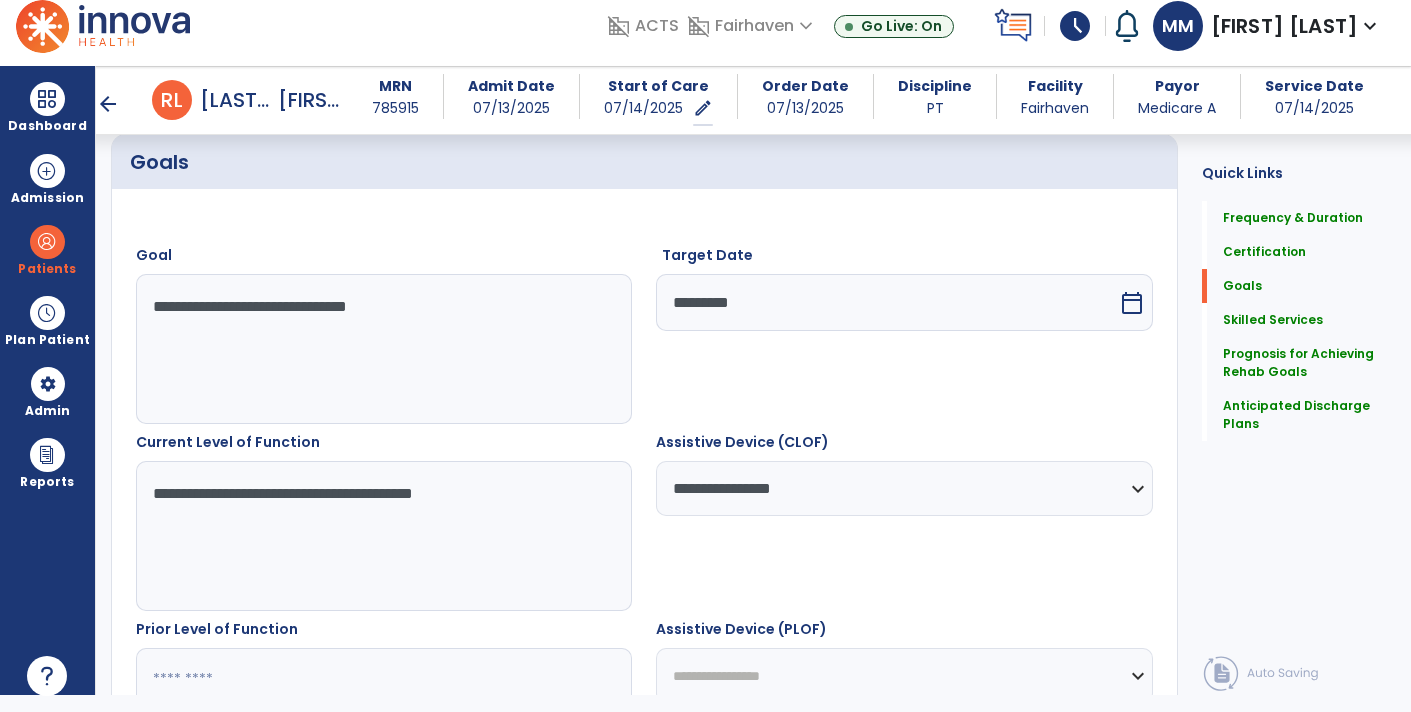 click on "**********" at bounding box center [383, 349] 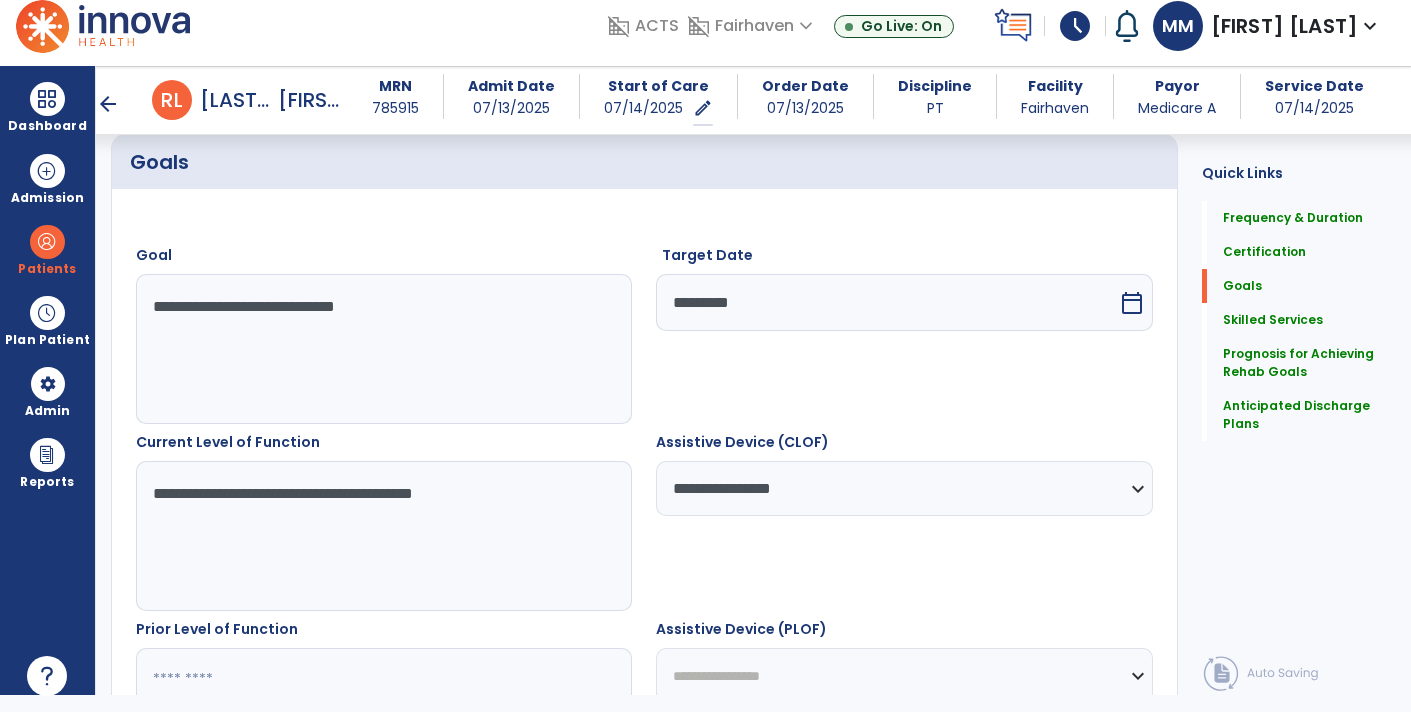 type on "**********" 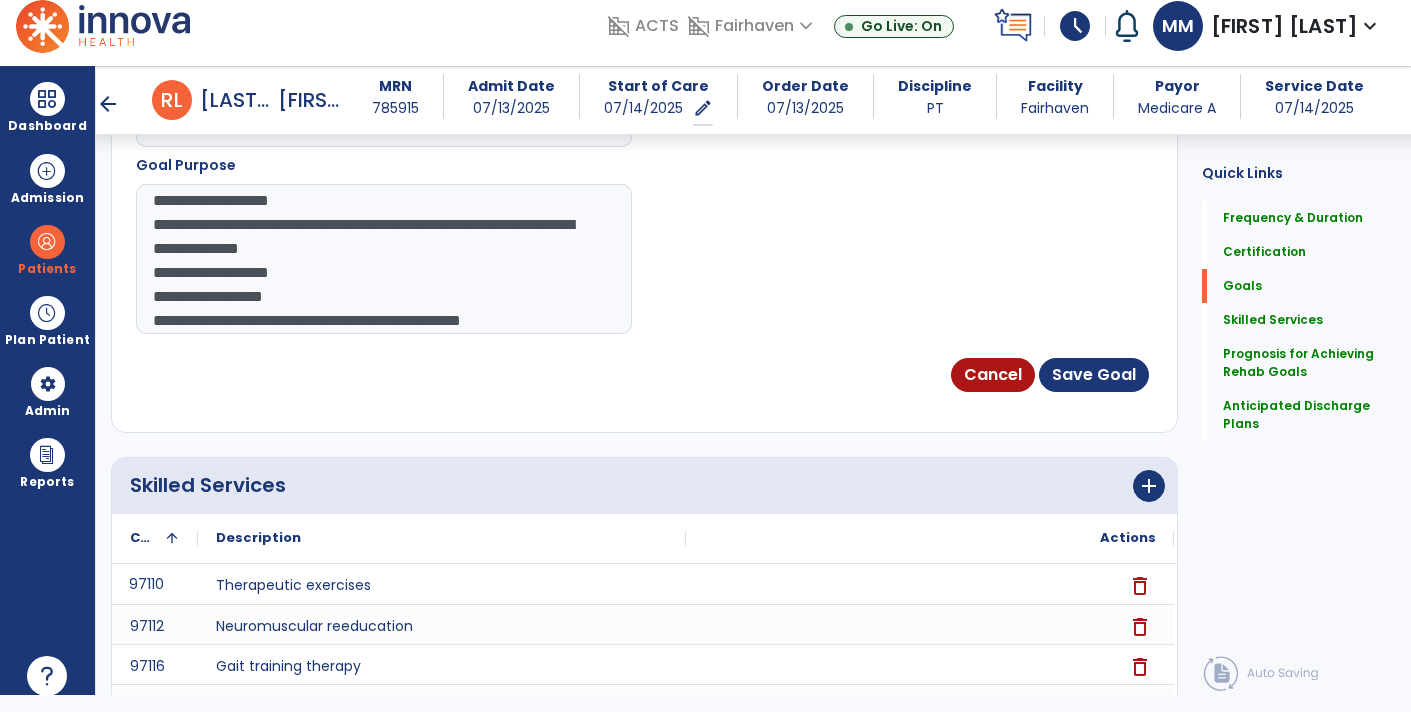 scroll, scrollTop: 1327, scrollLeft: 0, axis: vertical 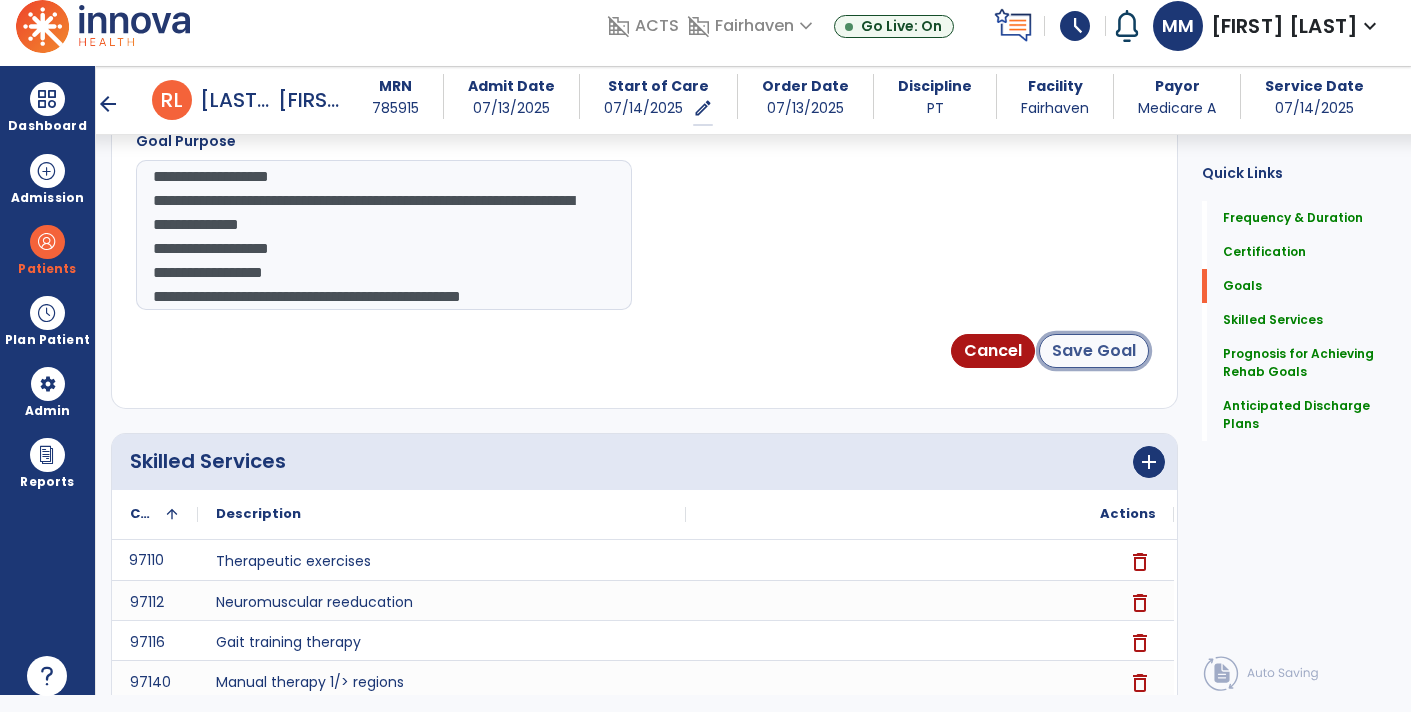 click on "Save Goal" at bounding box center [1094, 351] 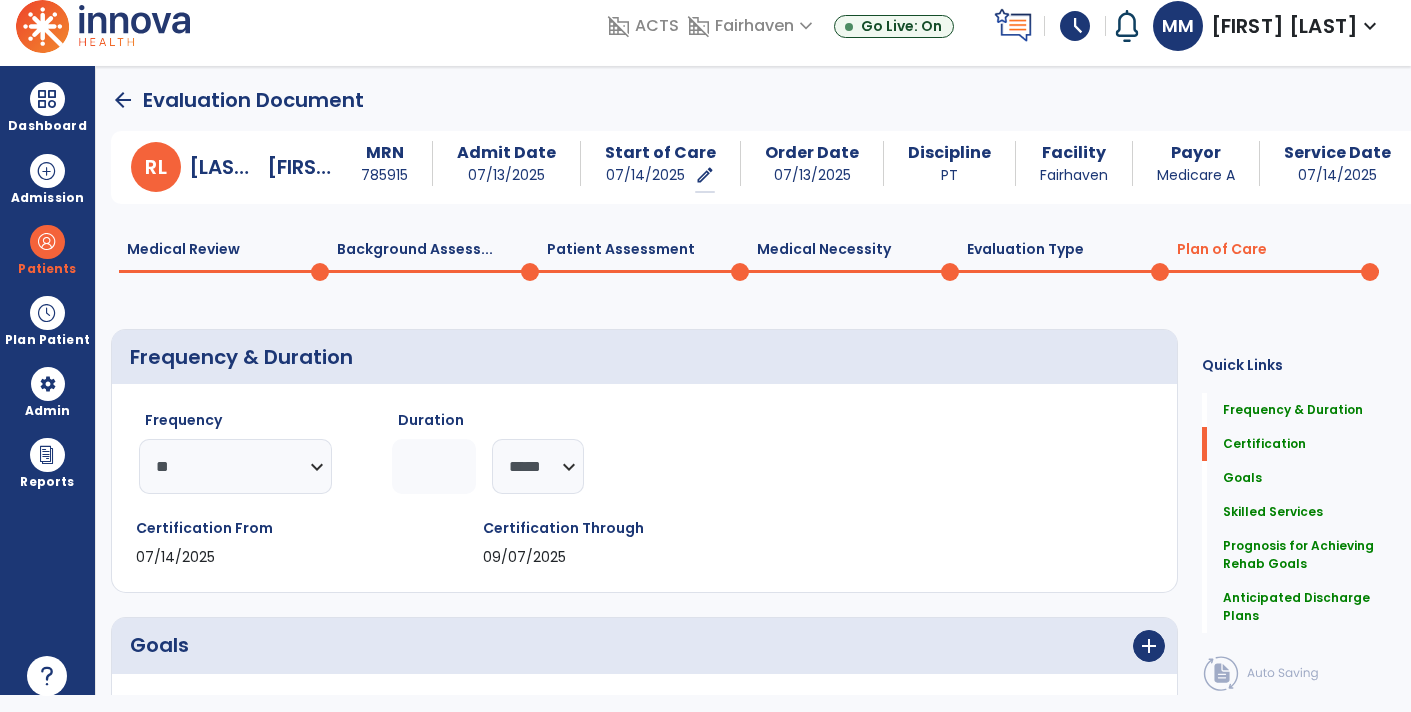 scroll, scrollTop: 0, scrollLeft: 0, axis: both 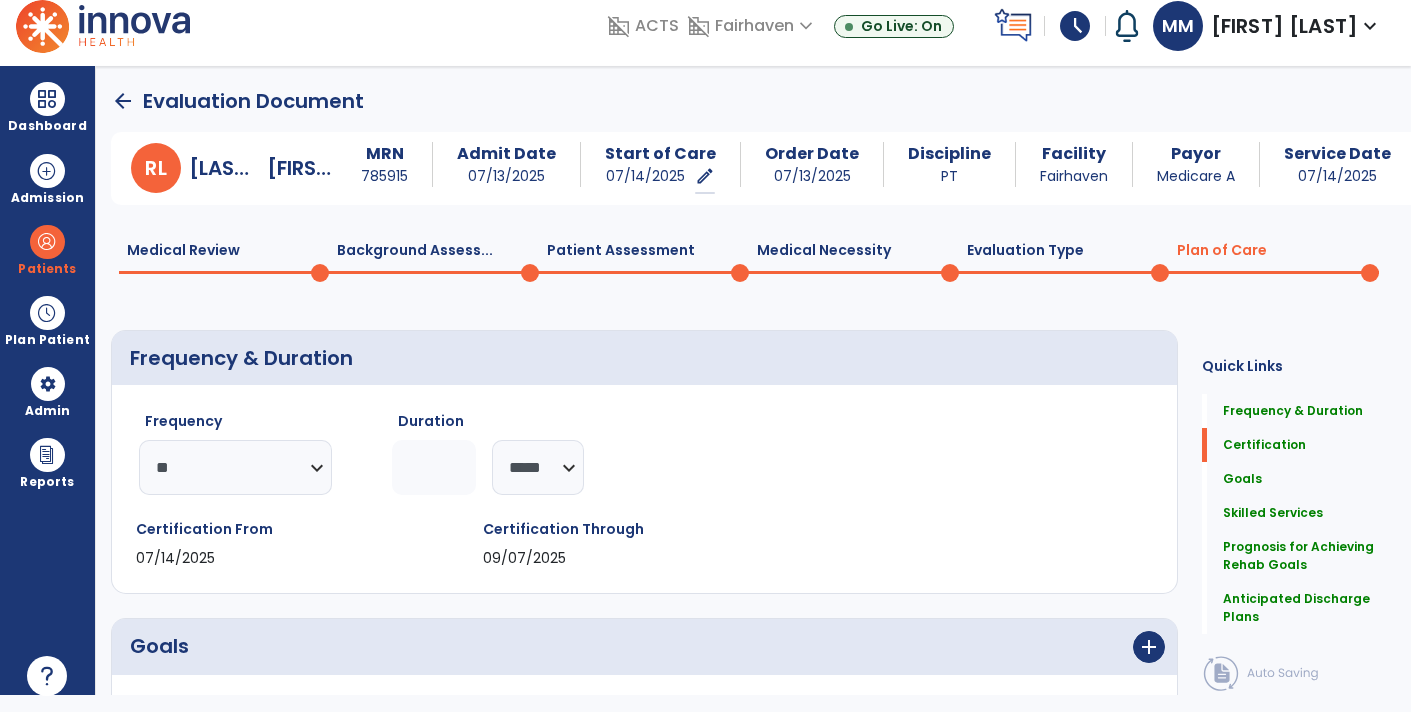 click on "arrow_back" 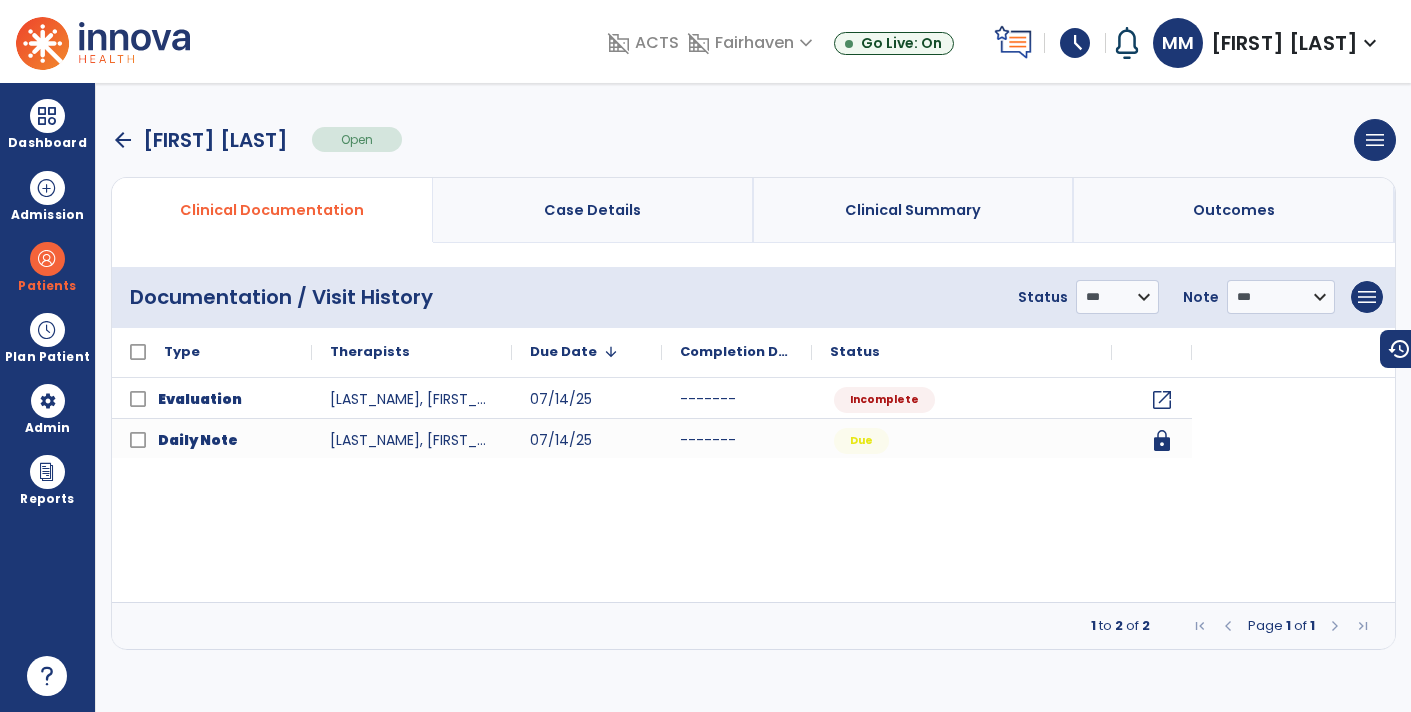 scroll, scrollTop: 0, scrollLeft: 0, axis: both 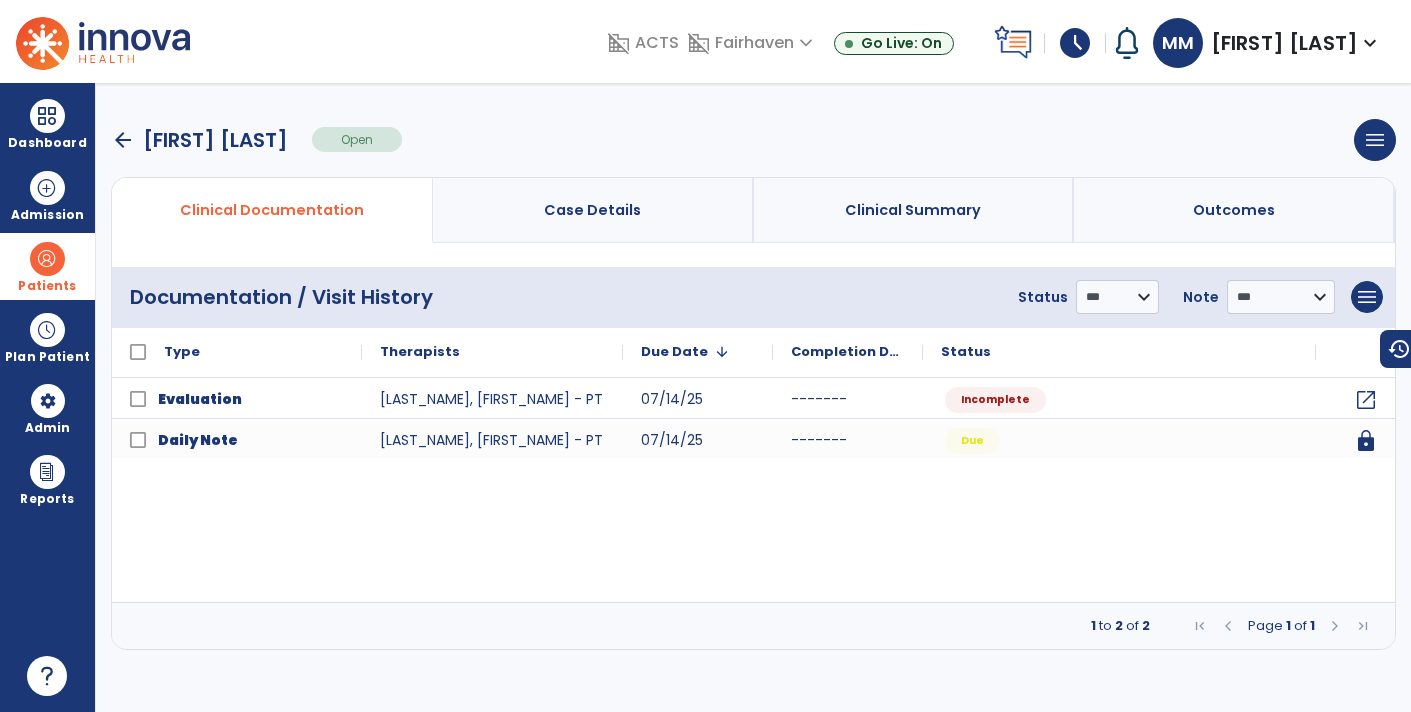 click at bounding box center [47, 259] 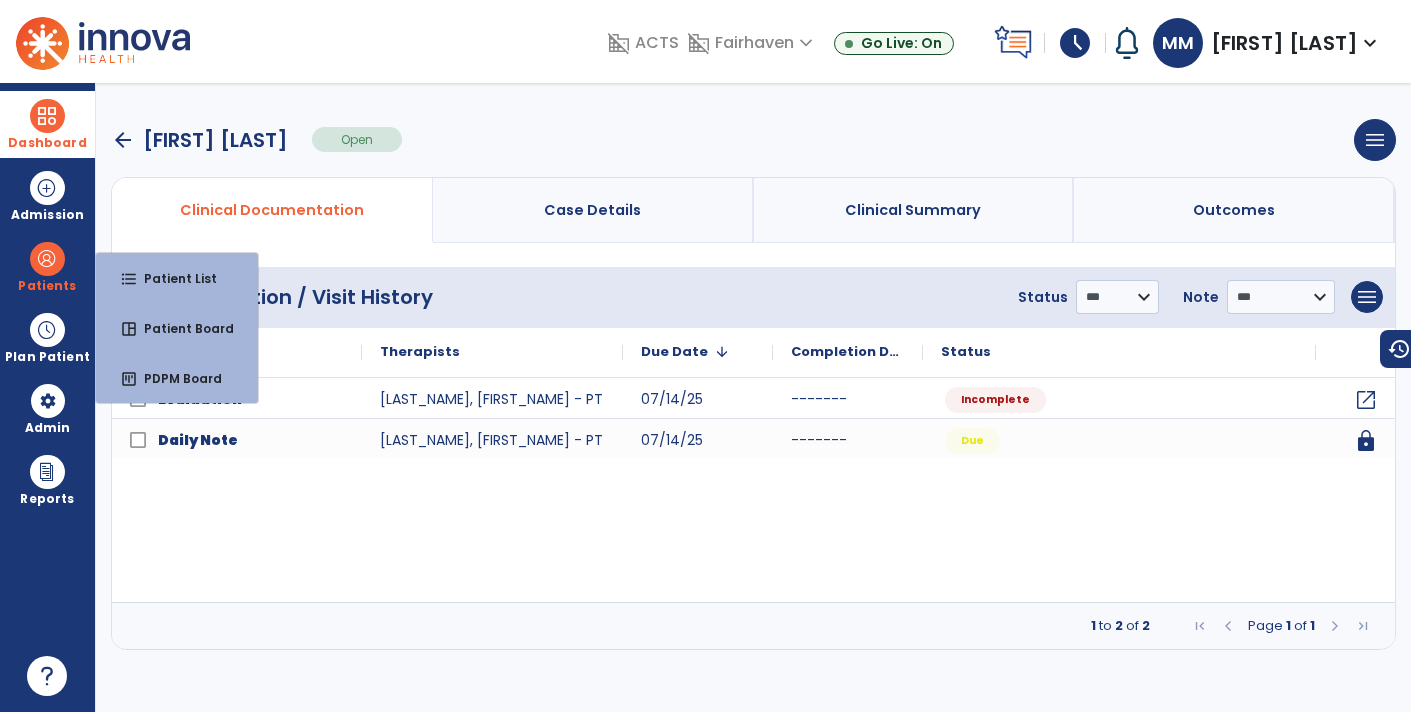 click at bounding box center [47, 116] 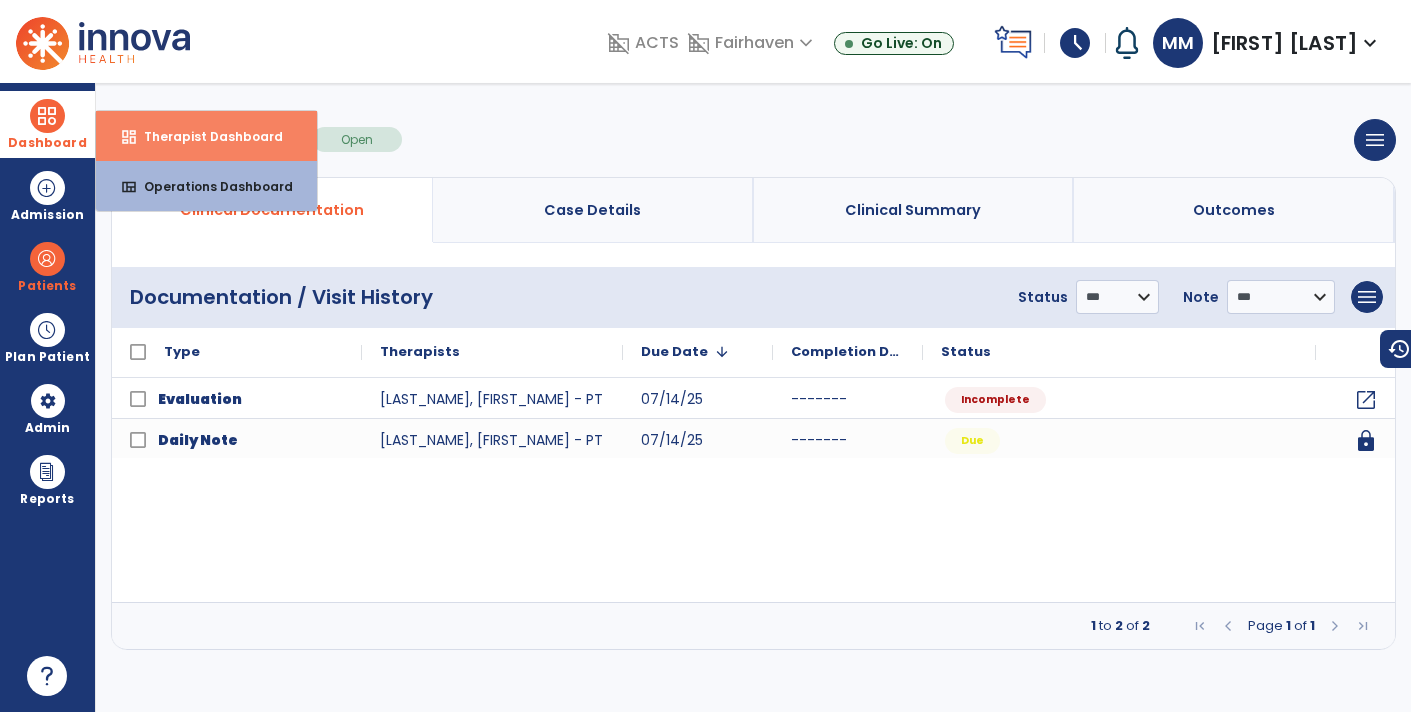 click on "Therapist Dashboard" at bounding box center (205, 136) 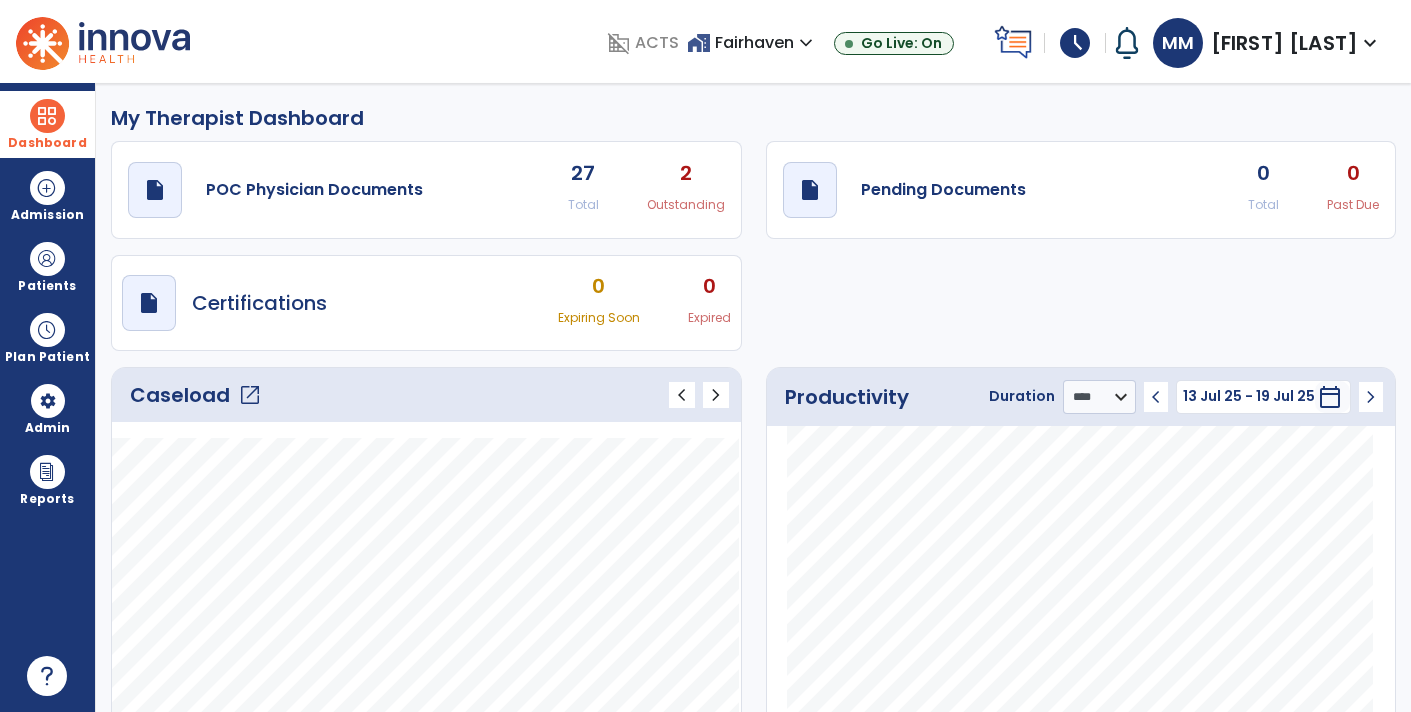click on "0 Total 0 Past Due" 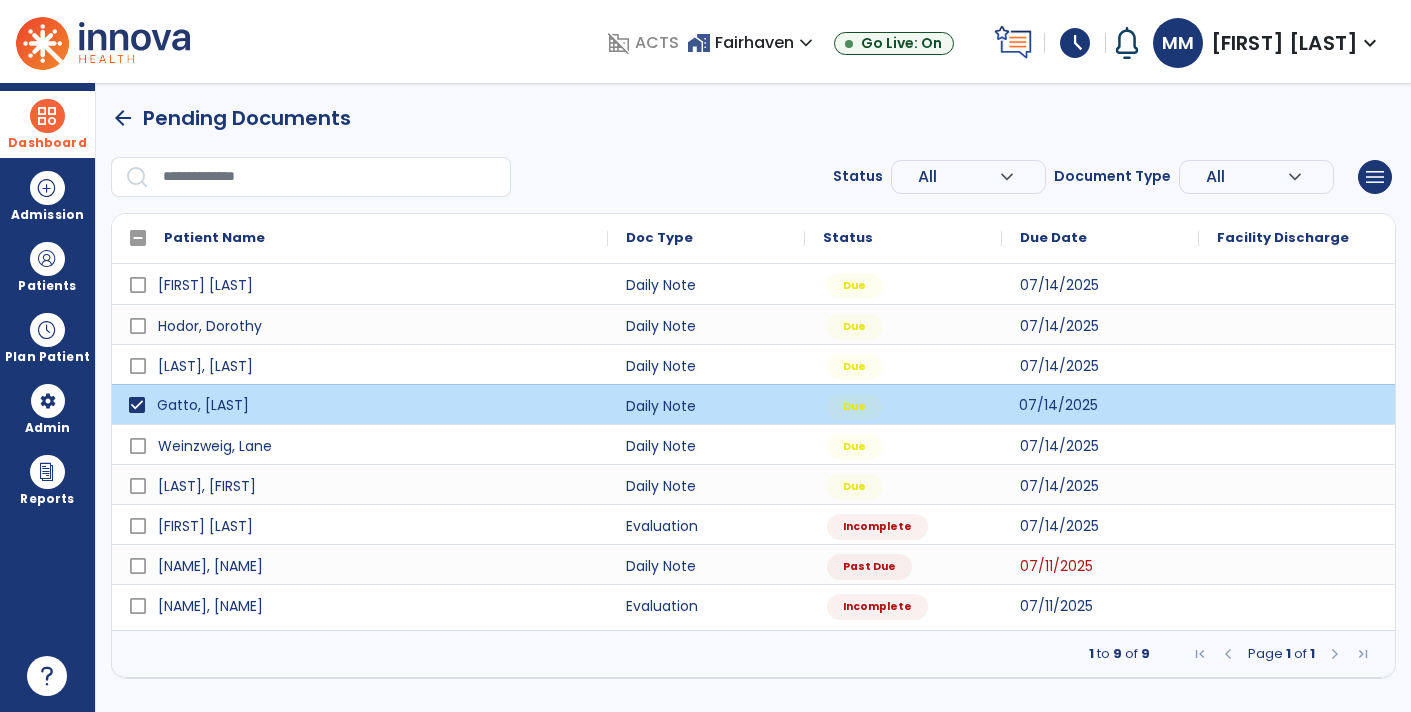 click on "07/14/2025" at bounding box center (1100, 404) 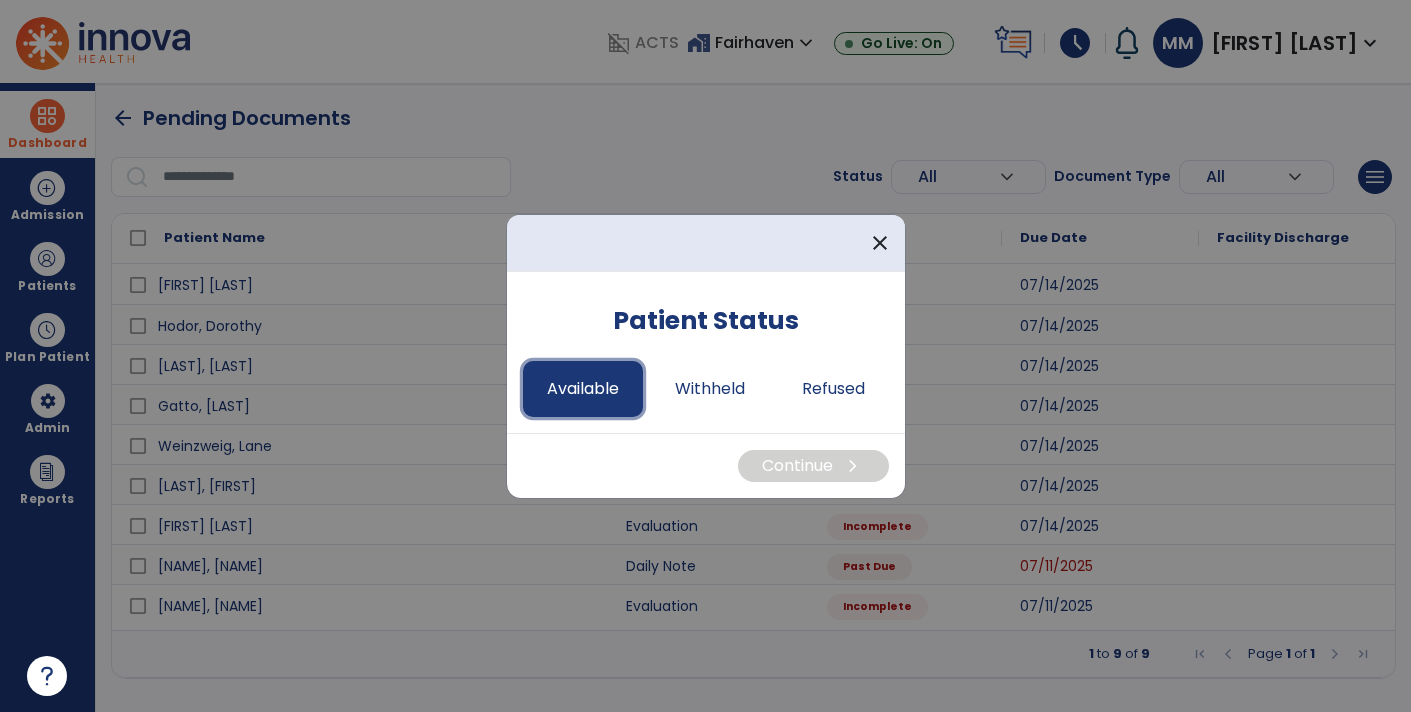 click on "Available" at bounding box center [583, 389] 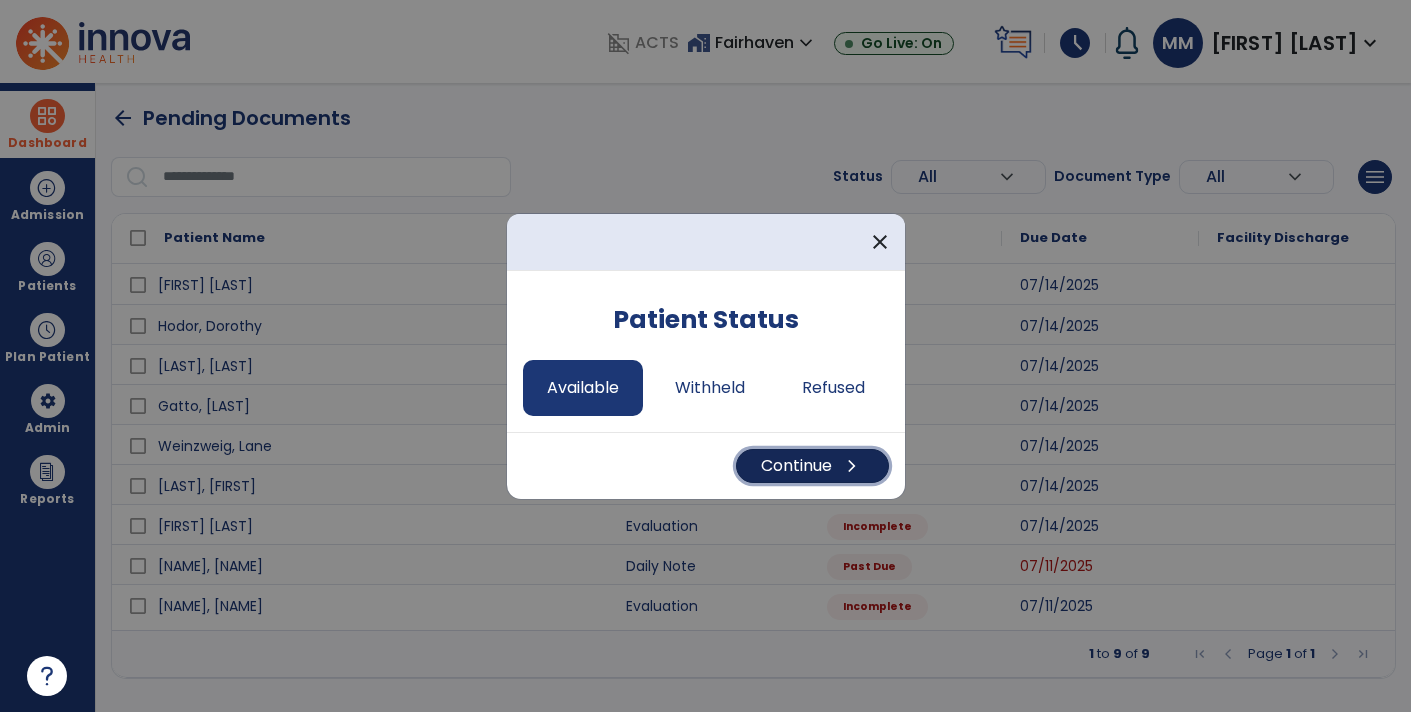 click on "chevron_right" at bounding box center (852, 466) 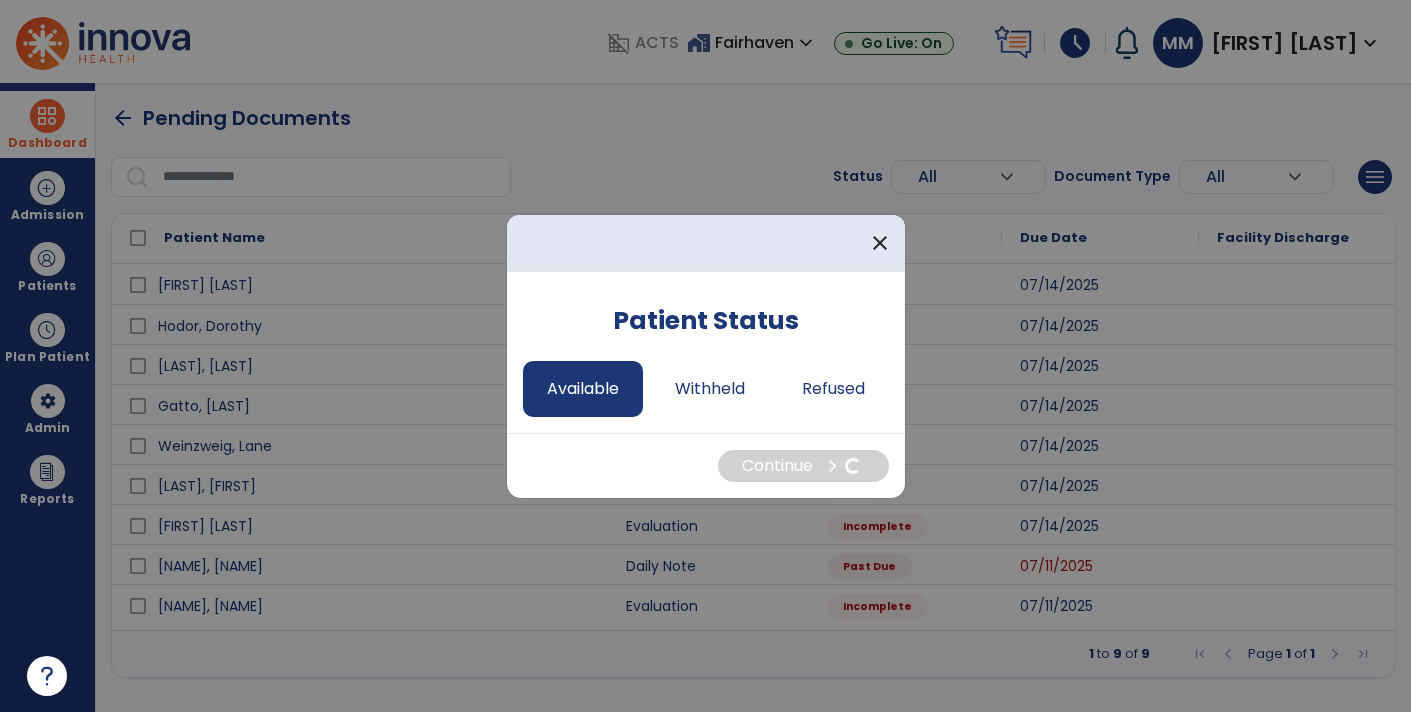 select on "*" 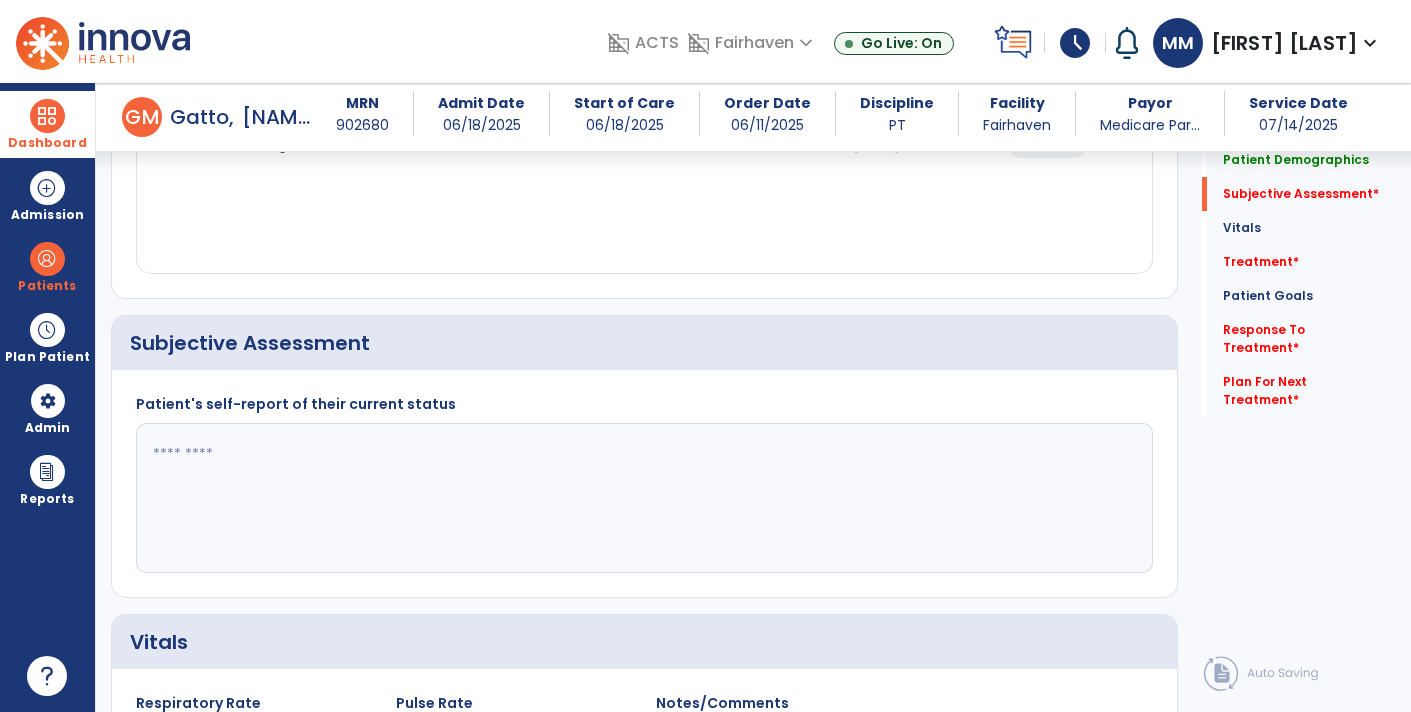 scroll, scrollTop: 331, scrollLeft: 0, axis: vertical 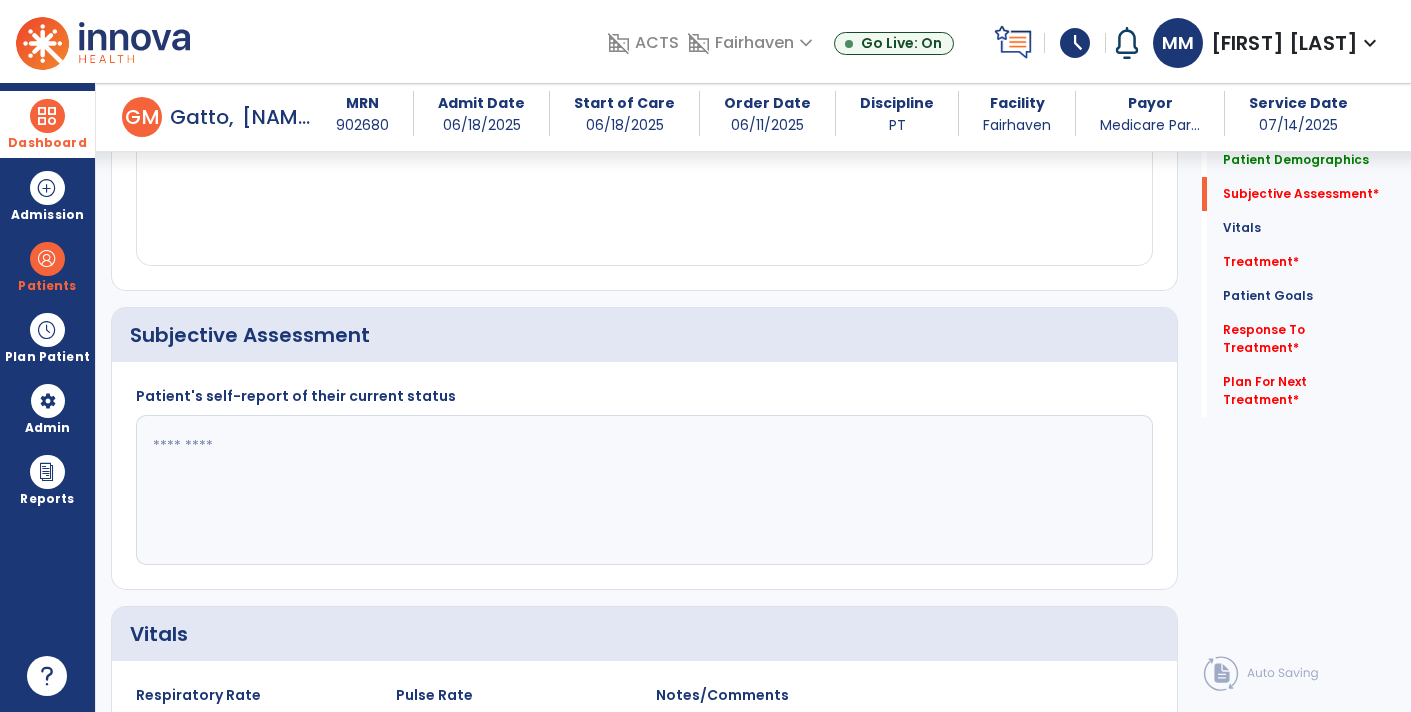 click 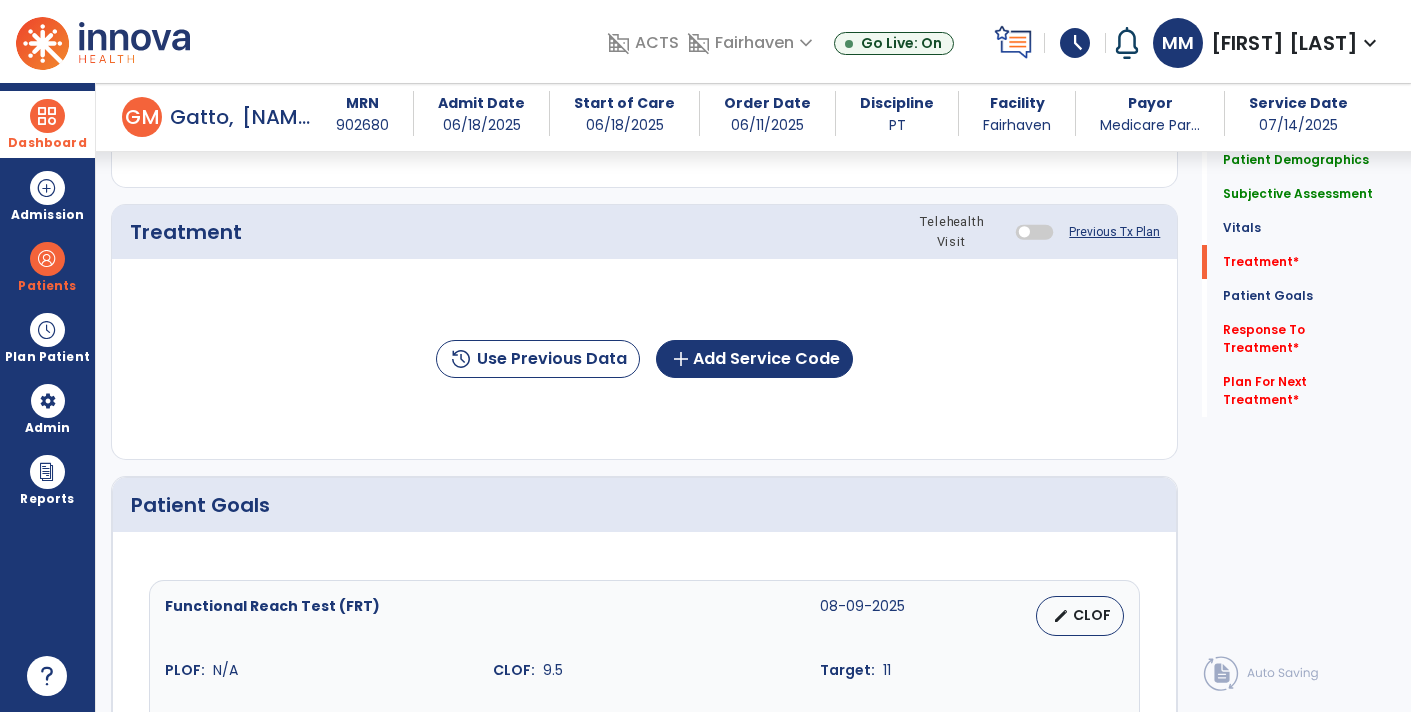 scroll, scrollTop: 1156, scrollLeft: 0, axis: vertical 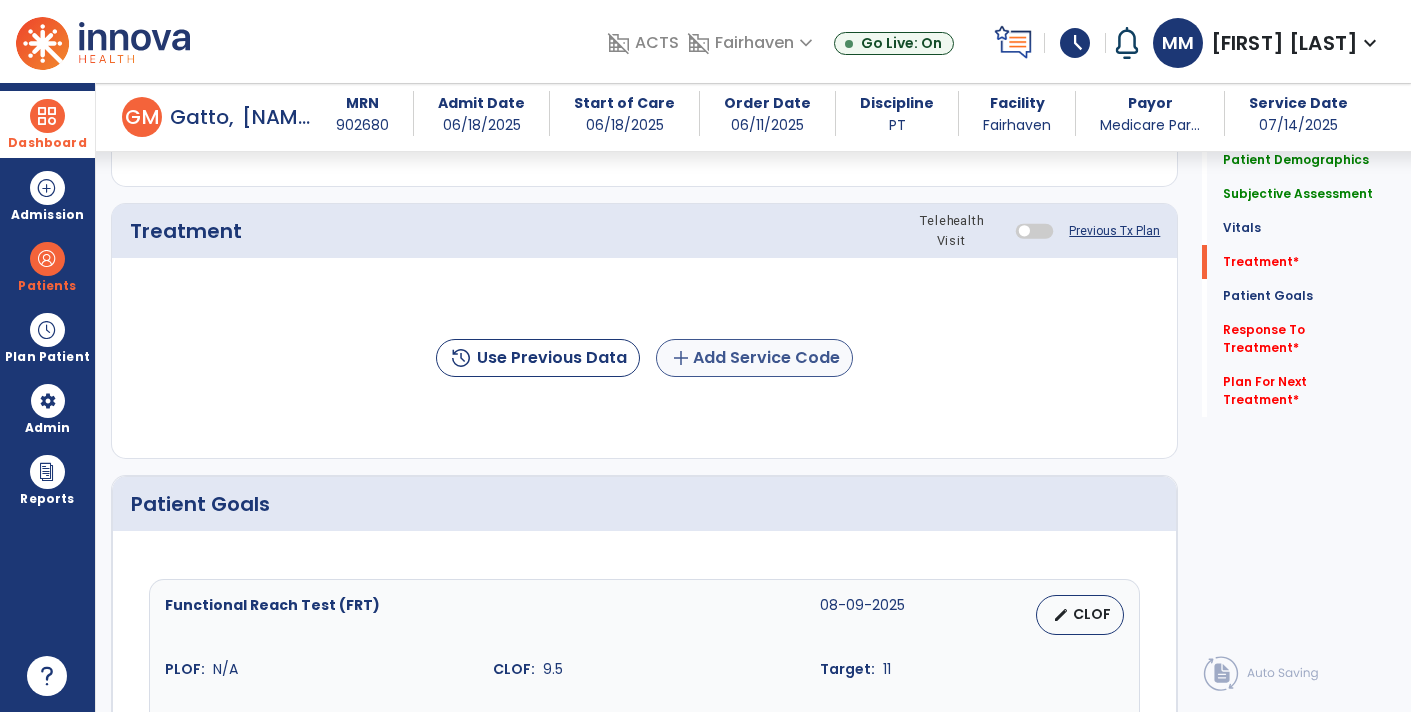 type on "**********" 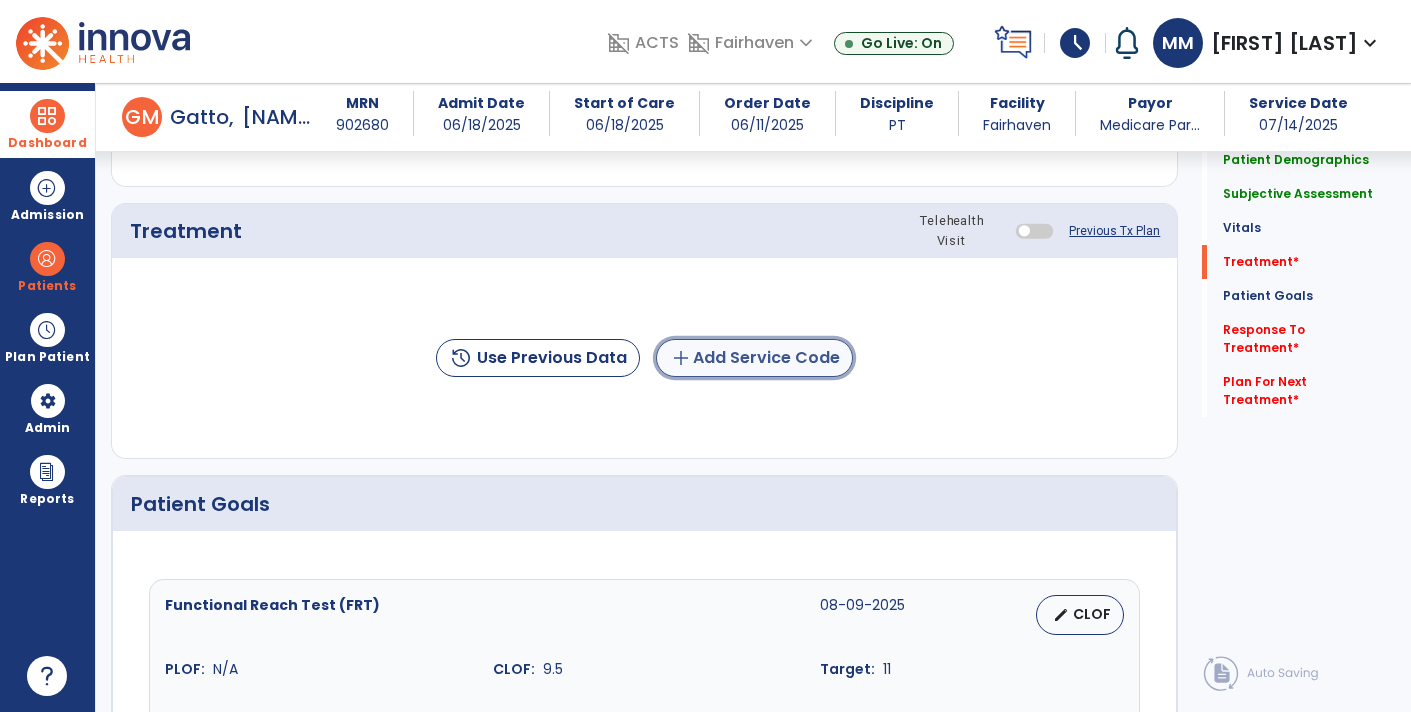 click on "add  Add Service Code" 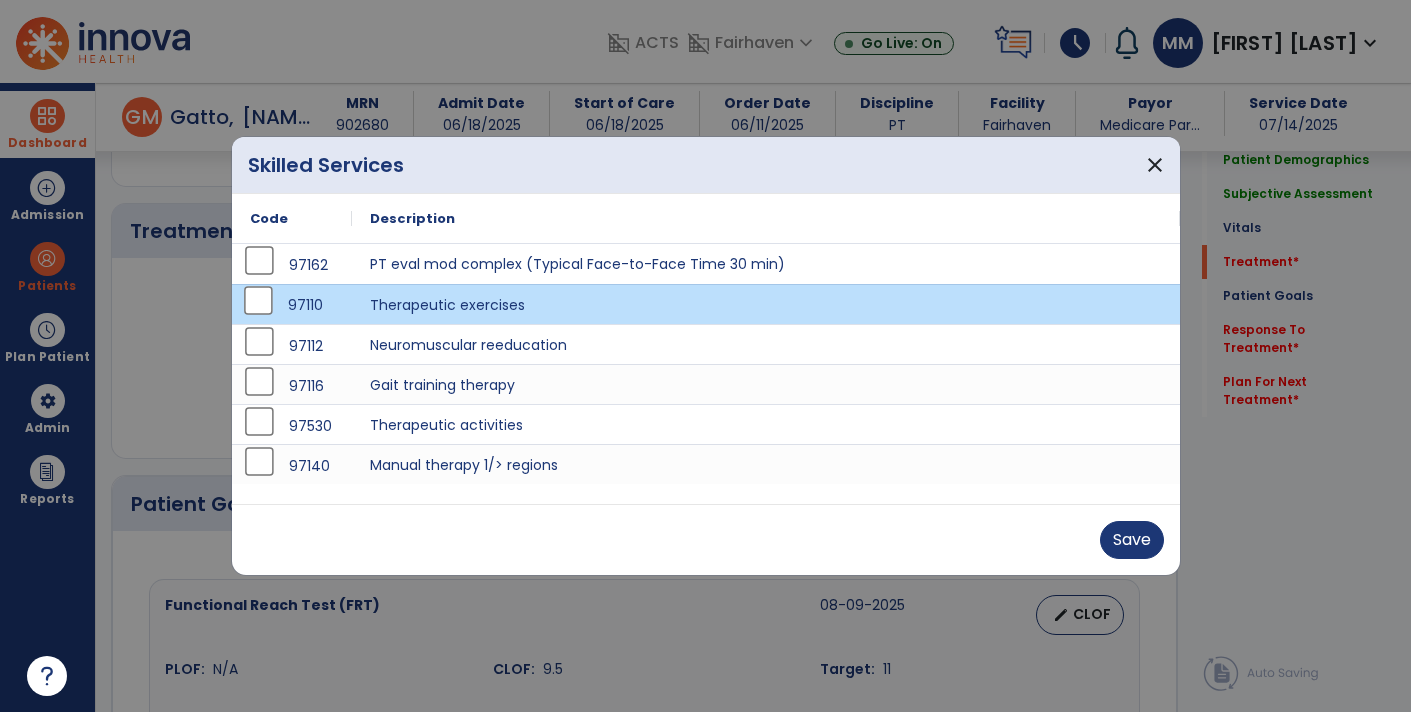 click on "Save" at bounding box center [706, 539] 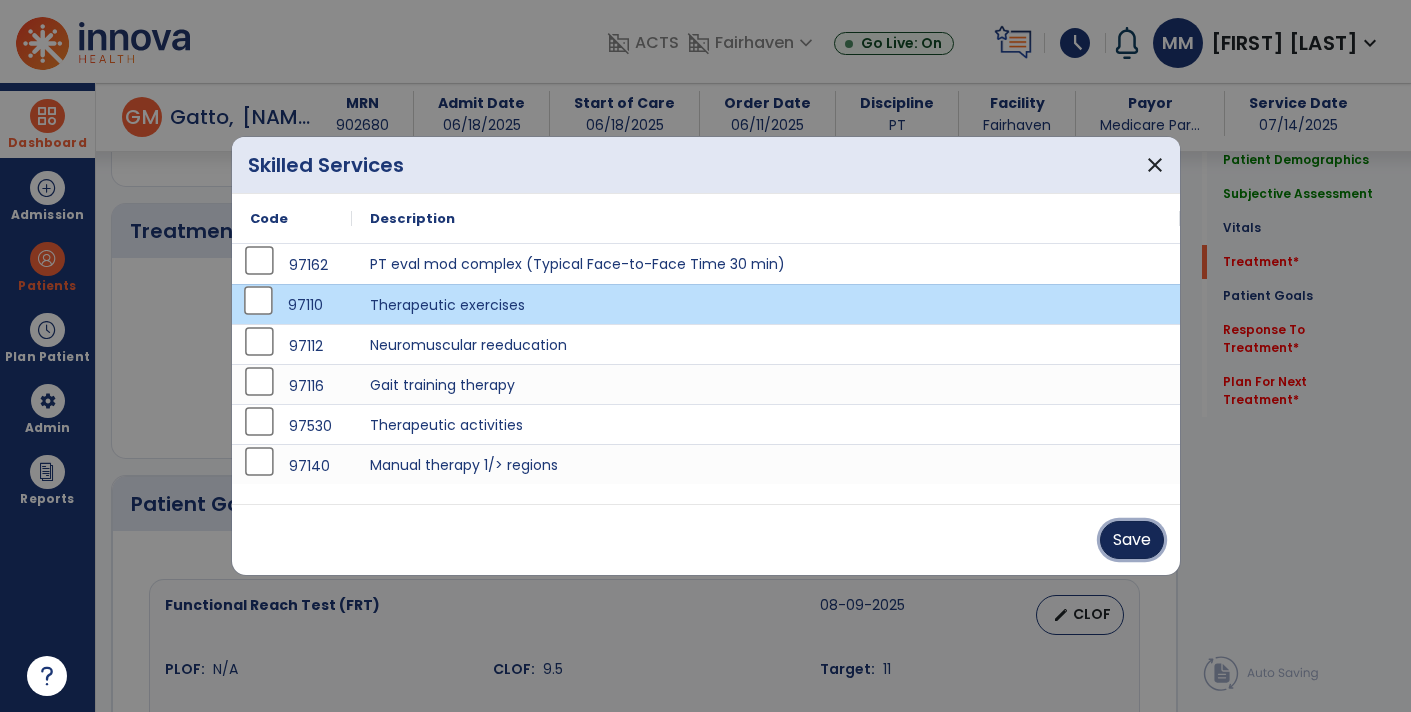 click on "Save" at bounding box center (1132, 540) 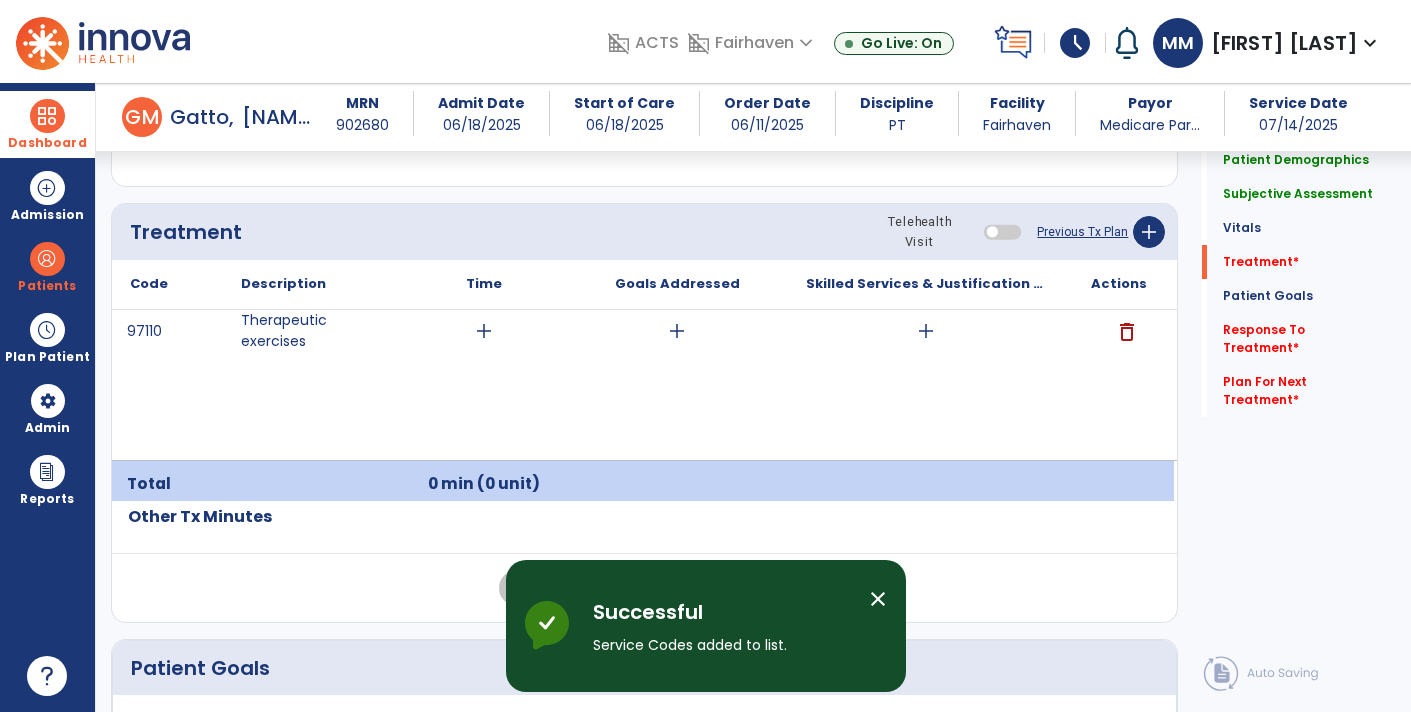 click on "add" at bounding box center [926, 331] 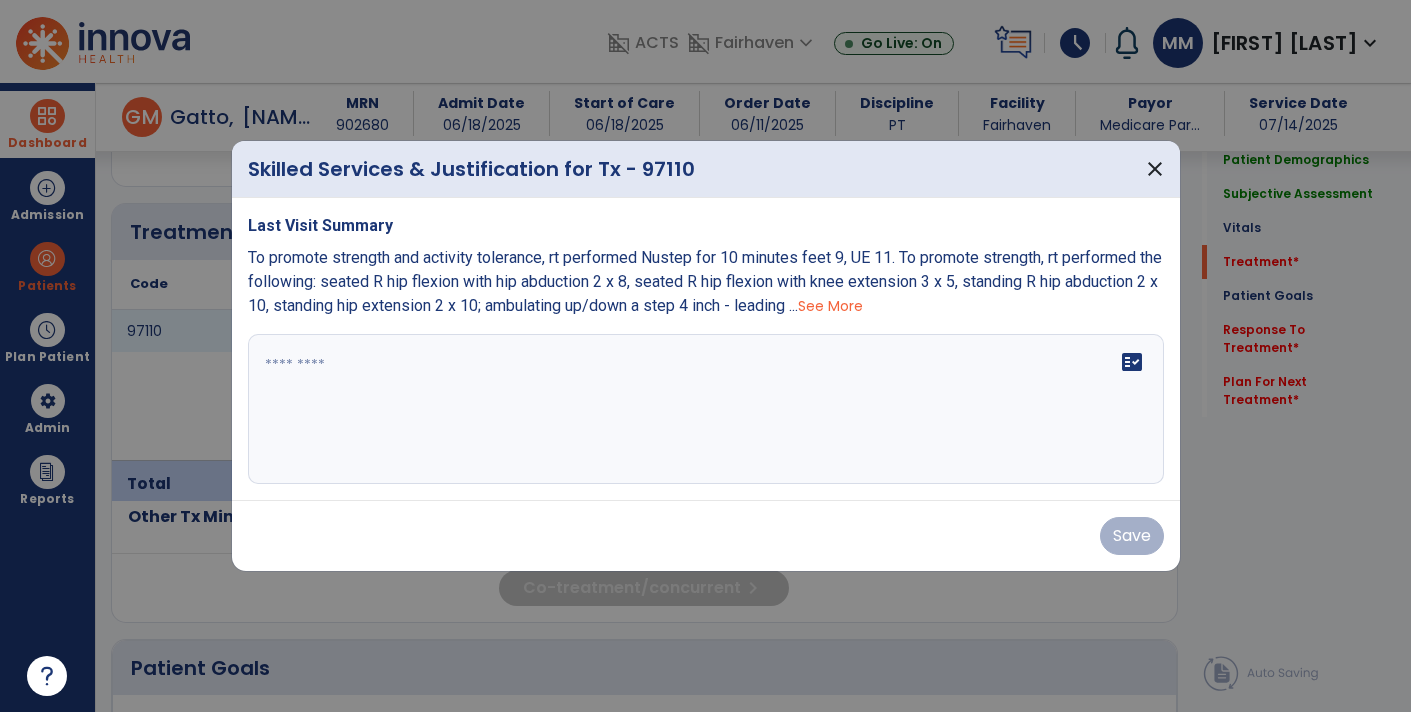 click at bounding box center (706, 409) 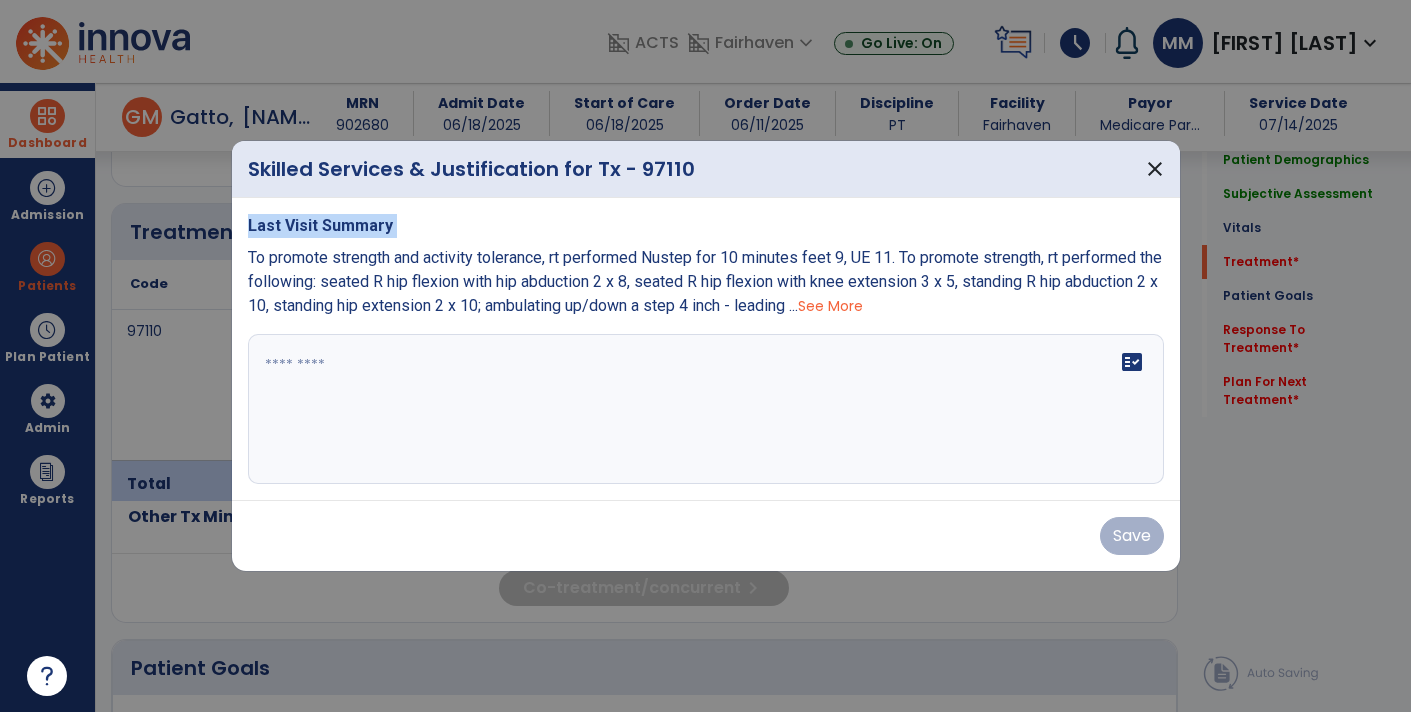 click on "See More" at bounding box center [830, 306] 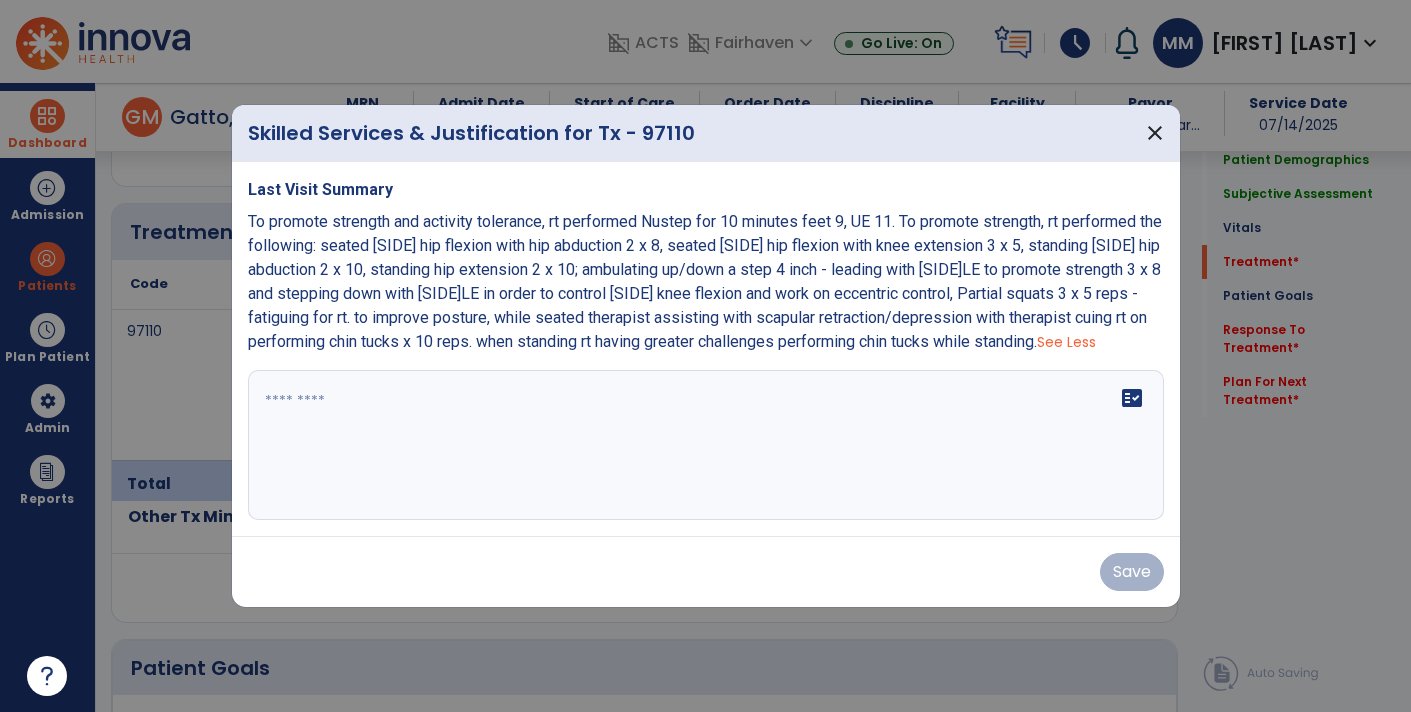 click on "To promote strength and activity tolerance, rt performed Nustep for 10 minutes feet 9, UE 11. To promote strength, rt performed the following: seated [SIDE] hip flexion with hip abduction 2 x 8, seated [SIDE] hip flexion with knee extension 3 x 5, standing [SIDE] hip abduction 2 x 10, standing hip extension 2 x 10; ambulating up/down a step 4 inch - leading with [SIDE]LE to promote strength 3 x 8 and stepping down with [SIDE]LE in order to control [SIDE] knee flexion and work on eccentric control, Partial squats 3 x 5 reps - fatiguing for rt. to improve posture, while seated therapist assisting with scapular retraction/depression with therapist cuing rt on performing chin tucks x 10 reps. when standing rt having greater challenges performing chin tucks while standing." at bounding box center [705, 281] 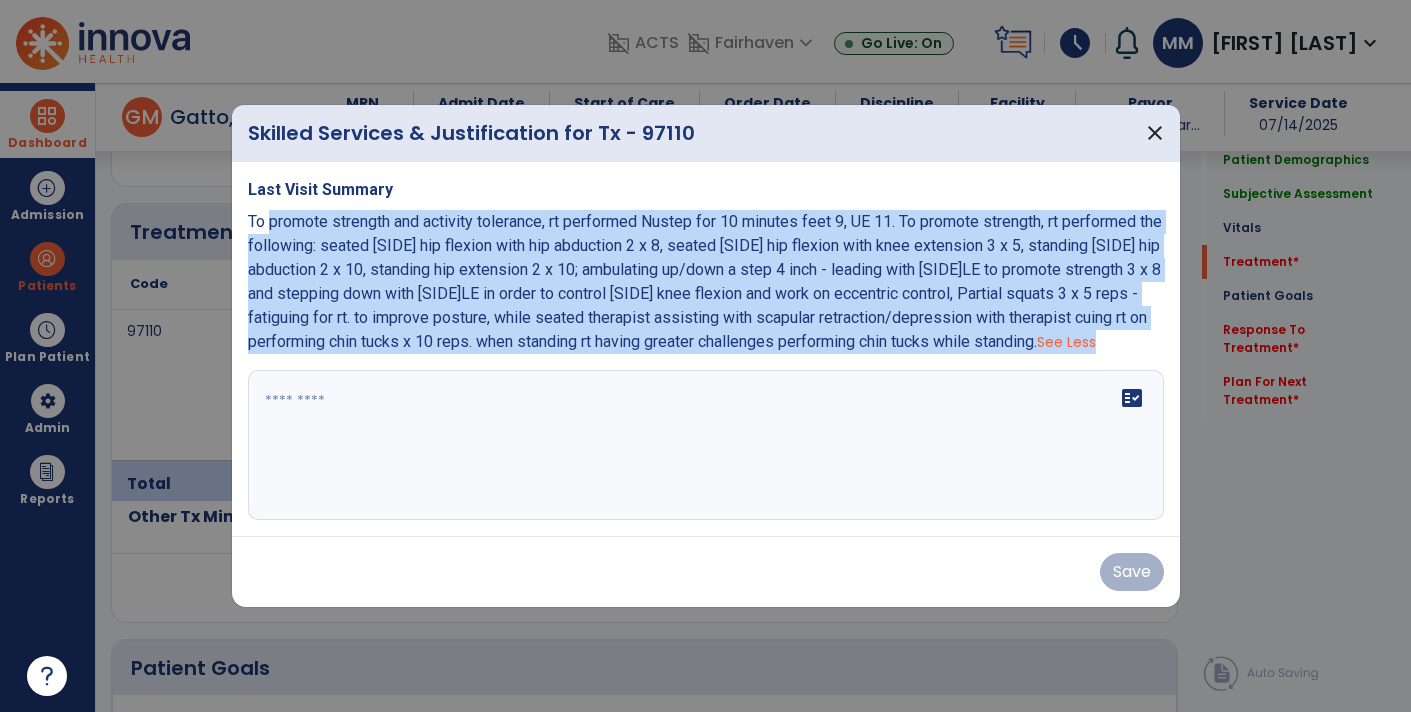 copy on "promote strength and activity tolerance, rt performed  Nustep for 10 minutes feet 9, UE 11.  To  promote strength, rt performed the following: seated R hip flexion with hip abduction 2 x 8,  seated R hip flexion with knee extension 3 x 5, standing R hip abduction 2 x 10, standing hip extension 2 x 10; ambulating up/down a  step 4 inch - leading with RLE to promote strength 3 x 8 and stepping down with LLE in order to control R knee flexion and work on eccentric control, Partial squats 3 x 5 reps - fatiguing for rt.  to improve posture, while seated therapist assisting with scapular retraction/depression with therapist cuing rt on performing chin tucks x 10 reps.  when standing rt having greater challenges performing chin tucks while standing.    See Less" 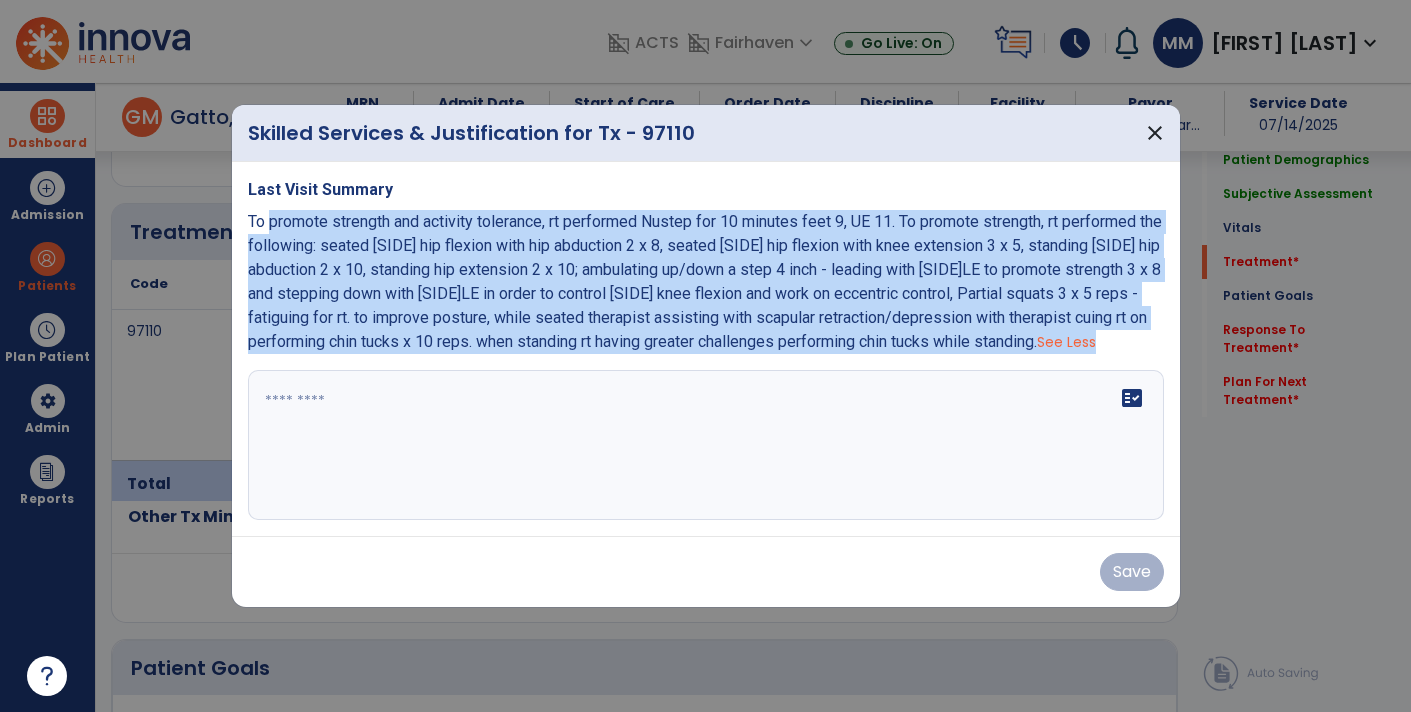 click at bounding box center [706, 445] 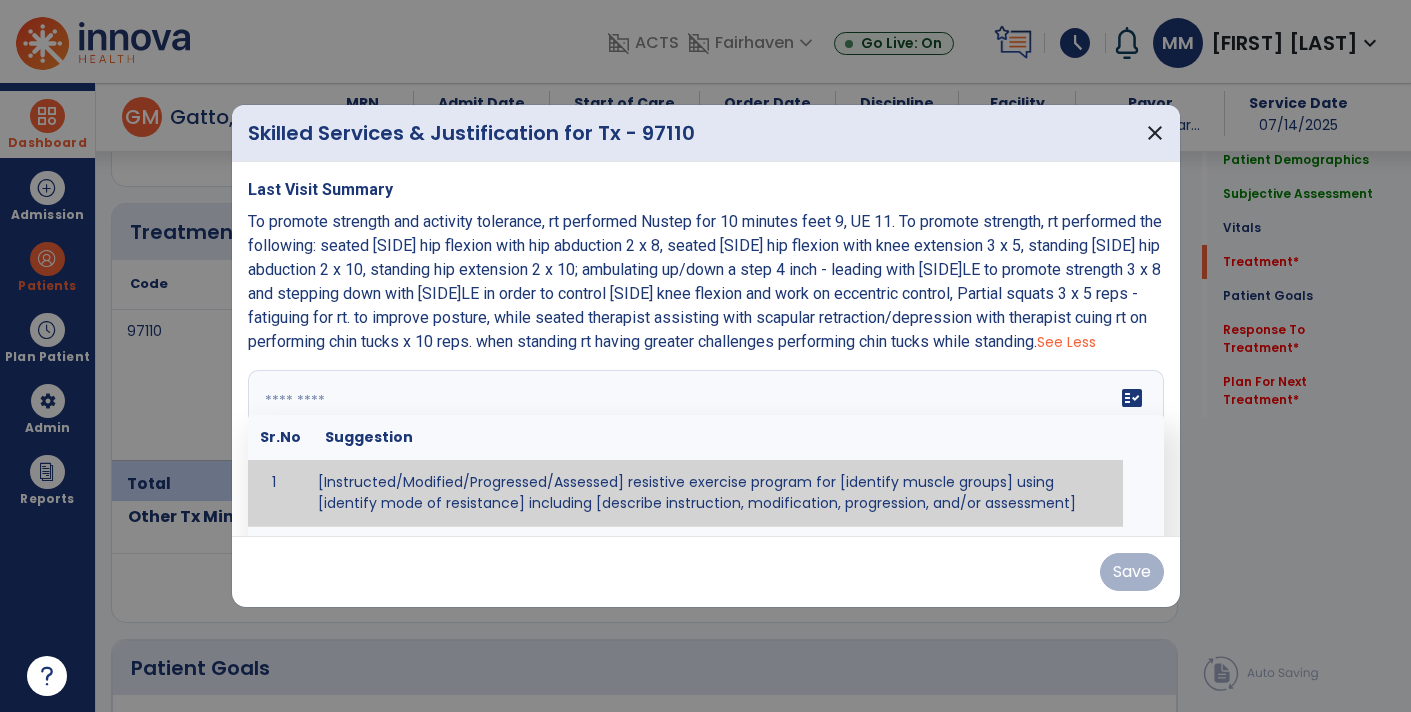 click at bounding box center (704, 445) 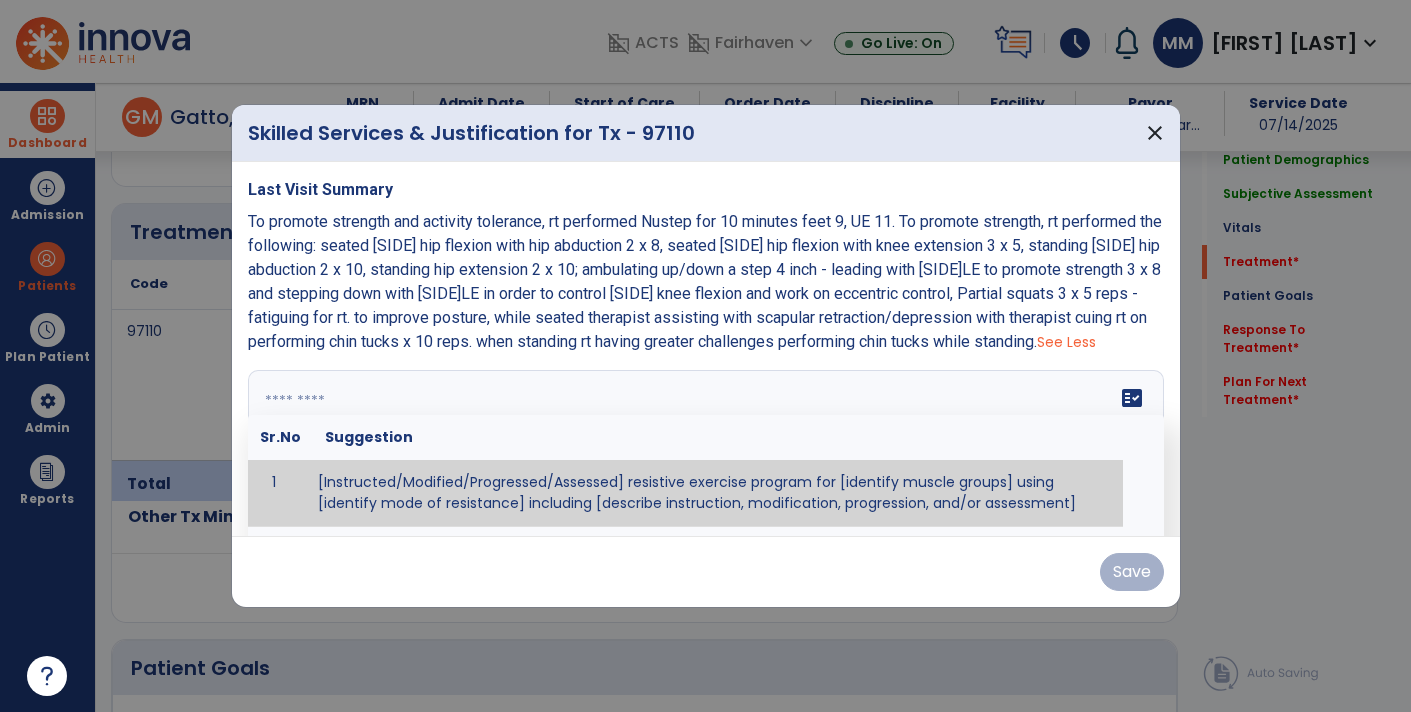 paste on "**********" 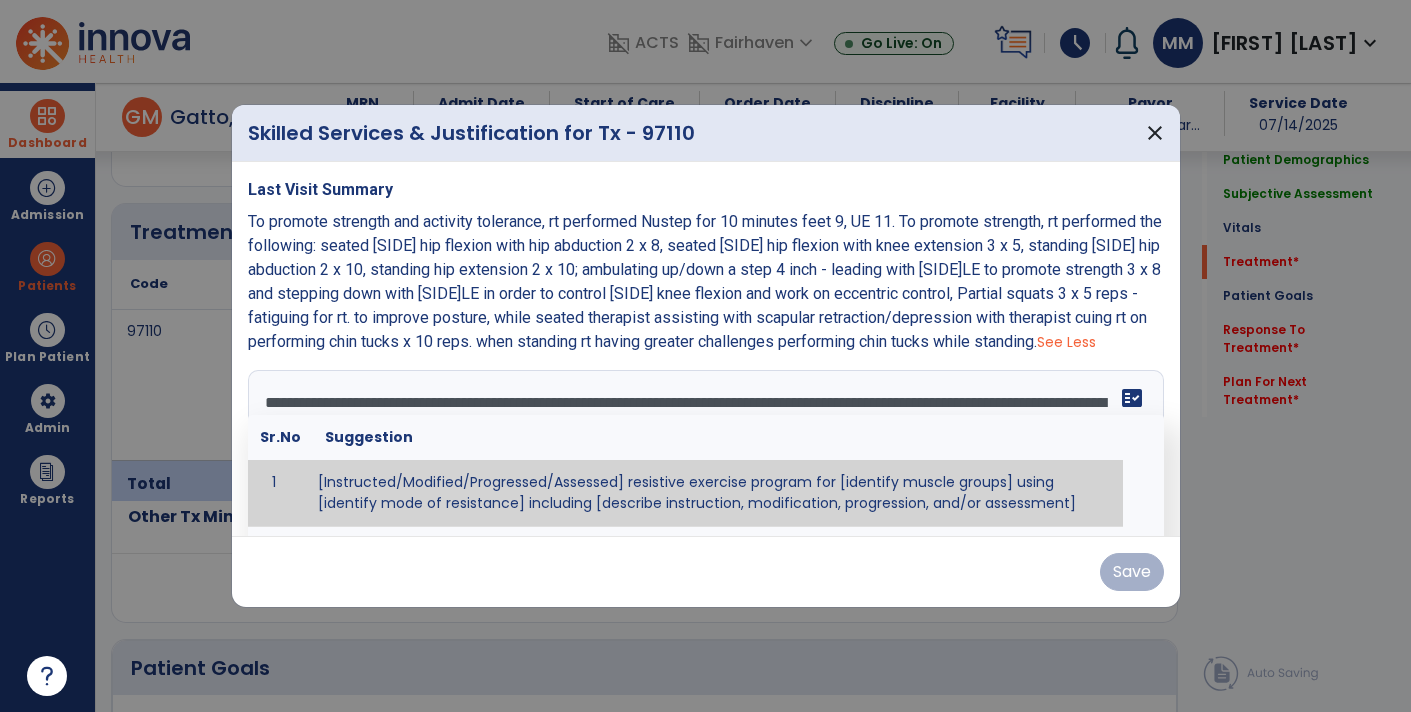 scroll, scrollTop: 110, scrollLeft: 0, axis: vertical 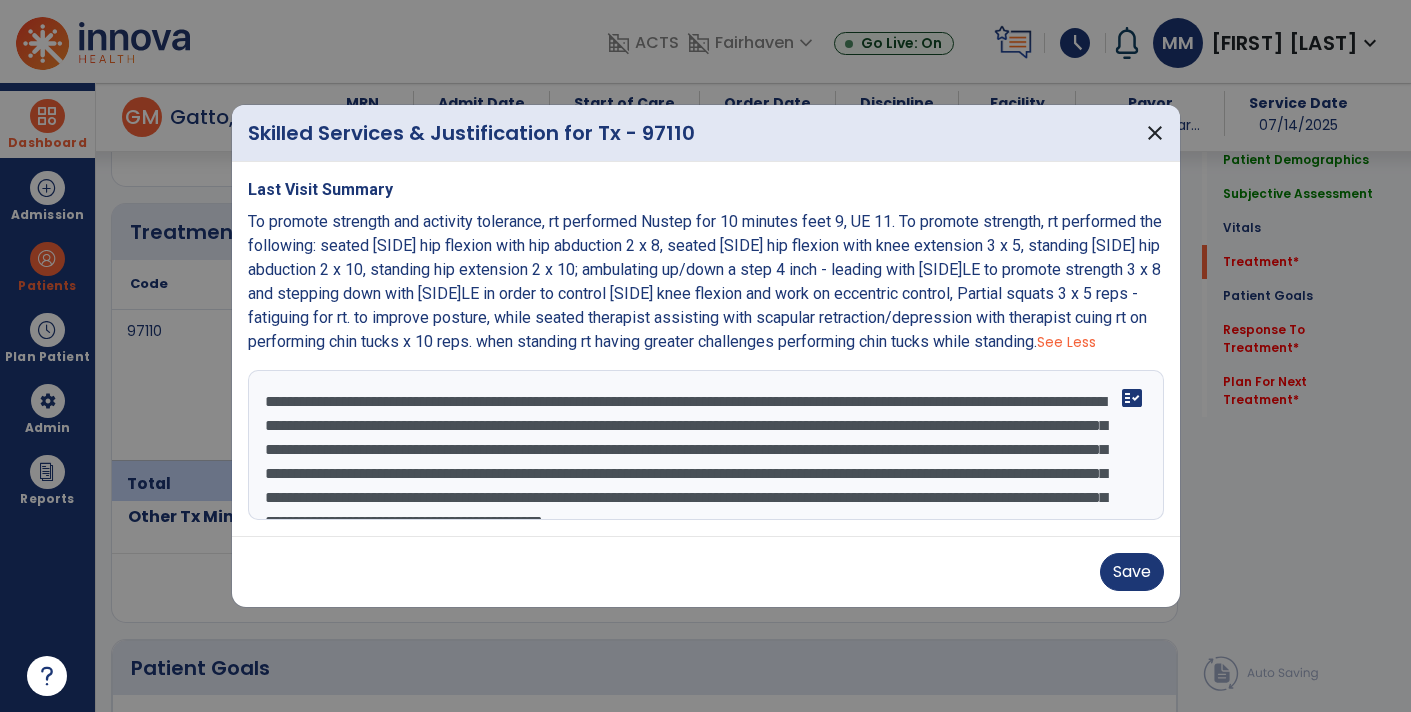 click on "**********" at bounding box center [706, 445] 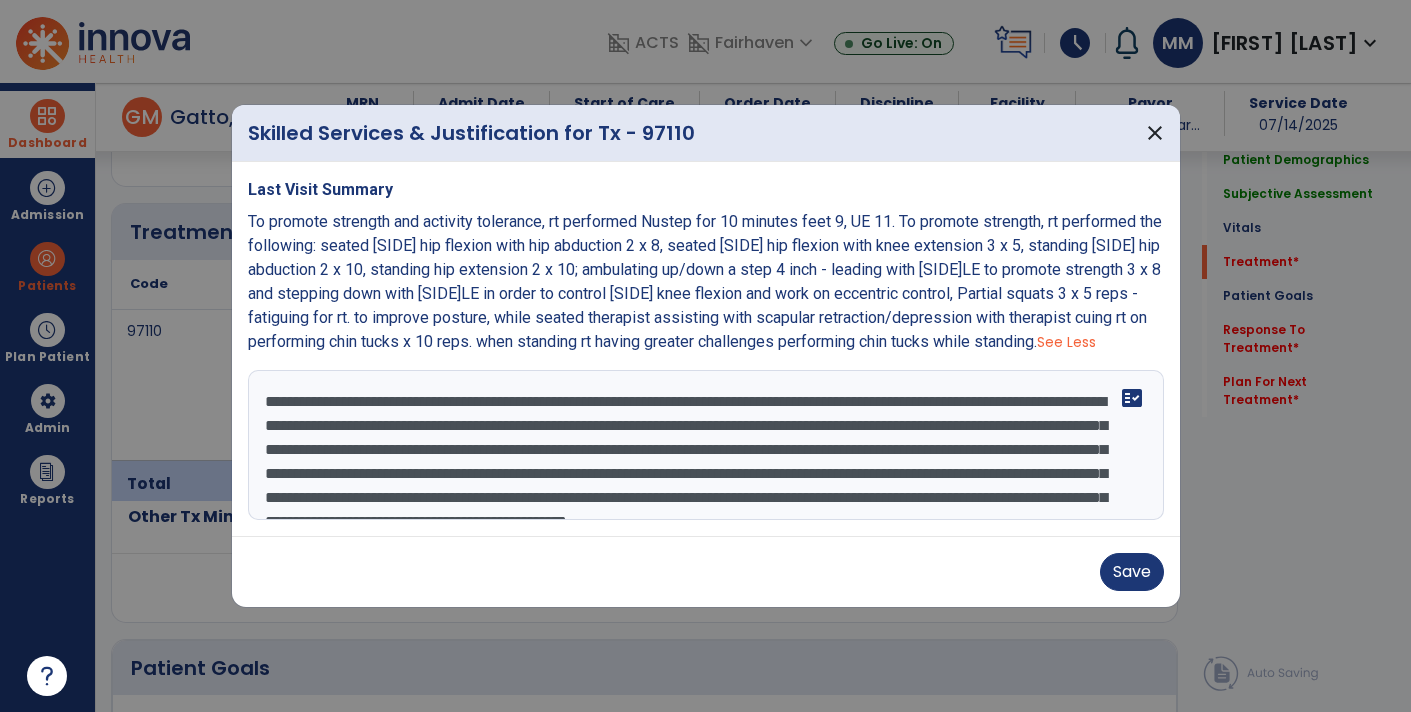 click on "**********" at bounding box center (706, 445) 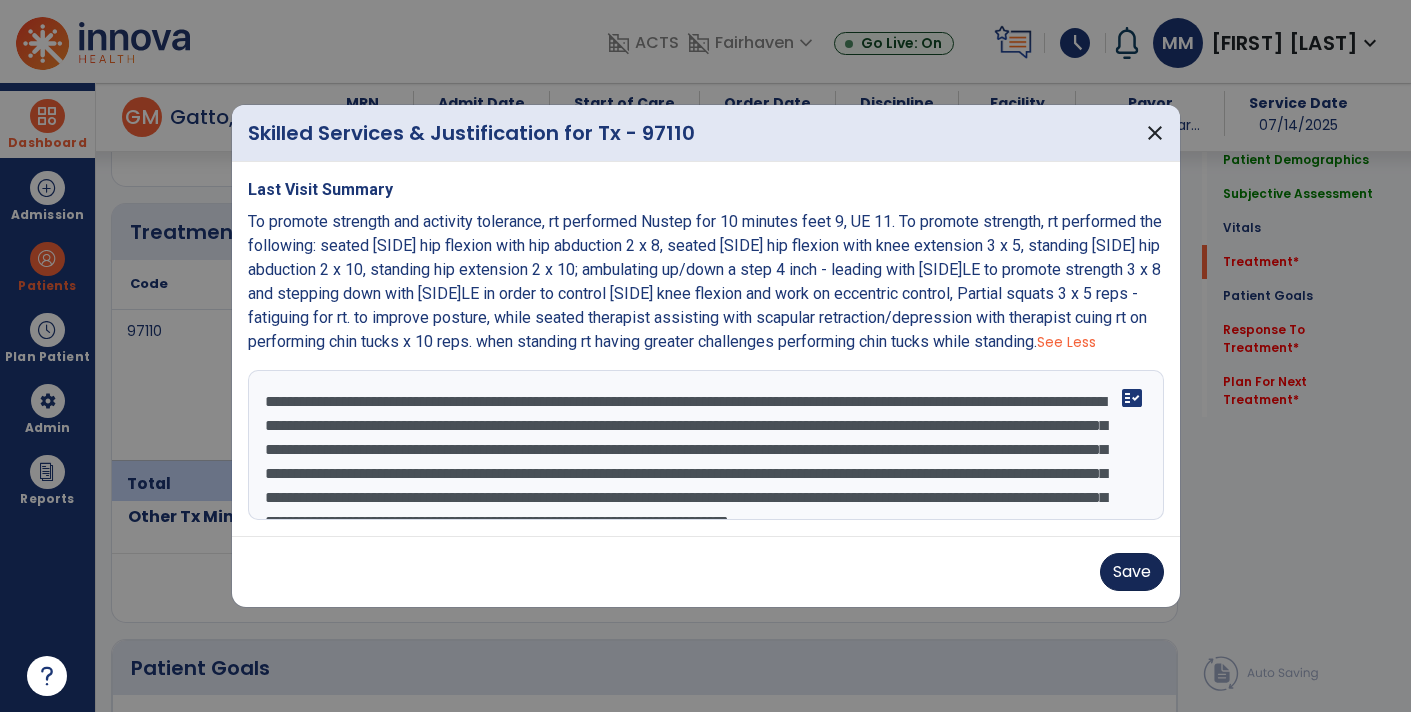 type on "**********" 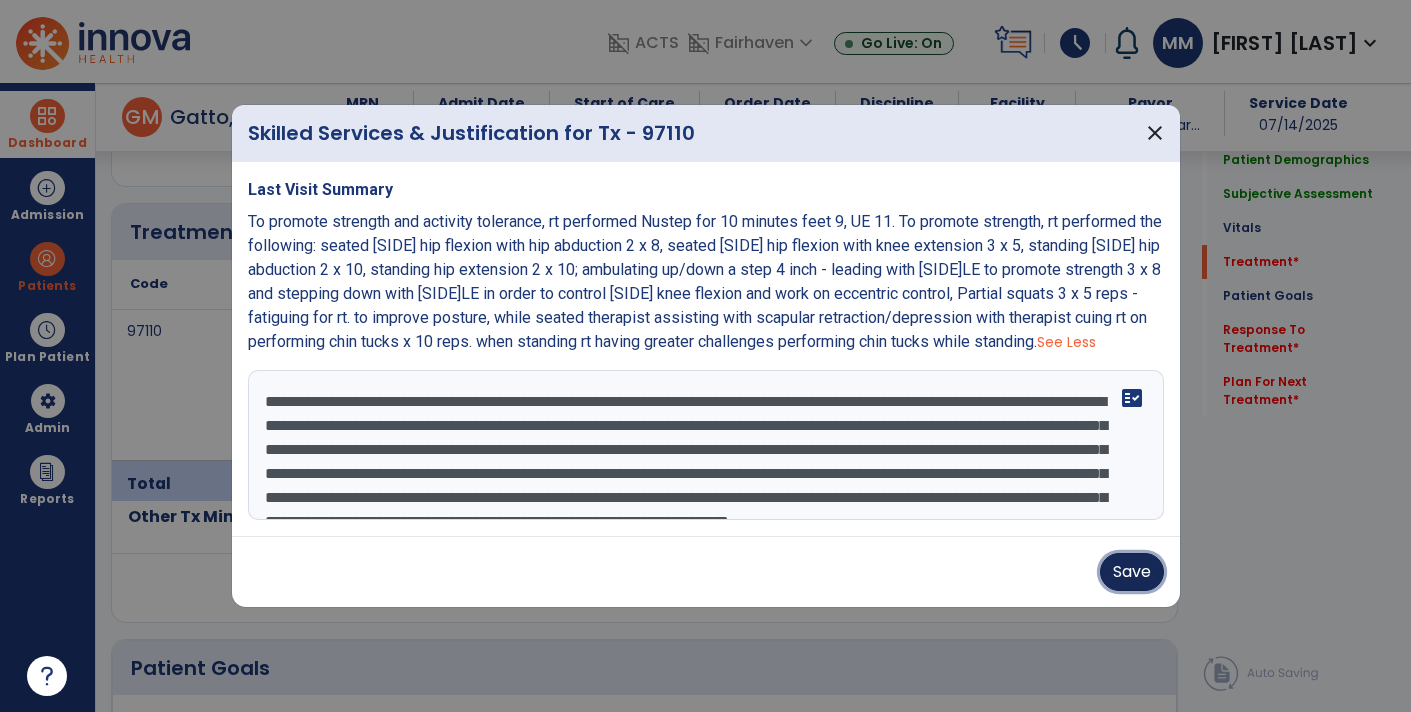 click on "Save" at bounding box center [1132, 572] 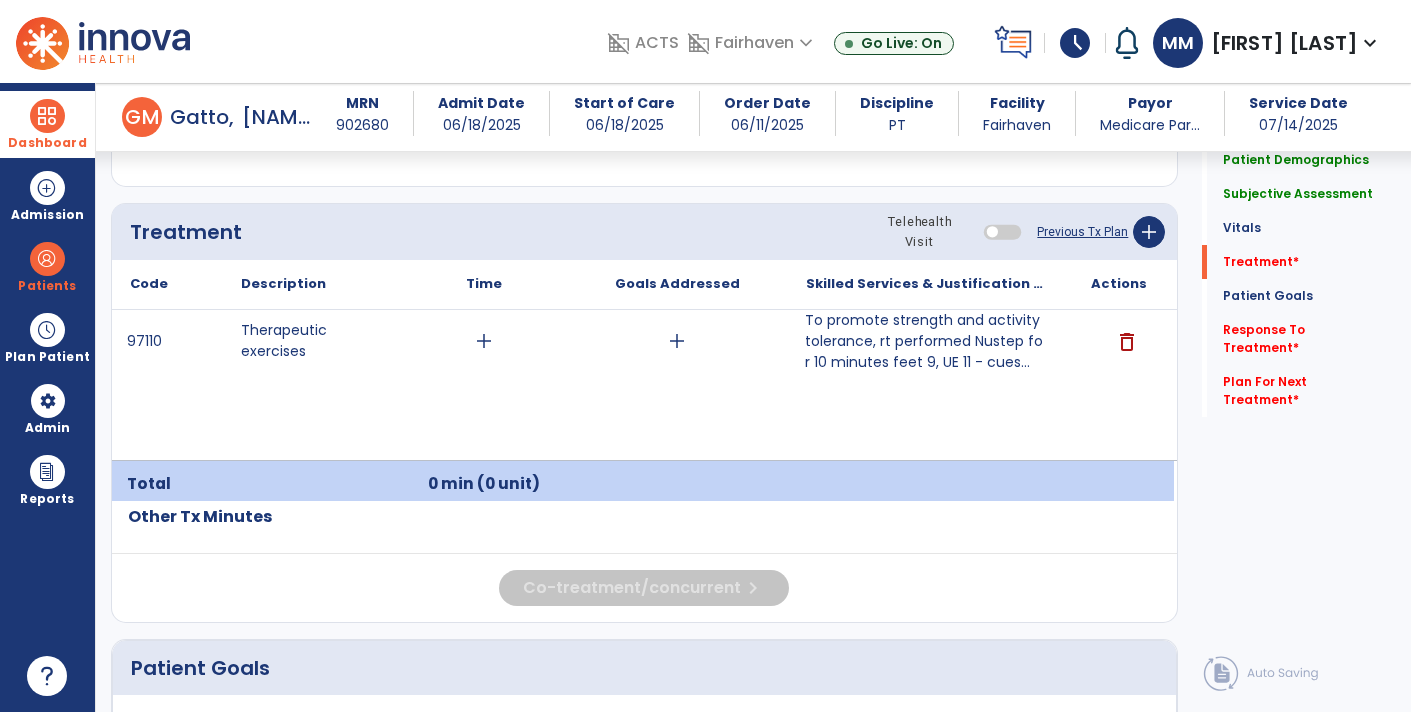 click on "To  promote strength and activity tolerance, rt performed Nustep for 10 minutes feet 9, UE 11 - cues..." at bounding box center [926, 341] 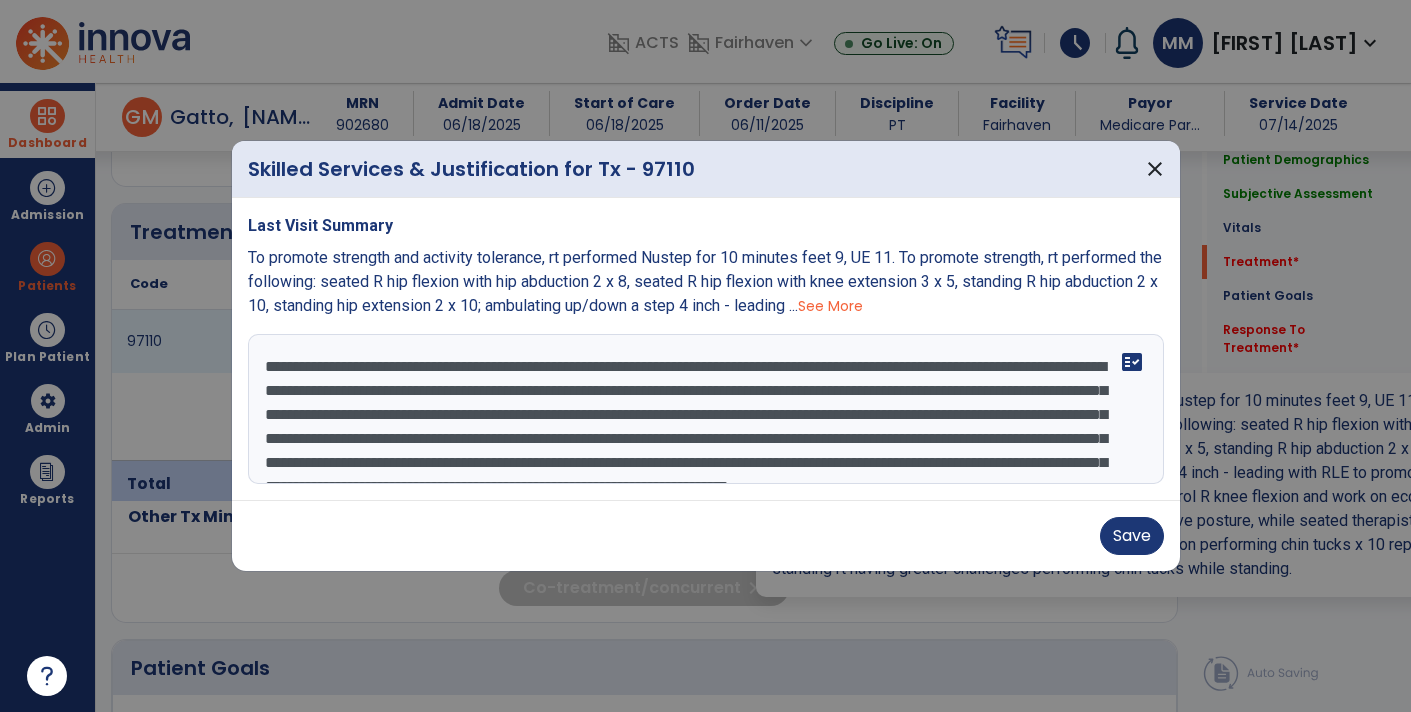 scroll, scrollTop: 38, scrollLeft: 0, axis: vertical 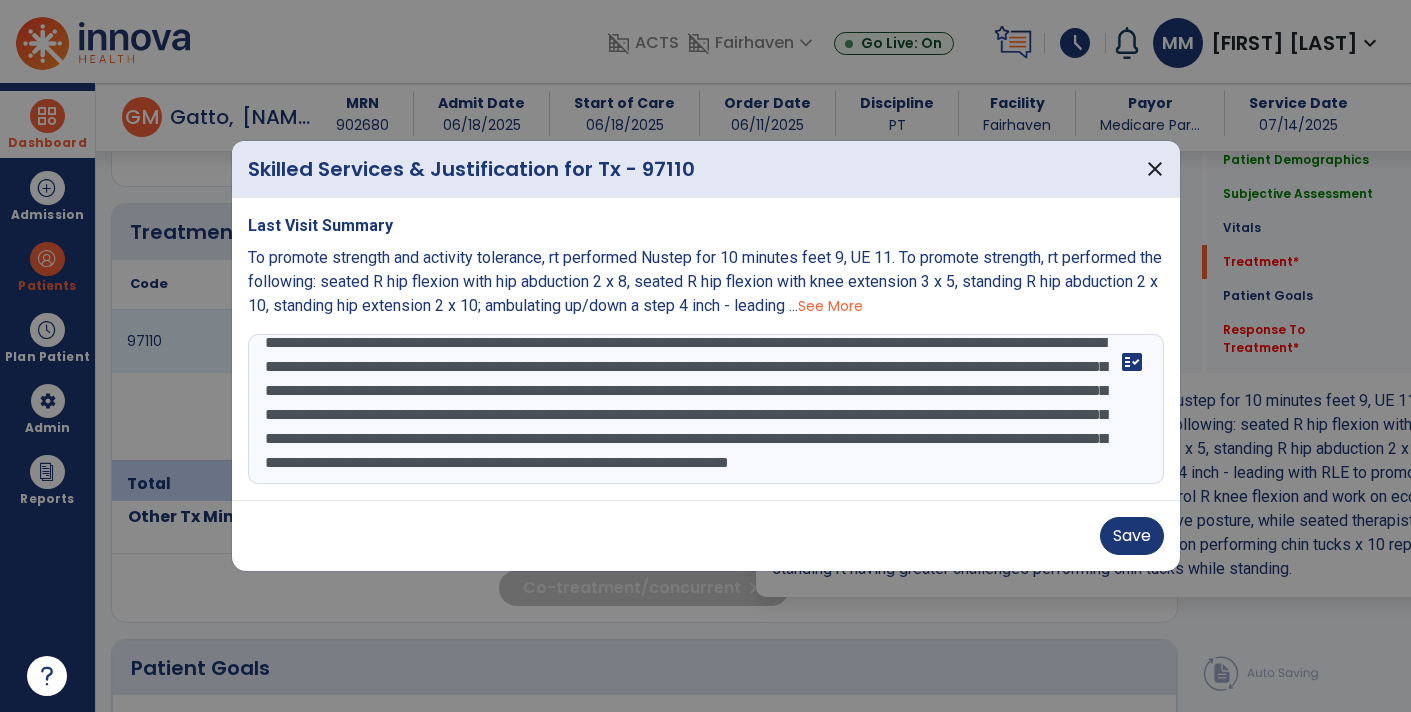 click on "**********" at bounding box center [706, 409] 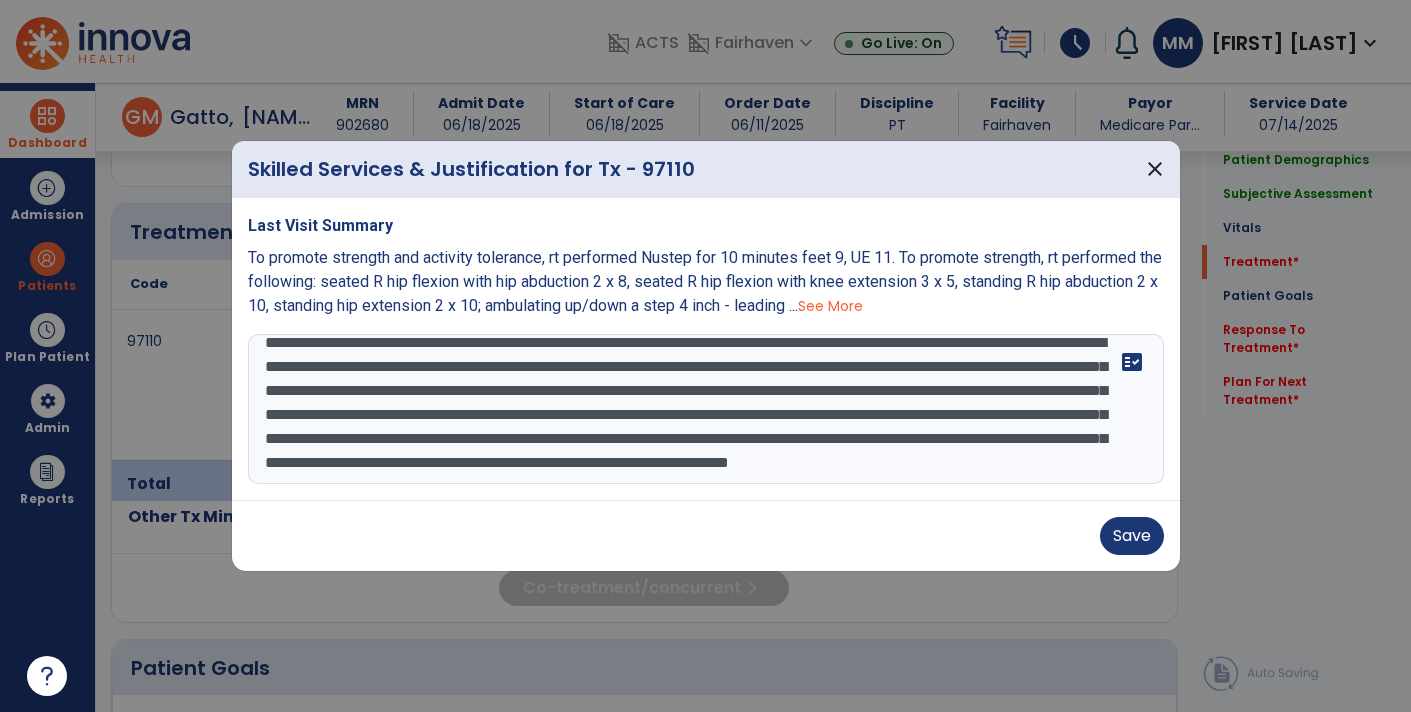 click on "**********" at bounding box center [706, 409] 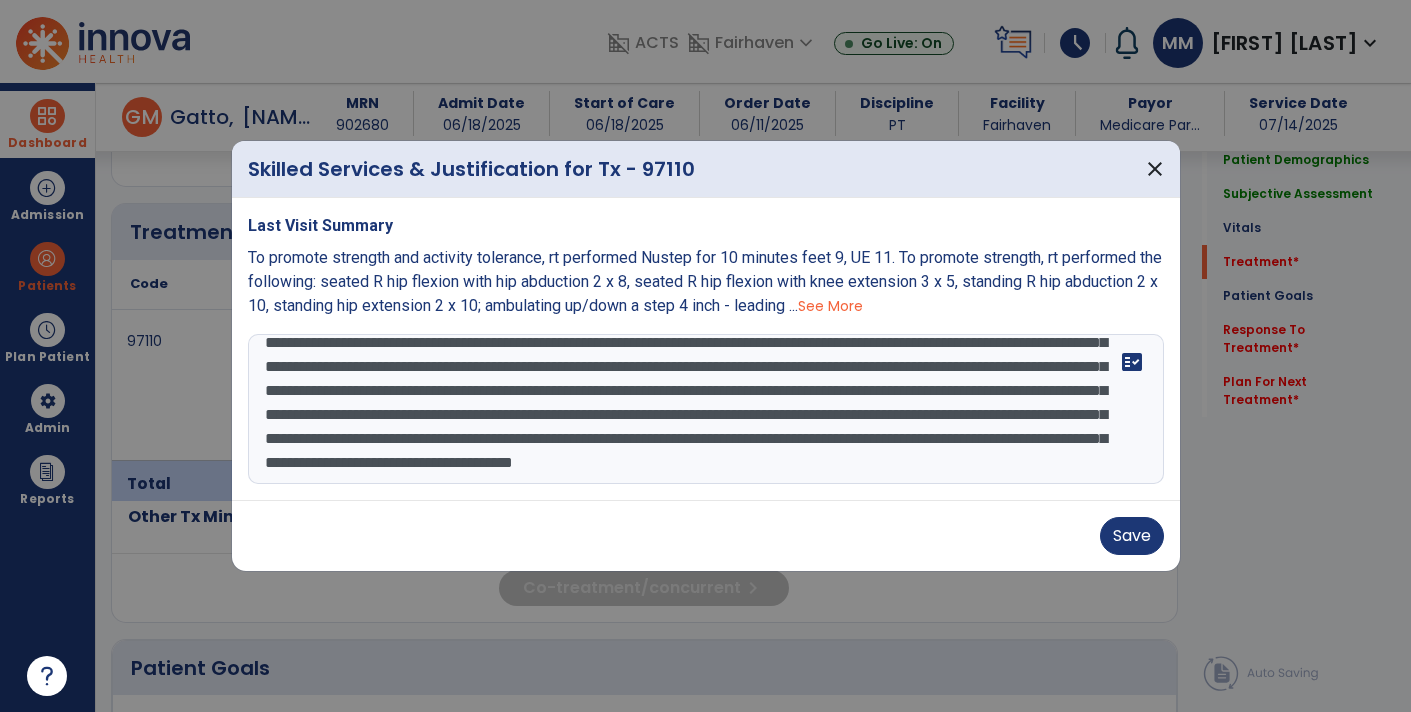 click on "**********" at bounding box center [706, 409] 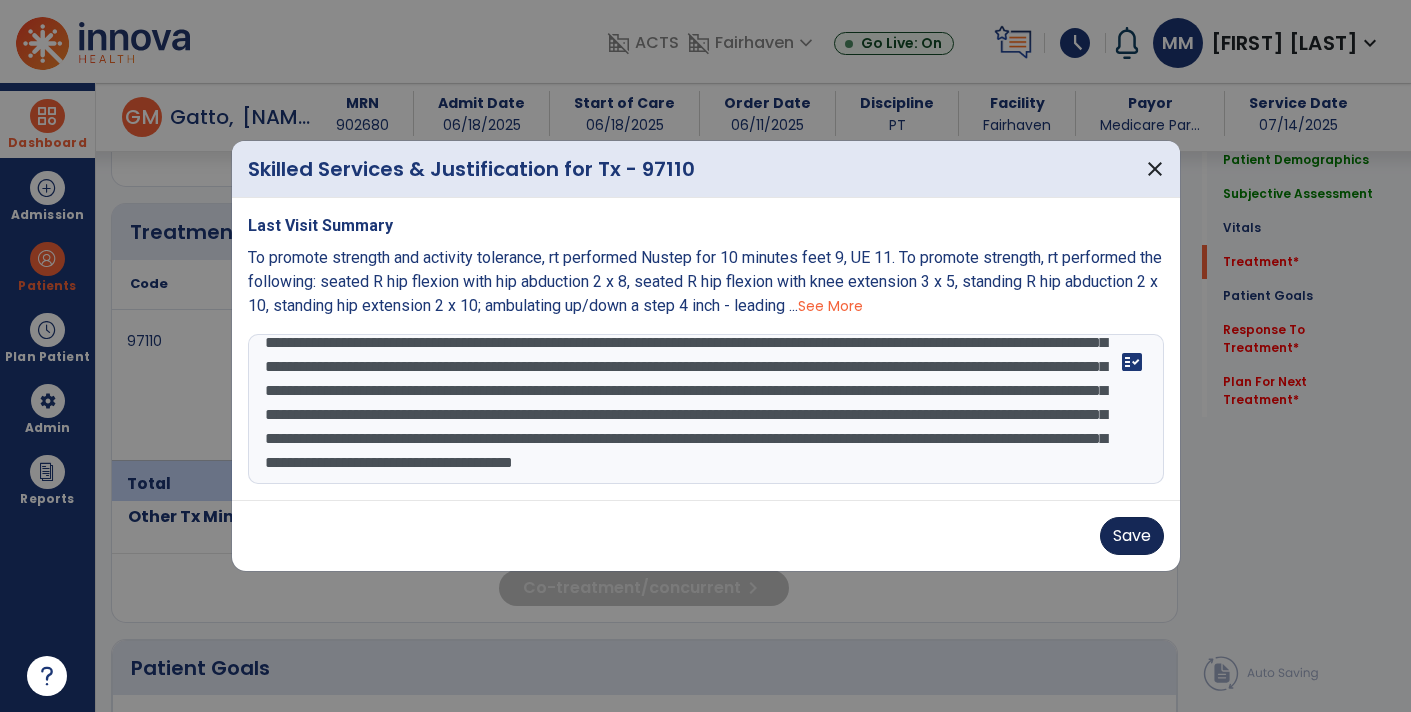 type on "**********" 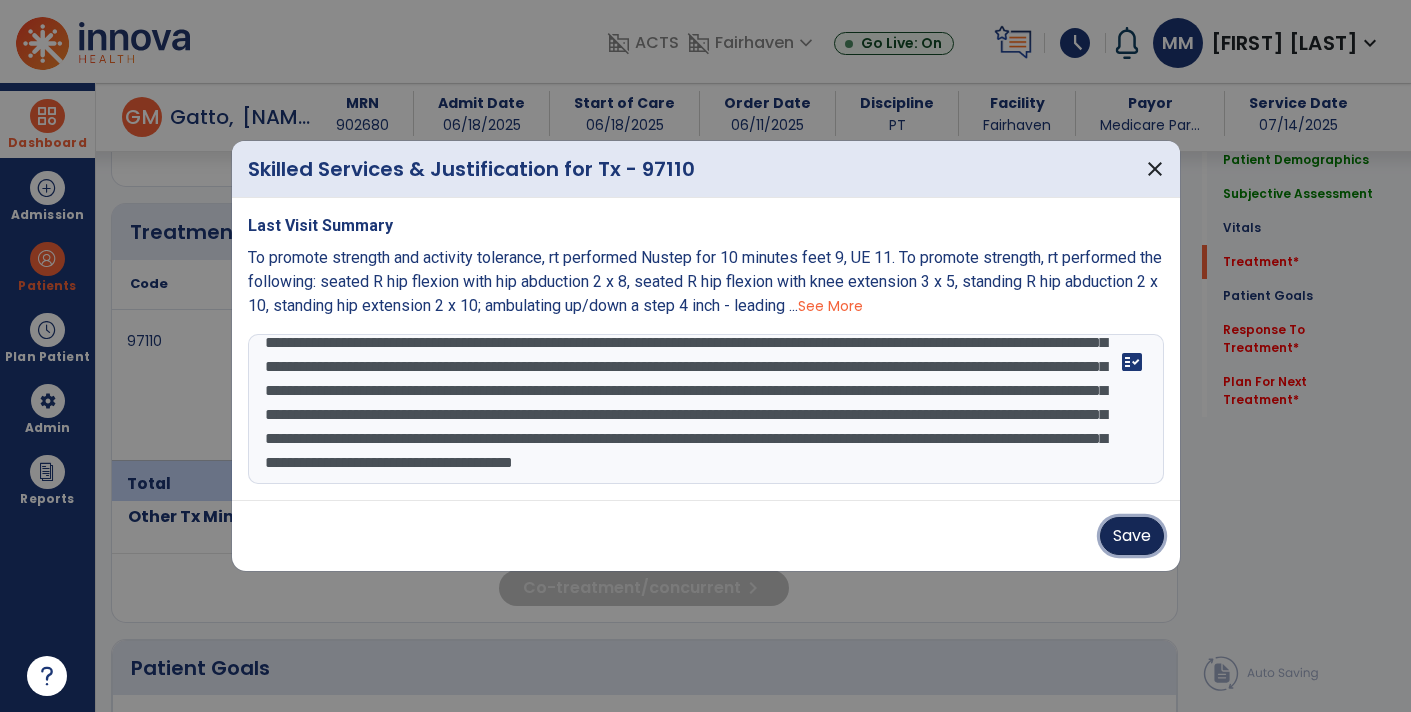 click on "Save" at bounding box center [1132, 536] 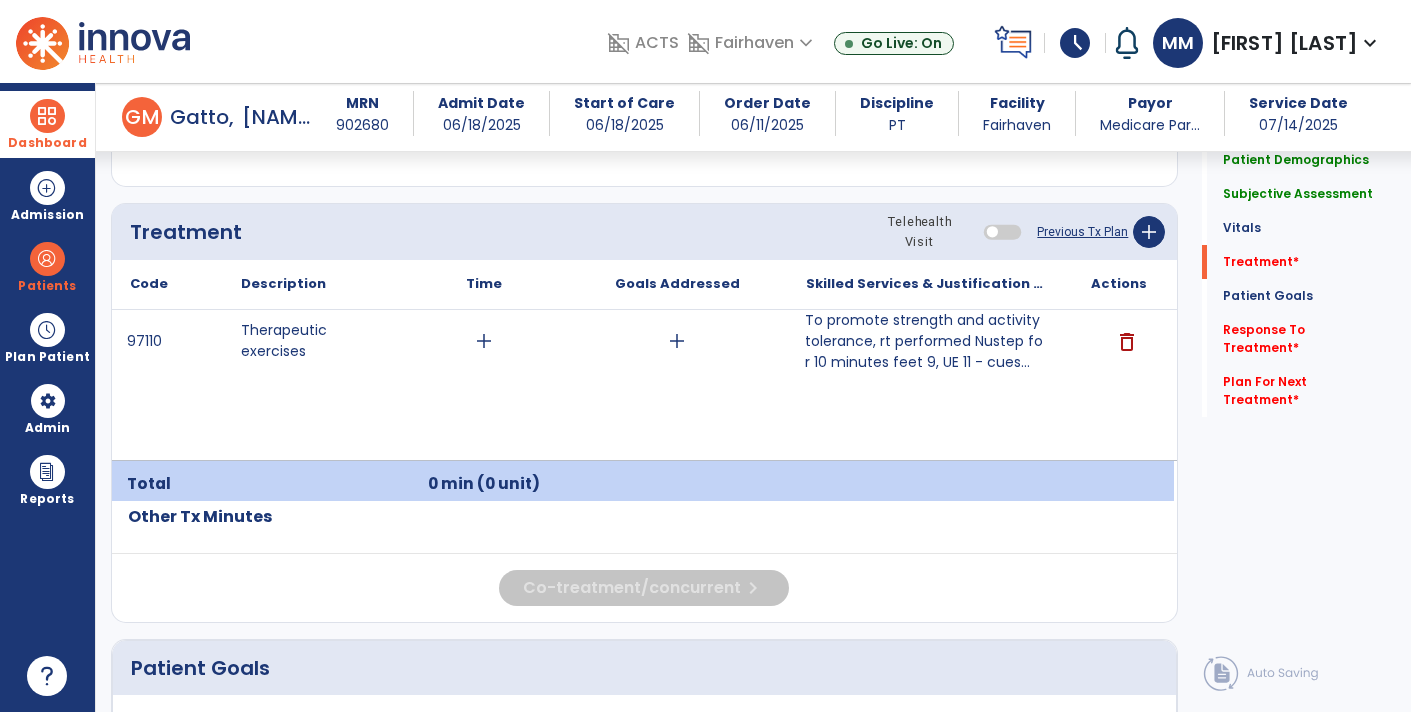 click on "To  promote strength and activity tolerance, rt performed Nustep for 10 minutes feet 9, UE 11 - cues..." at bounding box center (926, 341) 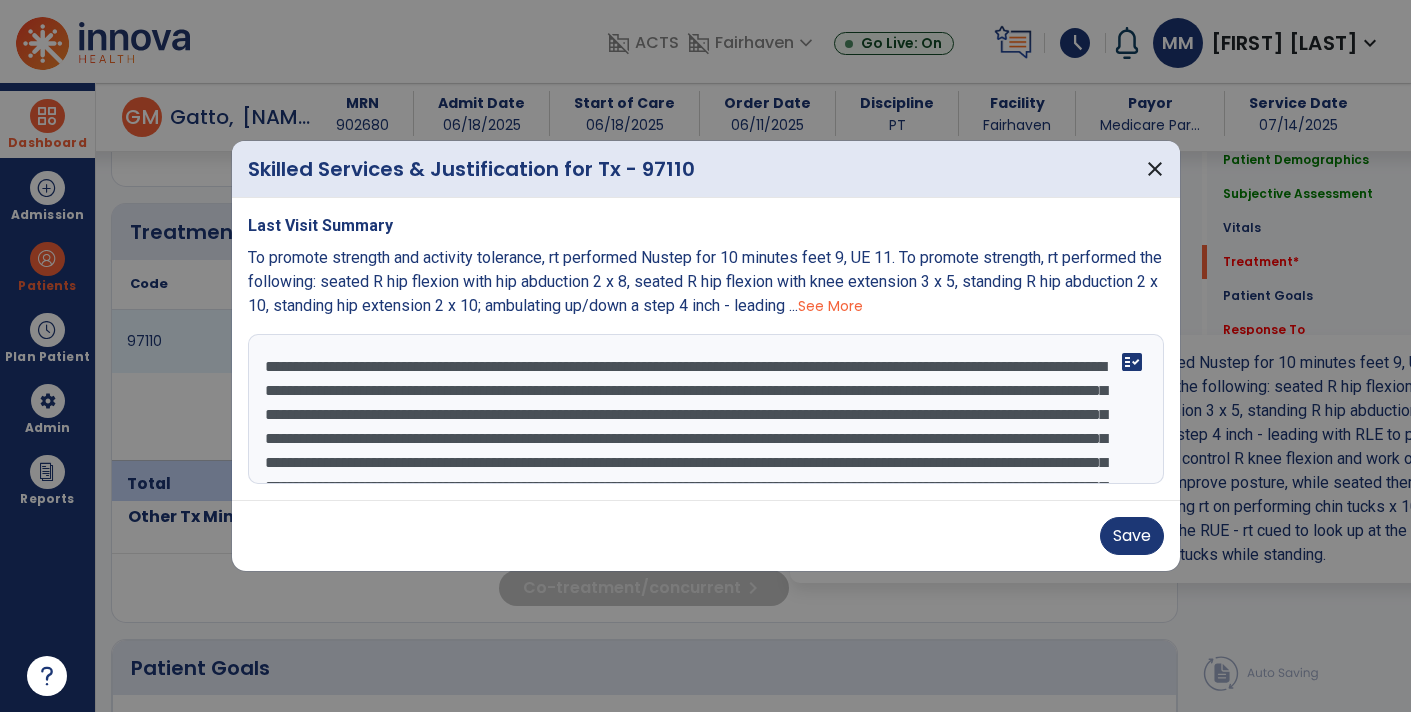 scroll, scrollTop: 95, scrollLeft: 0, axis: vertical 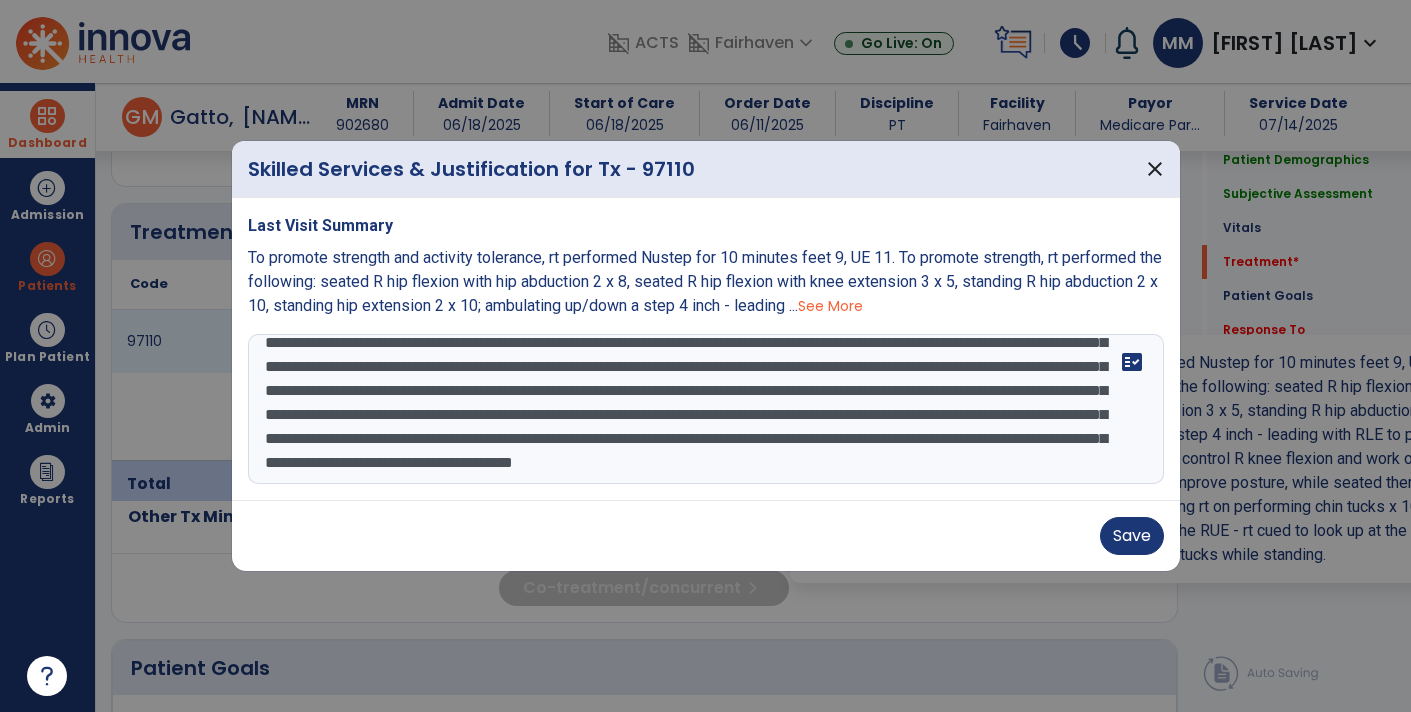 click on "**********" at bounding box center (706, 409) 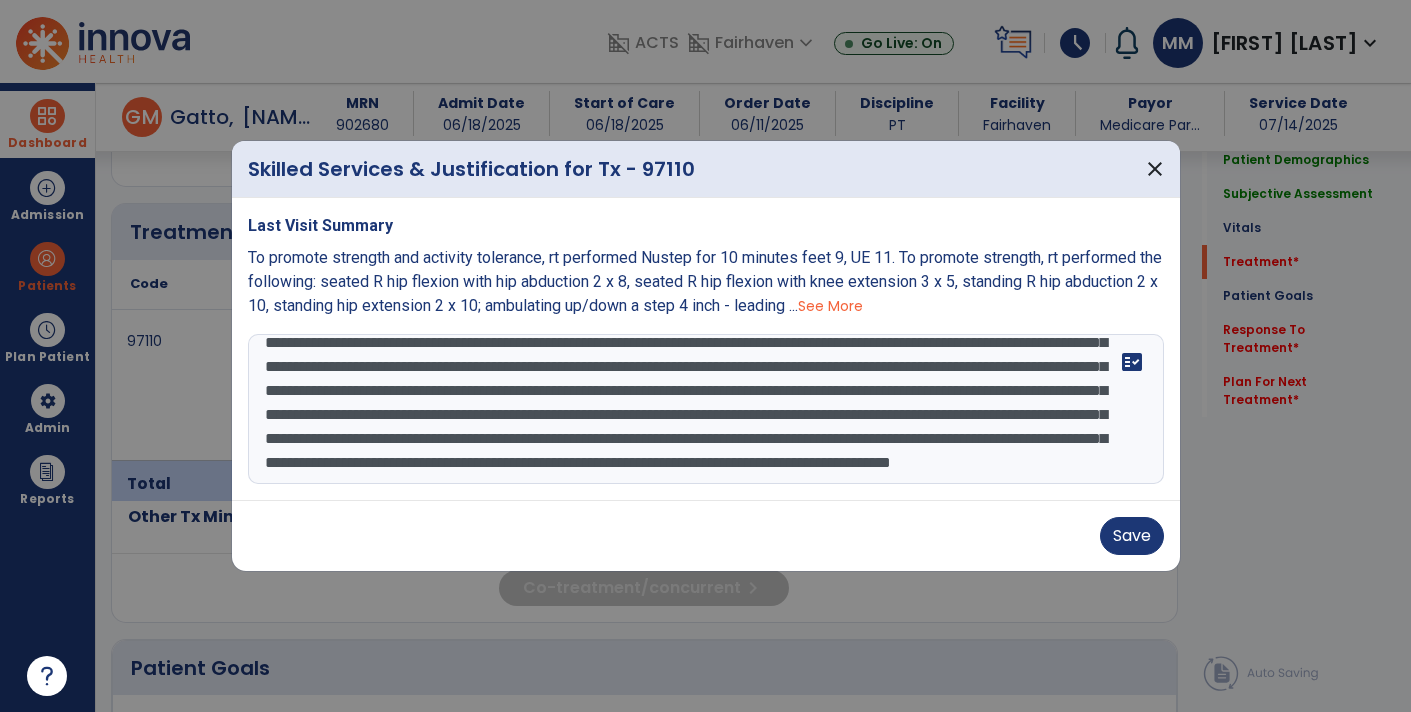 scroll, scrollTop: 27, scrollLeft: 0, axis: vertical 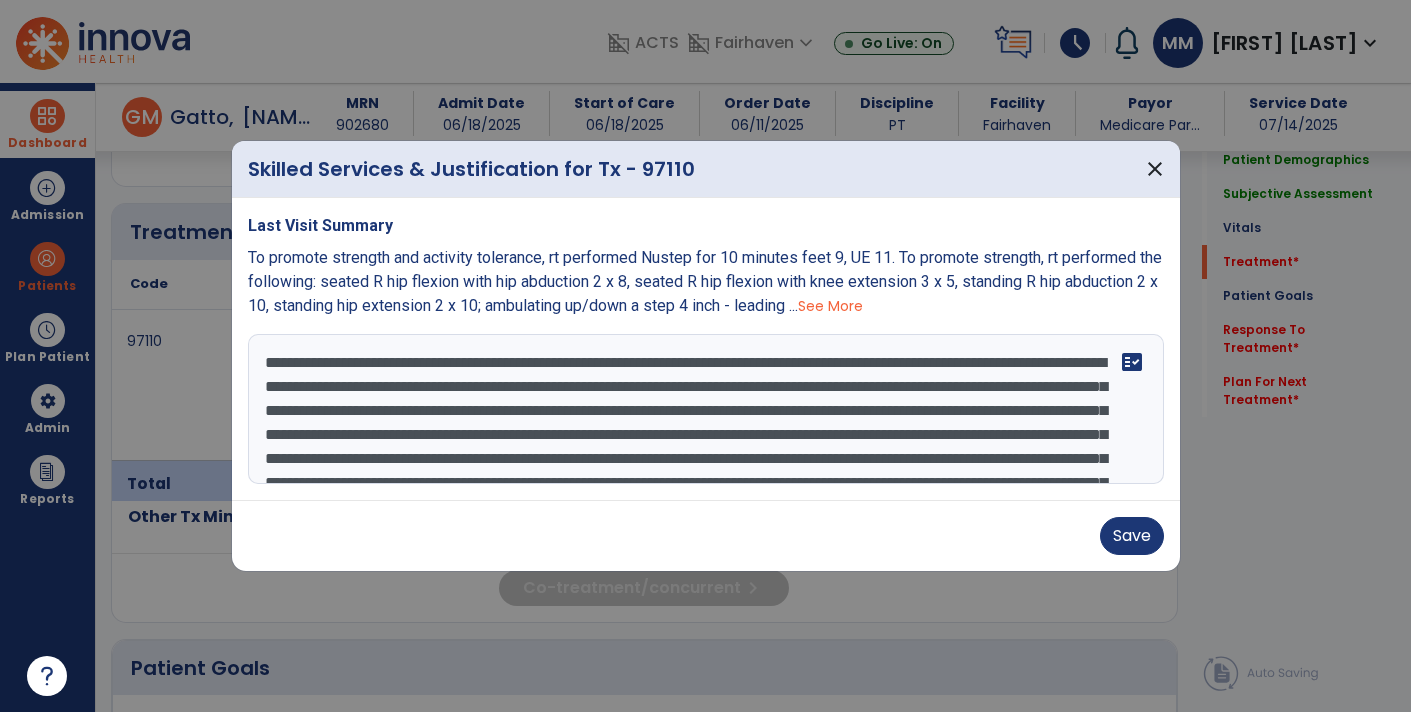 click on "**********" at bounding box center (706, 409) 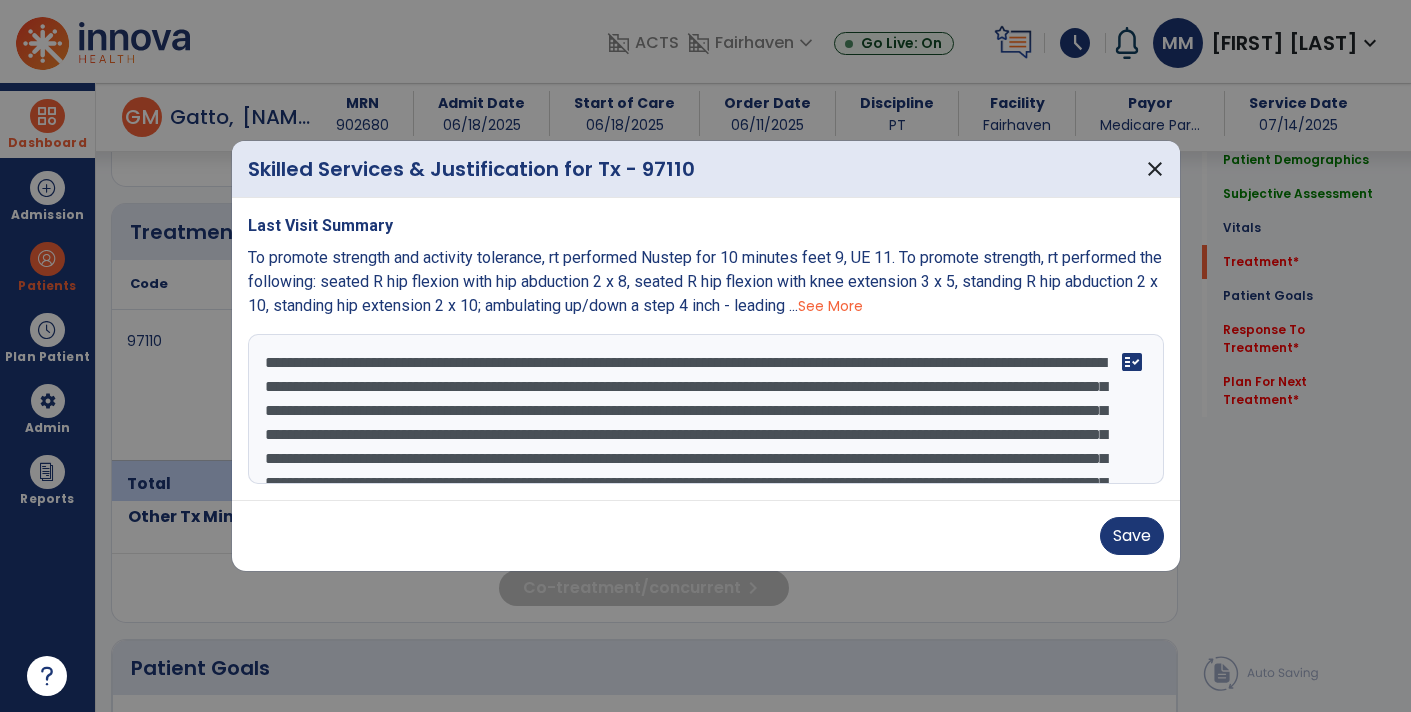 click on "**********" at bounding box center (706, 409) 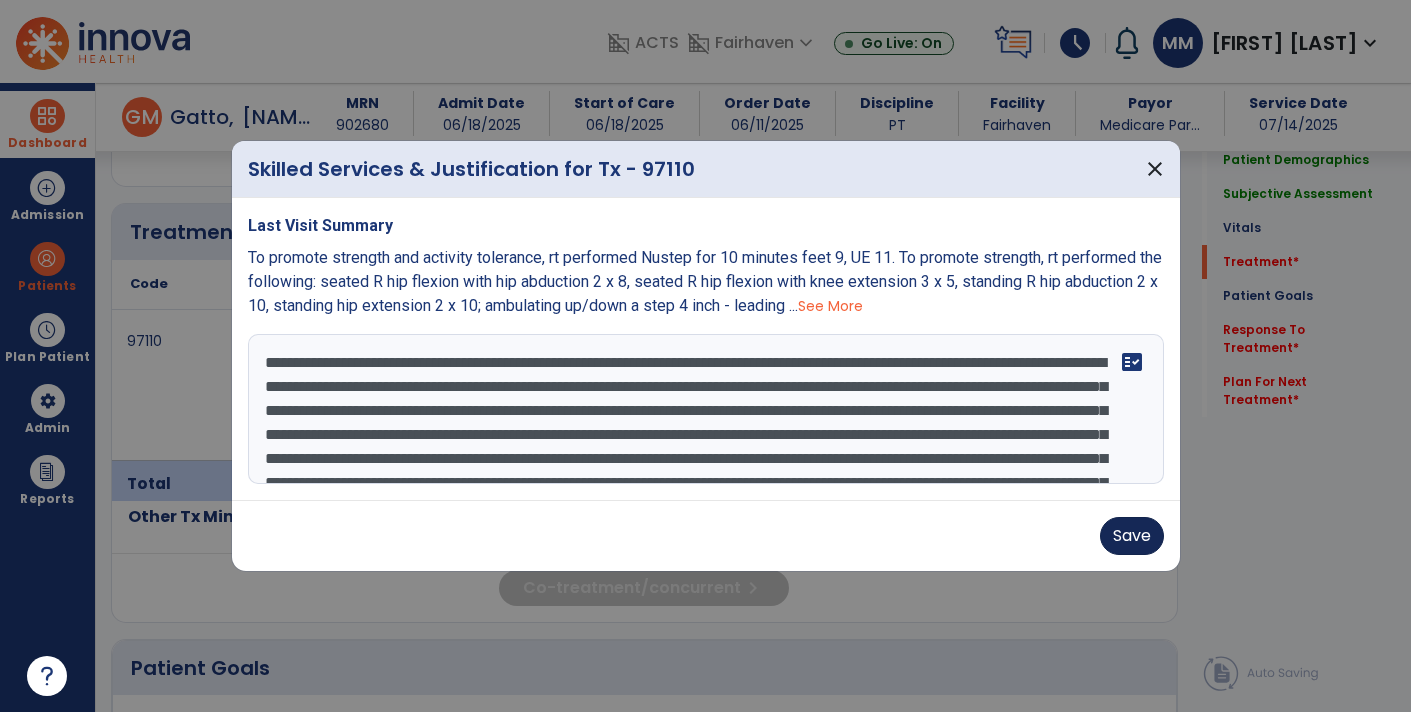 type on "**********" 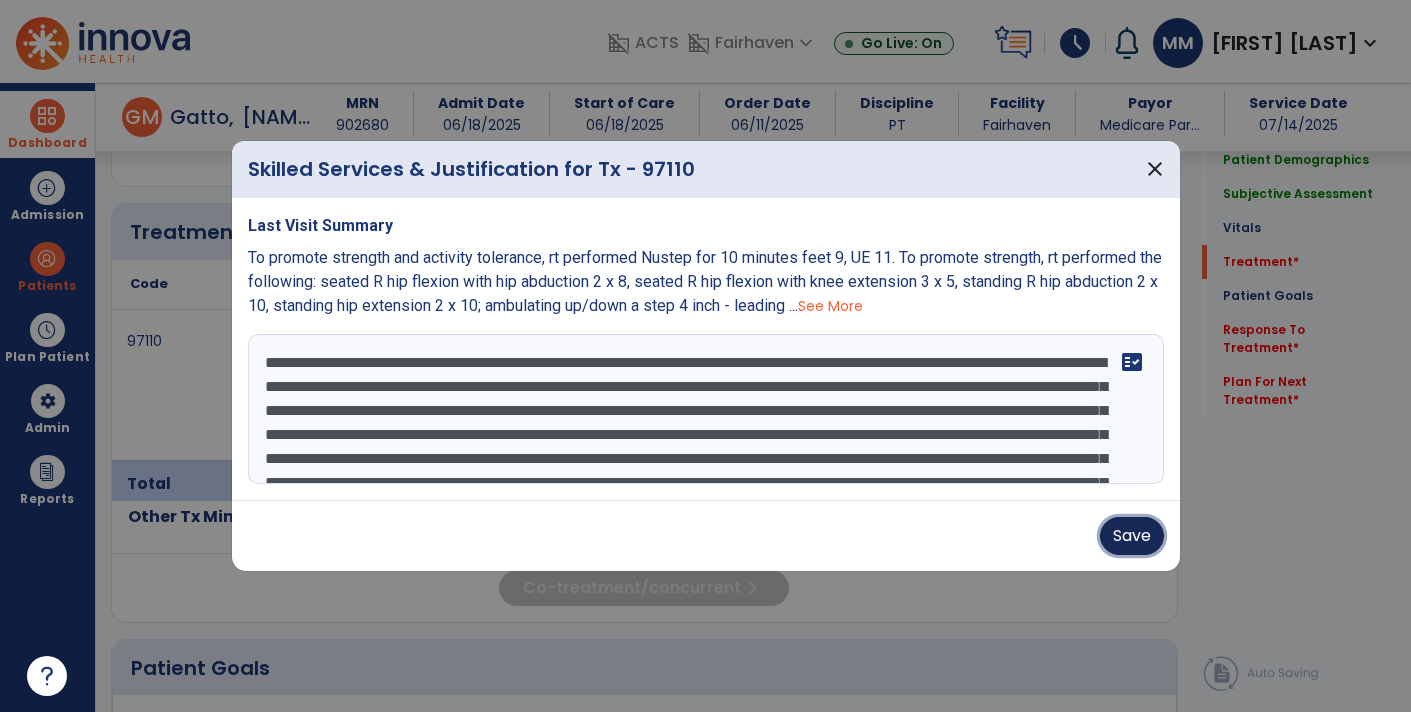 click on "Save" at bounding box center [1132, 536] 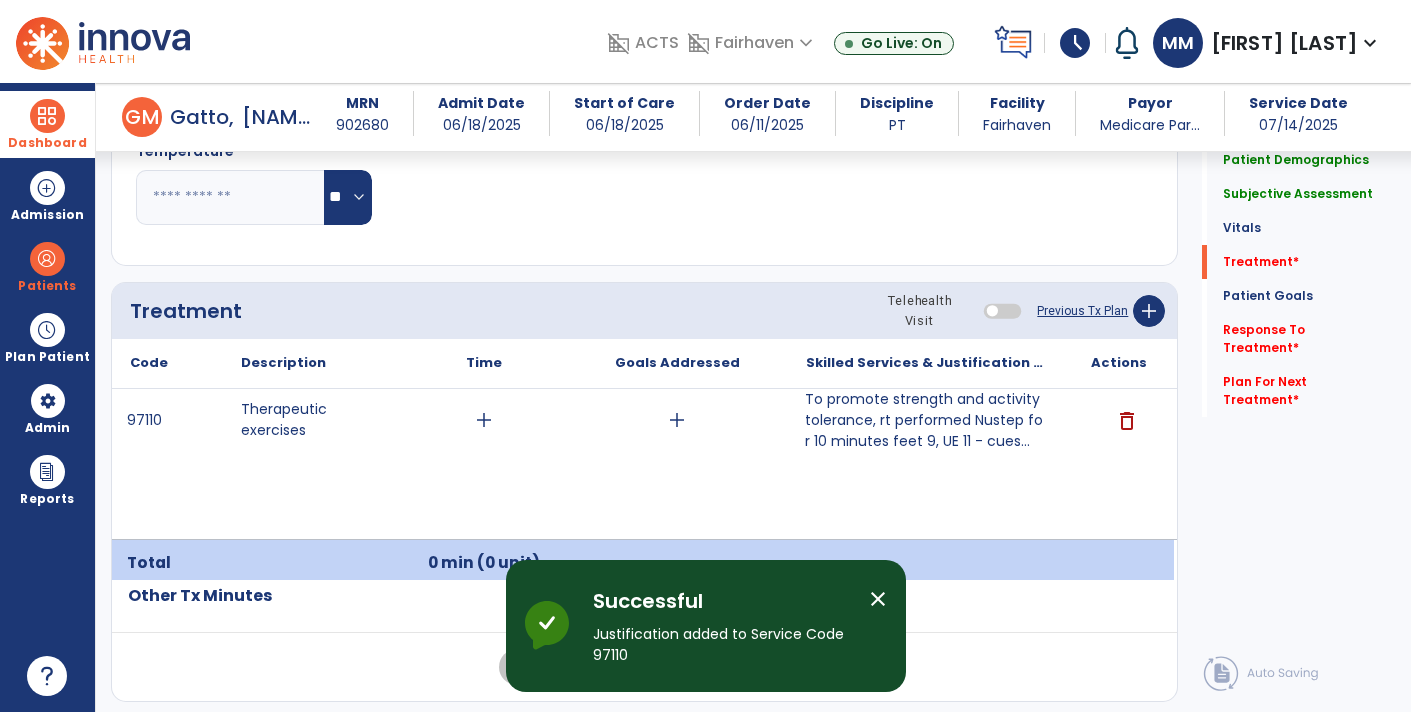 scroll, scrollTop: 1078, scrollLeft: 0, axis: vertical 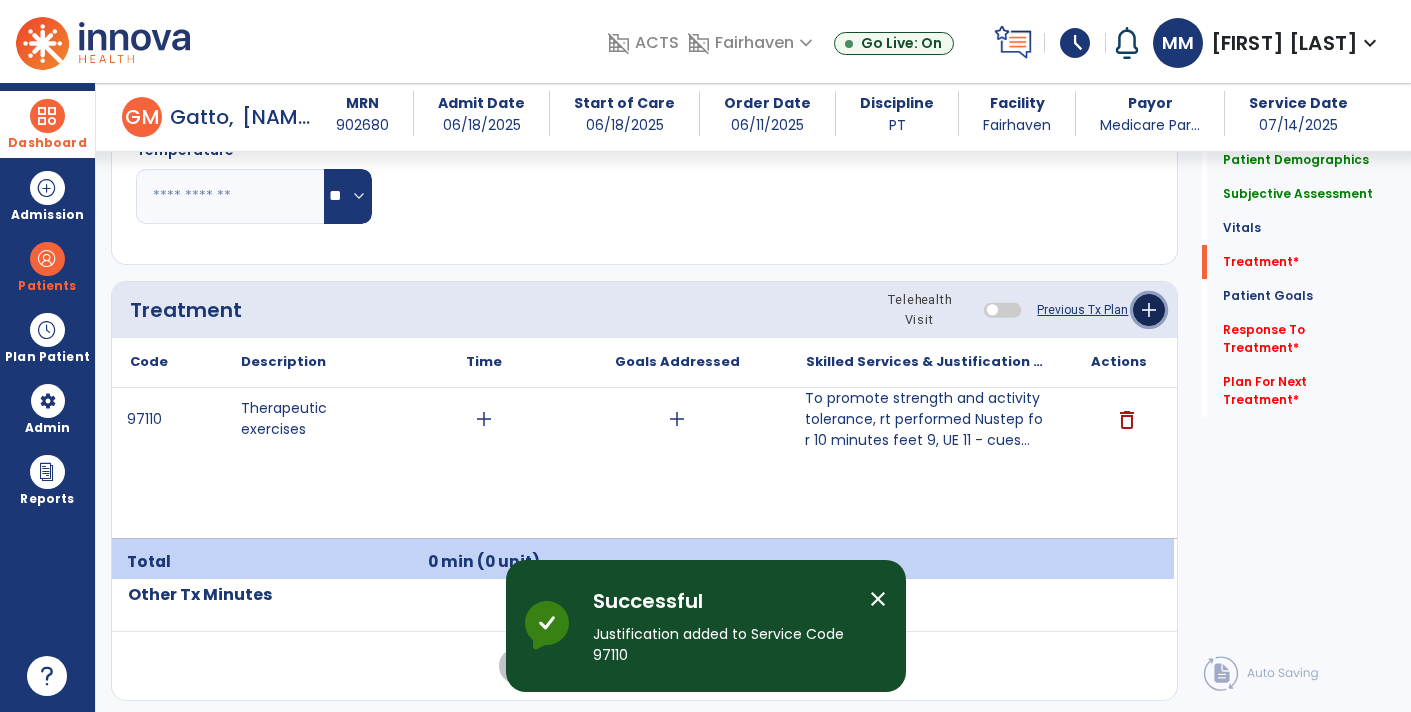 click on "add" 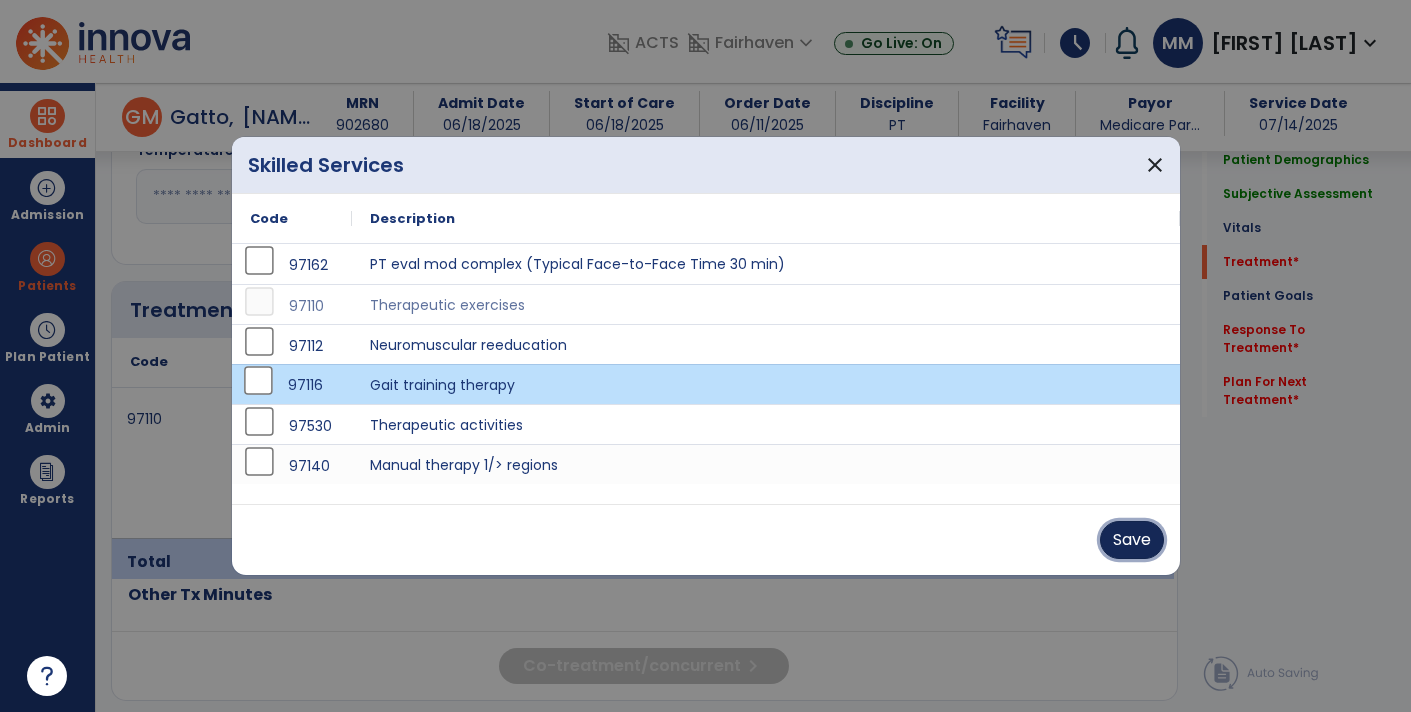 click on "Save" at bounding box center (1132, 540) 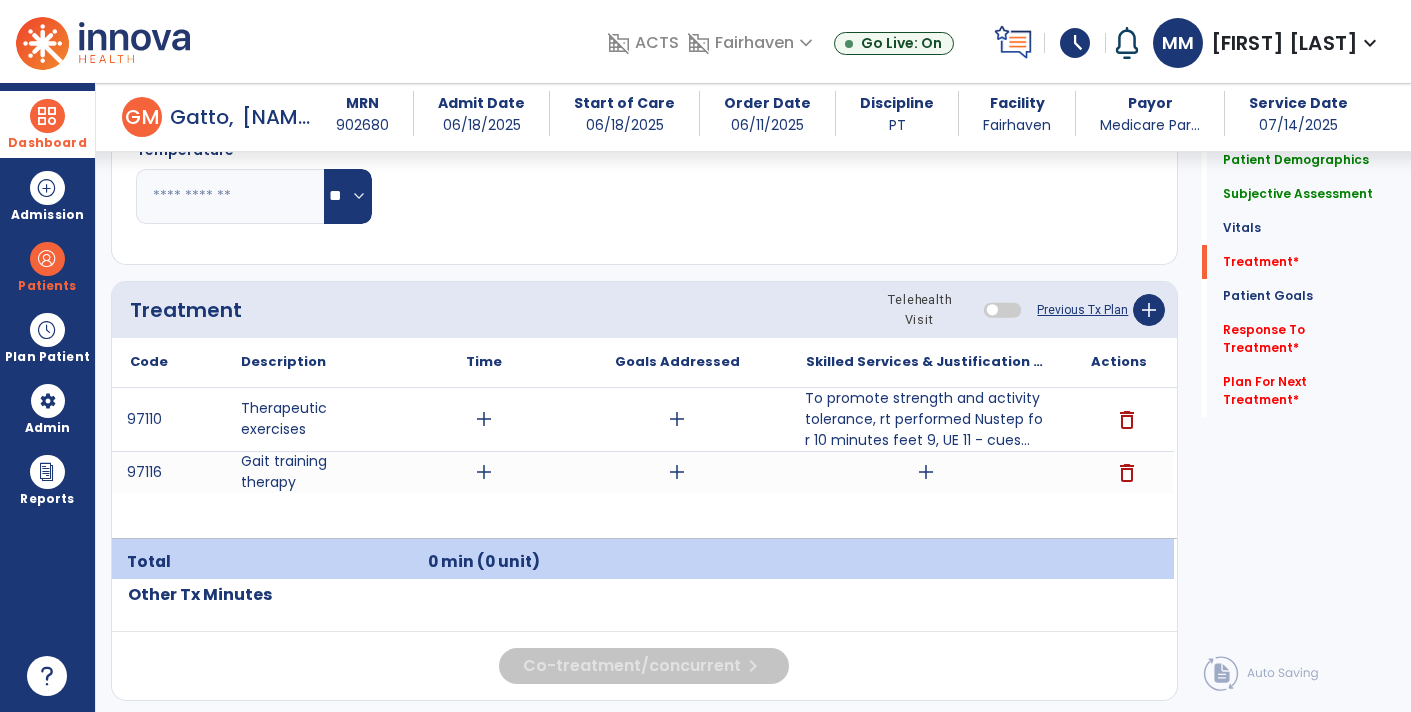 click on "add" at bounding box center (484, 419) 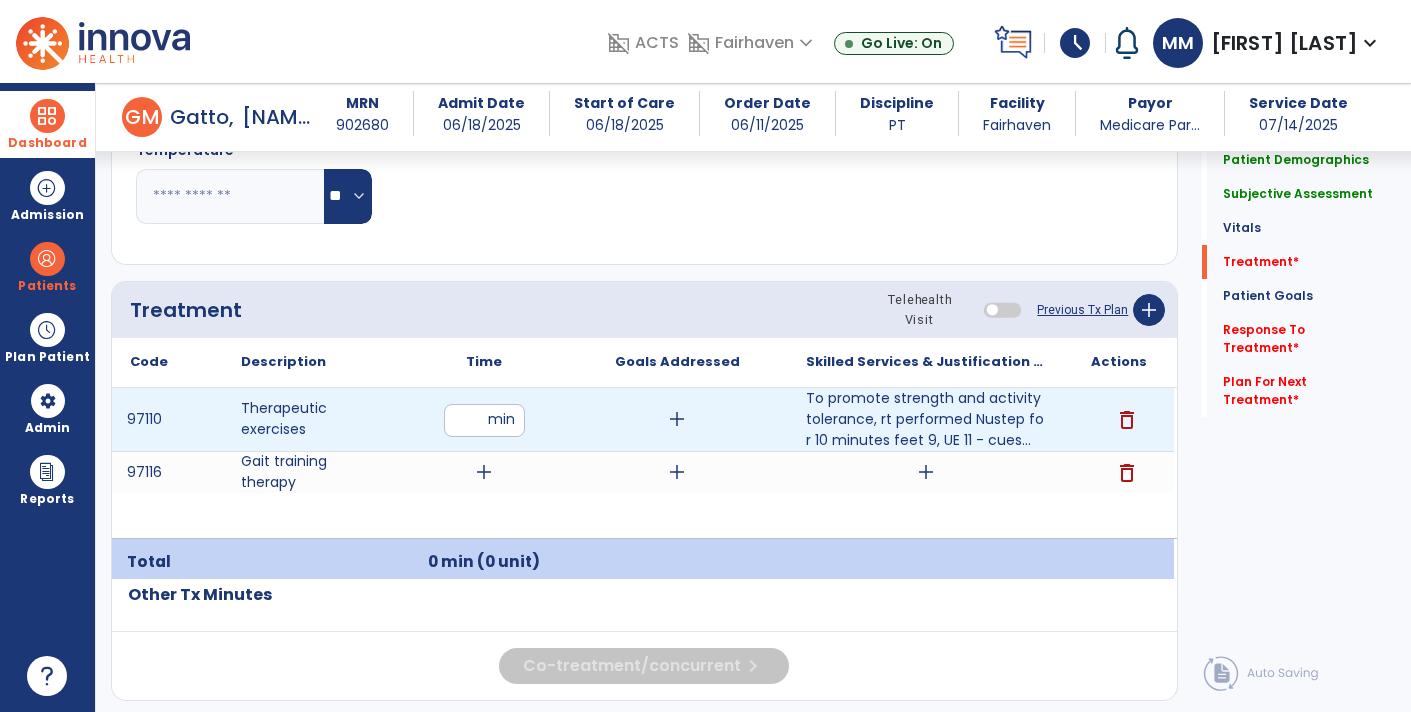 type on "**" 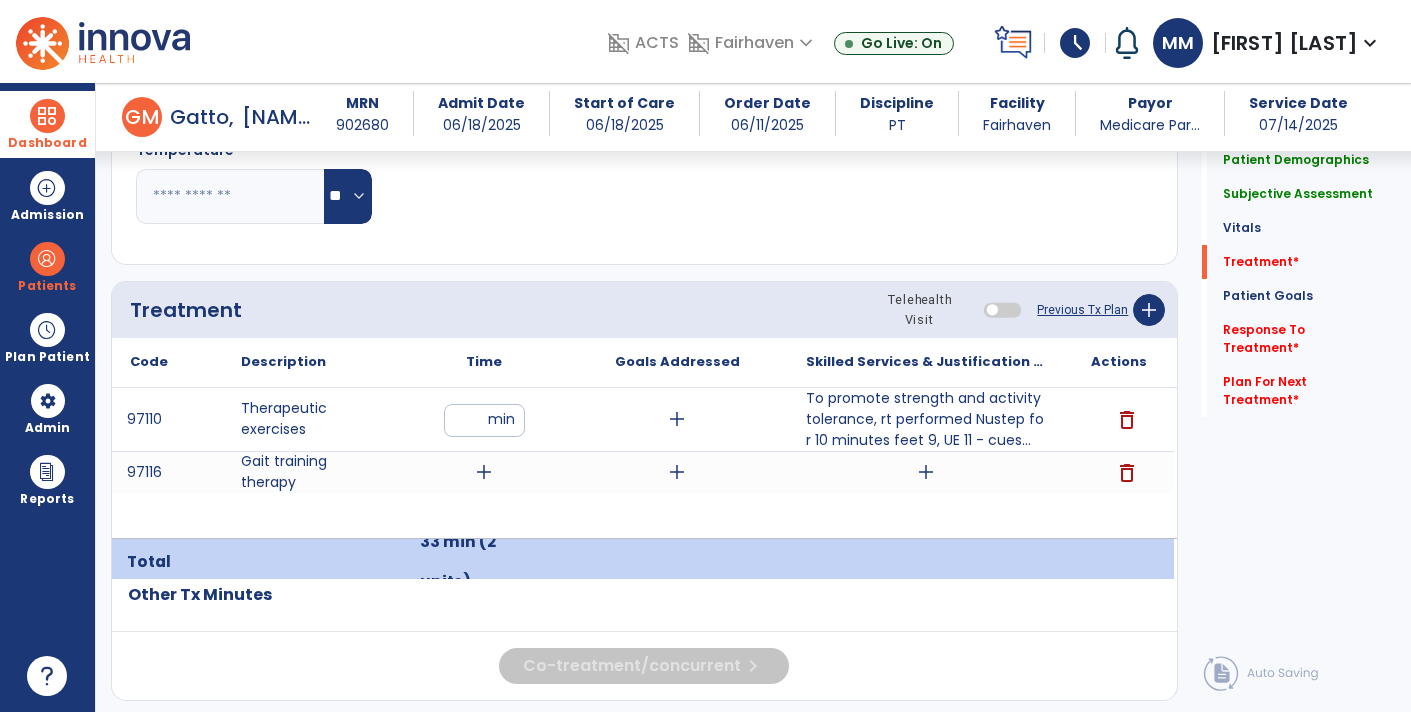 click on "add" at bounding box center [926, 472] 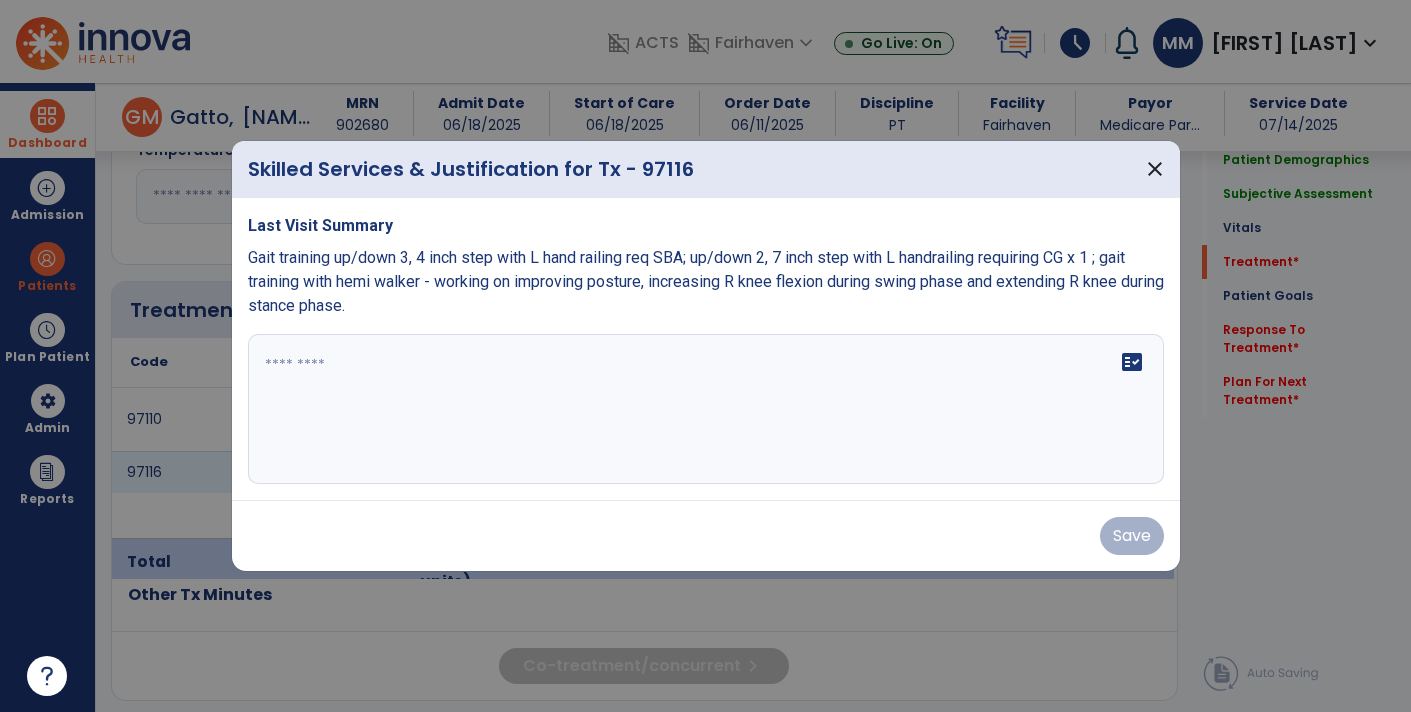 click on "fact_check" at bounding box center (706, 409) 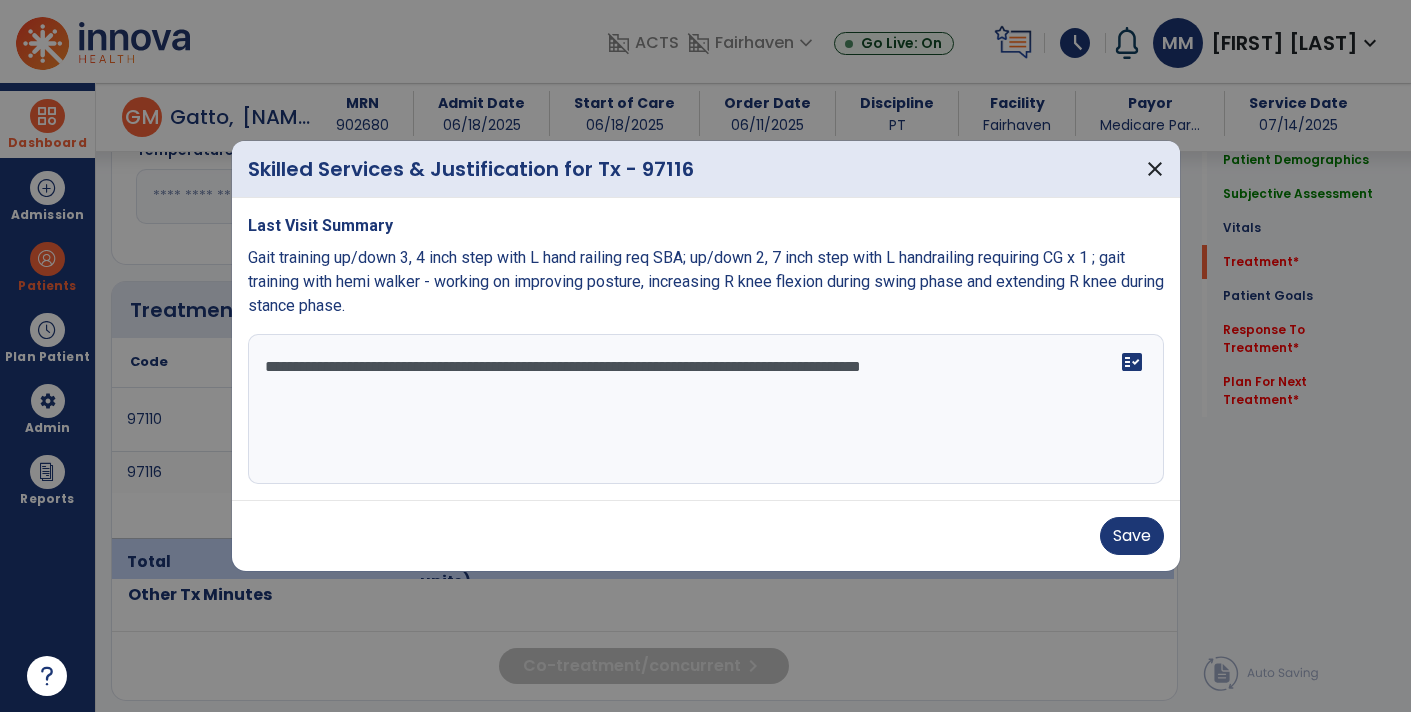 type on "**********" 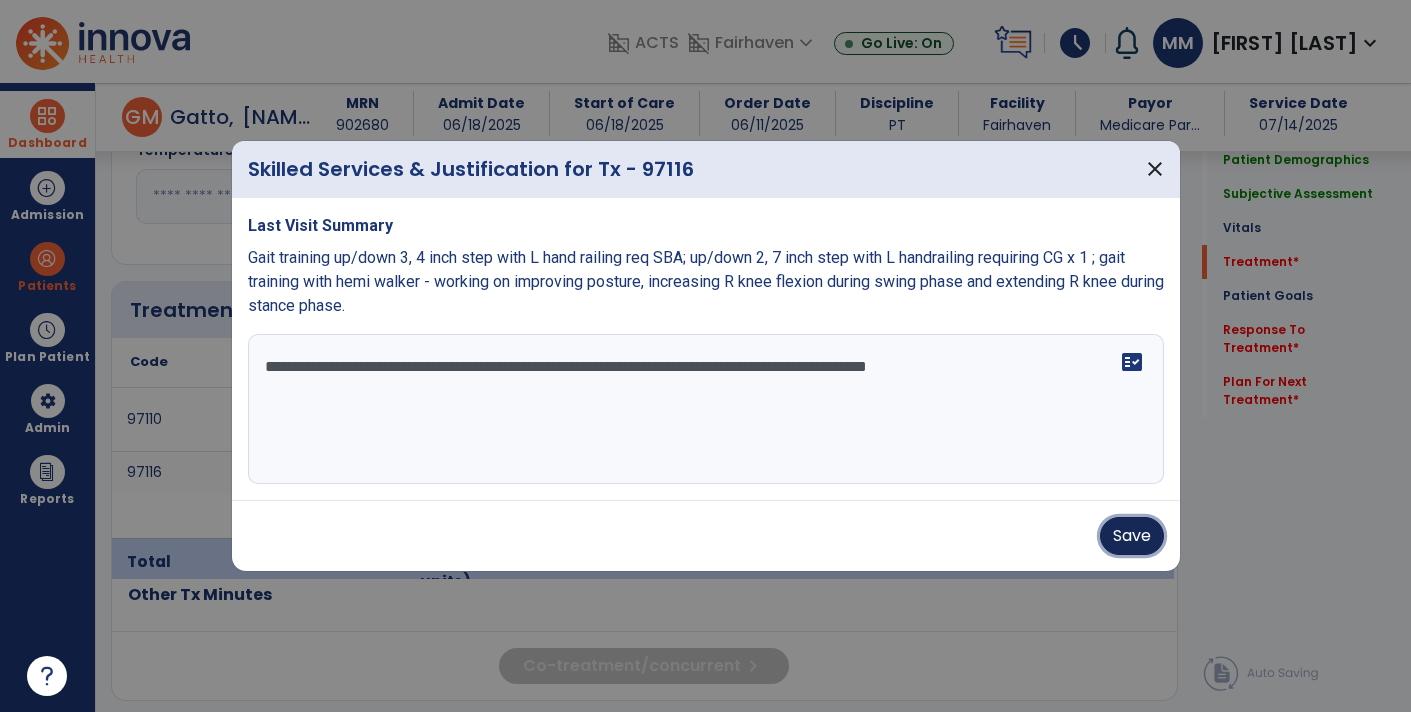 click on "Save" at bounding box center [1132, 536] 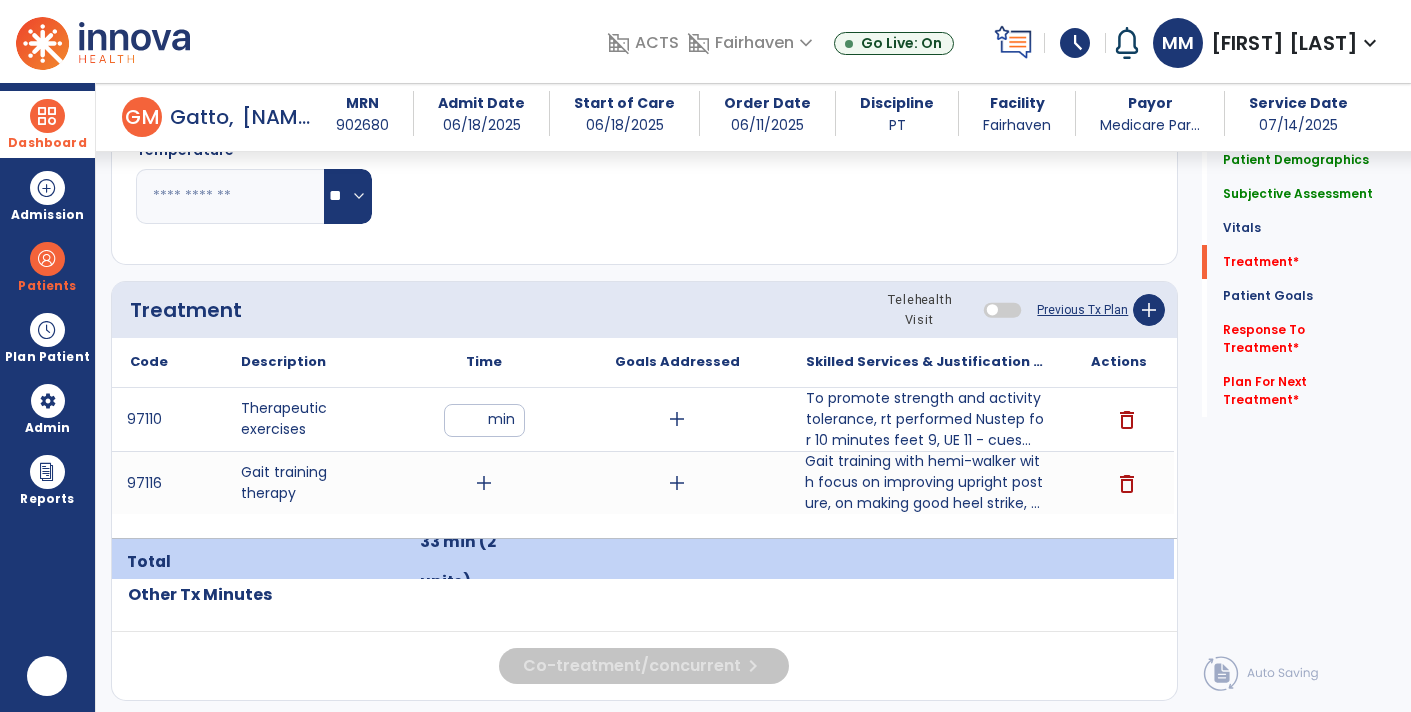 scroll, scrollTop: 0, scrollLeft: 0, axis: both 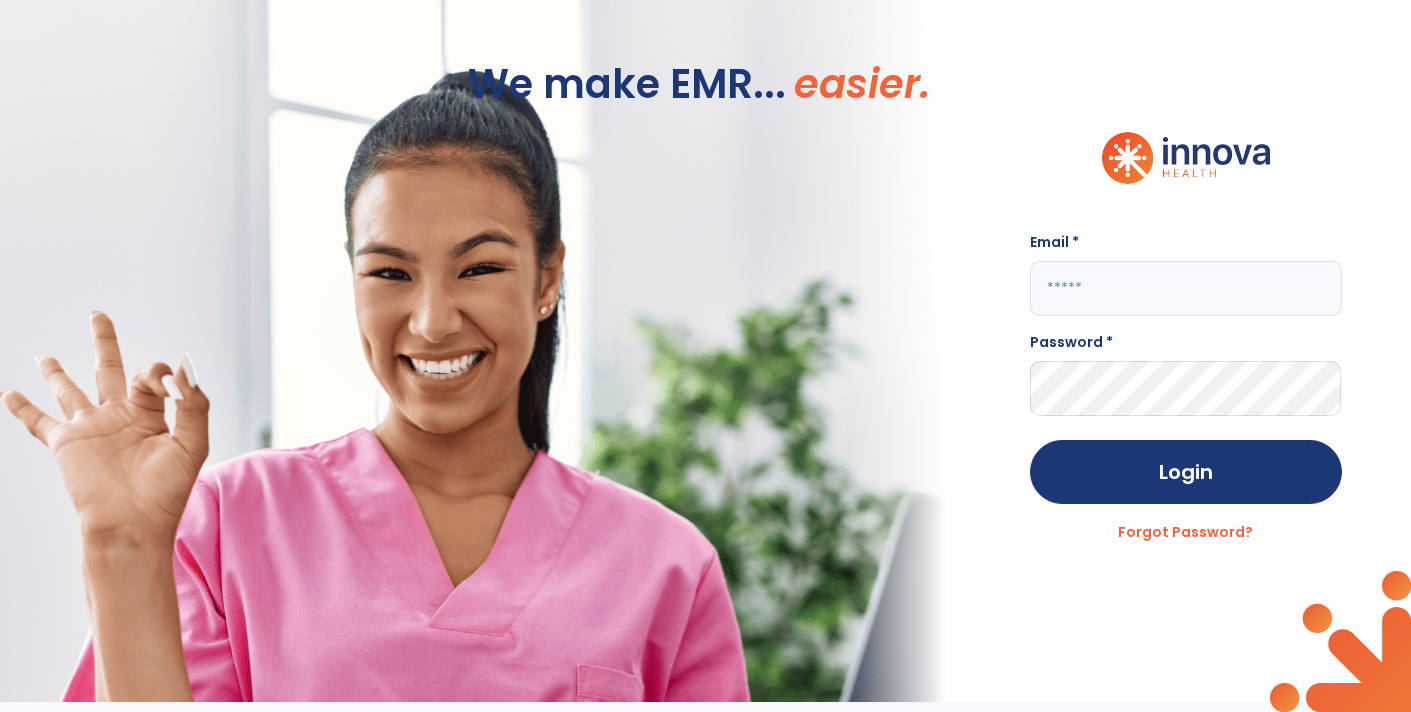 type on "**********" 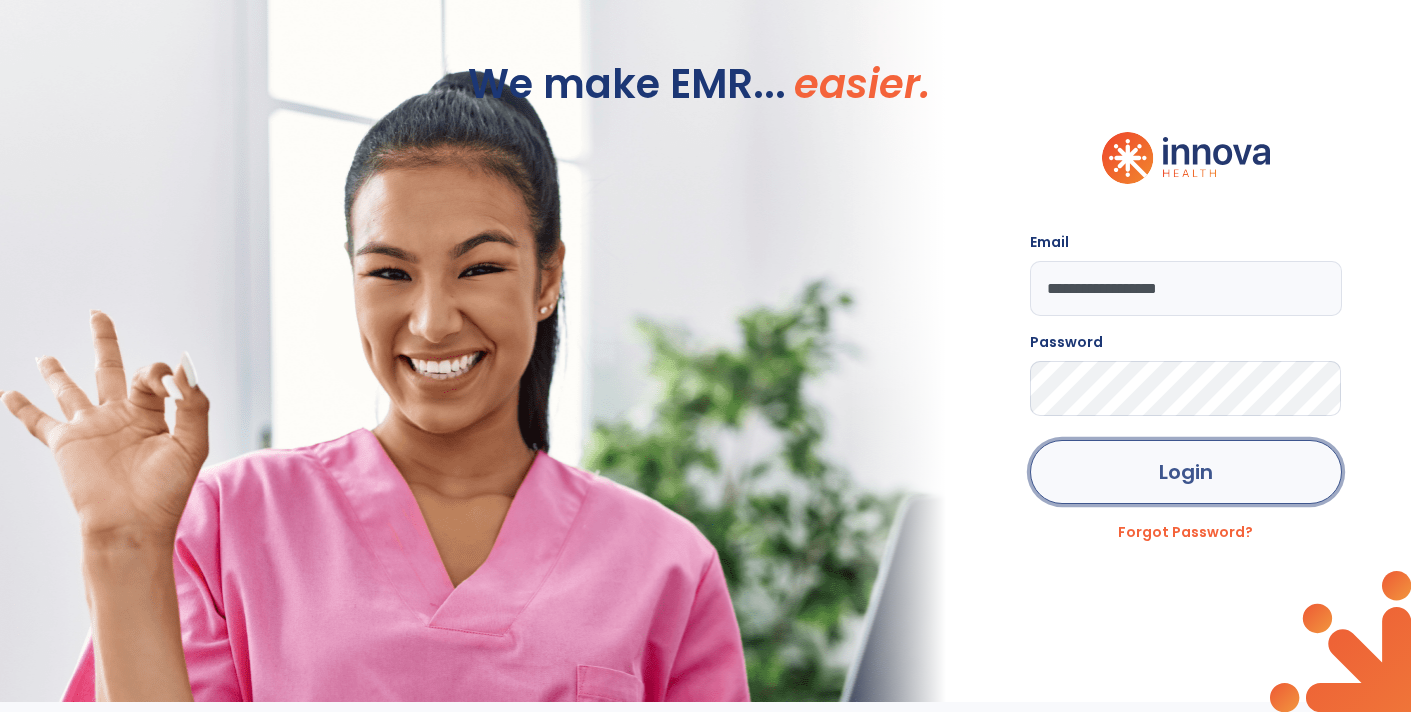click on "Login" 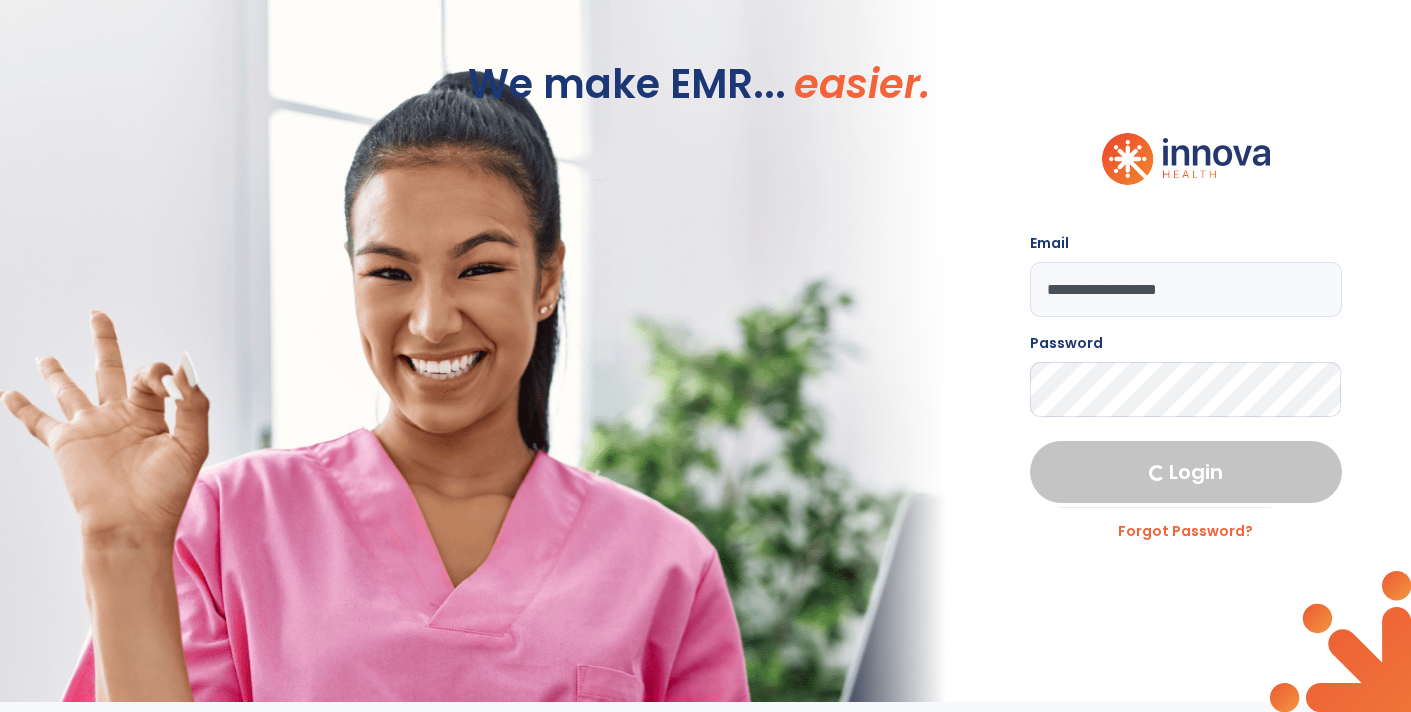 select on "****" 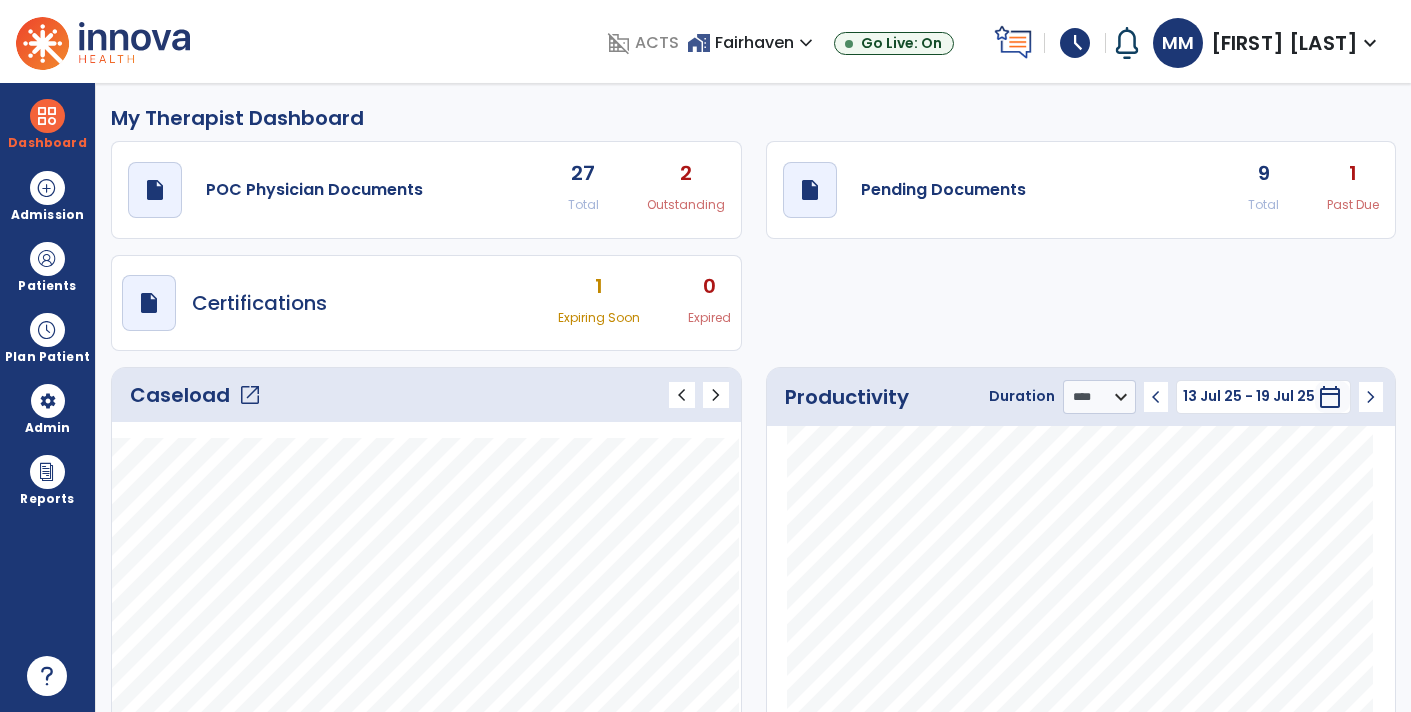 click on "Total" 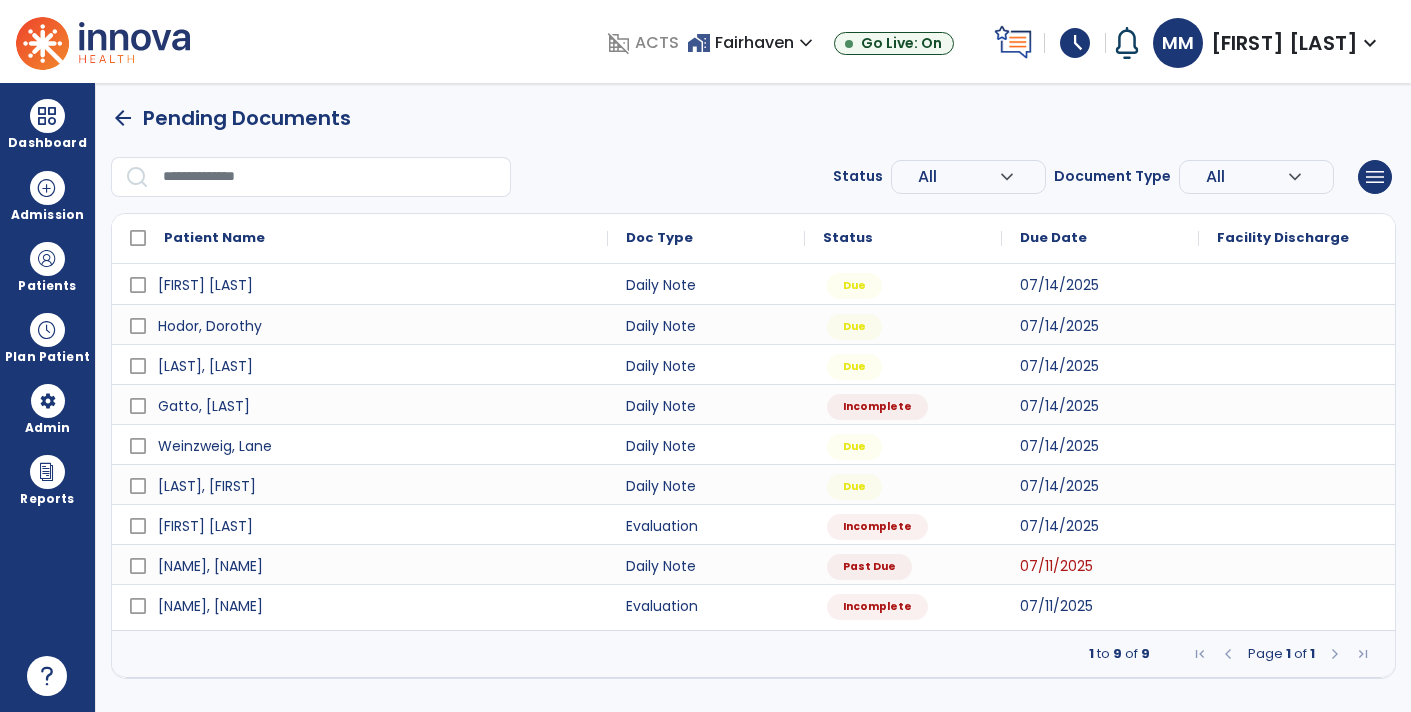scroll, scrollTop: 0, scrollLeft: 0, axis: both 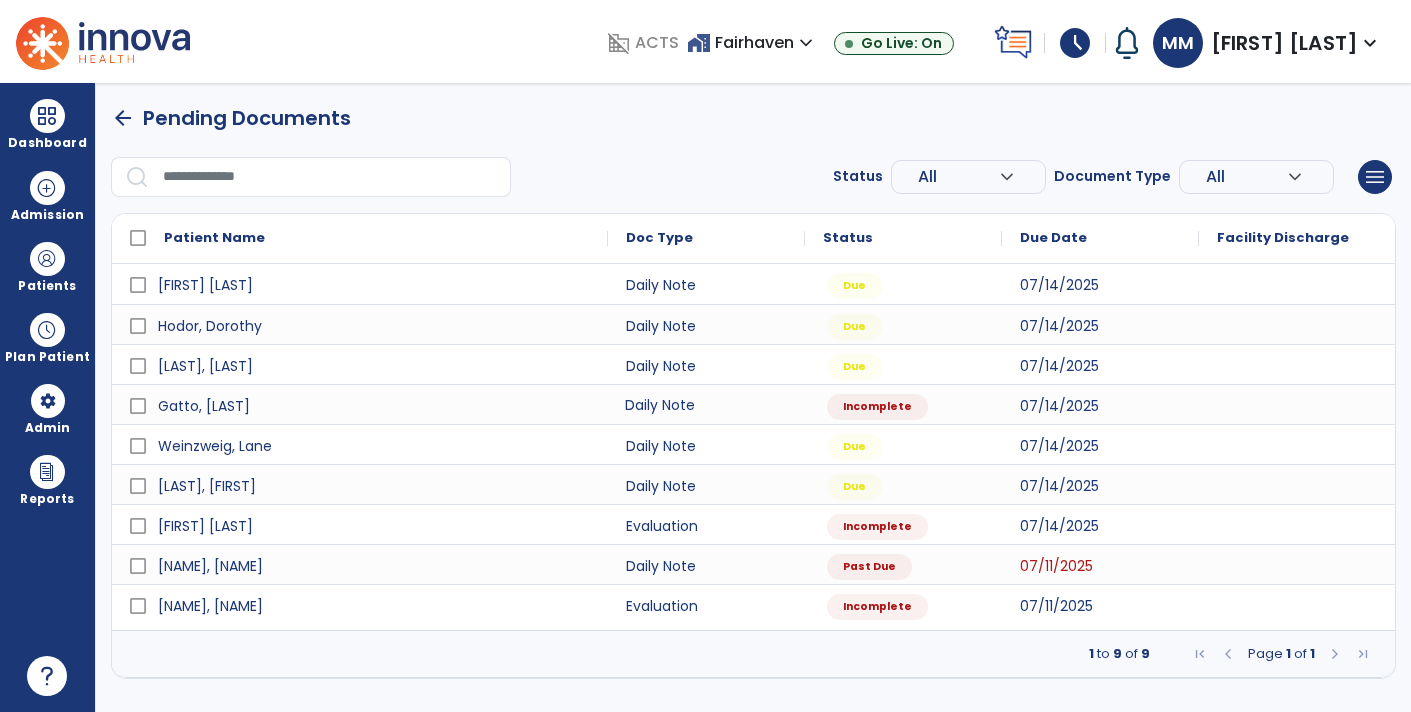 click on "Daily Note" at bounding box center (706, 404) 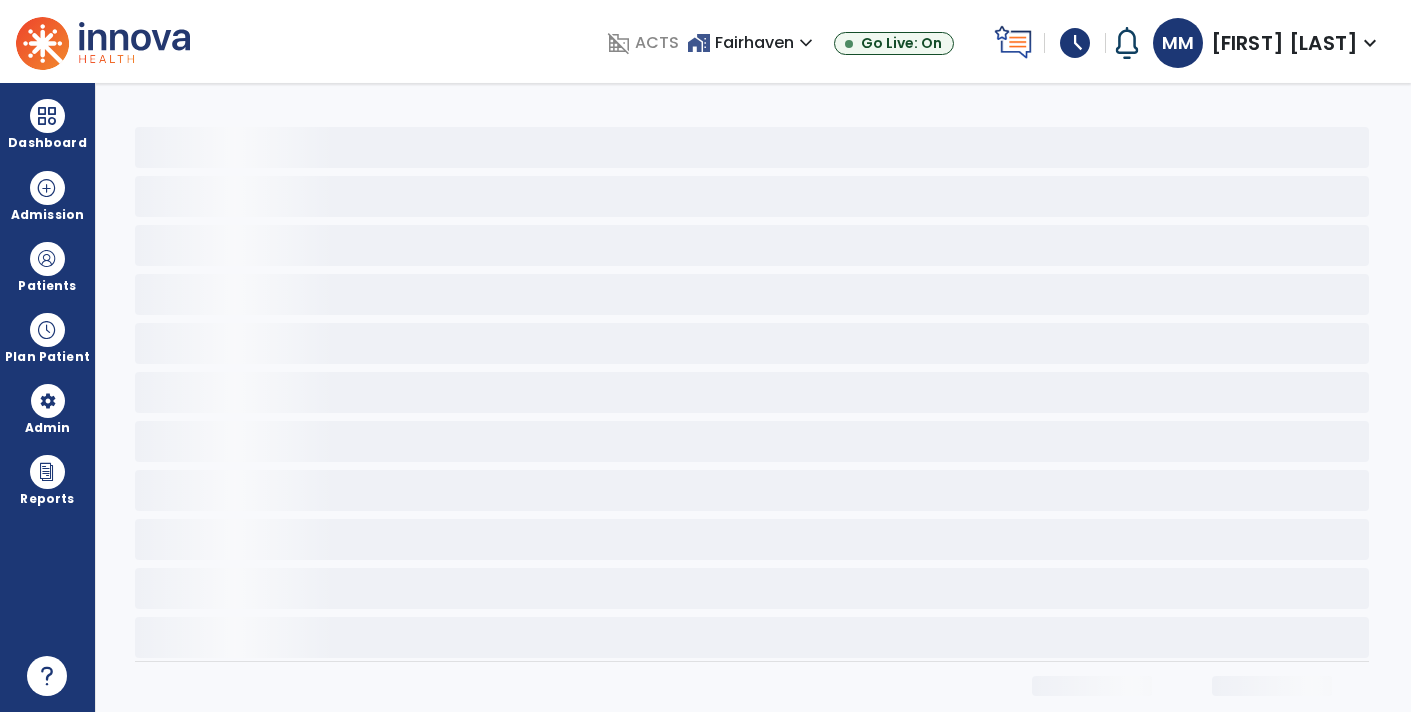 select on "*" 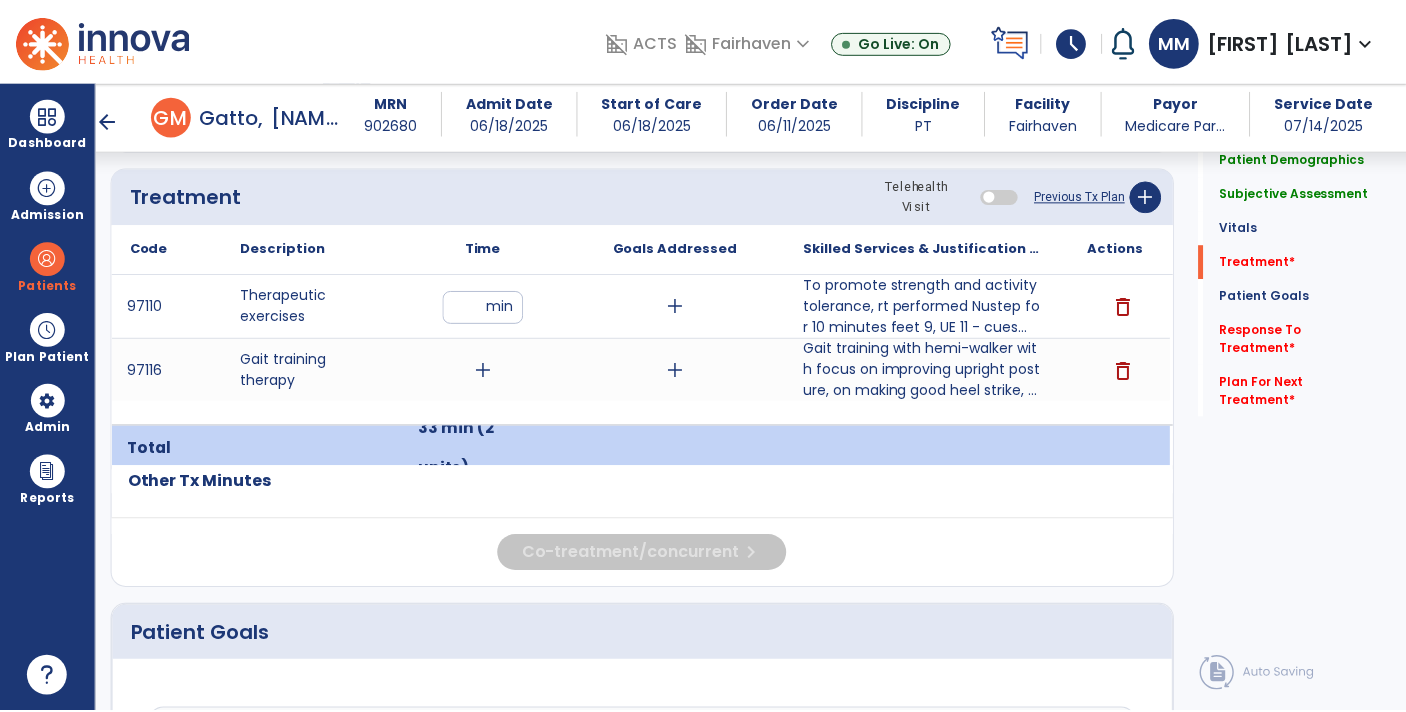 scroll, scrollTop: 1187, scrollLeft: 0, axis: vertical 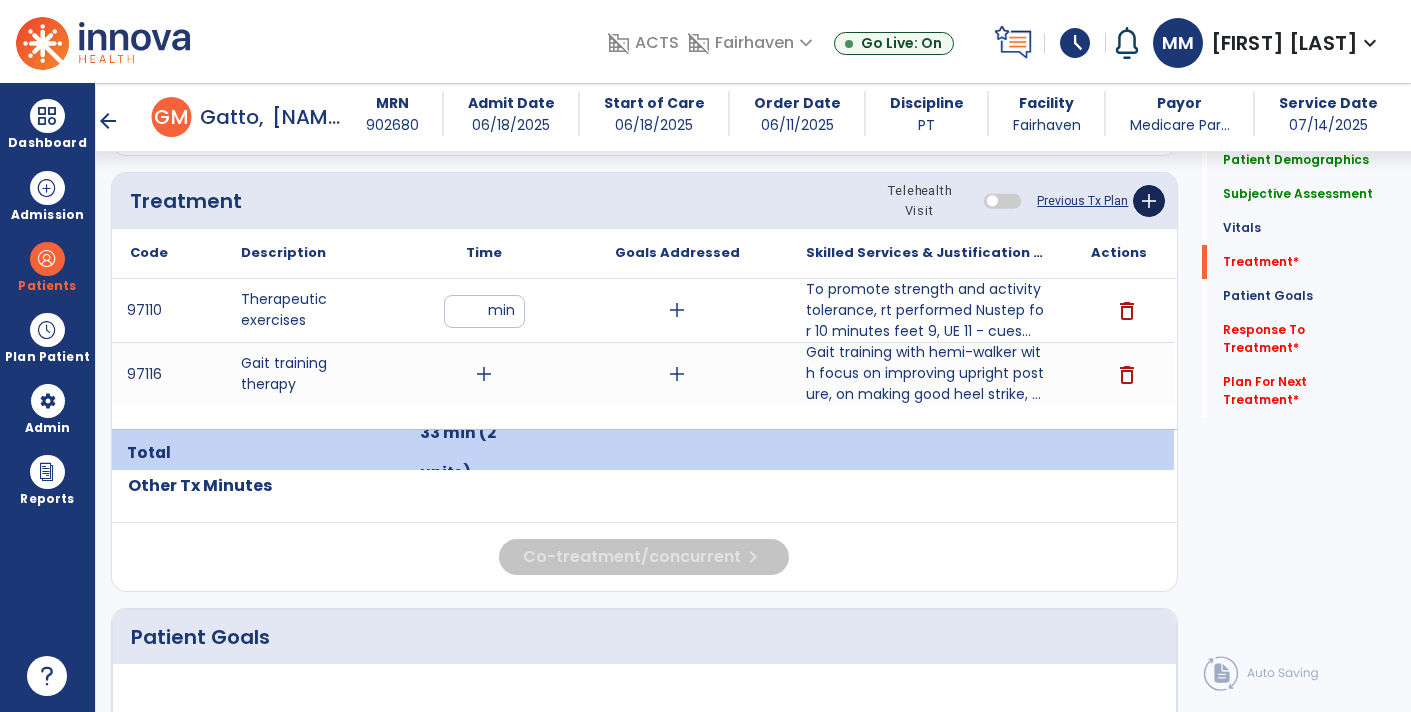 click on "add" 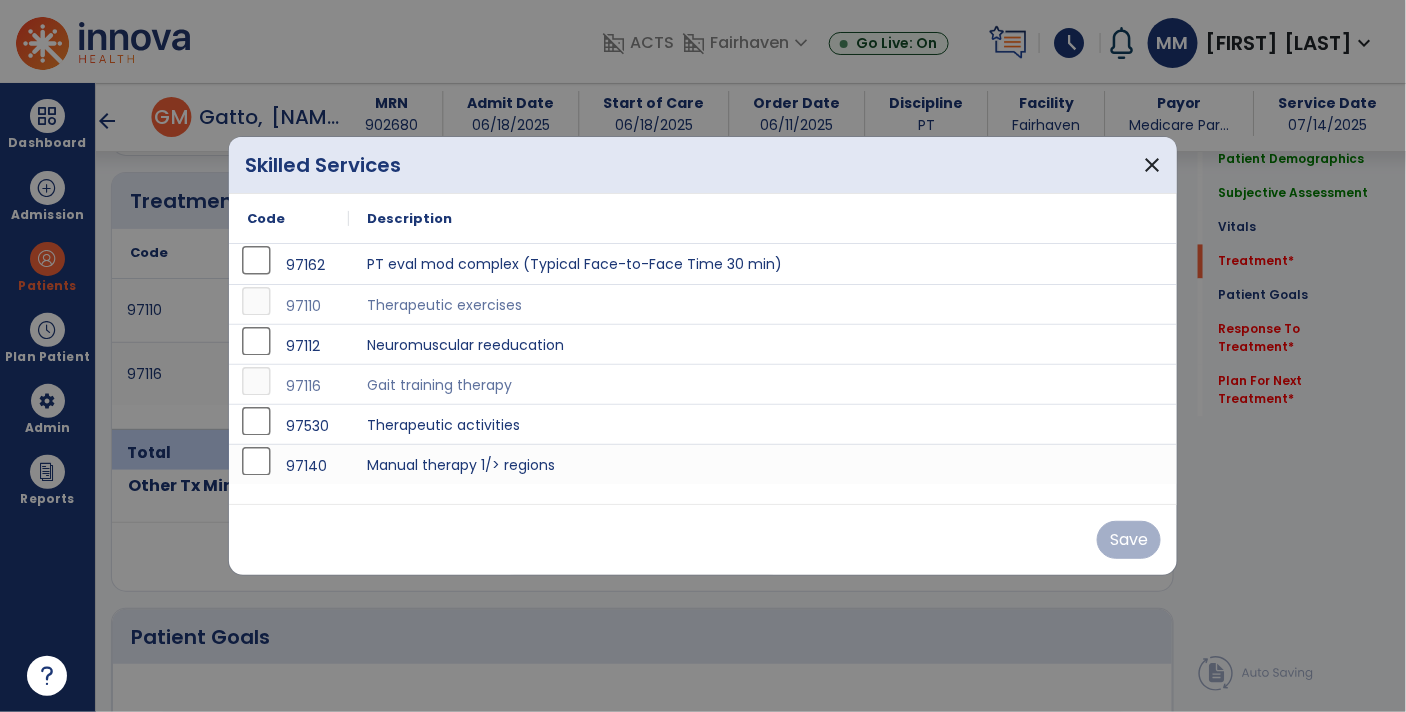 scroll, scrollTop: 1187, scrollLeft: 0, axis: vertical 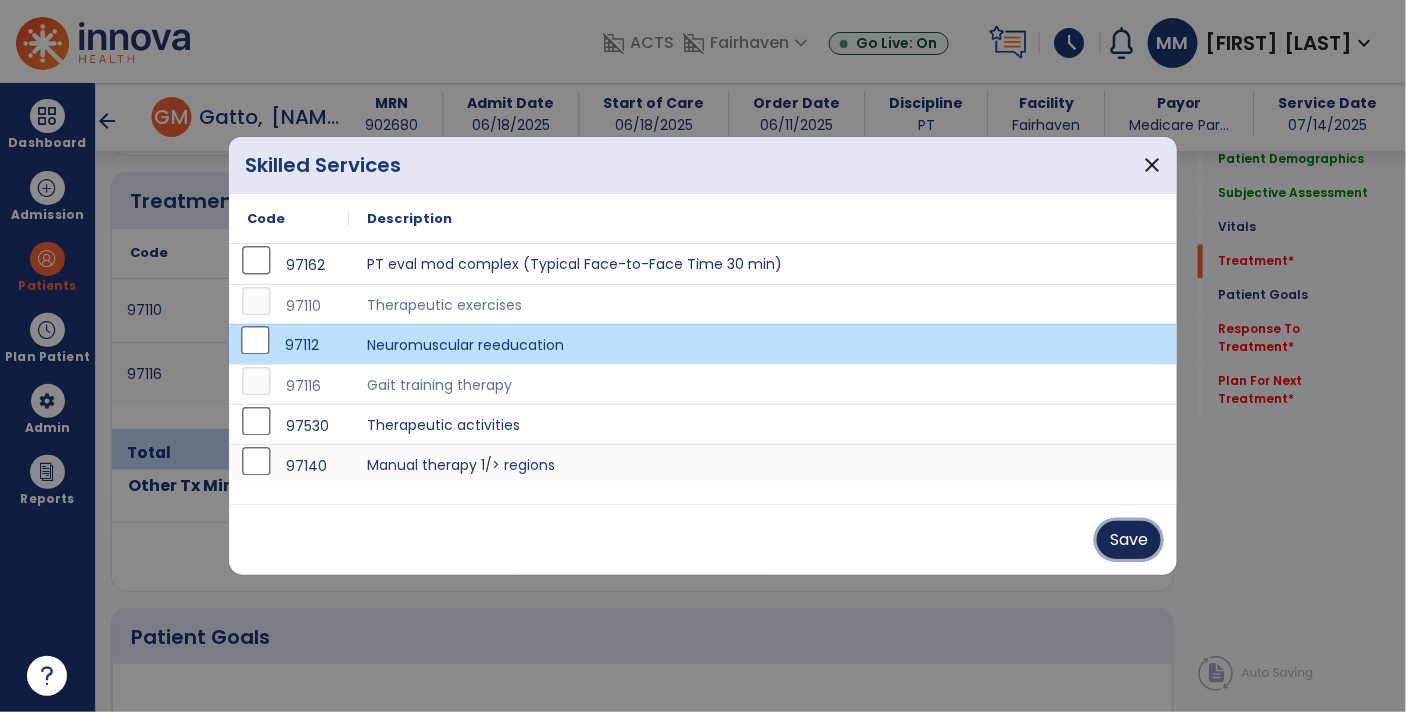 click on "Save" at bounding box center [1129, 540] 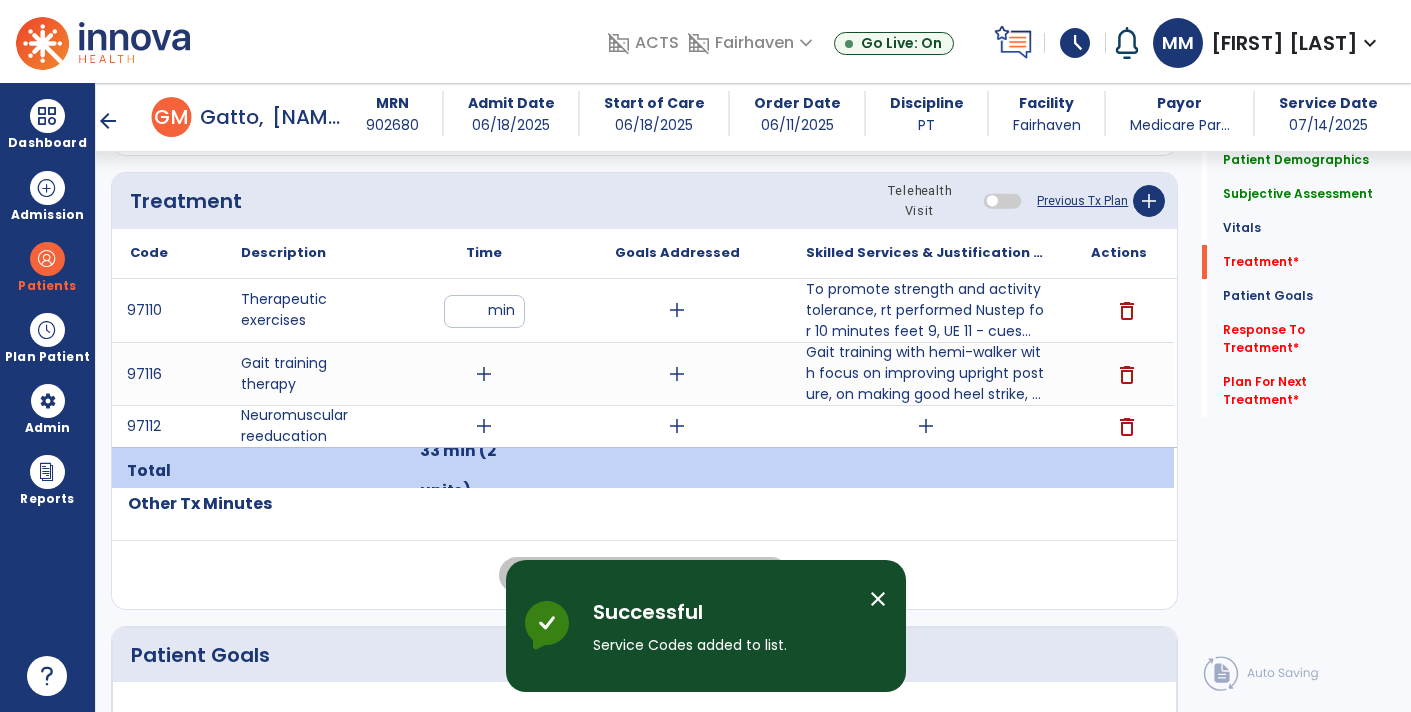 click on "add" at bounding box center [926, 426] 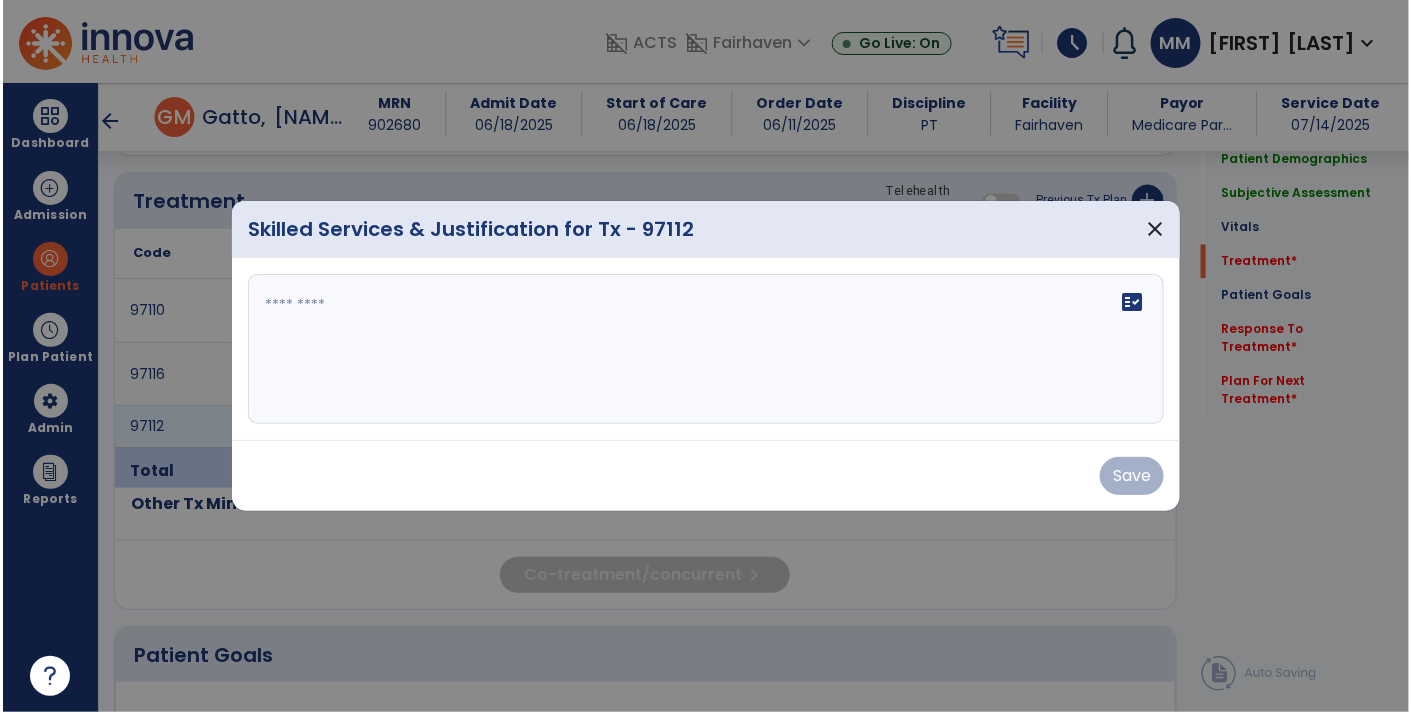 scroll, scrollTop: 1187, scrollLeft: 0, axis: vertical 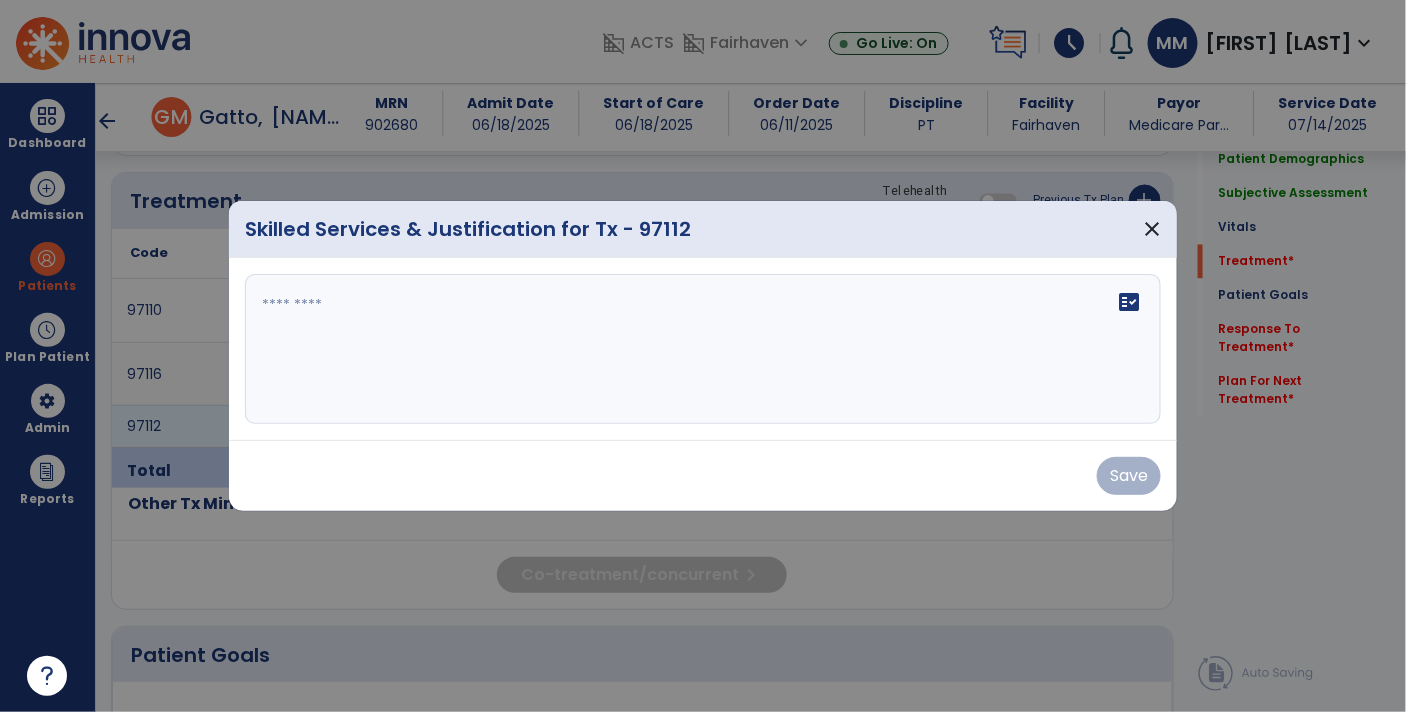 click at bounding box center [703, 349] 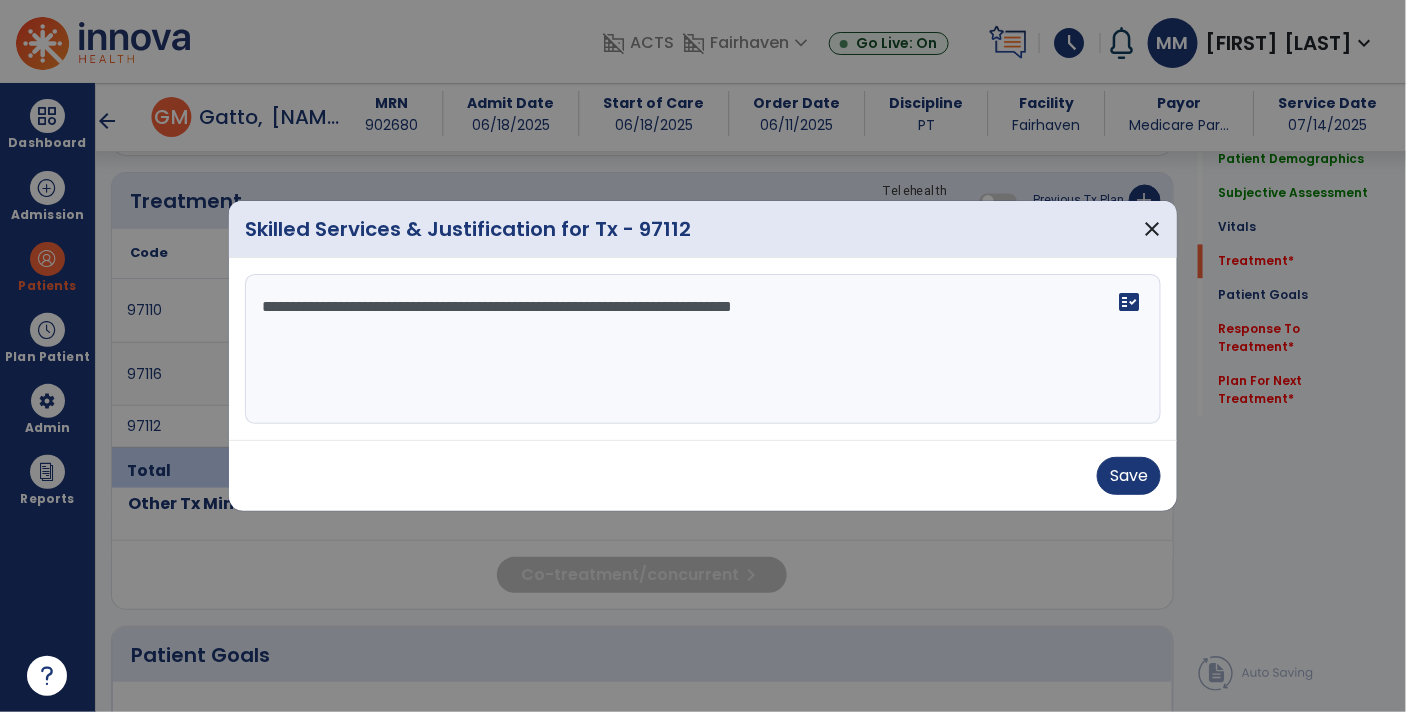 click on "**********" at bounding box center (703, 349) 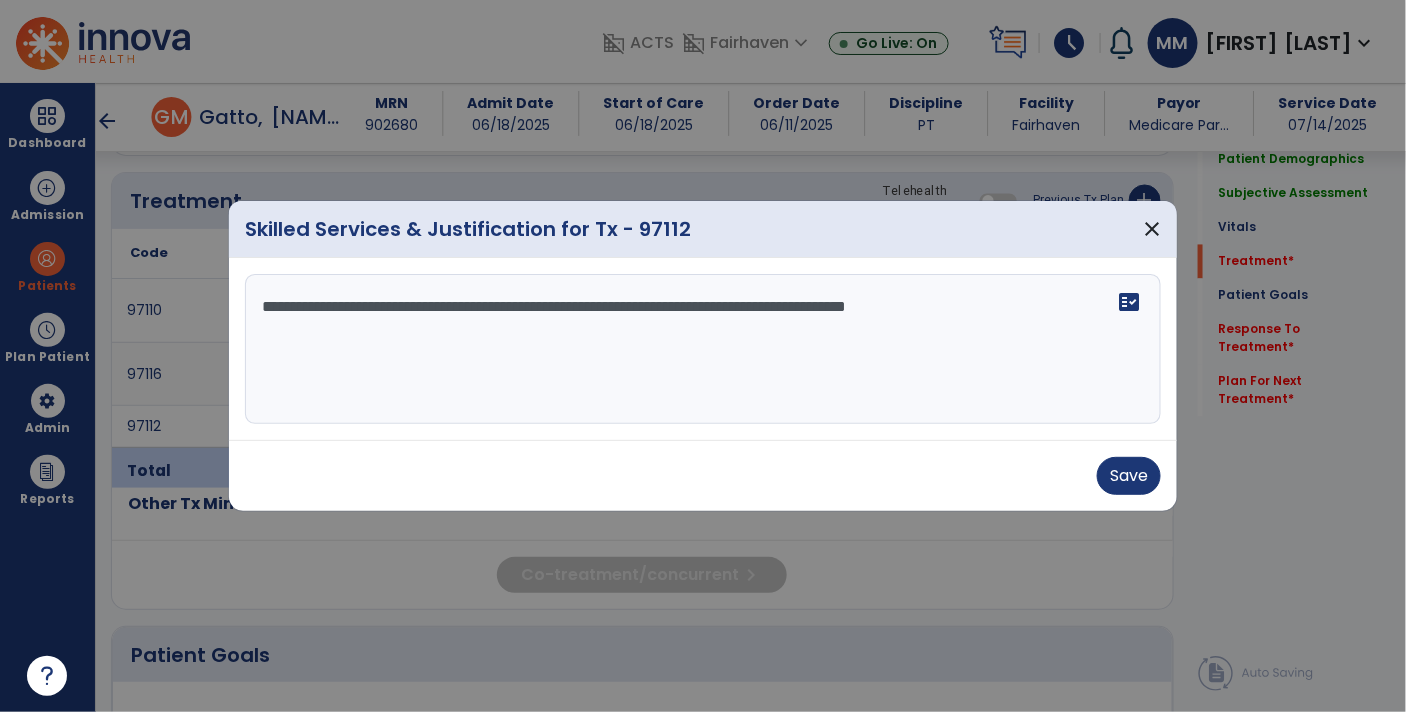 click on "**********" at bounding box center [703, 349] 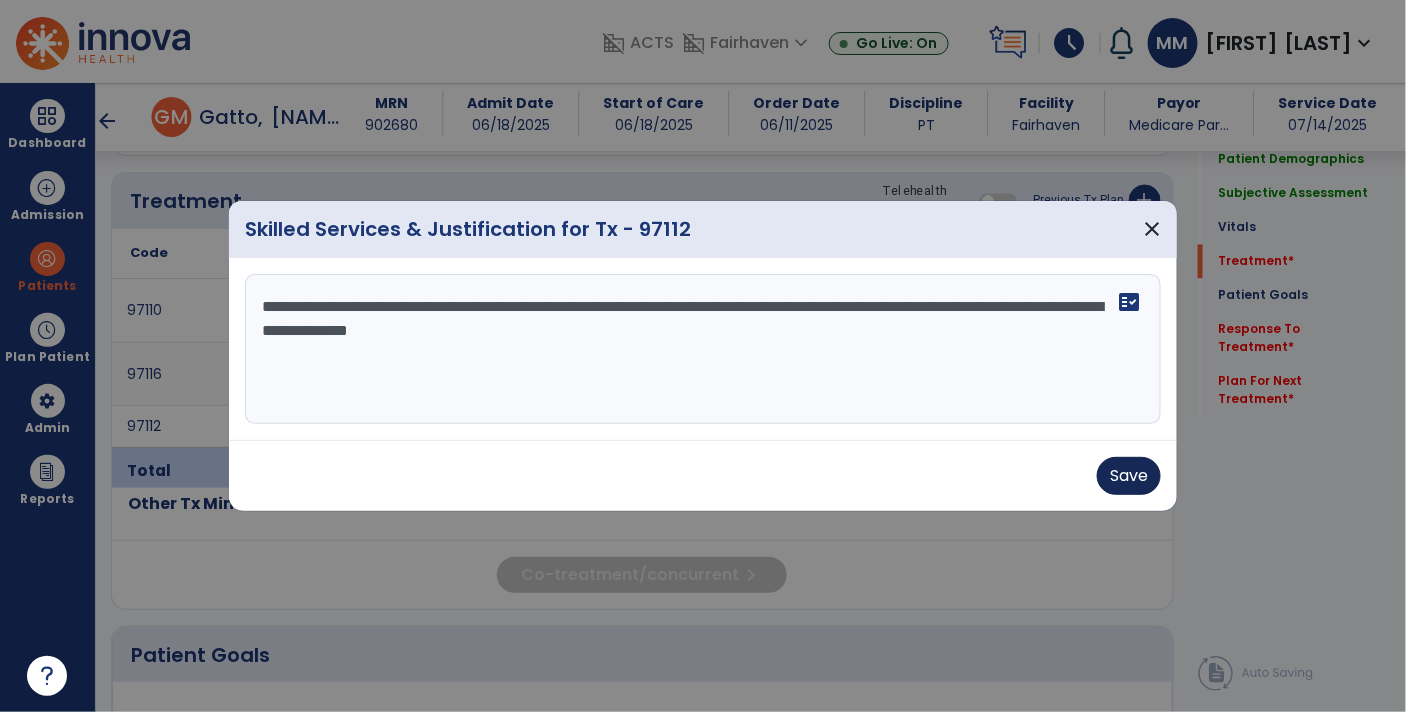 type on "**********" 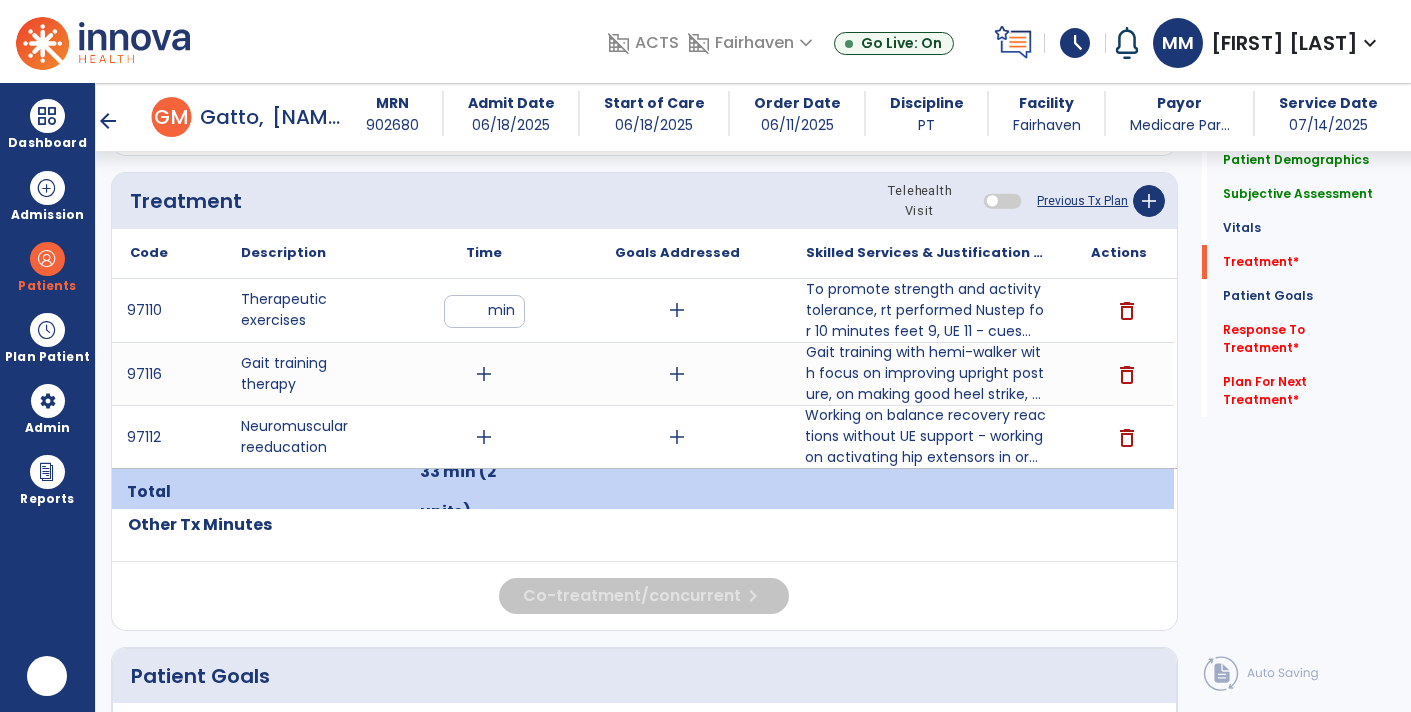 scroll, scrollTop: 0, scrollLeft: 0, axis: both 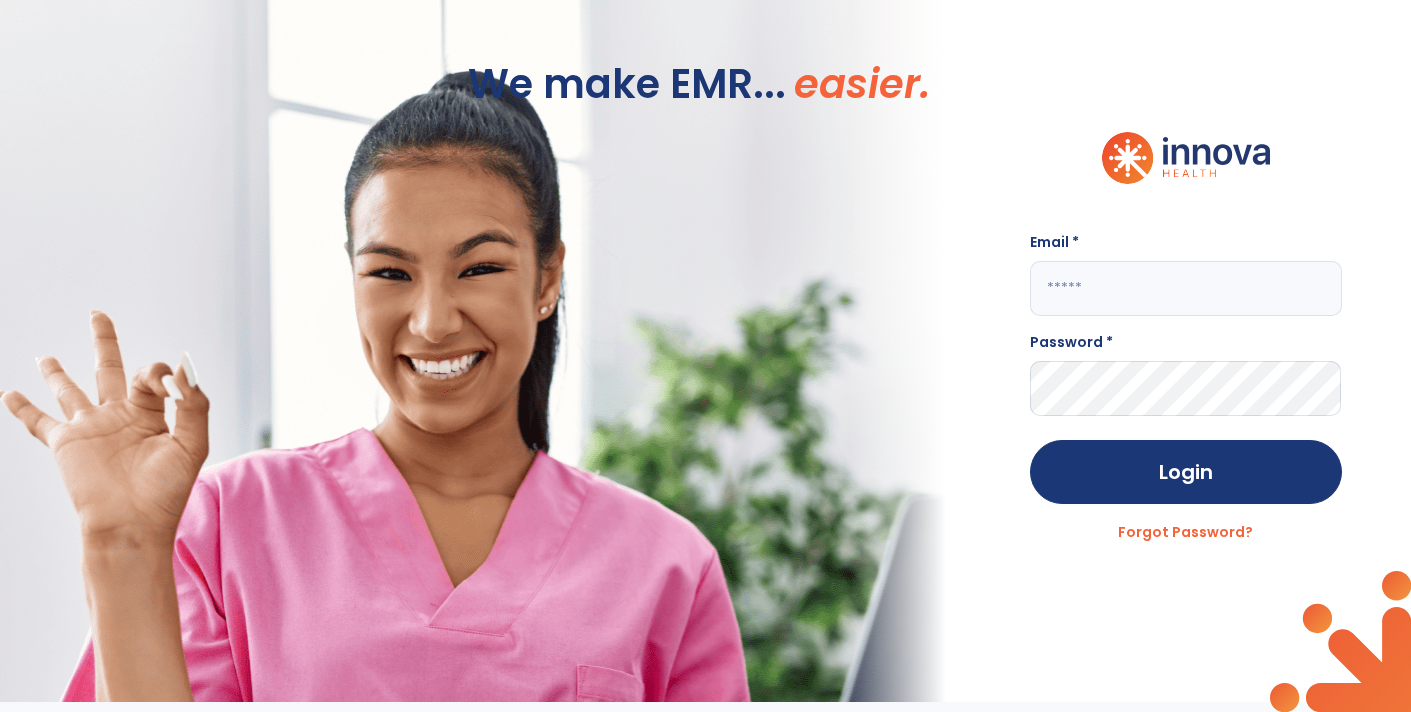 type on "**********" 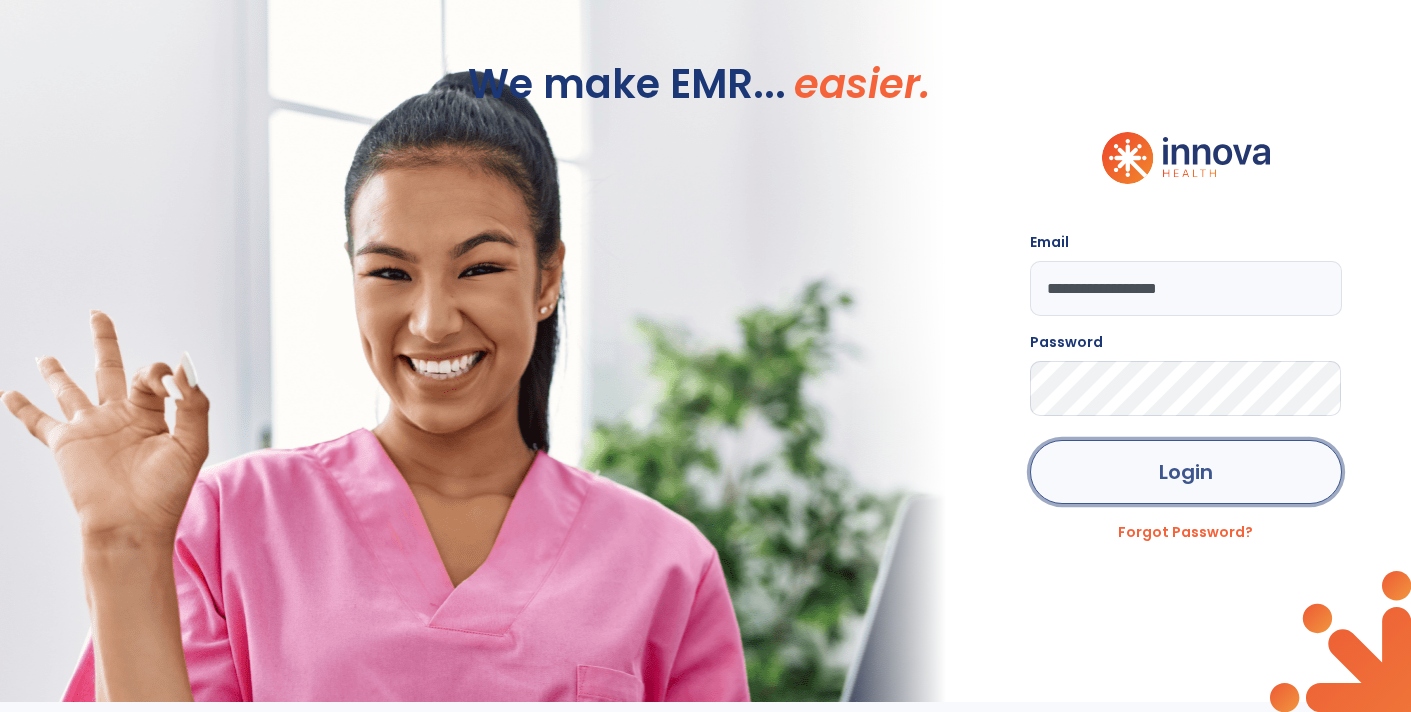 click on "Login" 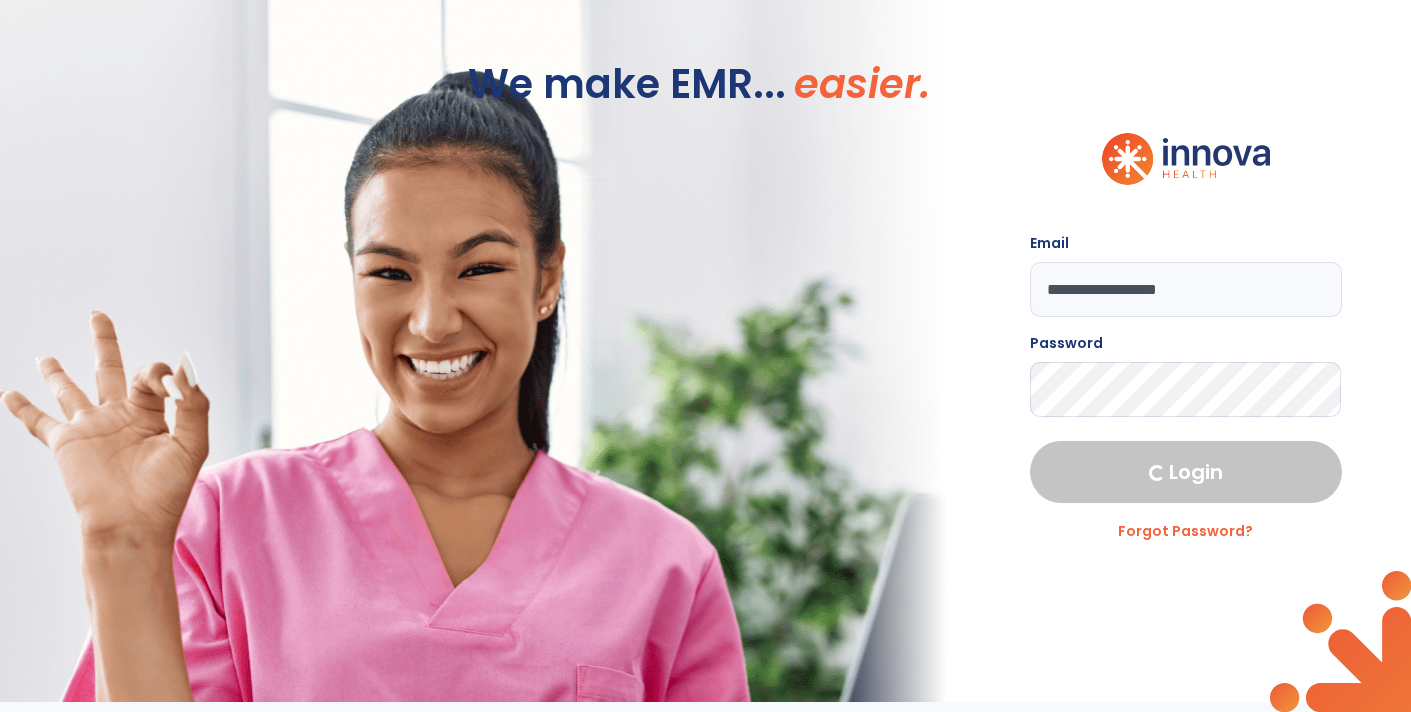 select on "****" 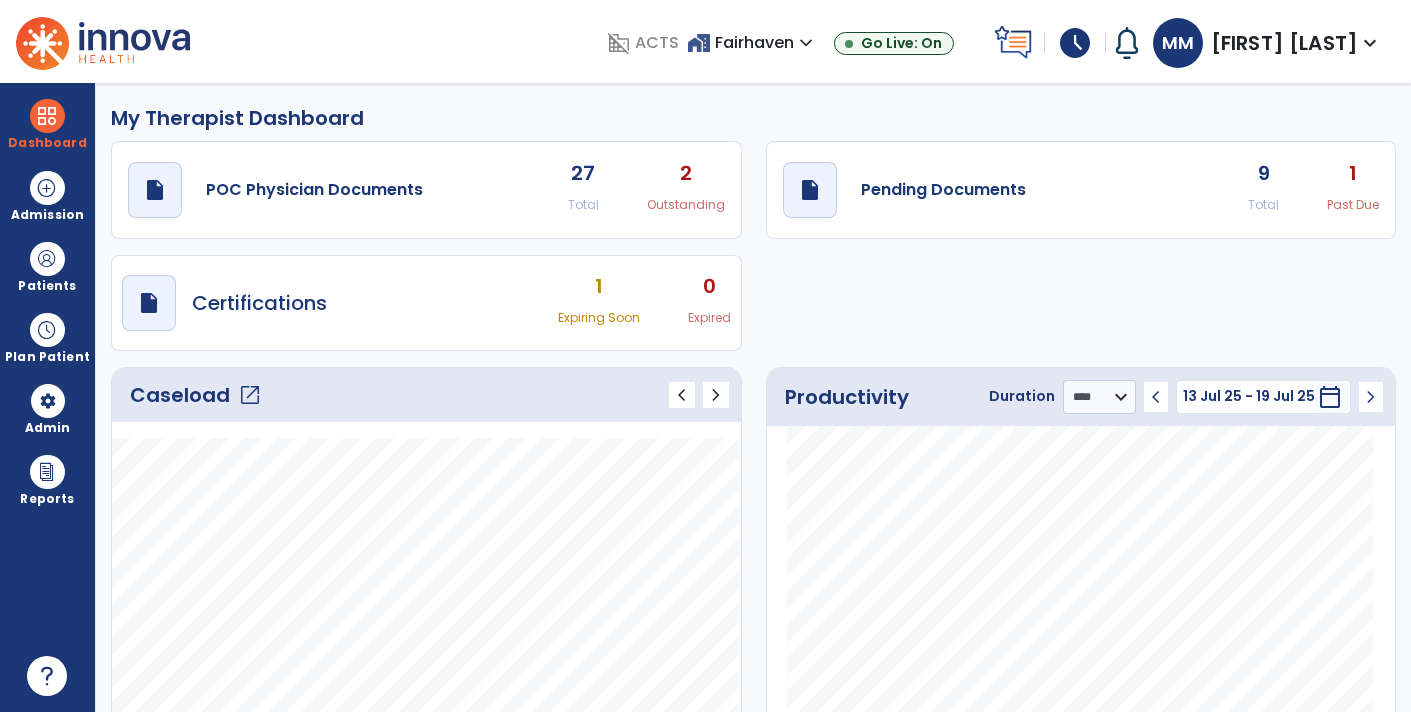 click on "draft   open_in_new  Pending Documents 9 Total 1 Past Due" 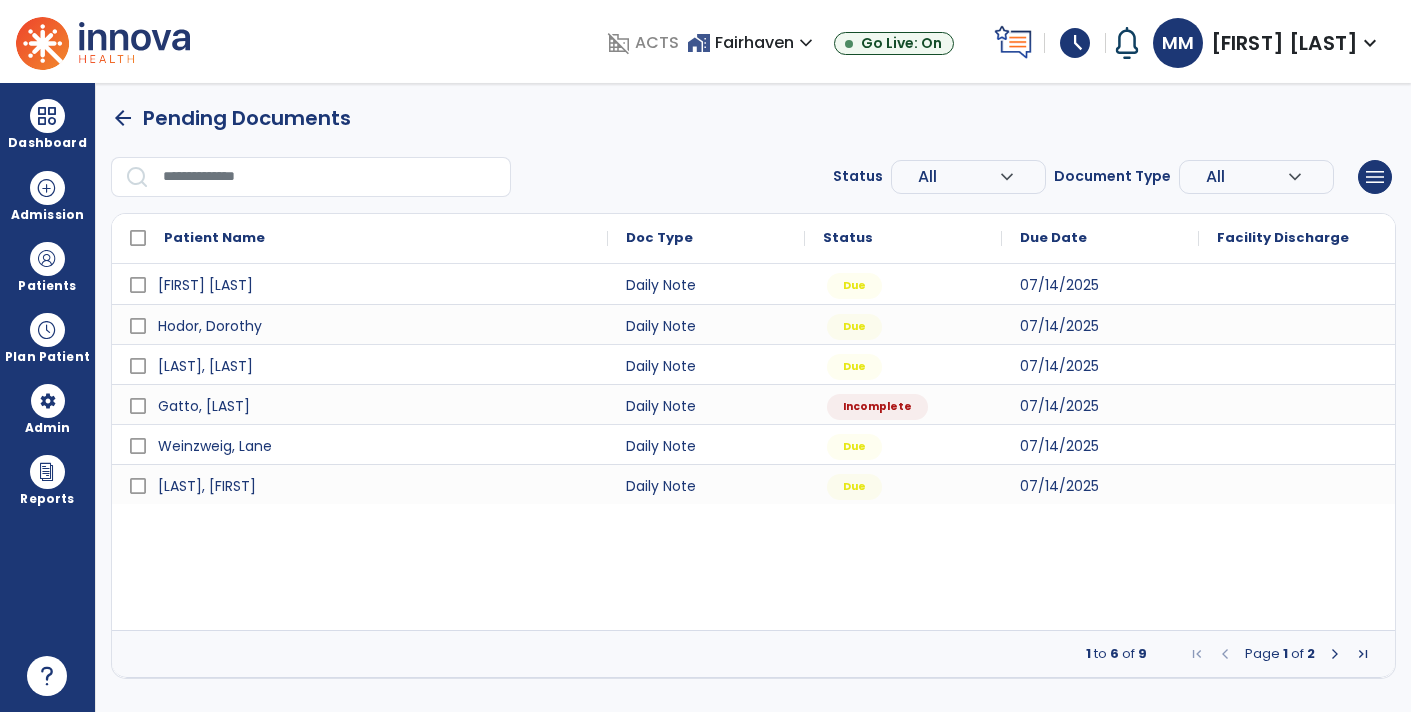 scroll, scrollTop: 0, scrollLeft: 0, axis: both 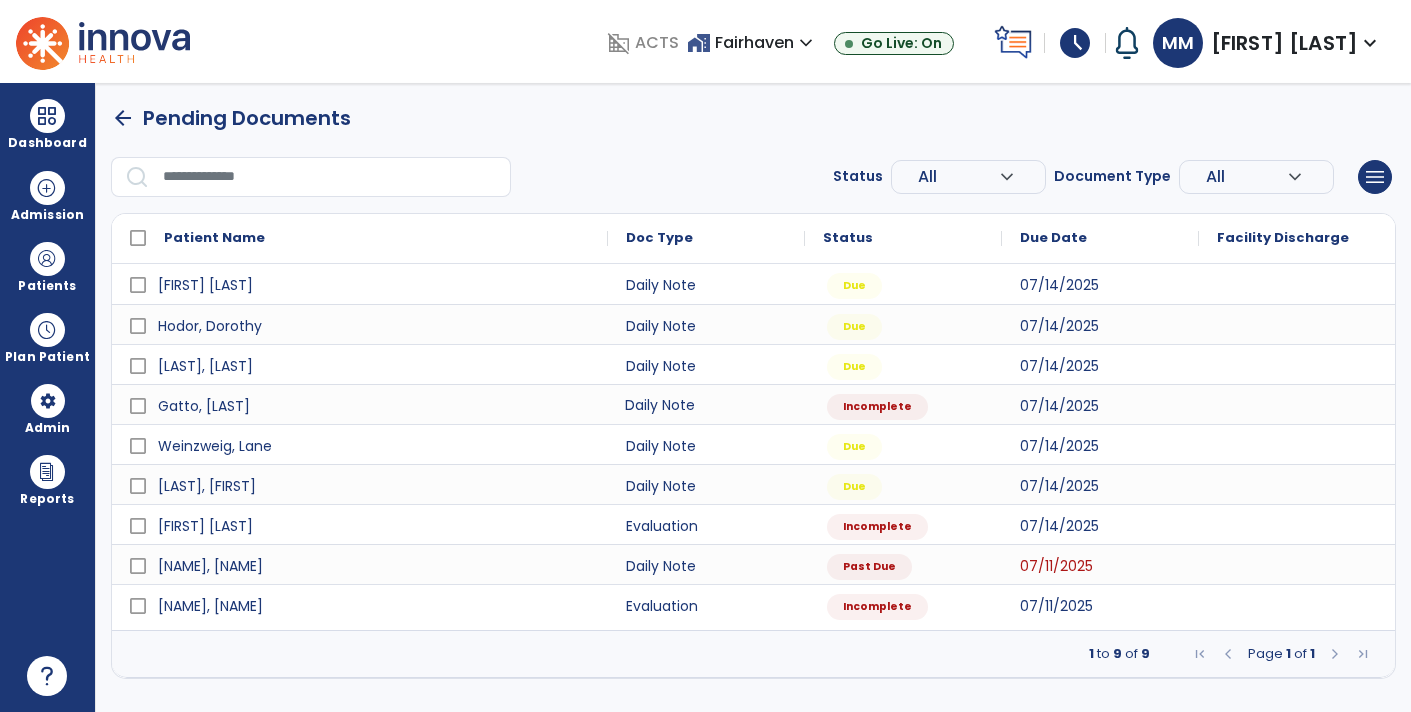 click on "Daily Note" at bounding box center (706, 404) 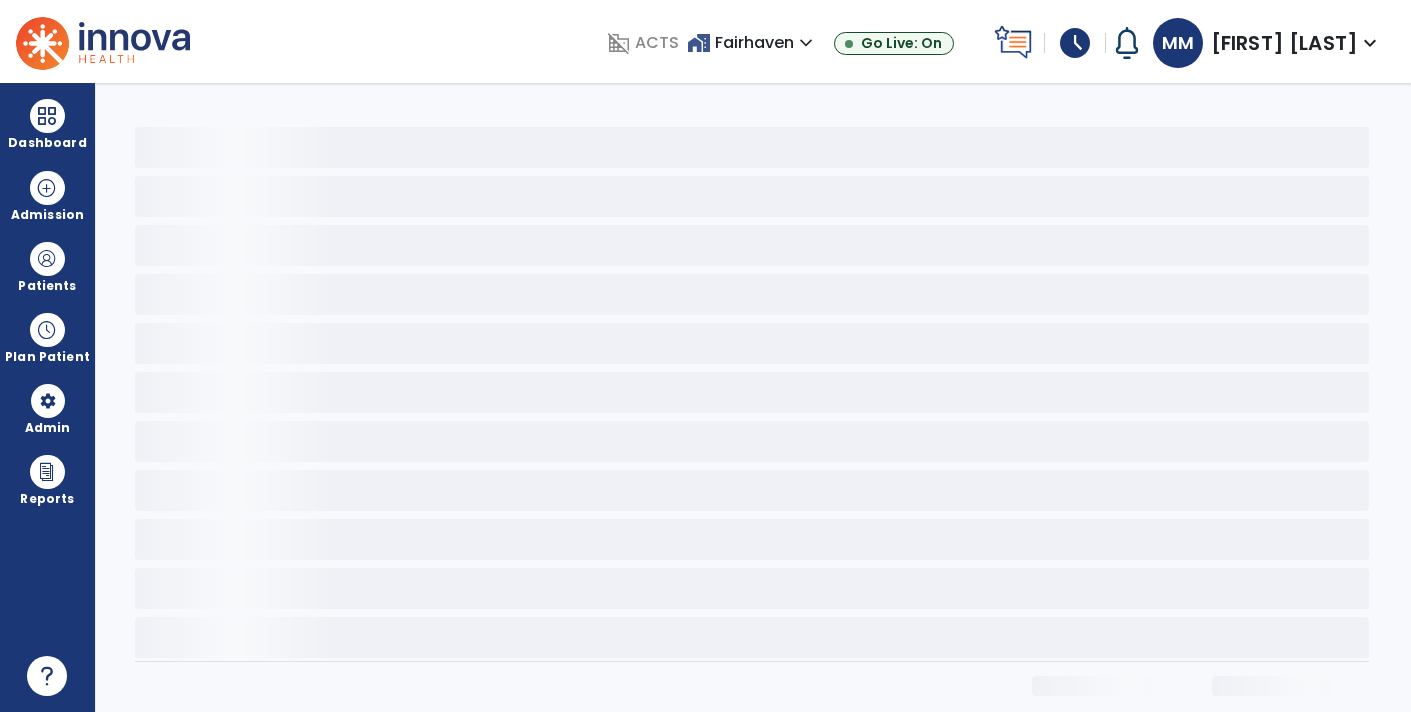 select on "*" 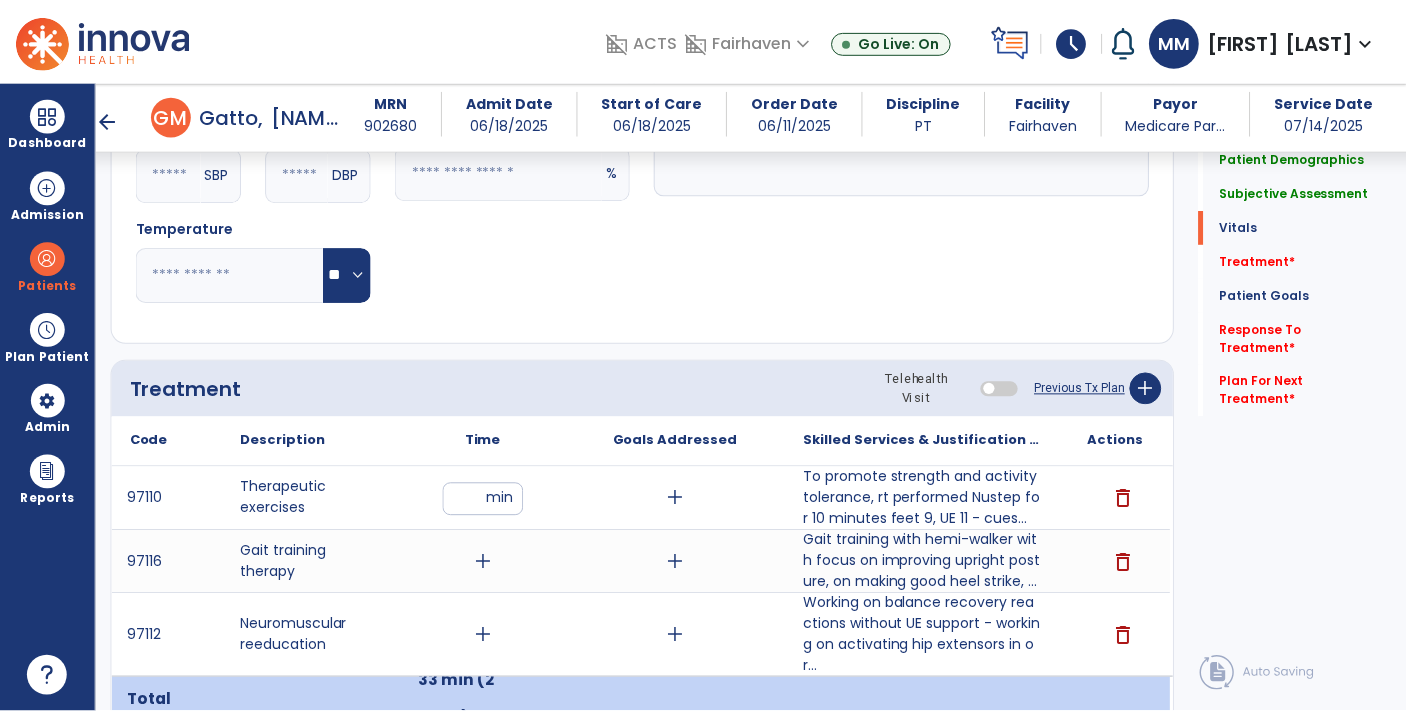 scroll, scrollTop: 1003, scrollLeft: 0, axis: vertical 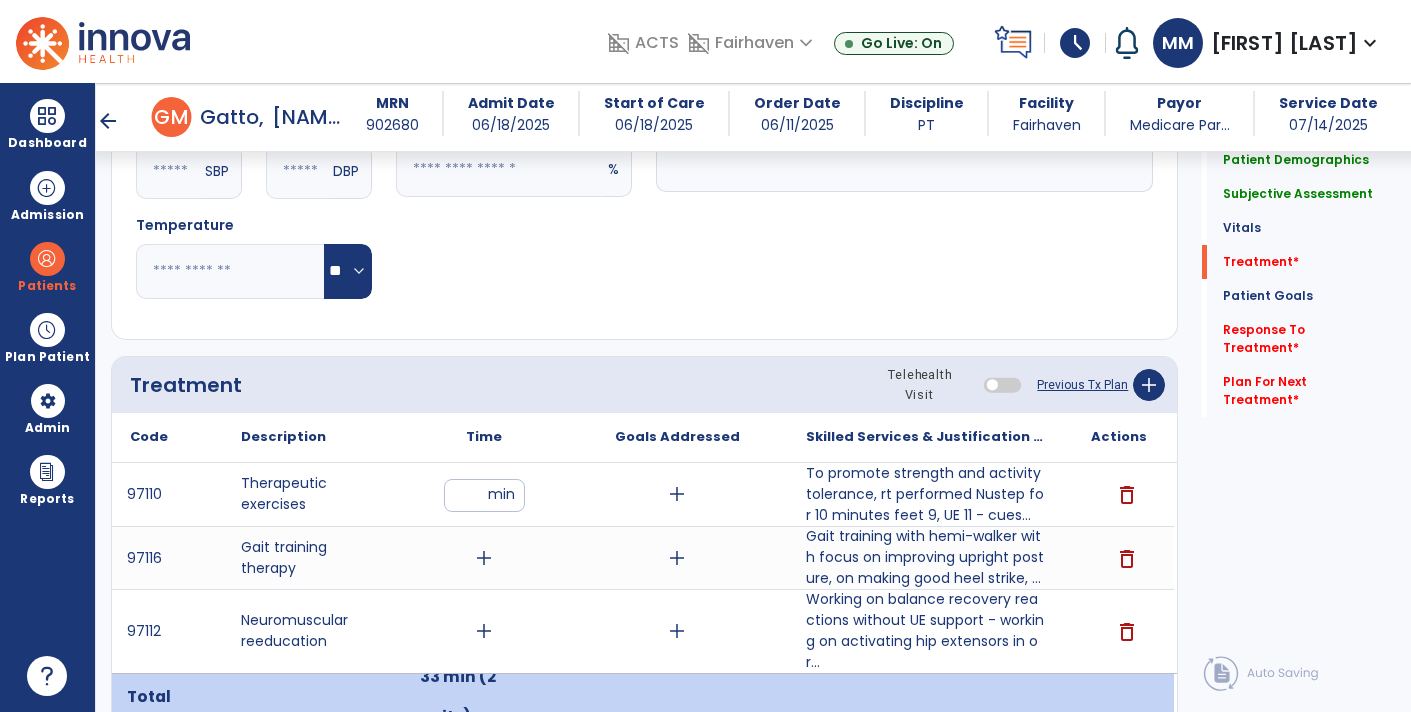 click on "delete" at bounding box center [1119, 494] 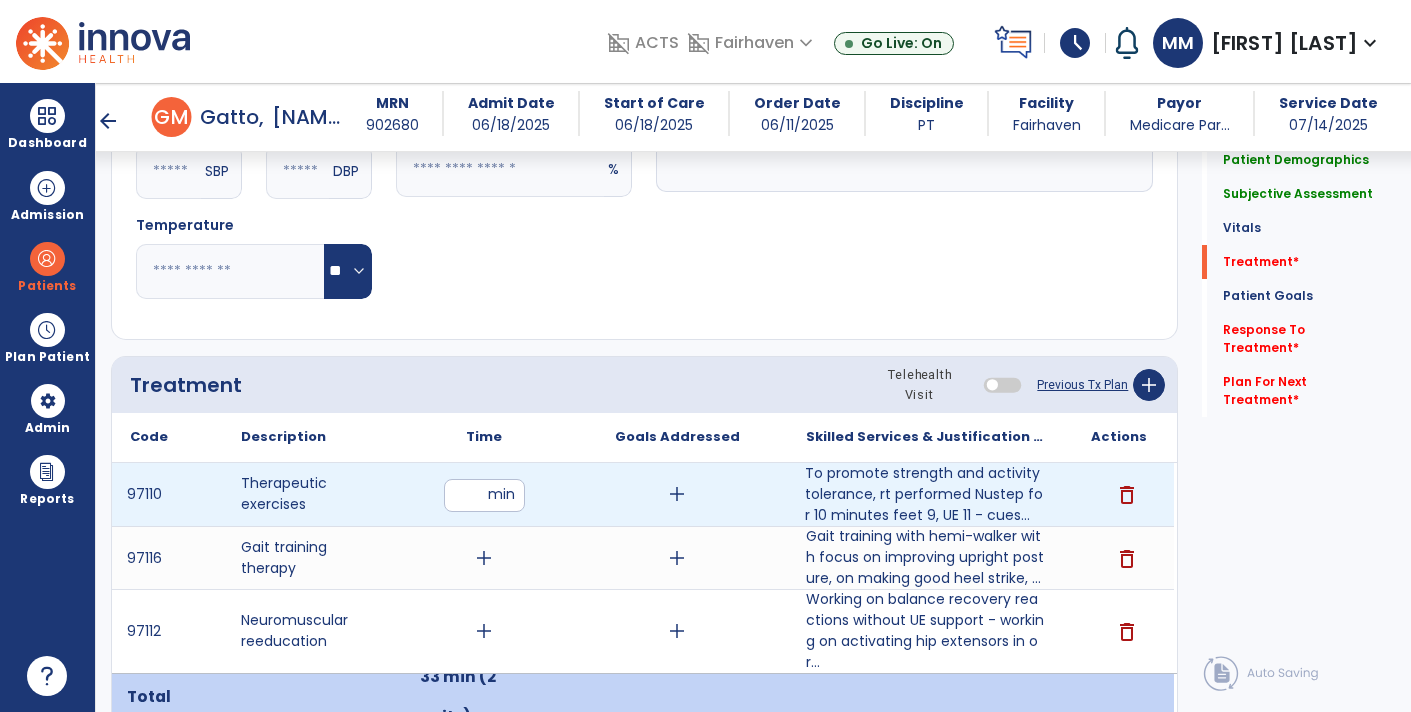 click on "To  promote strength and activity tolerance, rt performed Nustep for 10 minutes feet 9, UE 11 - cues..." at bounding box center [926, 494] 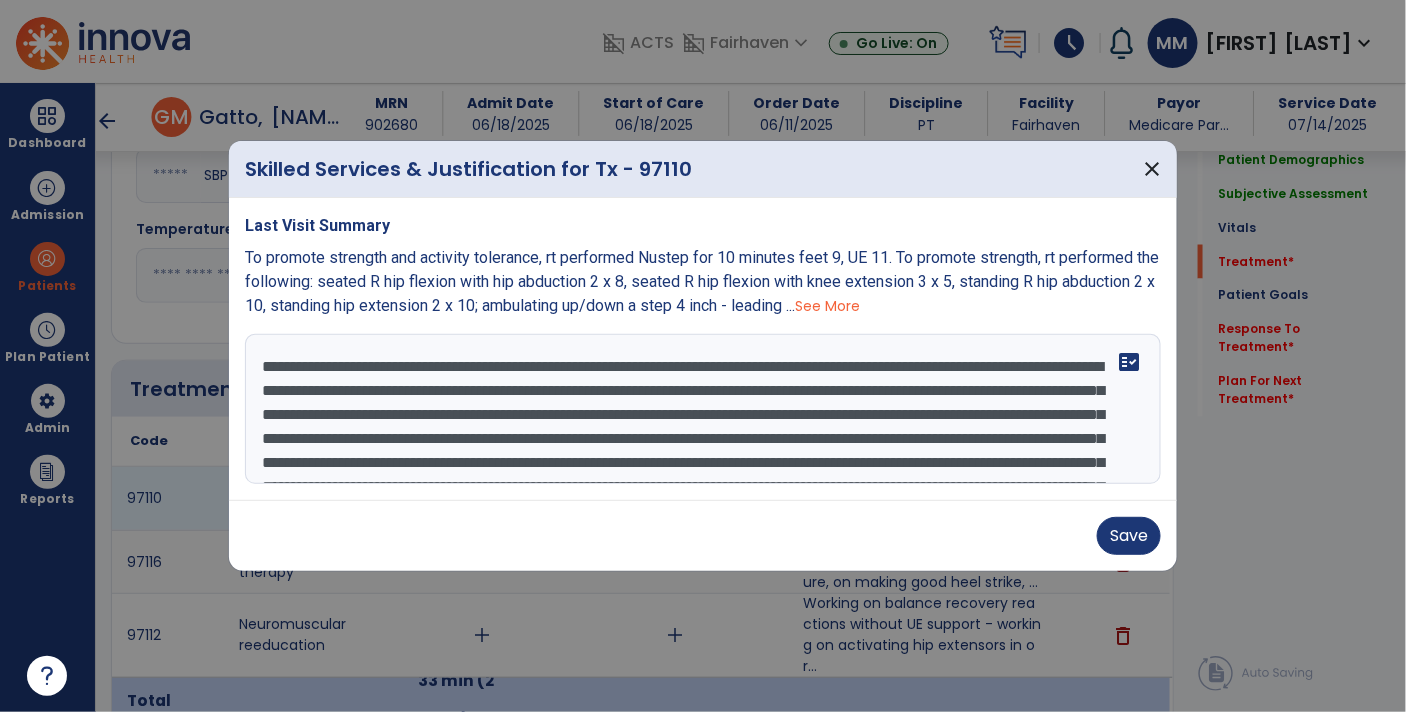 scroll, scrollTop: 1003, scrollLeft: 0, axis: vertical 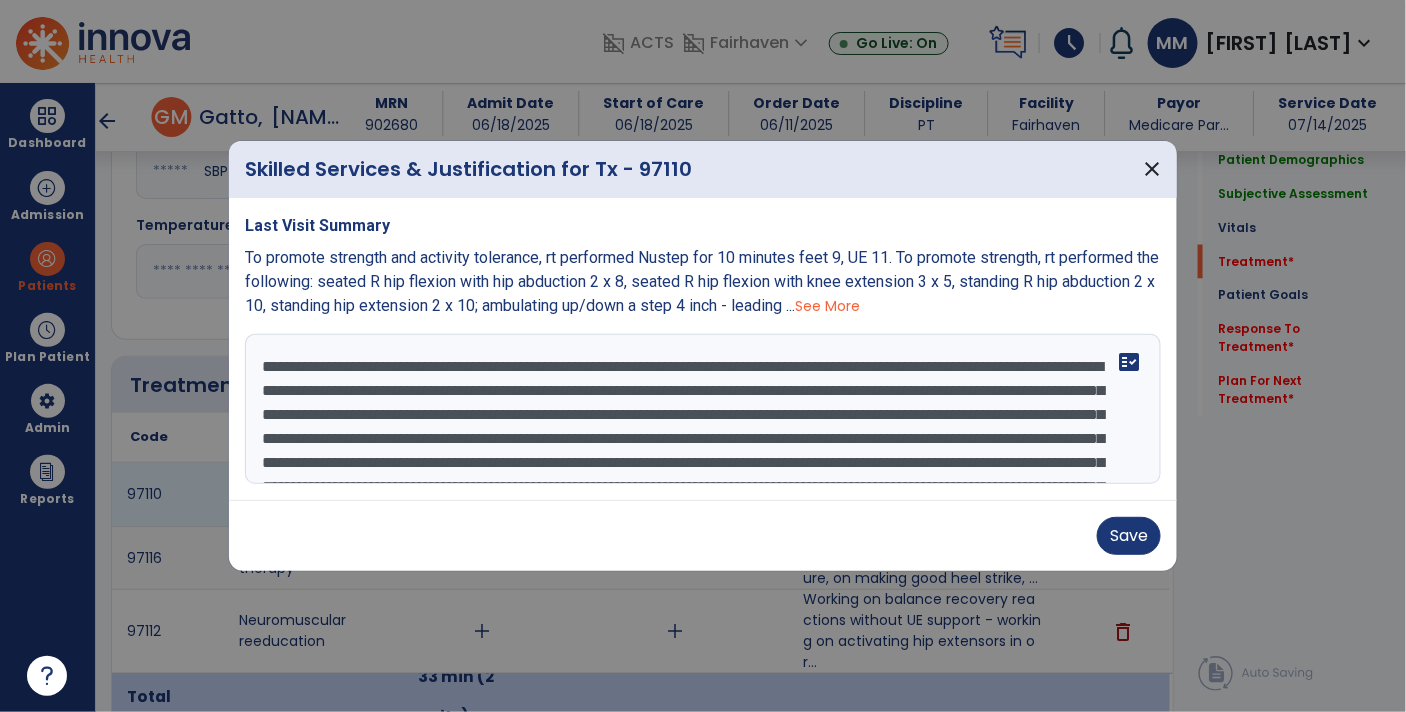 click on "**********" at bounding box center (703, 409) 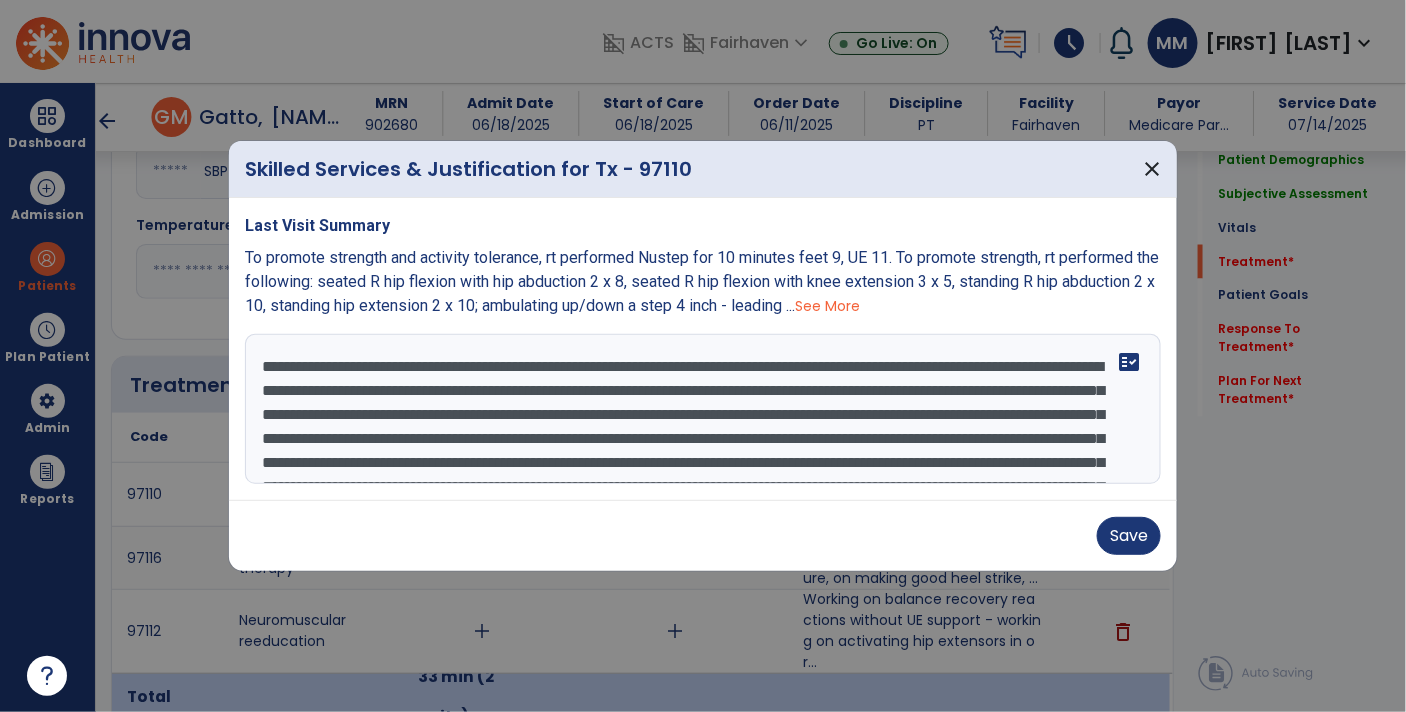 click on "**********" at bounding box center (703, 409) 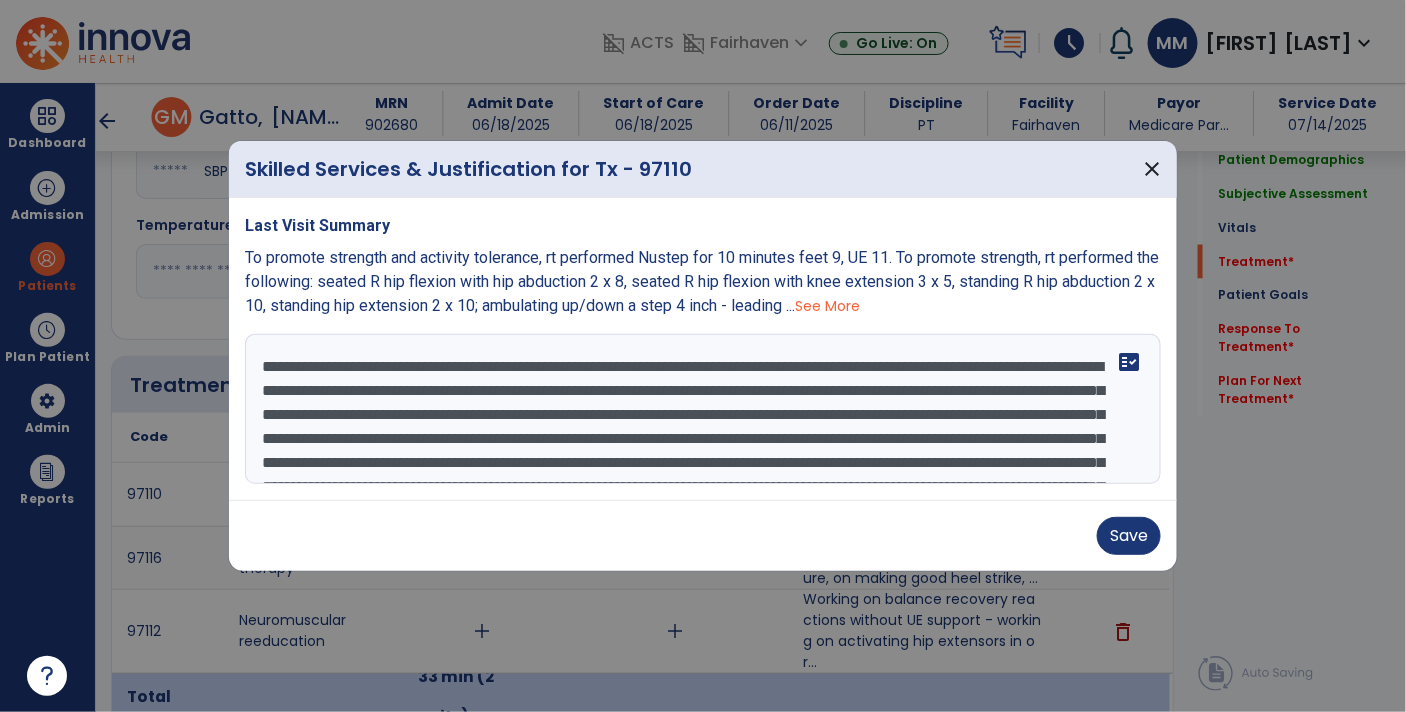 click on "**********" at bounding box center (703, 409) 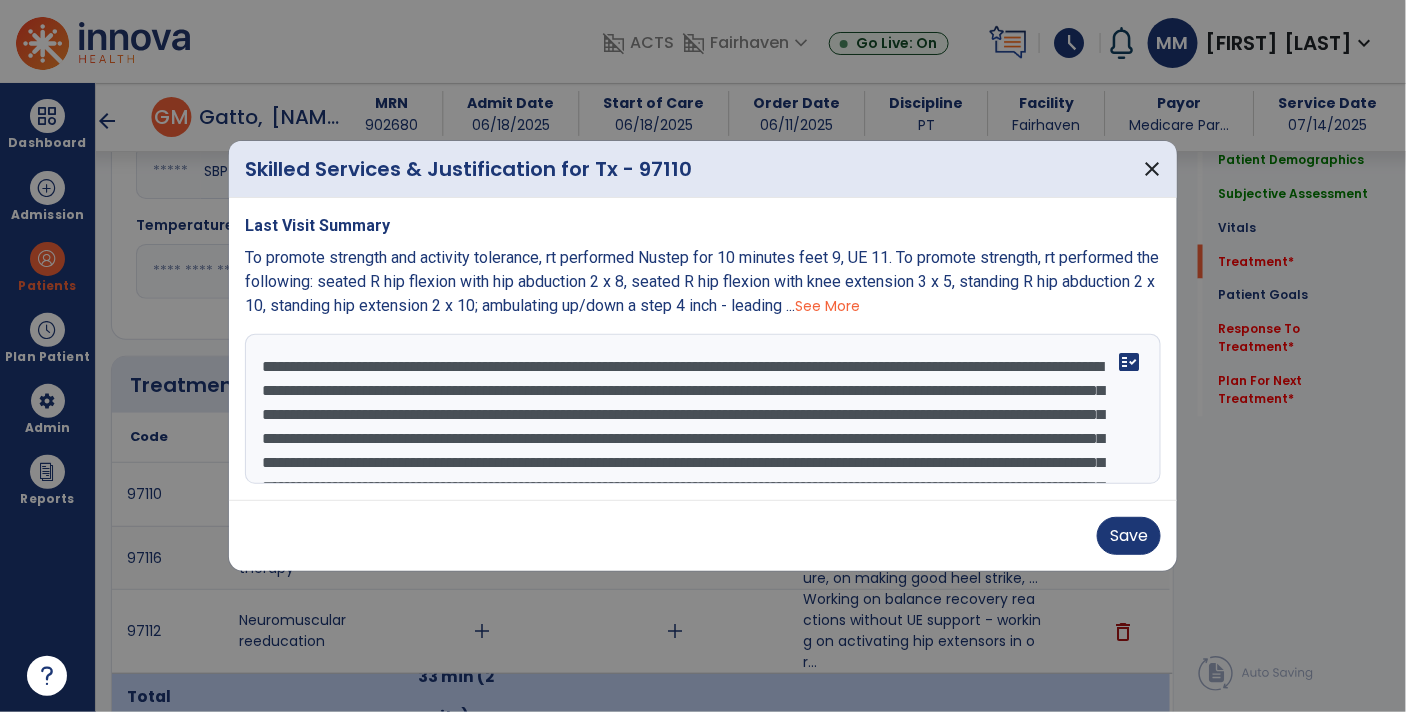 click on "**********" at bounding box center (703, 409) 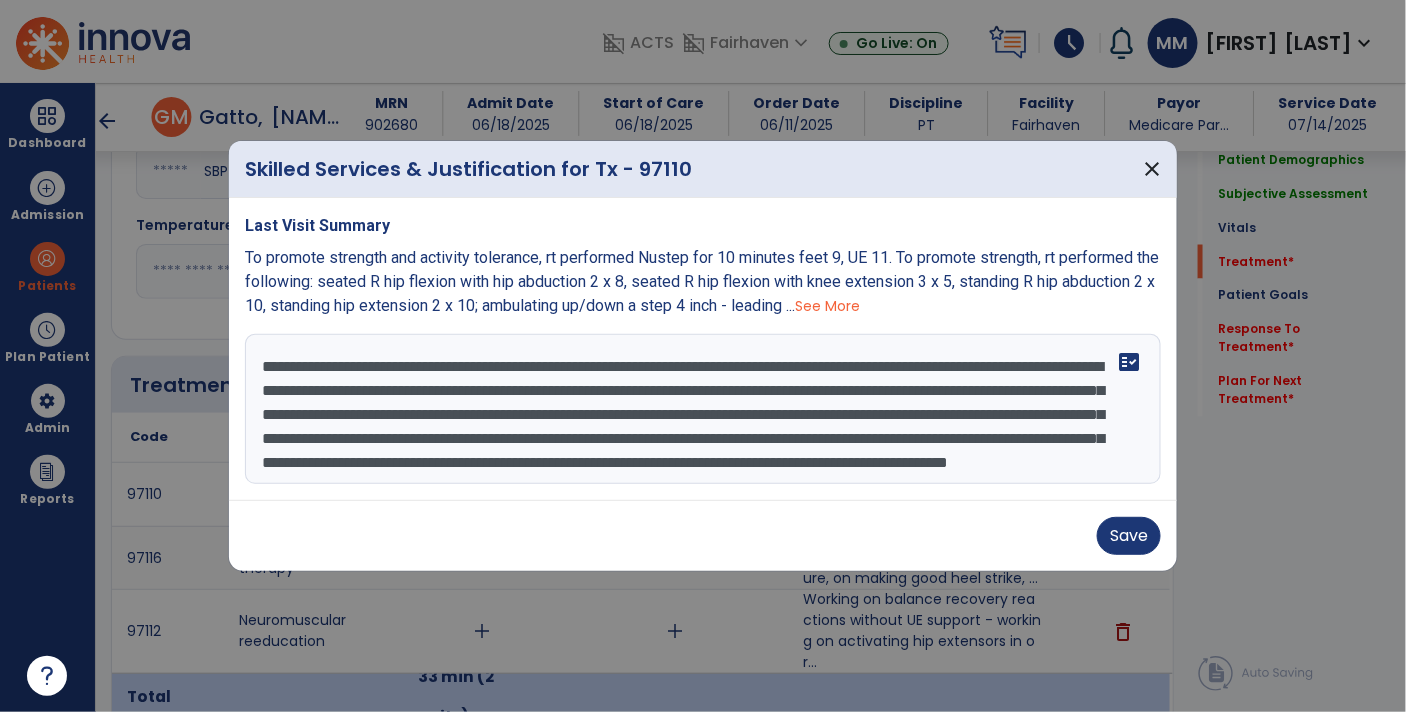 click on "**********" at bounding box center (703, 409) 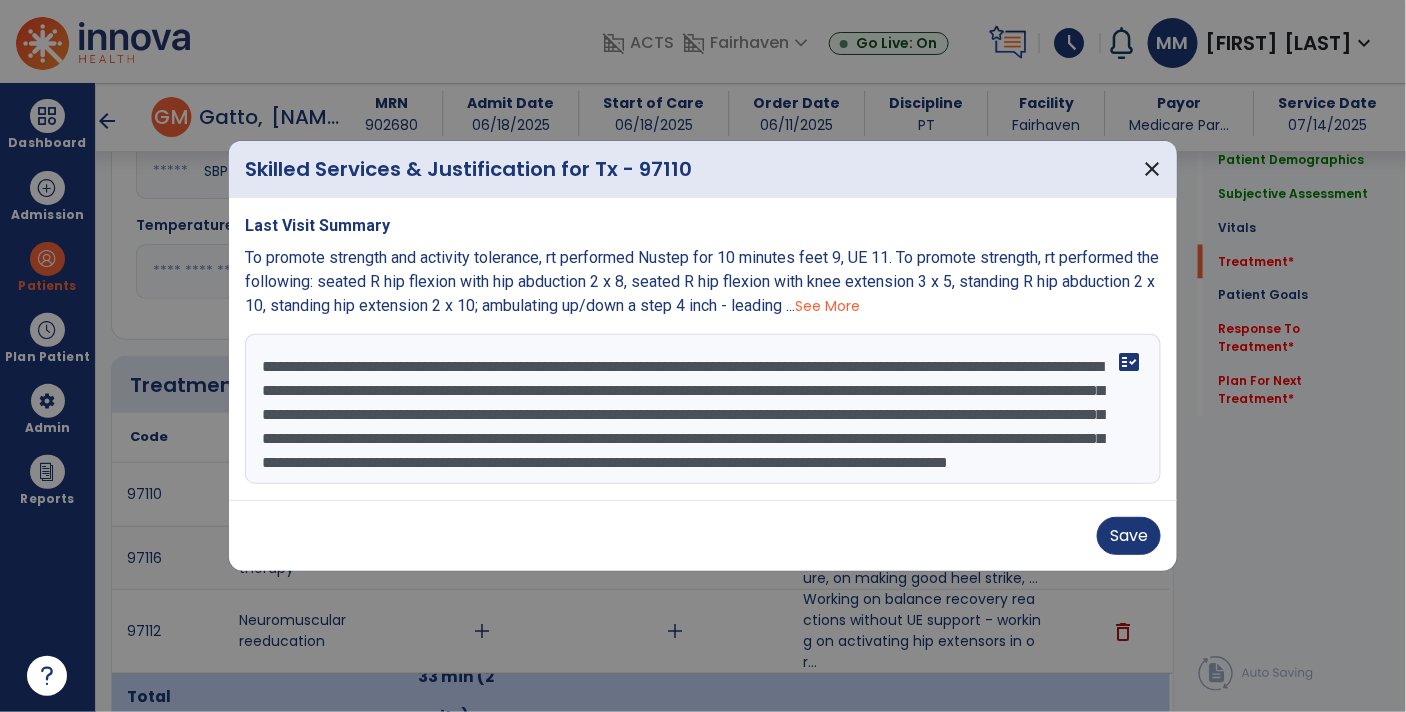 click on "**********" at bounding box center [703, 409] 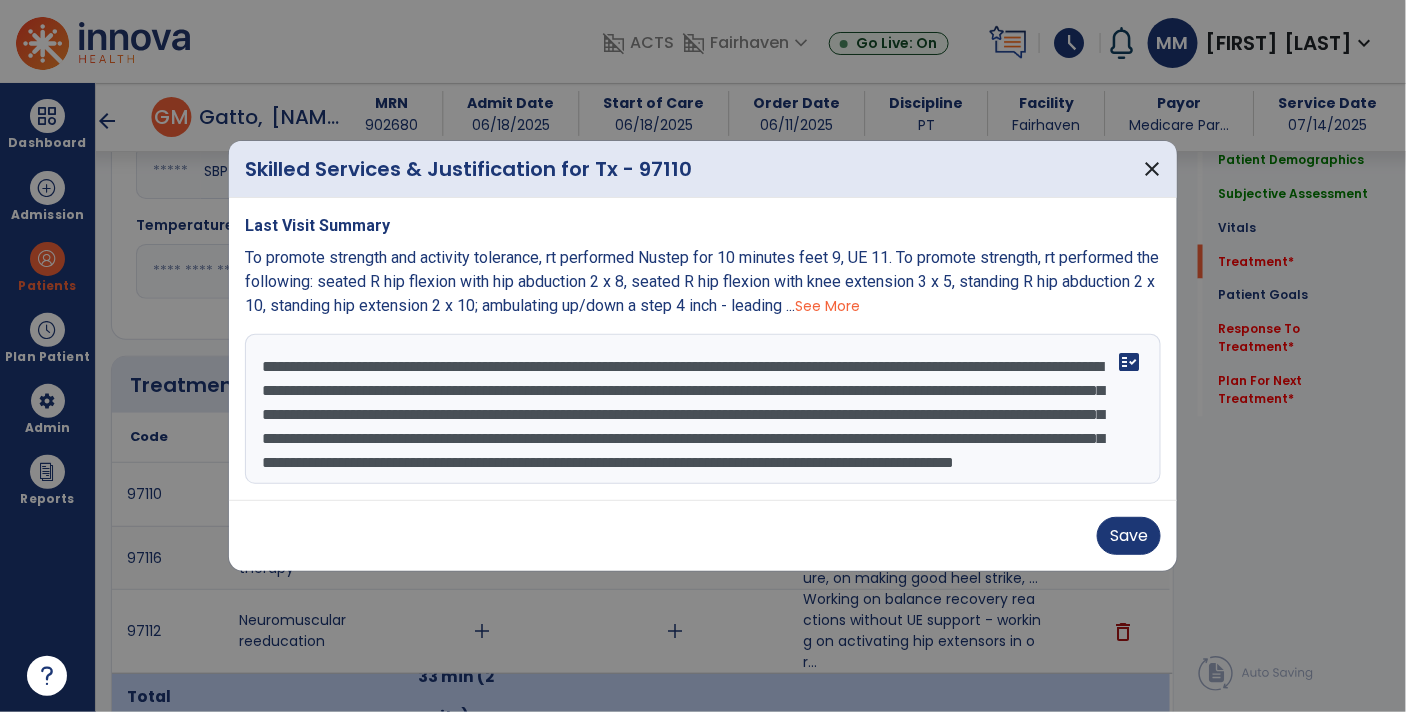 scroll, scrollTop: 36, scrollLeft: 0, axis: vertical 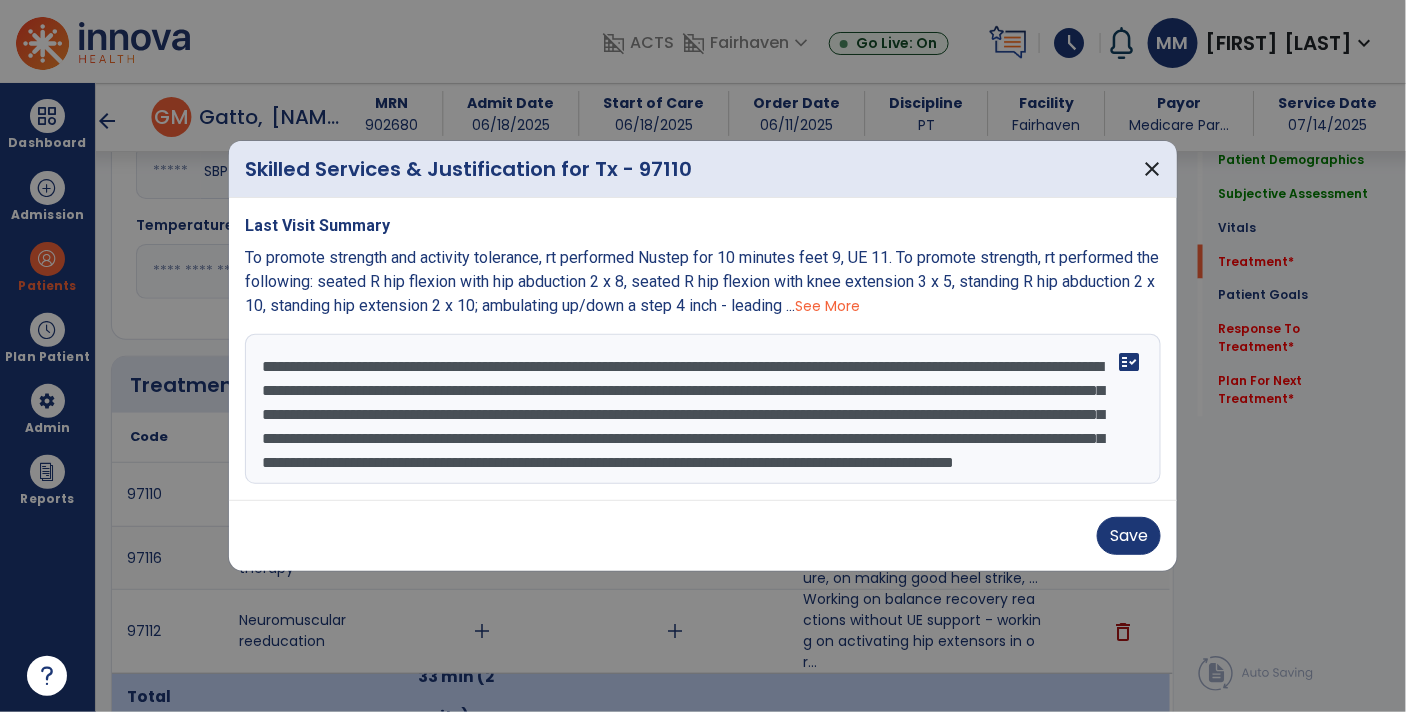 click on "**********" at bounding box center [703, 409] 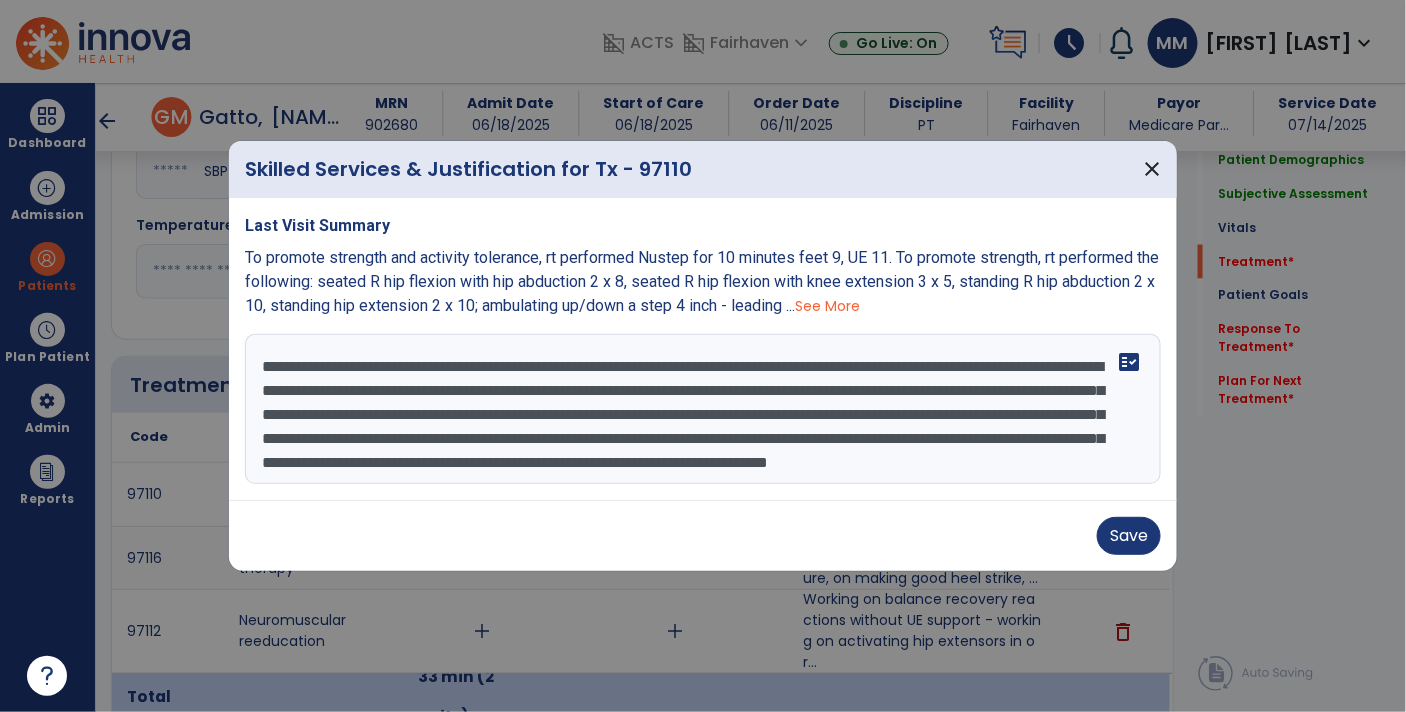 scroll, scrollTop: 24, scrollLeft: 0, axis: vertical 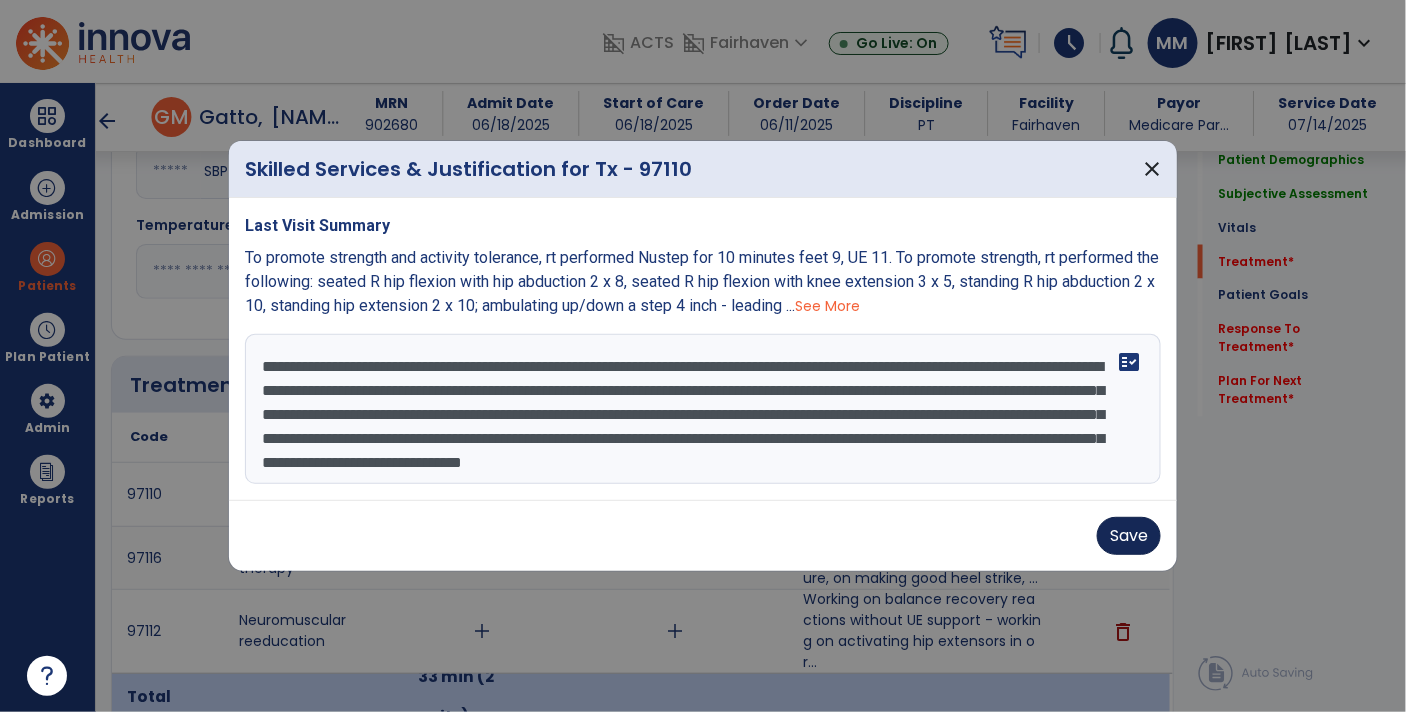 type on "**********" 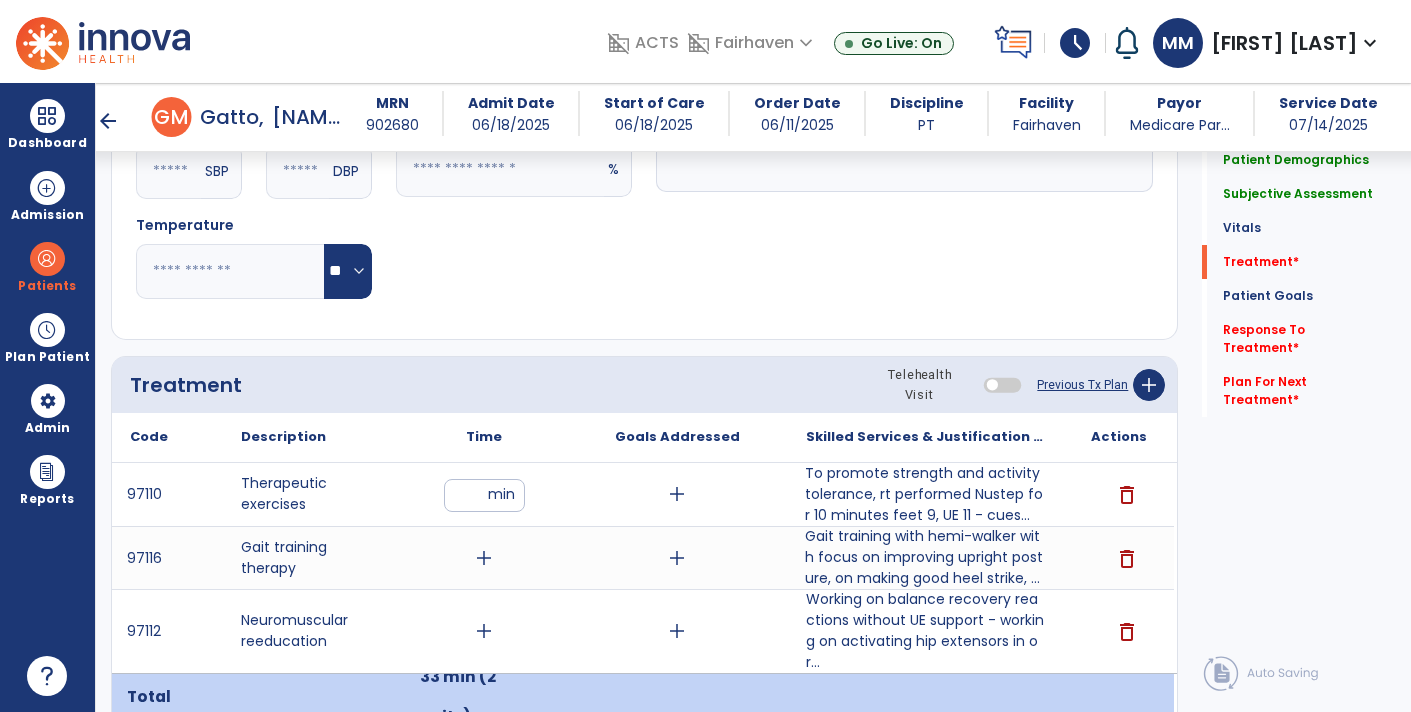 click on "Gait training with hemi-walker with focus on improving upright posture, on making good heel strike, ..." at bounding box center (926, 557) 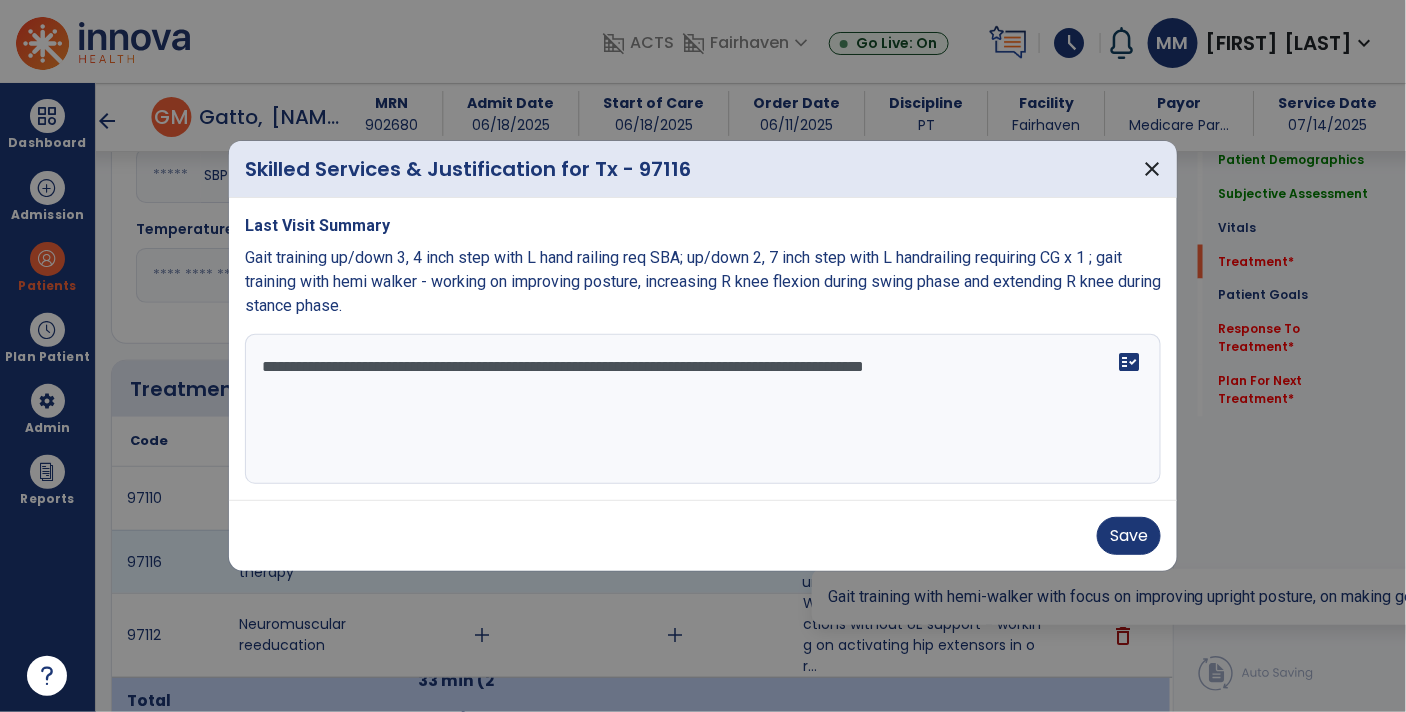 scroll, scrollTop: 1003, scrollLeft: 0, axis: vertical 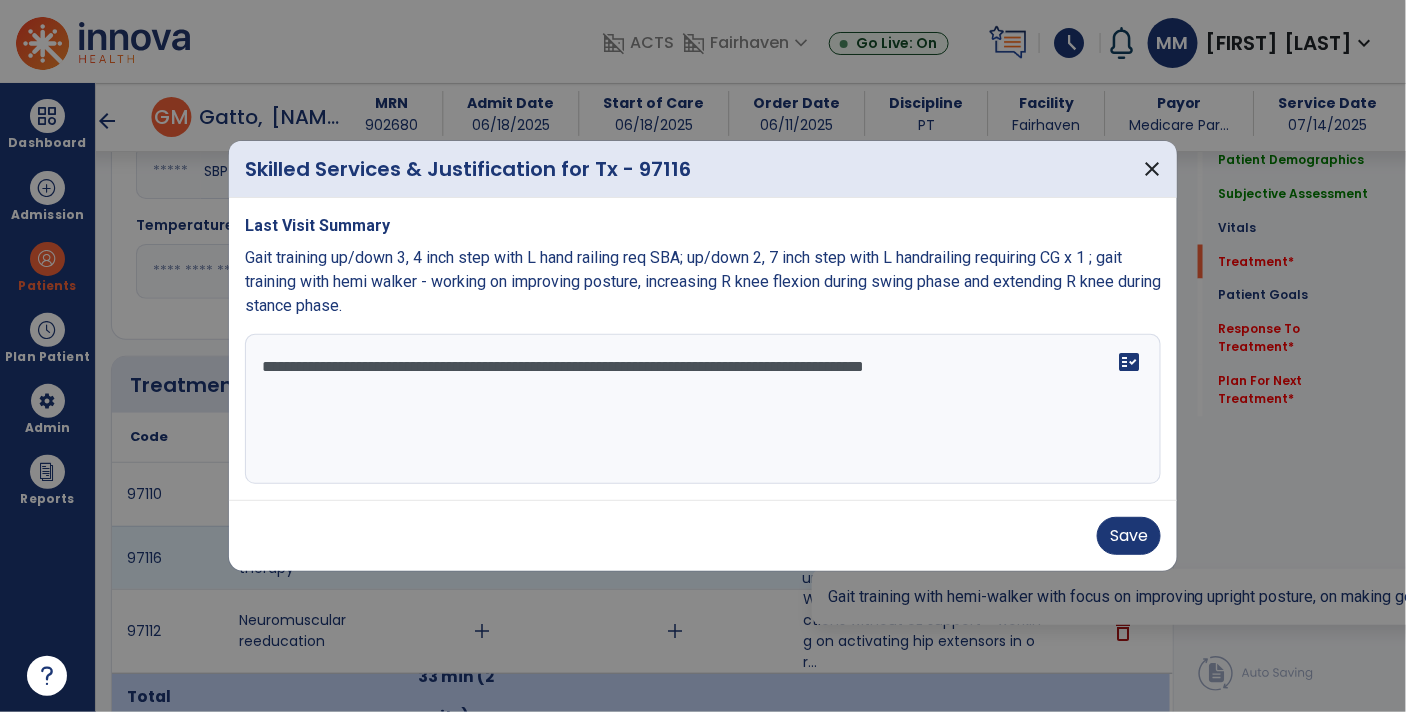 click on "**********" at bounding box center (703, 409) 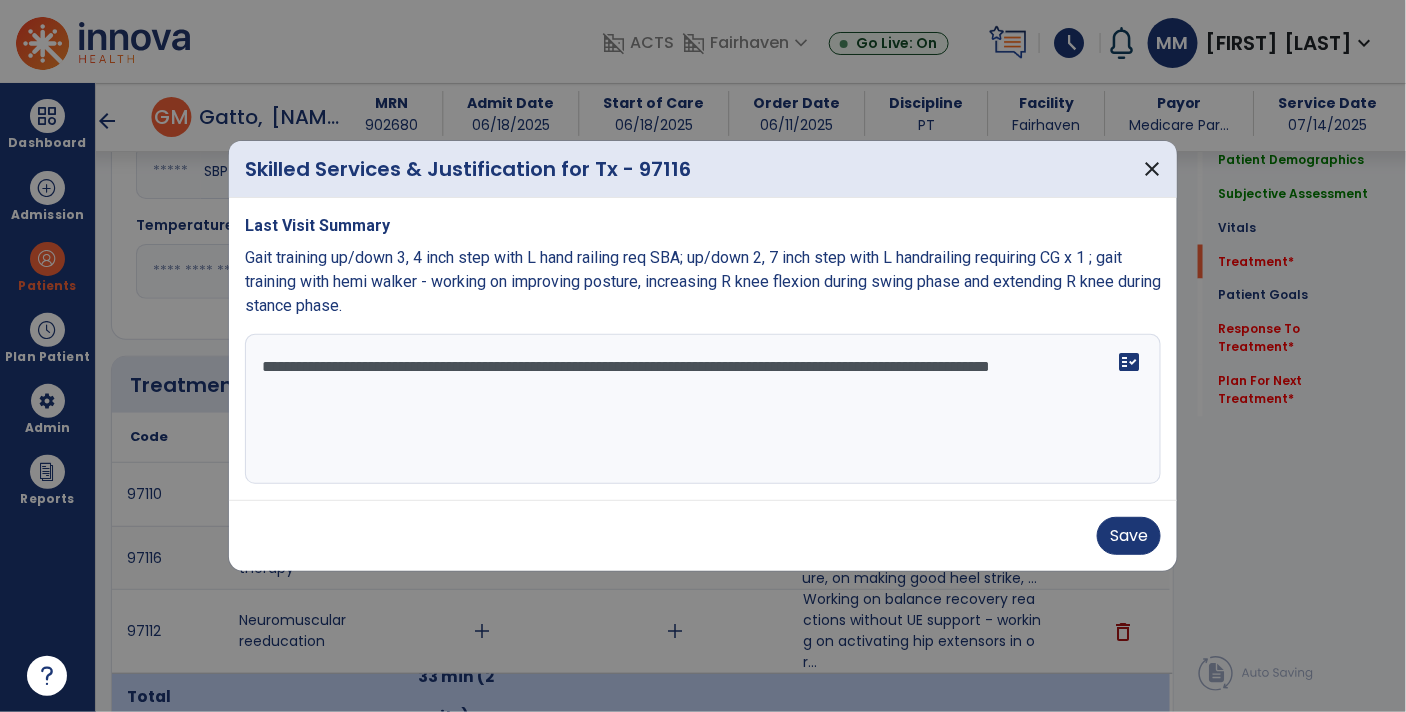 click on "**********" at bounding box center (703, 409) 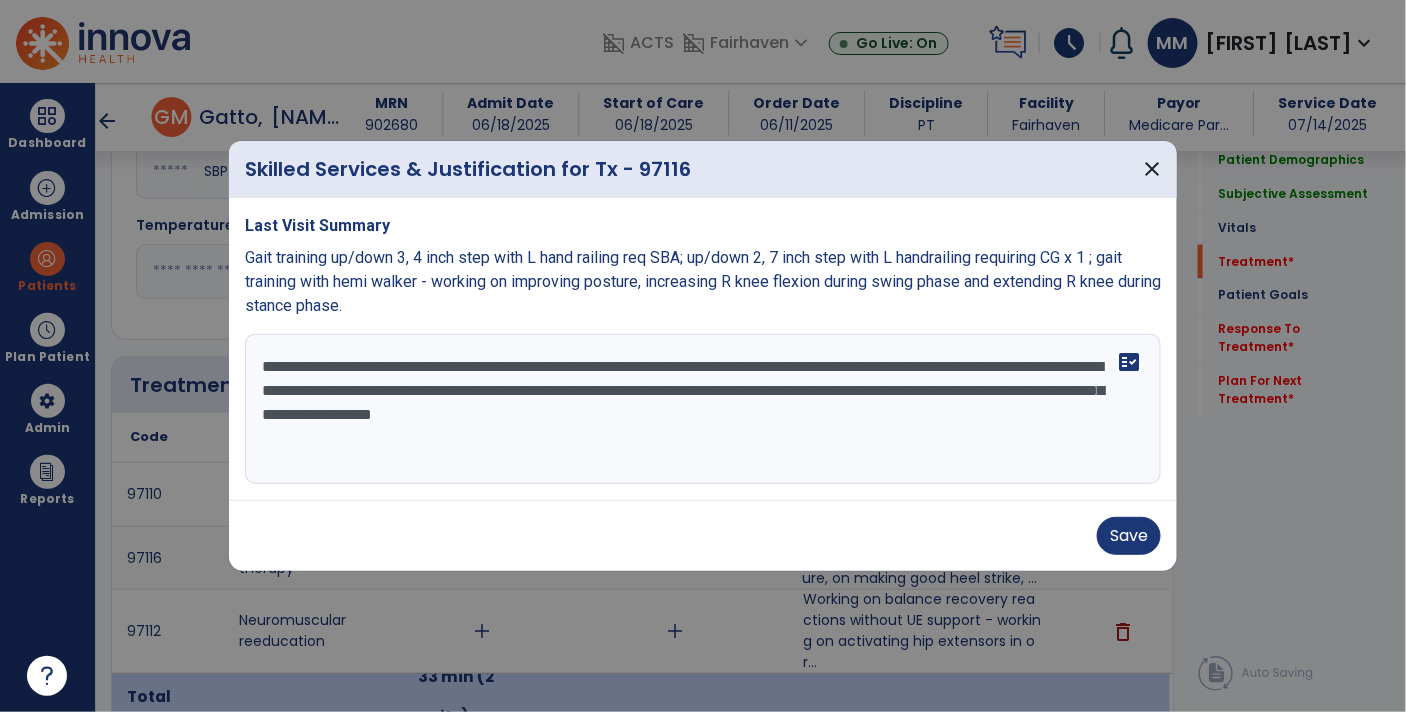 click on "**********" at bounding box center (703, 409) 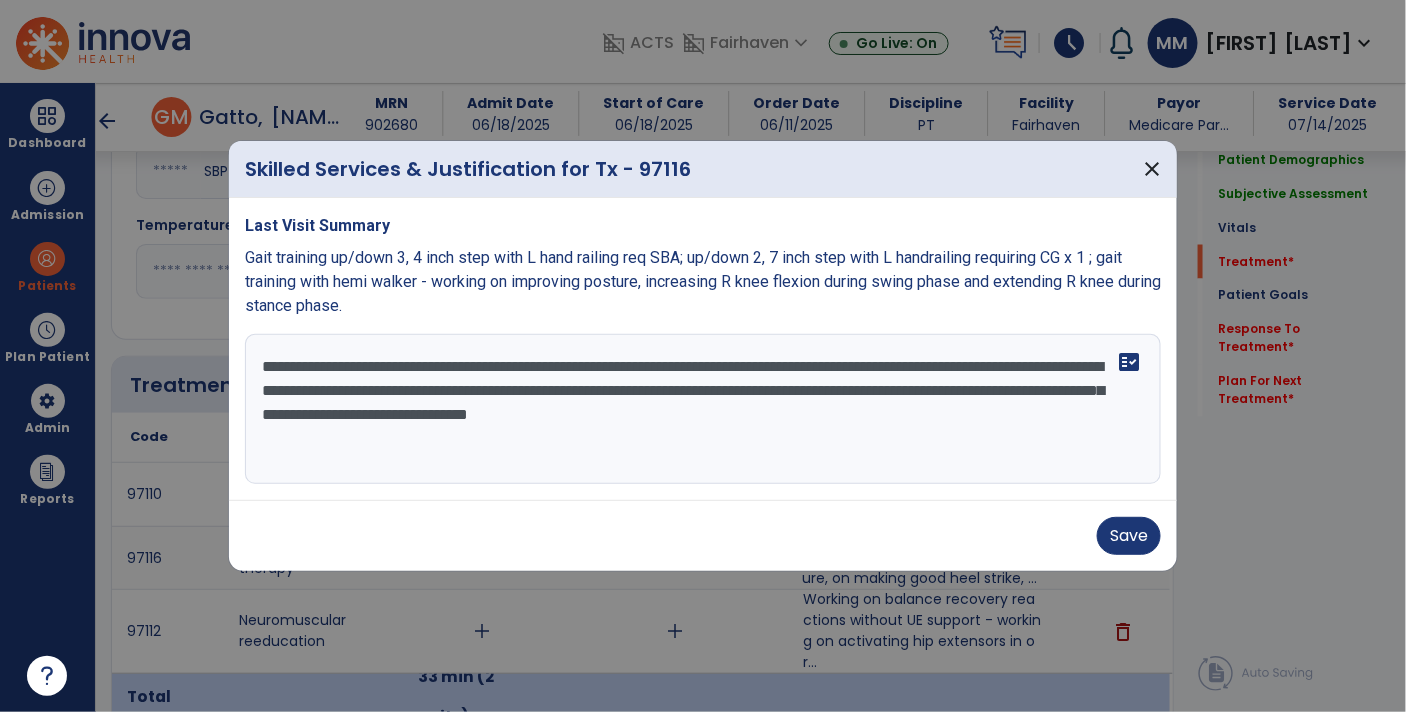click on "**********" at bounding box center [703, 409] 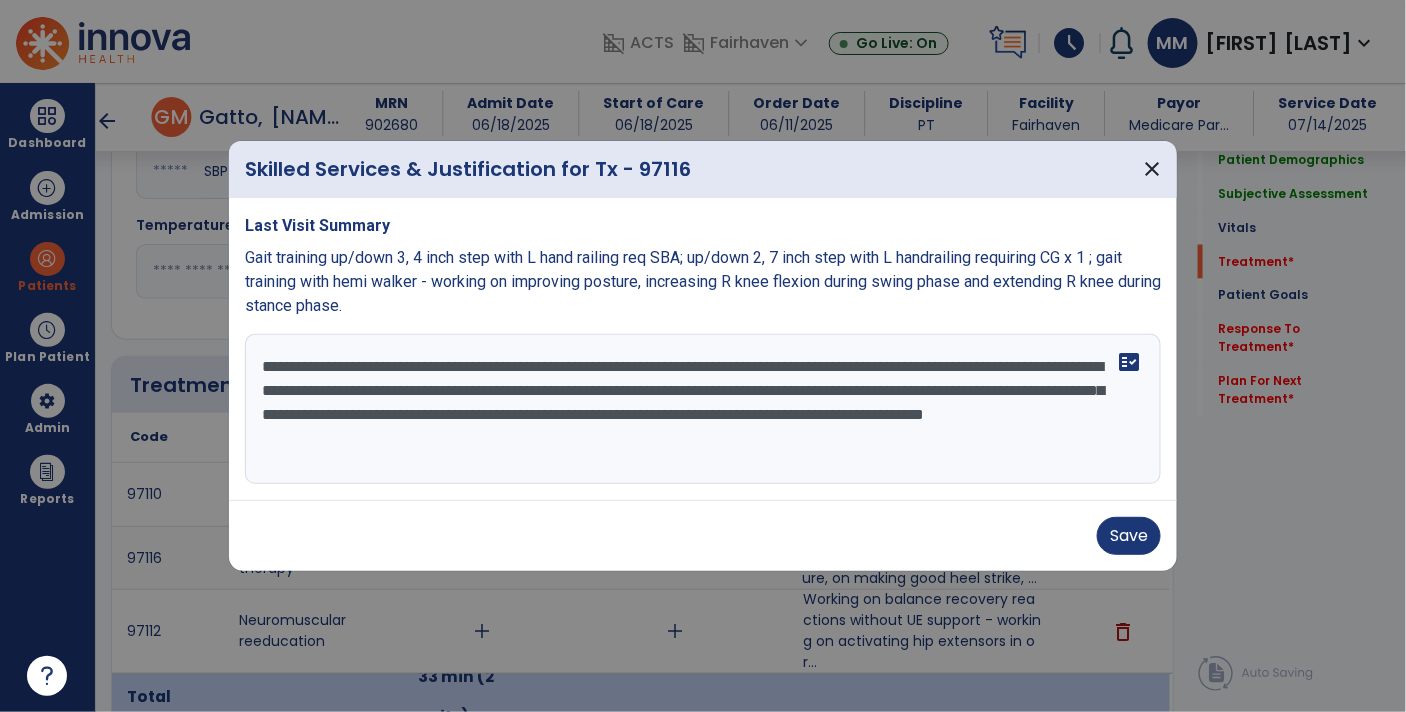 click at bounding box center (703, 356) 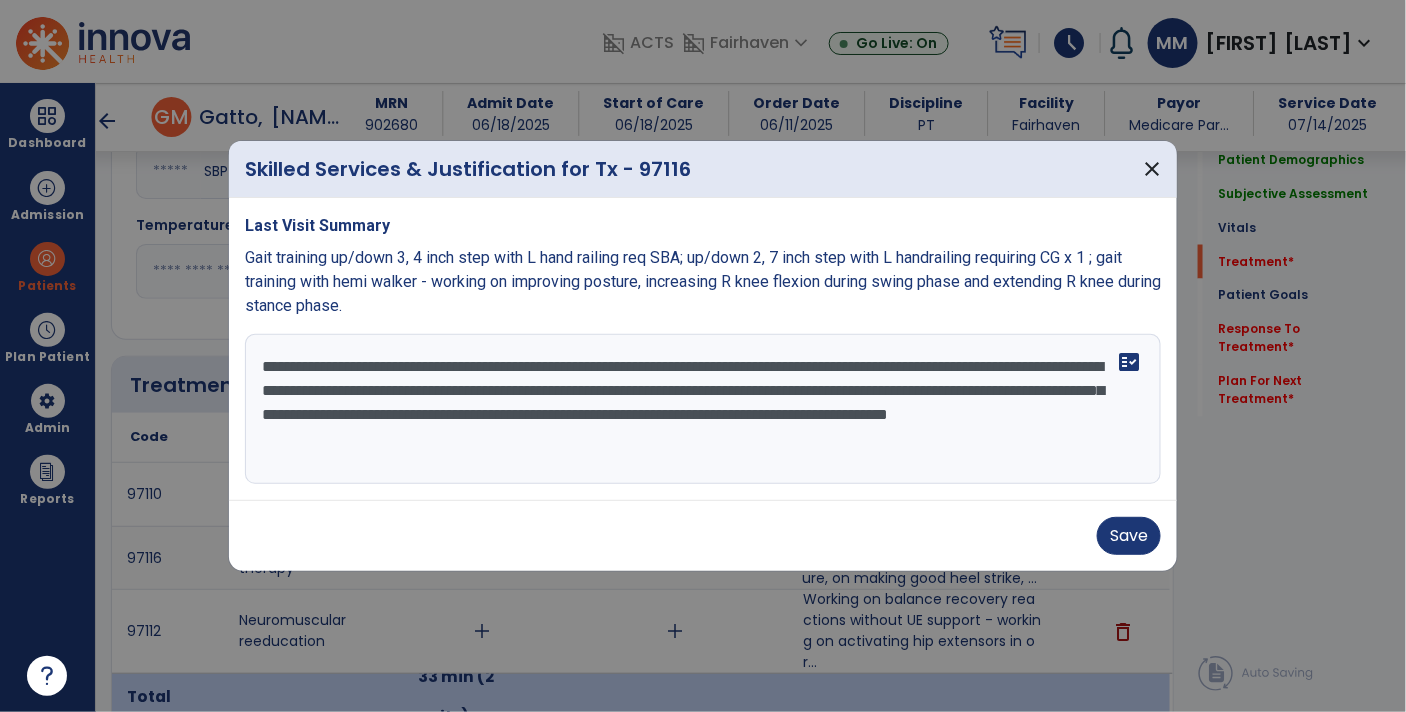 click on "**********" at bounding box center (703, 409) 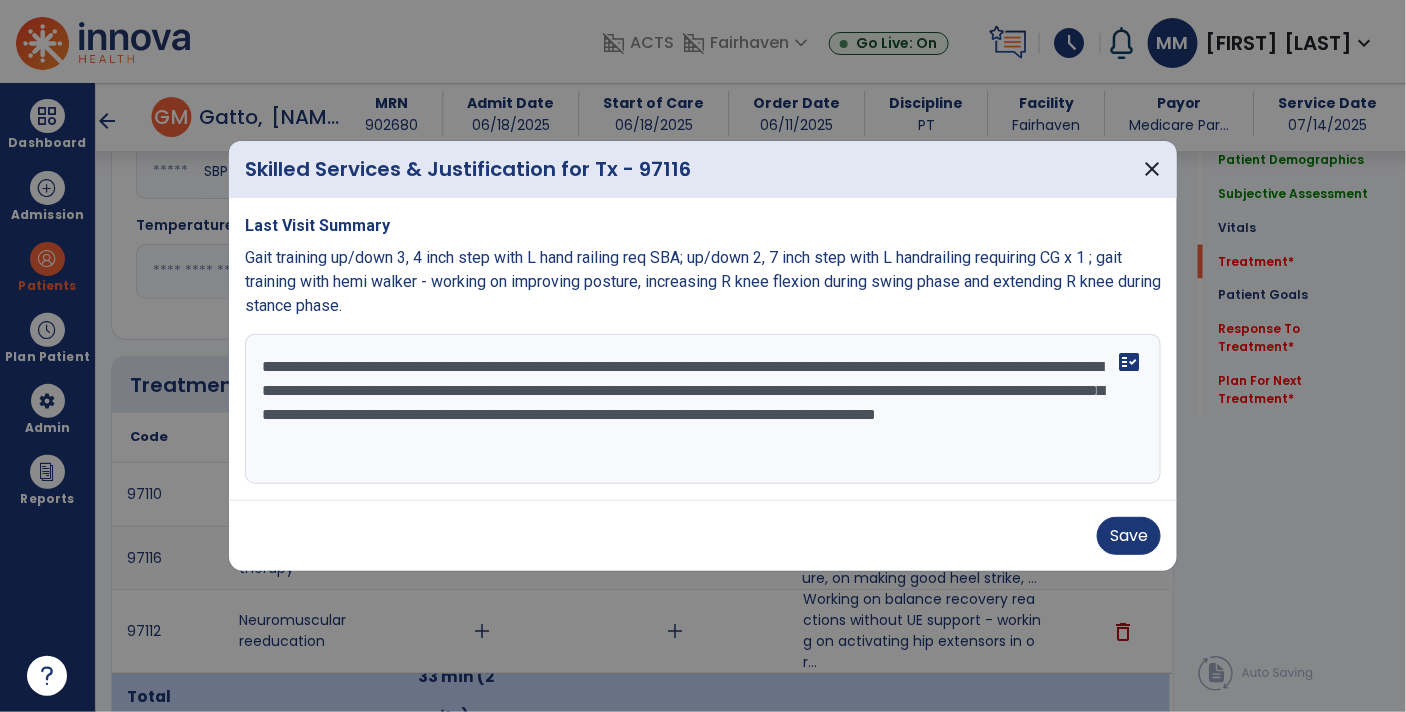click on "**********" at bounding box center (703, 409) 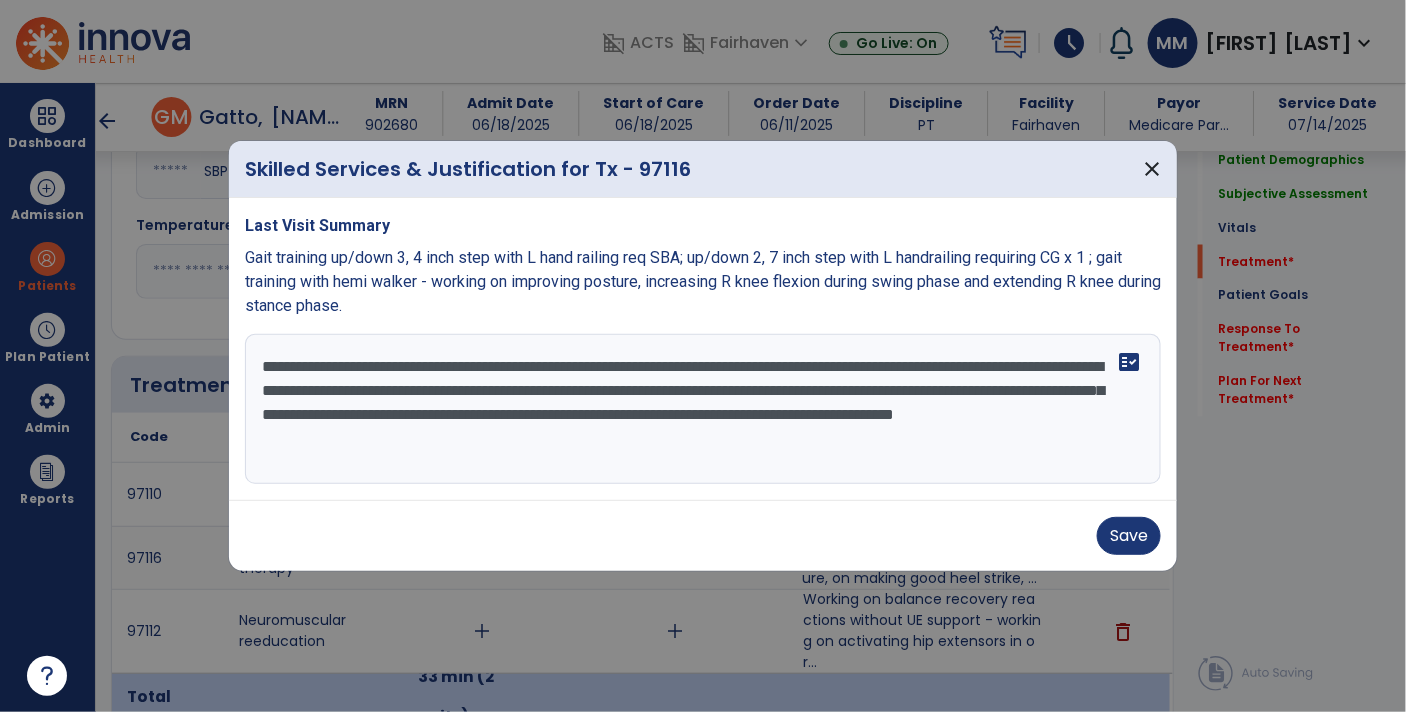 click on "**********" at bounding box center [703, 409] 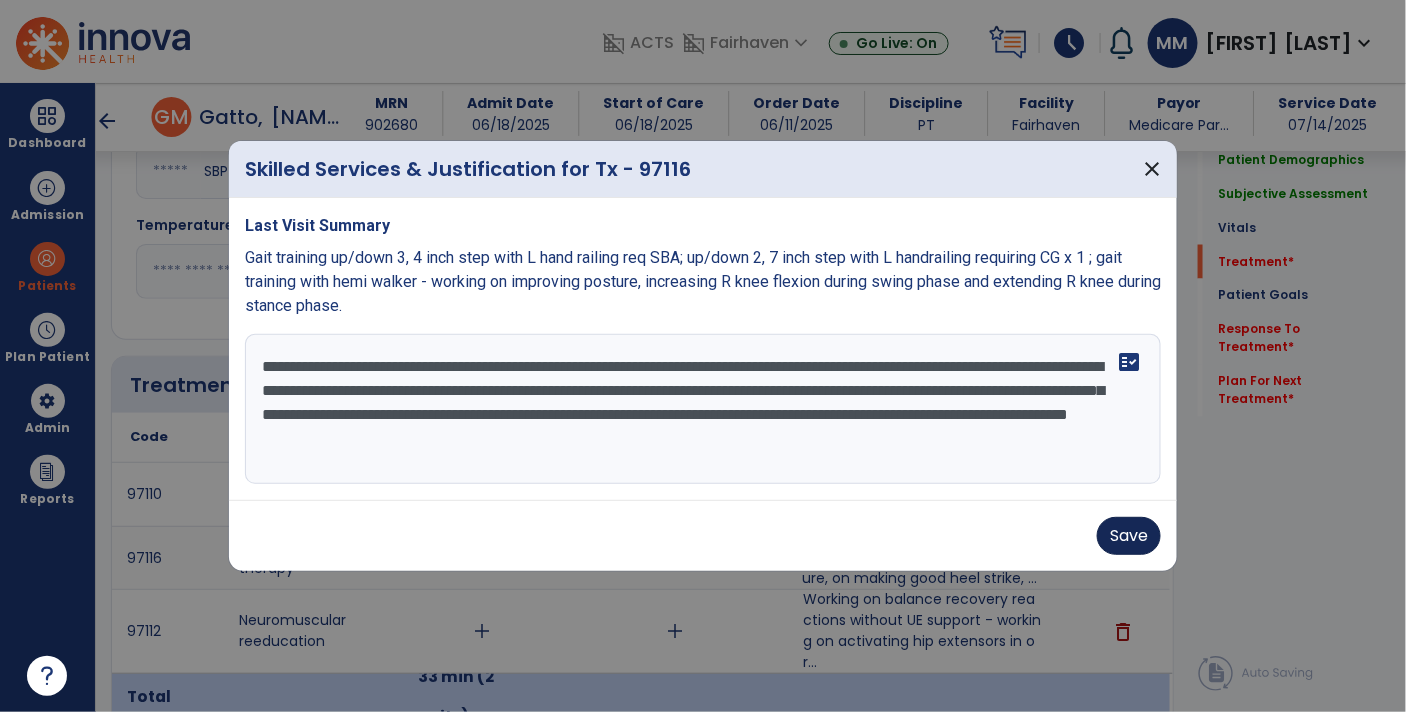 type on "**********" 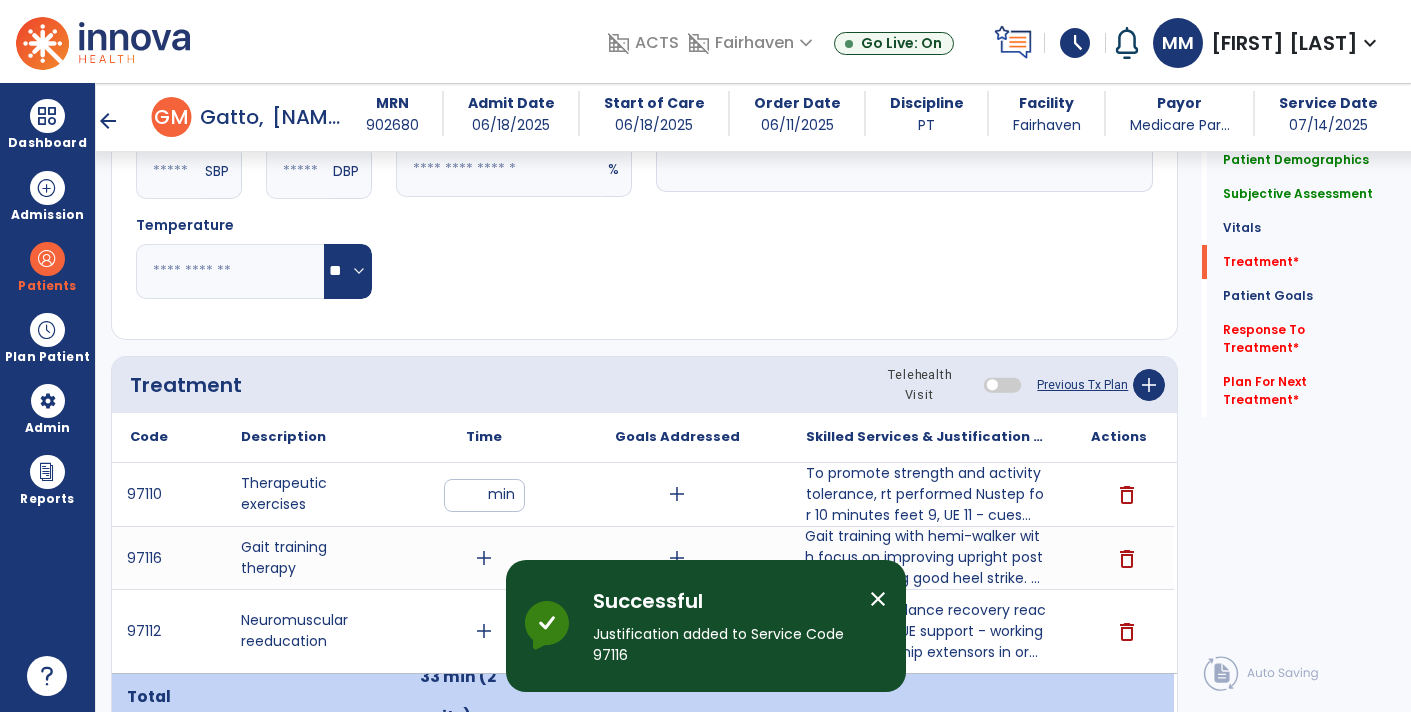 click on "Working on balance recovery reactions without UE support - working on activating hip extensors in order to bring center of gravity over baes of support." at bounding box center [926, 631] 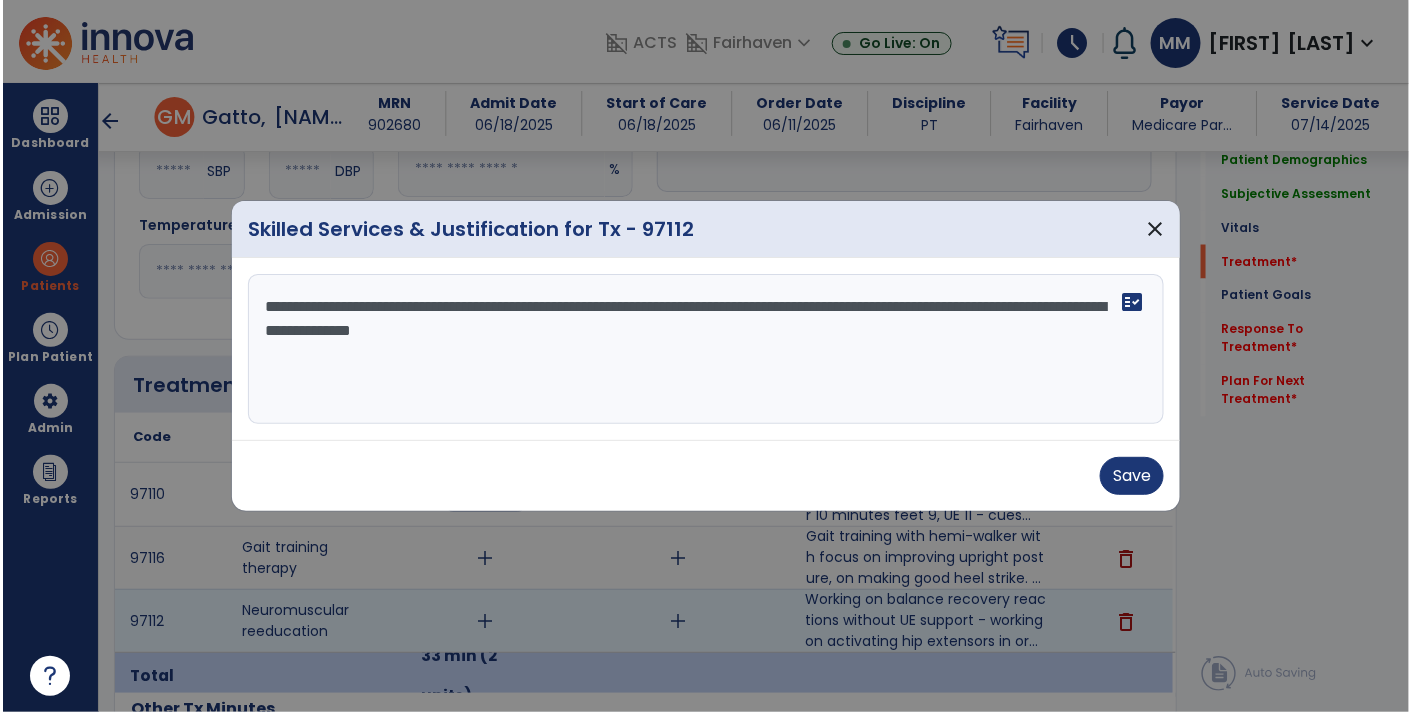 scroll, scrollTop: 1003, scrollLeft: 0, axis: vertical 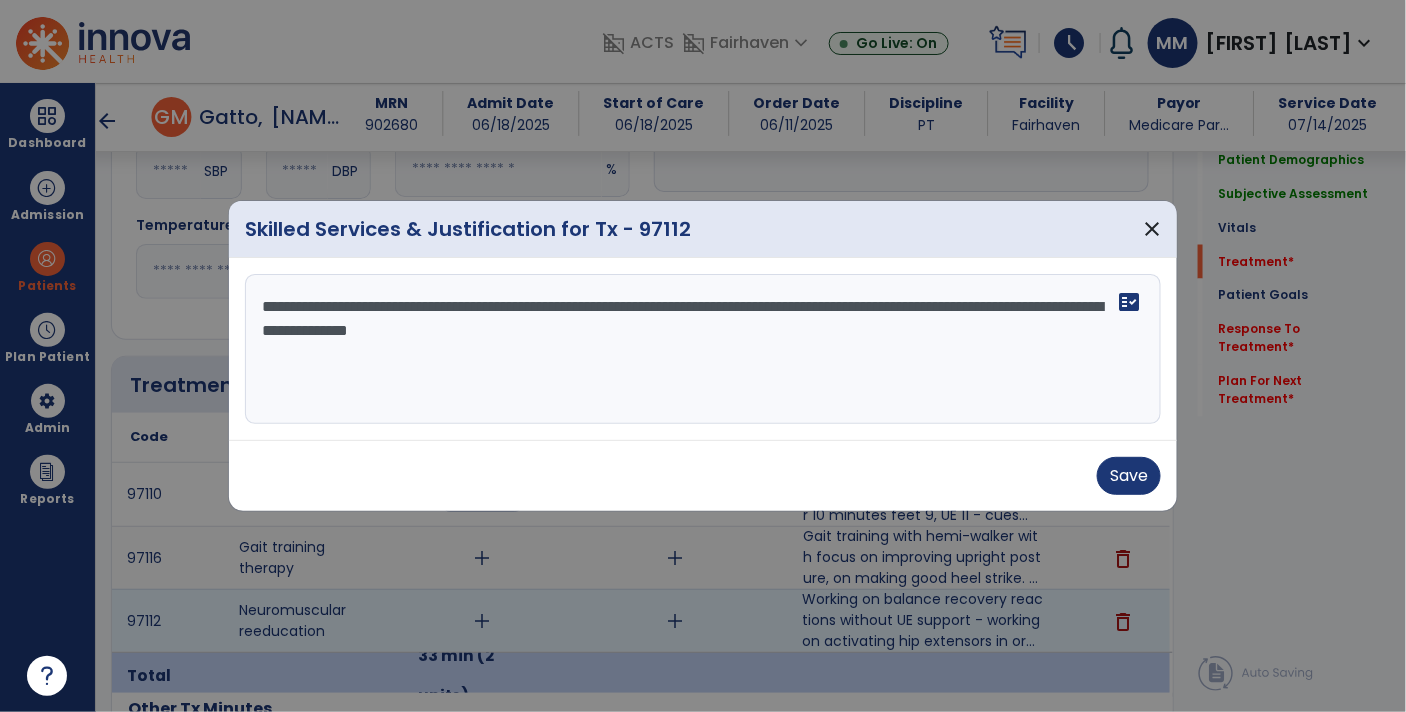 click on "**********" at bounding box center [703, 349] 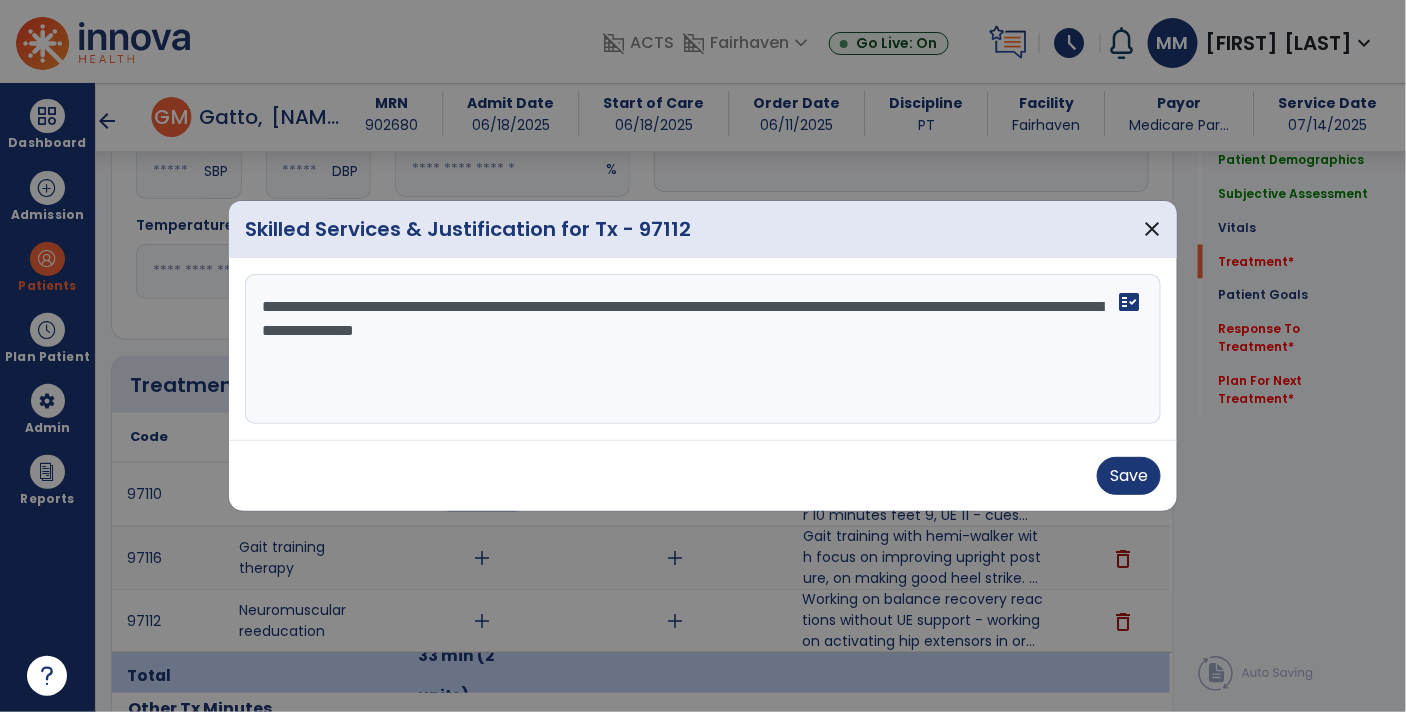 click on "**********" at bounding box center [703, 349] 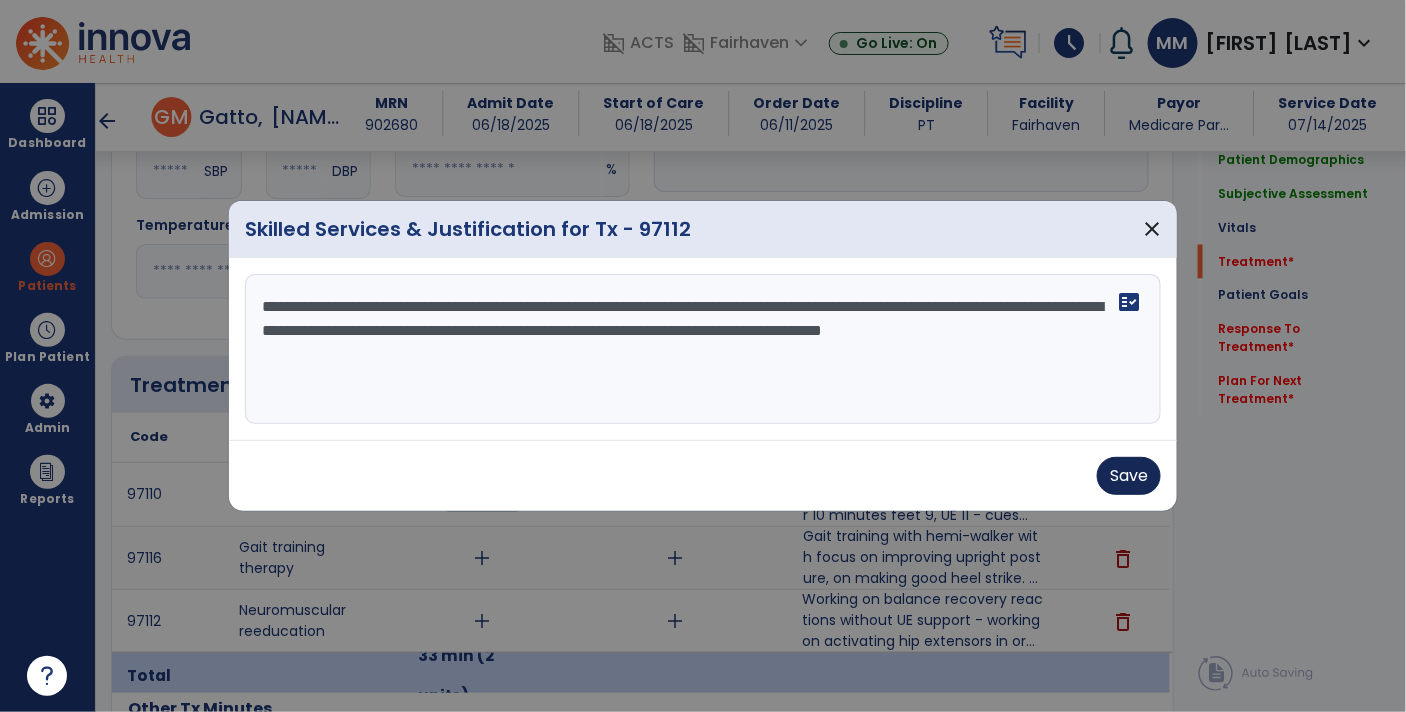 type on "**********" 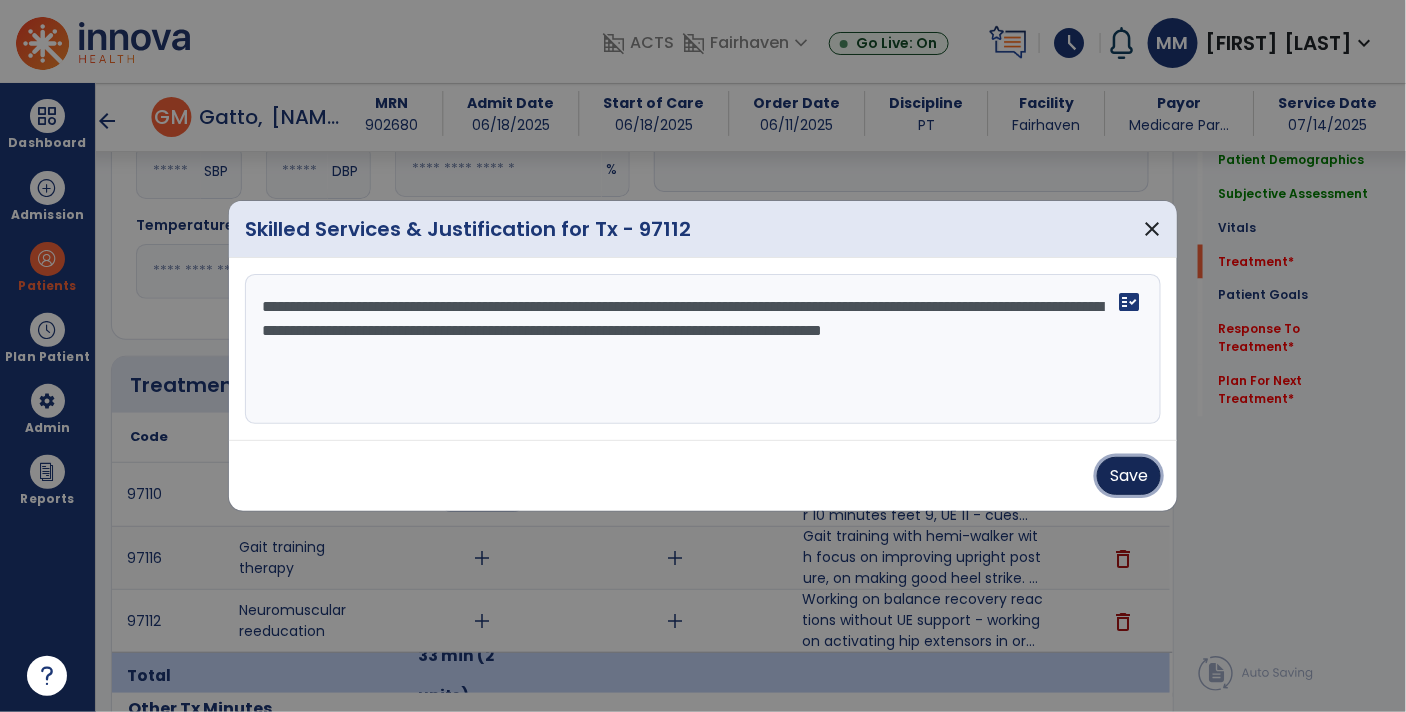 click on "Save" at bounding box center (1129, 476) 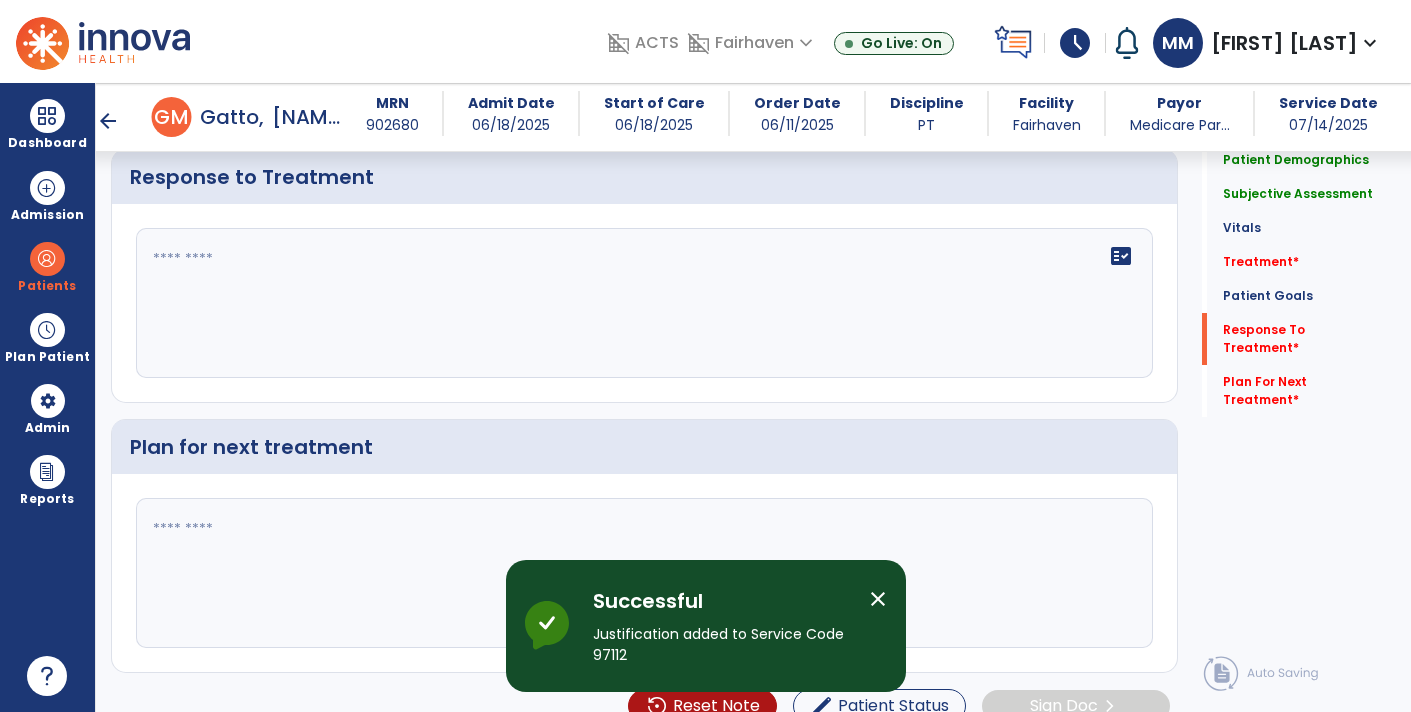 scroll, scrollTop: 3186, scrollLeft: 0, axis: vertical 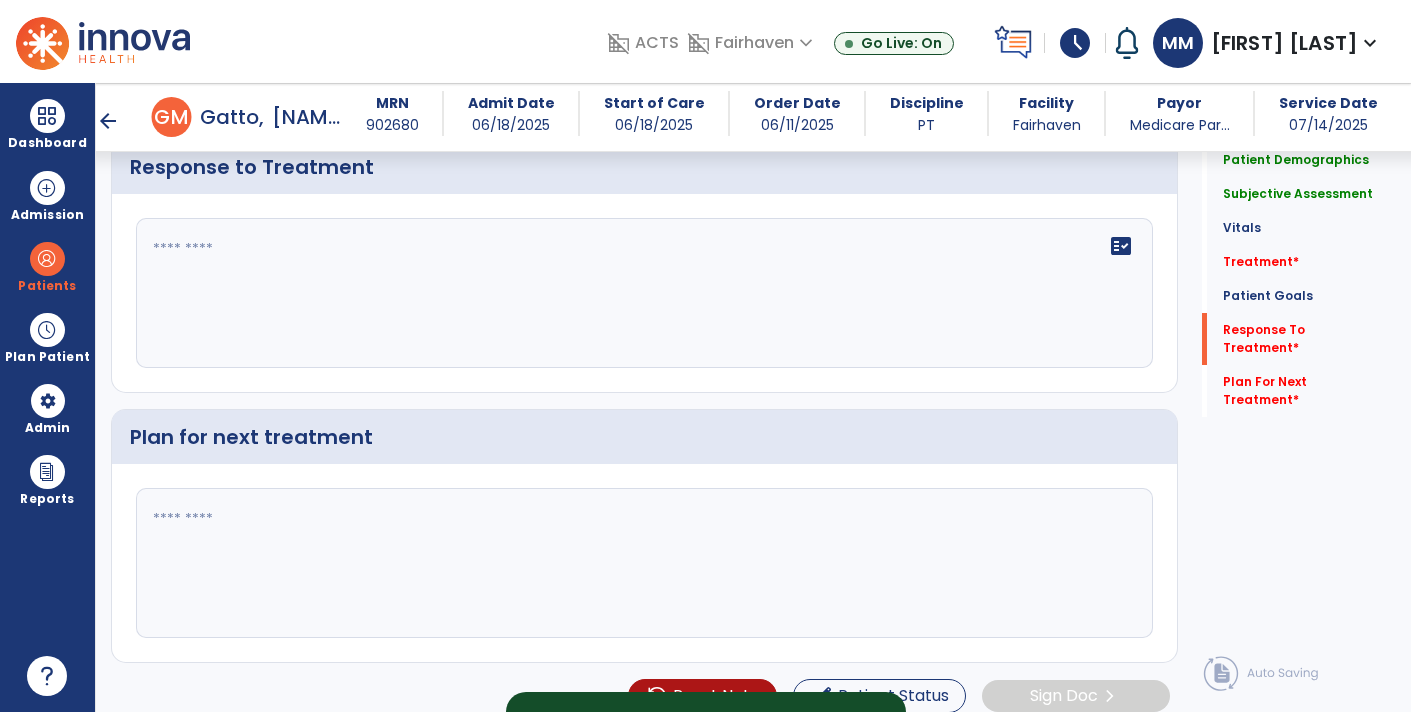 click on "Quick Links  Patient Demographics   Patient Demographics   Subjective Assessment   Subjective Assessment   Vitals   Vitals   Treatment   *  Treatment   *  Patient Goals   Patient Goals   Response To Treatment   *  Response To Treatment   *  Plan For Next Treatment   *  Plan For Next Treatment   *" 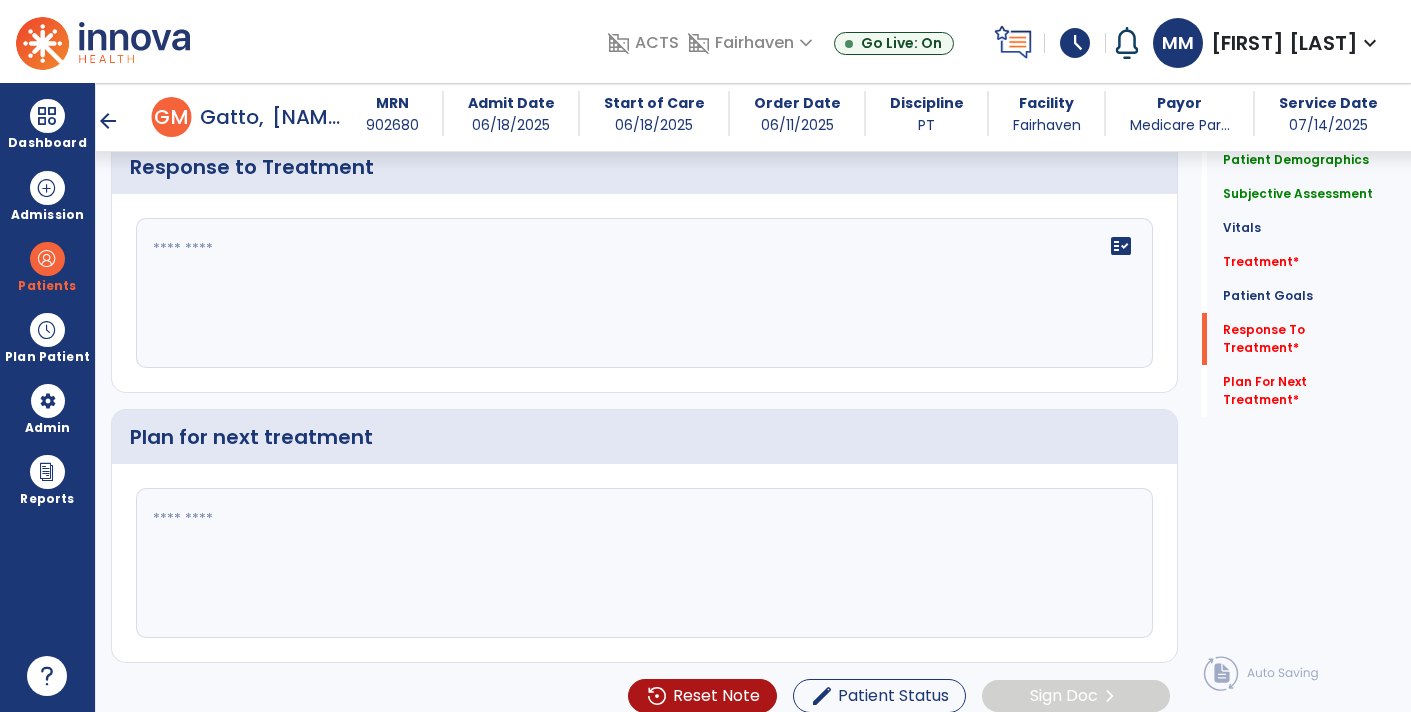 click on "fact_check" 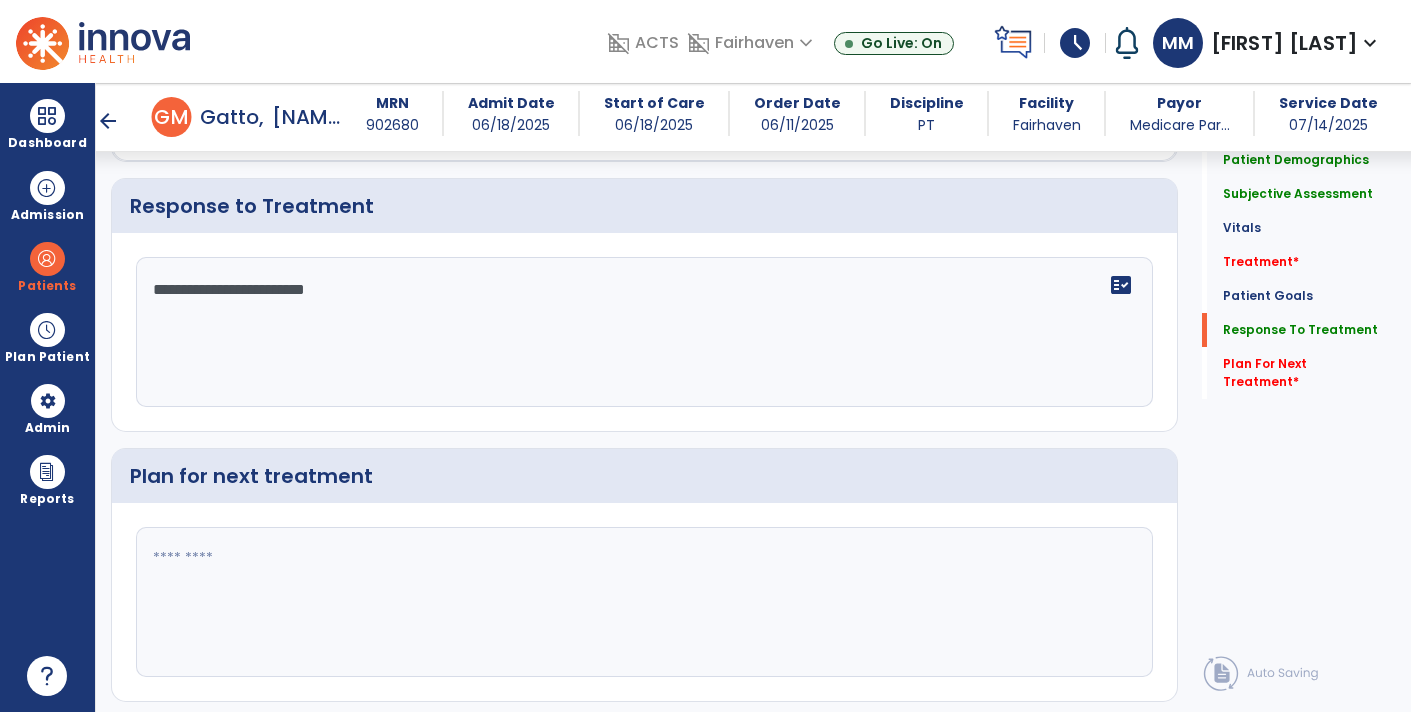 scroll, scrollTop: 3186, scrollLeft: 0, axis: vertical 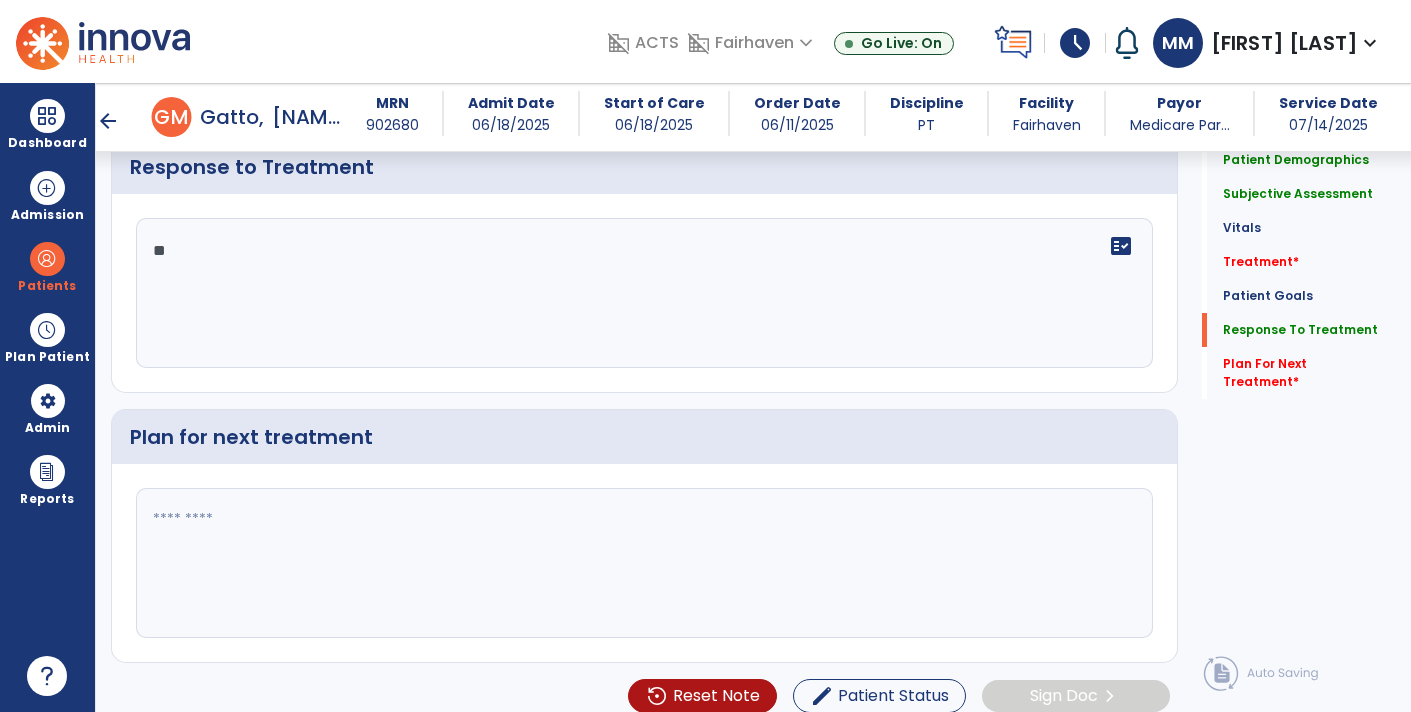 type on "*" 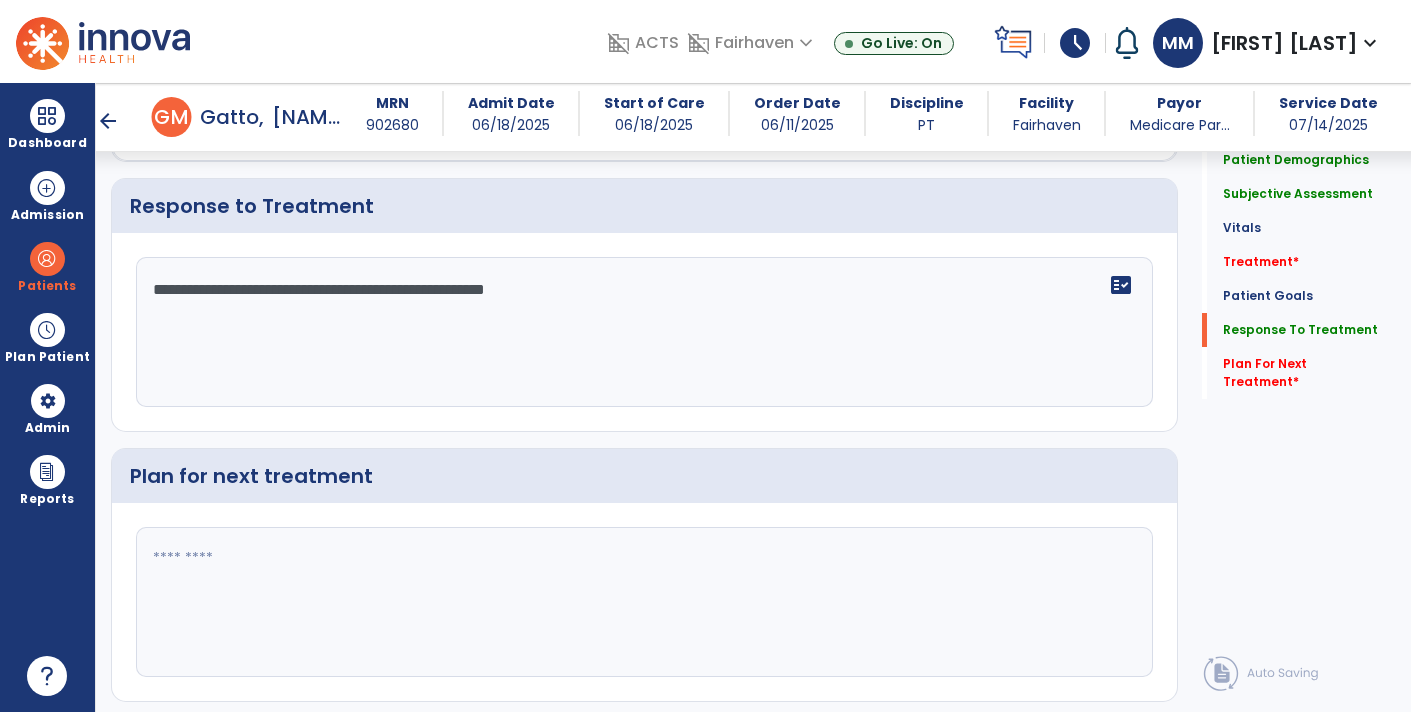 scroll, scrollTop: 3186, scrollLeft: 0, axis: vertical 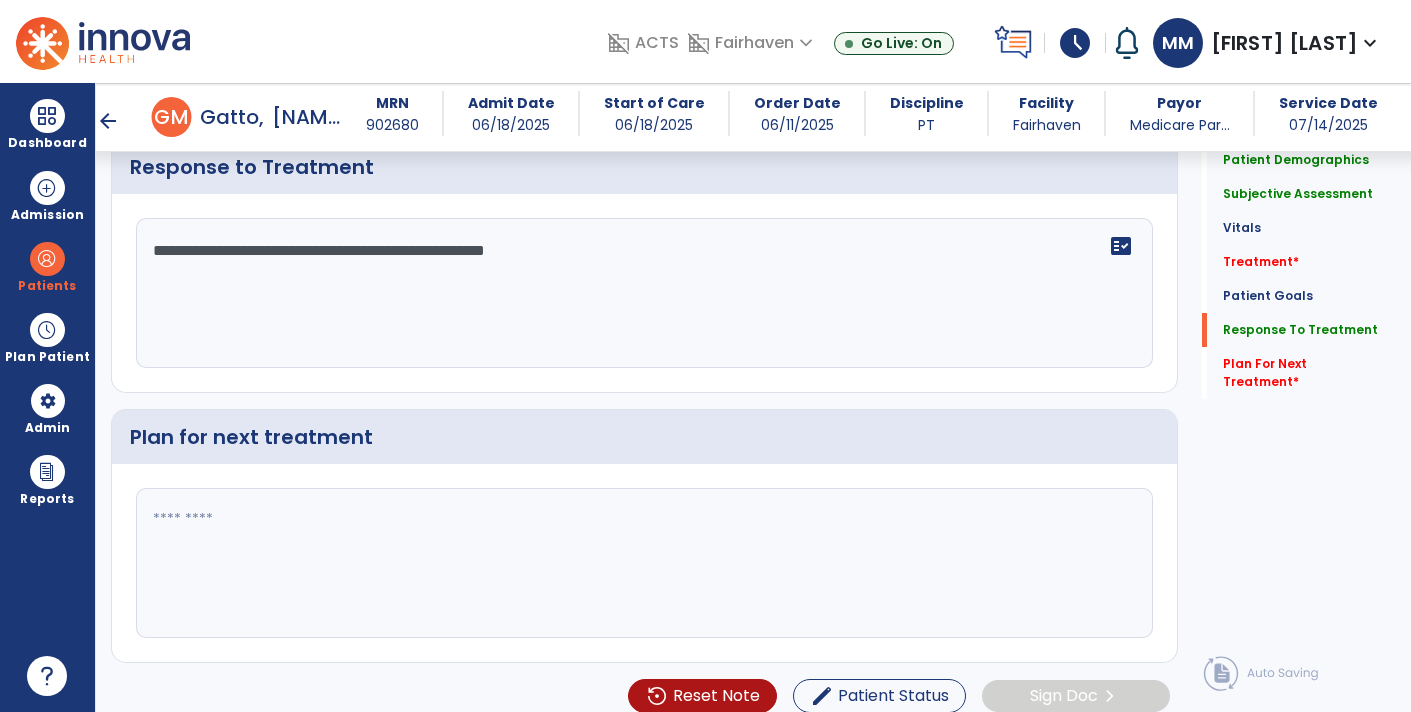 click on "**********" 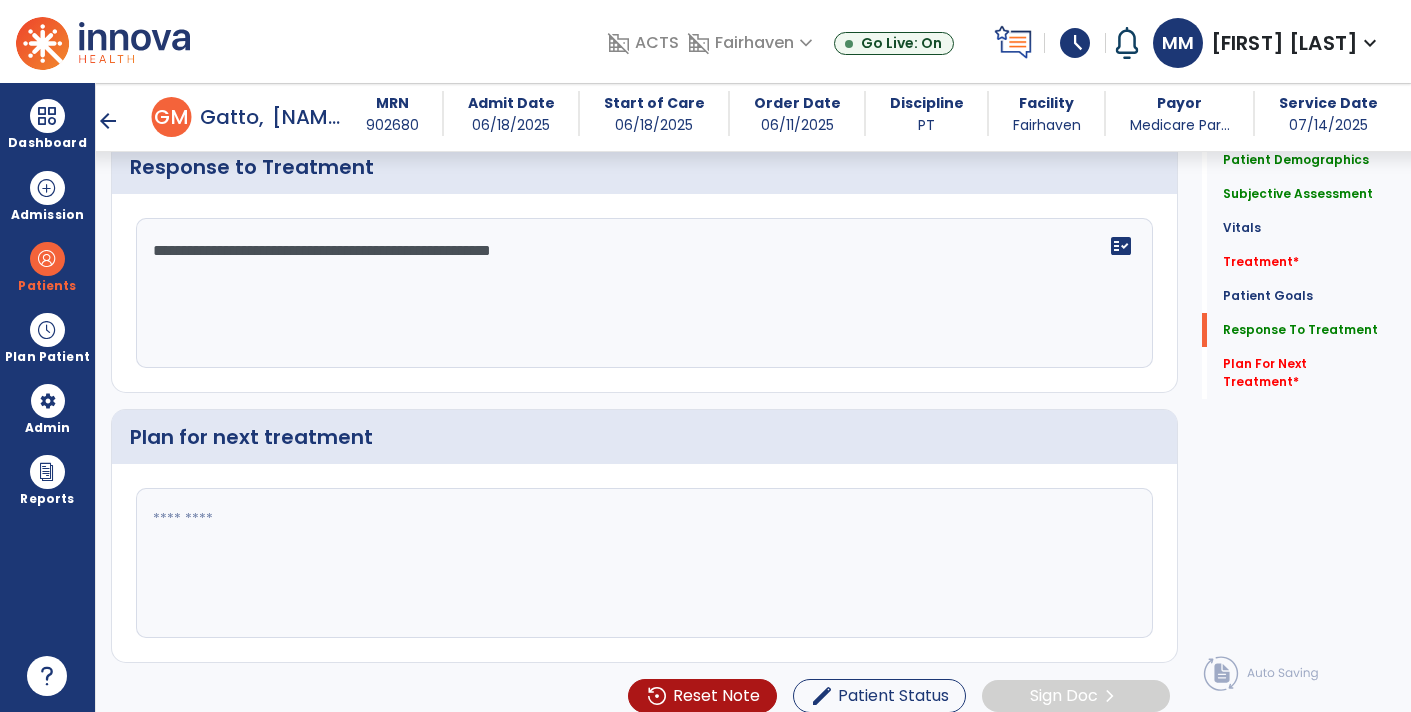 click on "**********" 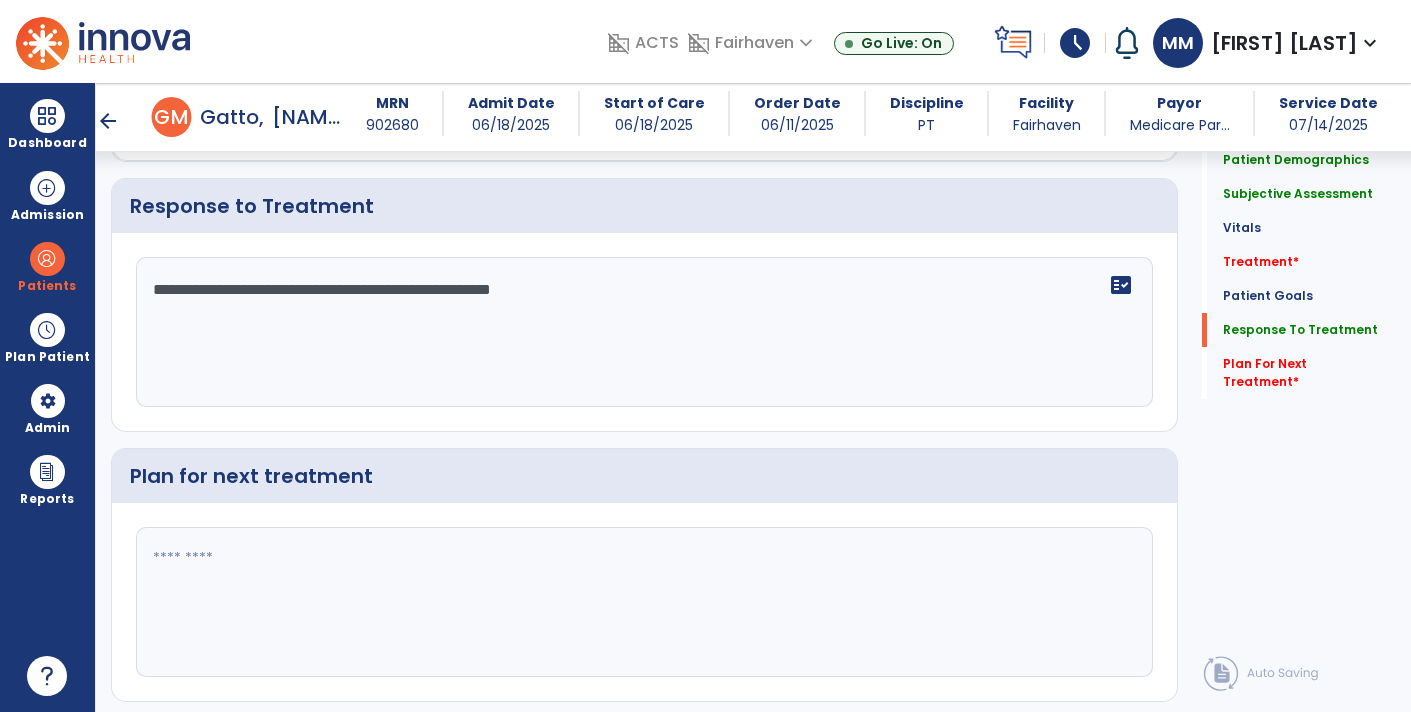 scroll, scrollTop: 3186, scrollLeft: 0, axis: vertical 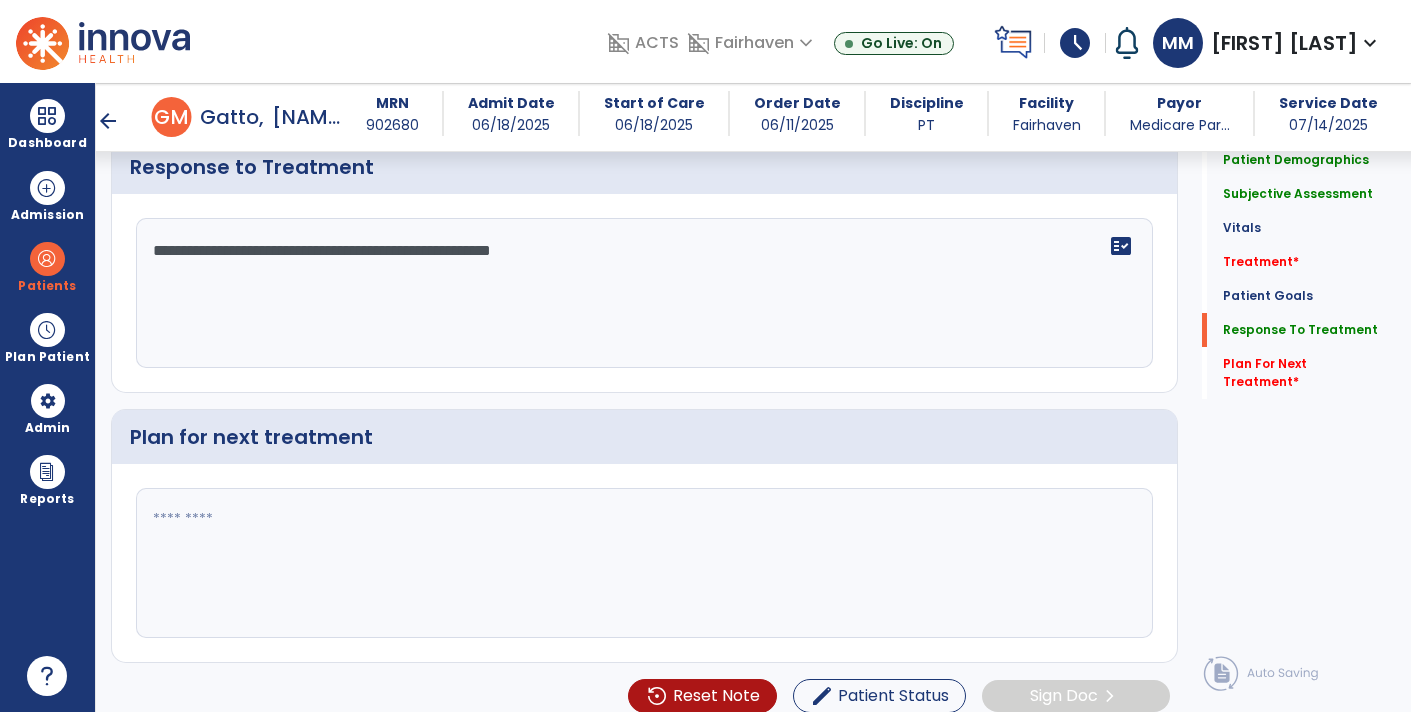 click on "**********" 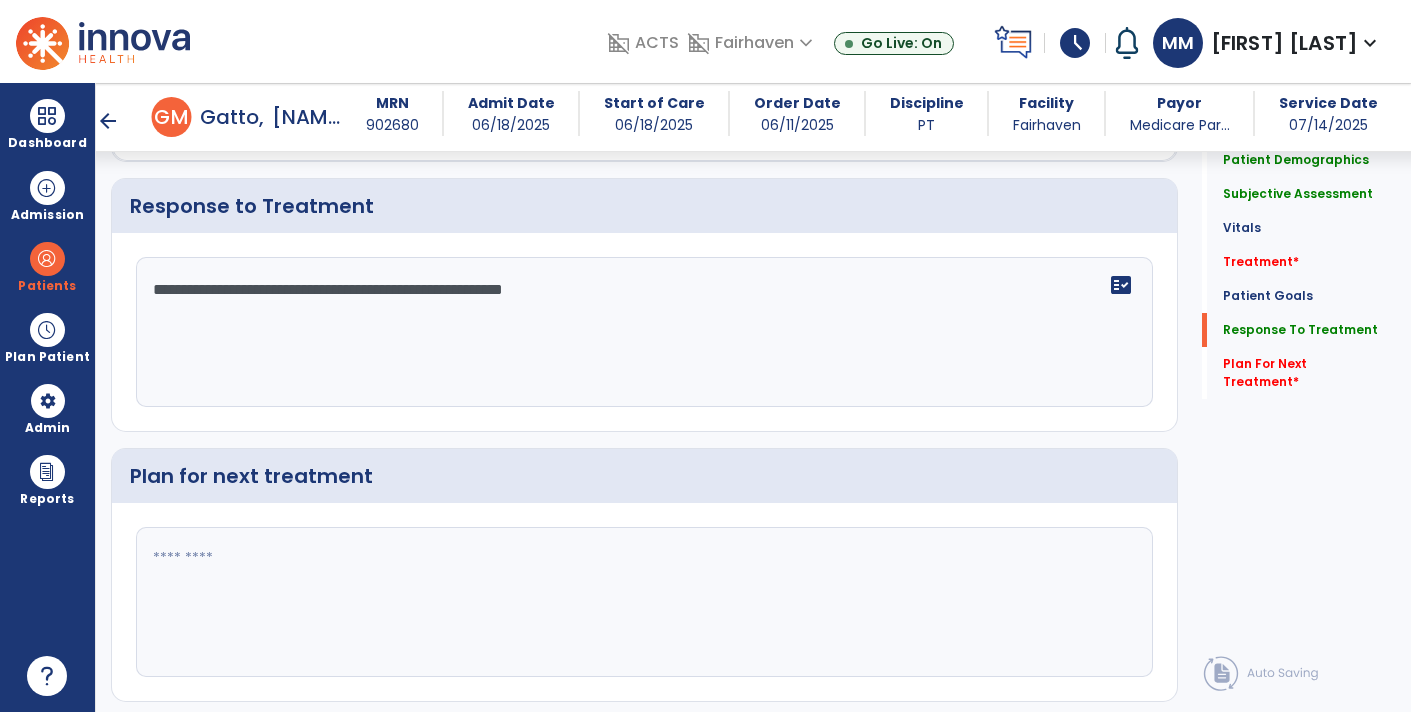 scroll, scrollTop: 3186, scrollLeft: 0, axis: vertical 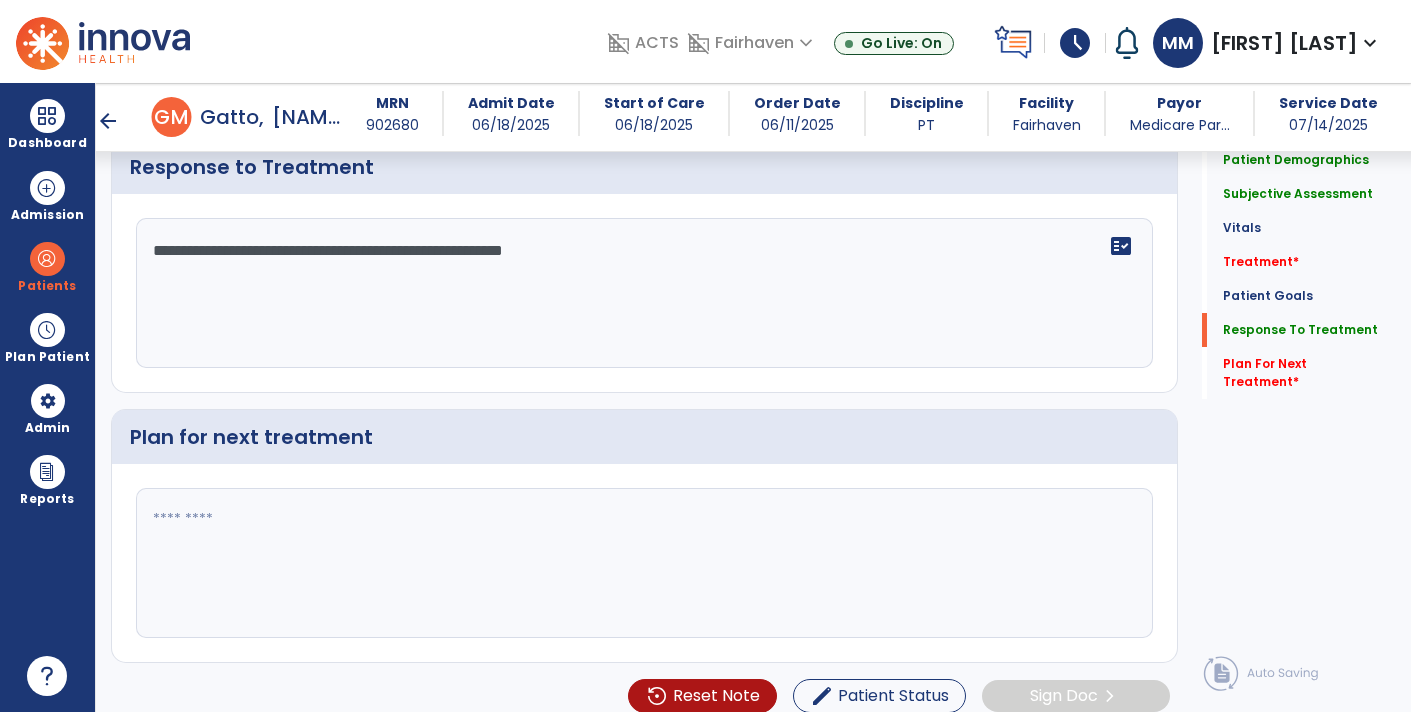 click on "**********" 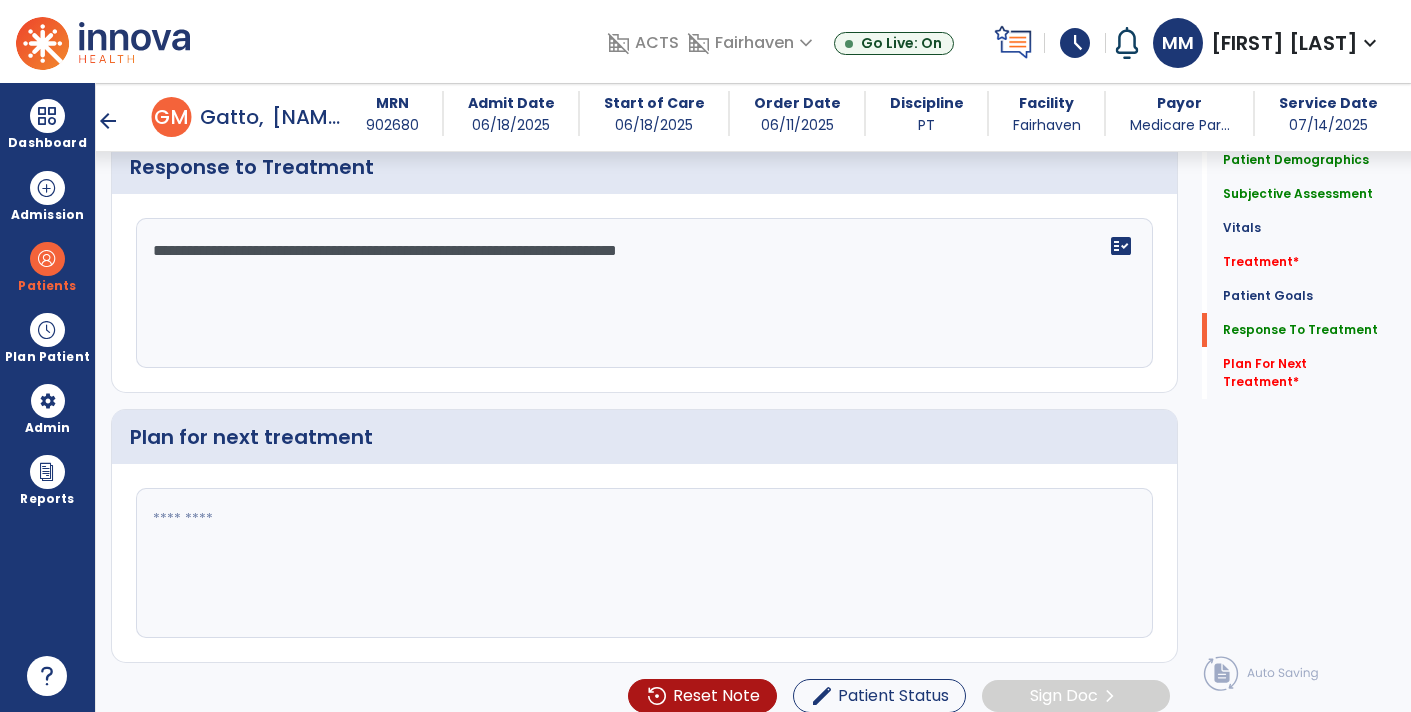 type on "**********" 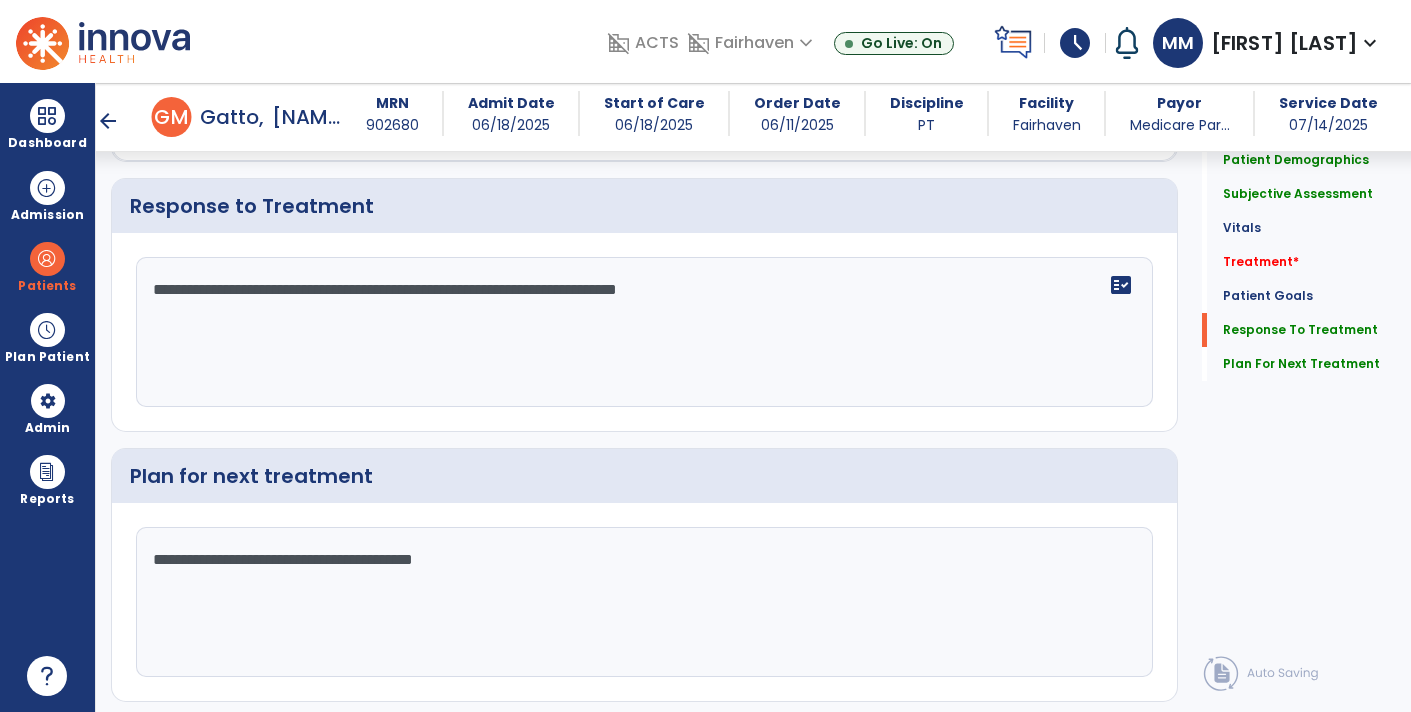 scroll, scrollTop: 3186, scrollLeft: 0, axis: vertical 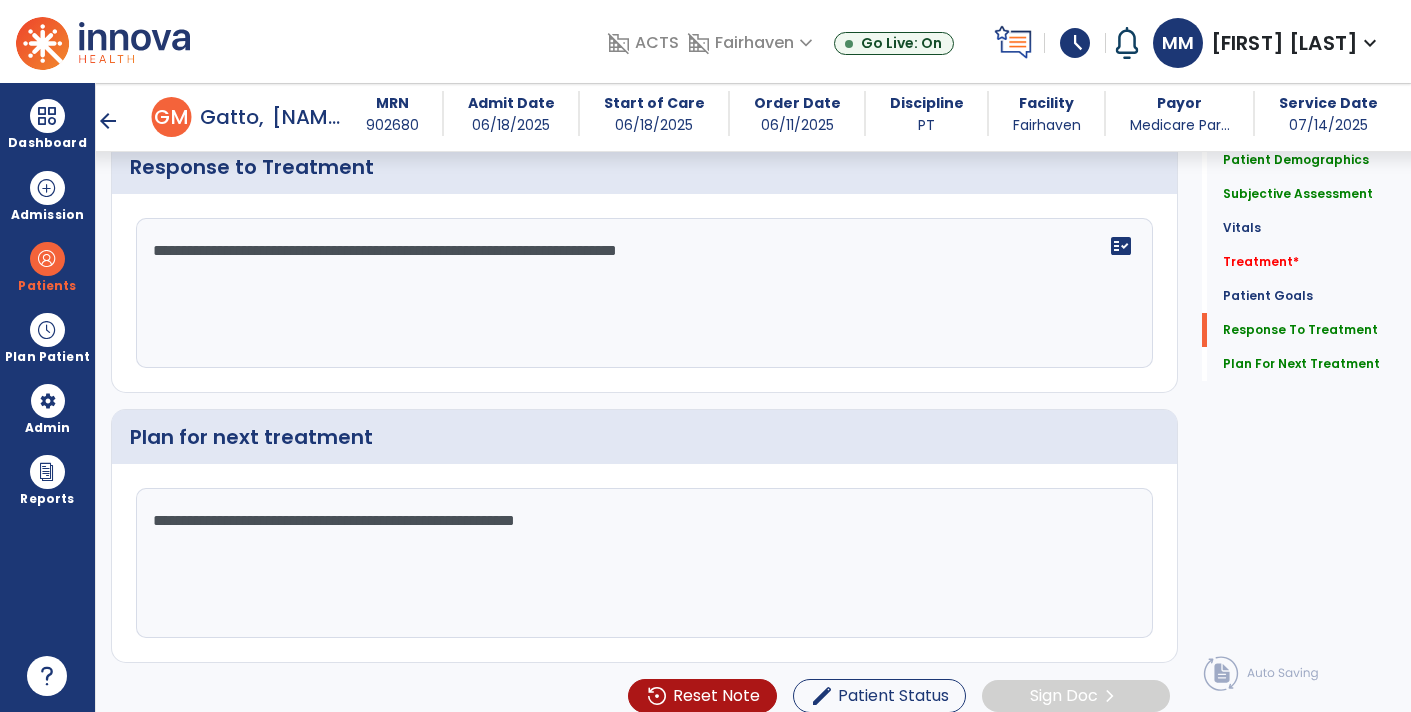 click on "**********" 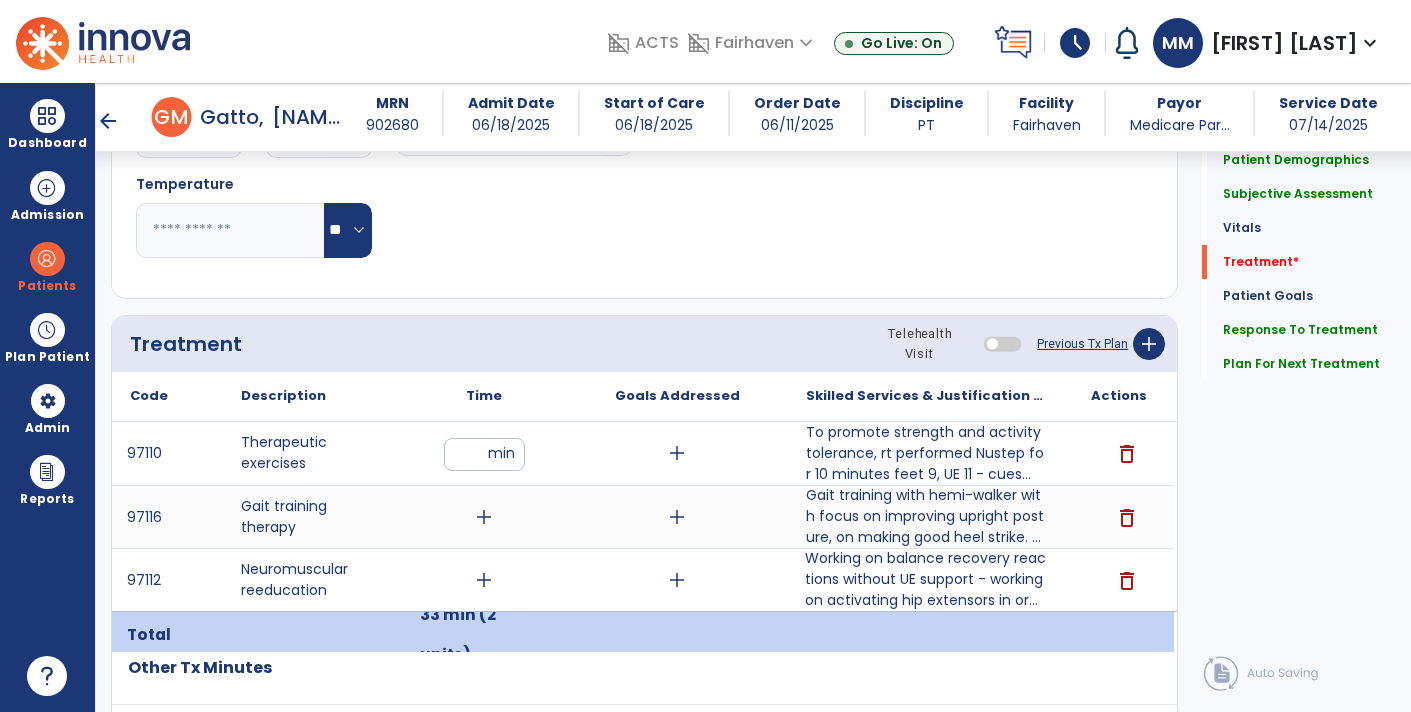 scroll, scrollTop: 1057, scrollLeft: 0, axis: vertical 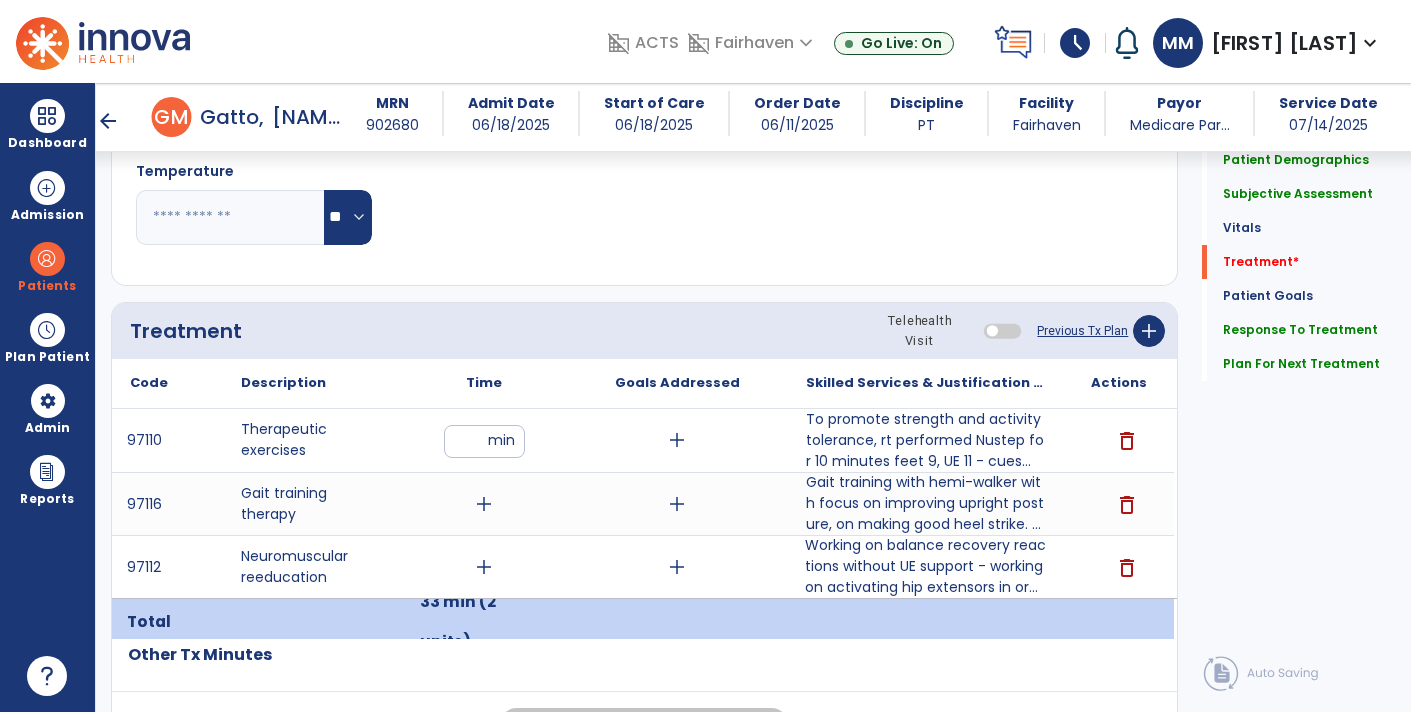 type on "**********" 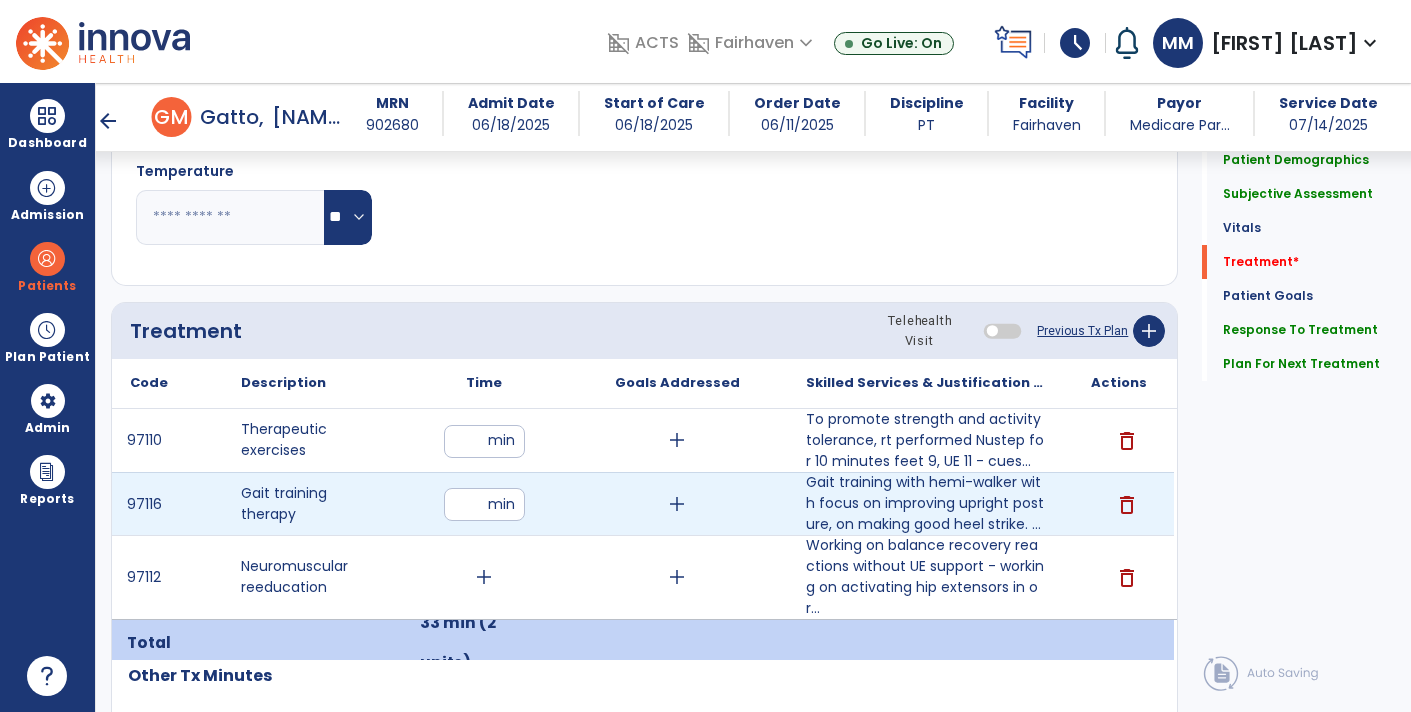type on "**" 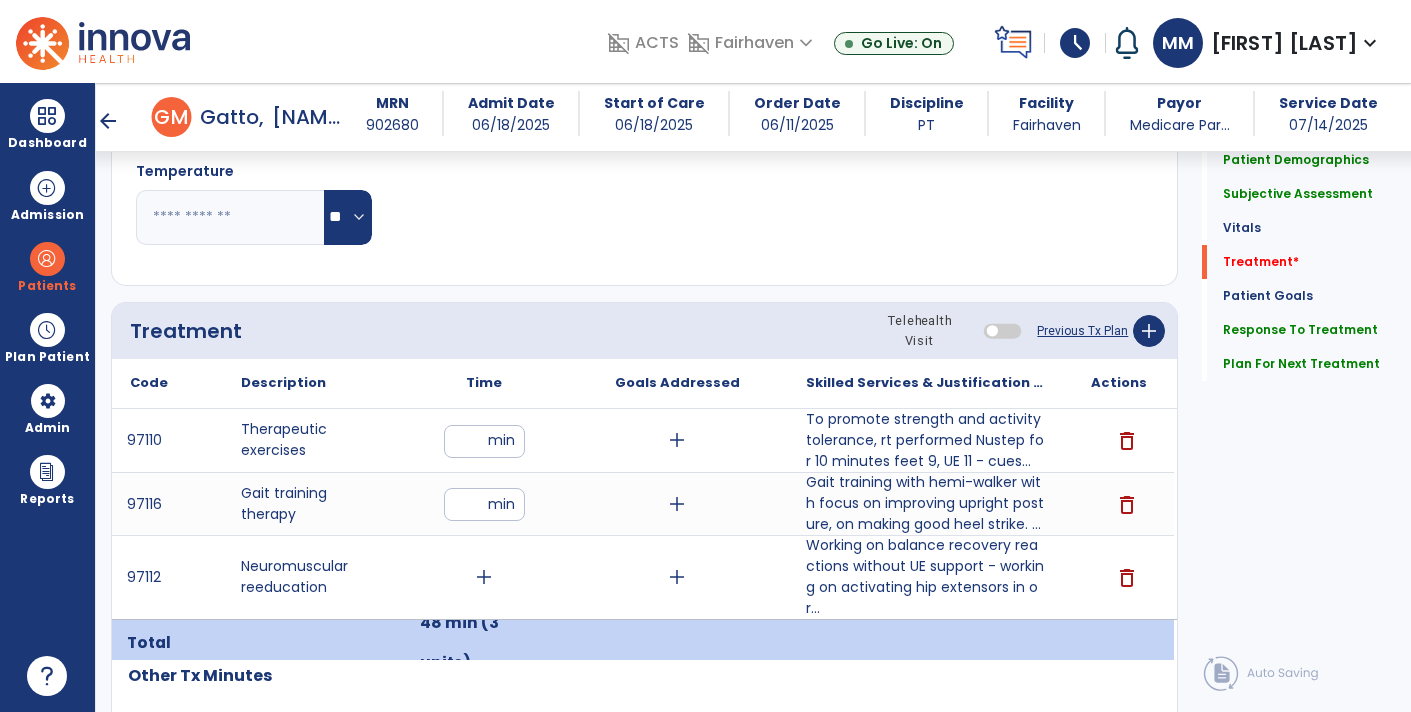 click on "add" at bounding box center (484, 577) 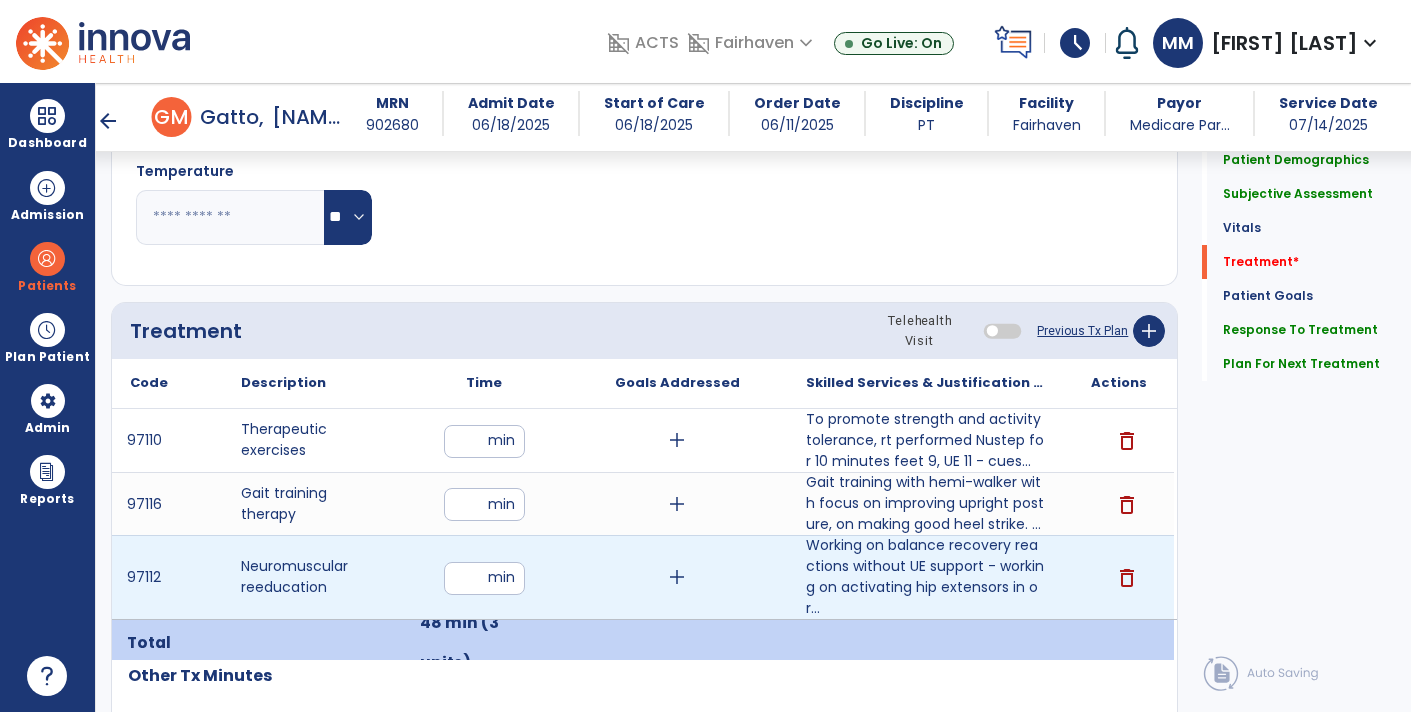 type on "**" 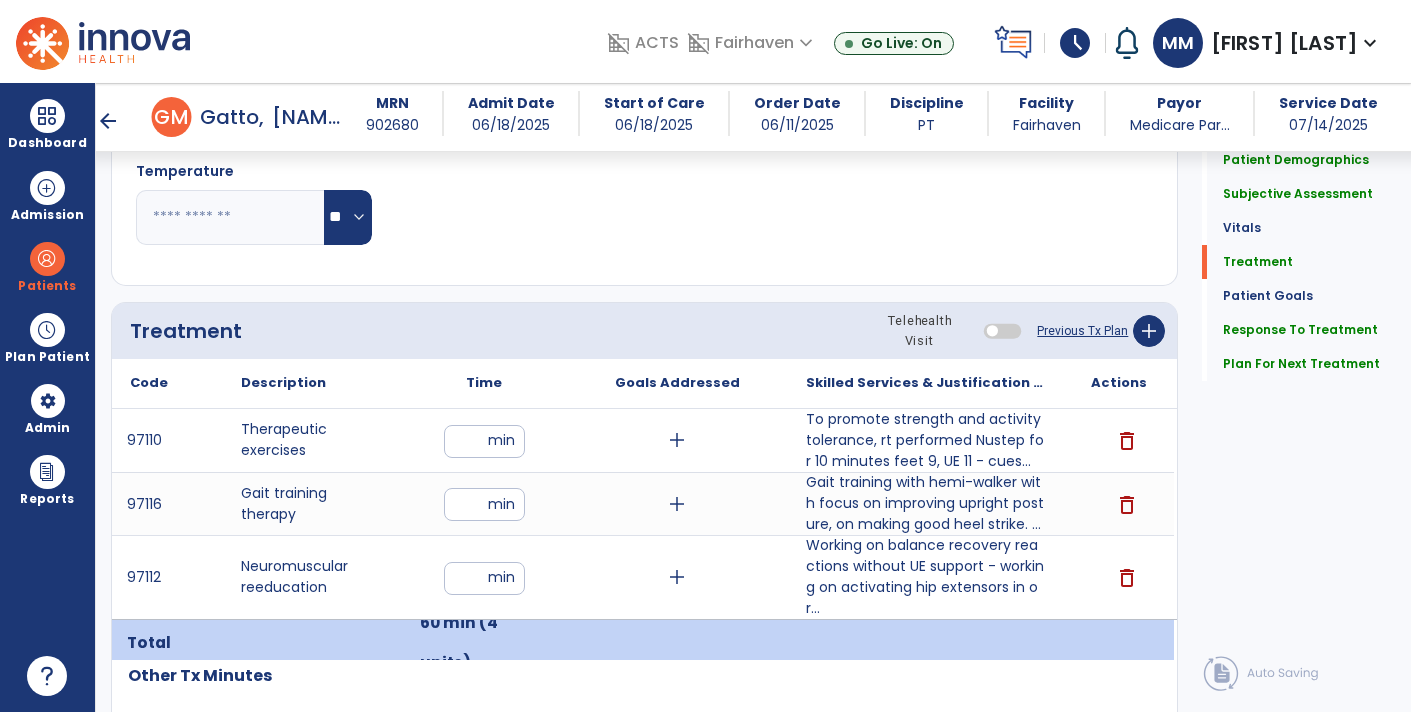 click on "**" at bounding box center (484, 441) 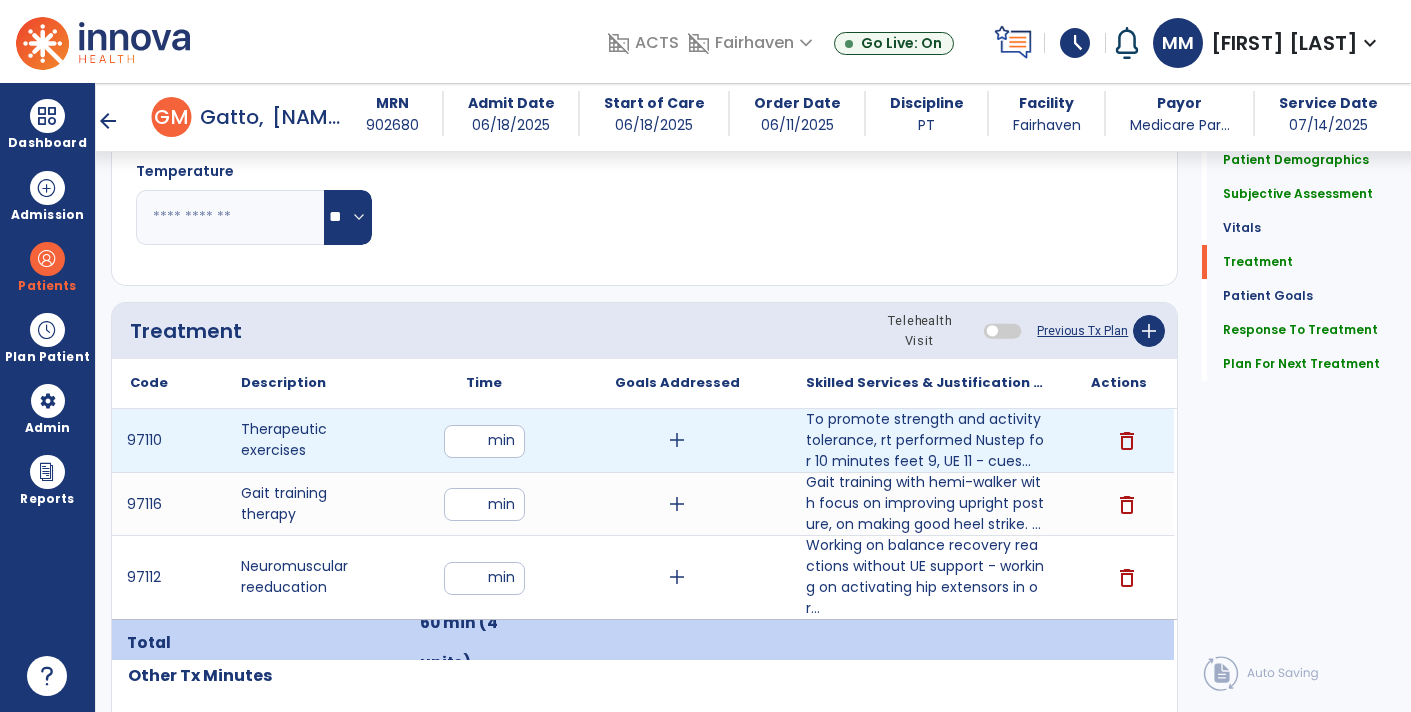 type on "**" 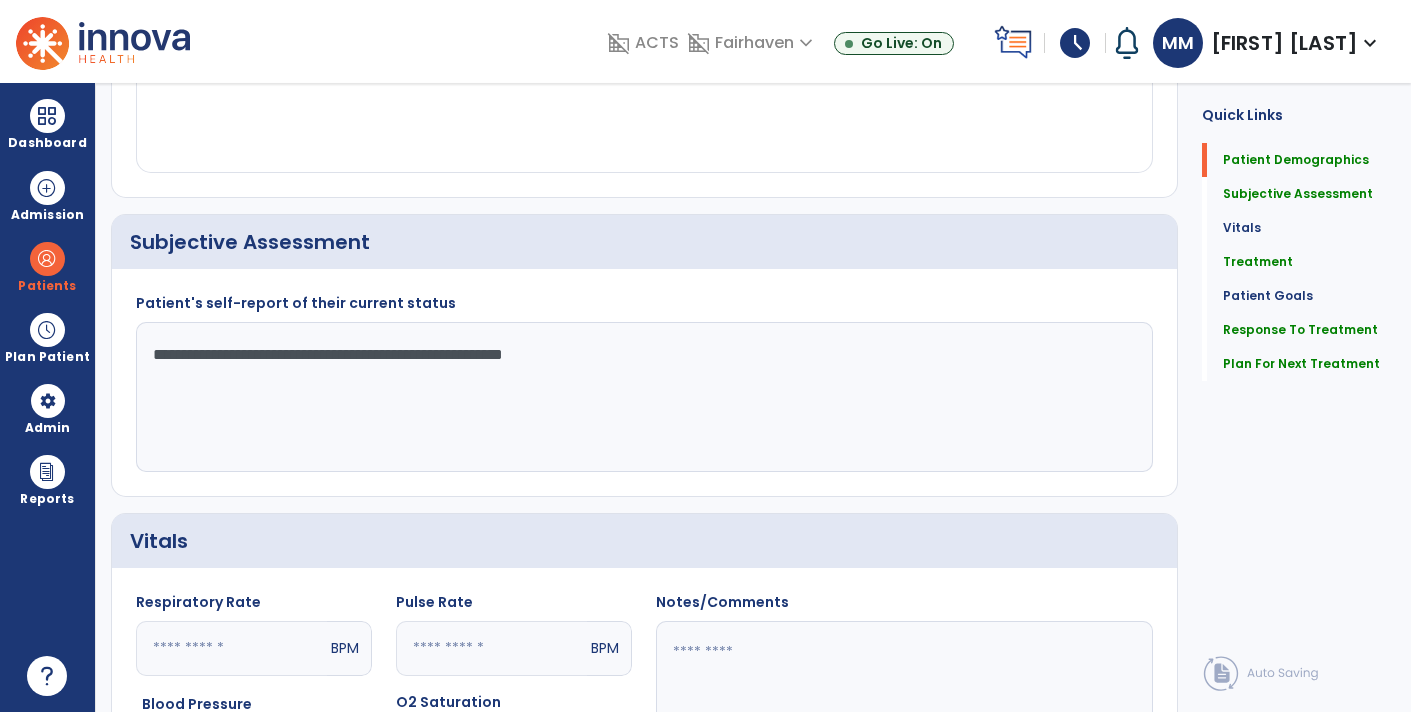 scroll, scrollTop: 0, scrollLeft: 0, axis: both 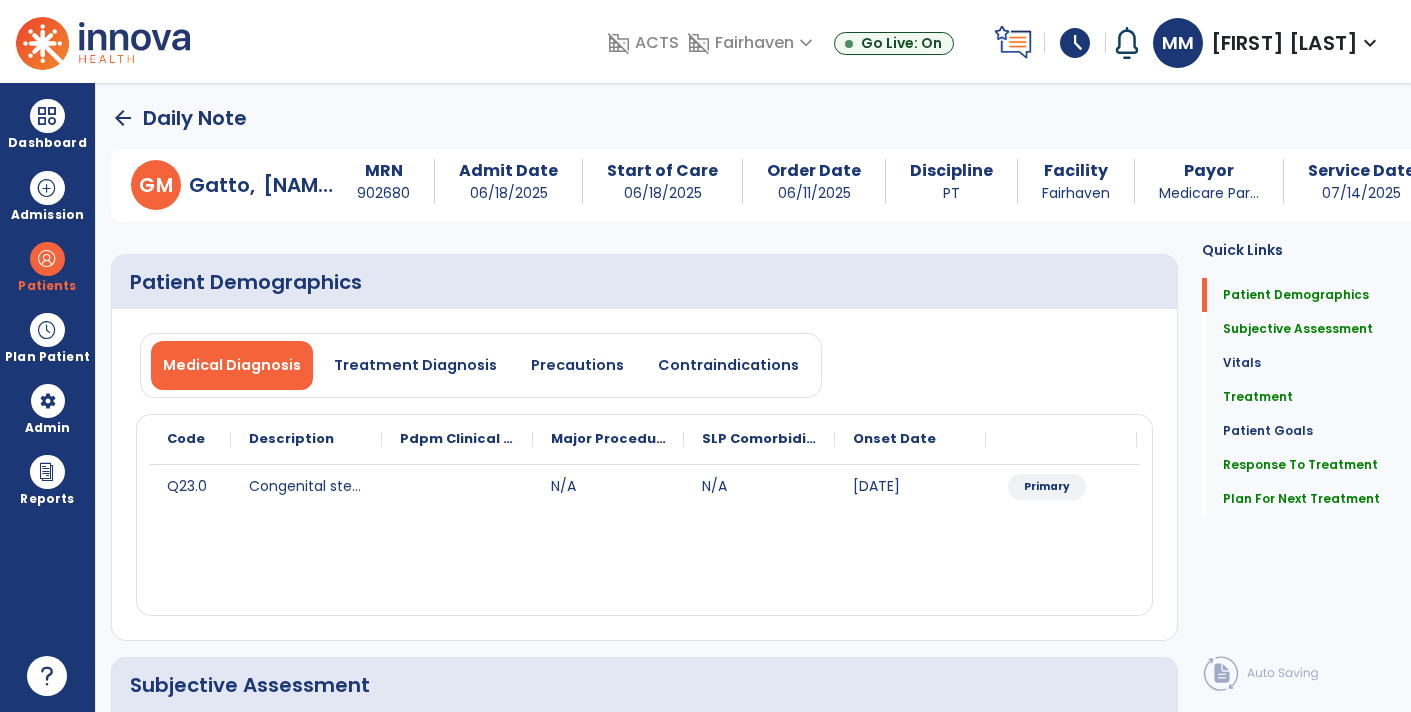 click on "Quick Links  Patient Demographics   Patient Demographics   Subjective Assessment   Subjective Assessment   Vitals   Vitals   Treatment   Treatment   Patient Goals   Patient Goals   Response To Treatment   Response To Treatment   Plan For Next Treatment   Plan For Next Treatment" 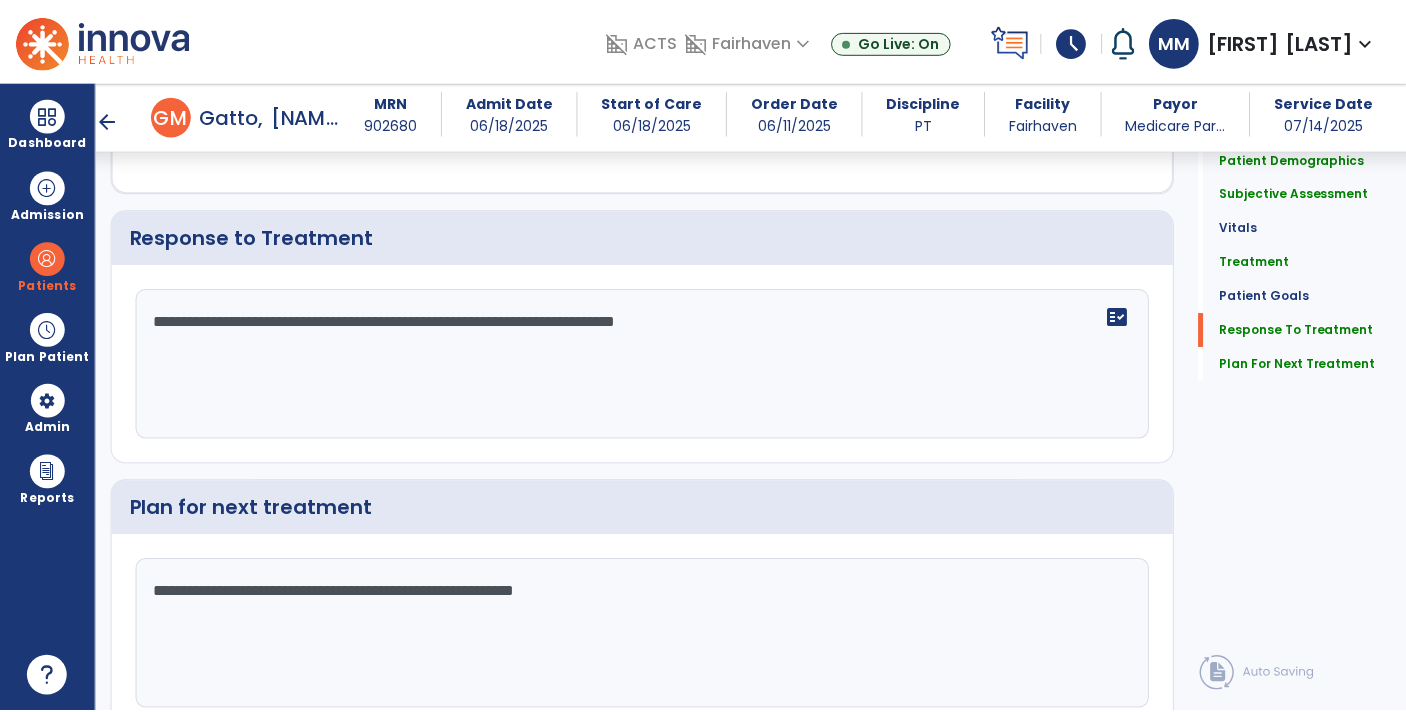 scroll, scrollTop: 3212, scrollLeft: 0, axis: vertical 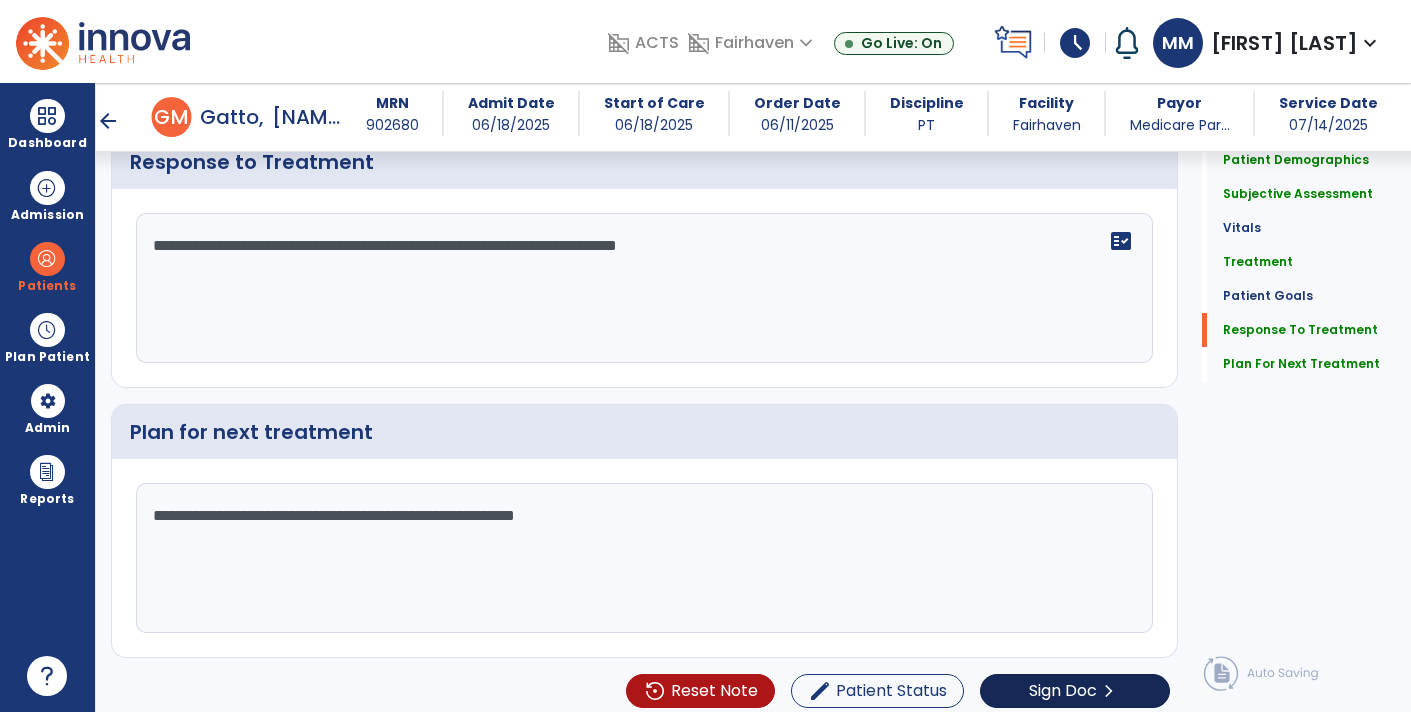 click on "Sign Doc" 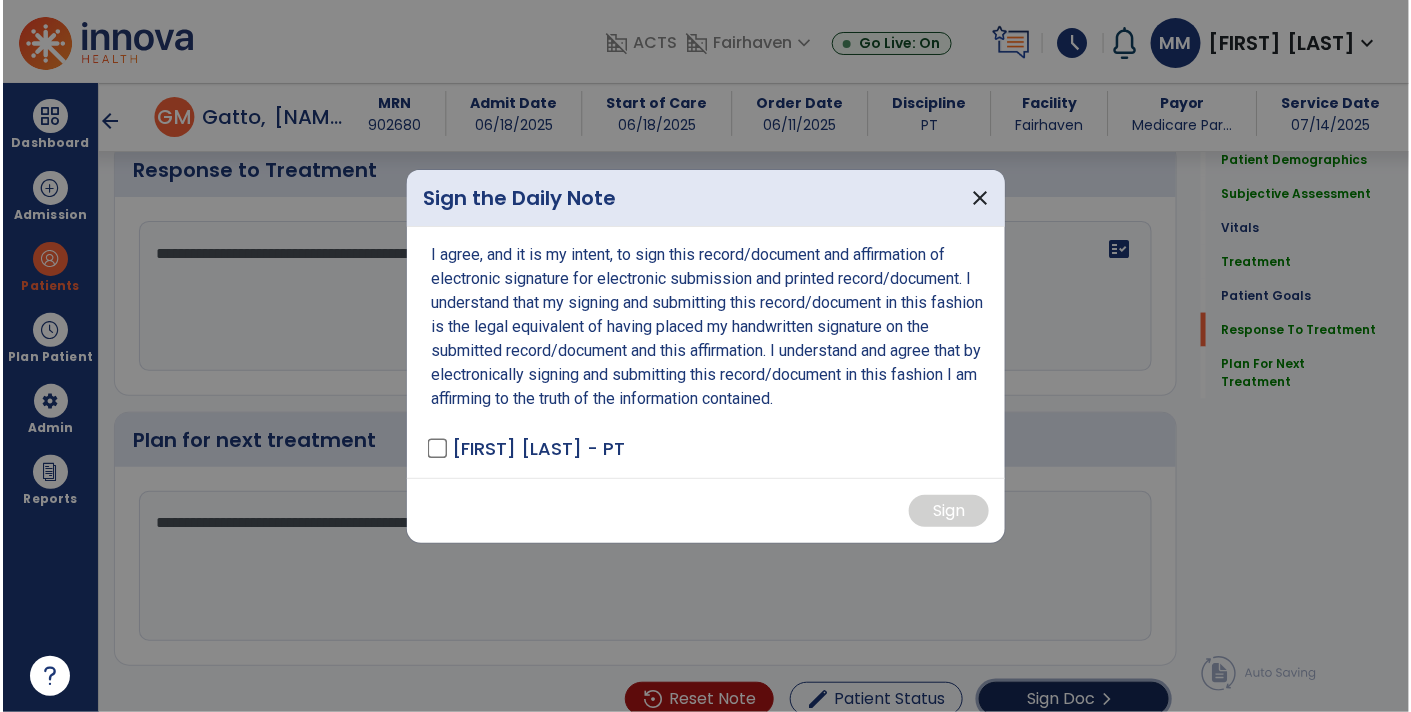 scroll, scrollTop: 3212, scrollLeft: 0, axis: vertical 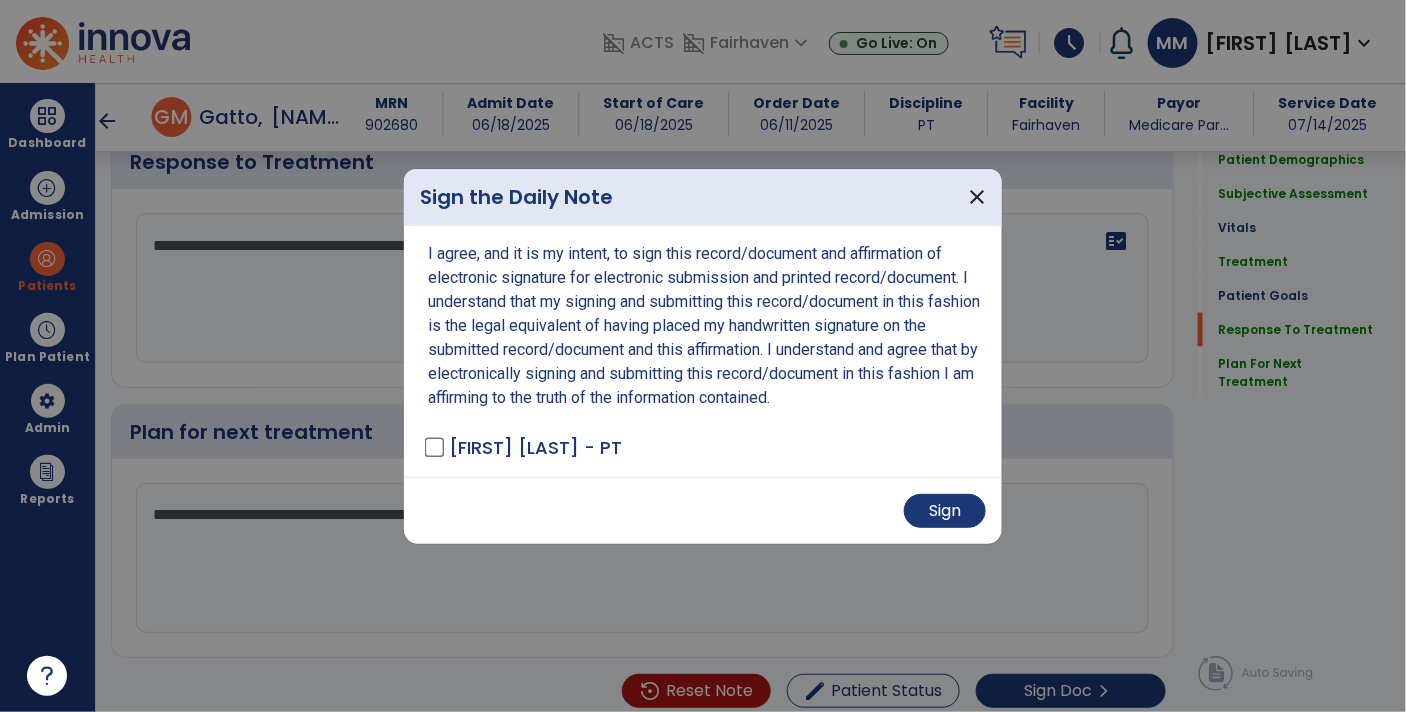 click on "Sign" at bounding box center [703, 510] 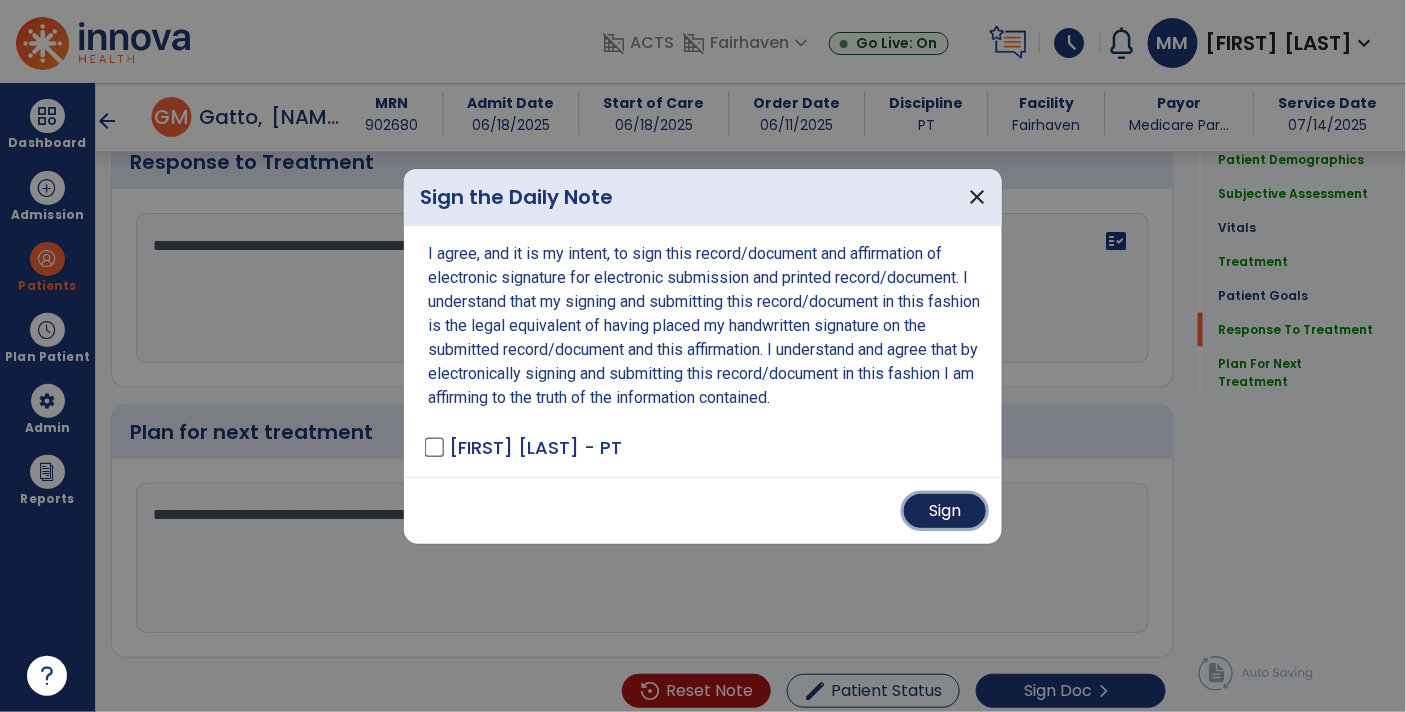 click on "Sign" at bounding box center [945, 511] 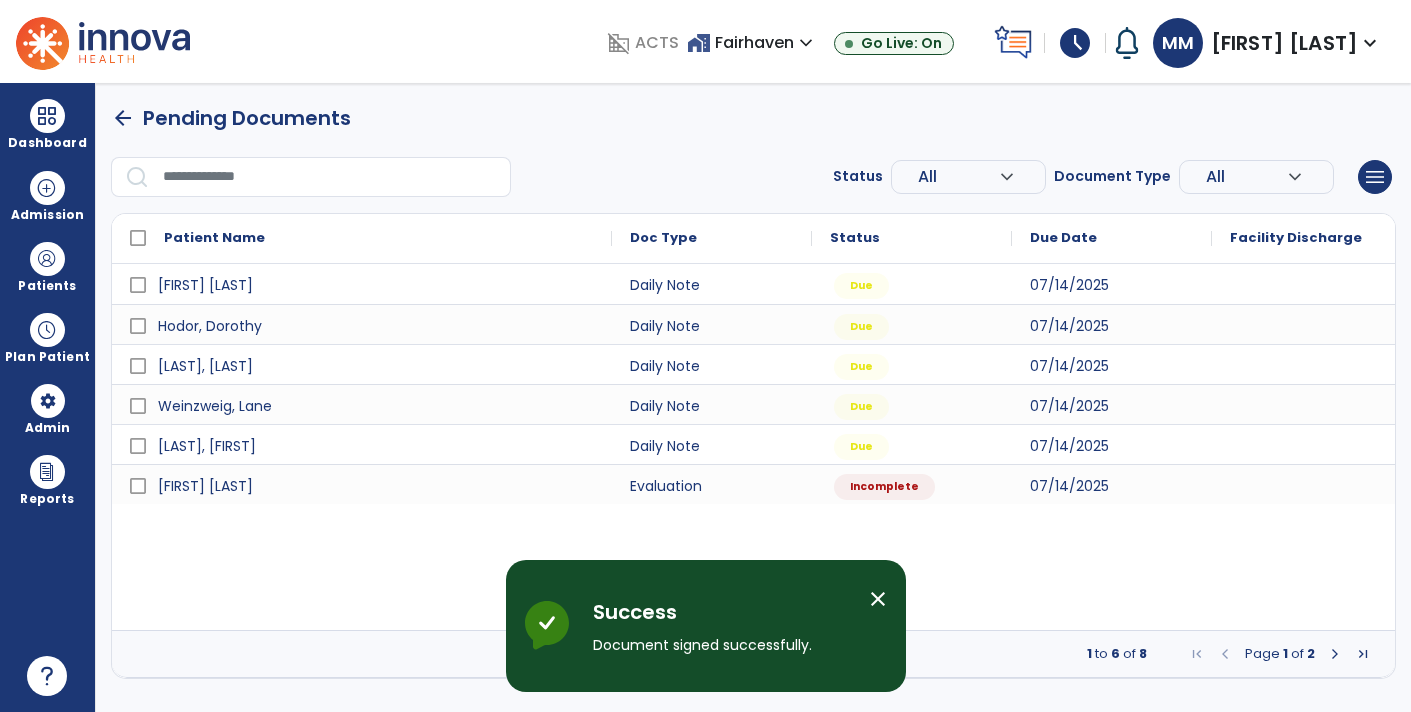 scroll, scrollTop: 0, scrollLeft: 0, axis: both 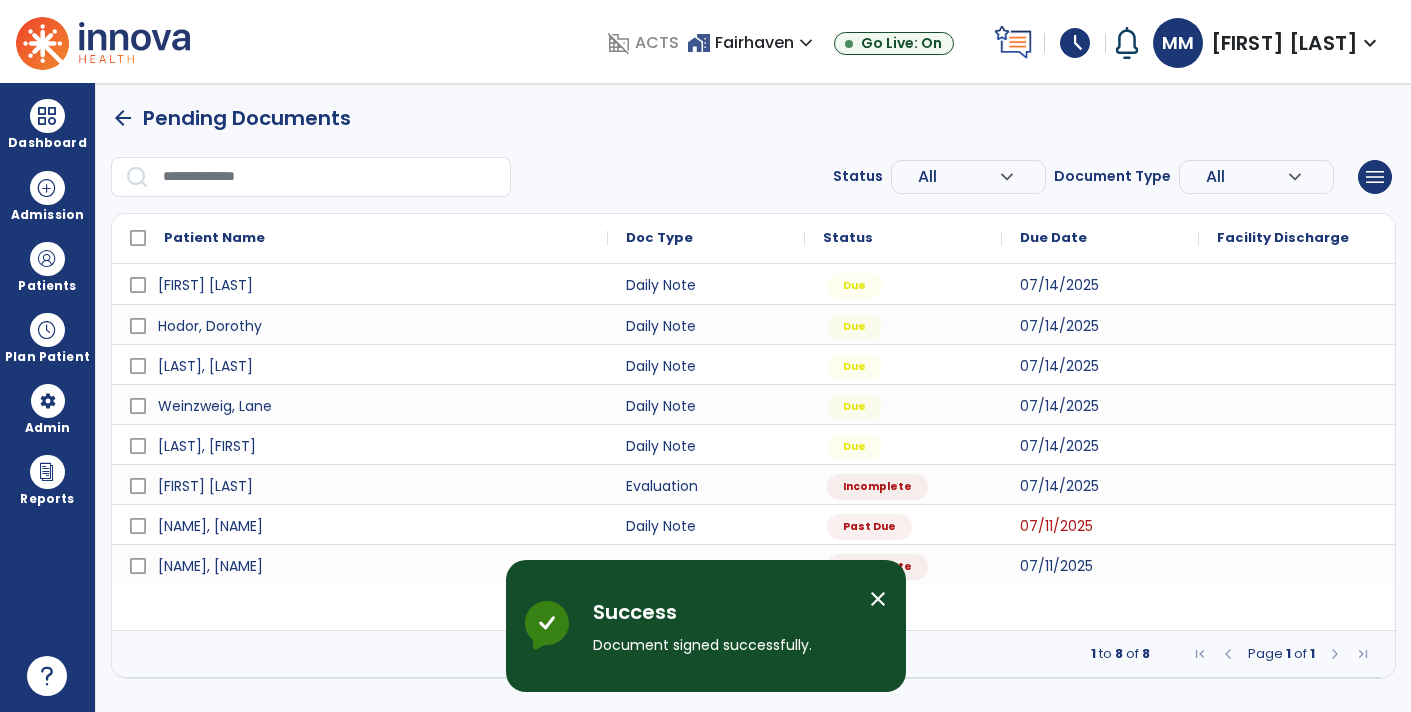 click on "1
to
8
of
8
Page
1
of
1" at bounding box center [753, 654] 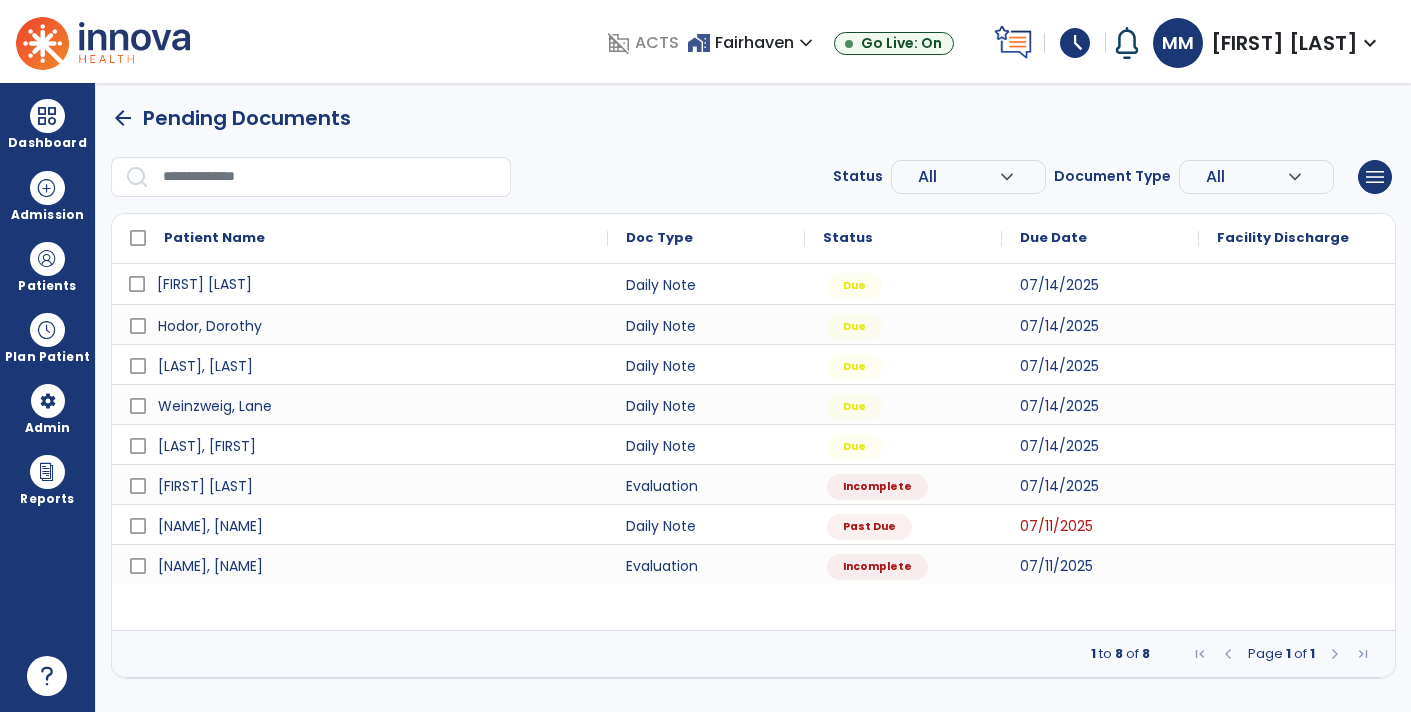 click on "[FIRST] [LAST]" at bounding box center [204, 284] 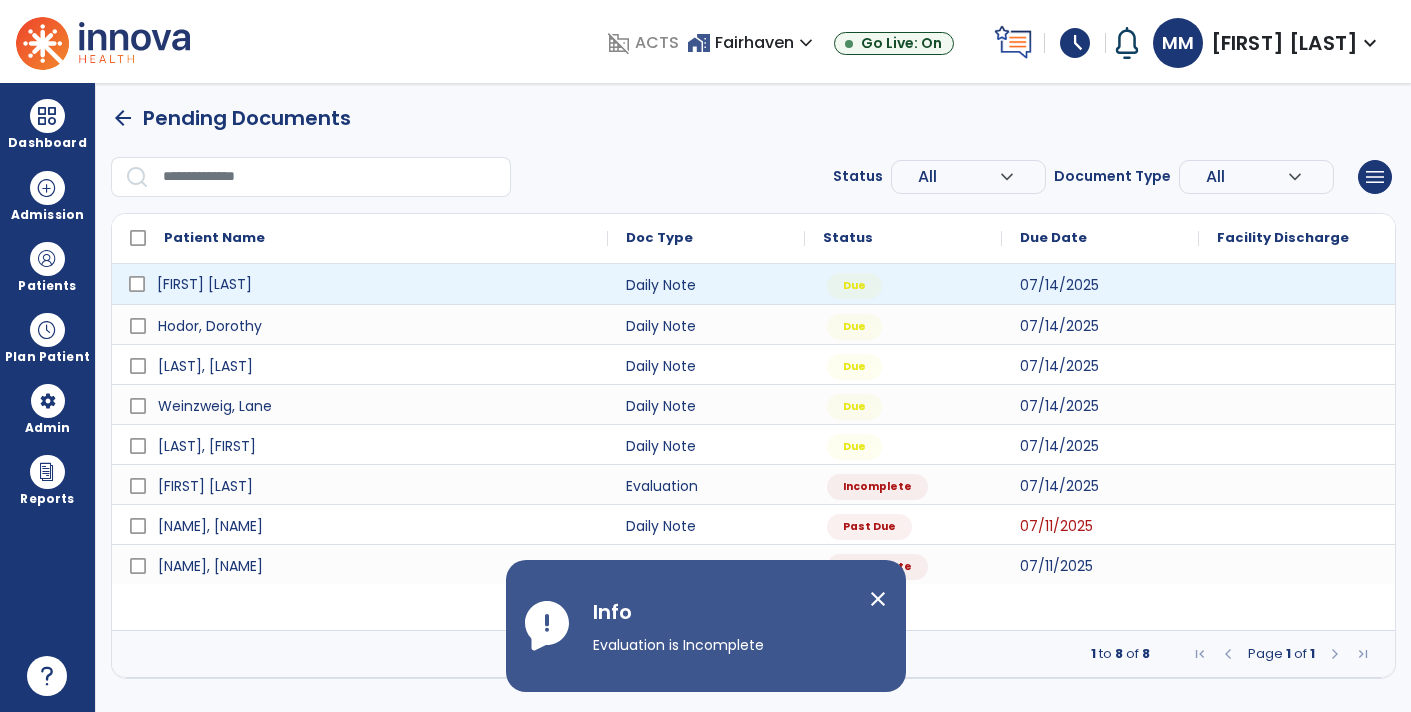 click on "1
to
8
of
8
Page
1
of
1" at bounding box center [753, 654] 